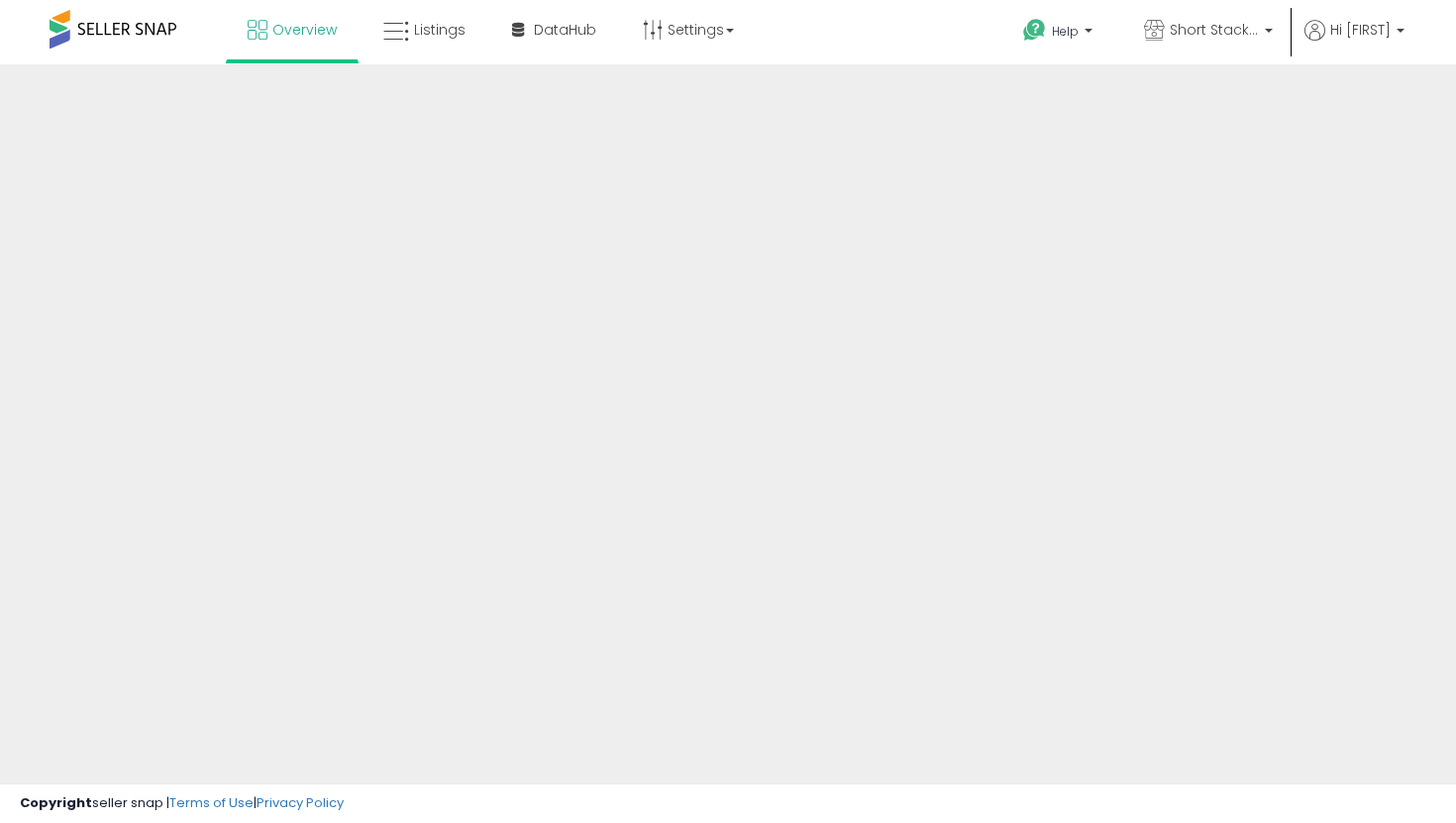 scroll, scrollTop: 0, scrollLeft: 0, axis: both 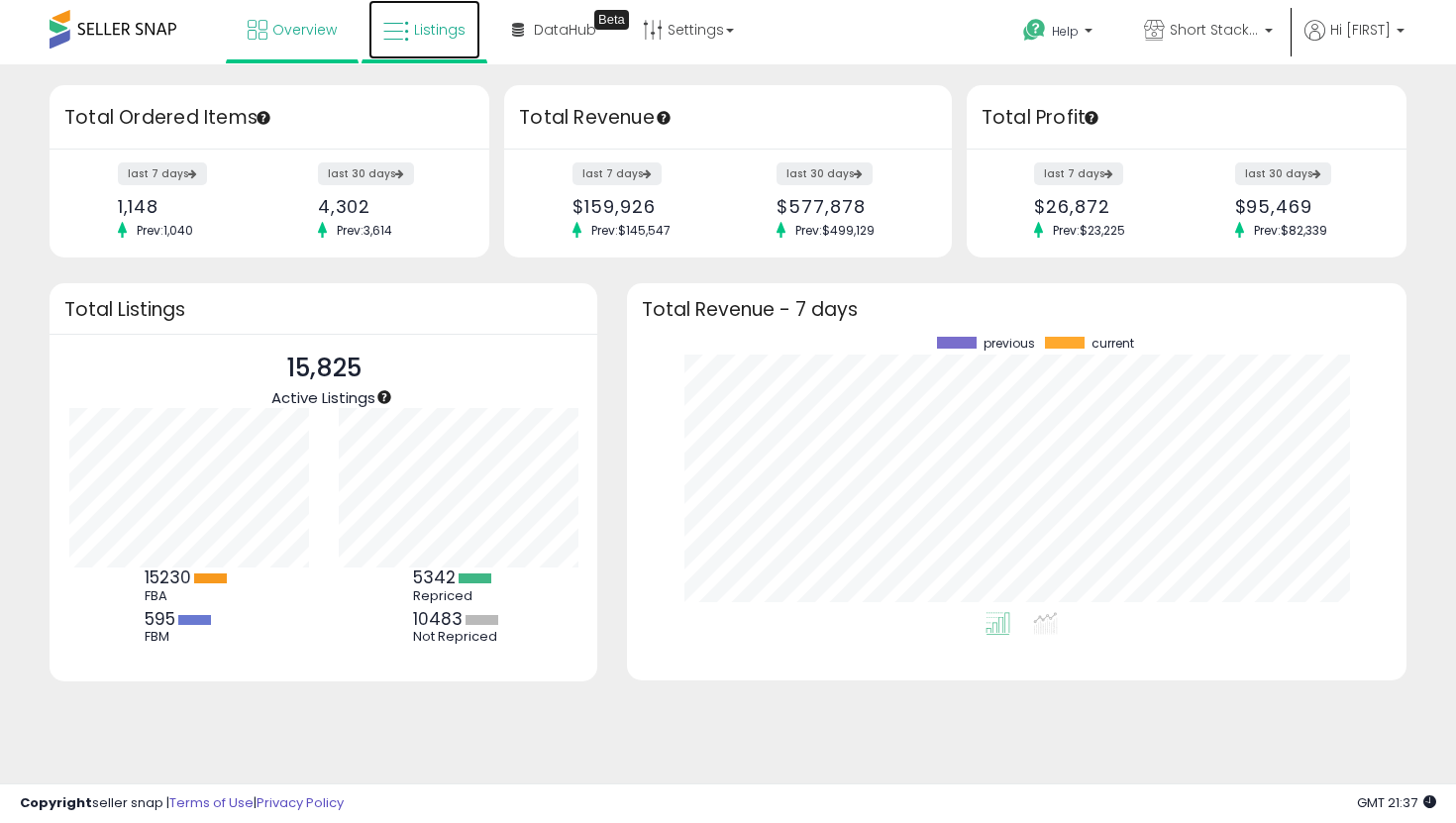 click on "Listings" at bounding box center [440, 30] 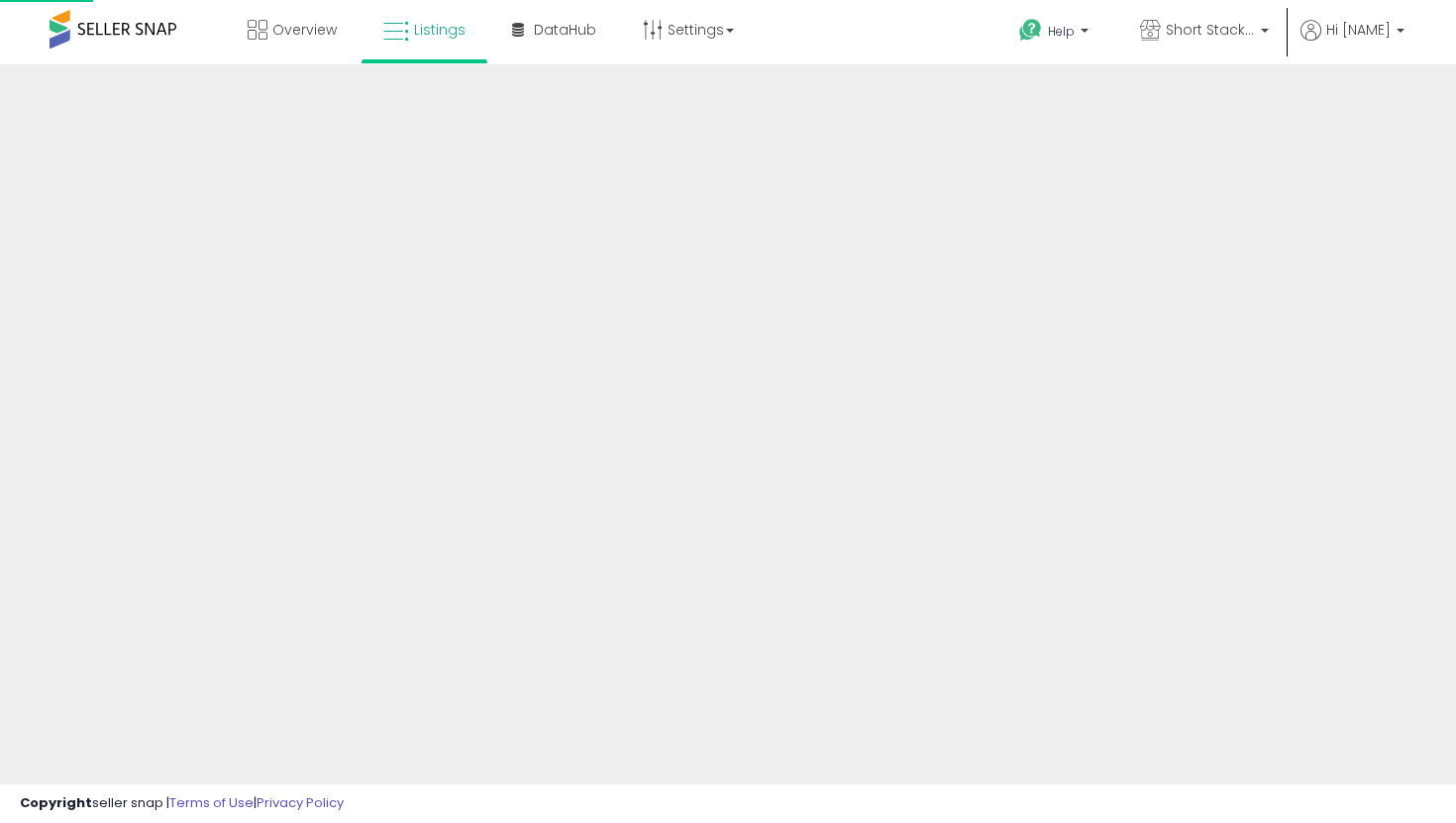 scroll, scrollTop: 0, scrollLeft: 0, axis: both 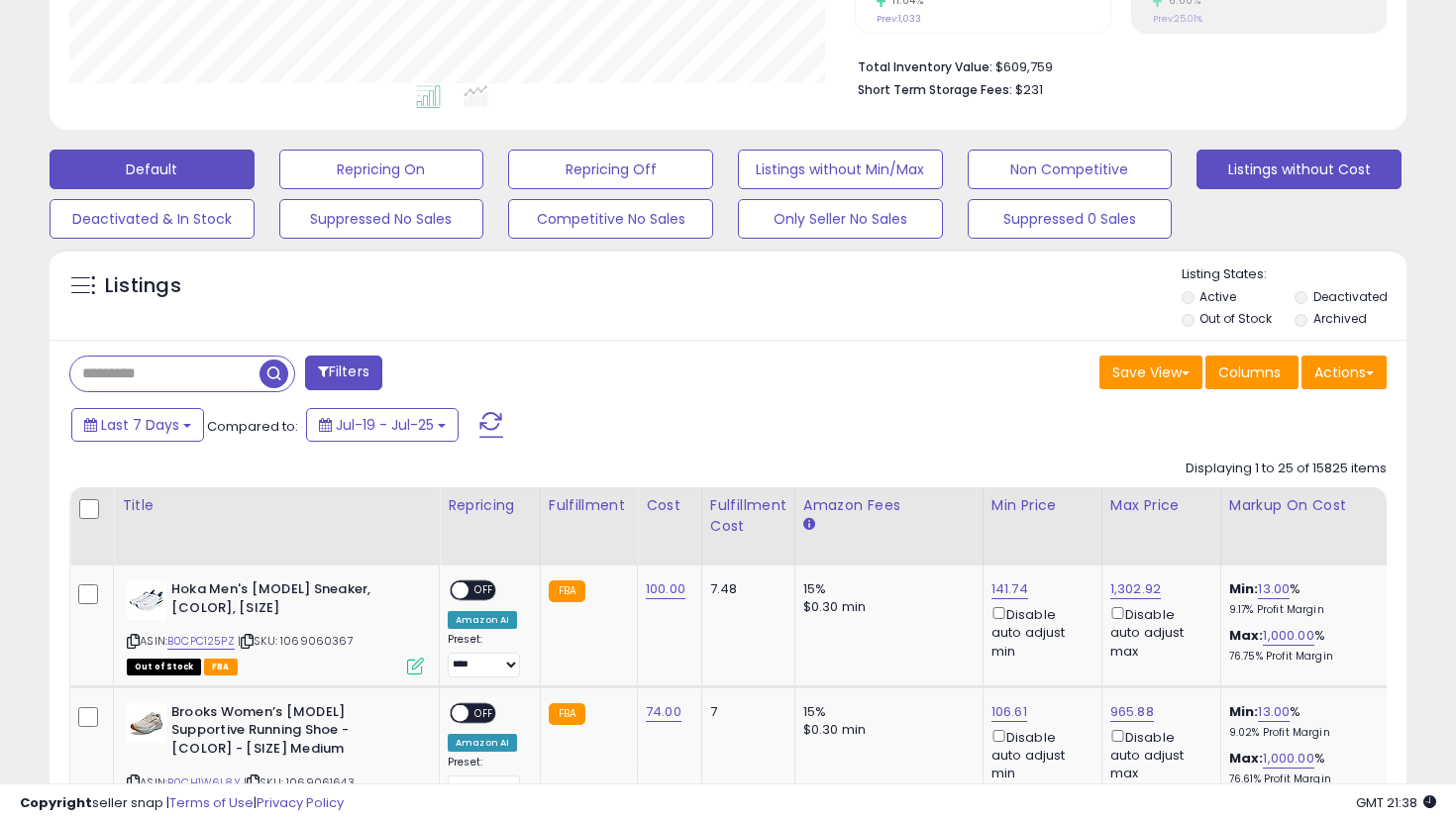 click on "Listings without Cost" at bounding box center [381, 169] 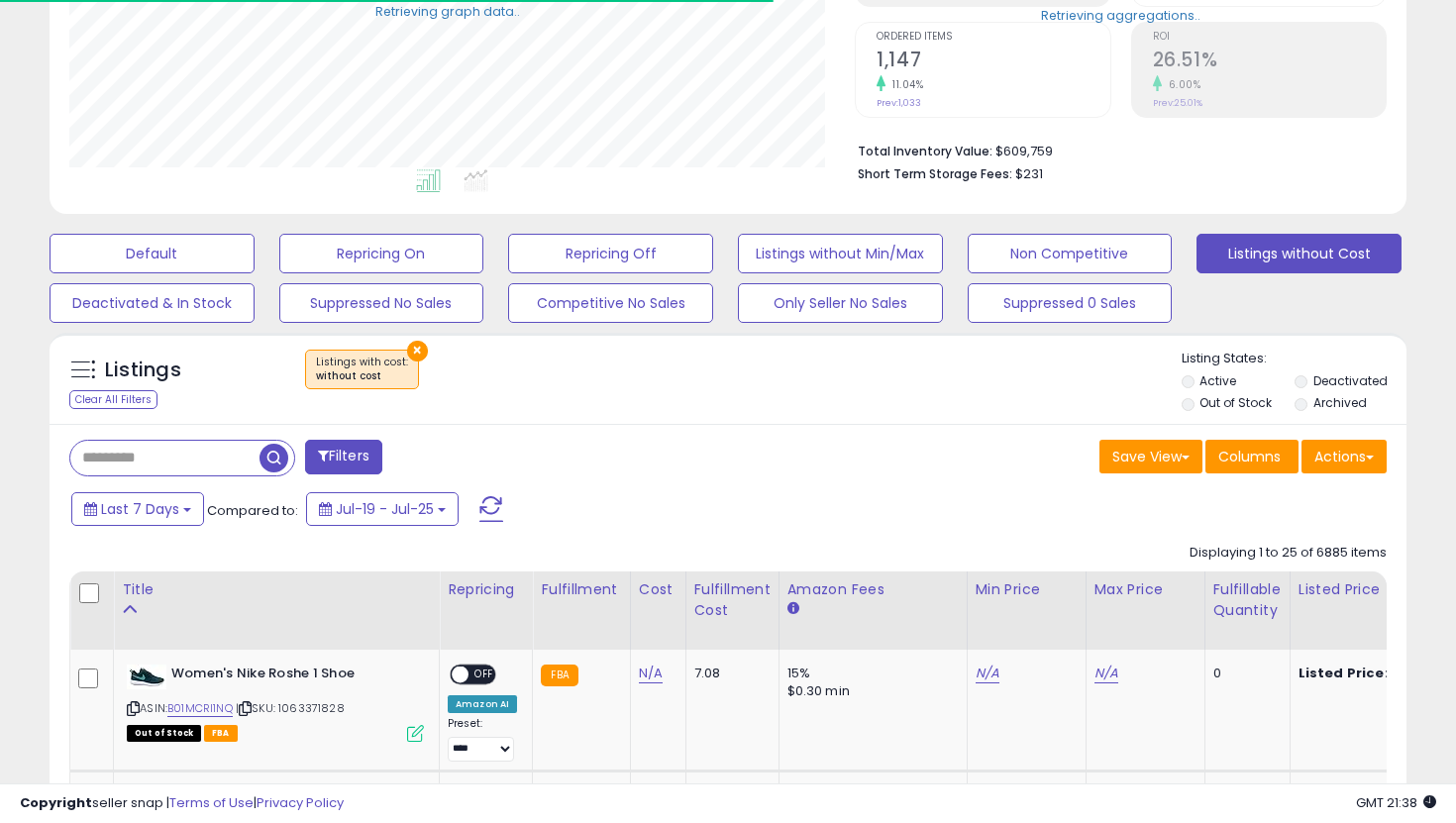 scroll, scrollTop: 474, scrollLeft: 0, axis: vertical 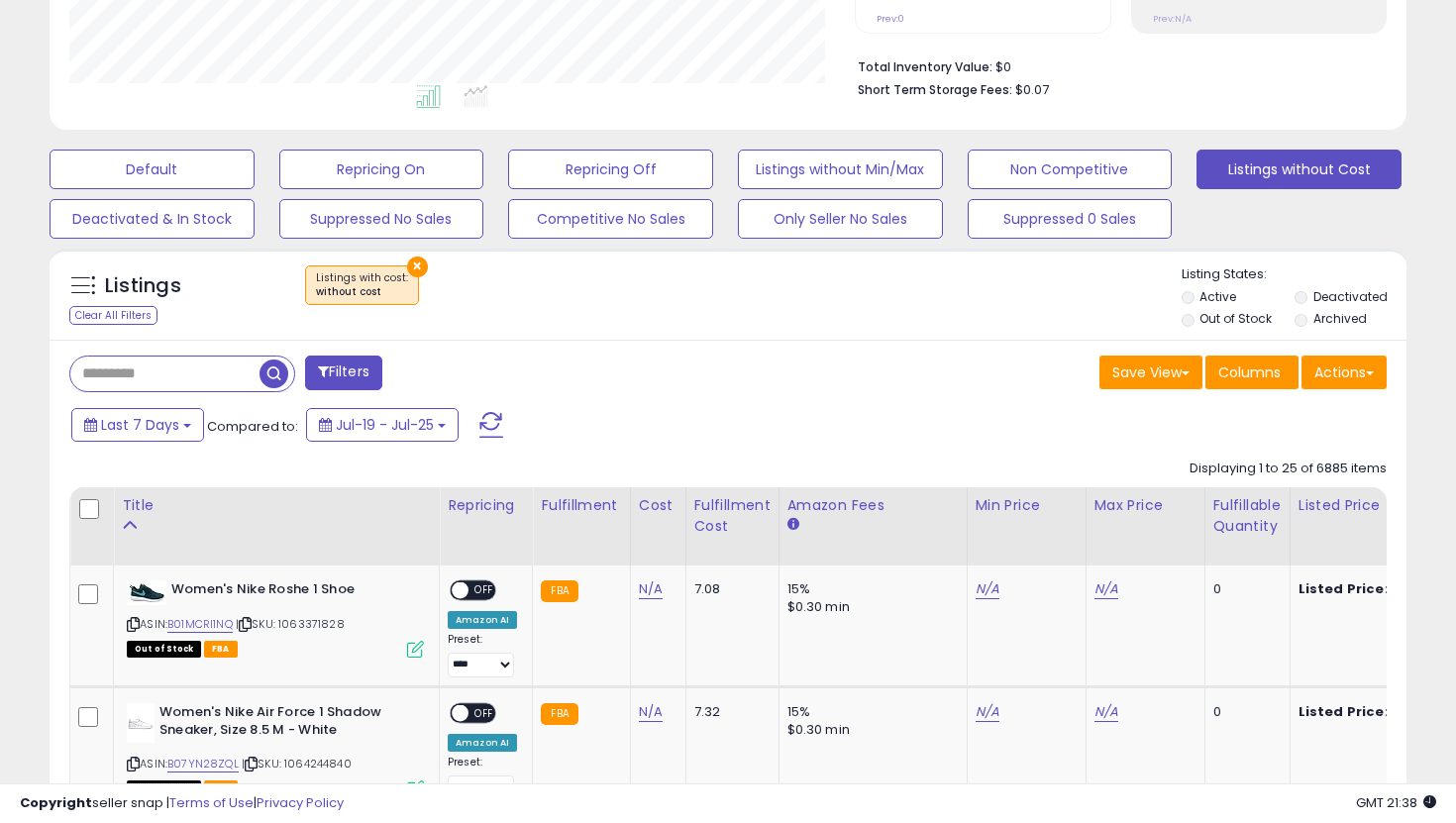 click on "Out of Stock" at bounding box center [1235, 318] 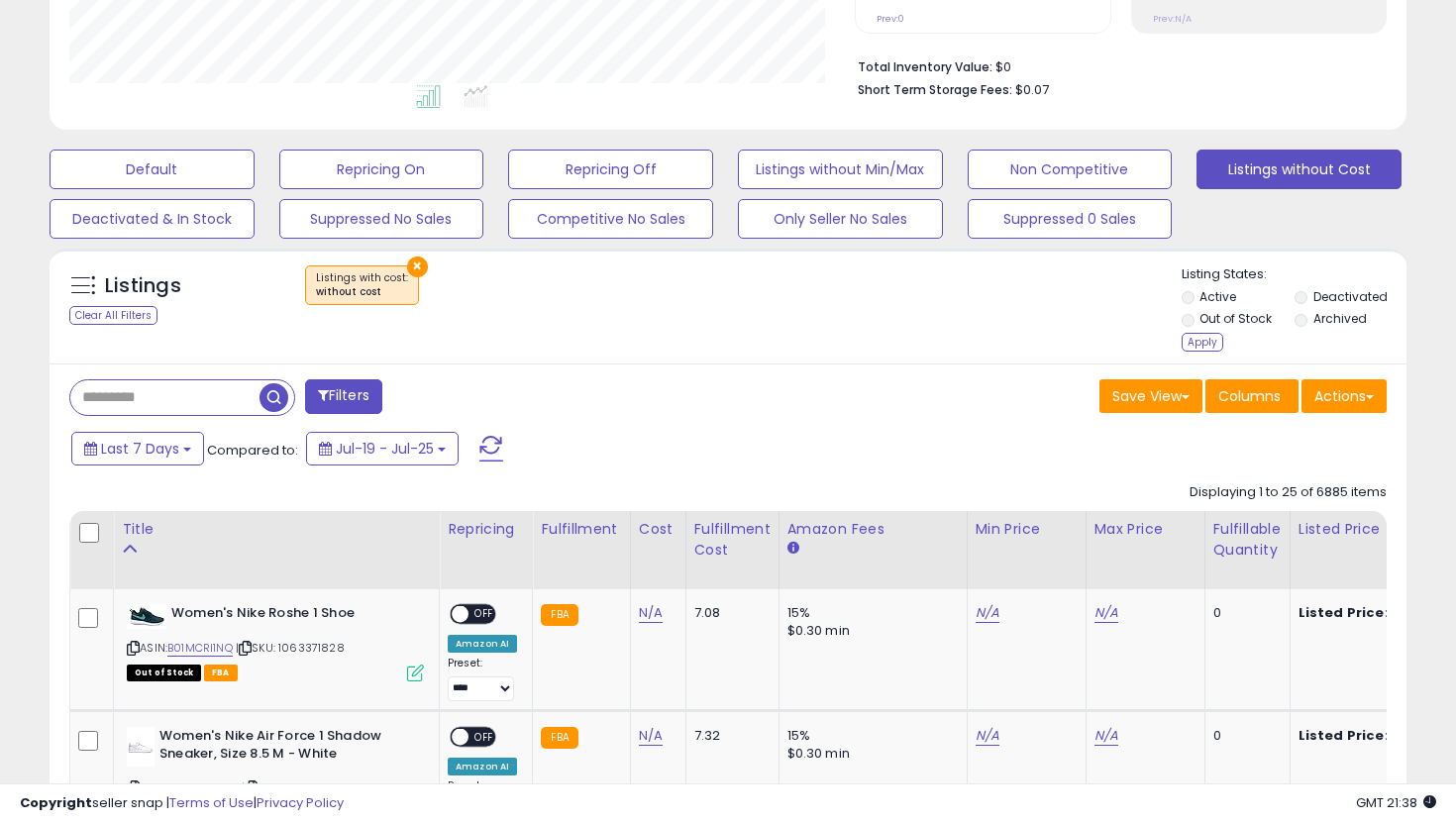 click on "Out of Stock" at bounding box center (1236, 321) 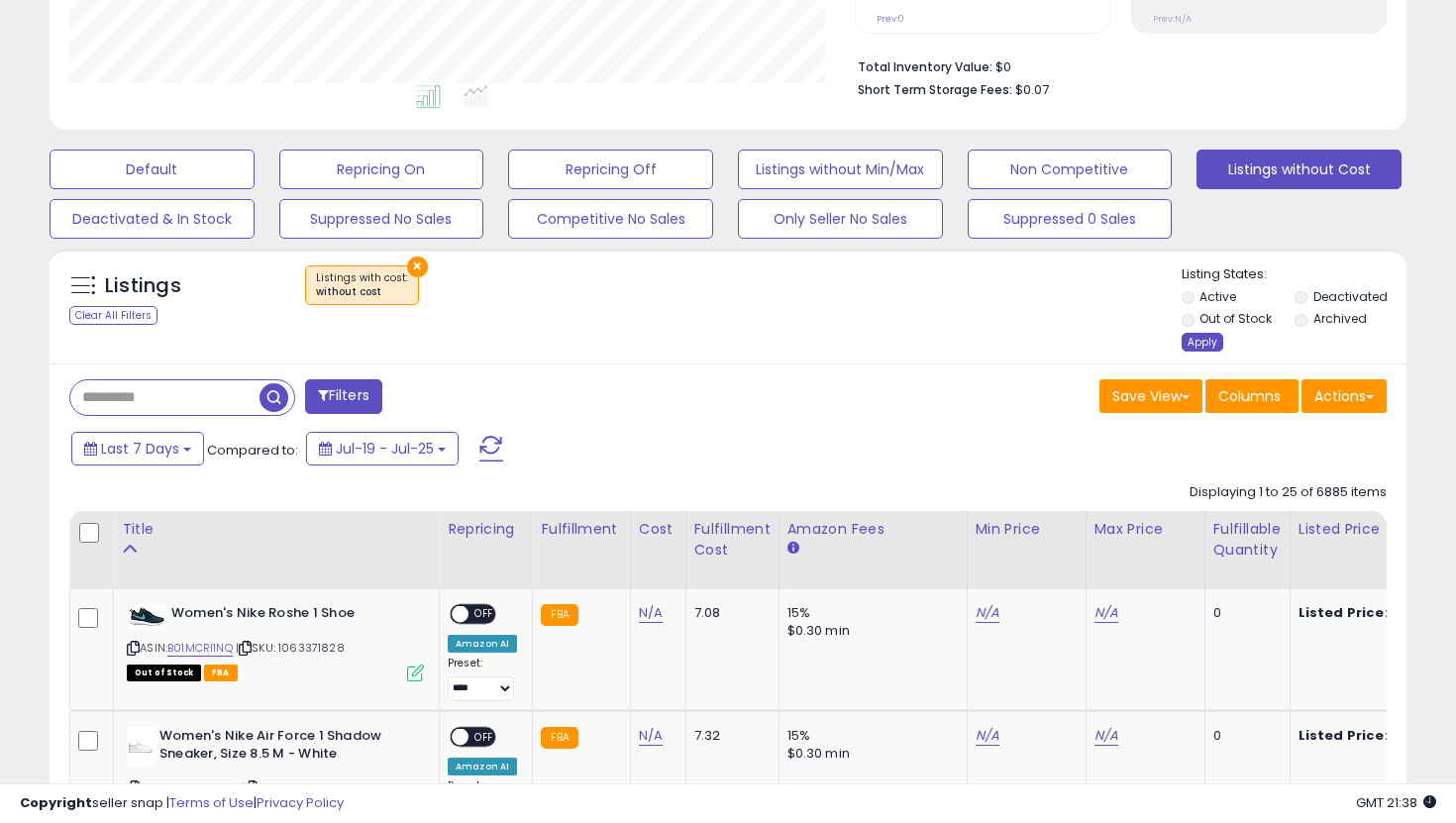 click on "Apply" at bounding box center [1202, 342] 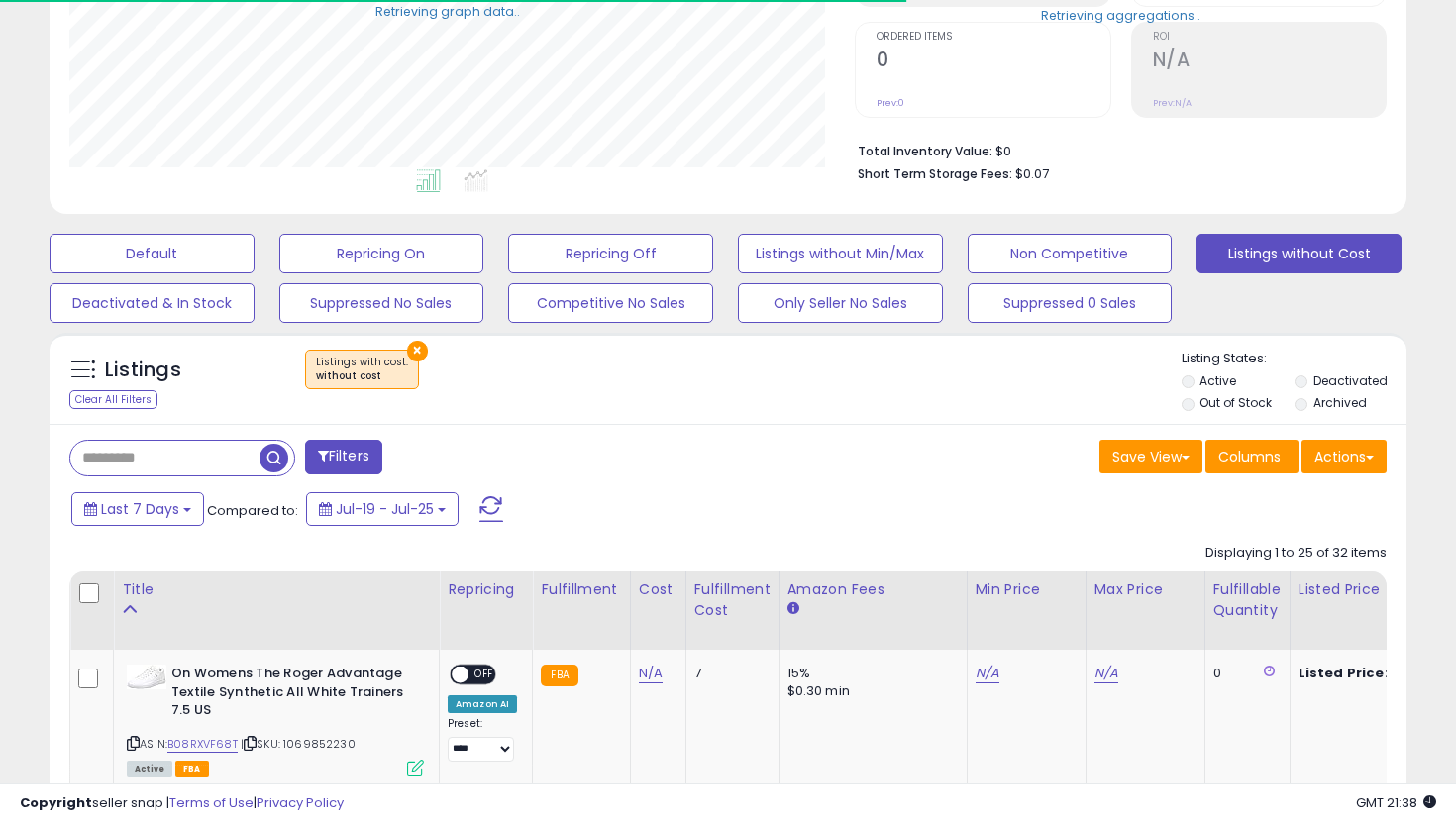 scroll, scrollTop: 474, scrollLeft: 0, axis: vertical 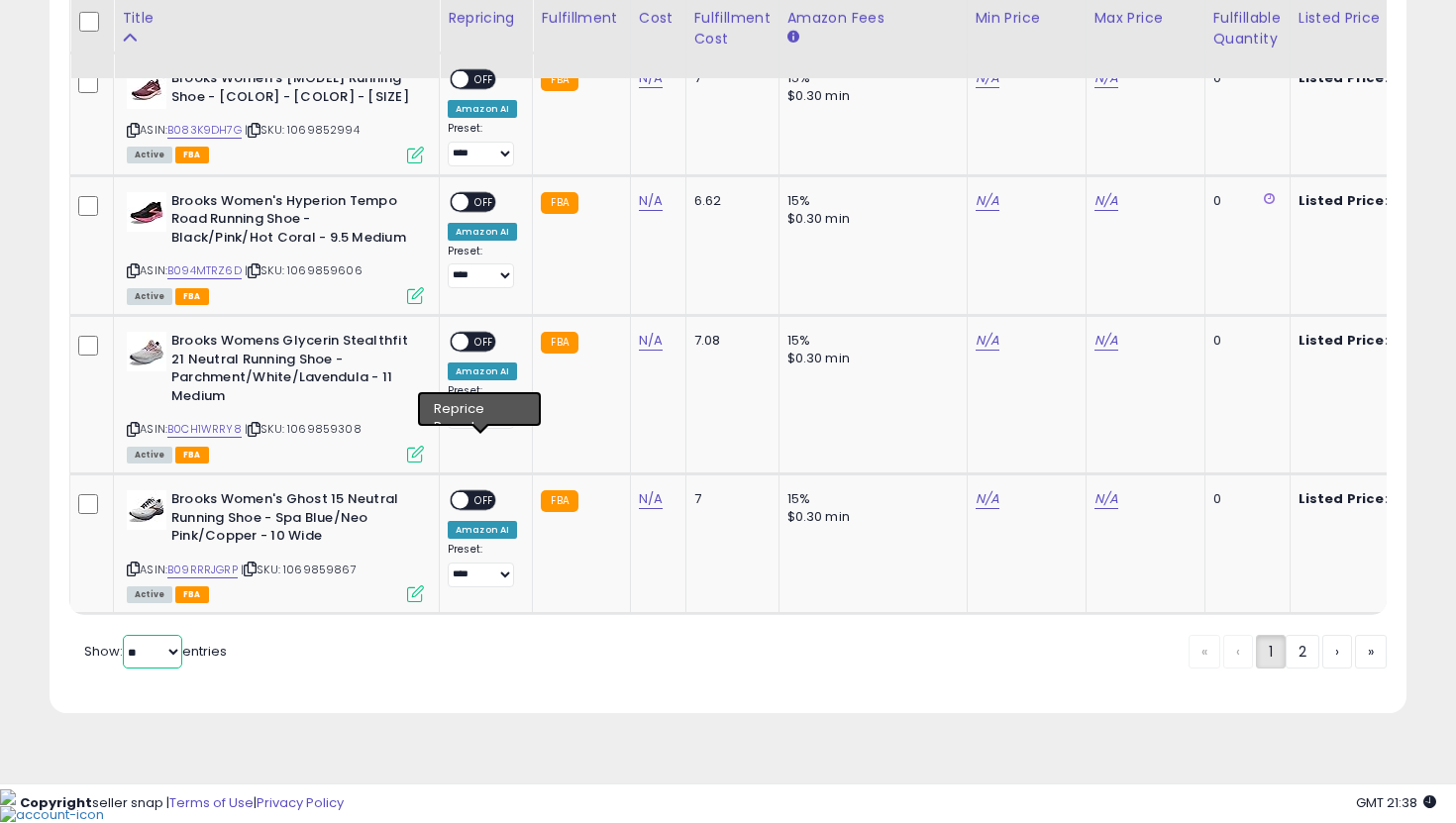 click on "**
**" at bounding box center (153, 652) 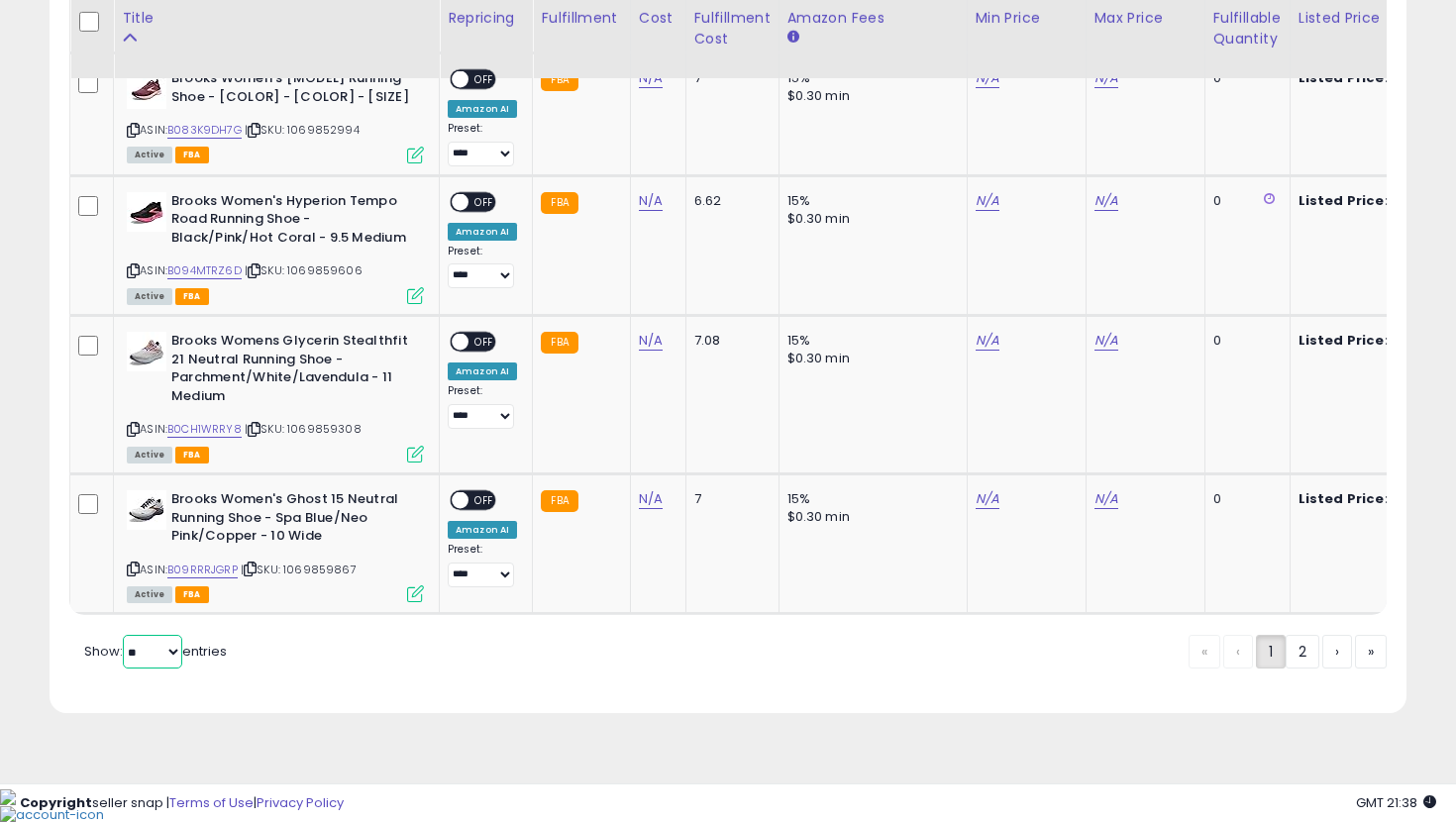 select on "**" 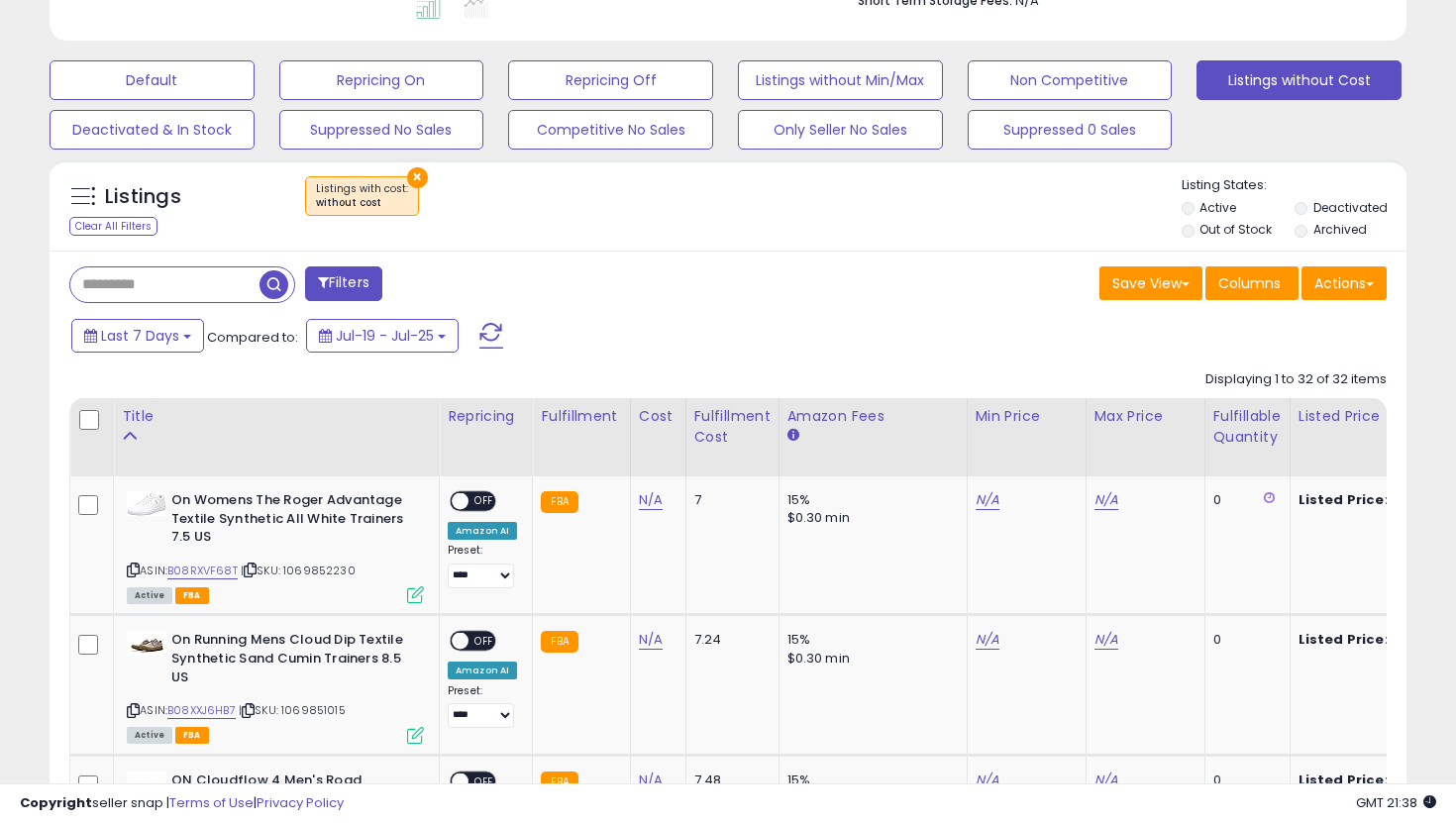 scroll, scrollTop: 584, scrollLeft: 0, axis: vertical 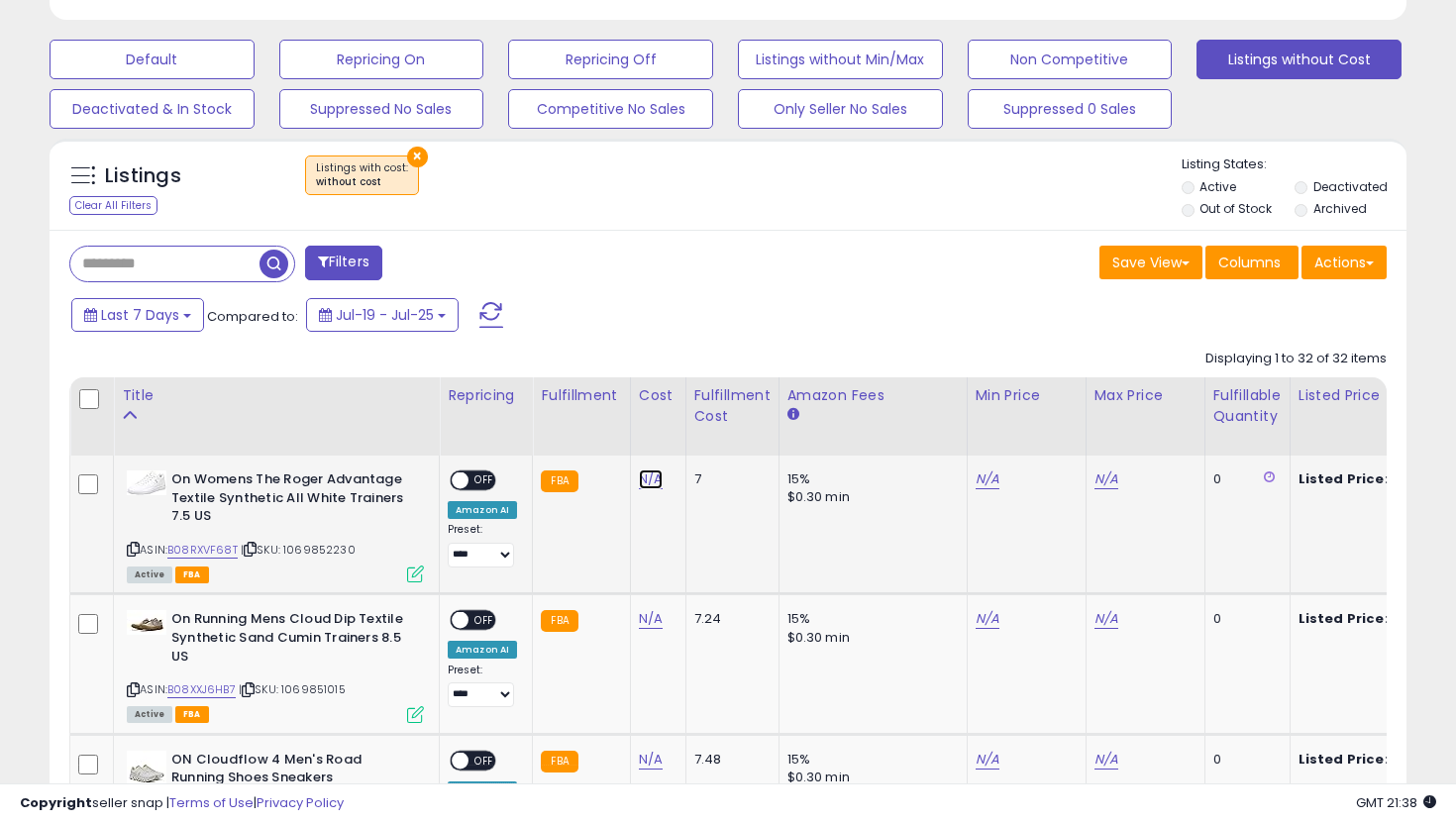 click on "N/A" at bounding box center [651, 479] 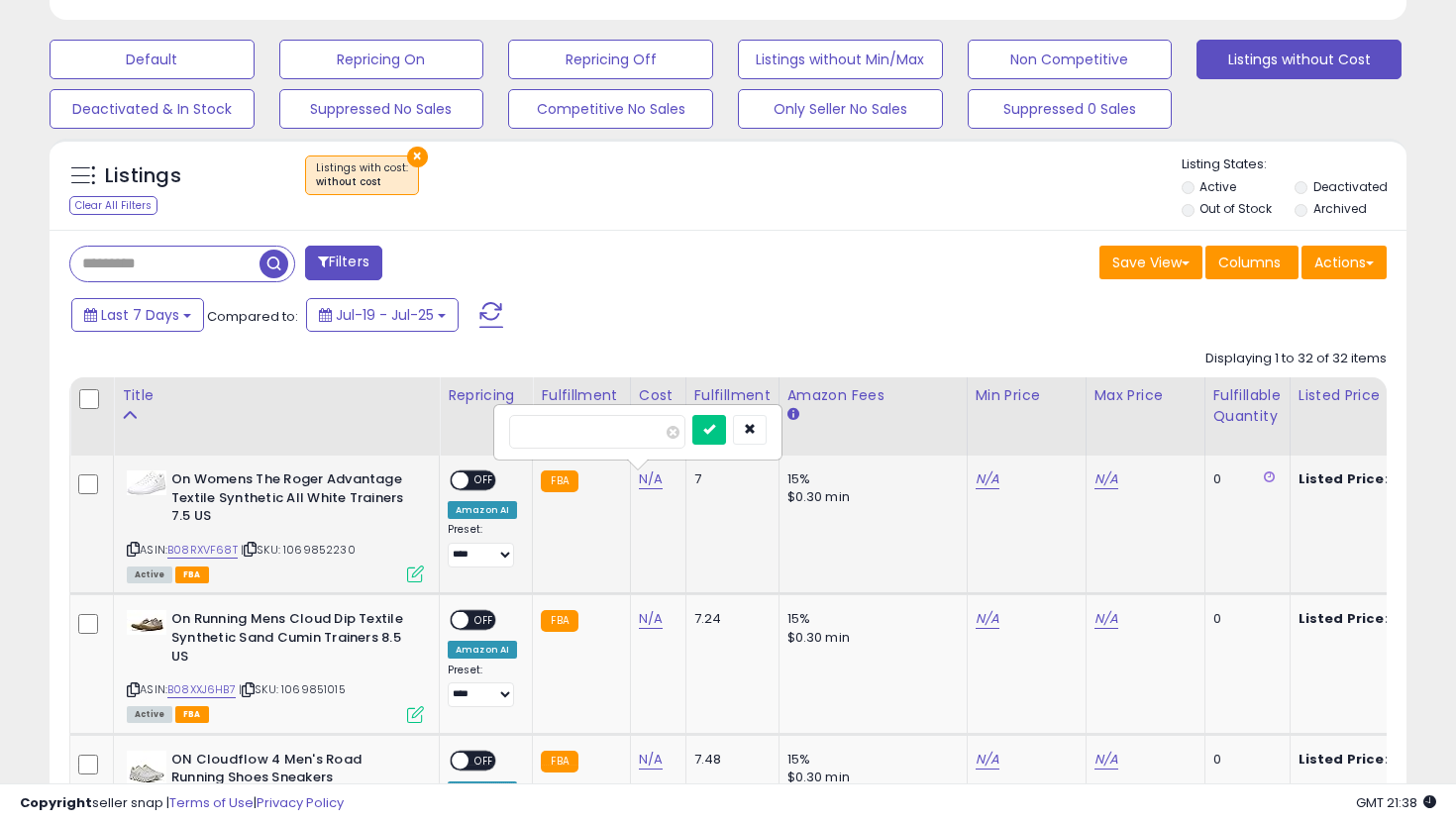 type on "**" 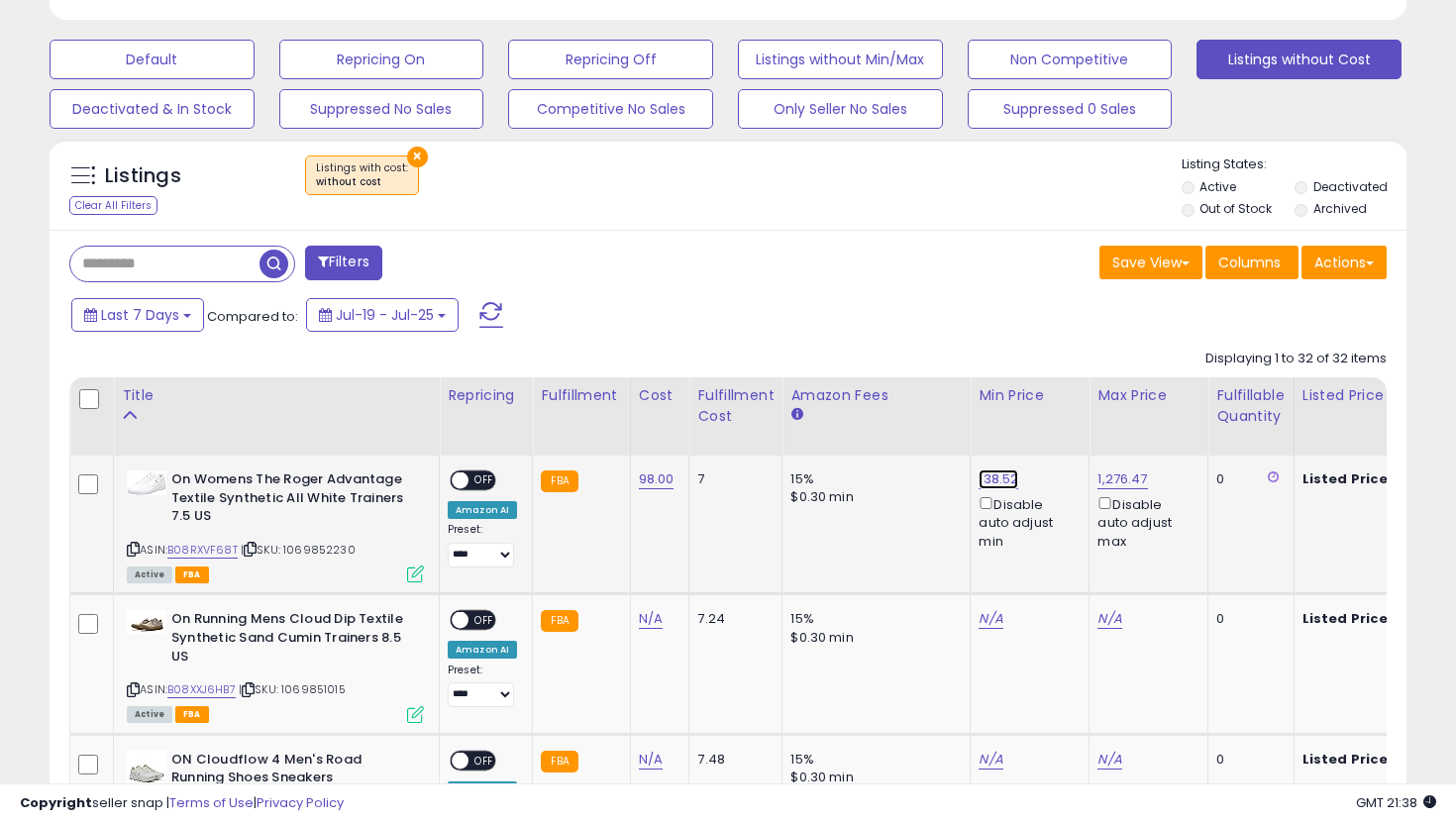 click on "138.52" at bounding box center (998, 479) 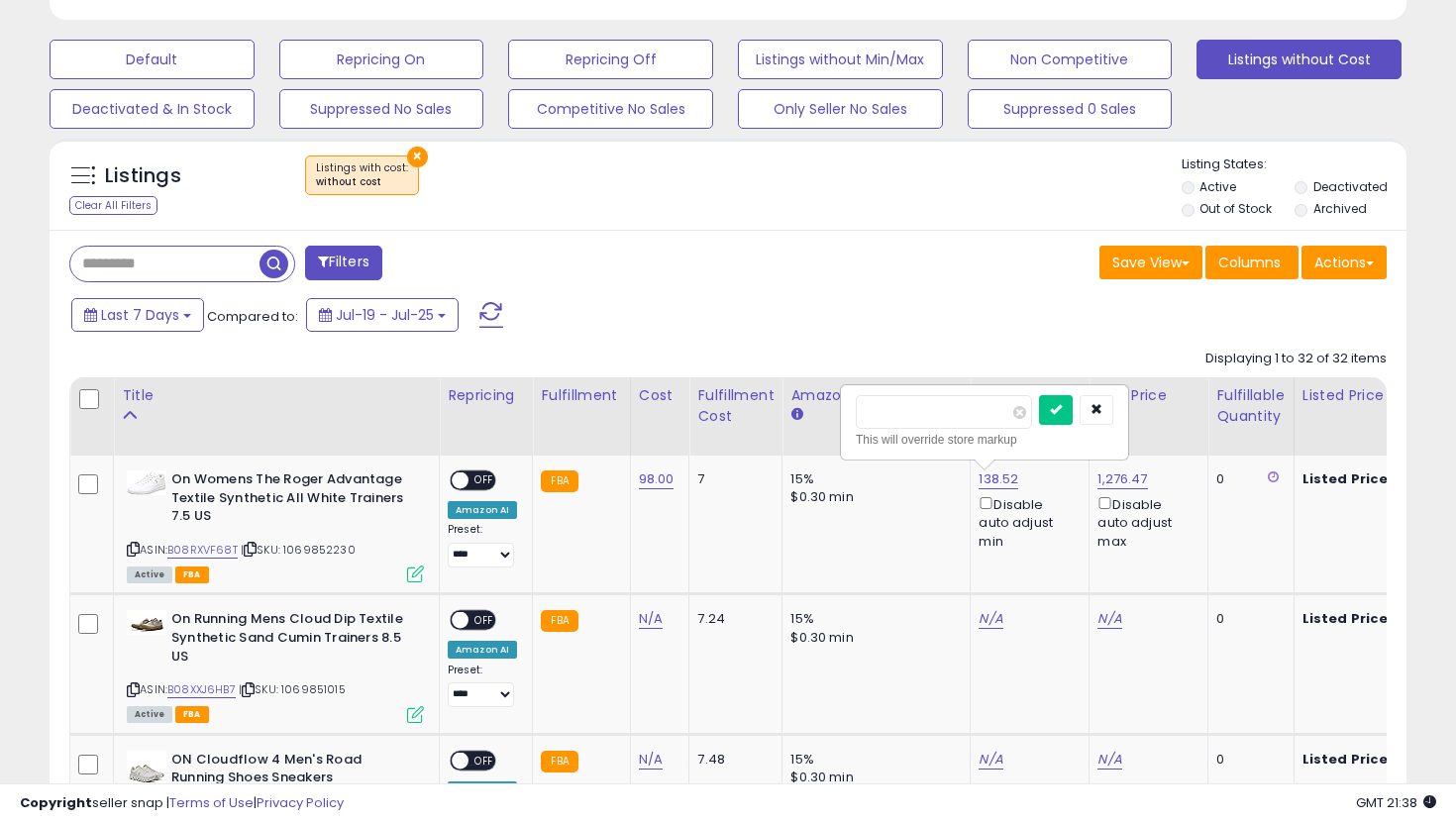 drag, startPoint x: 952, startPoint y: 406, endPoint x: 791, endPoint y: 389, distance: 161.89503 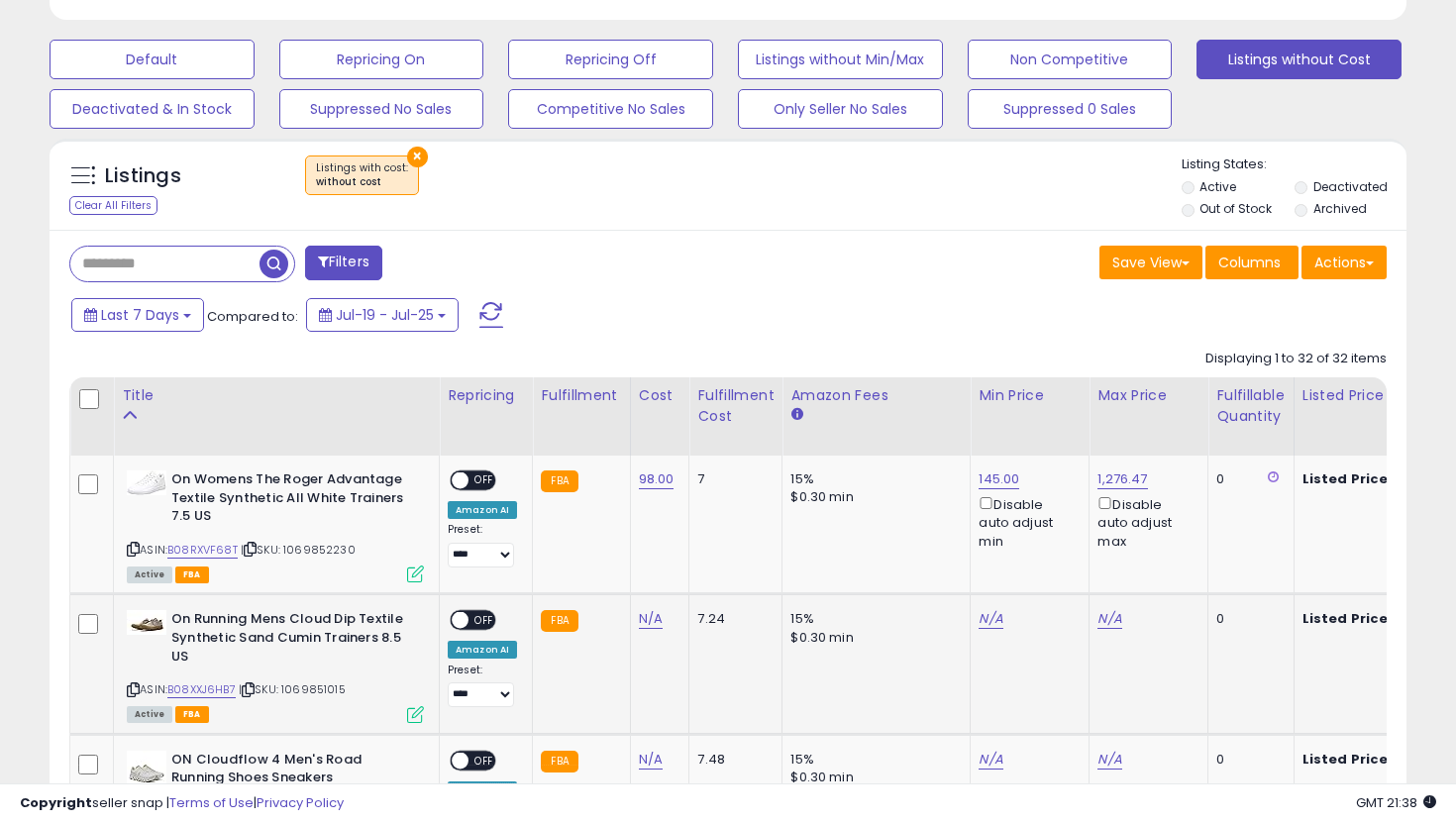 scroll, scrollTop: 0, scrollLeft: 203, axis: horizontal 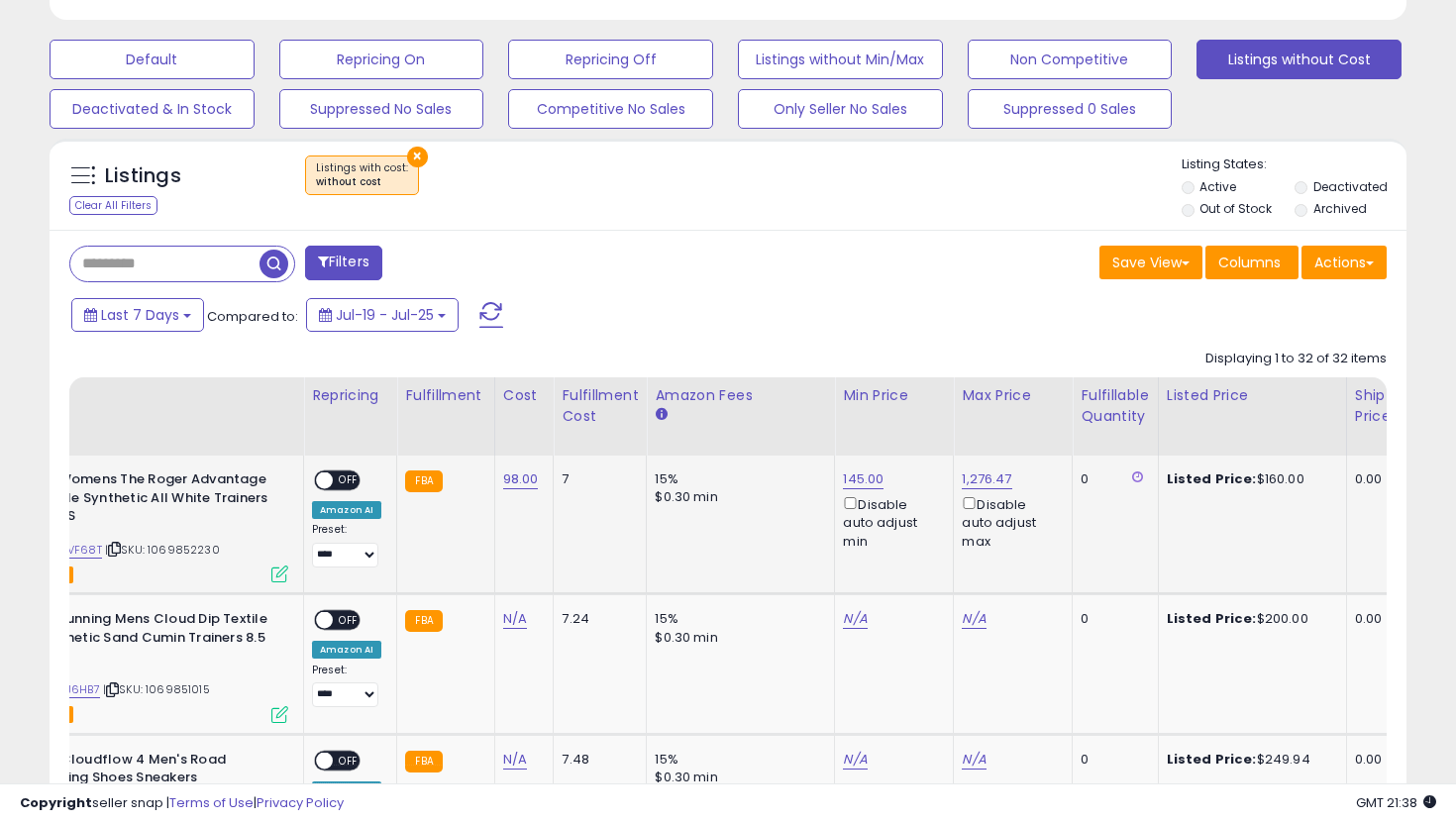 click on "OFF" at bounding box center [349, 480] 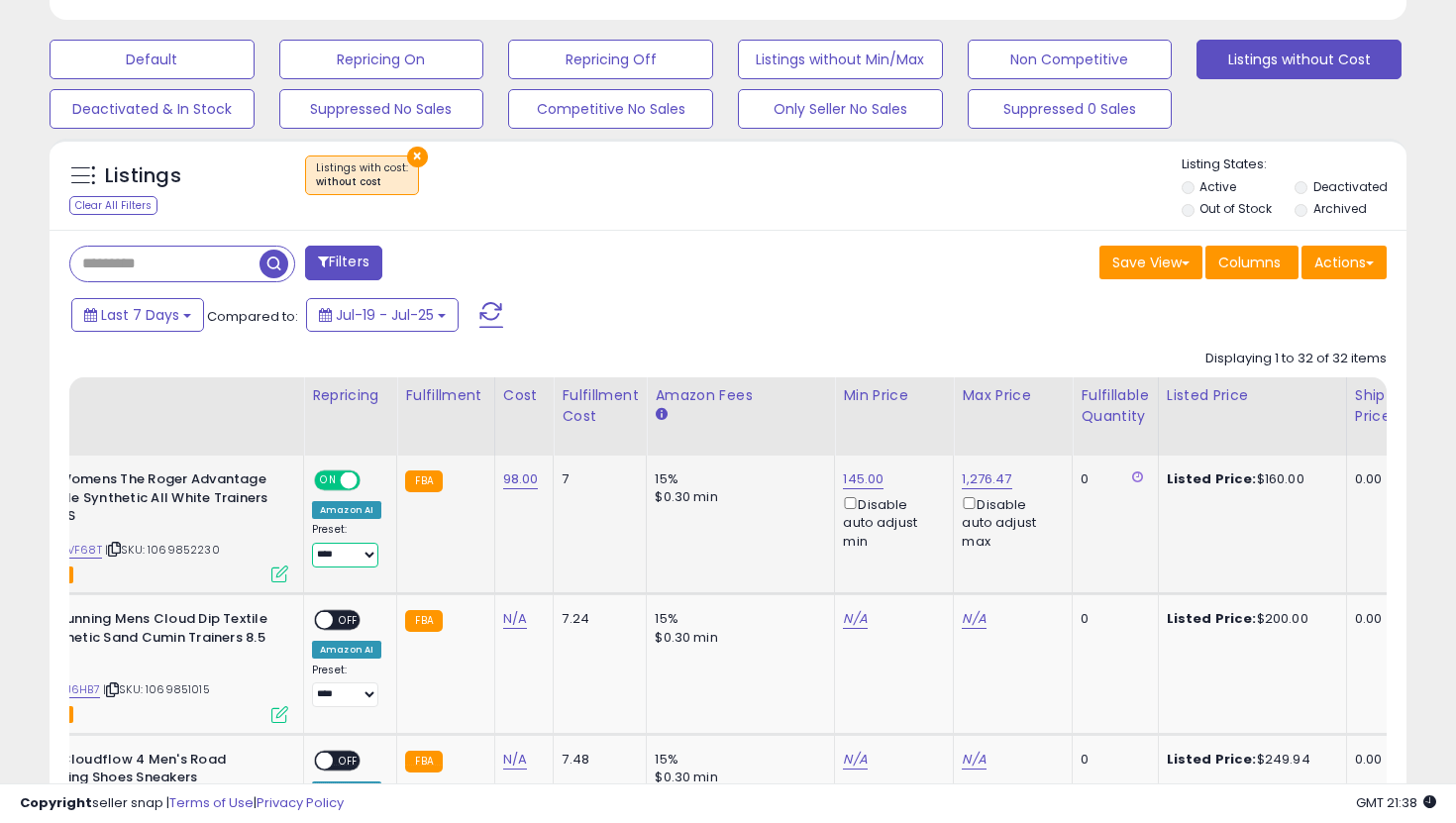 click on "**********" at bounding box center [345, 555] 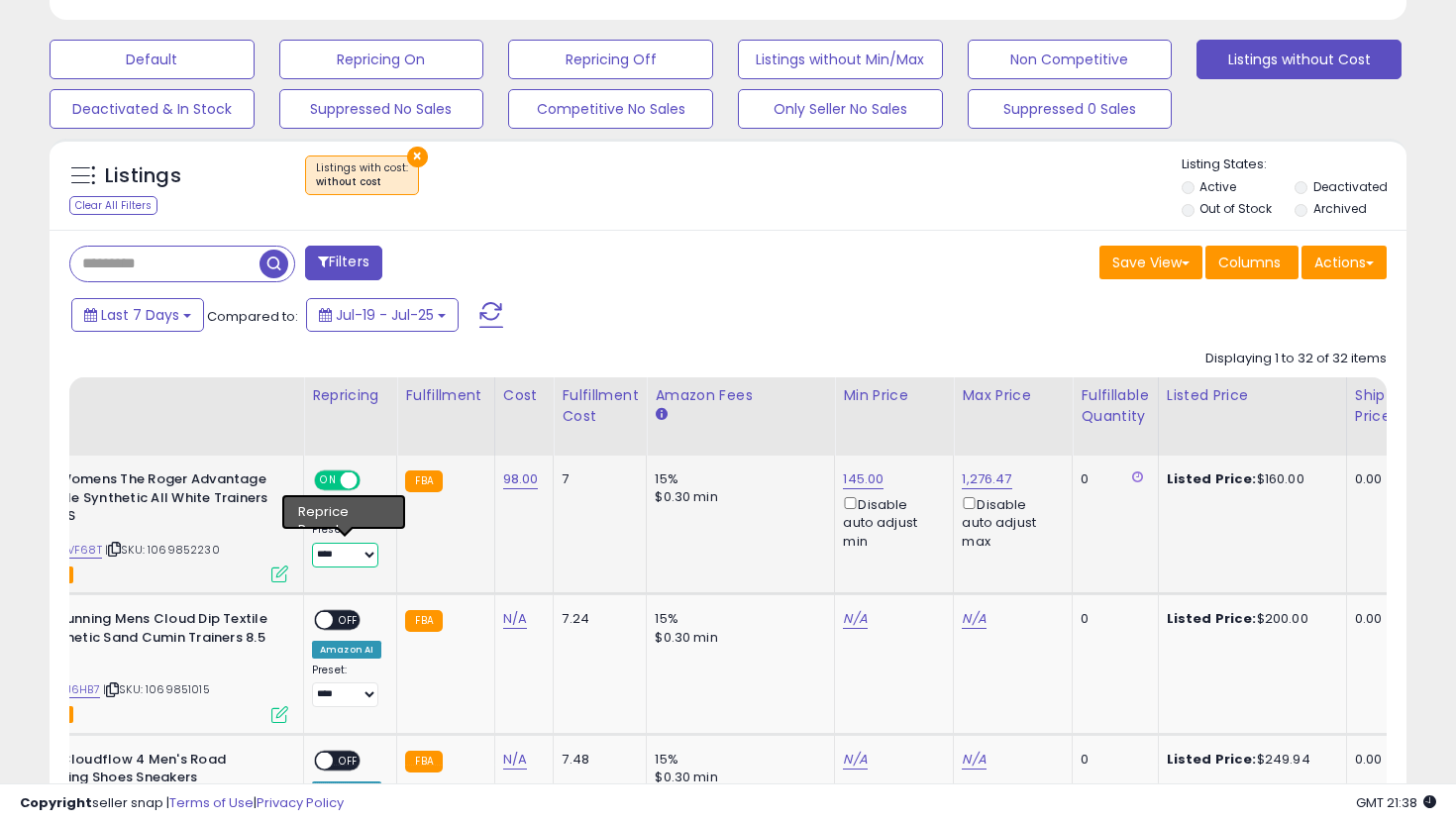 select on "**********" 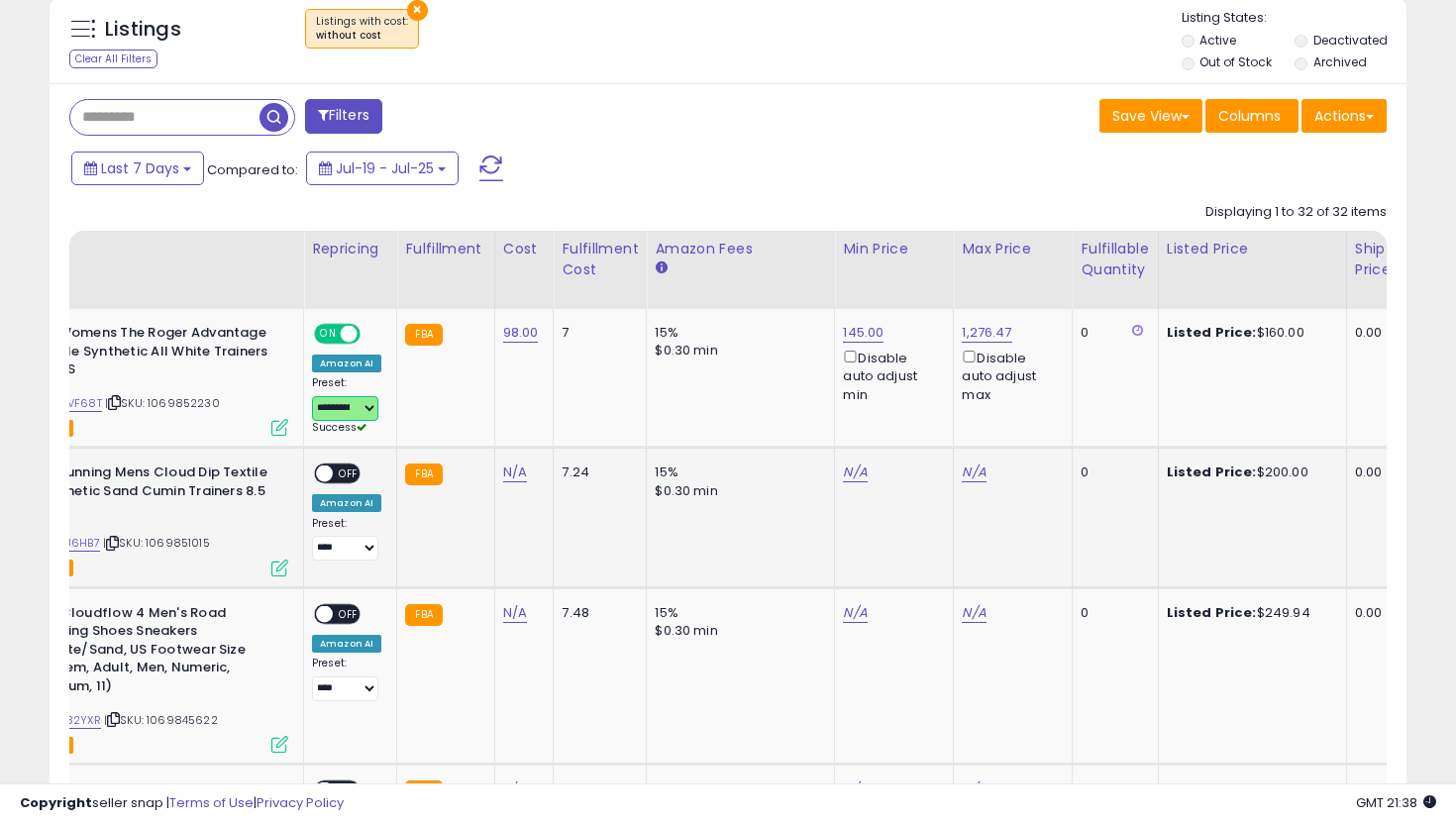 scroll, scrollTop: 732, scrollLeft: 0, axis: vertical 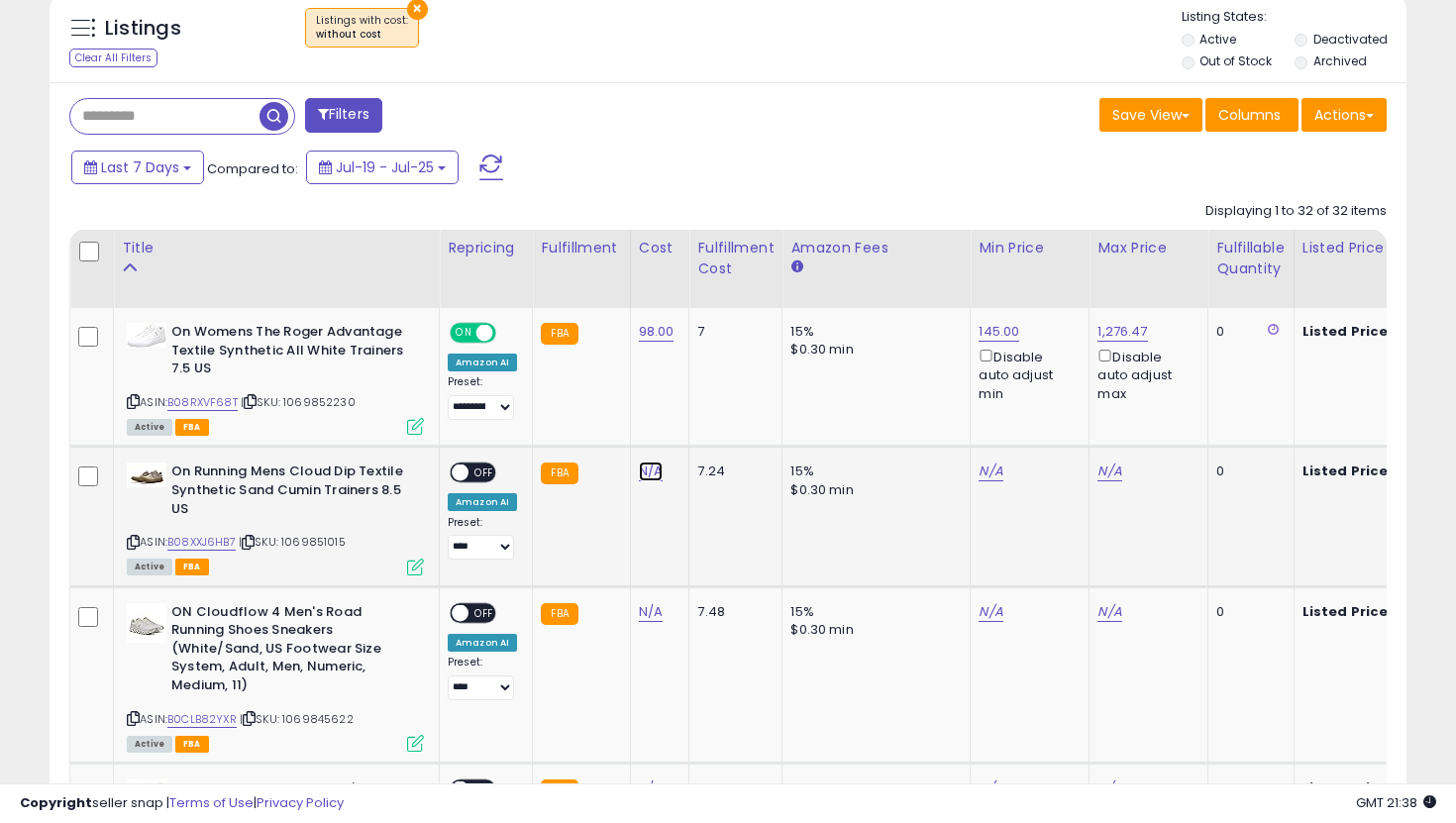 click on "N/A" at bounding box center (651, 471) 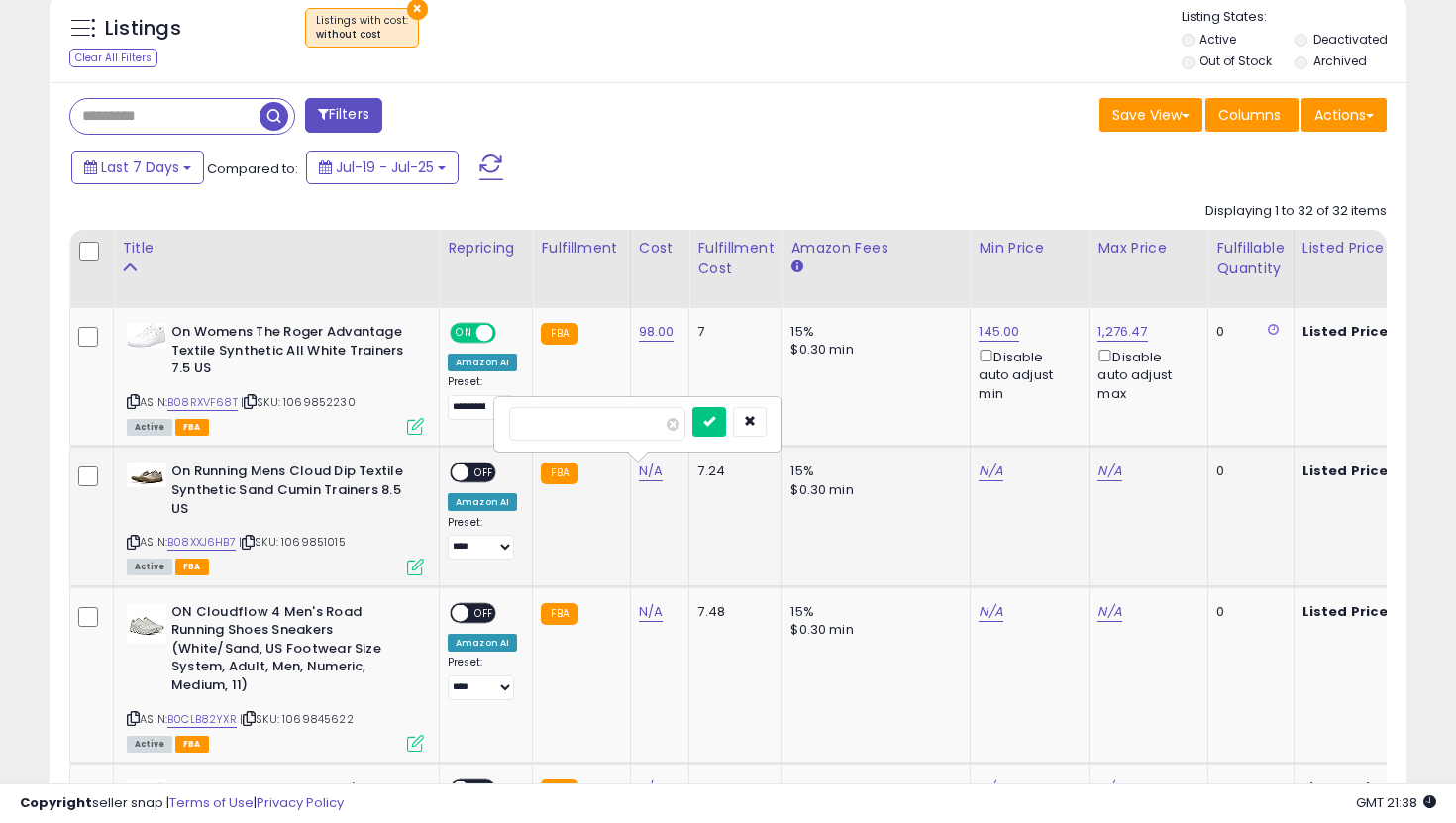 type on "**" 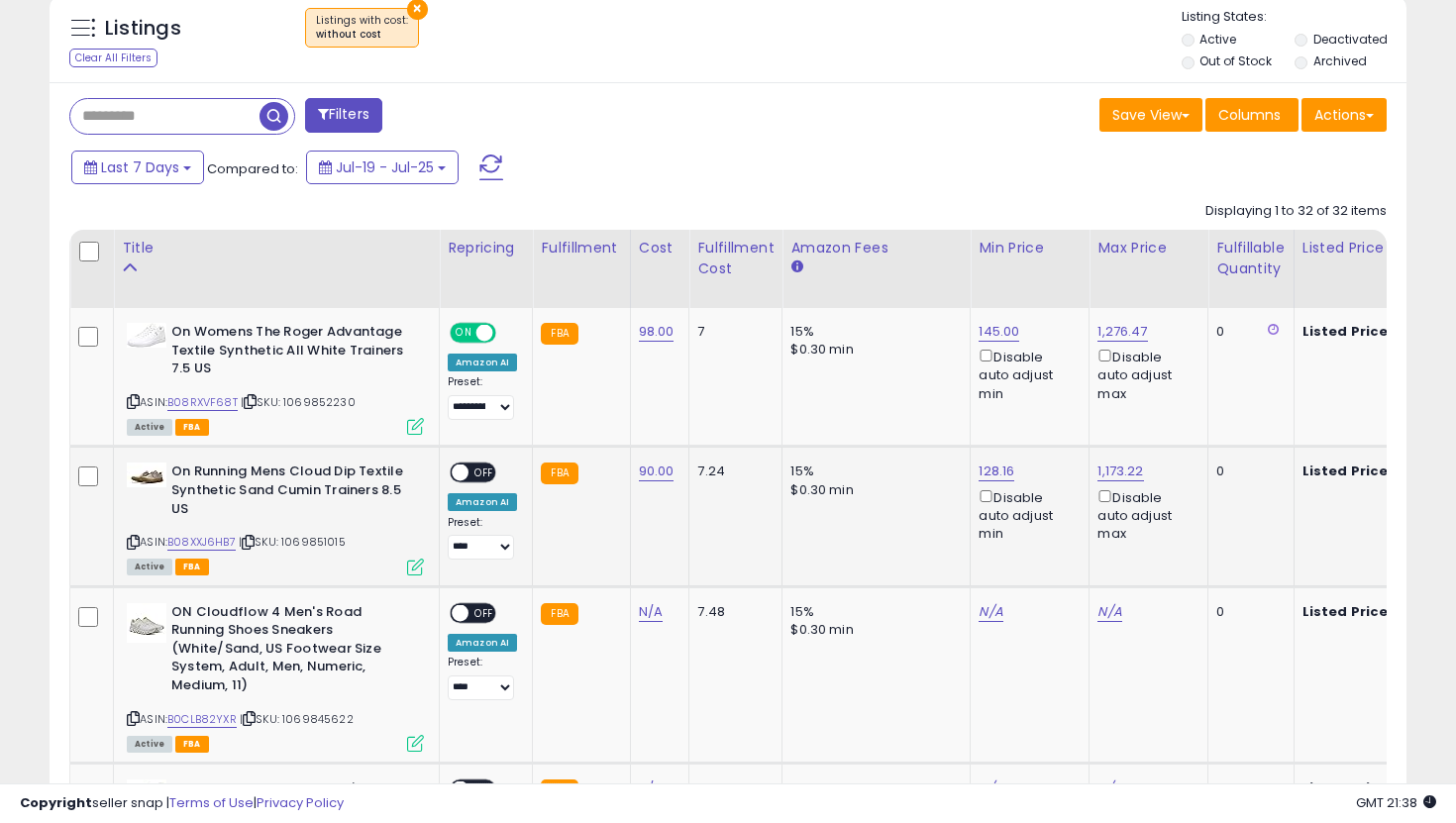 click on "128.16  Disable auto adjust min" at bounding box center [1026, 502] 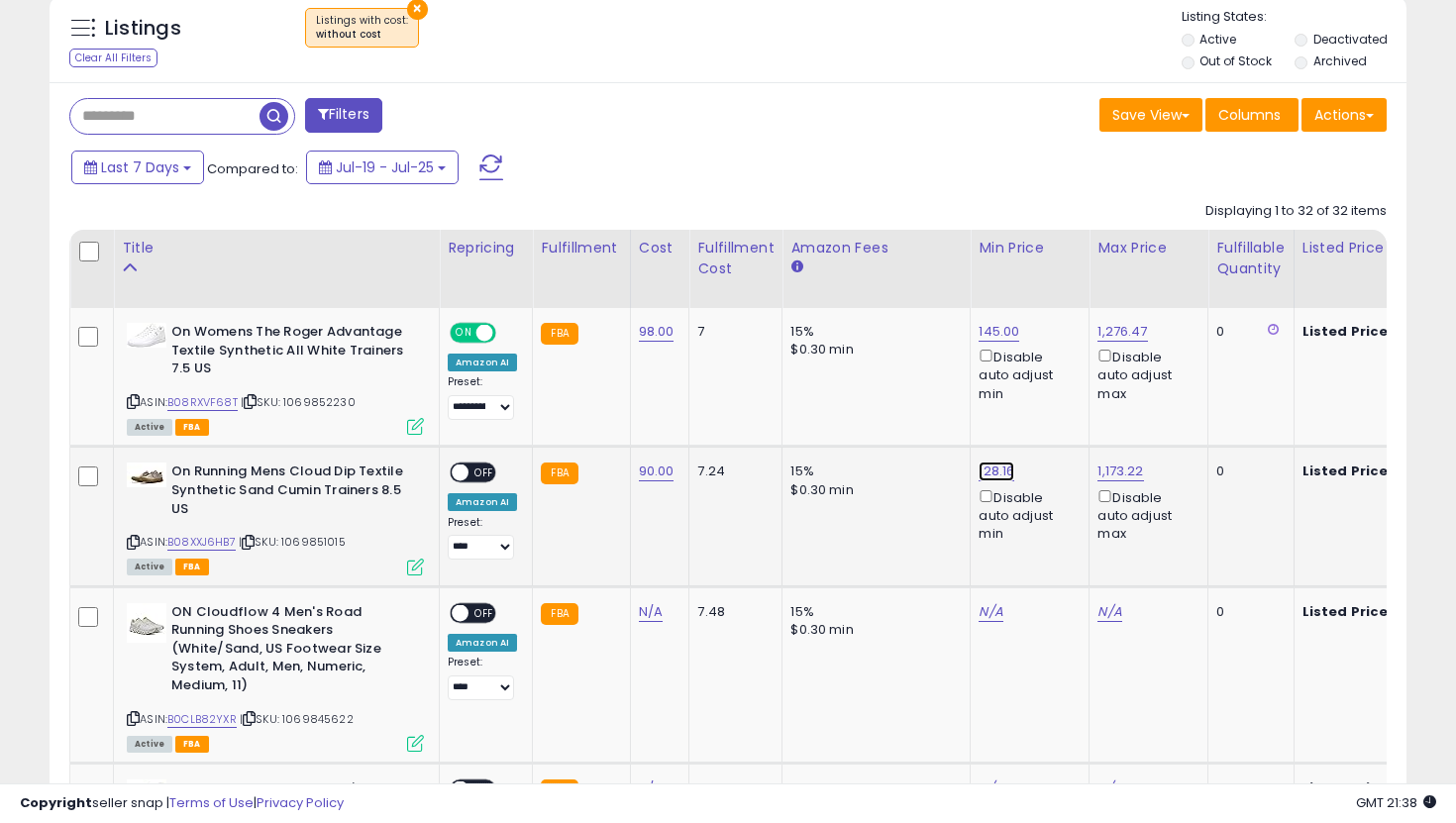 click on "128.16" at bounding box center (998, 332) 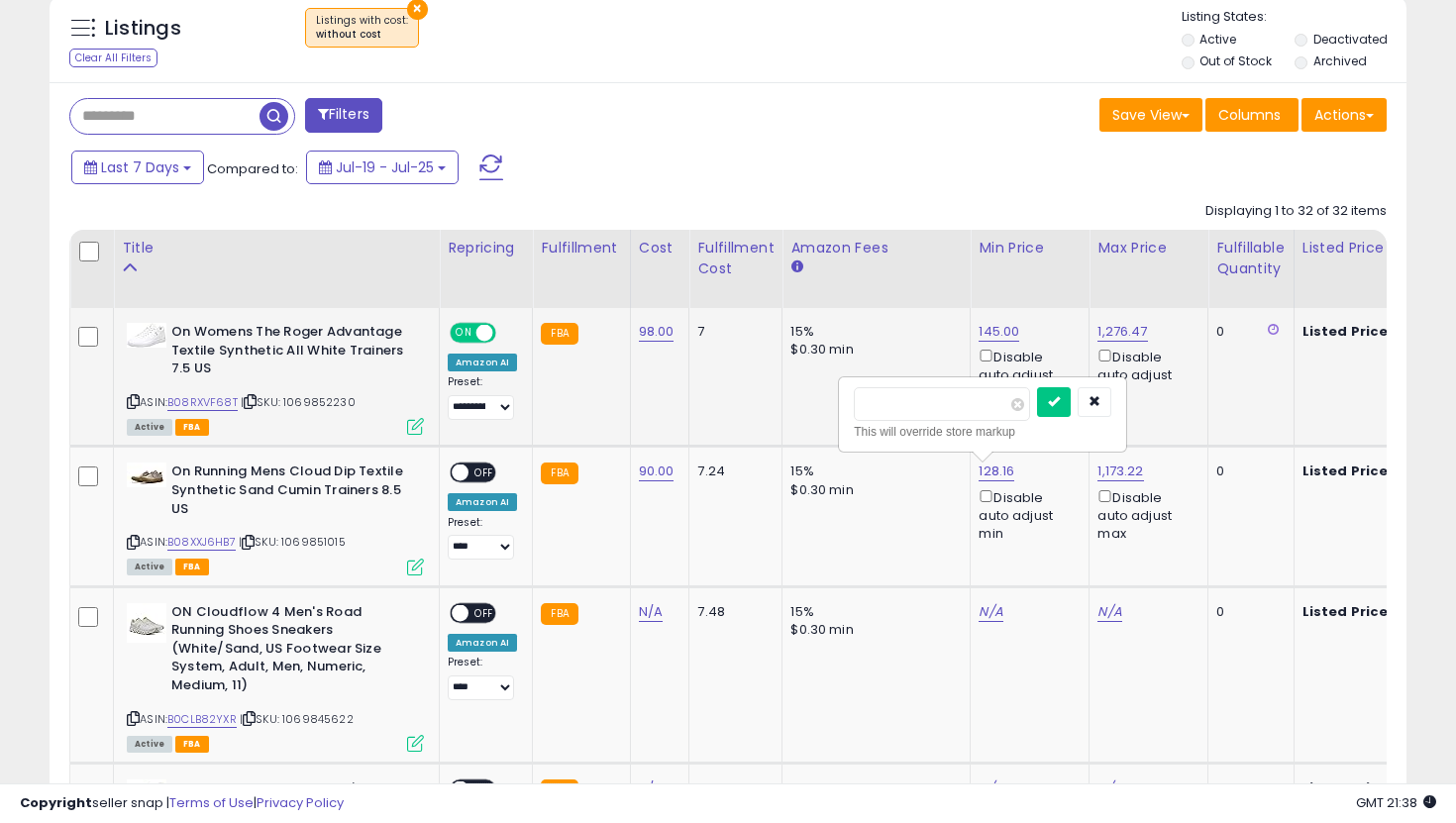drag, startPoint x: 939, startPoint y: 402, endPoint x: 751, endPoint y: 379, distance: 189.40169 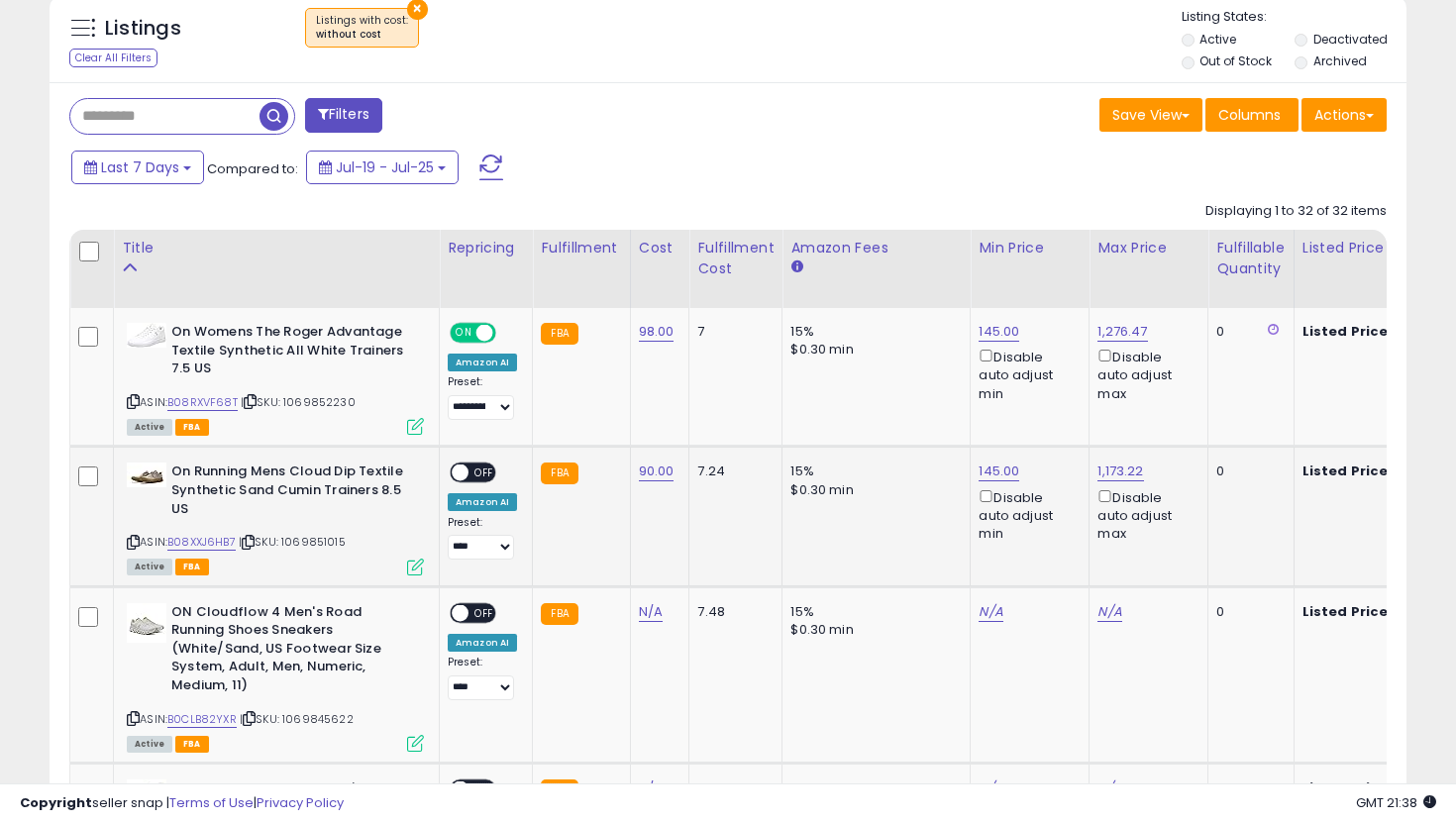 click on "**********" at bounding box center (482, 511) 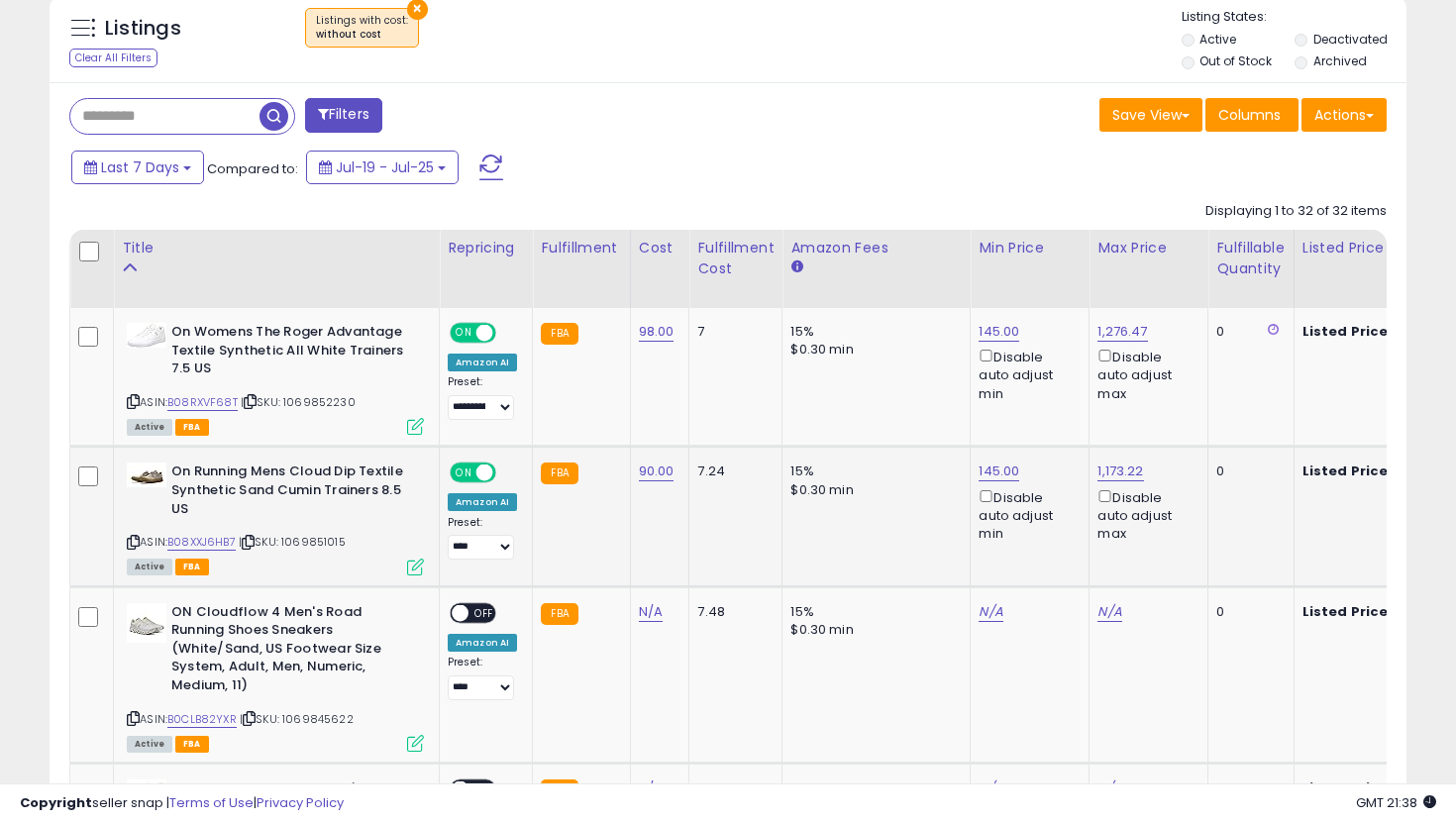 click on "**********" at bounding box center [482, 538] 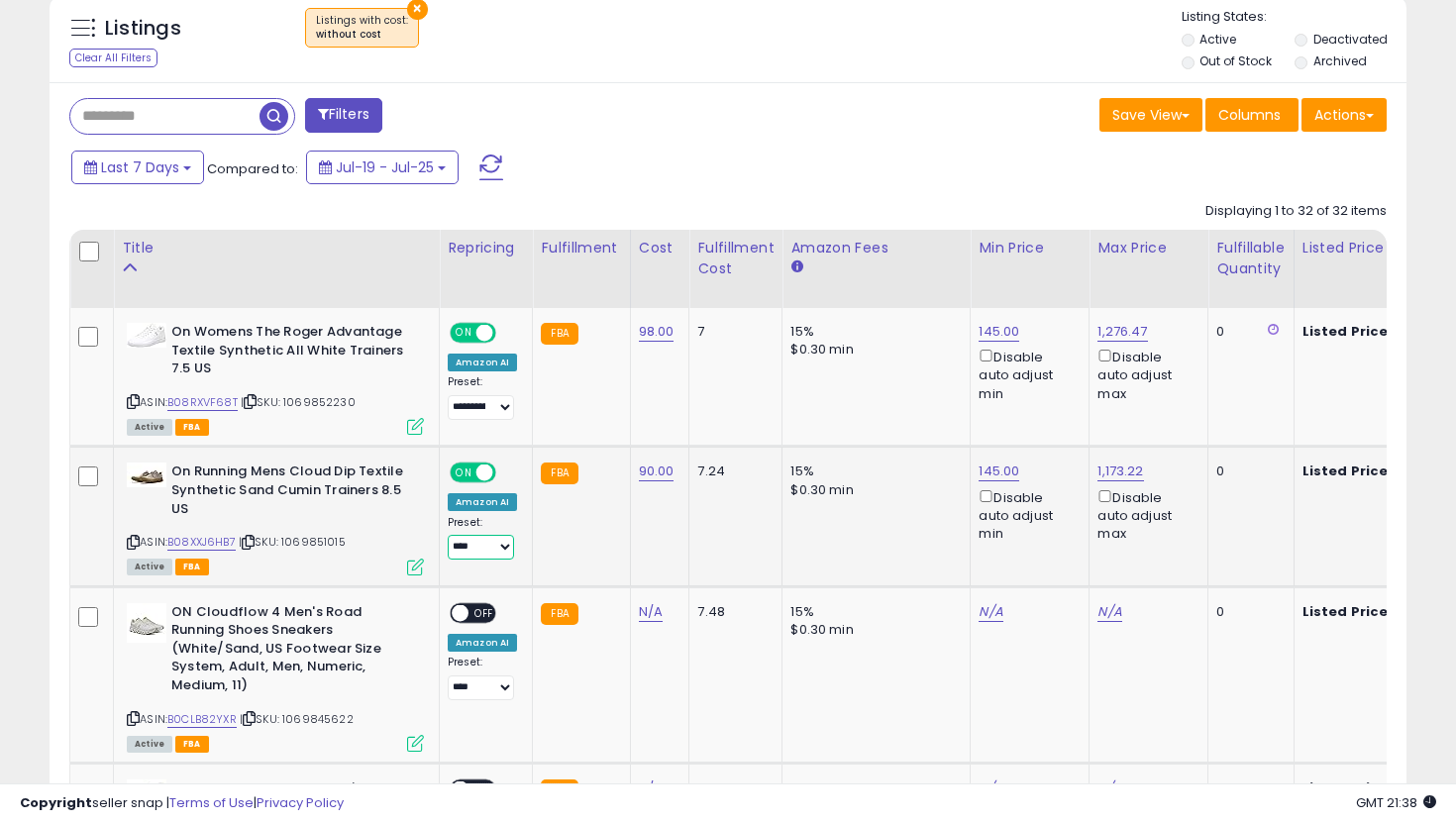 click on "**********" at bounding box center (480, 547) 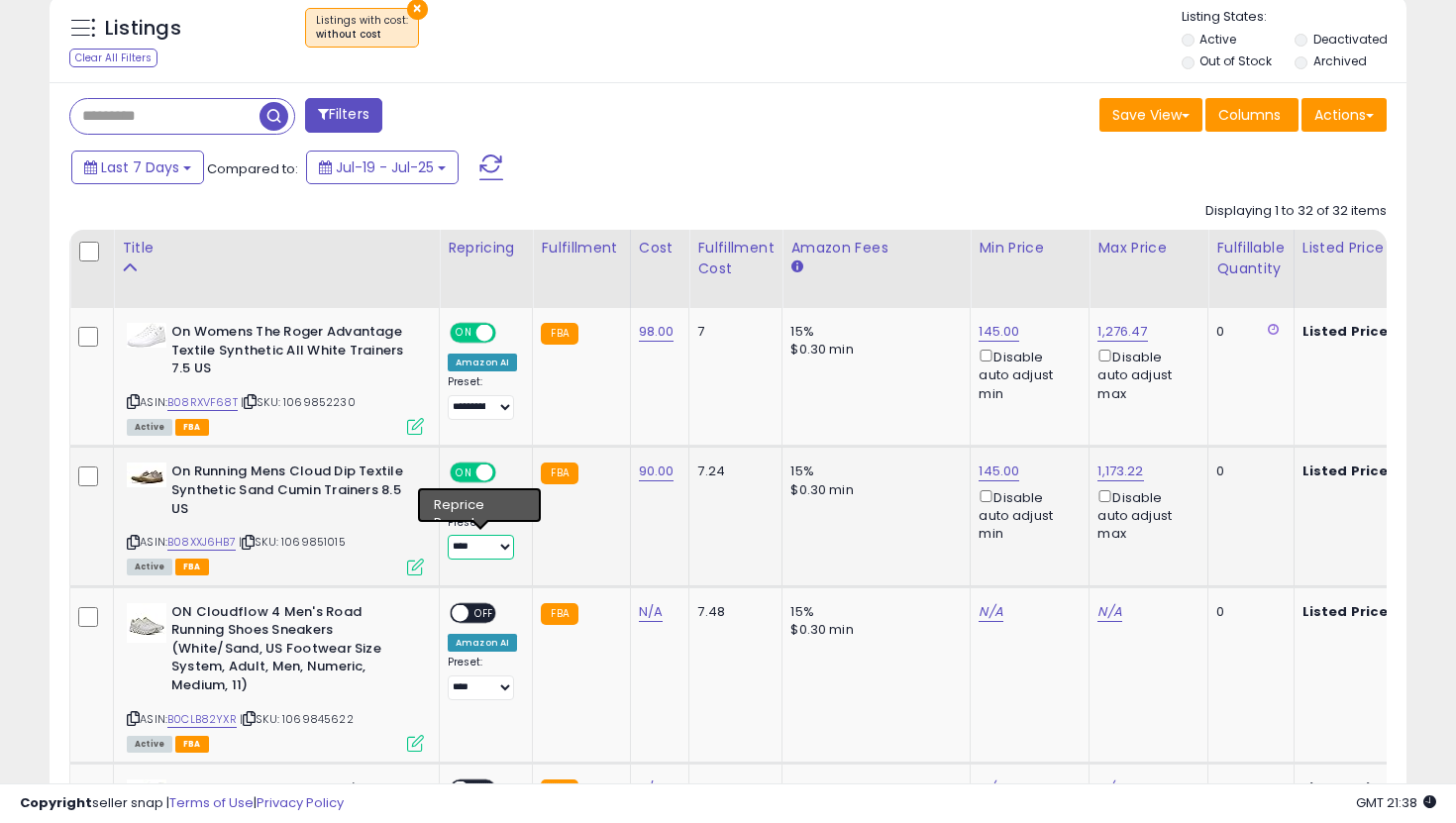 select on "**********" 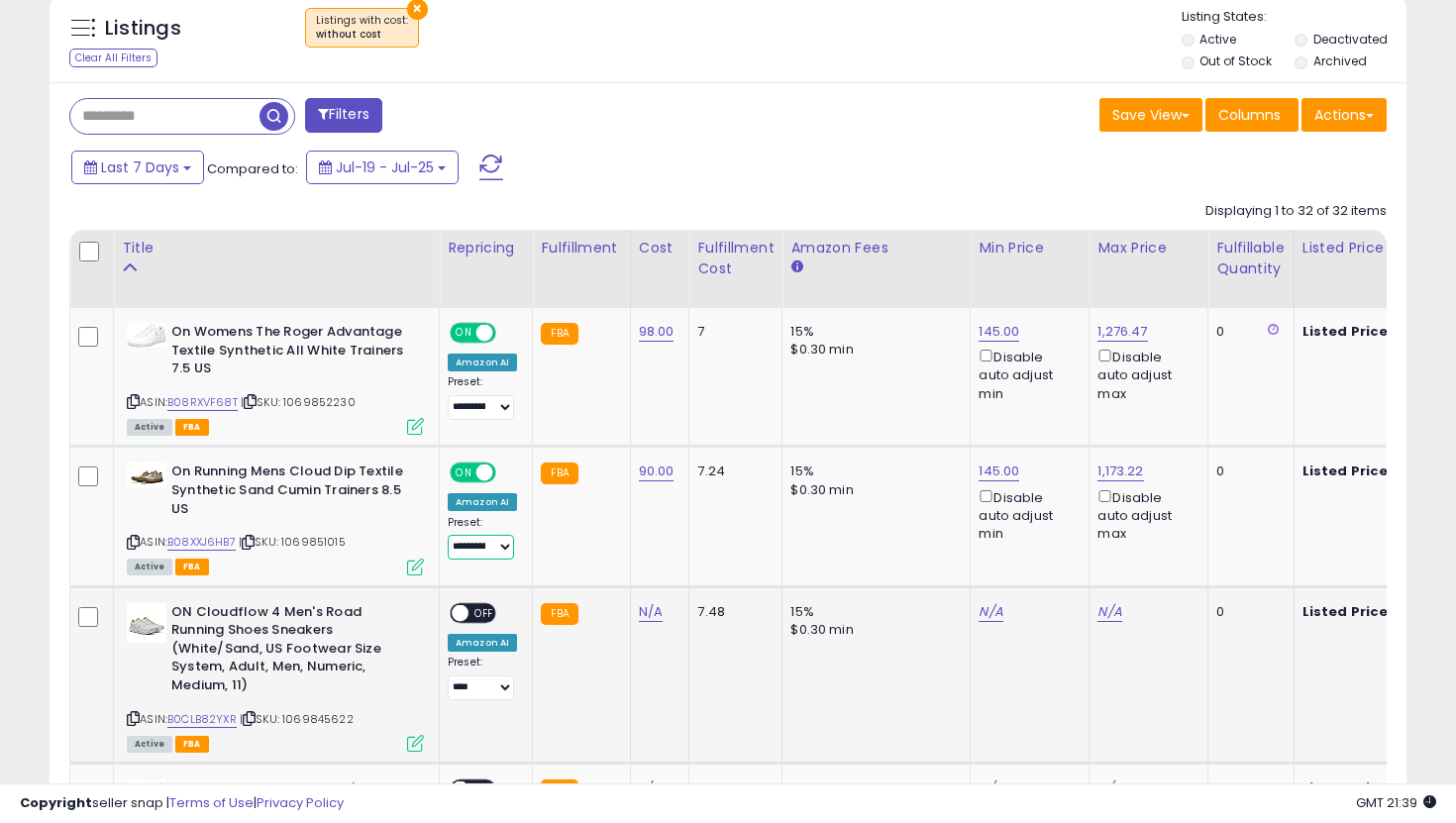 scroll, scrollTop: 936, scrollLeft: 0, axis: vertical 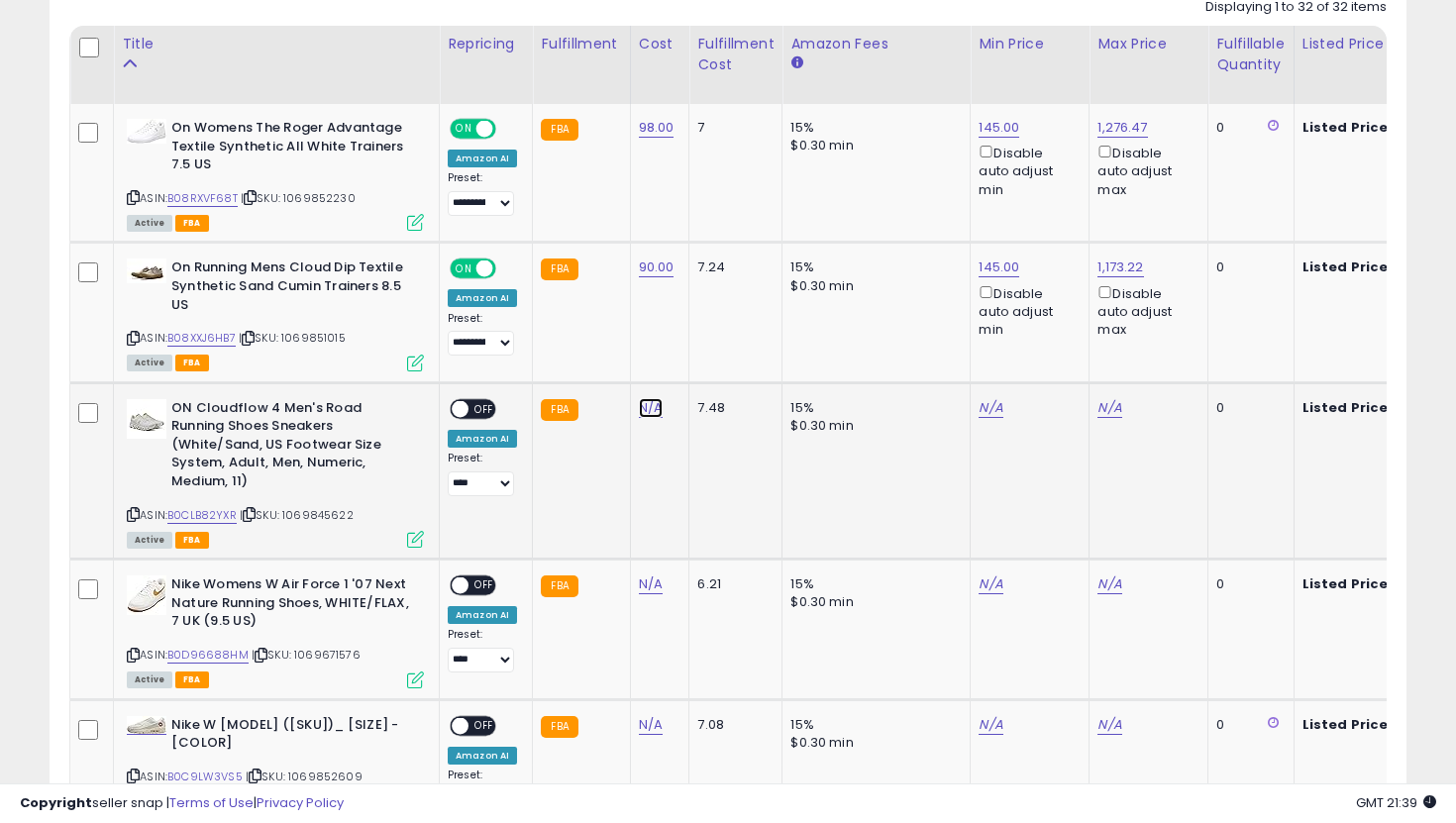 click on "N/A" at bounding box center (651, 408) 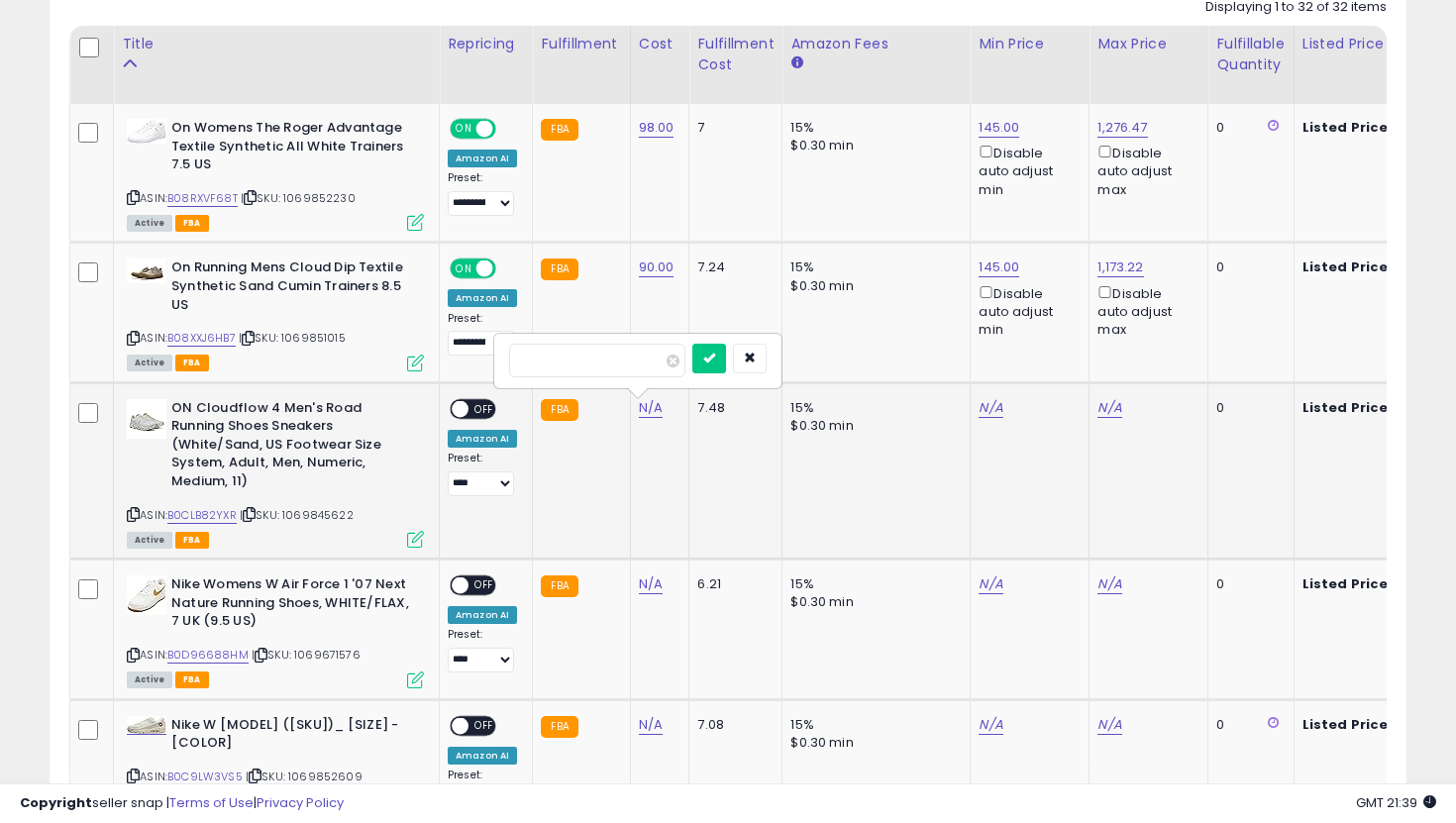 type on "***" 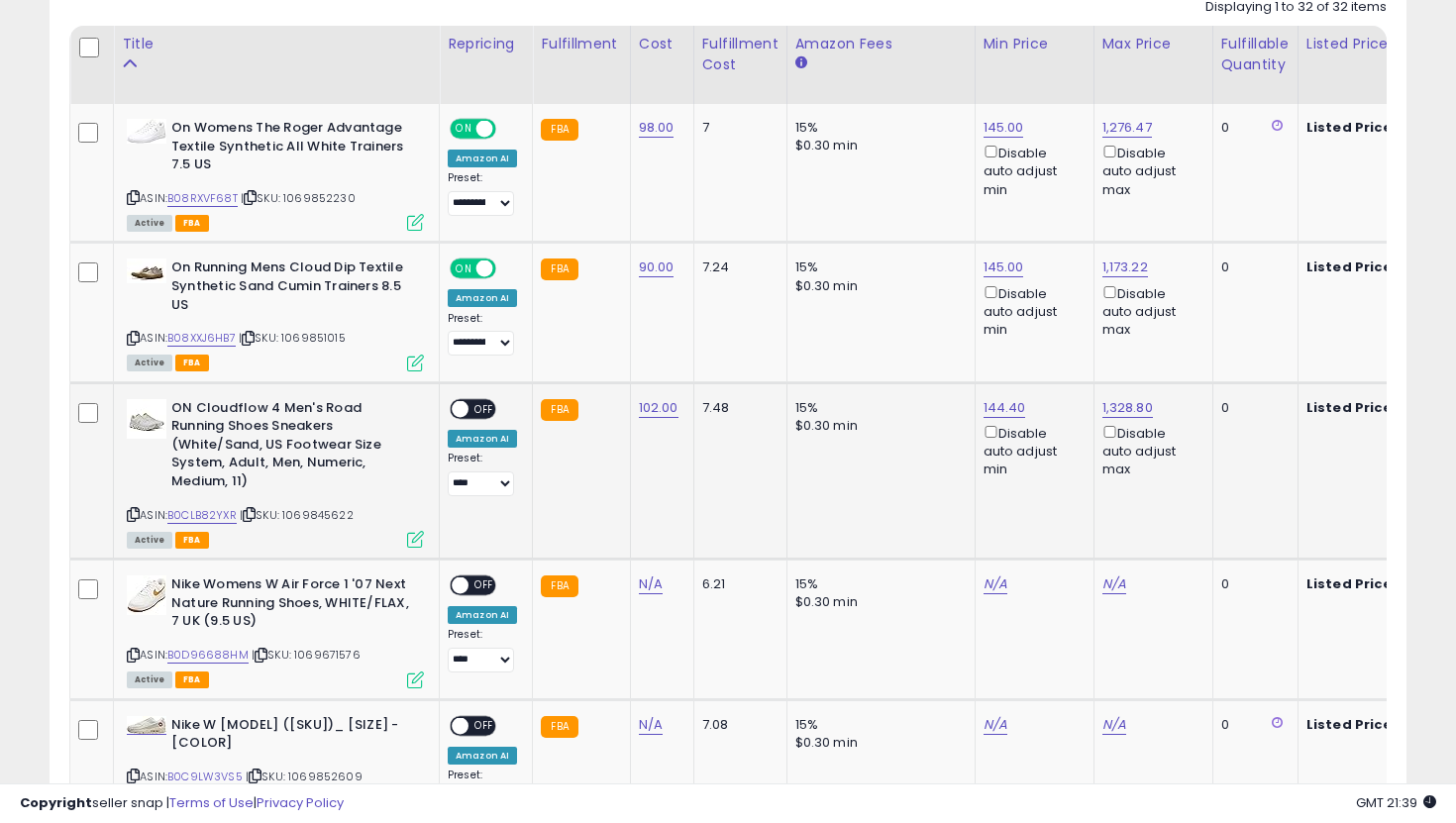 click on "OFF" at bounding box center [484, 408] 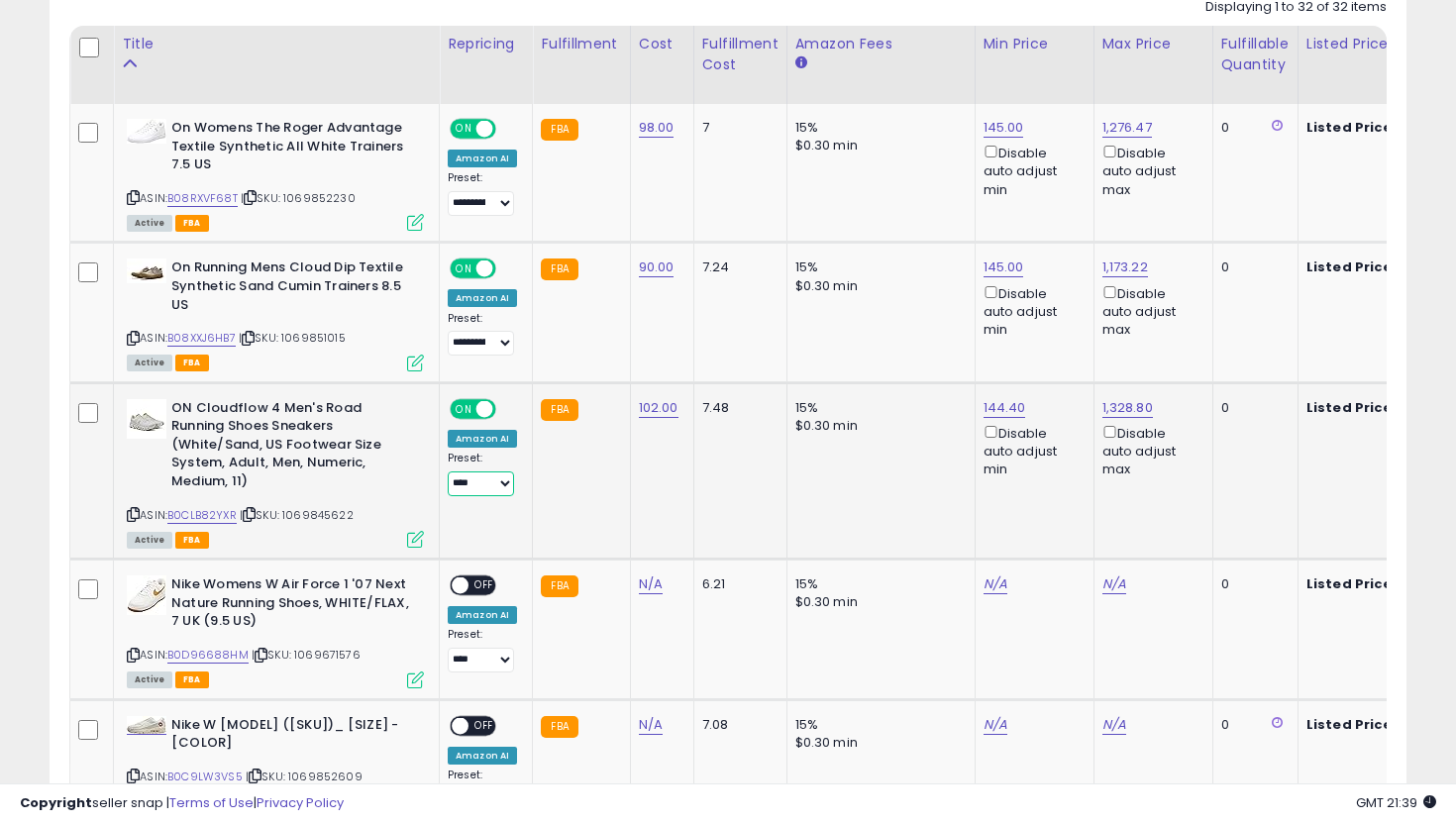click on "**********" at bounding box center (480, 483) 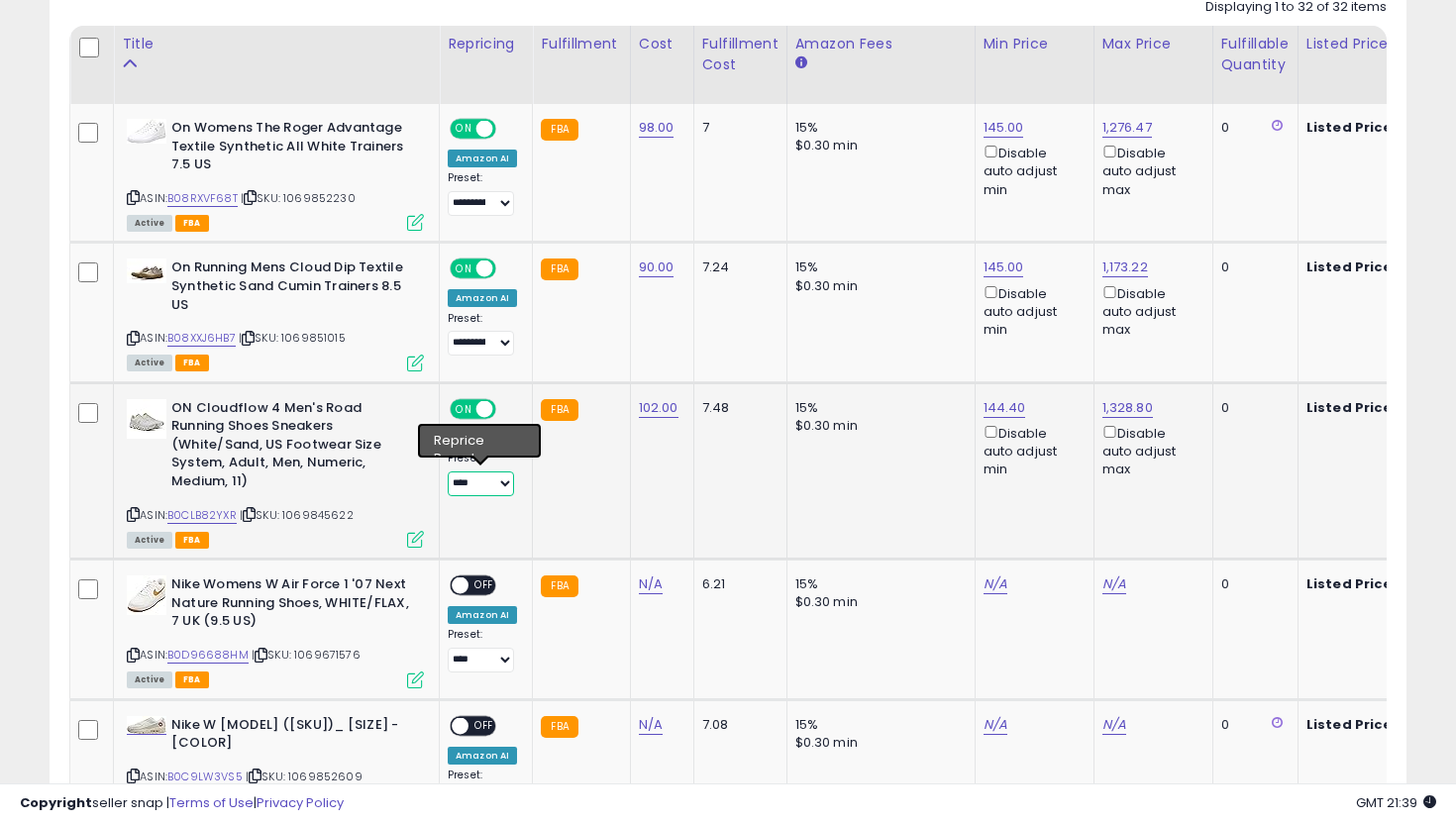 select on "**********" 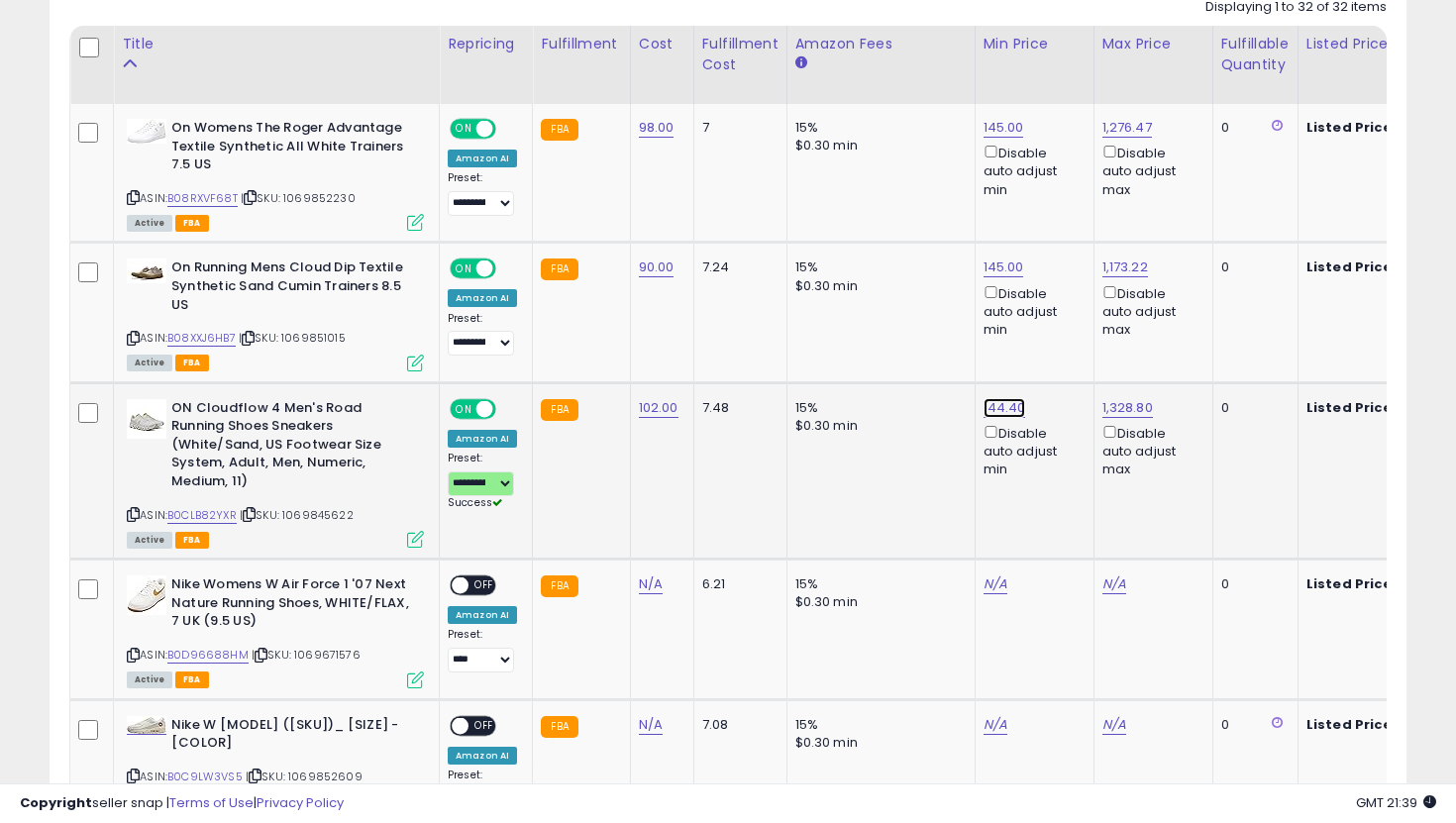 click on "144.40" at bounding box center (1003, 128) 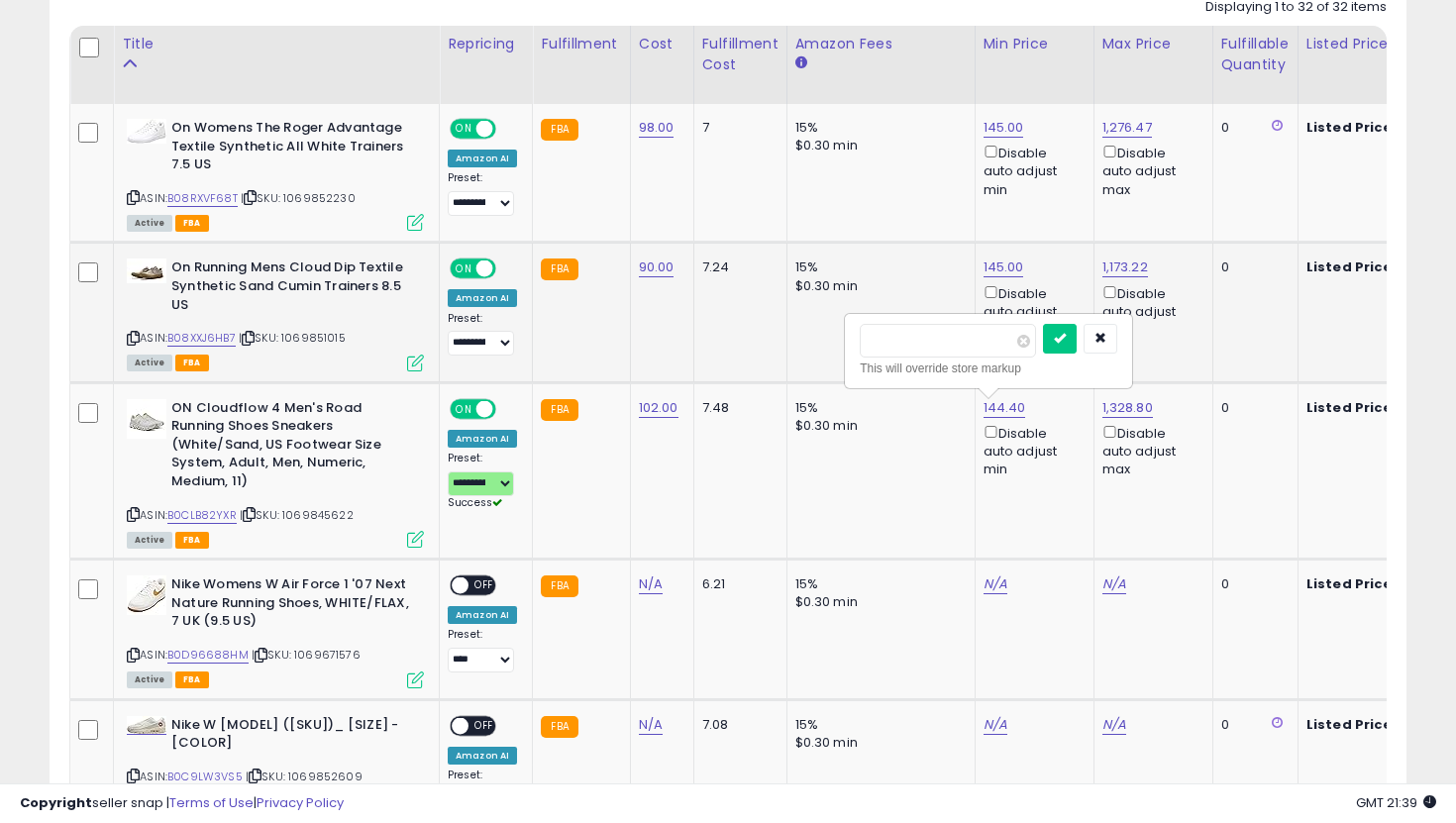 drag, startPoint x: 961, startPoint y: 344, endPoint x: 809, endPoint y: 307, distance: 156.4385 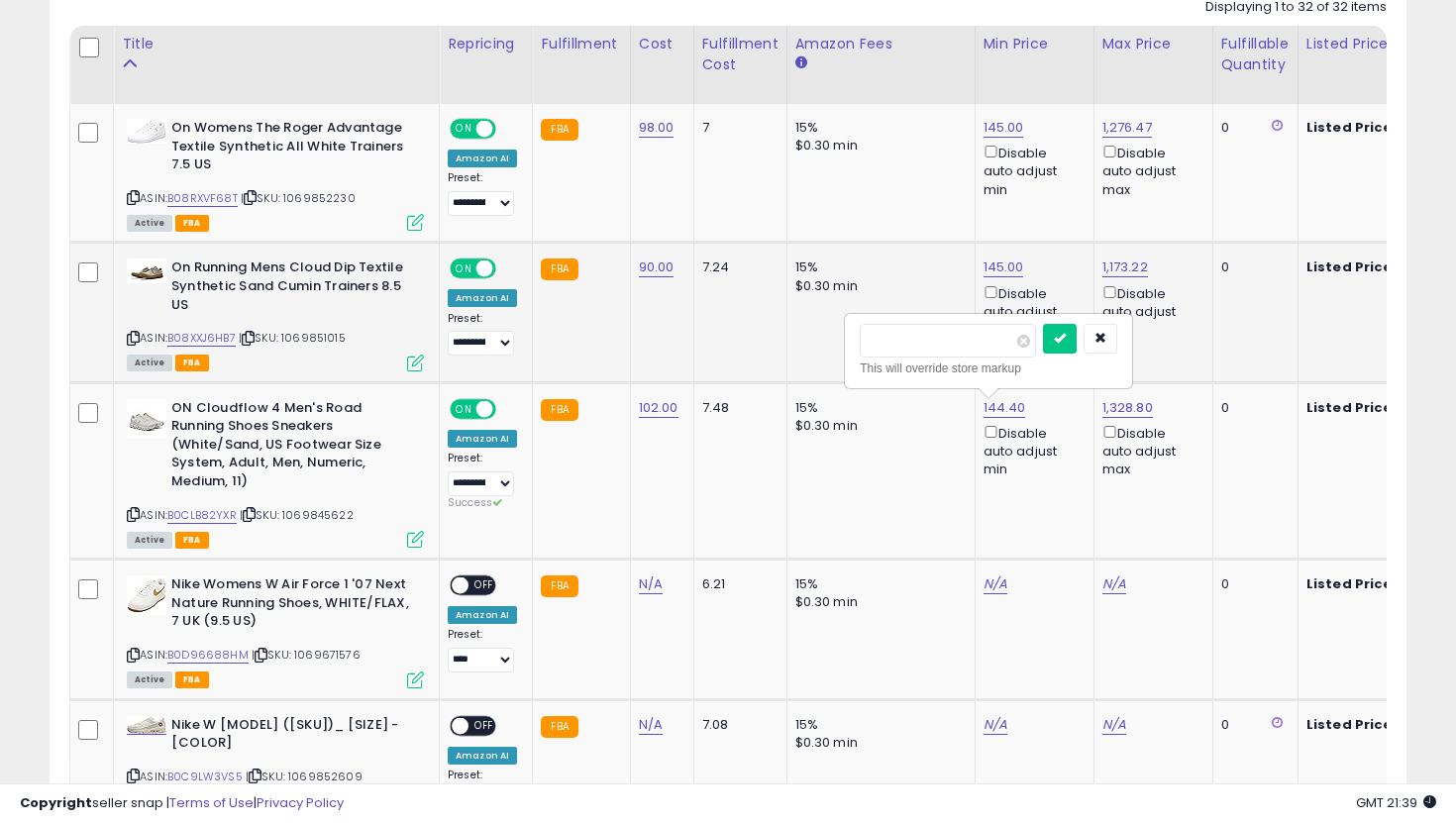 type on "***" 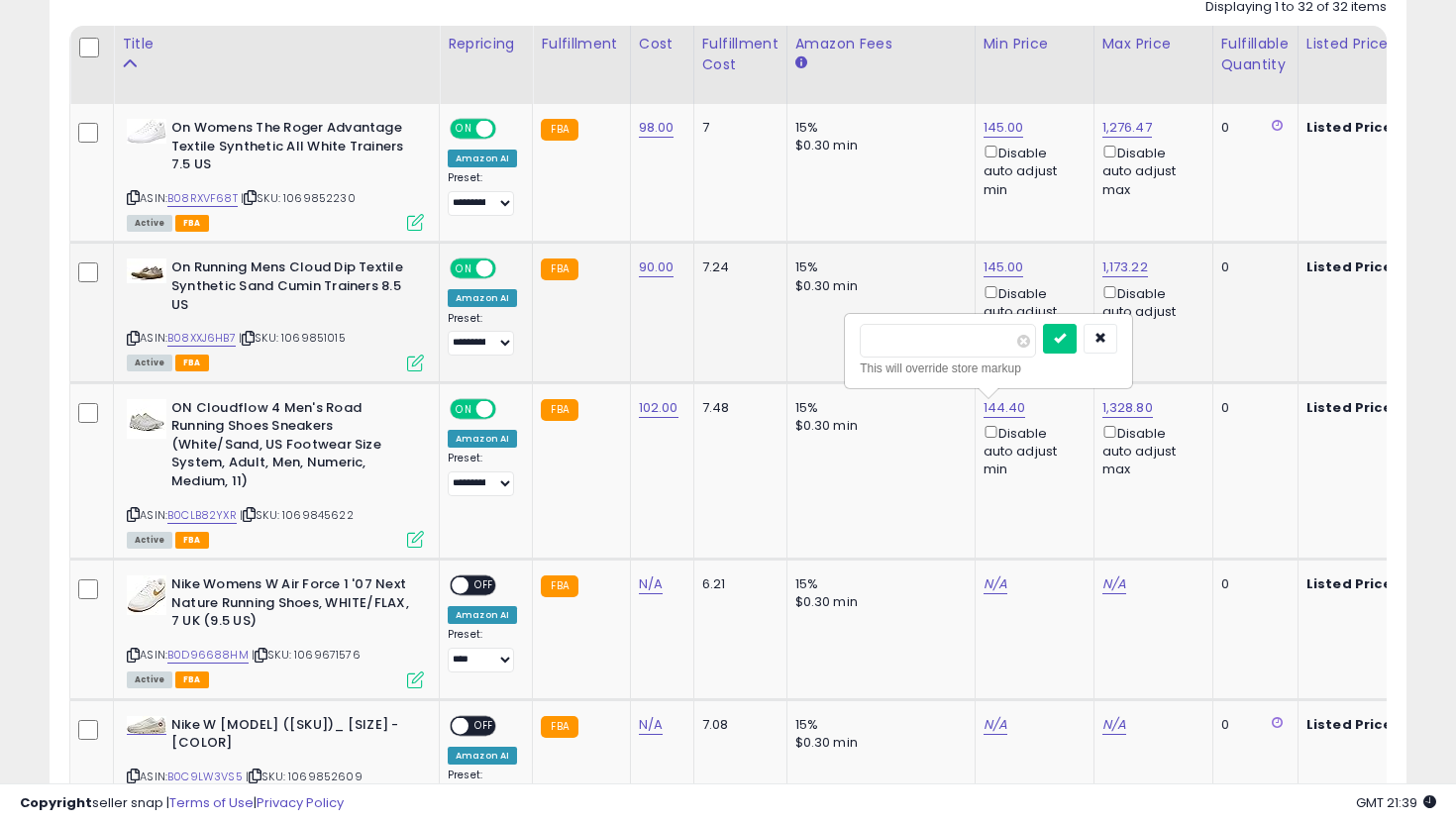 click at bounding box center (1060, 339) 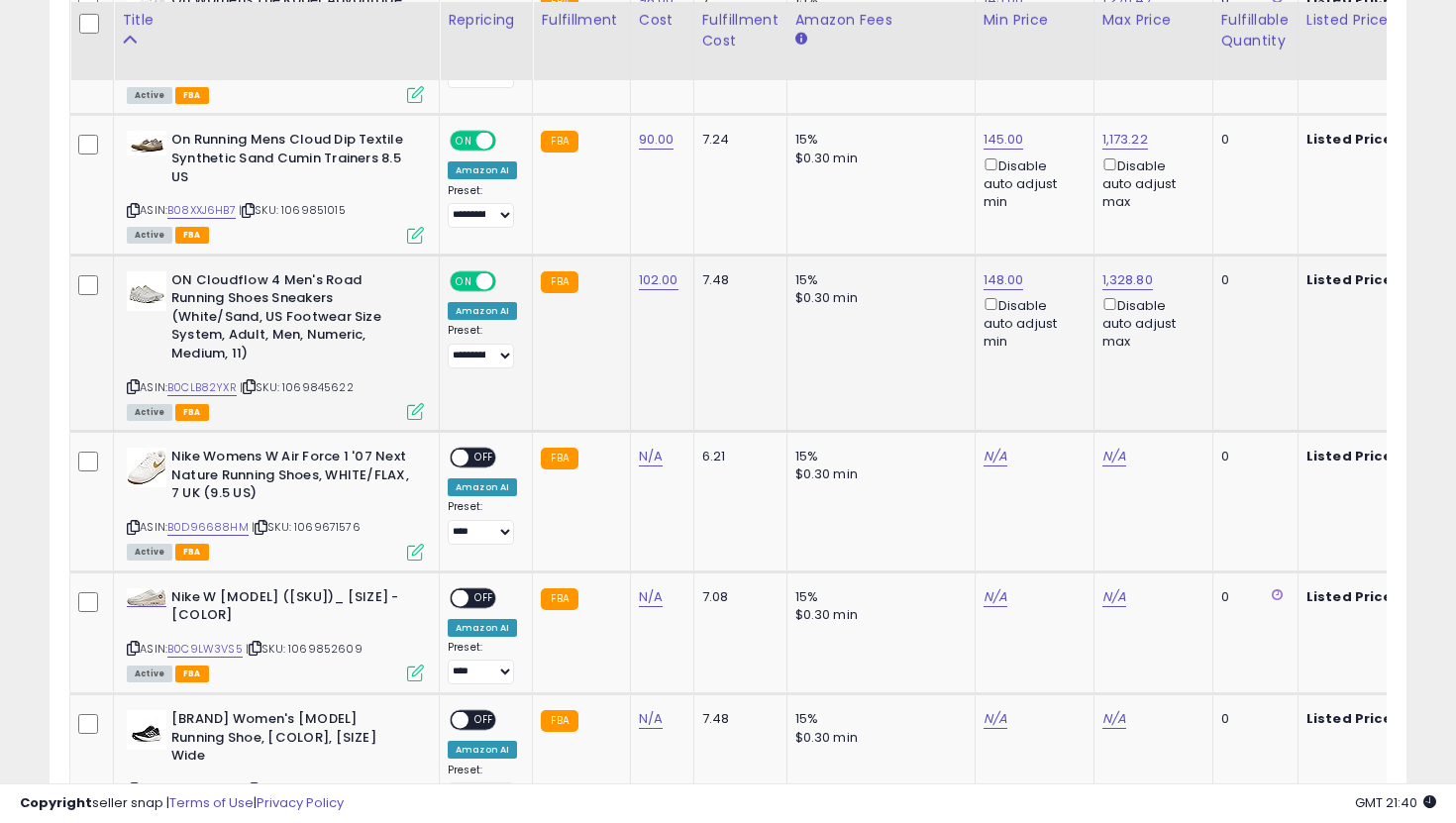 scroll, scrollTop: 1067, scrollLeft: 0, axis: vertical 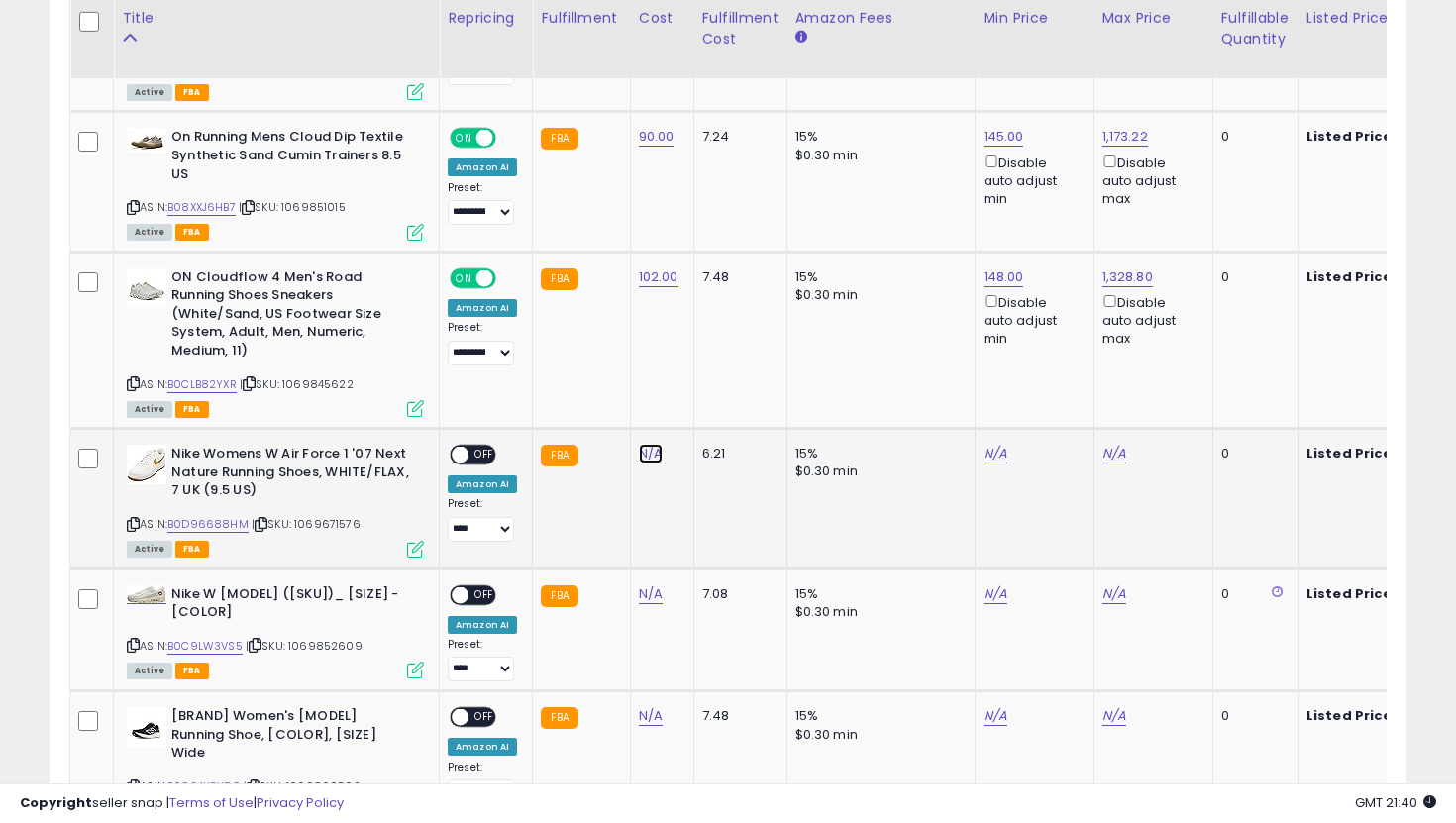 click on "N/A" at bounding box center (651, 454) 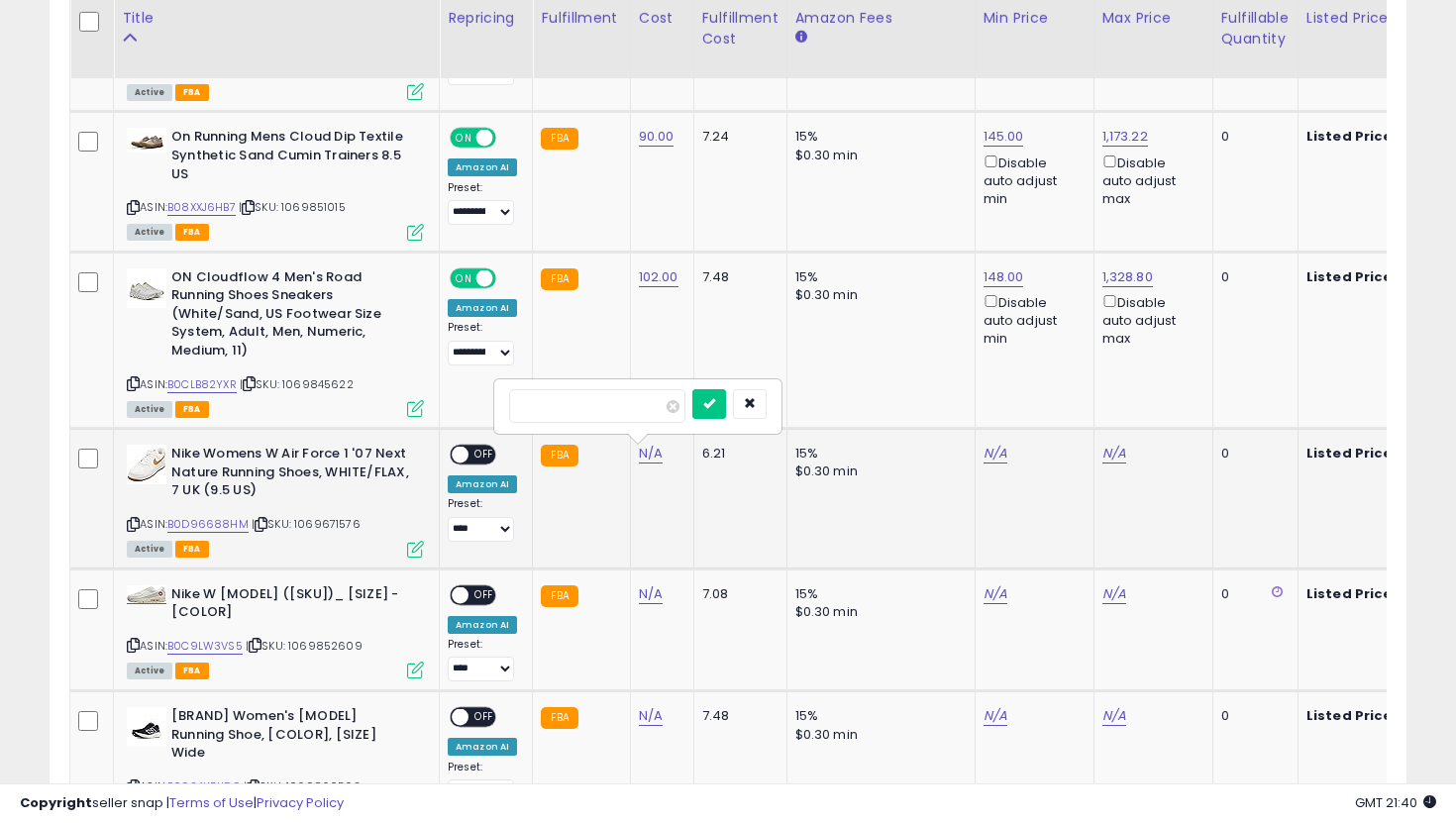 type on "*" 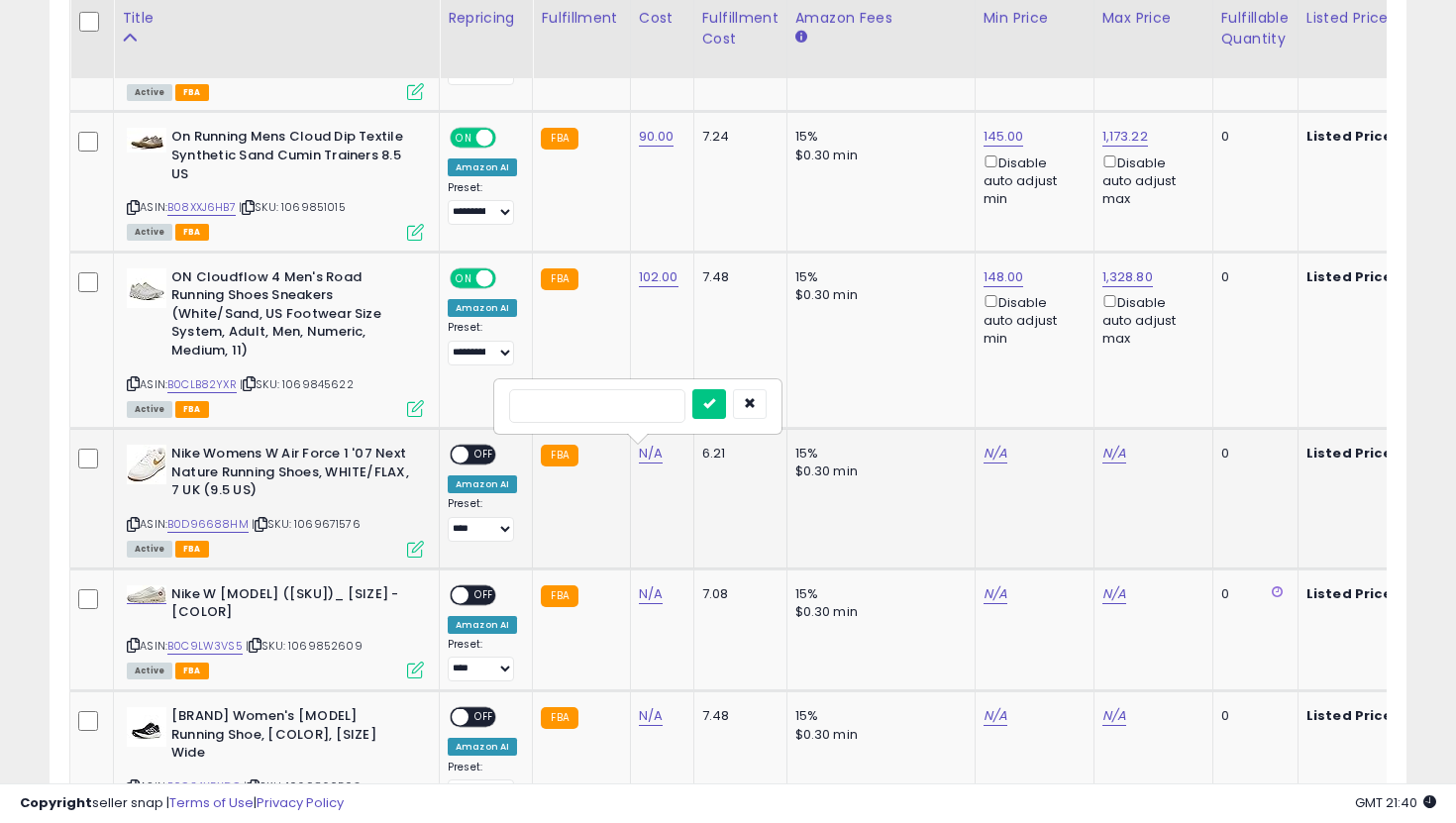 type on "**" 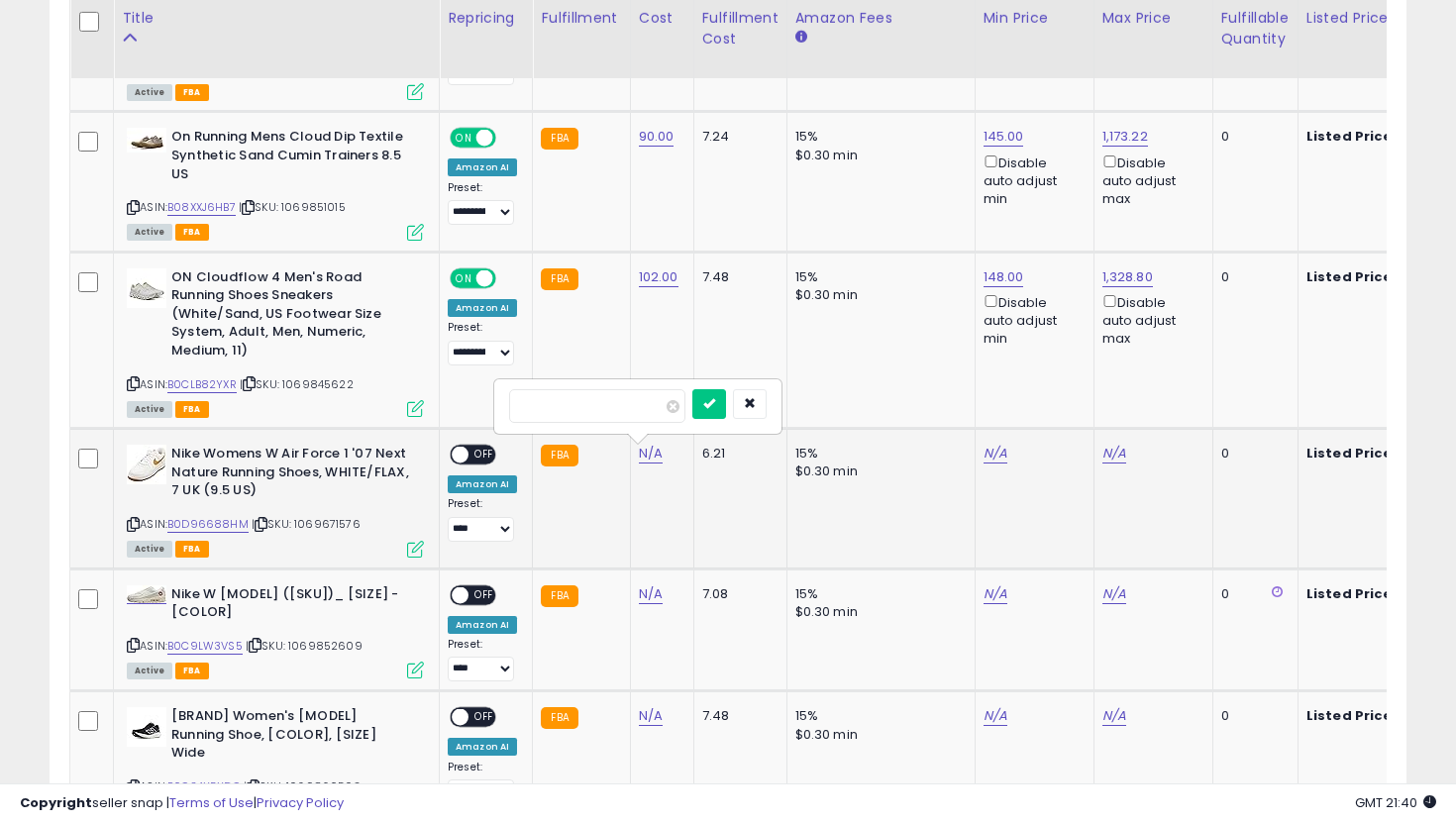 click at bounding box center [709, 404] 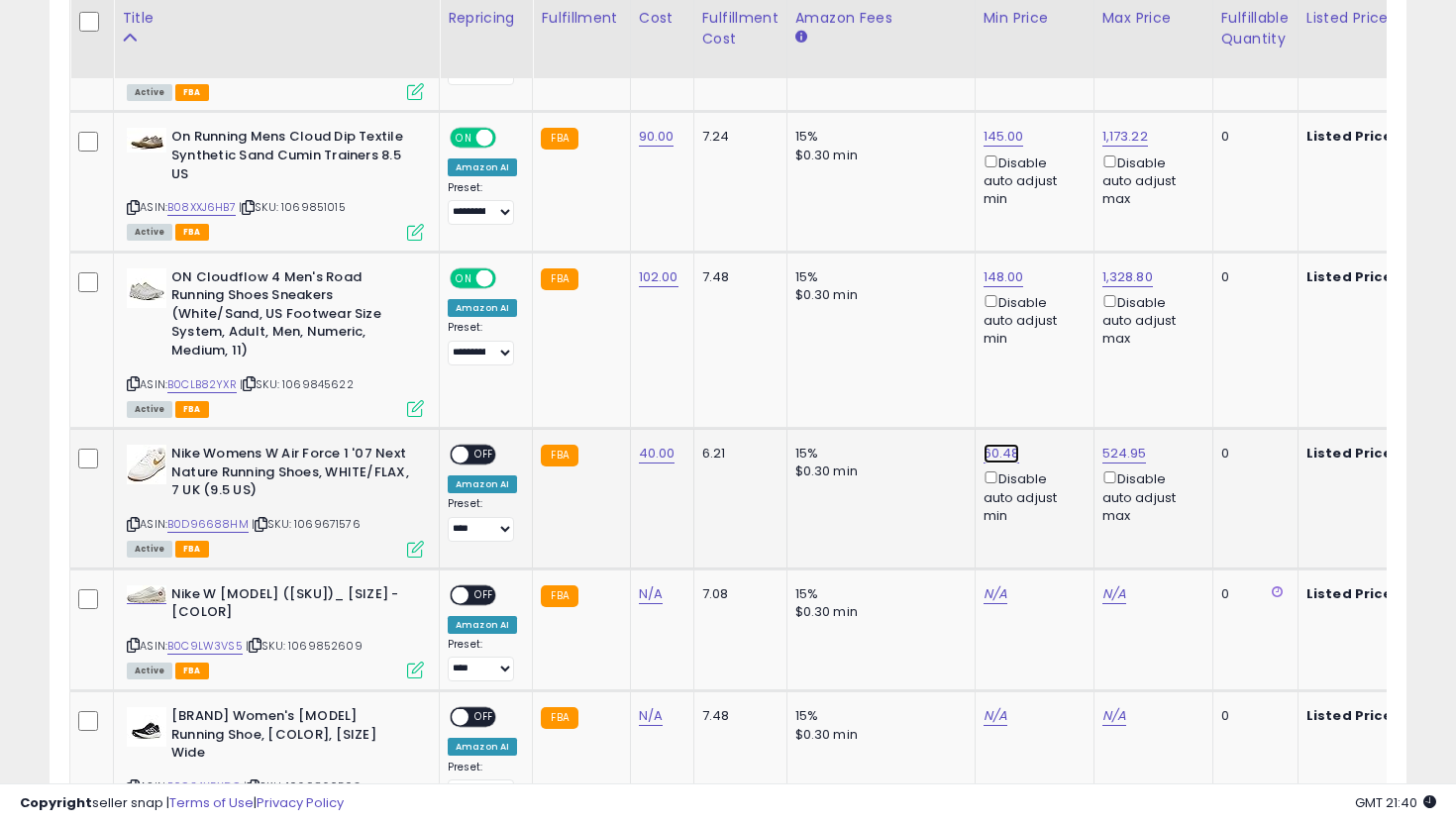 click on "60.48" at bounding box center [1003, -3] 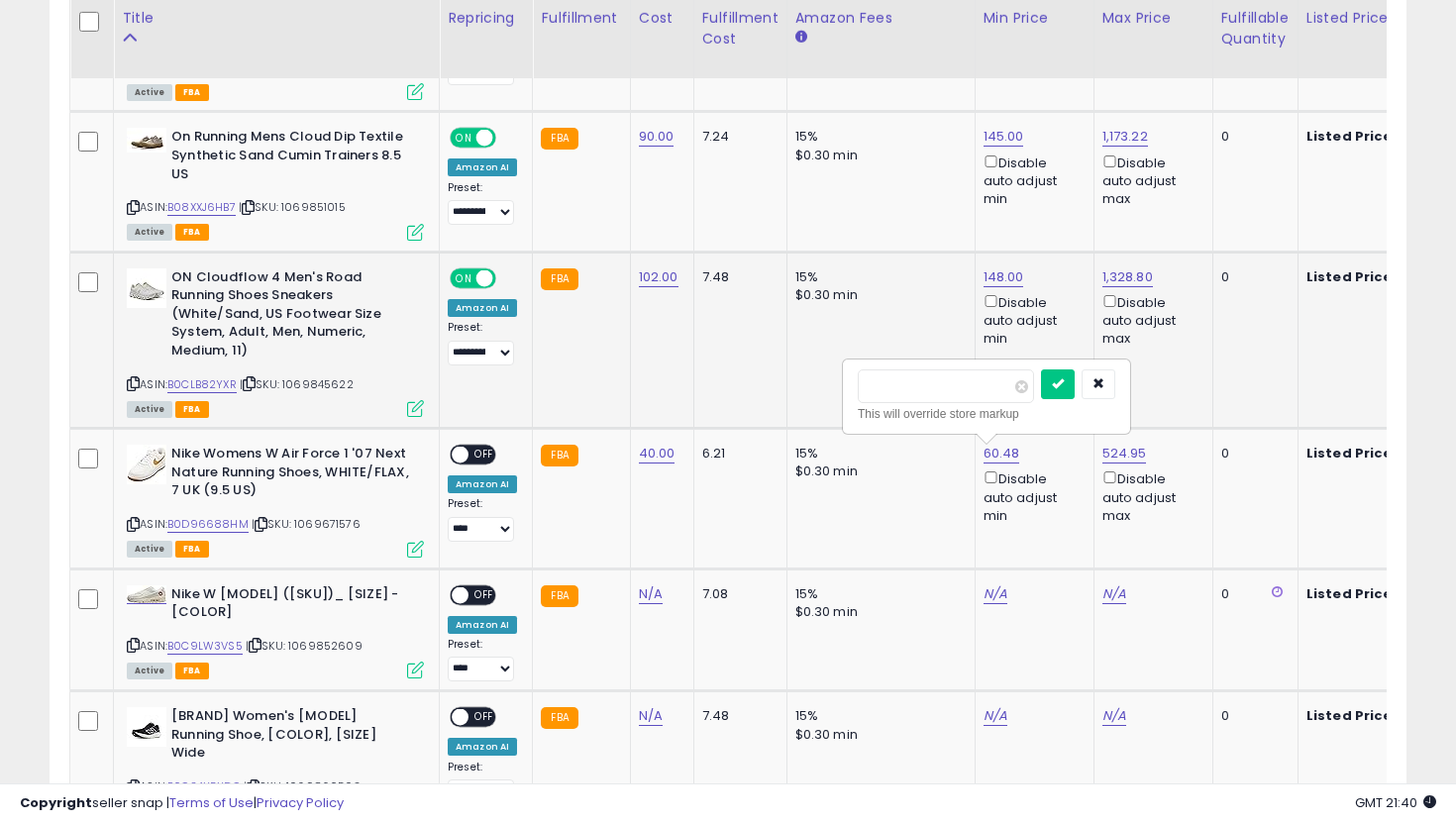 drag, startPoint x: 947, startPoint y: 396, endPoint x: 773, endPoint y: 364, distance: 176.91806 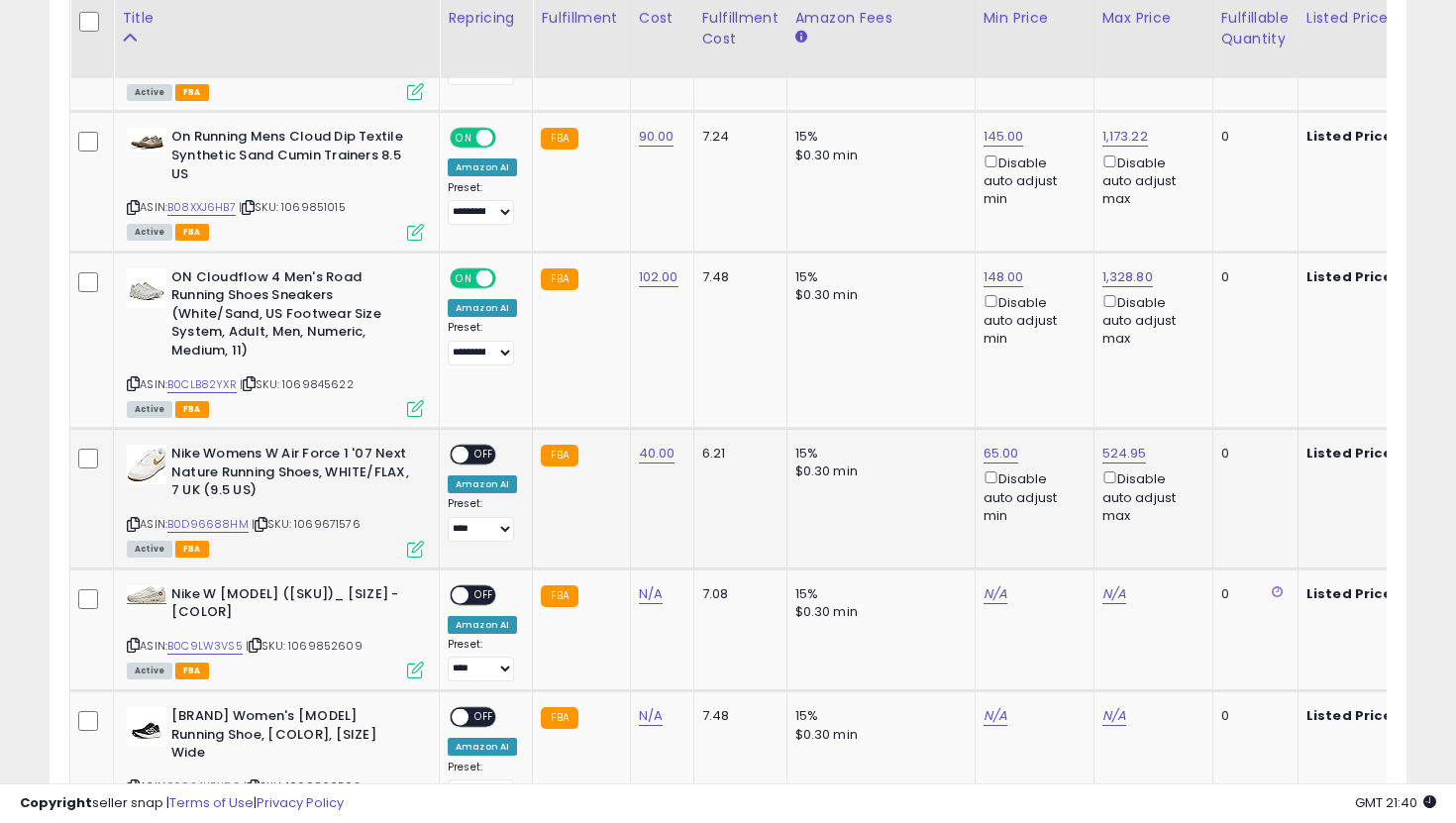 click on "ON   OFF" at bounding box center (451, 455) 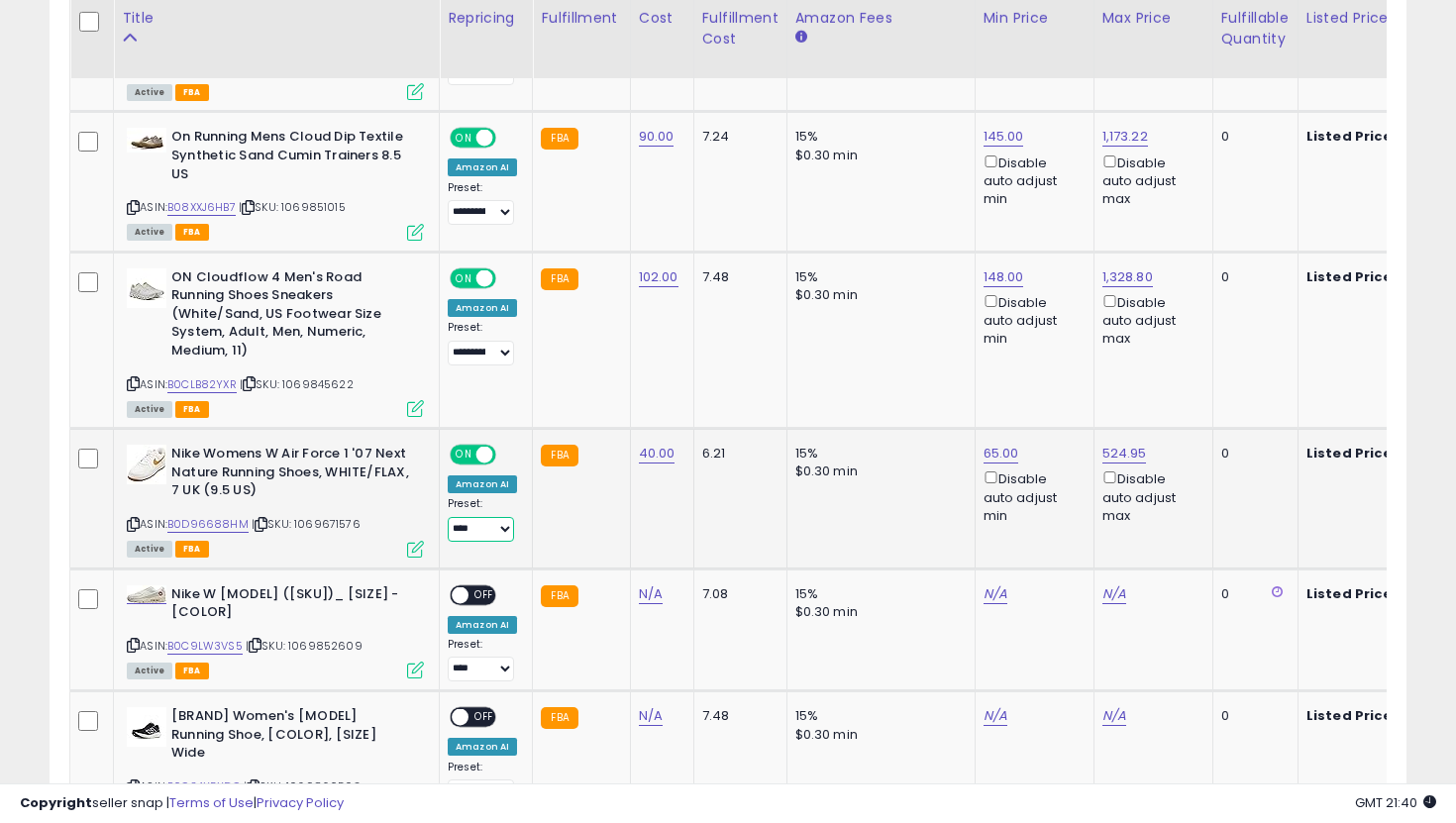 click on "**********" at bounding box center [480, 529] 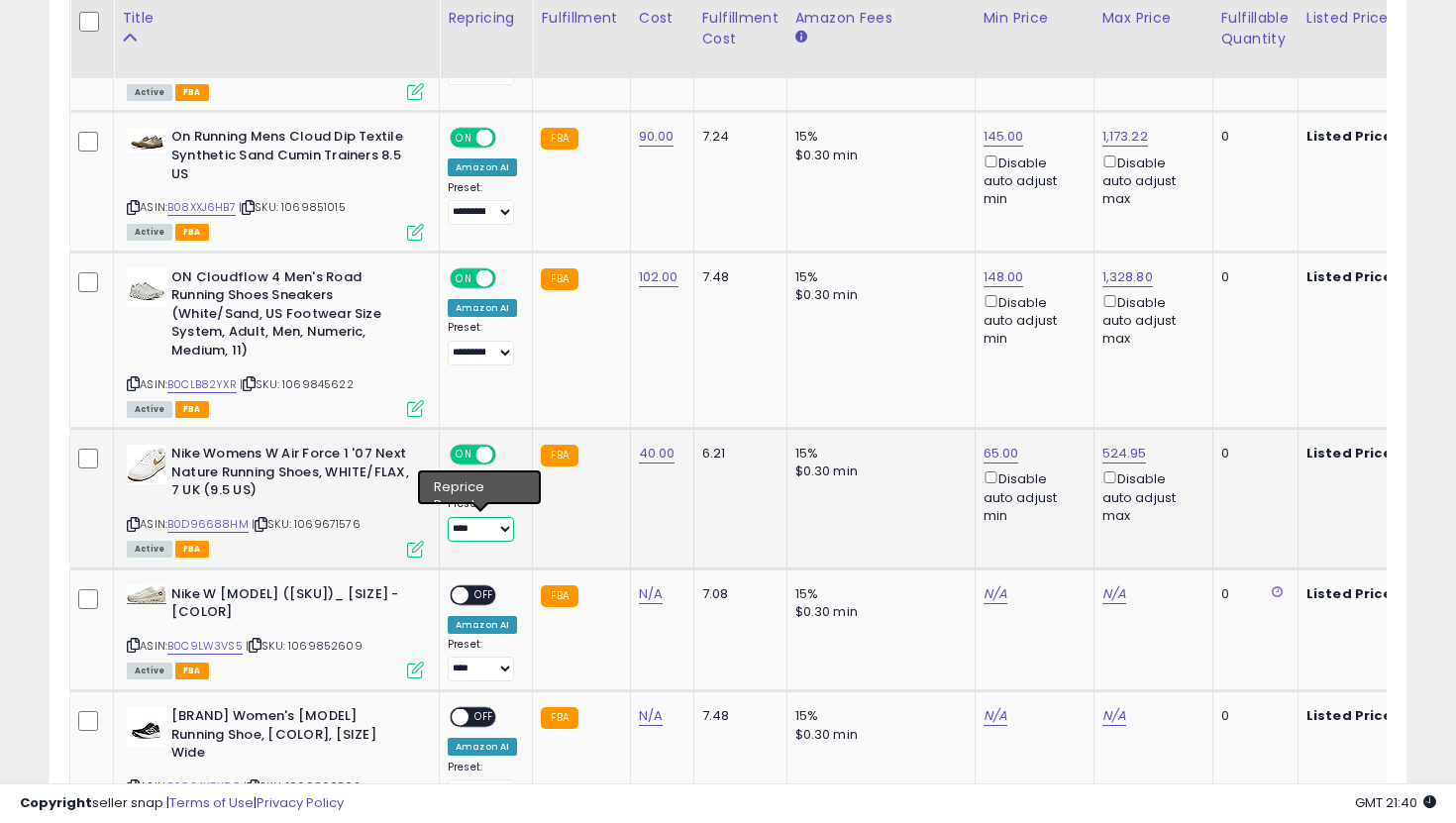 select on "**********" 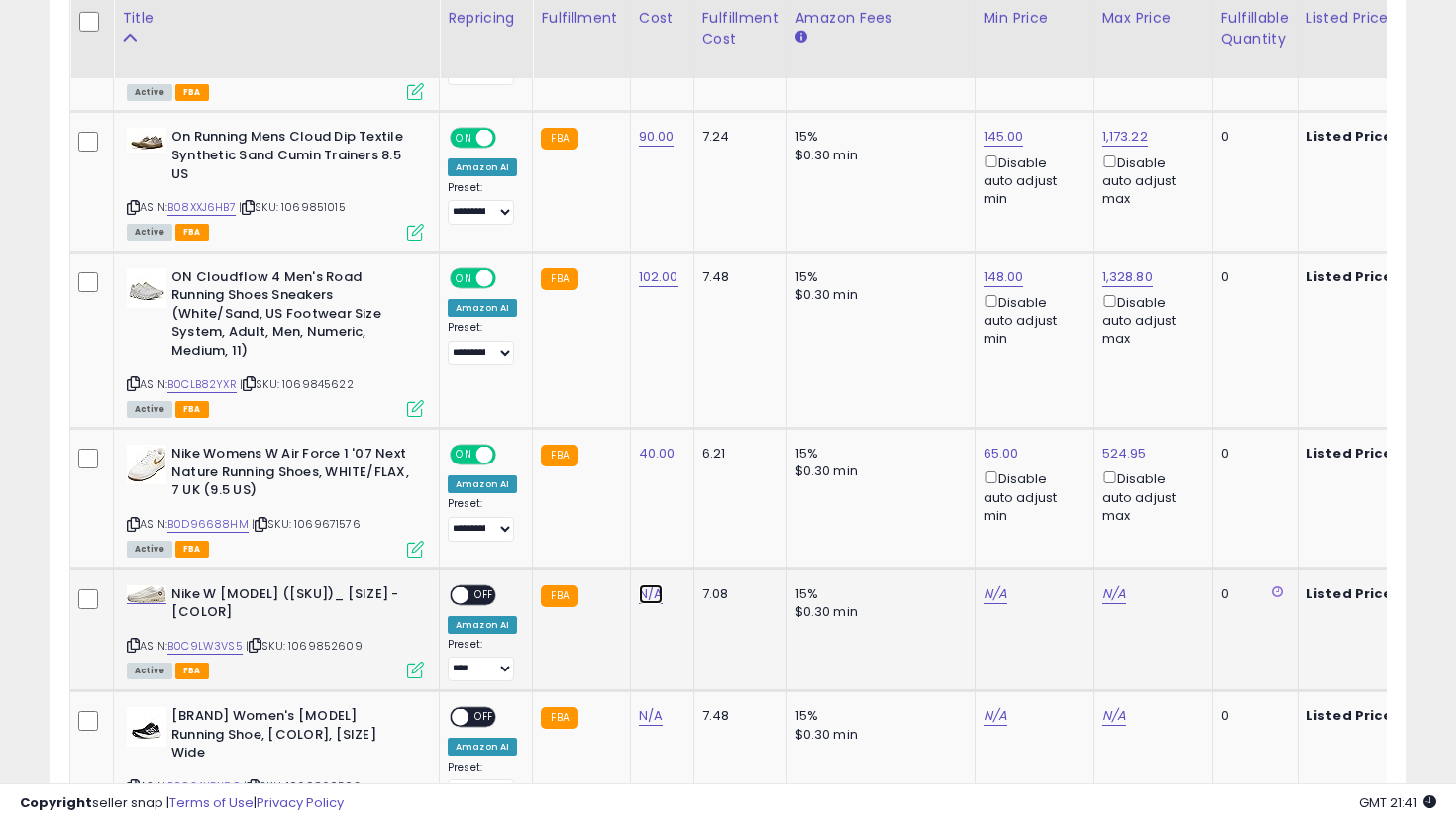 click on "N/A" at bounding box center [651, 594] 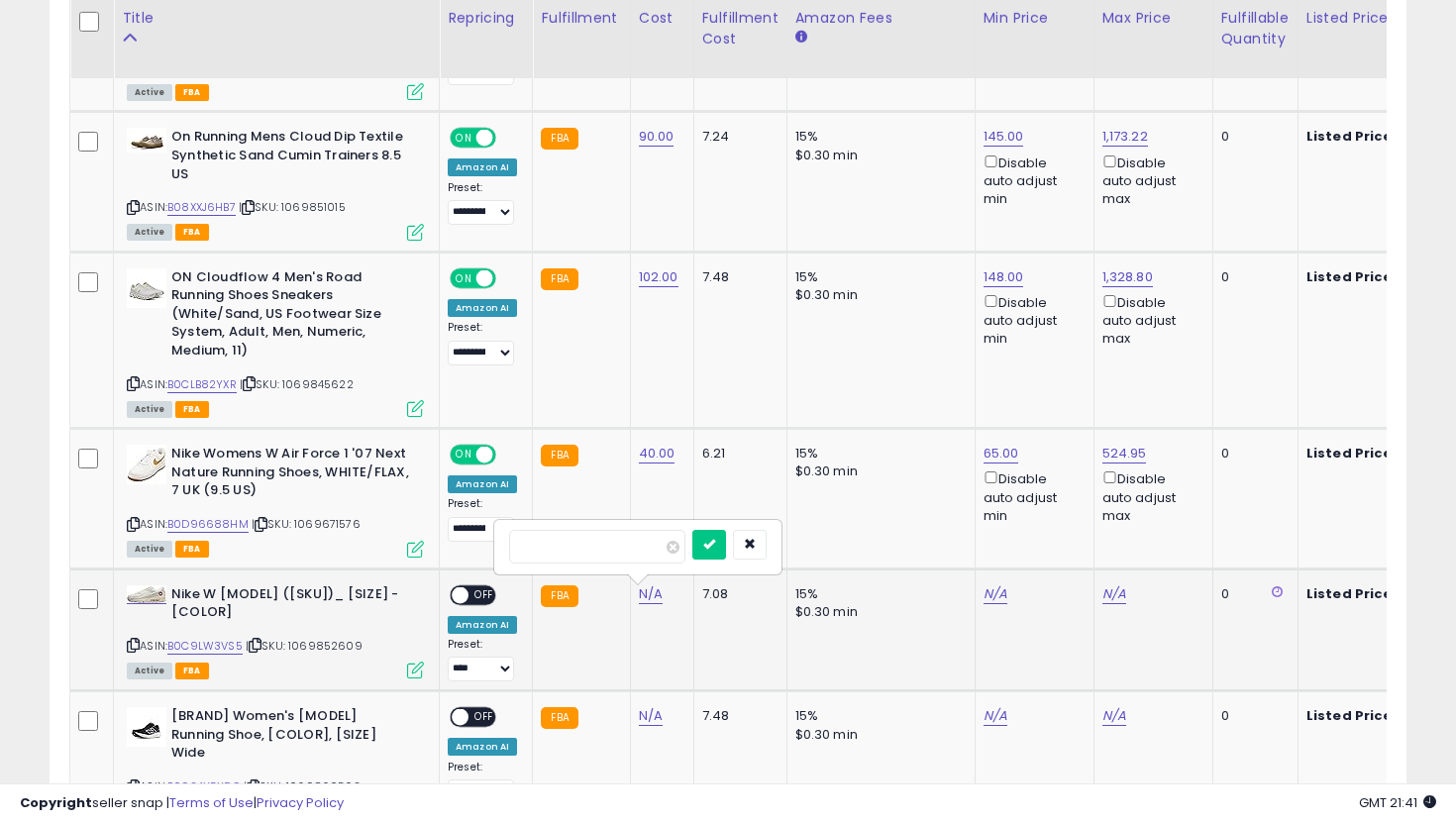 type on "**" 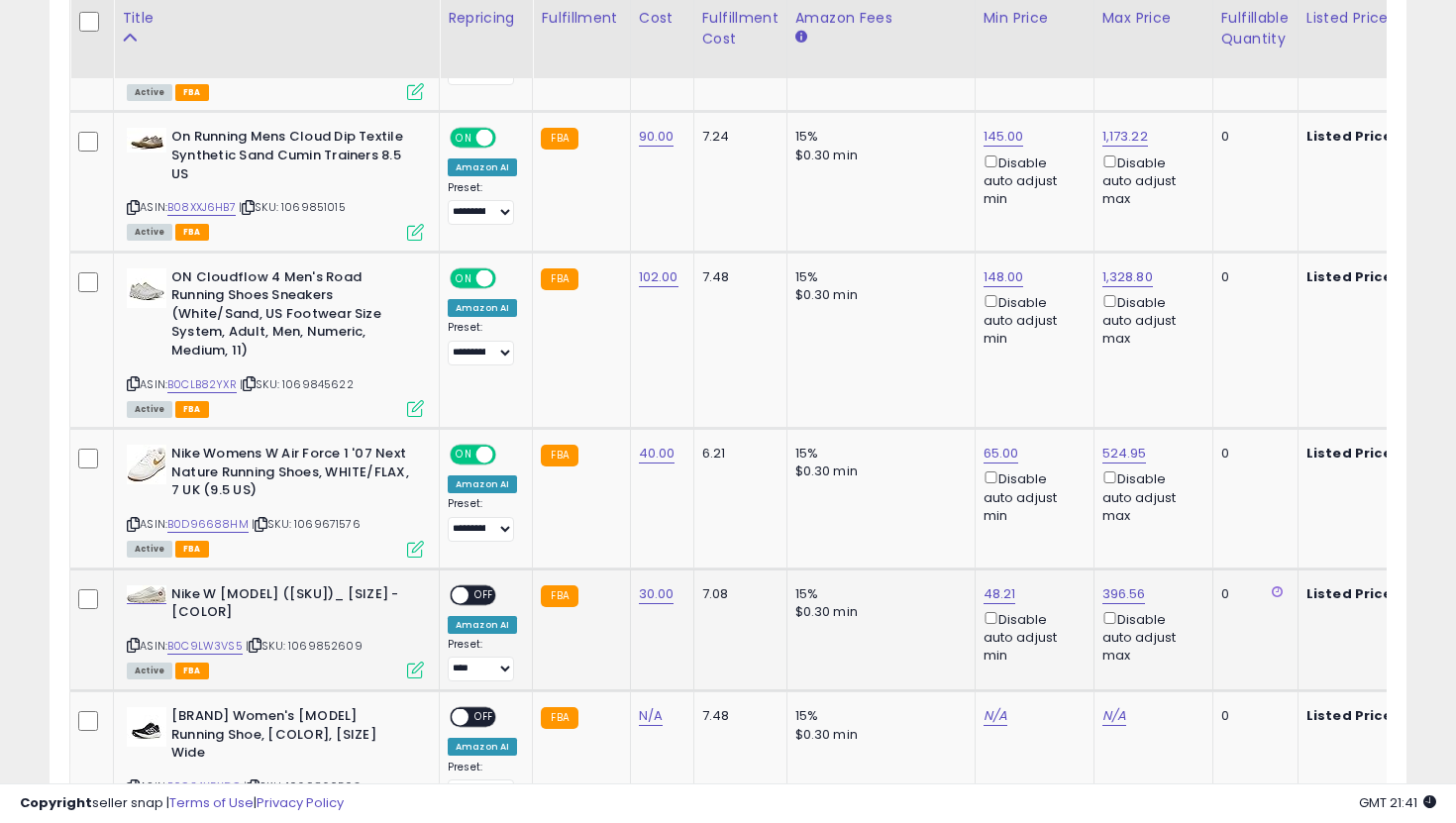 click on "OFF" at bounding box center (484, 594) 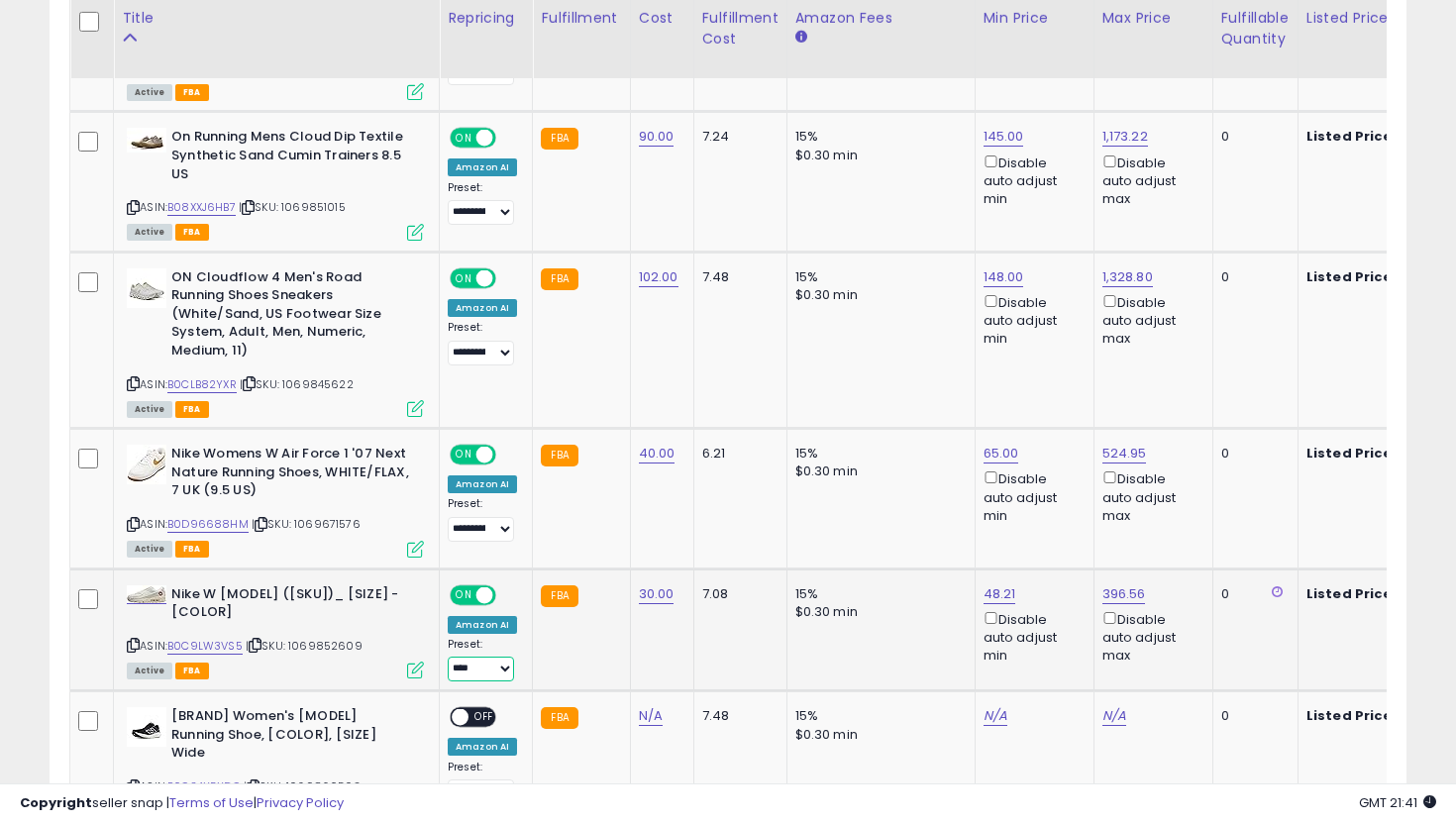 click on "**********" at bounding box center [480, 669] 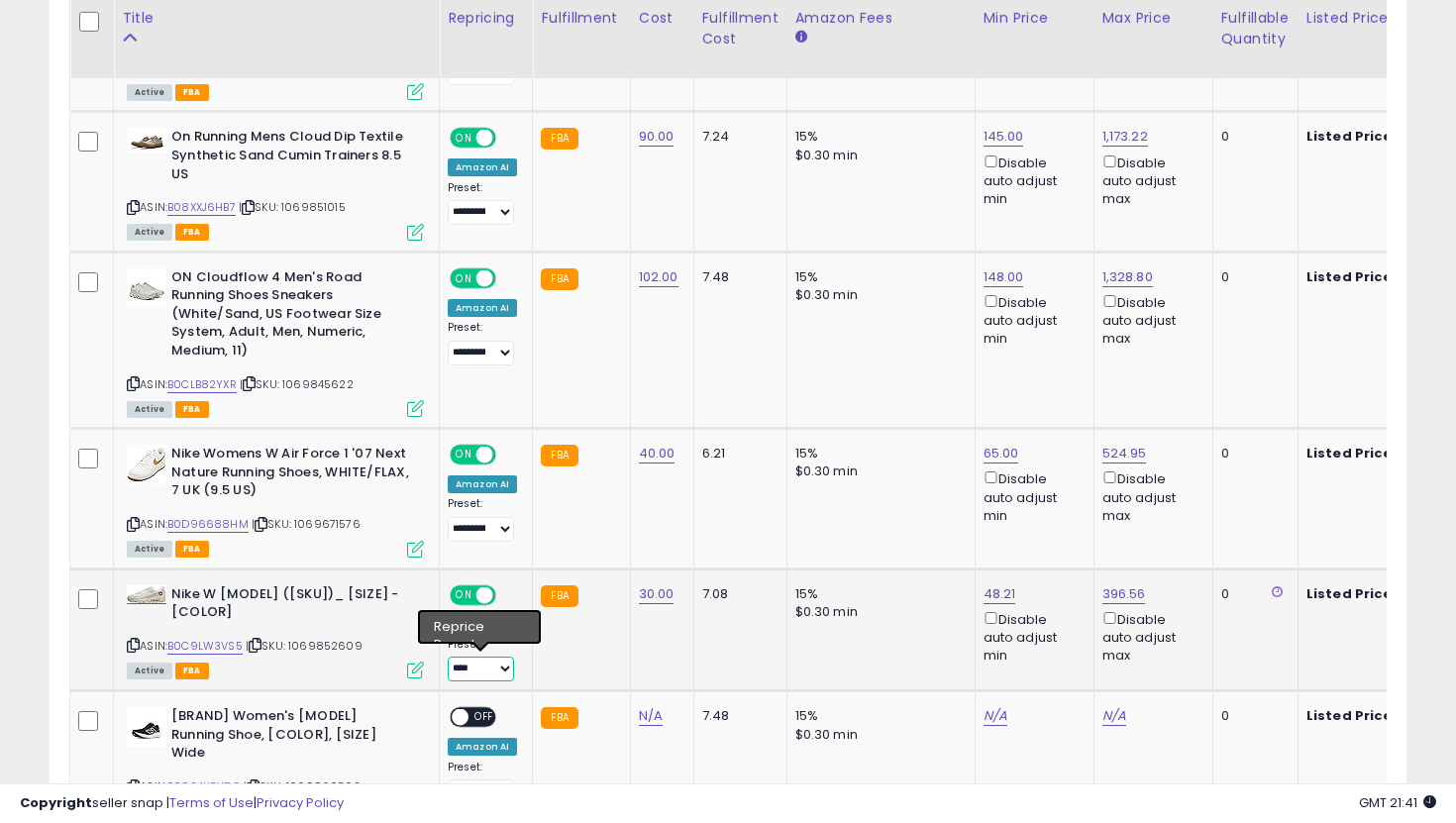 select on "**********" 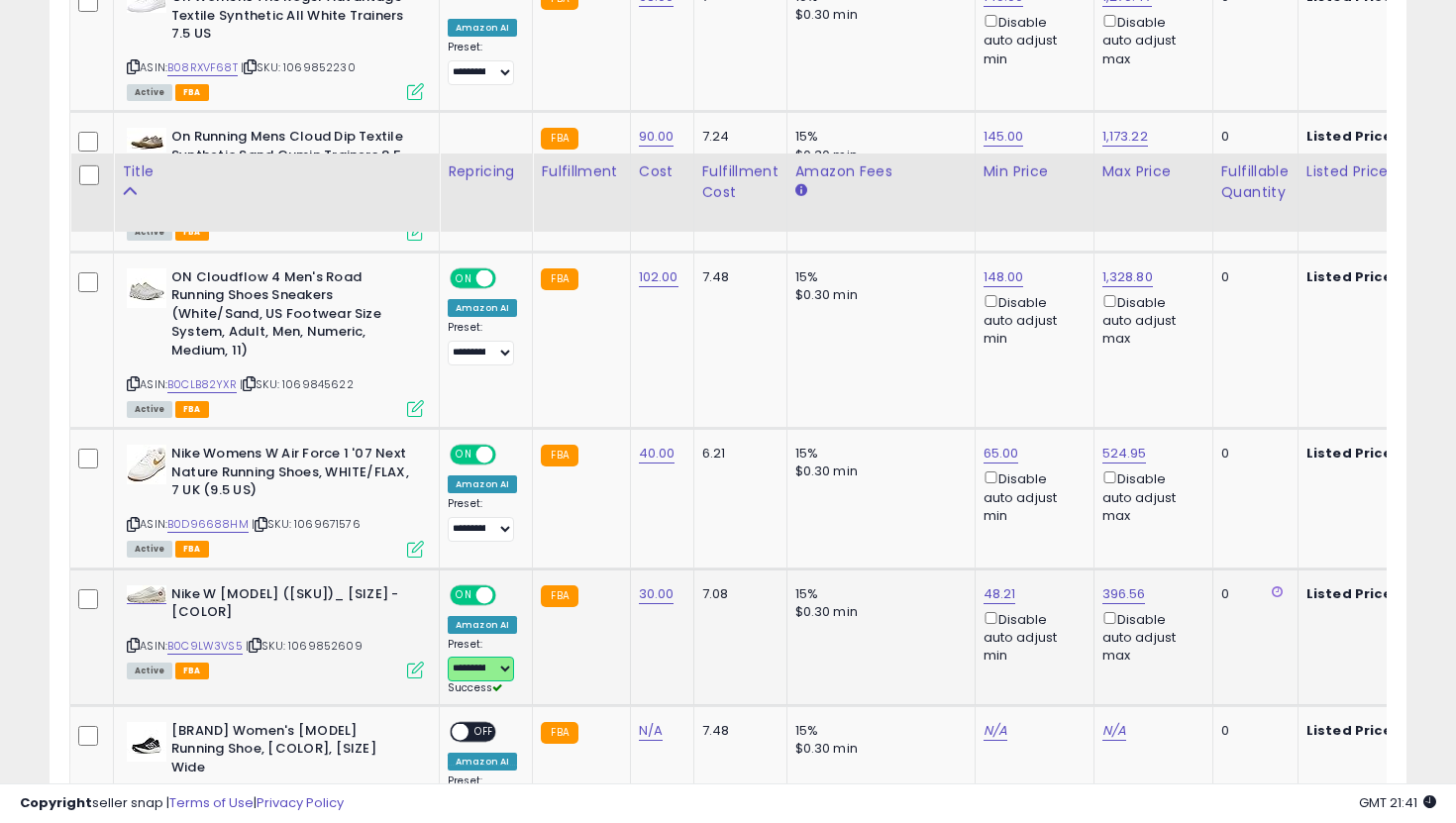 scroll, scrollTop: 1345, scrollLeft: 0, axis: vertical 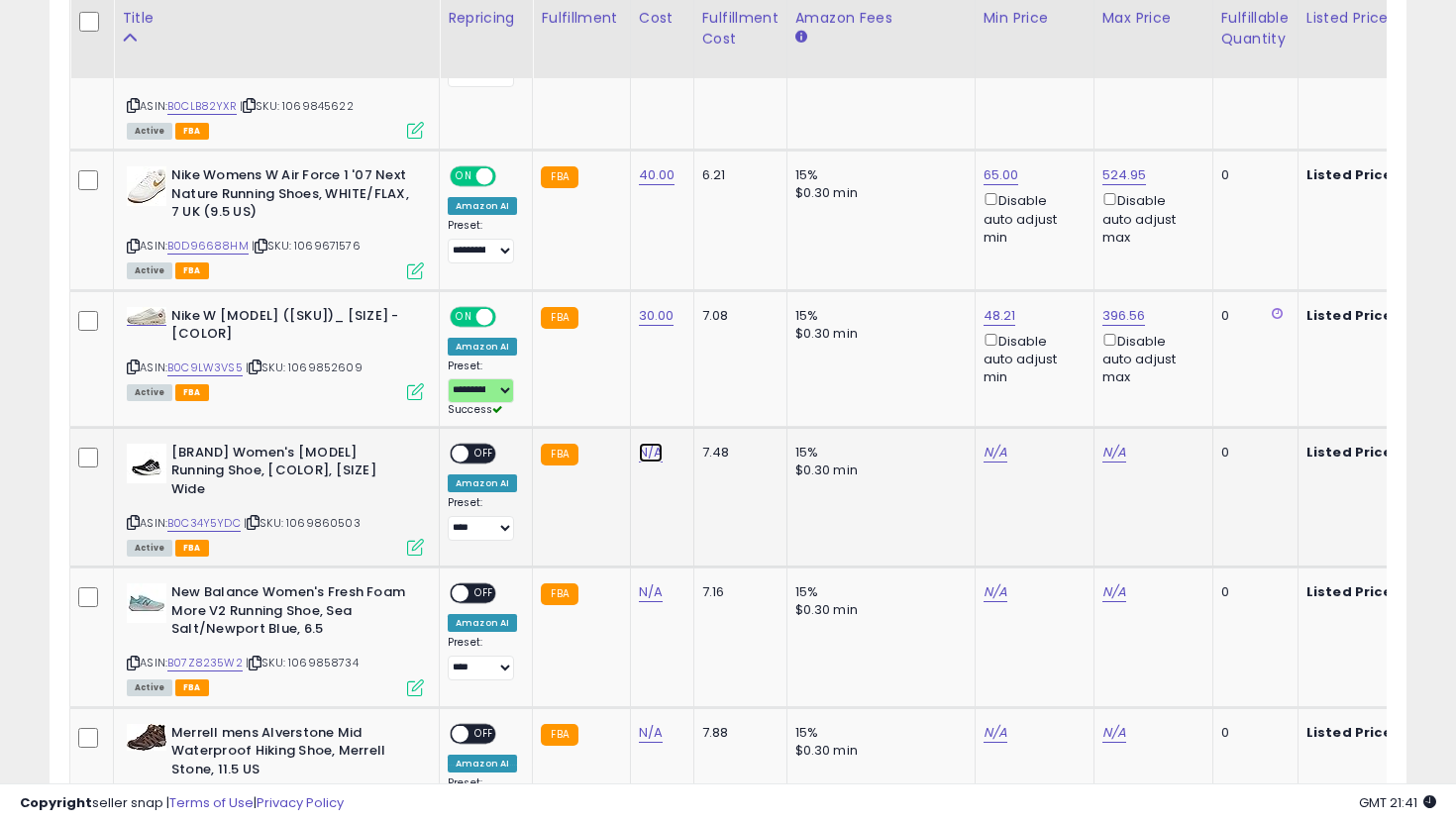 click on "N/A" at bounding box center (651, 453) 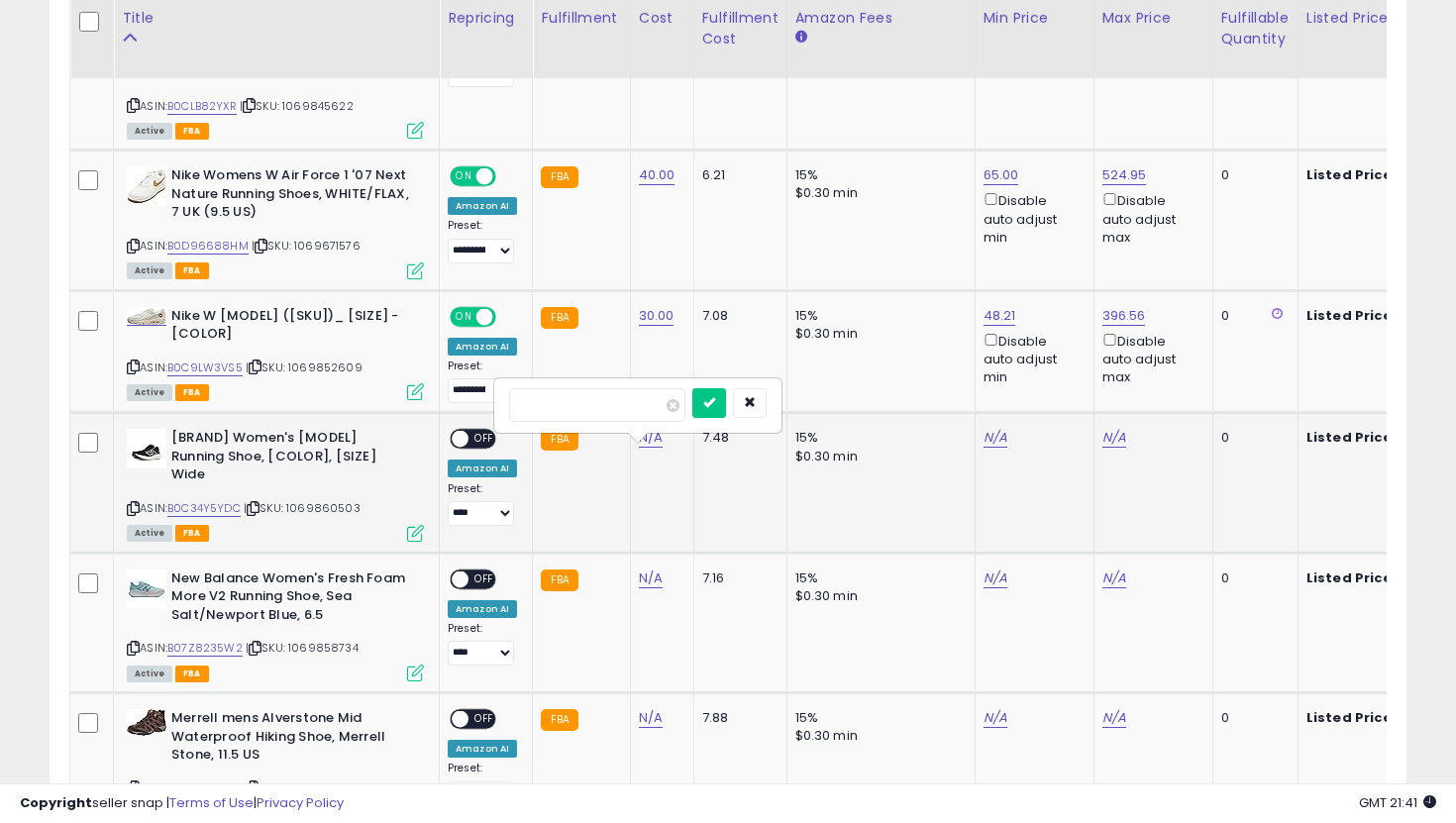 type on "**" 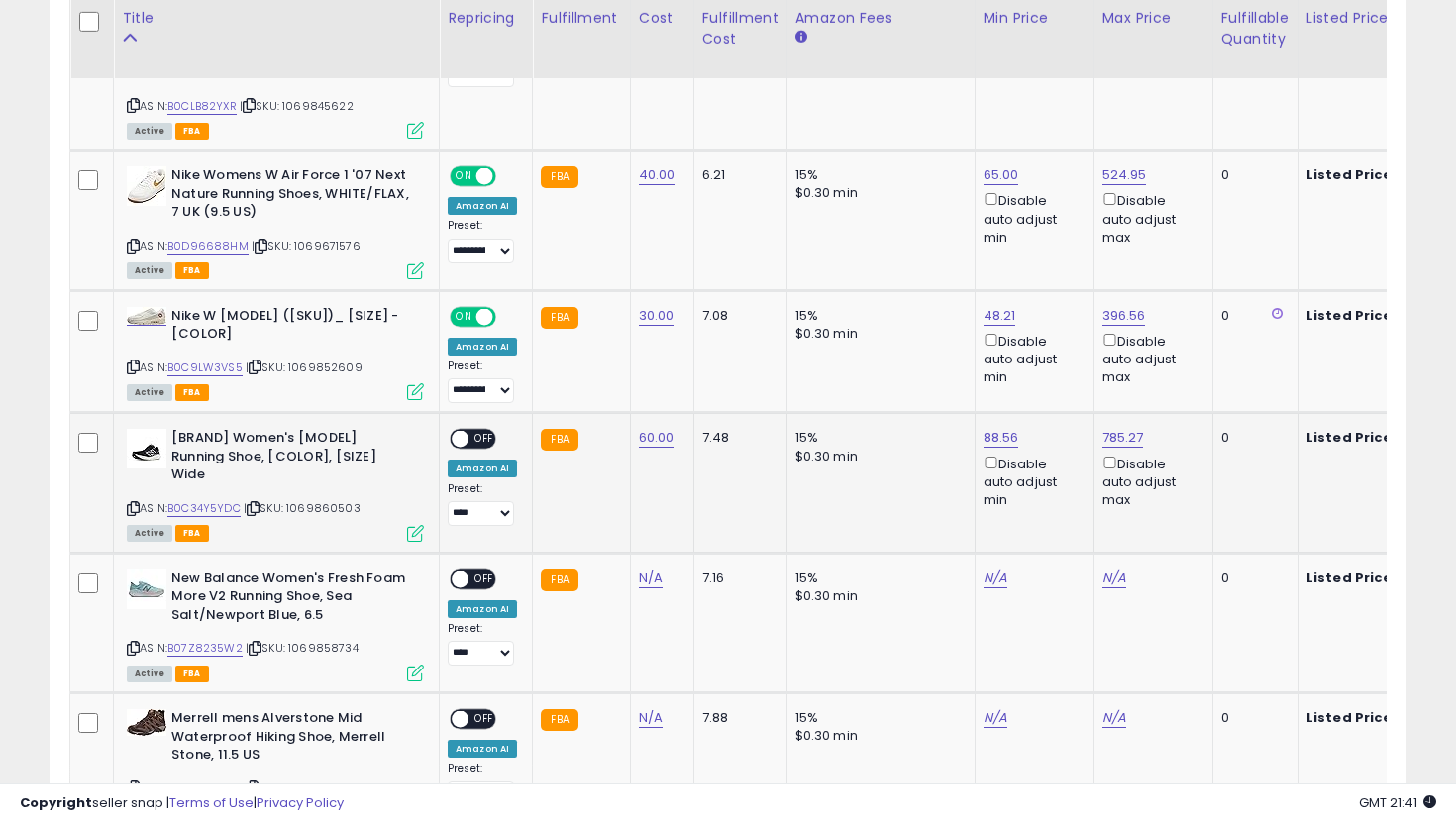 scroll, scrollTop: 0, scrollLeft: 364, axis: horizontal 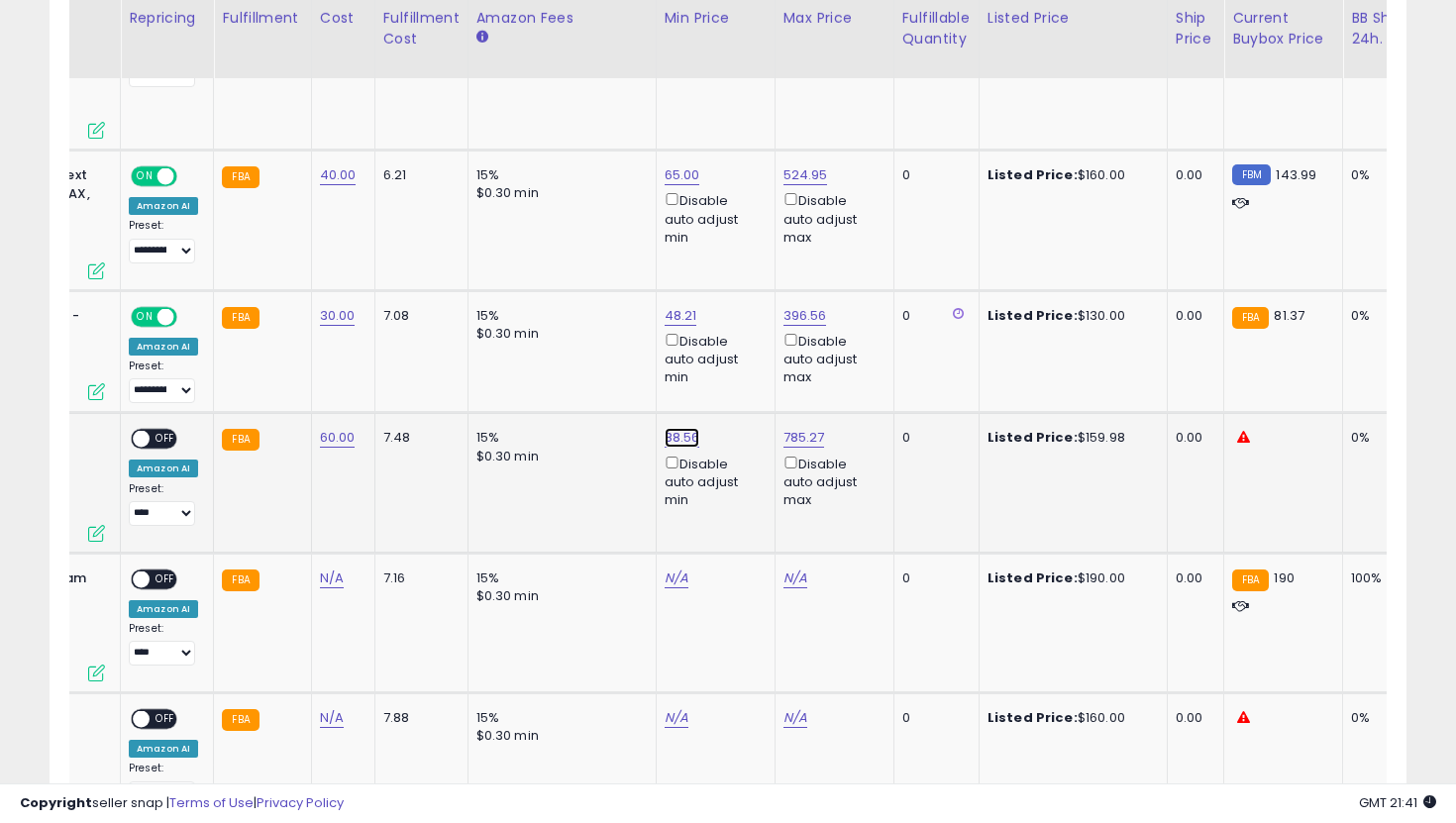 click on "88.56" at bounding box center (684, -281) 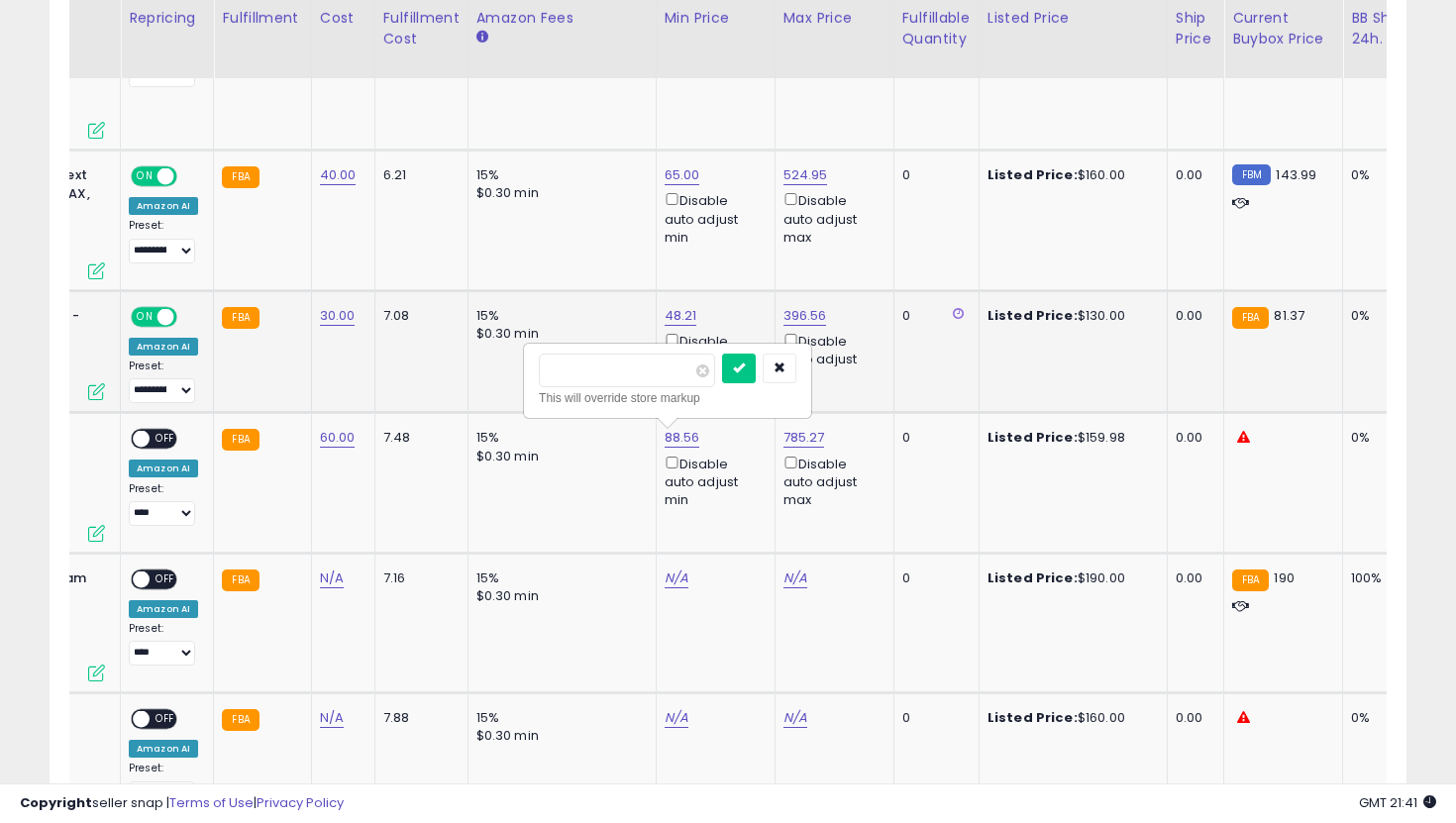 drag, startPoint x: 493, startPoint y: 363, endPoint x: 404, endPoint y: 339, distance: 92.17917 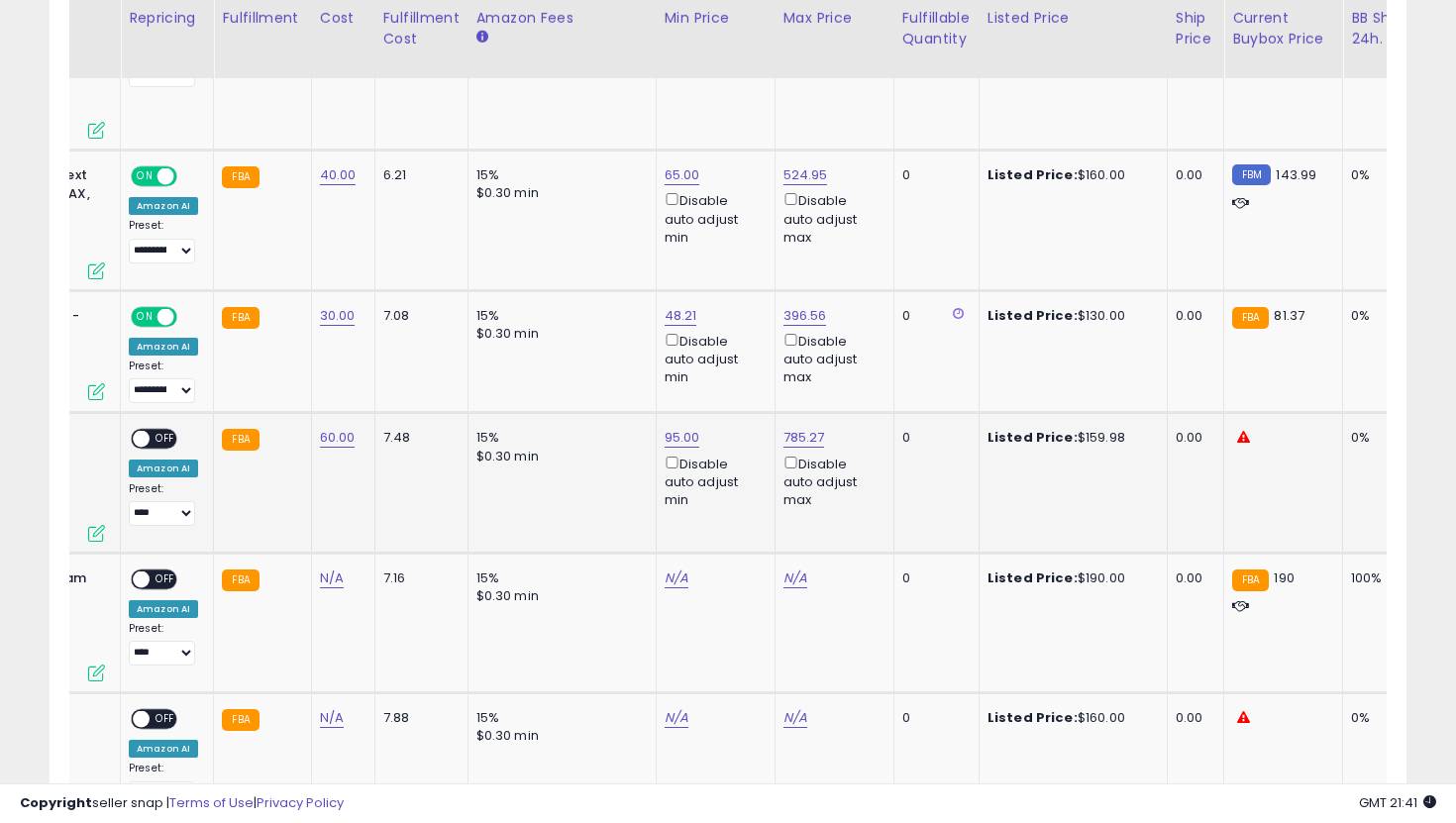 scroll, scrollTop: 0, scrollLeft: 0, axis: both 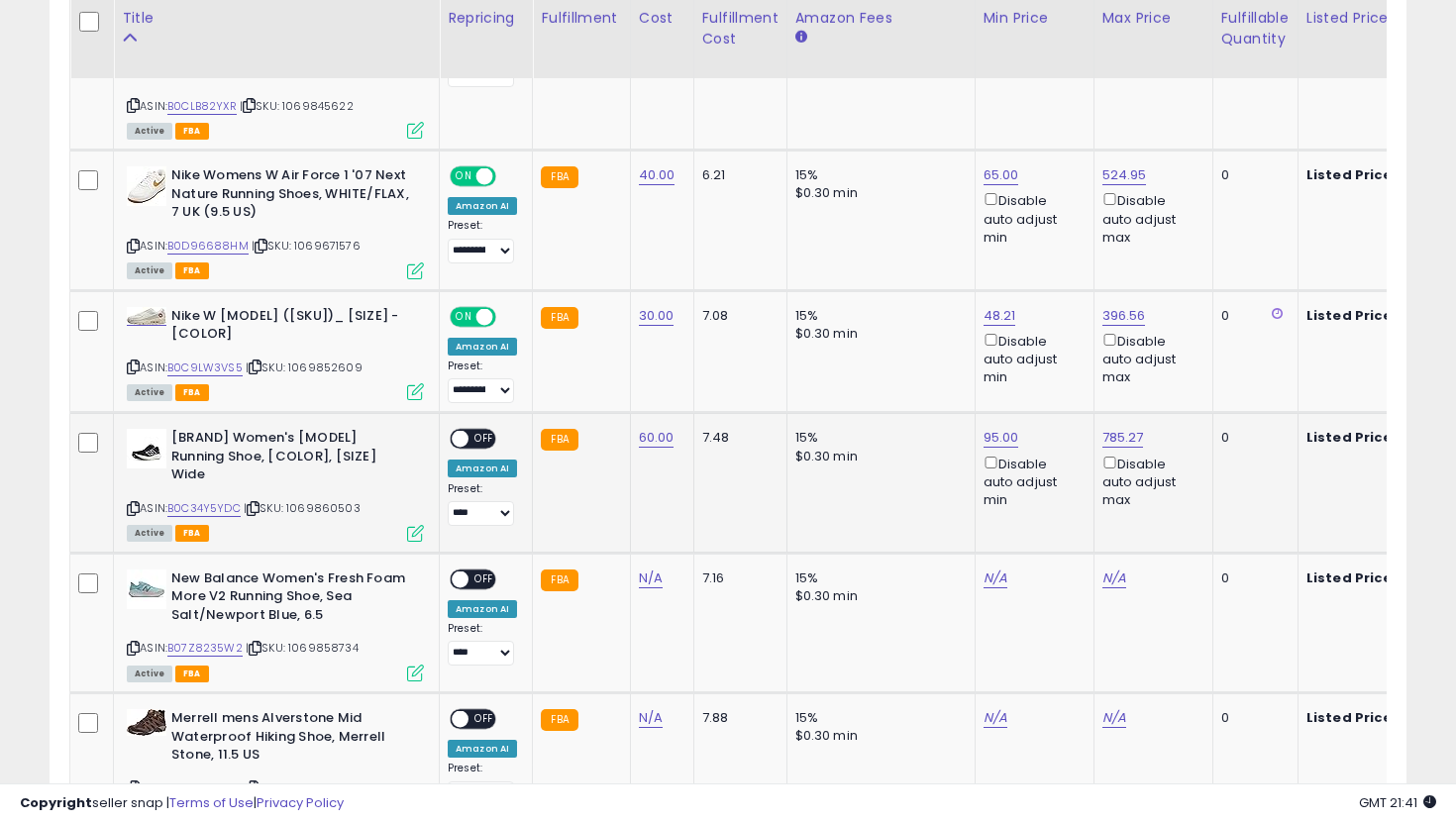 click on "ON   OFF" at bounding box center (472, 439) 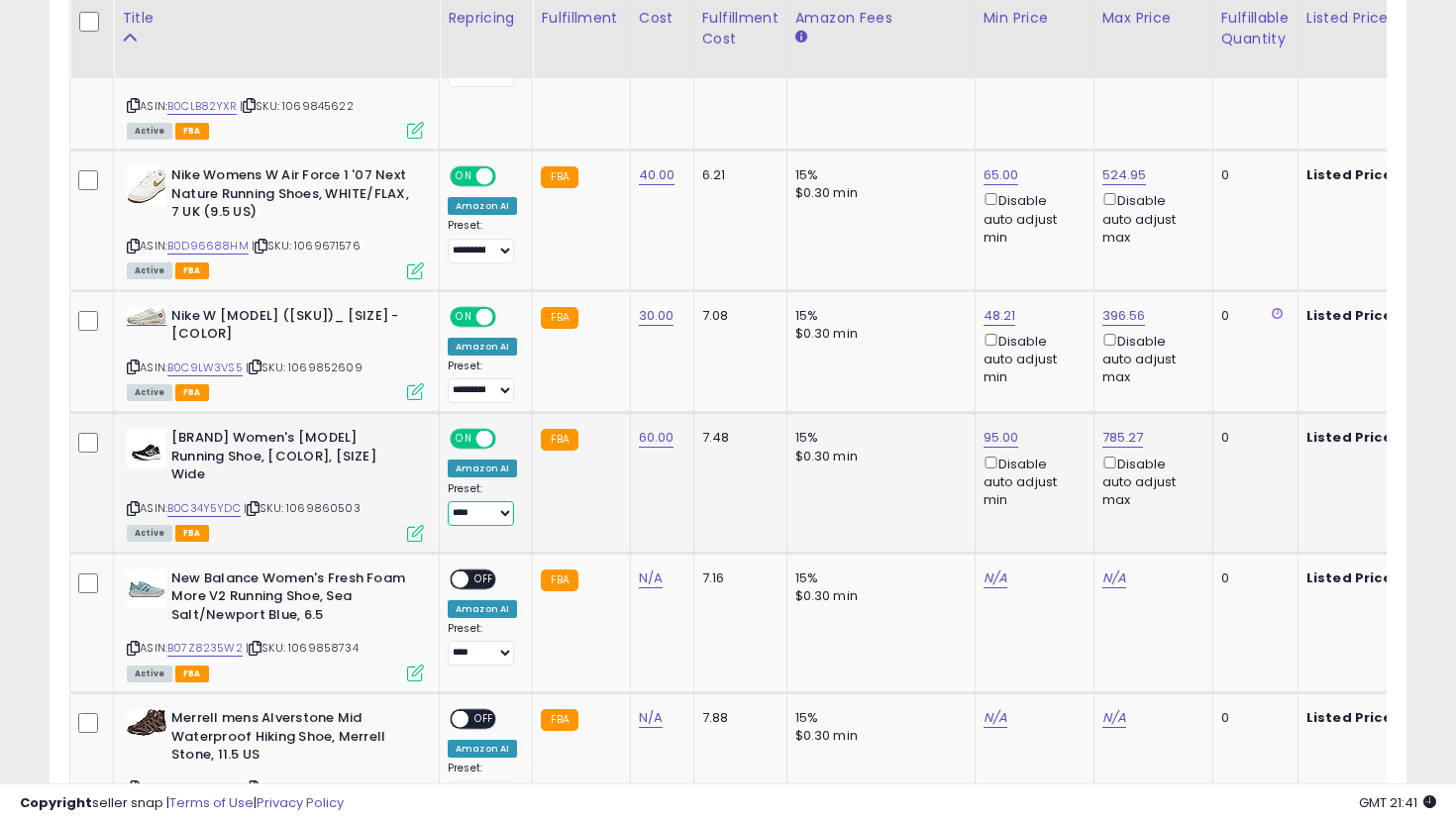 click on "**********" at bounding box center (480, 513) 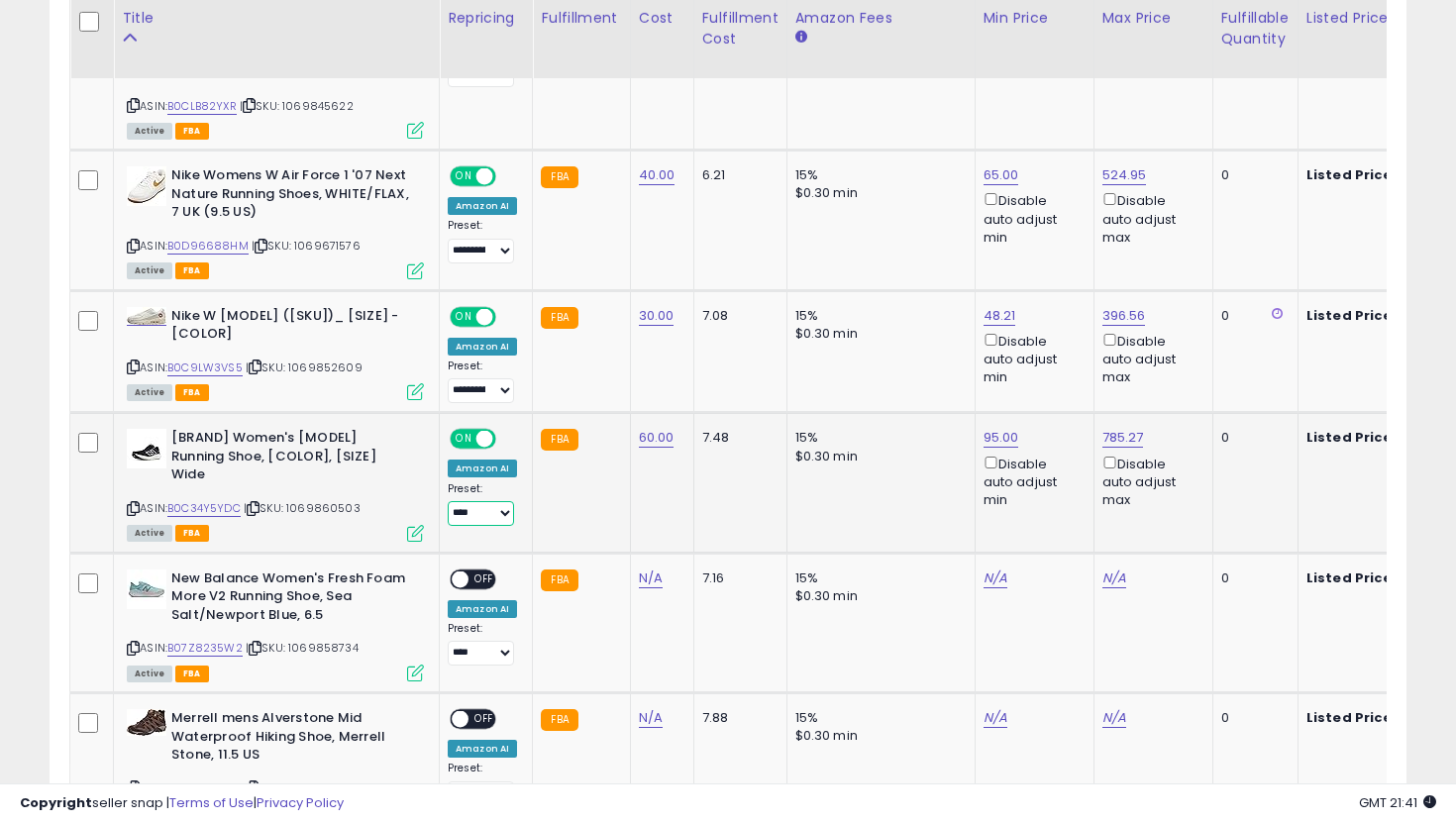 select on "**********" 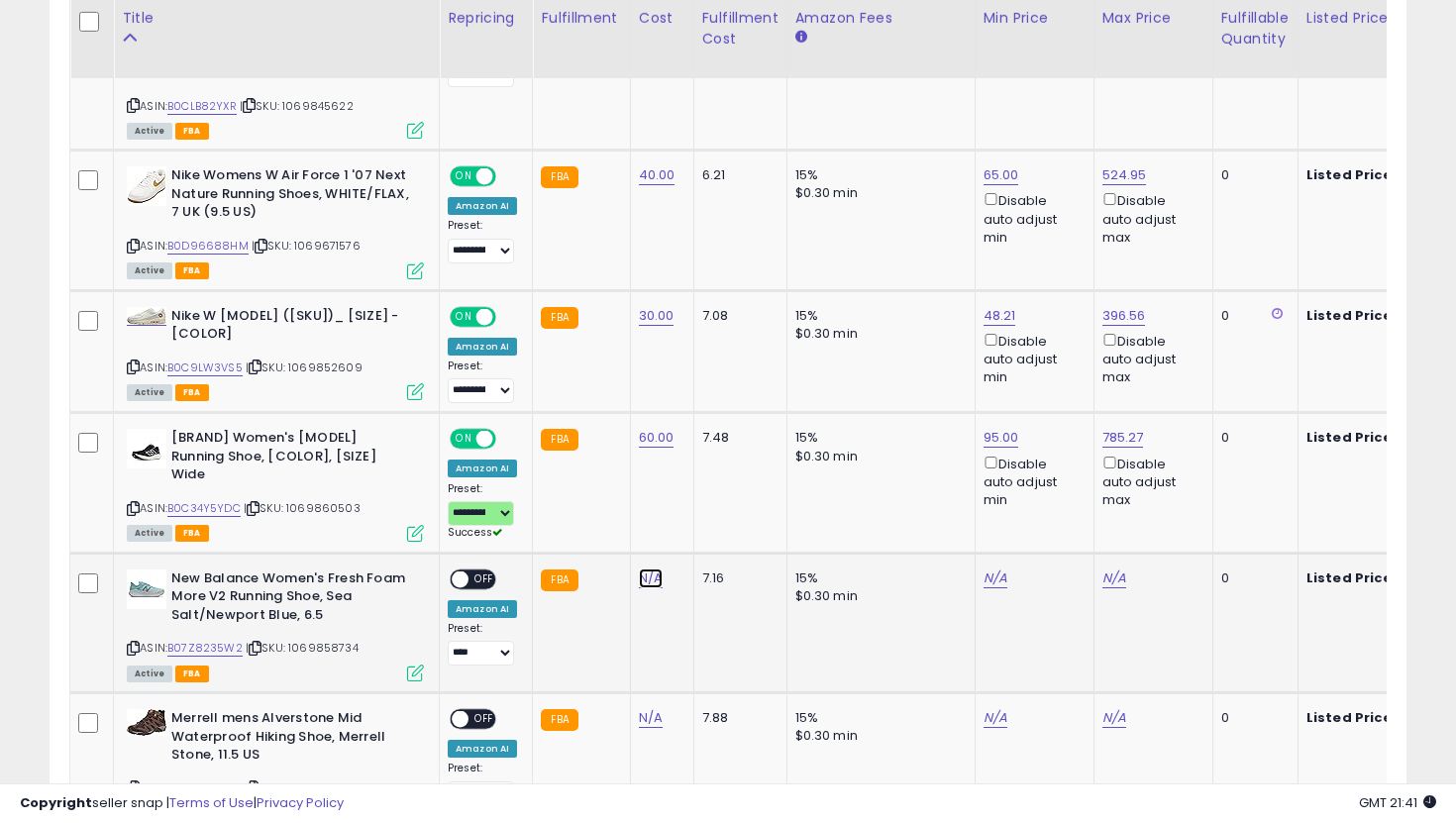 click on "N/A" at bounding box center [651, 578] 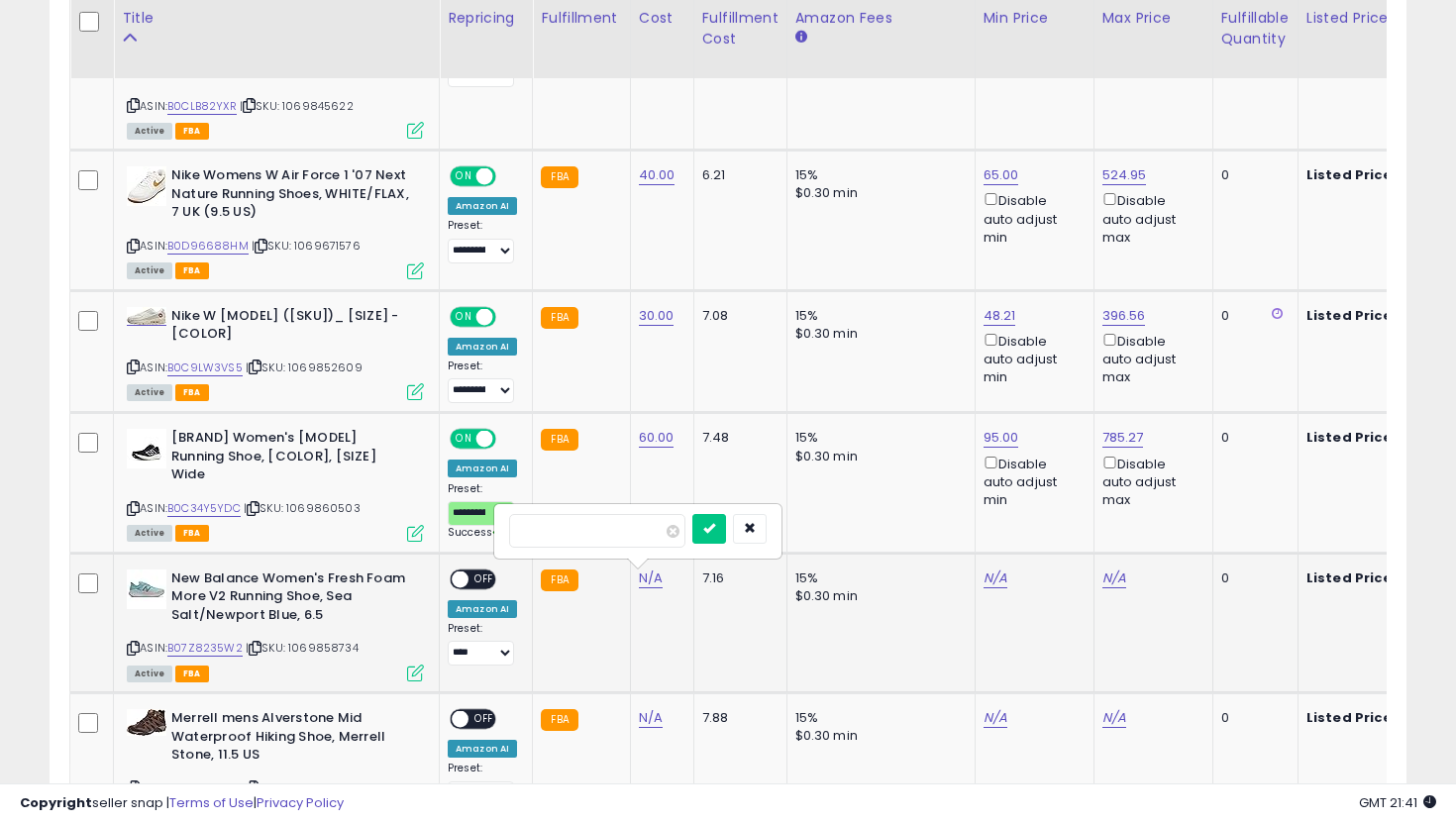 type on "**" 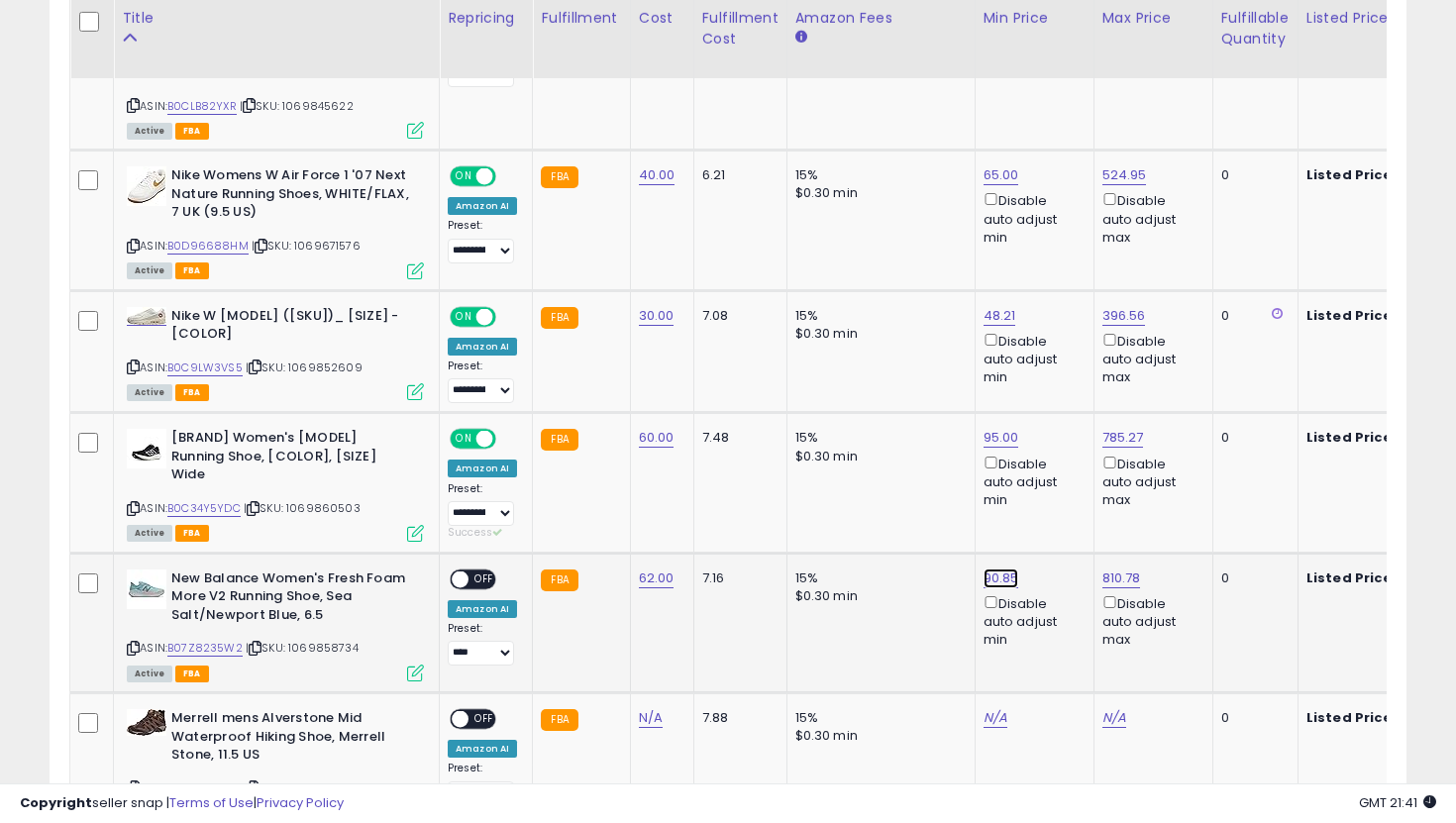 click on "90.85" at bounding box center (1003, -281) 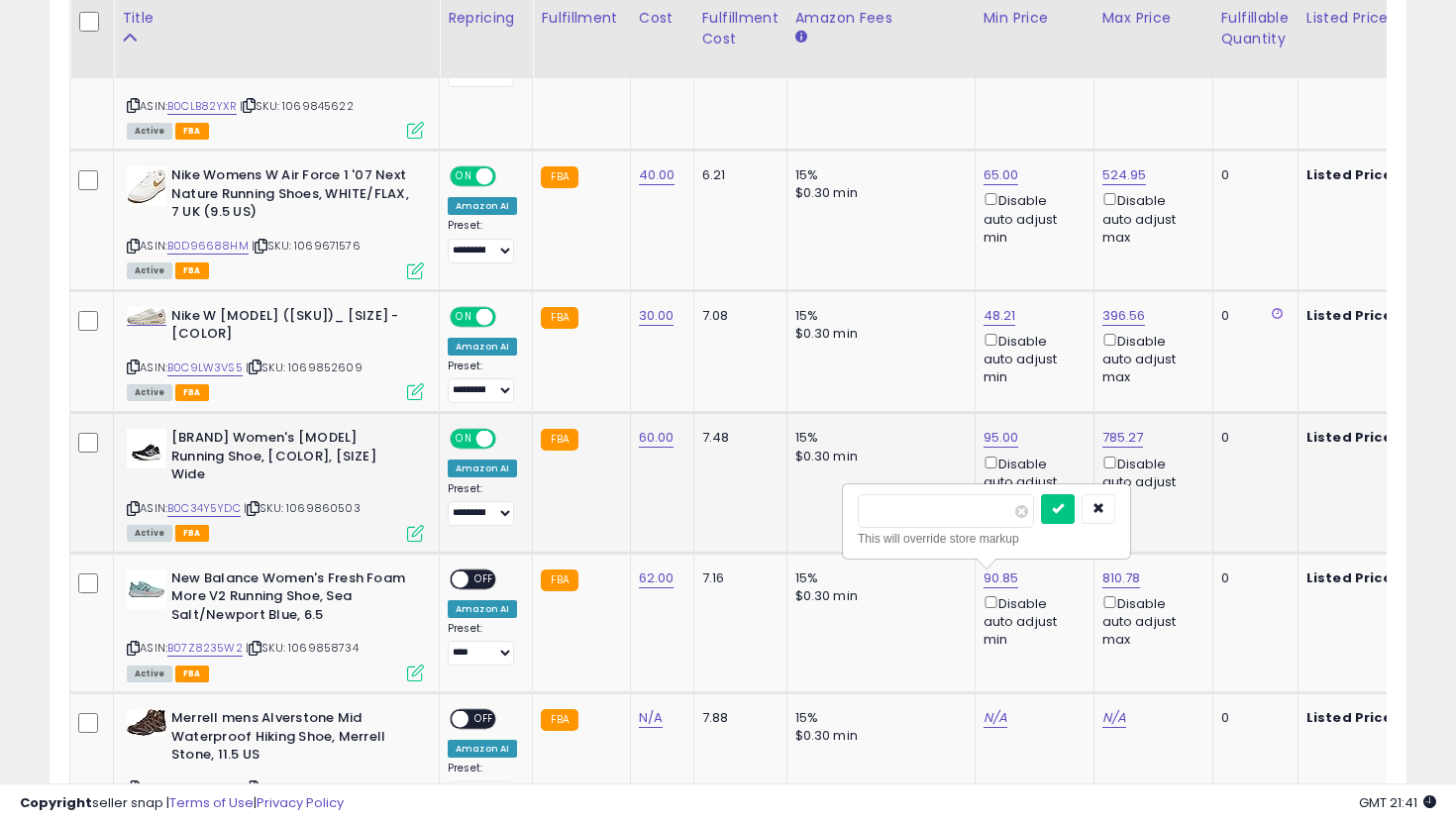 drag, startPoint x: 955, startPoint y: 521, endPoint x: 633, endPoint y: 449, distance: 329.9515 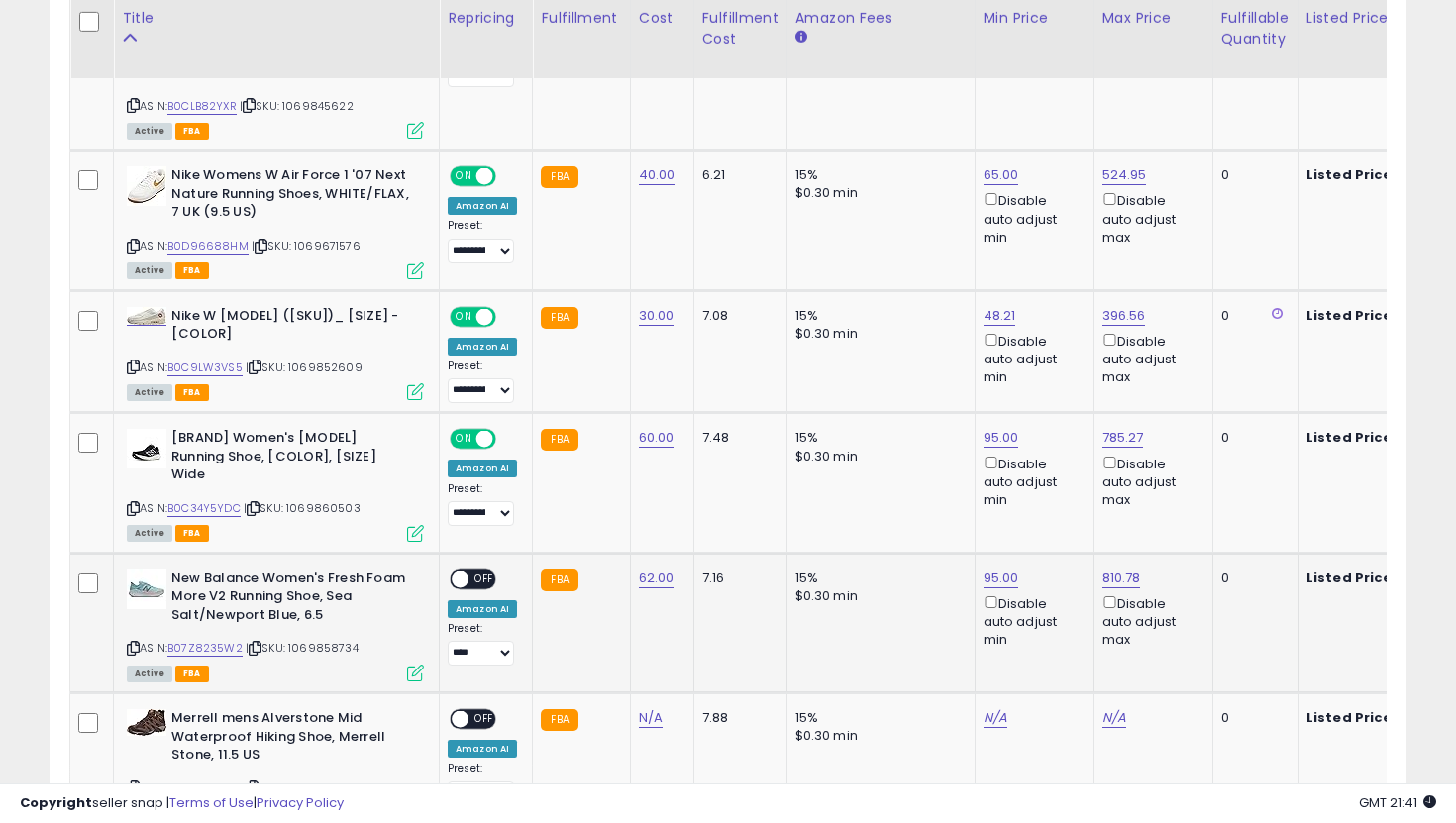 click on "OFF" at bounding box center [484, 578] 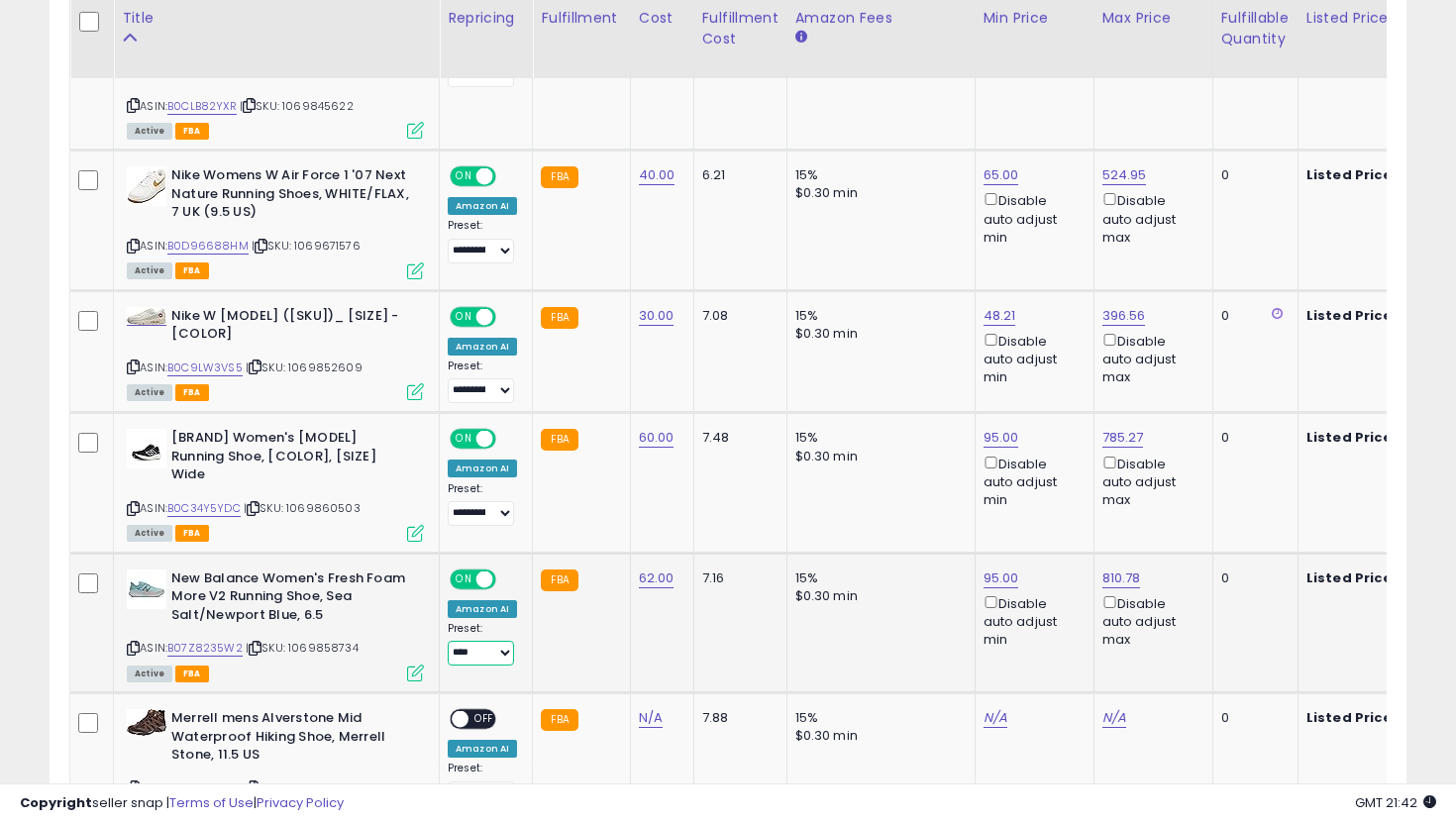 click on "**********" at bounding box center [480, 653] 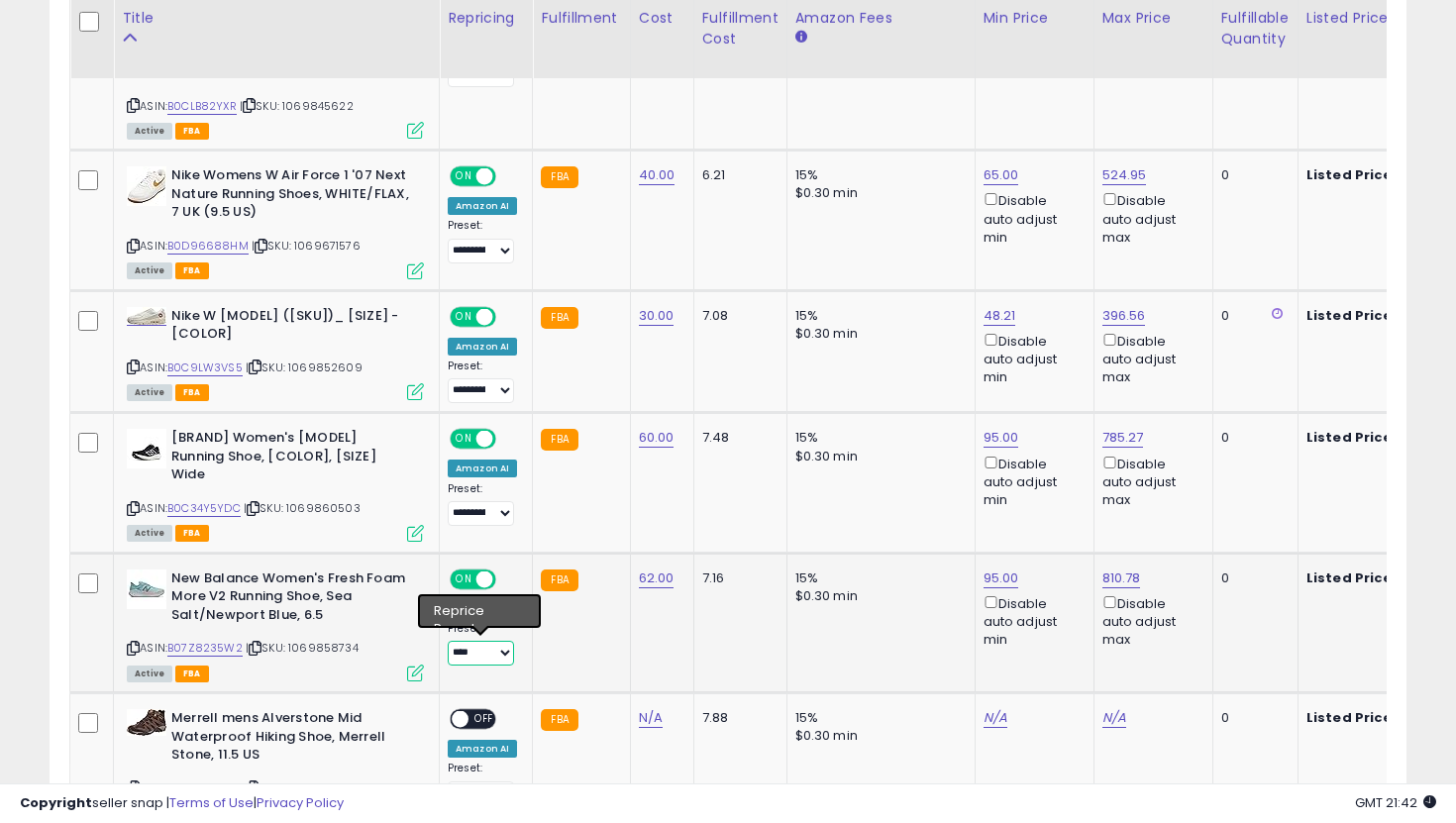 select on "**********" 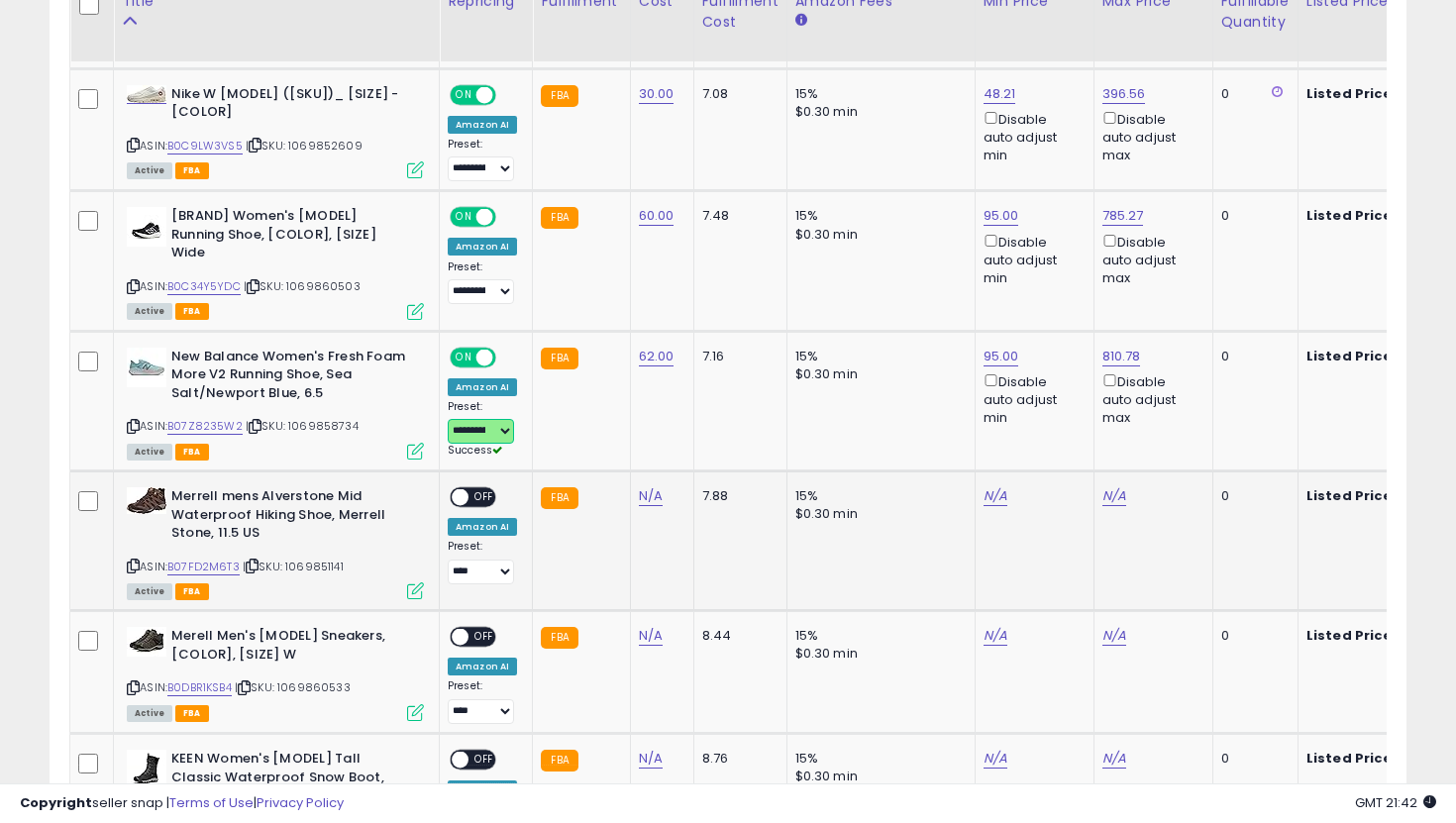 scroll, scrollTop: 1569, scrollLeft: 0, axis: vertical 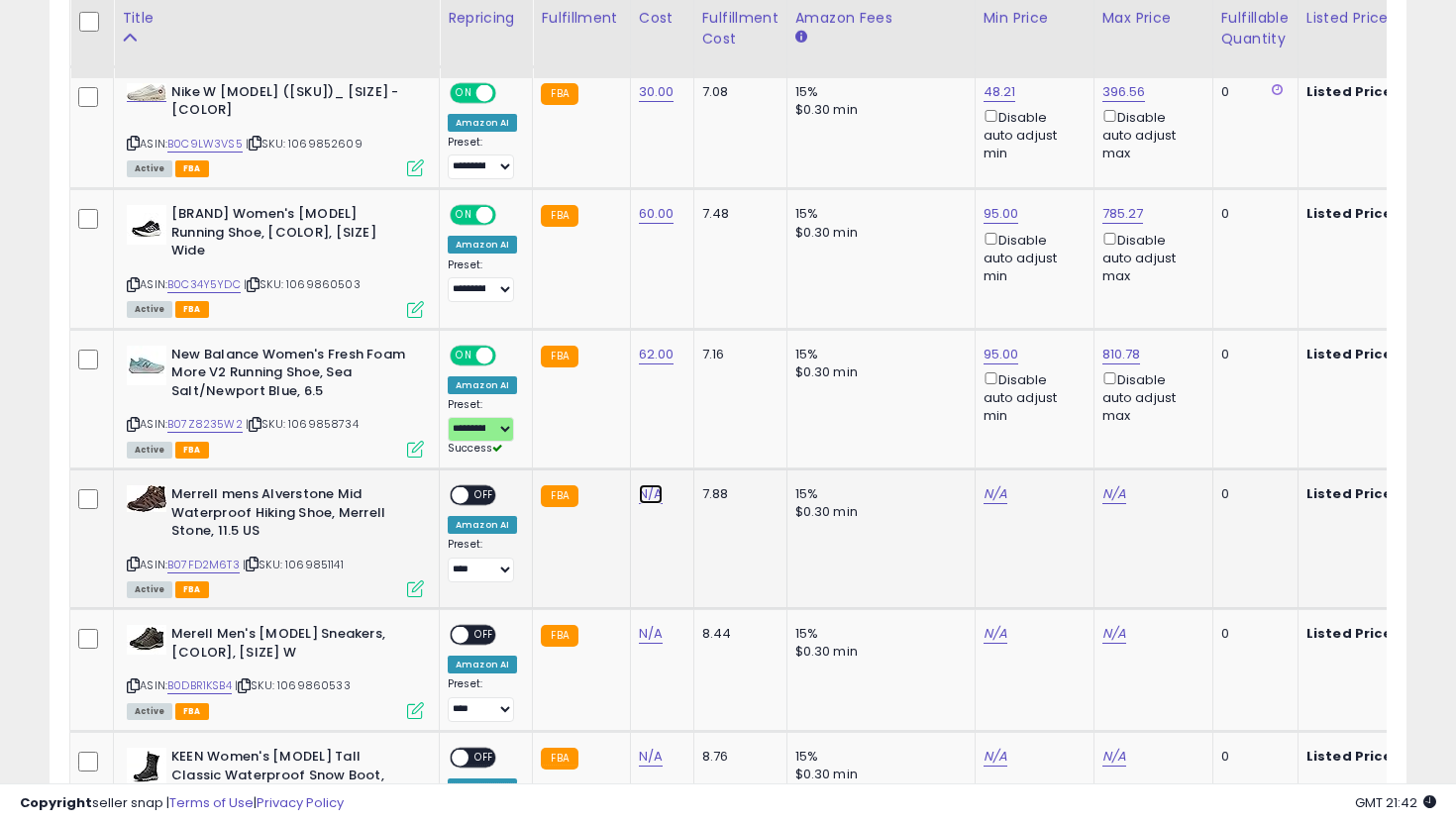 click on "N/A" at bounding box center [651, 494] 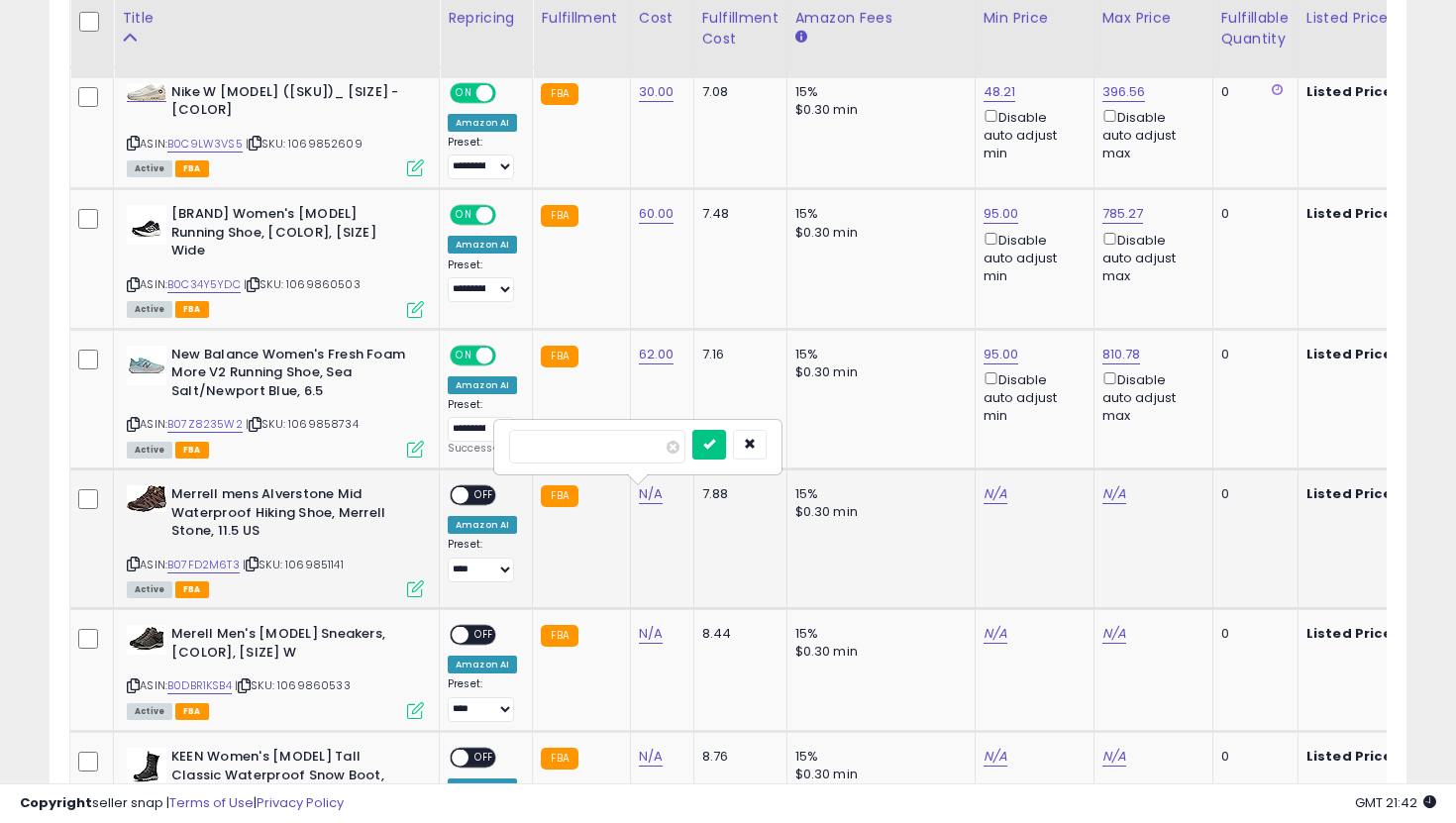 type on "**" 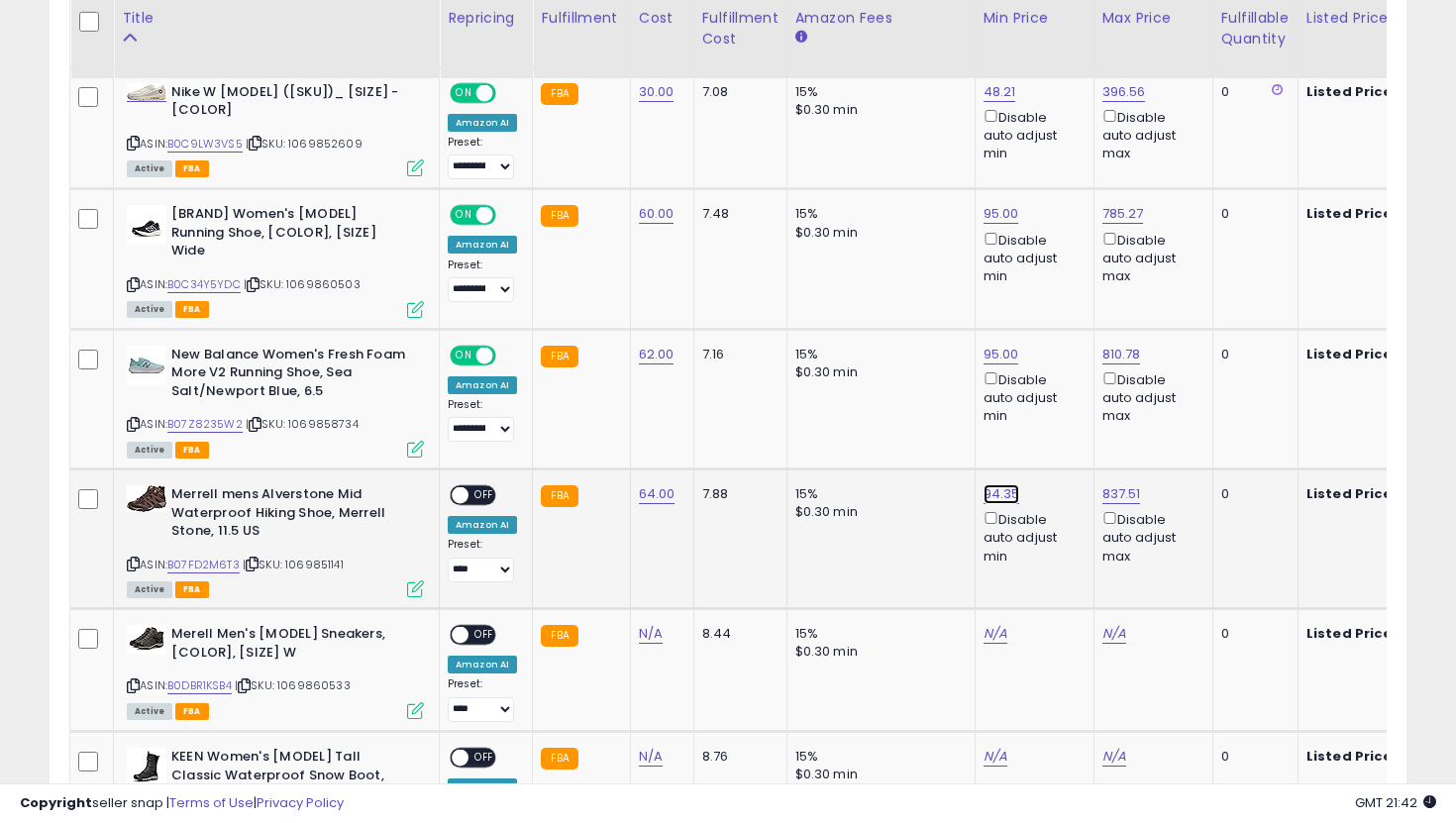 click on "94.35" at bounding box center [1003, -505] 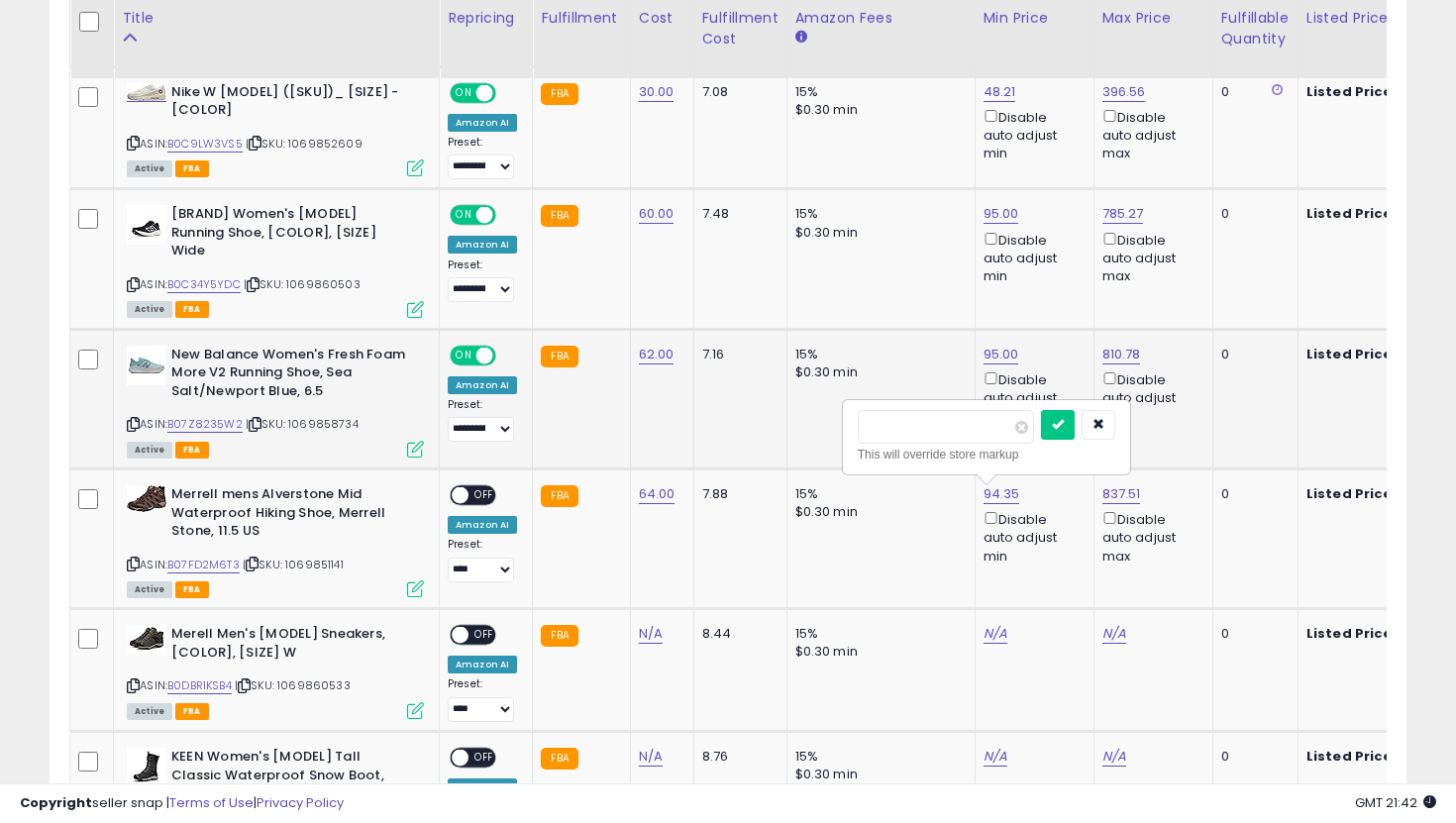 drag, startPoint x: 964, startPoint y: 436, endPoint x: 772, endPoint y: 392, distance: 196.97716 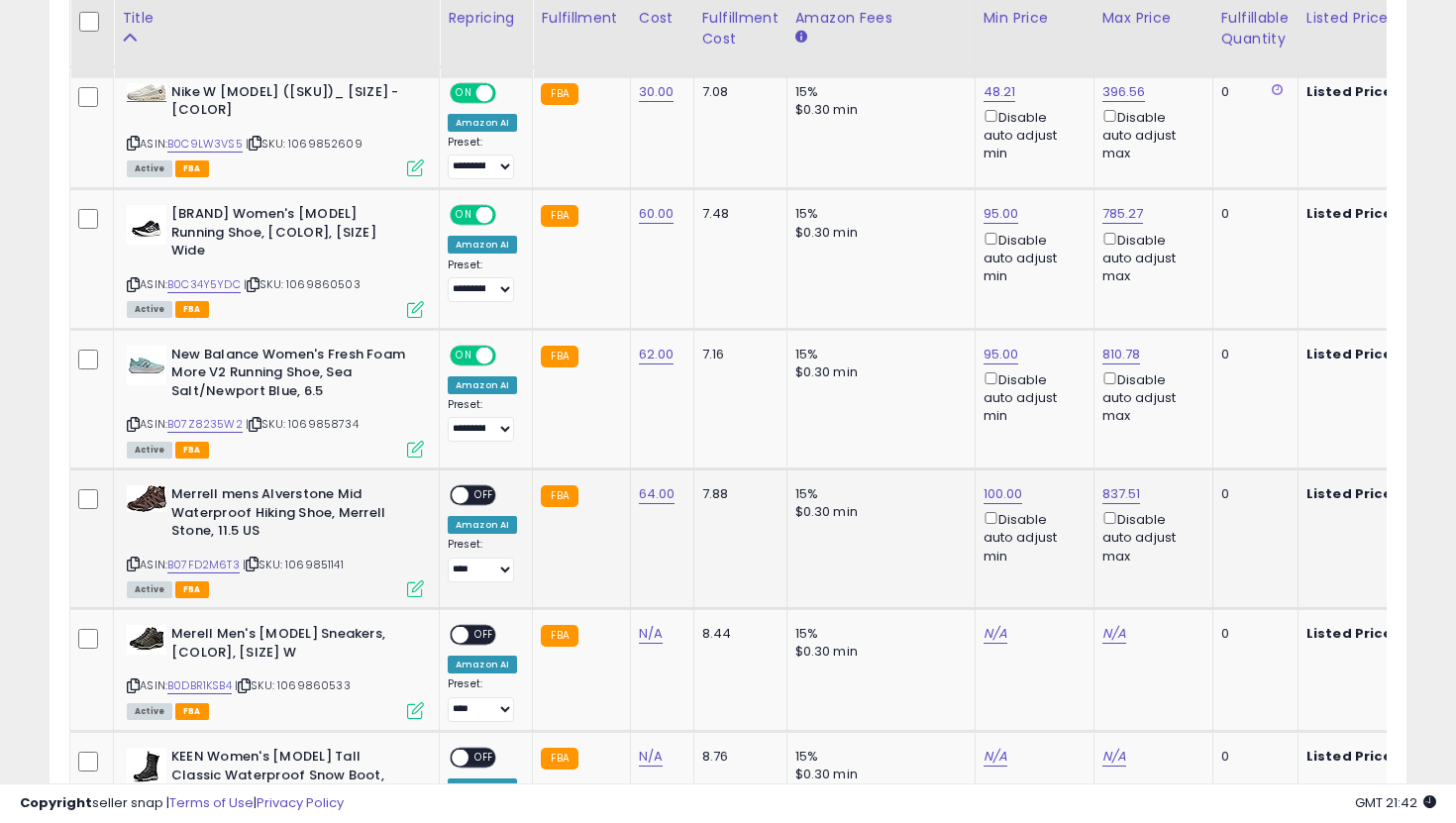 scroll, scrollTop: 0, scrollLeft: 439, axis: horizontal 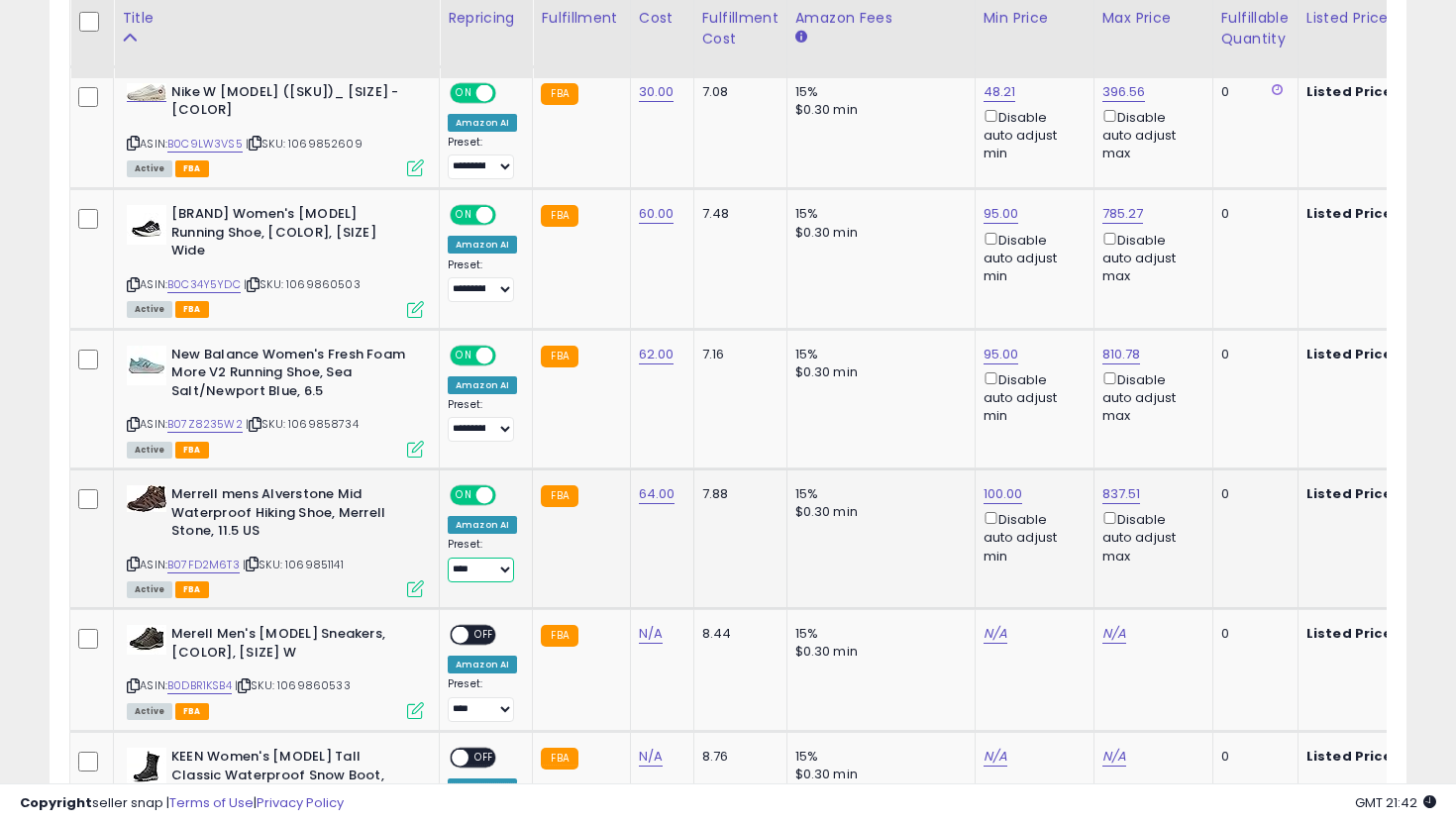 click on "**********" at bounding box center (480, 569) 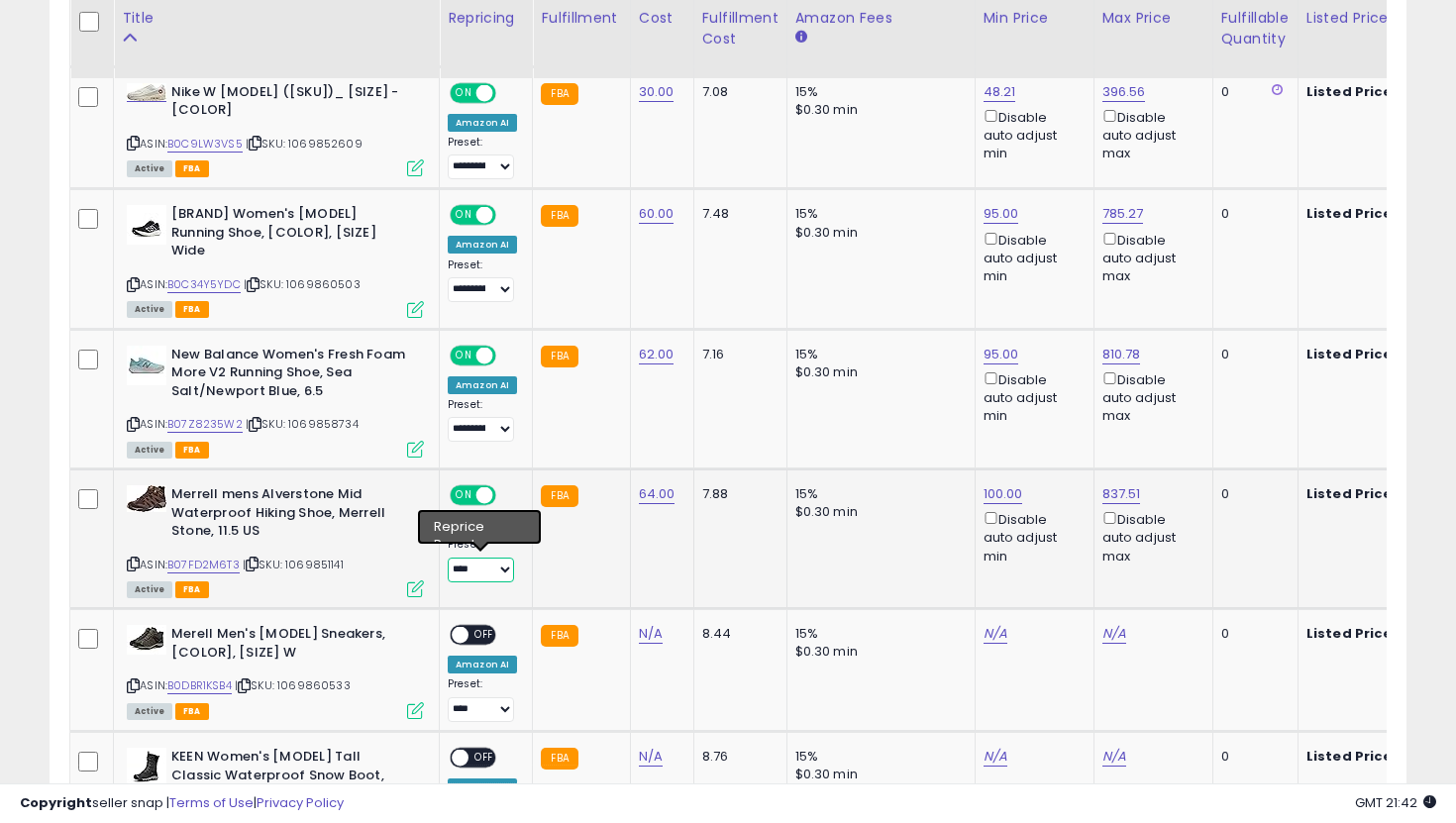 select on "**********" 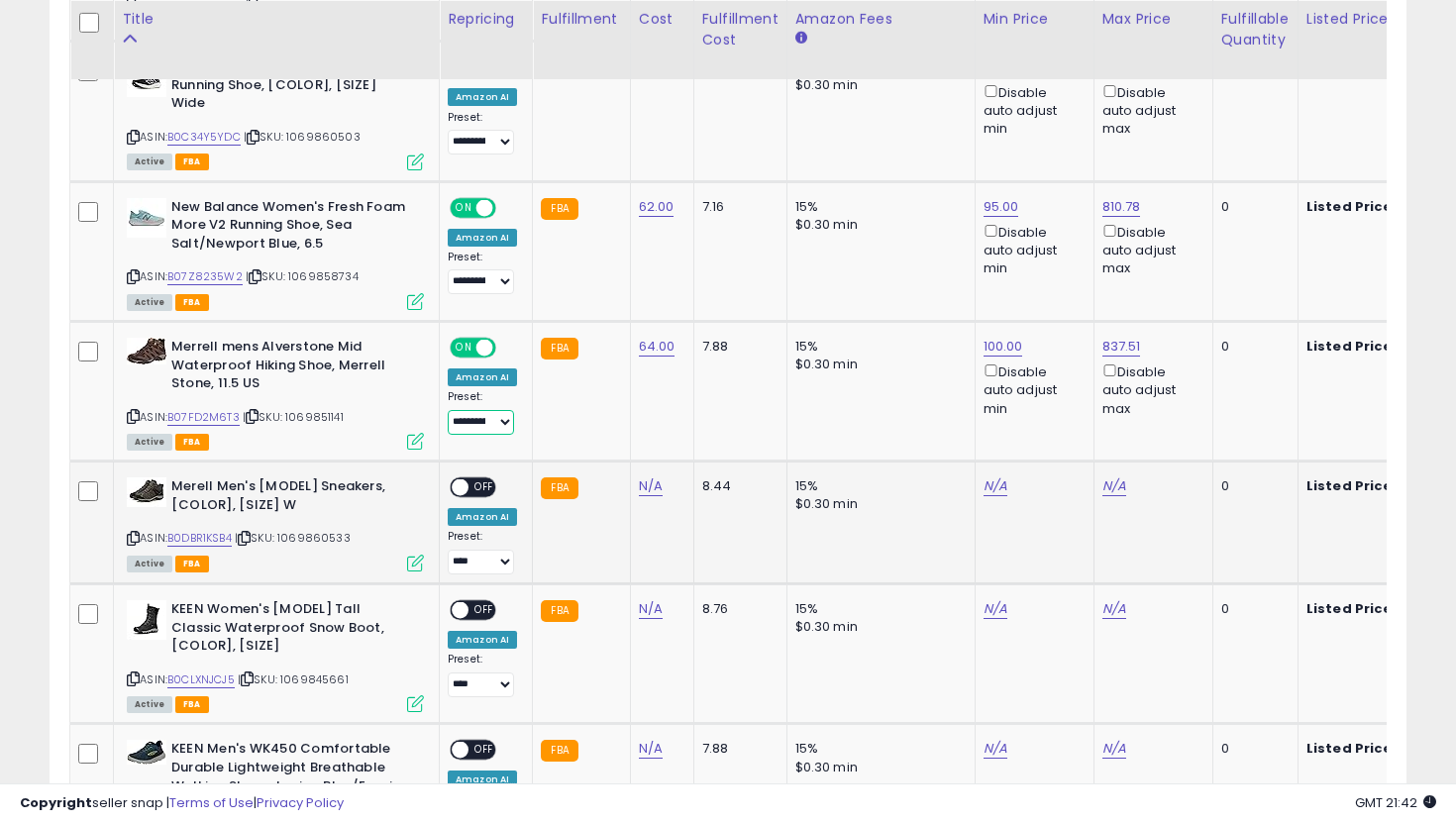 scroll, scrollTop: 1717, scrollLeft: 0, axis: vertical 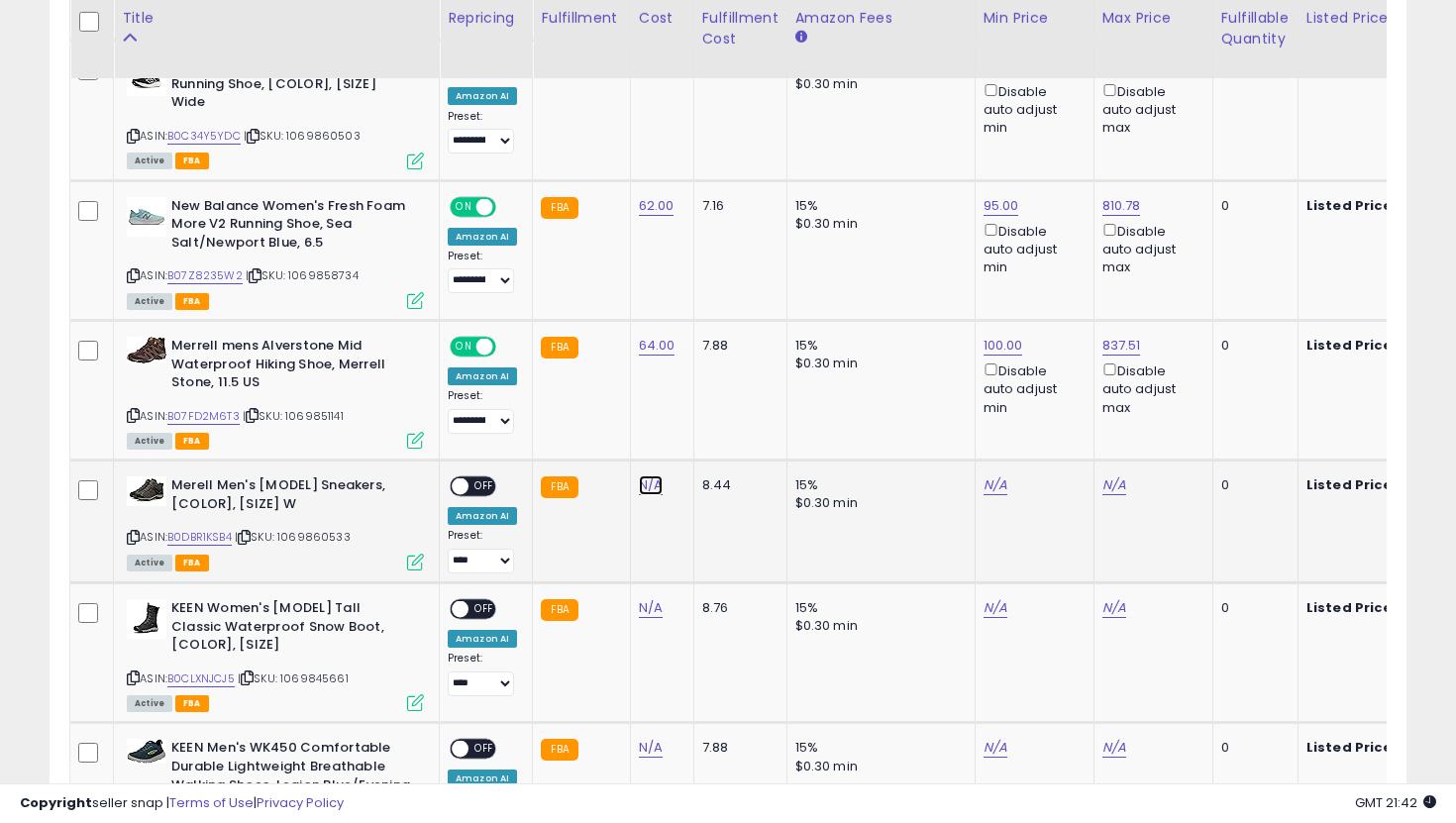 click on "N/A" at bounding box center [651, 485] 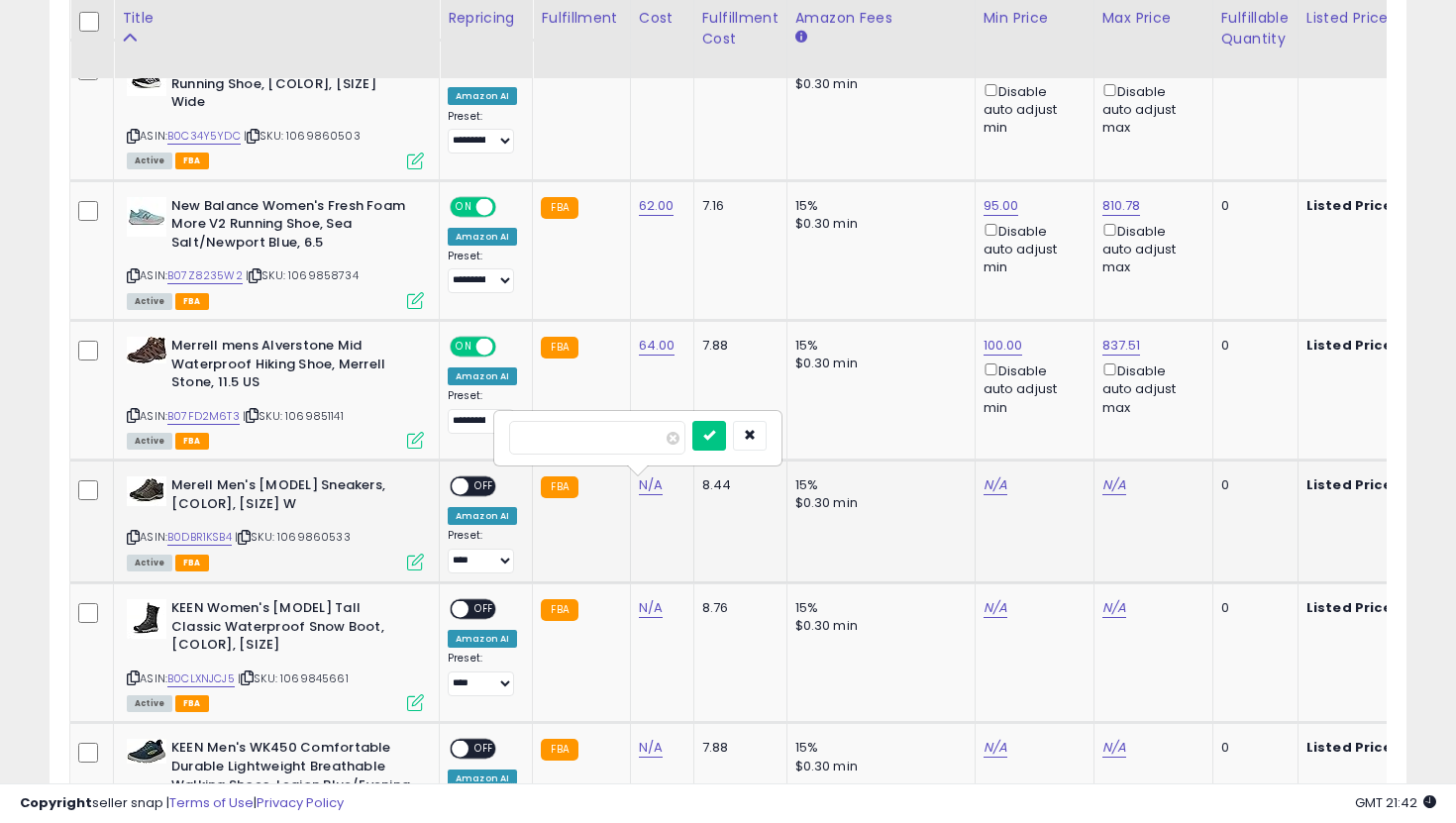 type on "**" 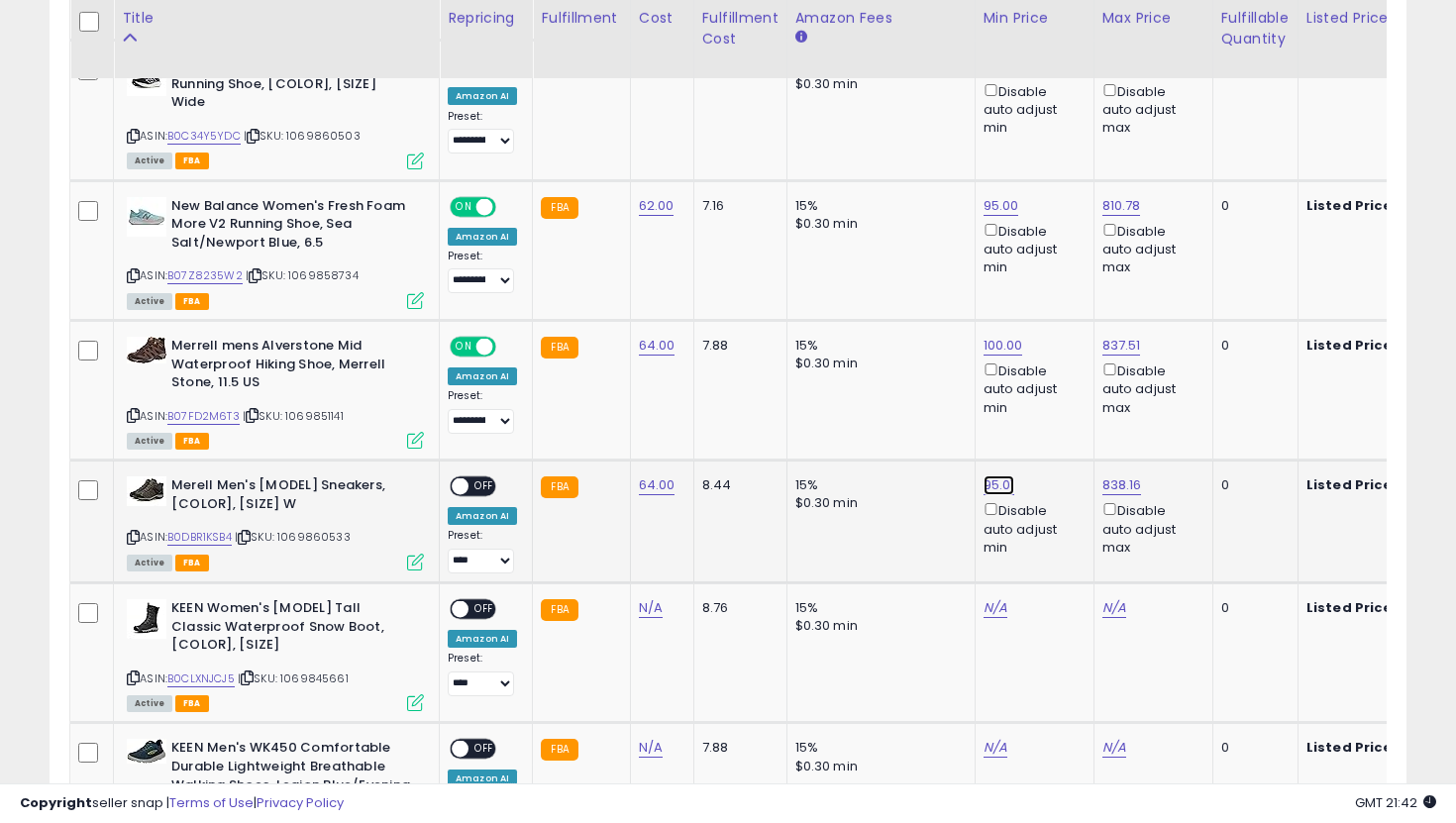 click on "95.01" at bounding box center (1003, -654) 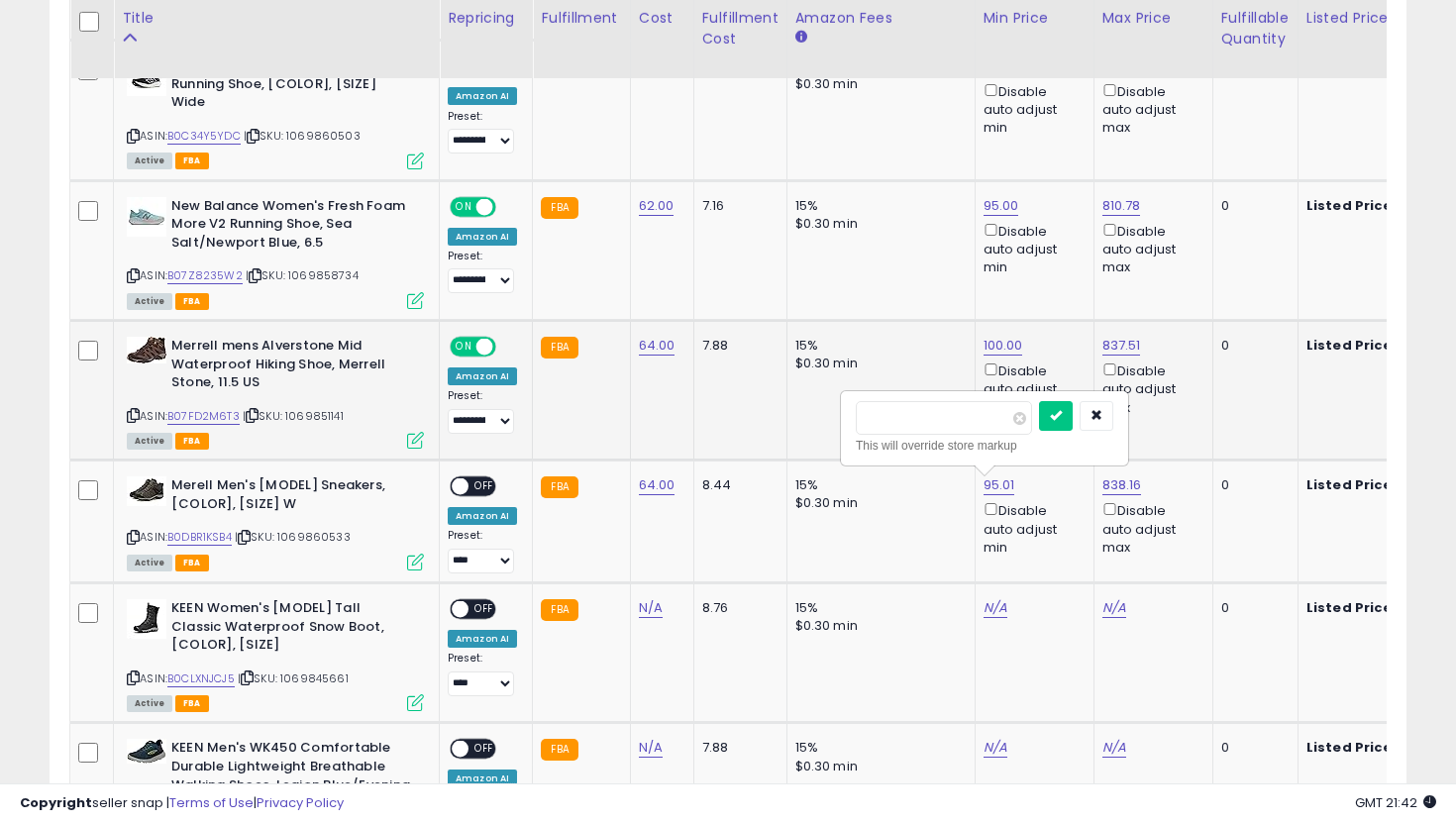 drag, startPoint x: 945, startPoint y: 425, endPoint x: 811, endPoint y: 393, distance: 137.76792 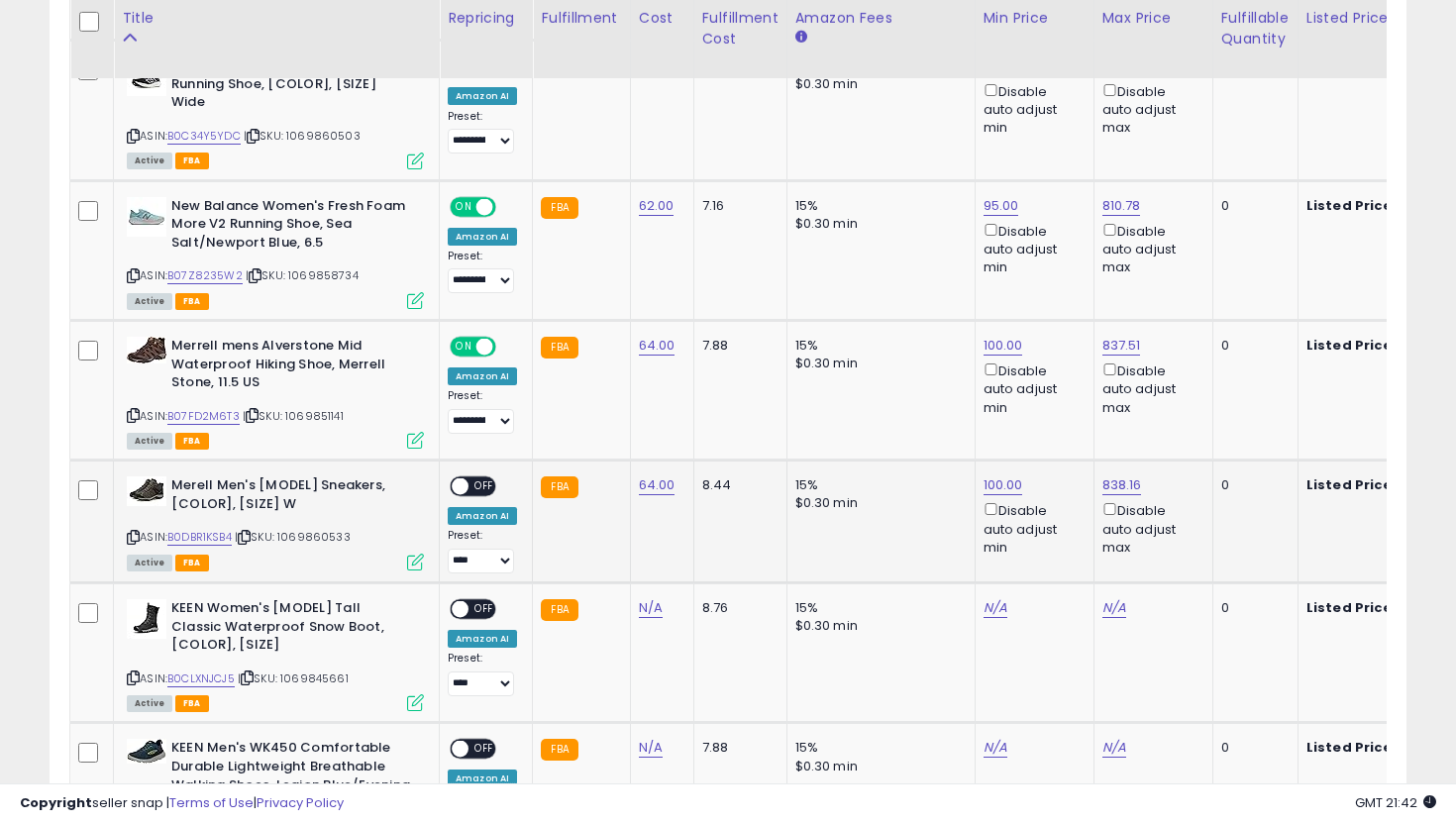 click on "OFF" at bounding box center (484, 486) 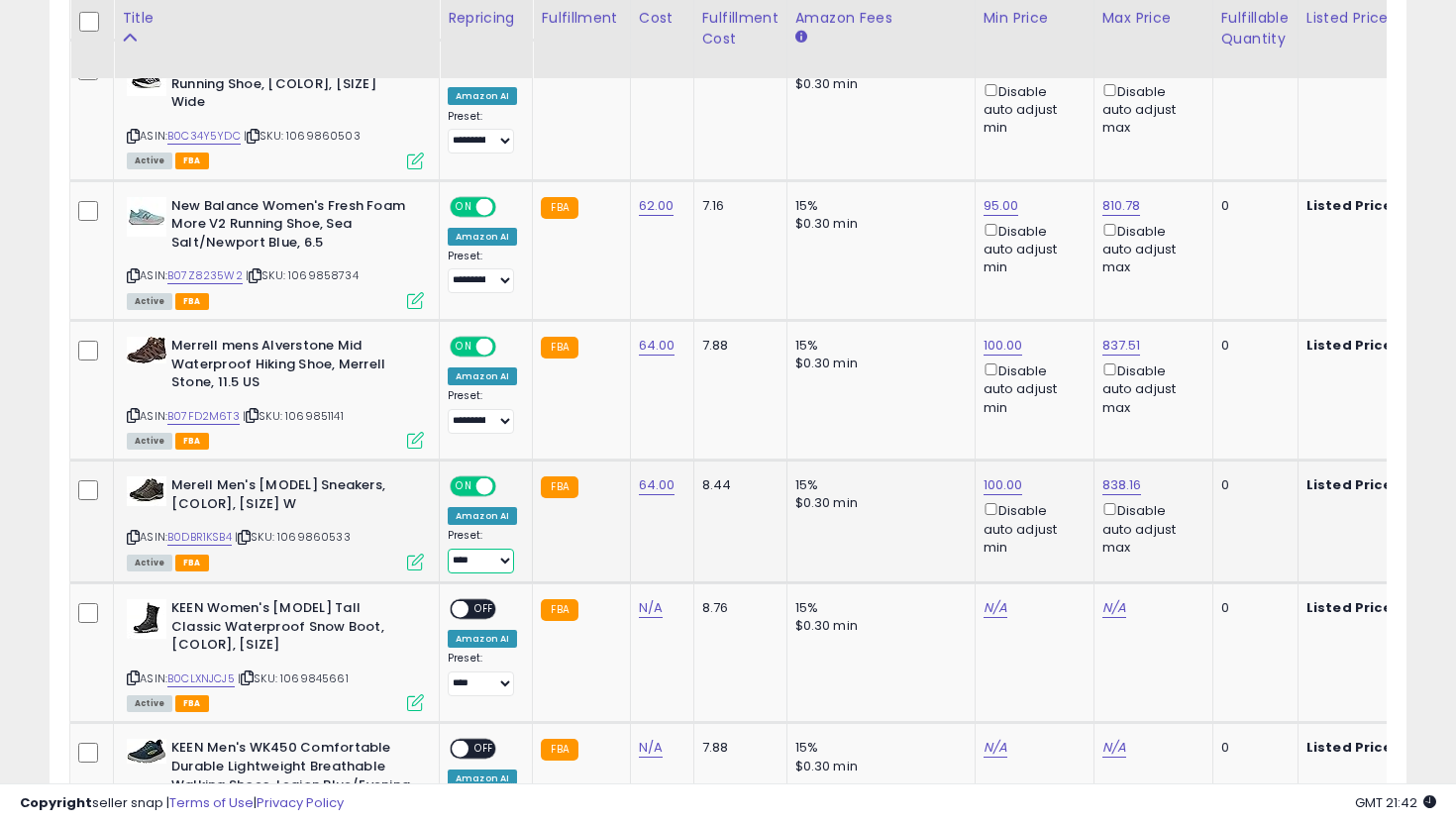 click on "**********" at bounding box center (480, 561) 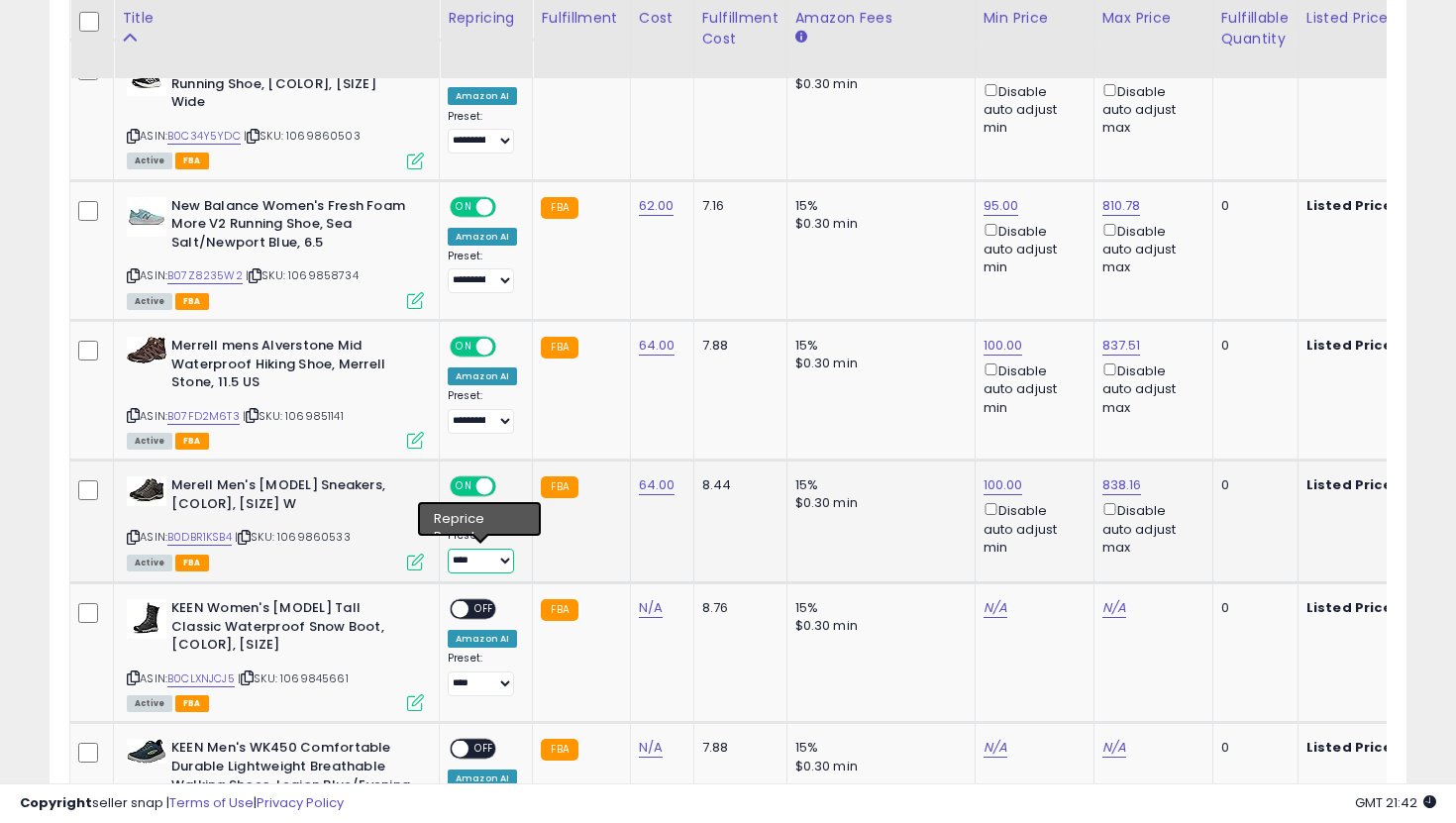 select on "**********" 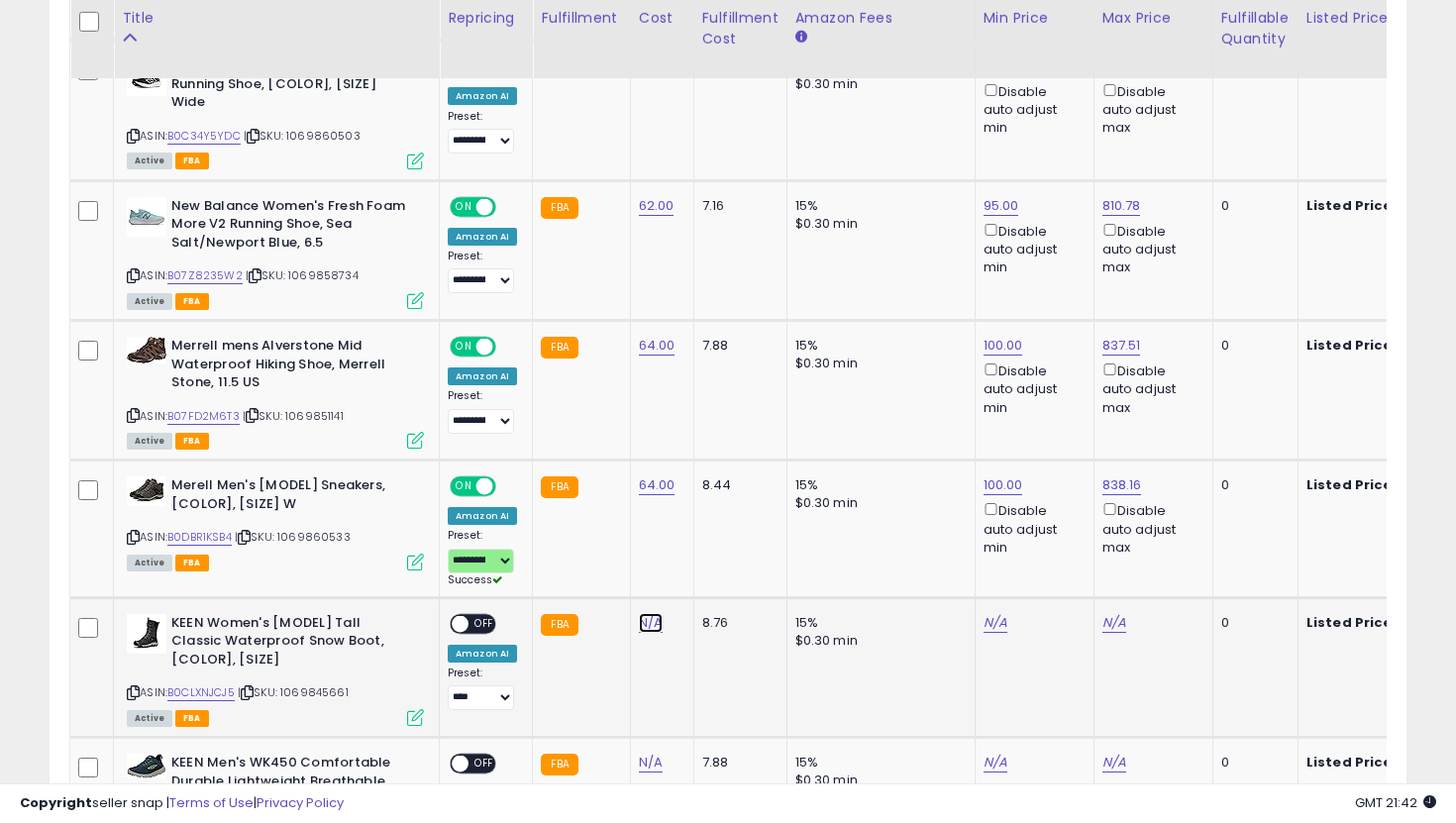click on "N/A" at bounding box center (651, 623) 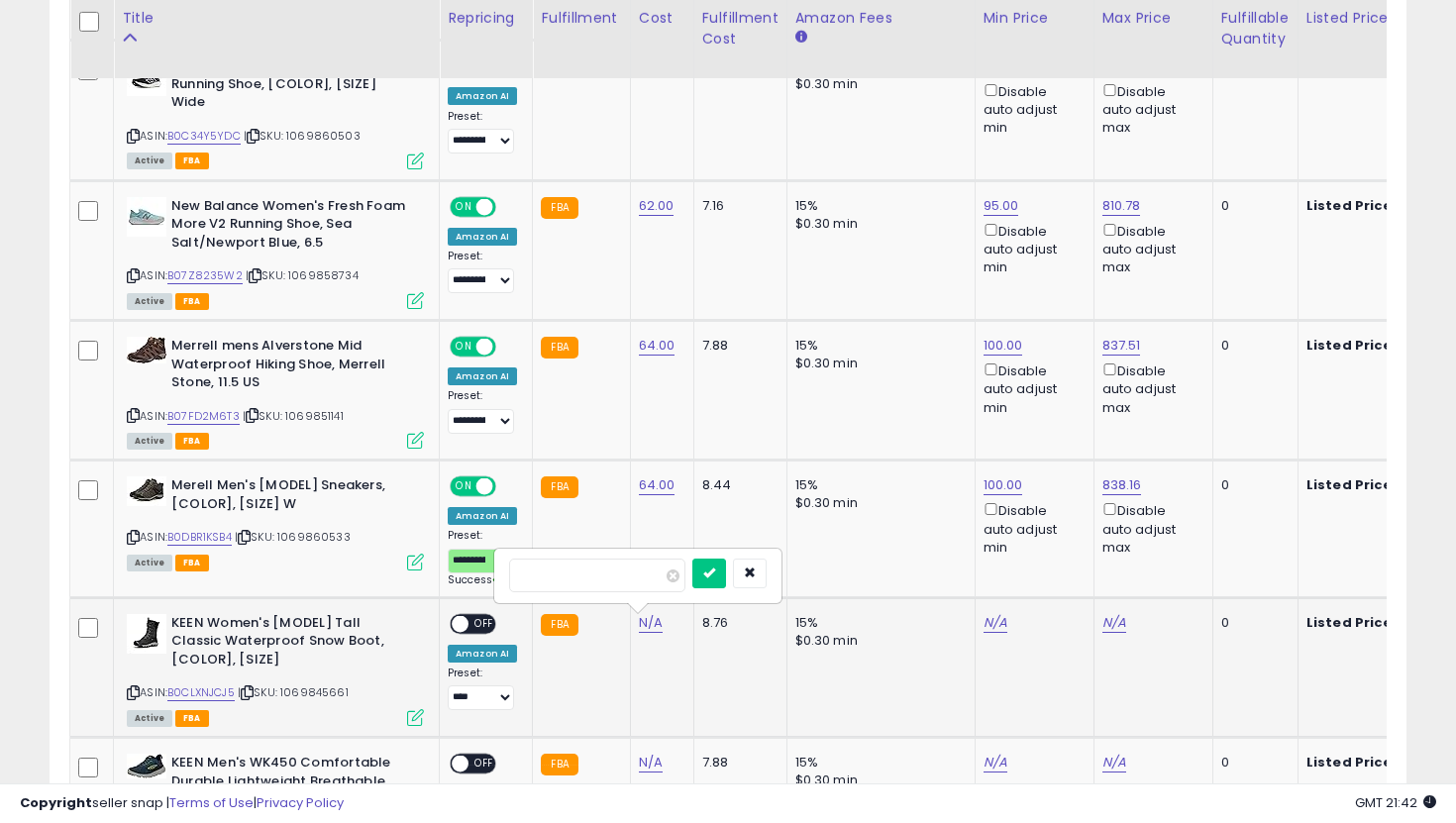 type on "*" 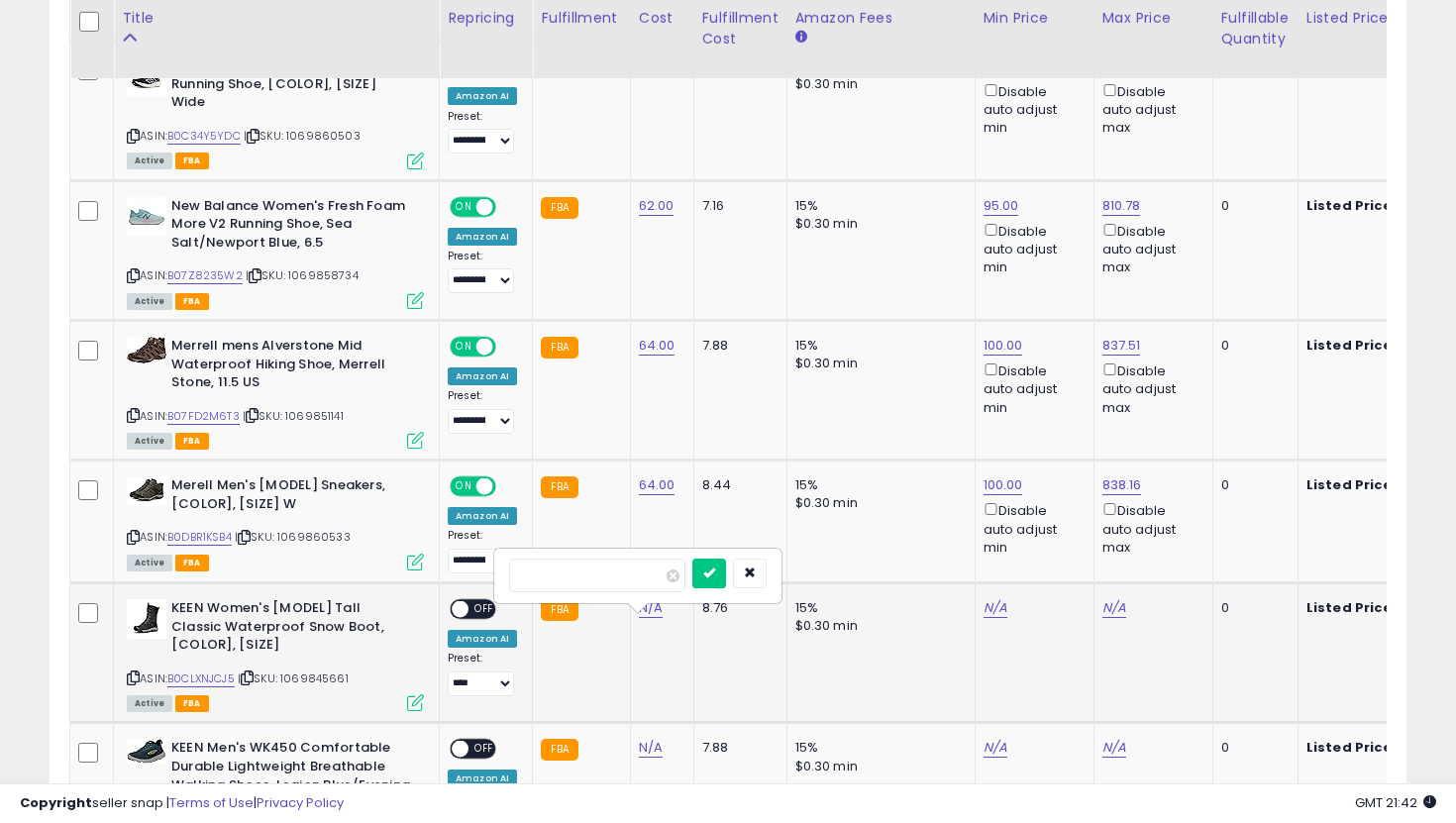 click at bounding box center (709, 573) 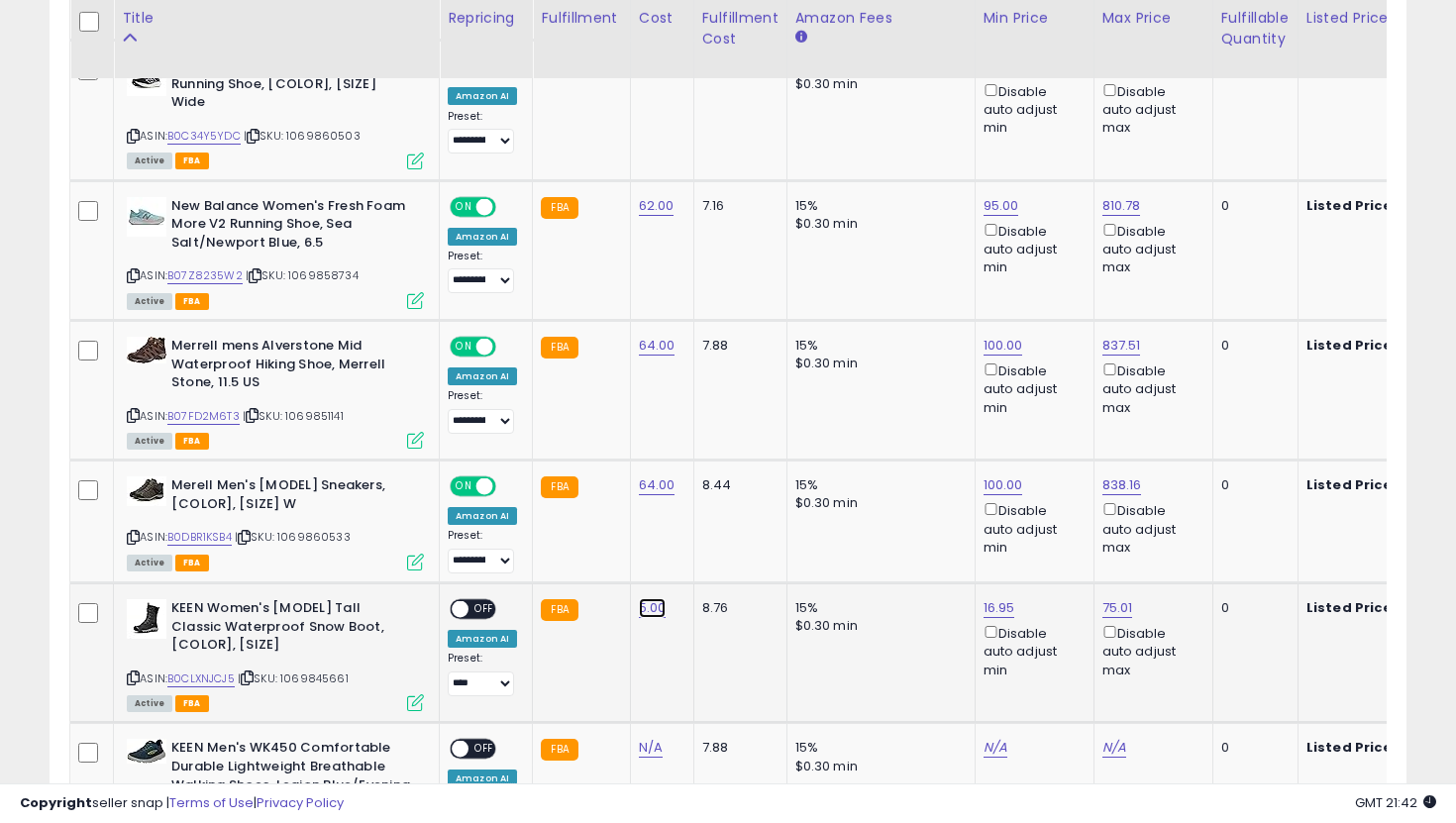 click on "5.00" at bounding box center [653, 608] 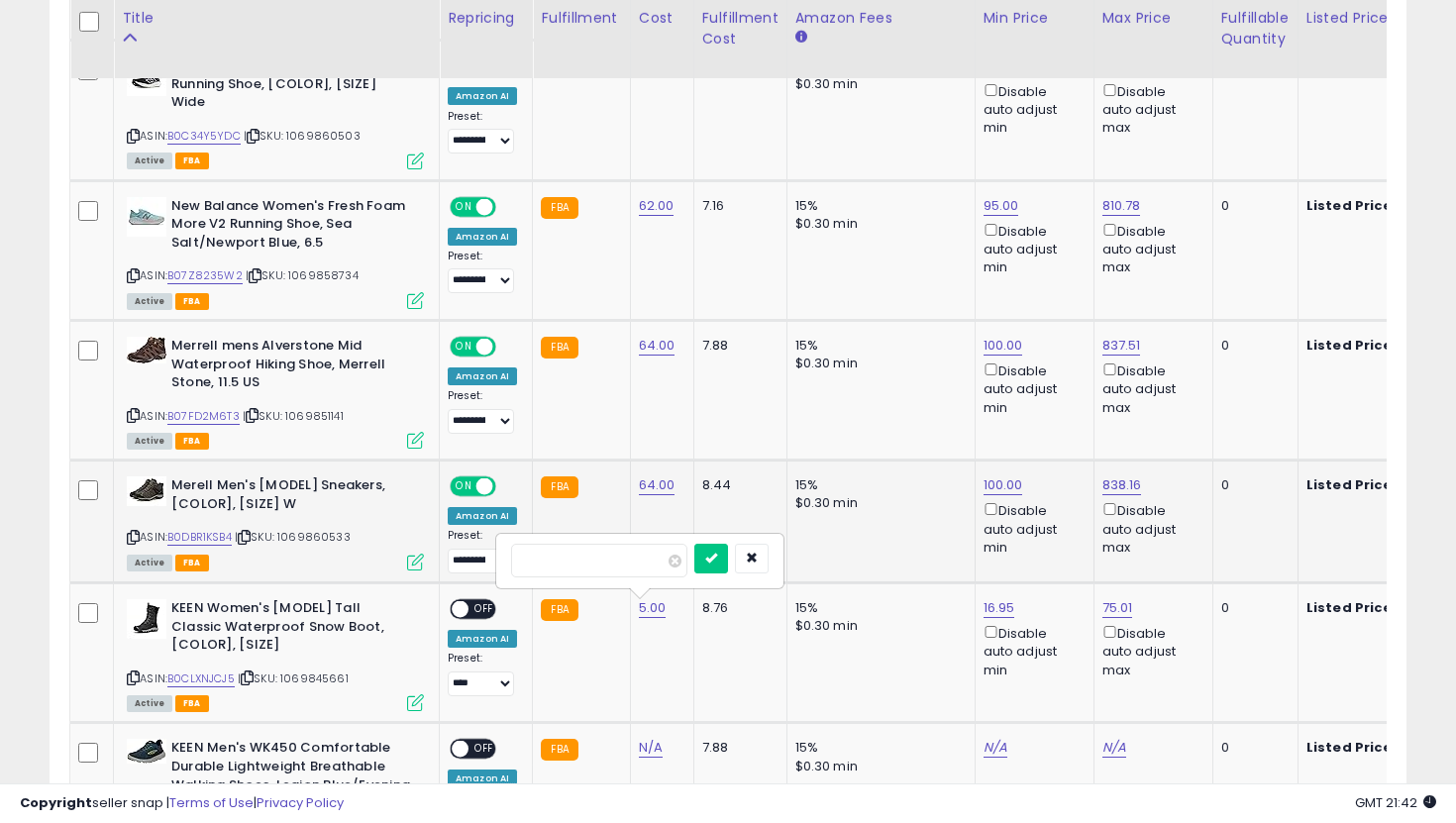 drag, startPoint x: 629, startPoint y: 555, endPoint x: 468, endPoint y: 553, distance: 161.01242 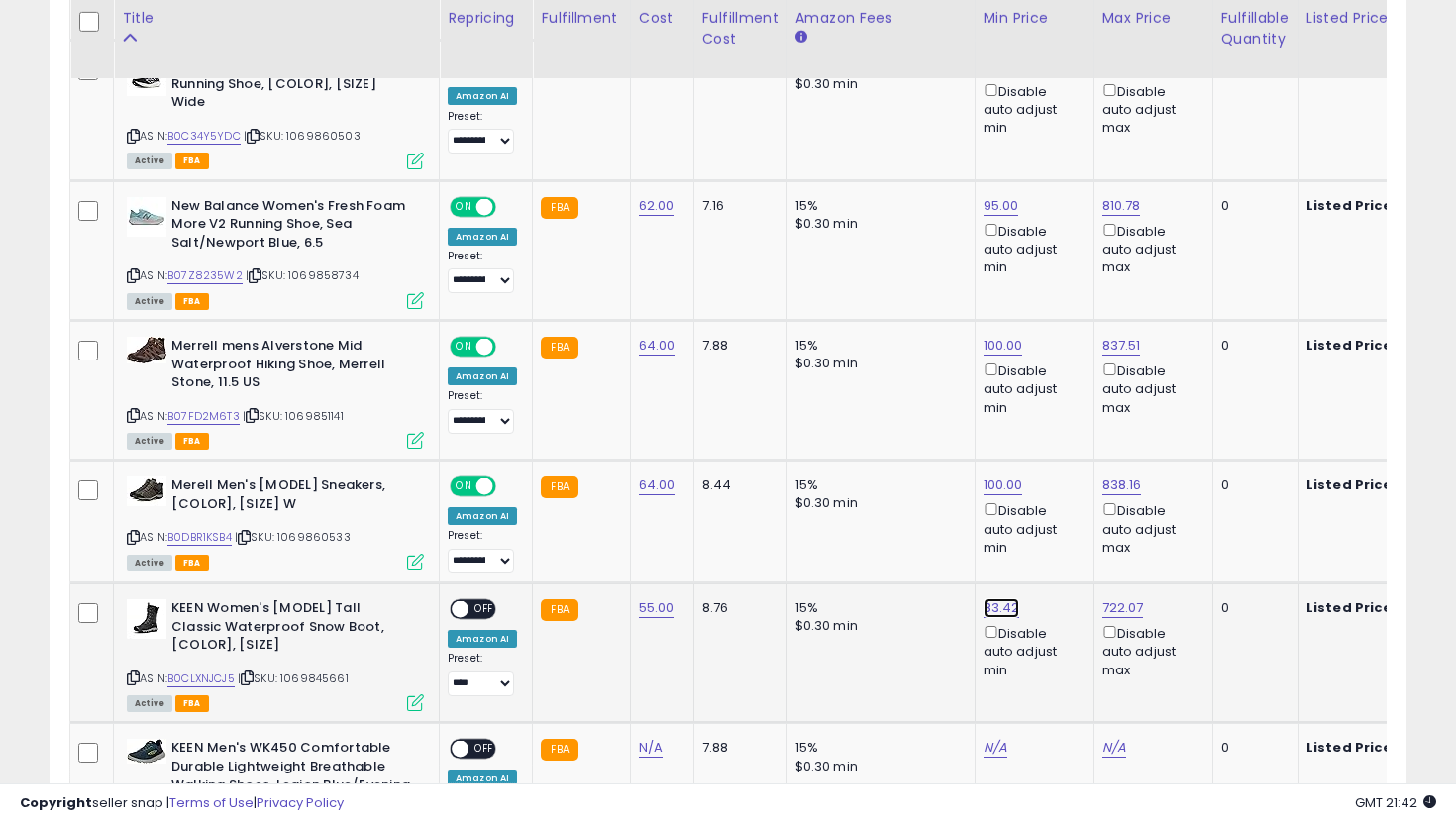 click on "83.42" at bounding box center [1003, -654] 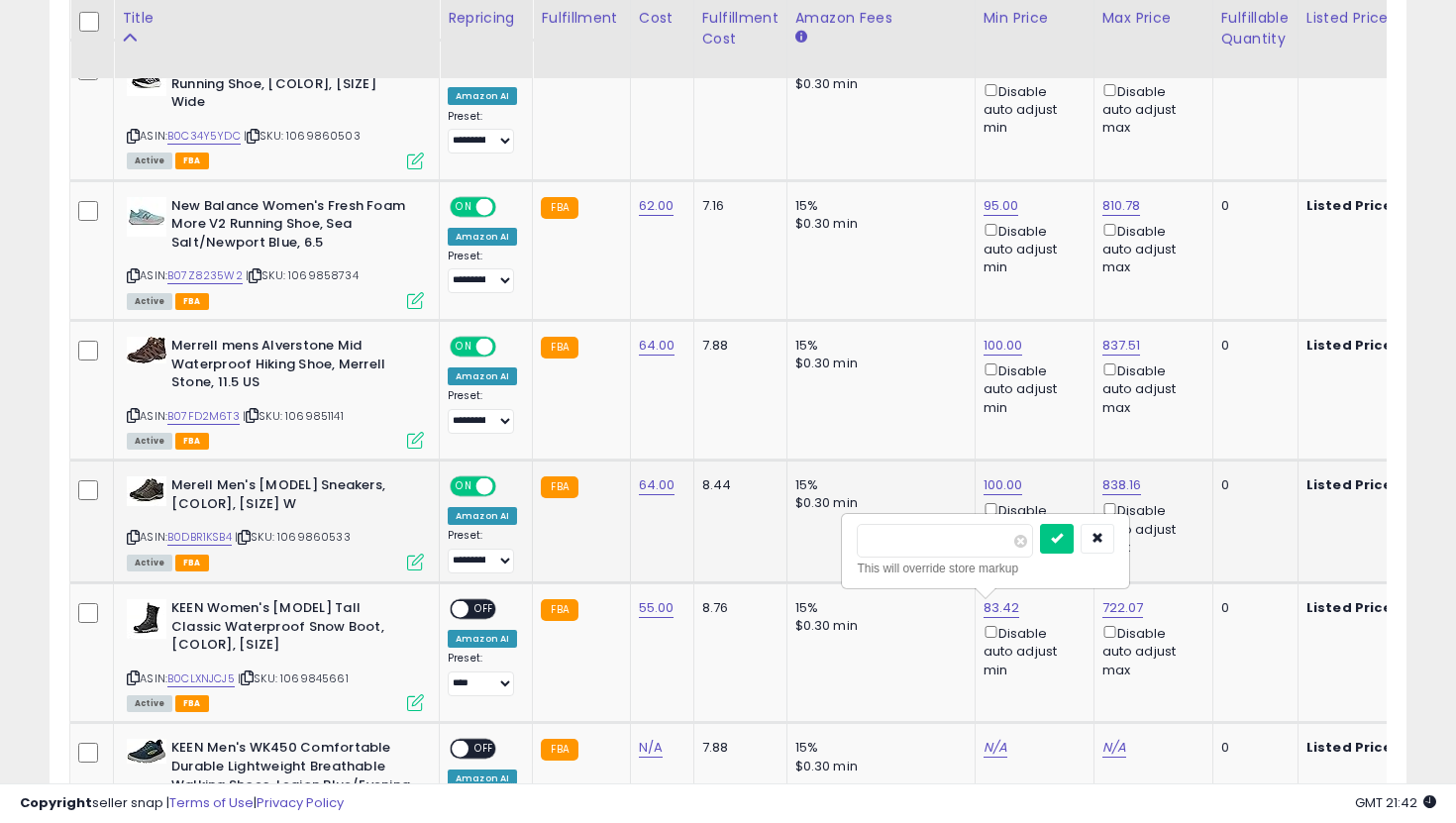 drag, startPoint x: 947, startPoint y: 541, endPoint x: 784, endPoint y: 538, distance: 163.02761 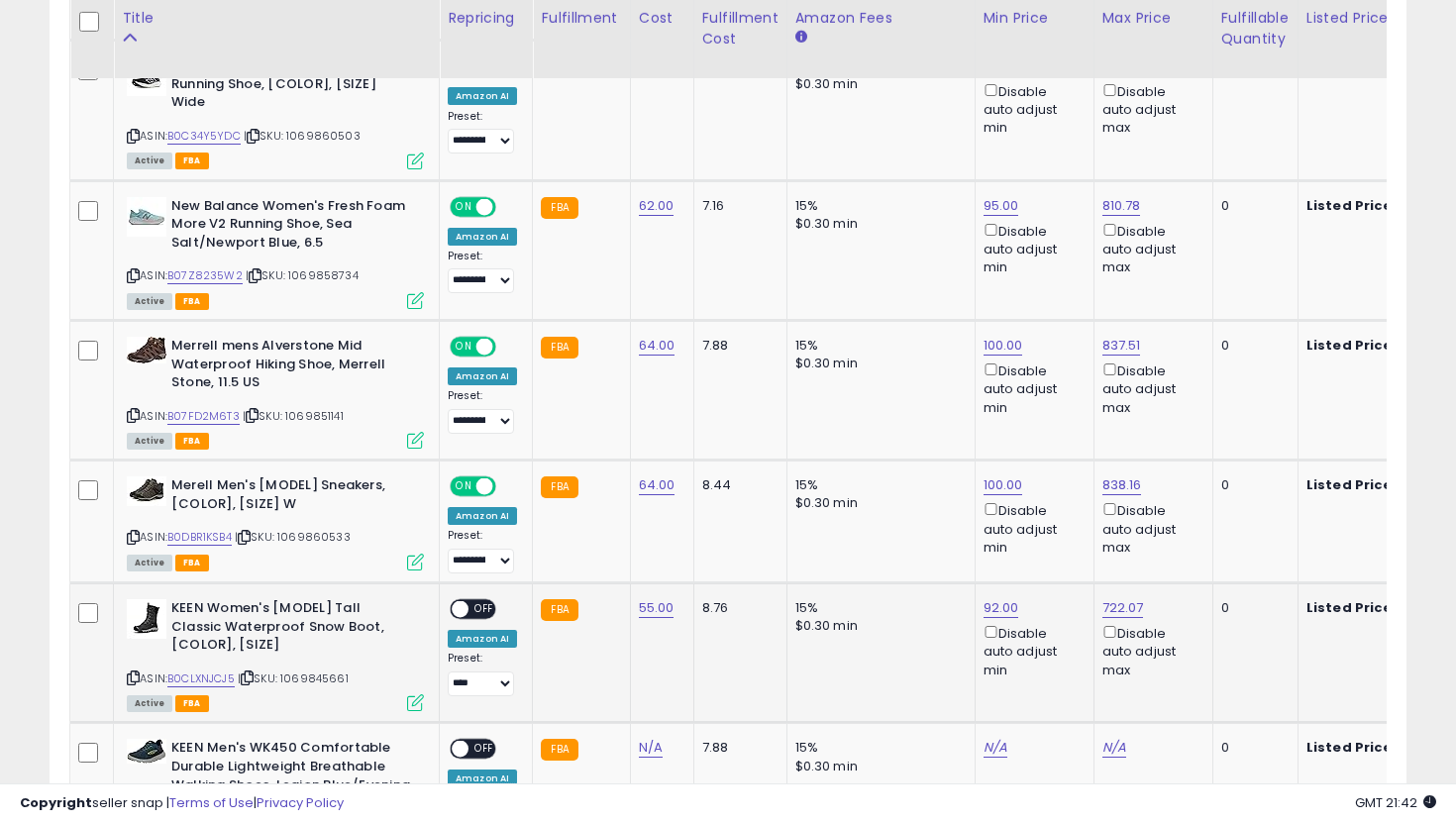 click on "OFF" at bounding box center [484, 609] 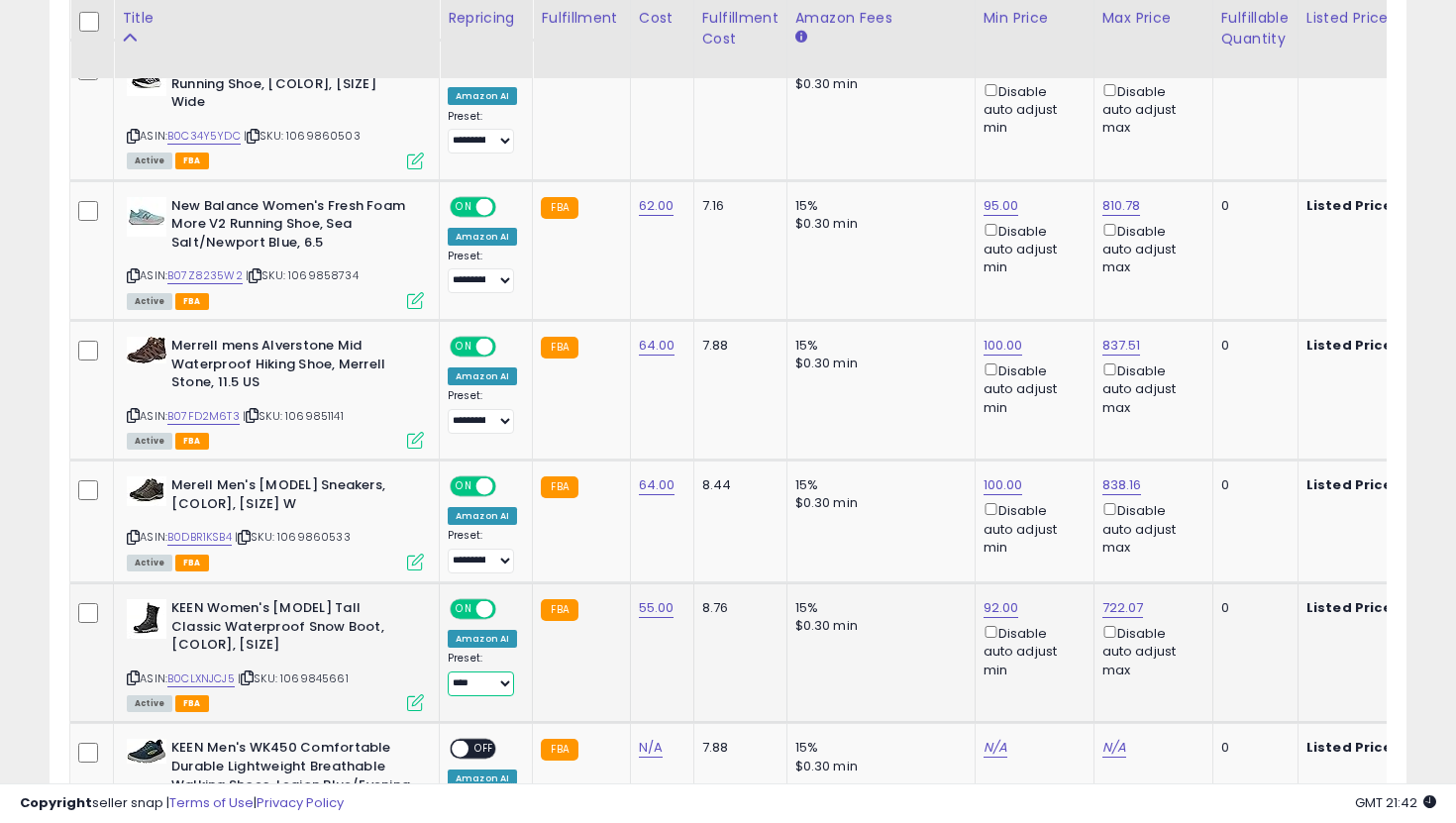 click on "**********" at bounding box center (480, 683) 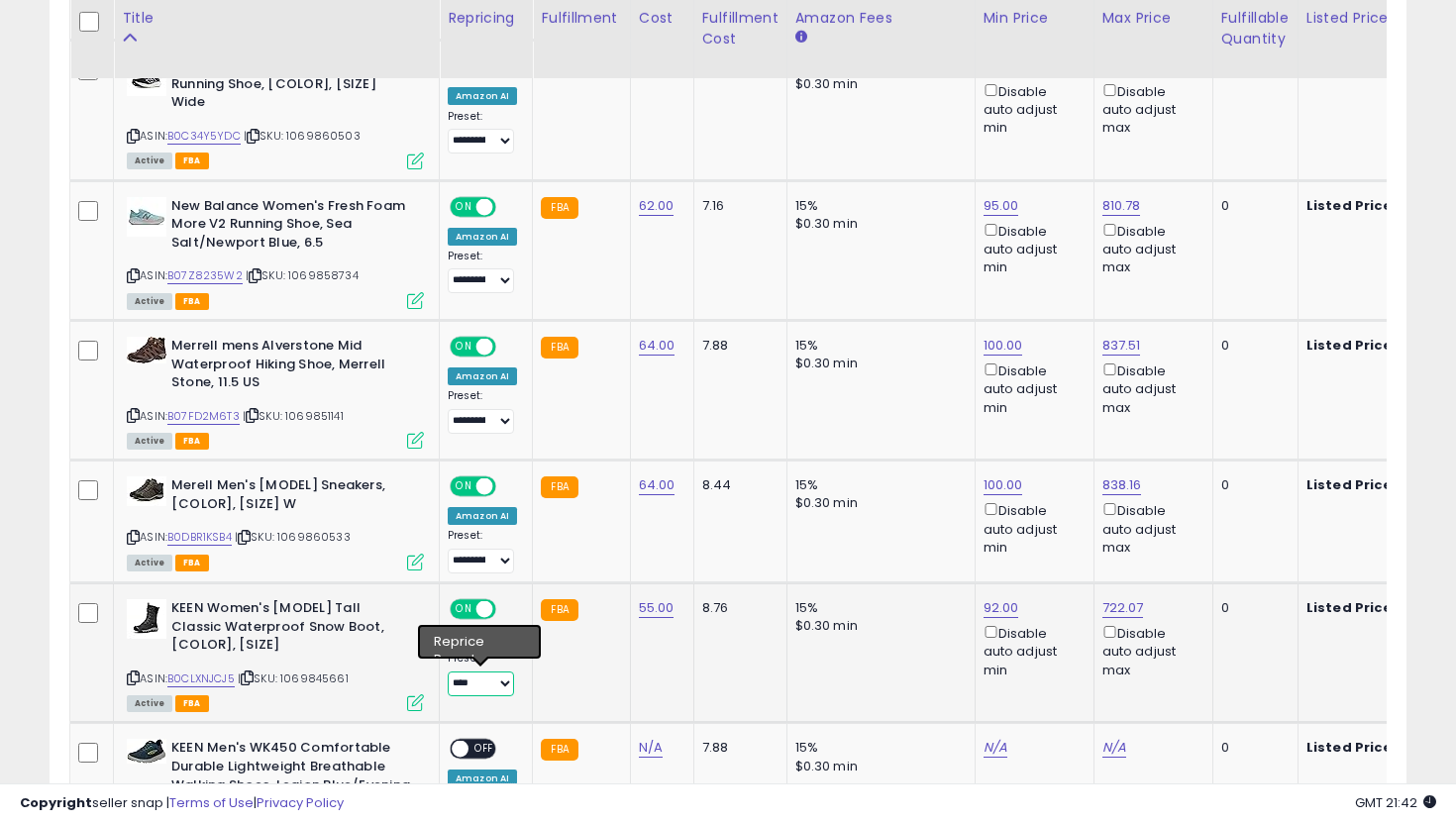 select on "**********" 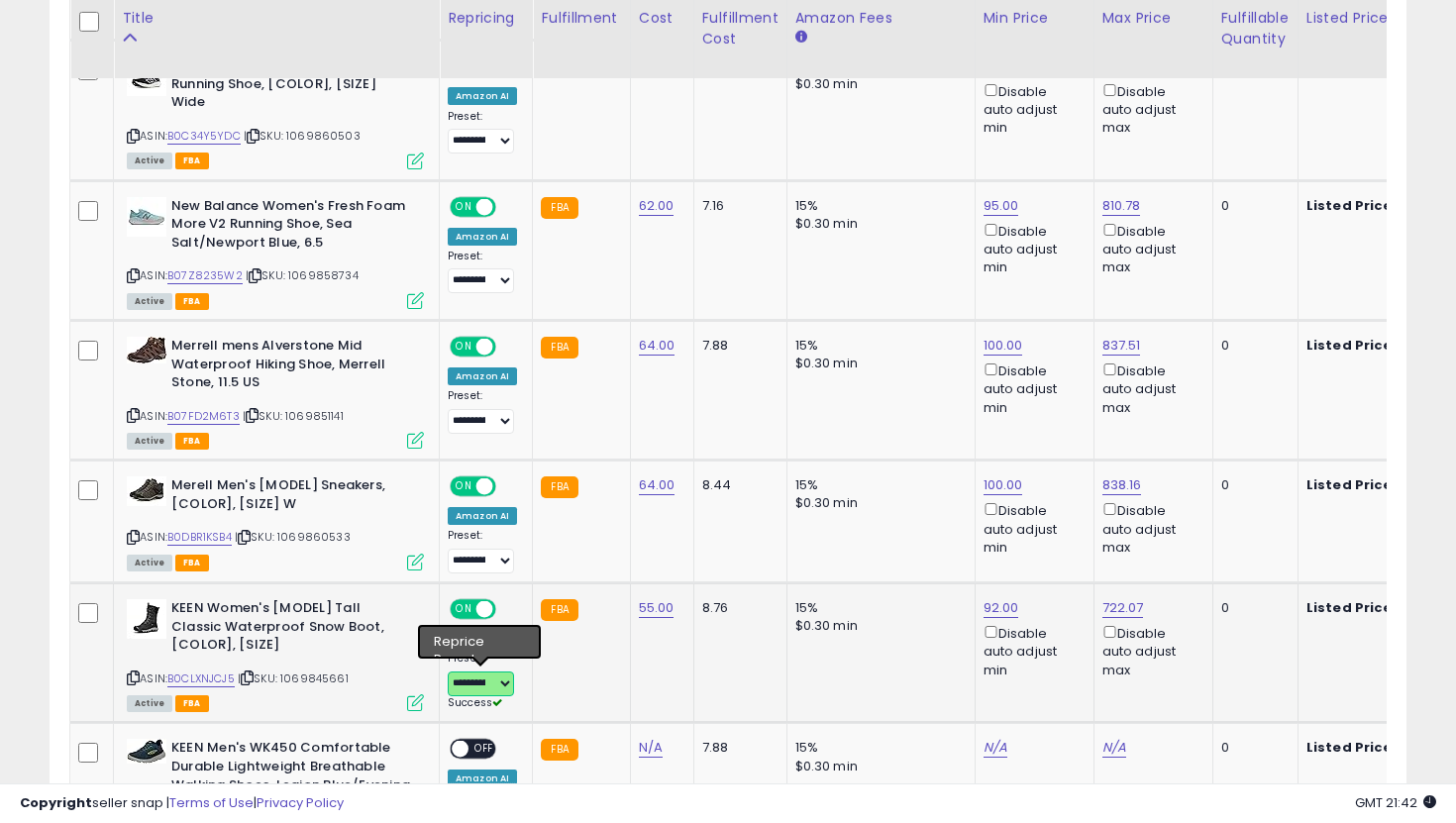 scroll, scrollTop: 0, scrollLeft: 321, axis: horizontal 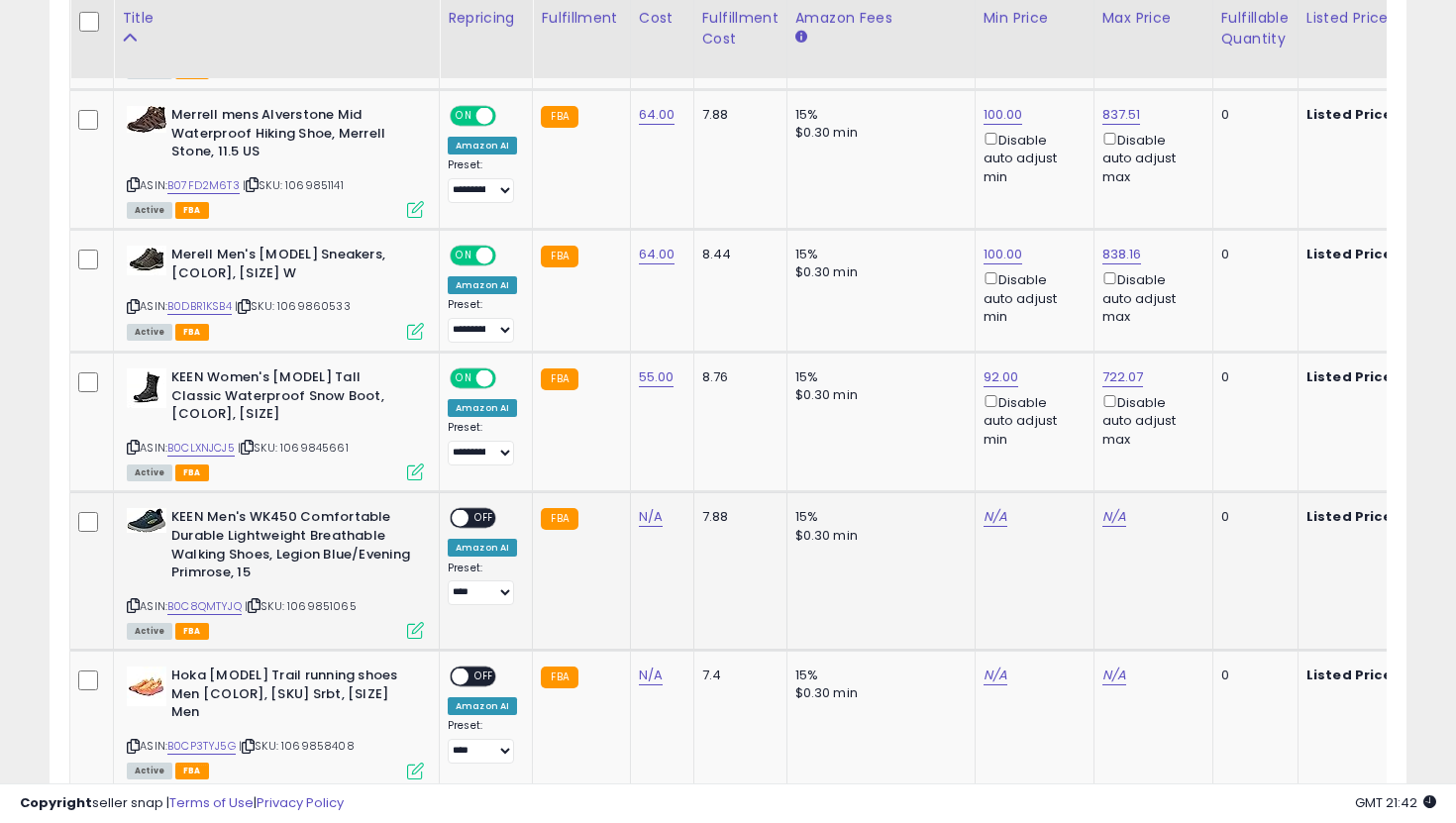 click on "N/A" at bounding box center (659, 517) 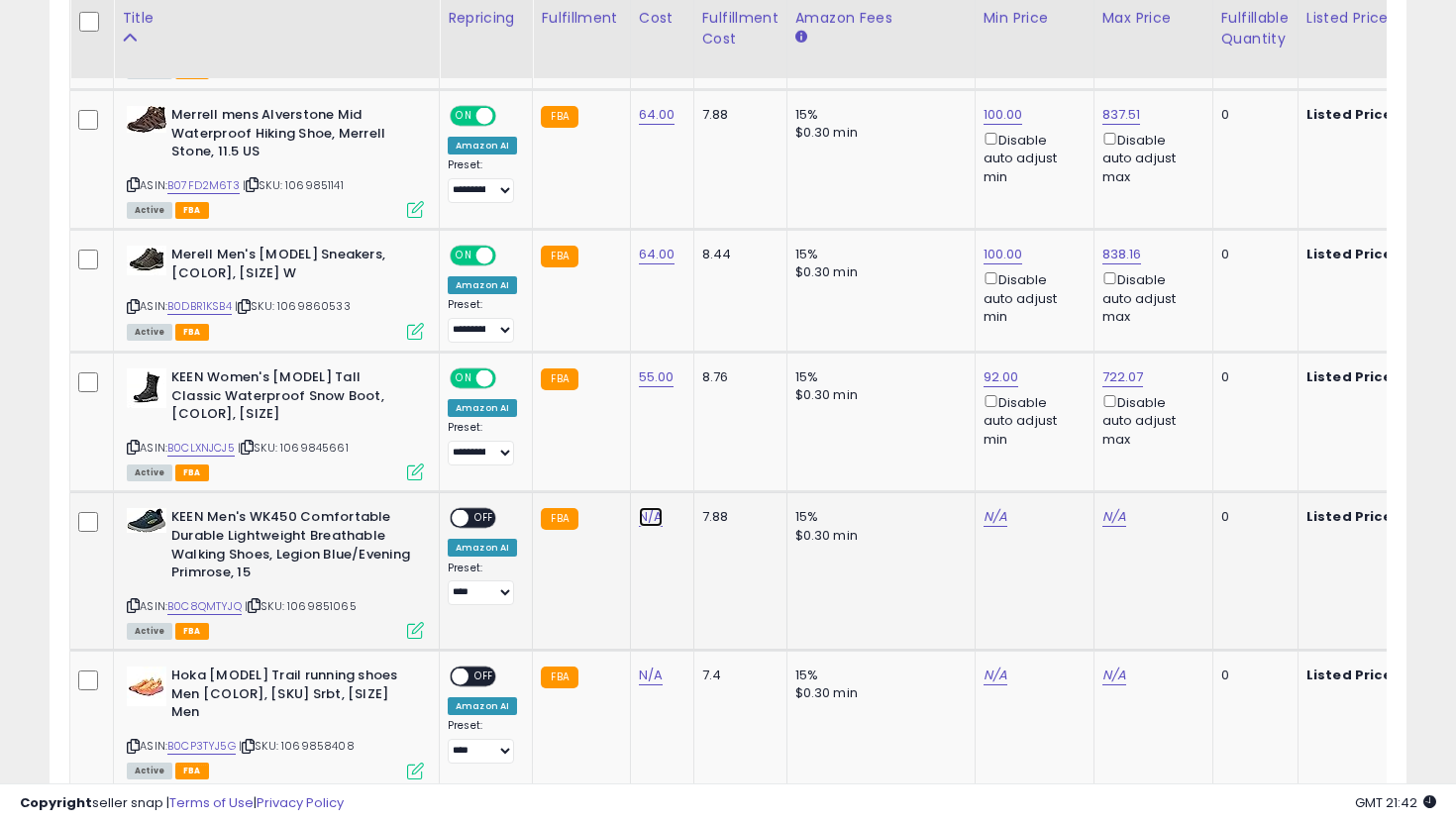 click on "N/A" at bounding box center (651, 517) 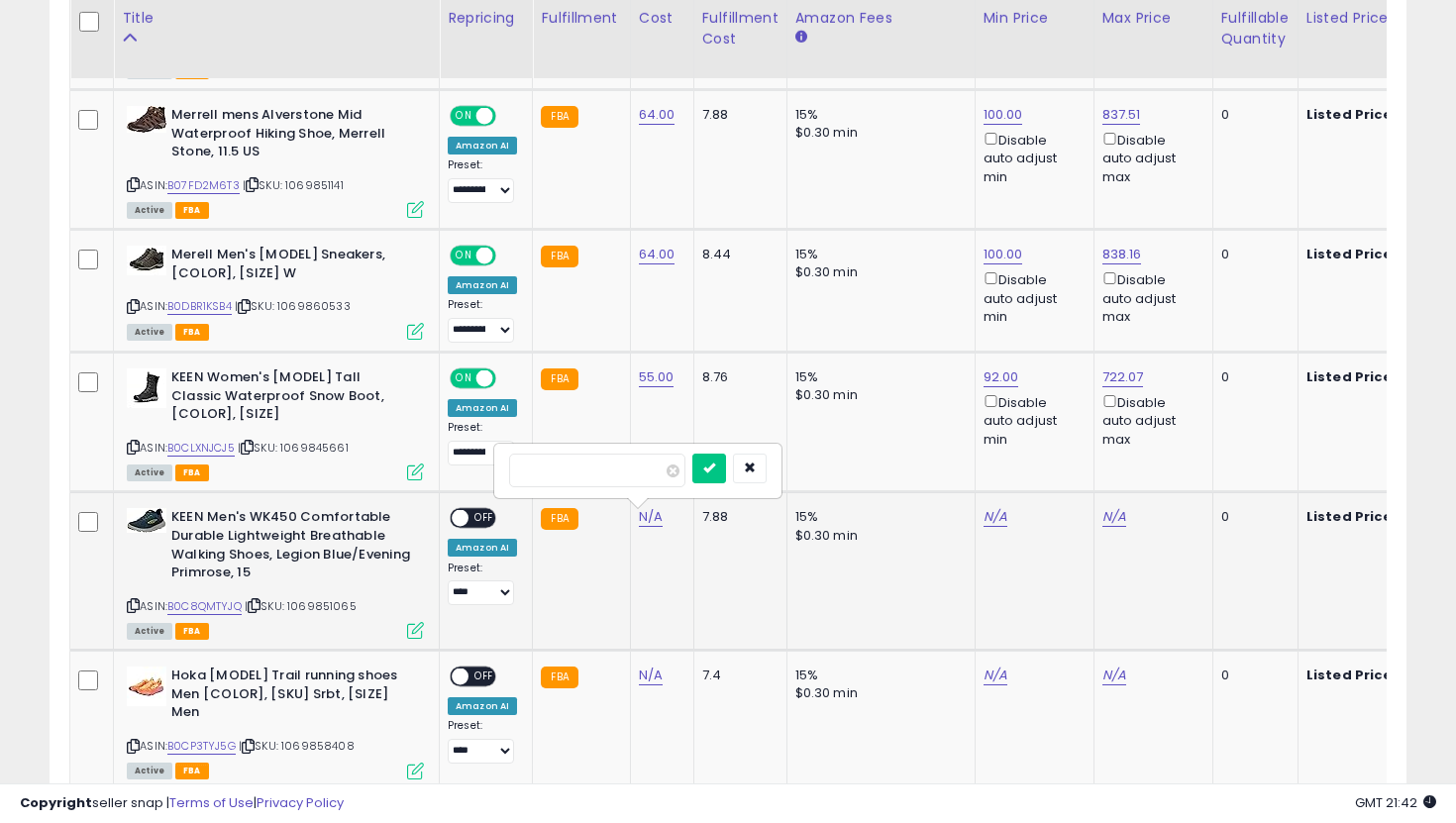 type on "**" 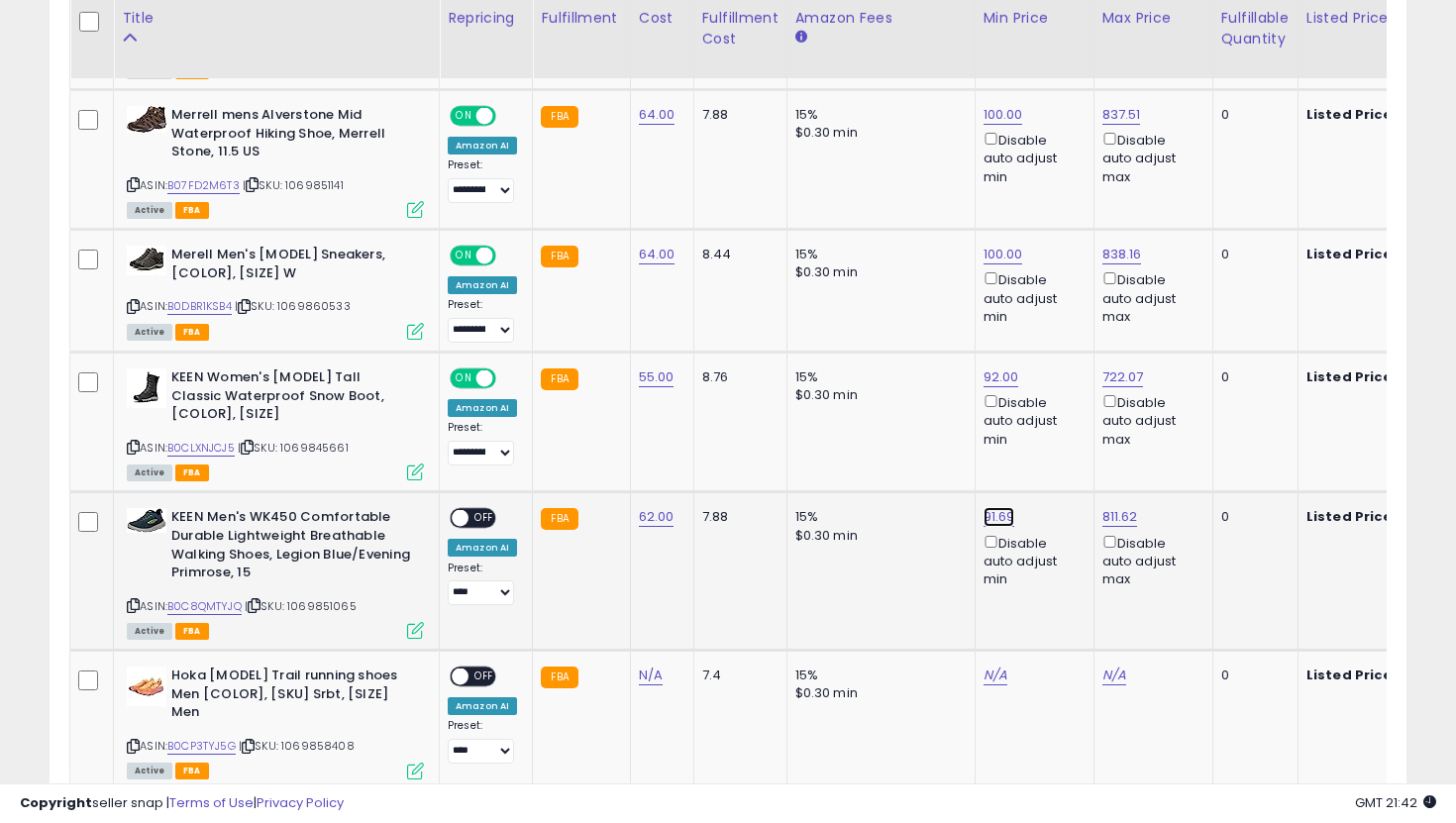 click on "91.69" at bounding box center (1003, -884) 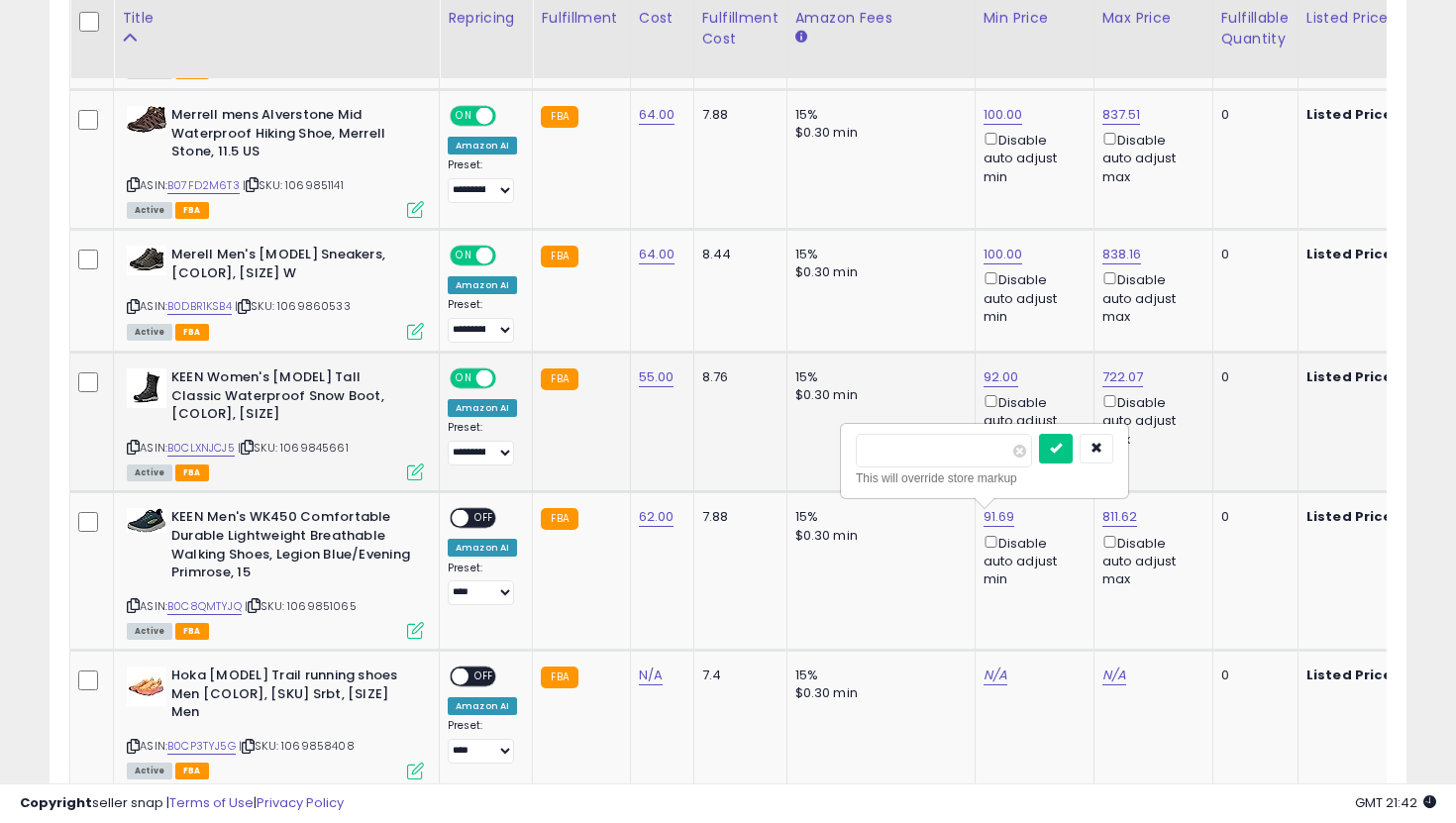 drag, startPoint x: 949, startPoint y: 454, endPoint x: 747, endPoint y: 434, distance: 202.98768 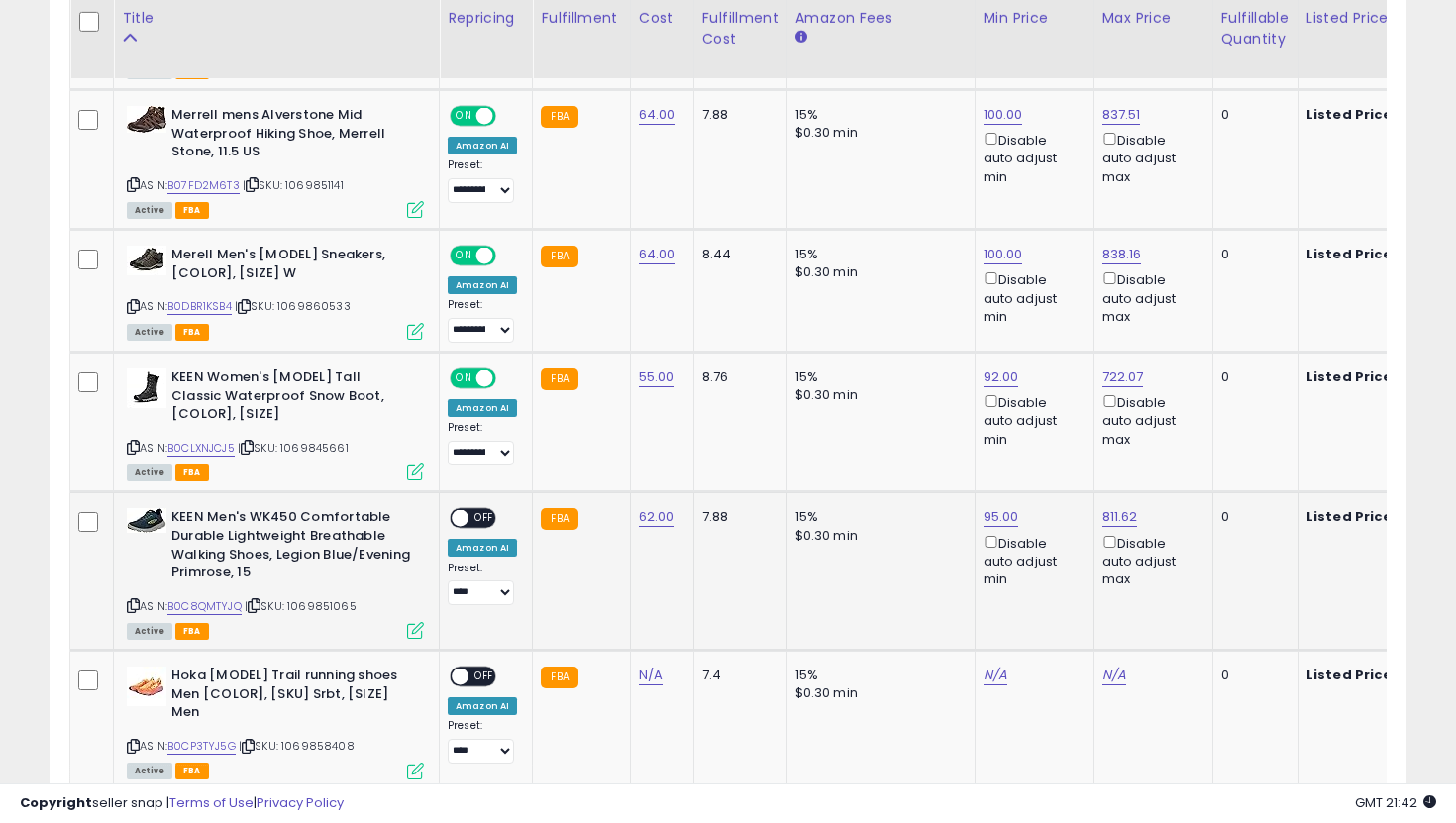 click on "ON   OFF" at bounding box center [472, 518] 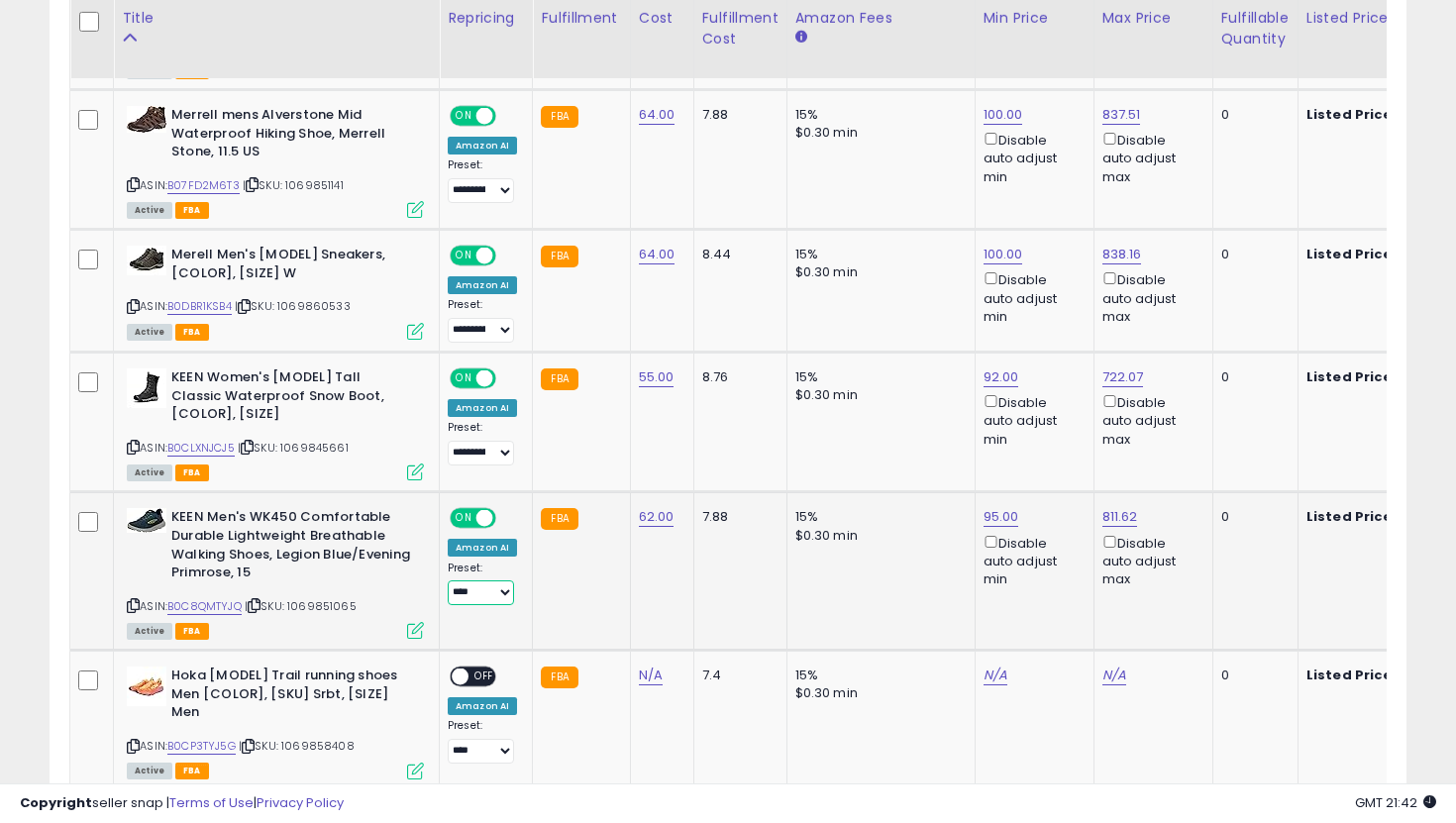 click on "**********" at bounding box center (480, 592) 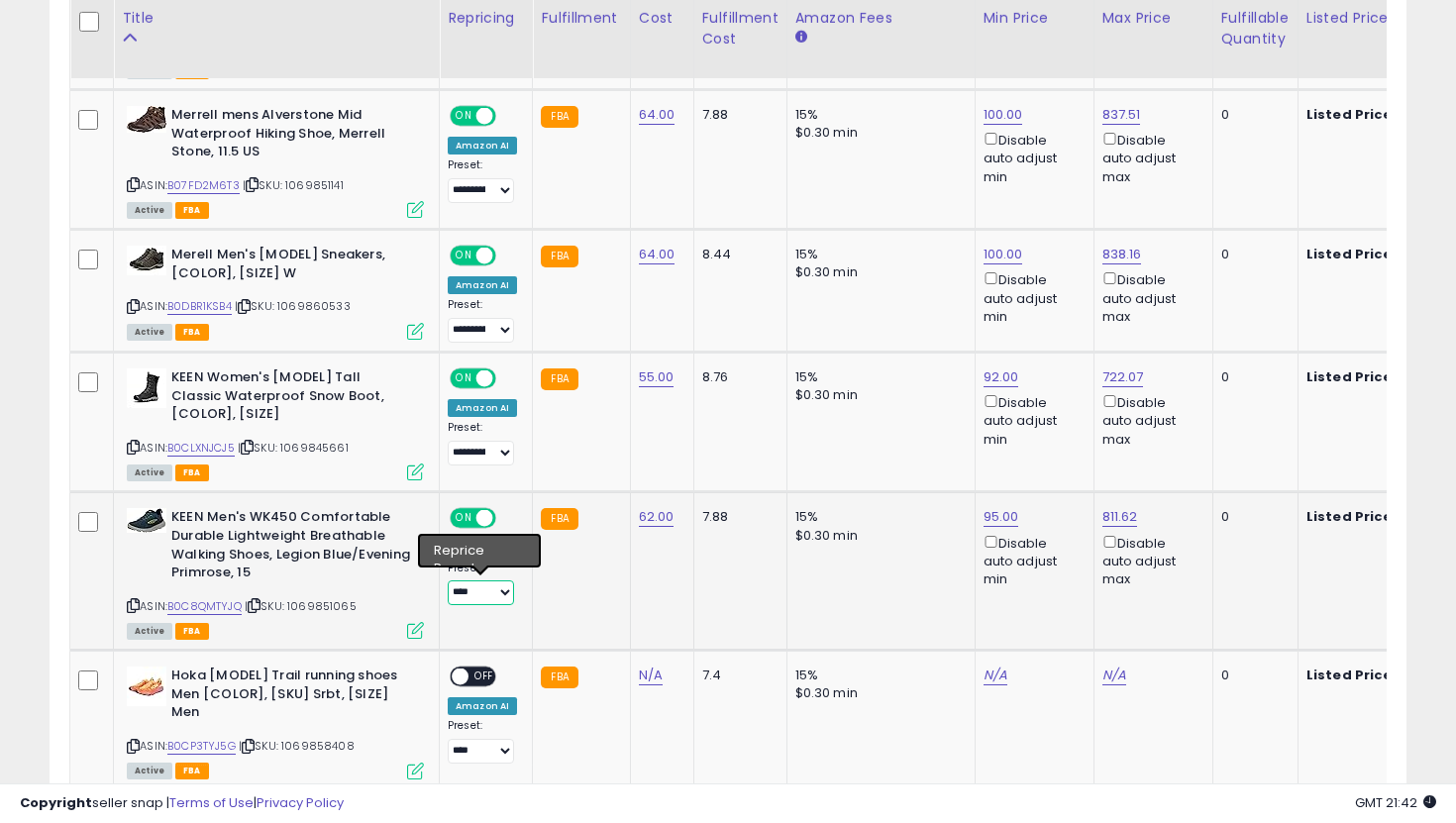 select on "**********" 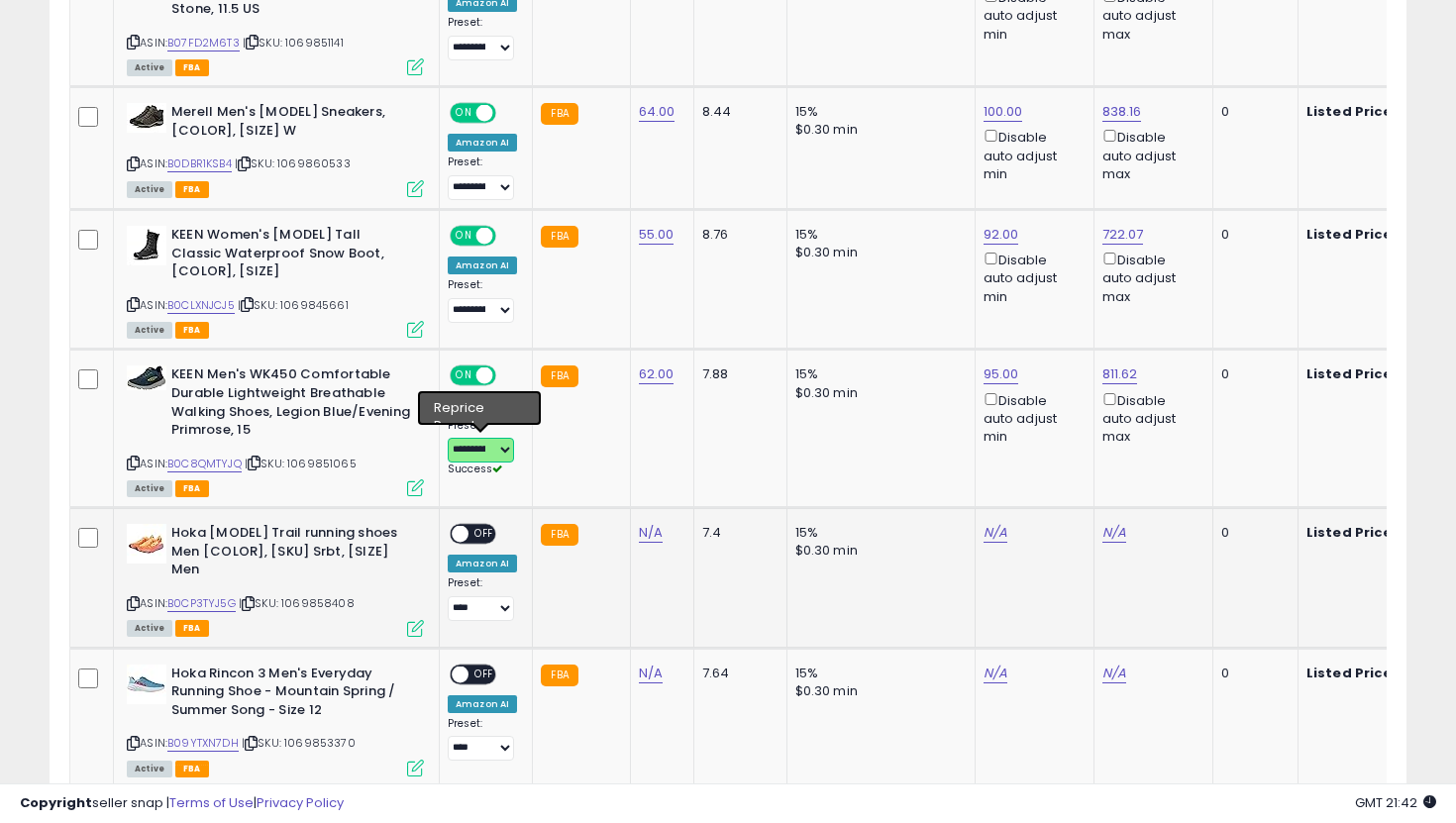 scroll, scrollTop: 2135, scrollLeft: 0, axis: vertical 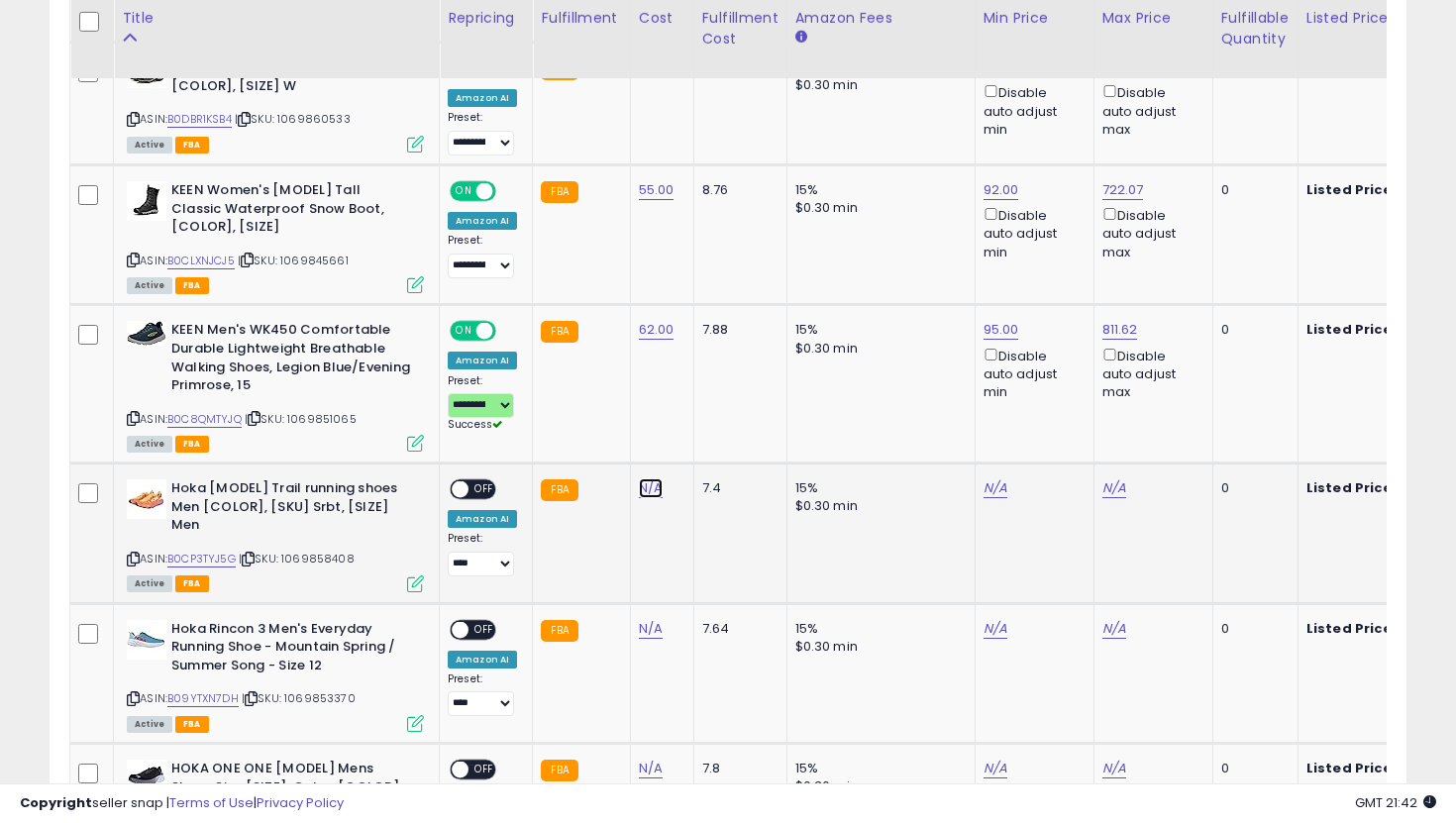 click on "N/A" at bounding box center (651, 488) 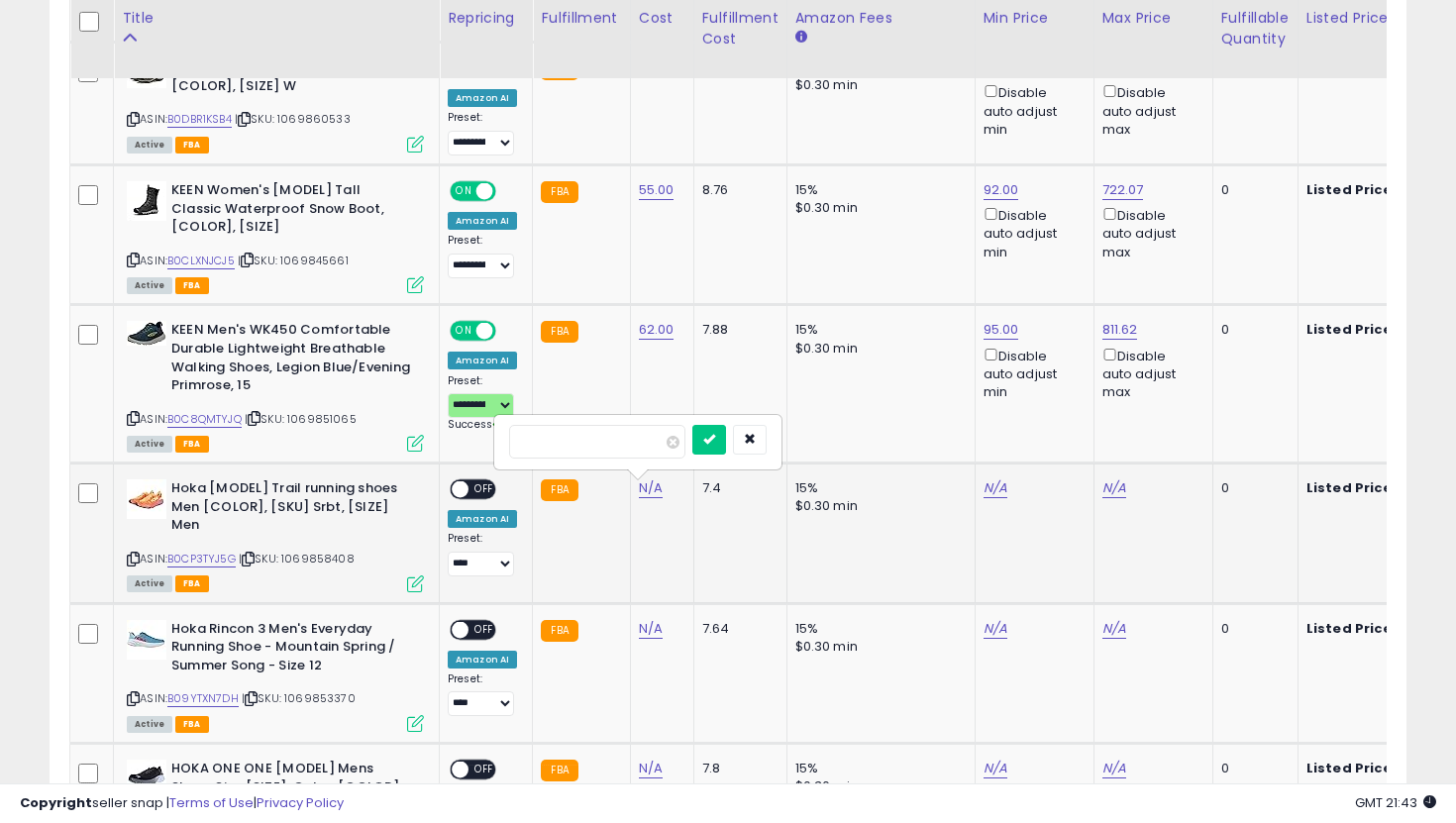 type on "**" 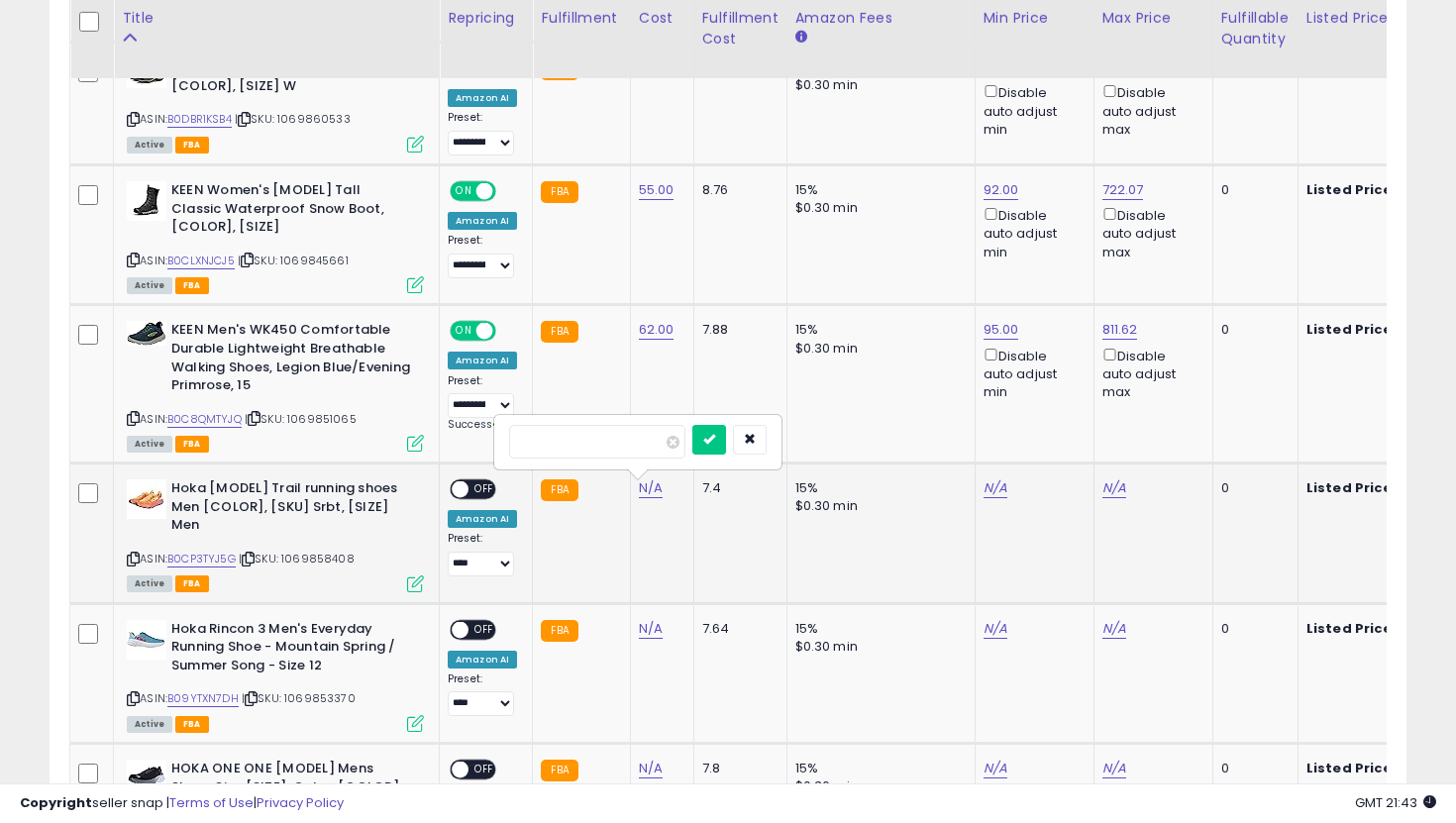 click at bounding box center [709, 440] 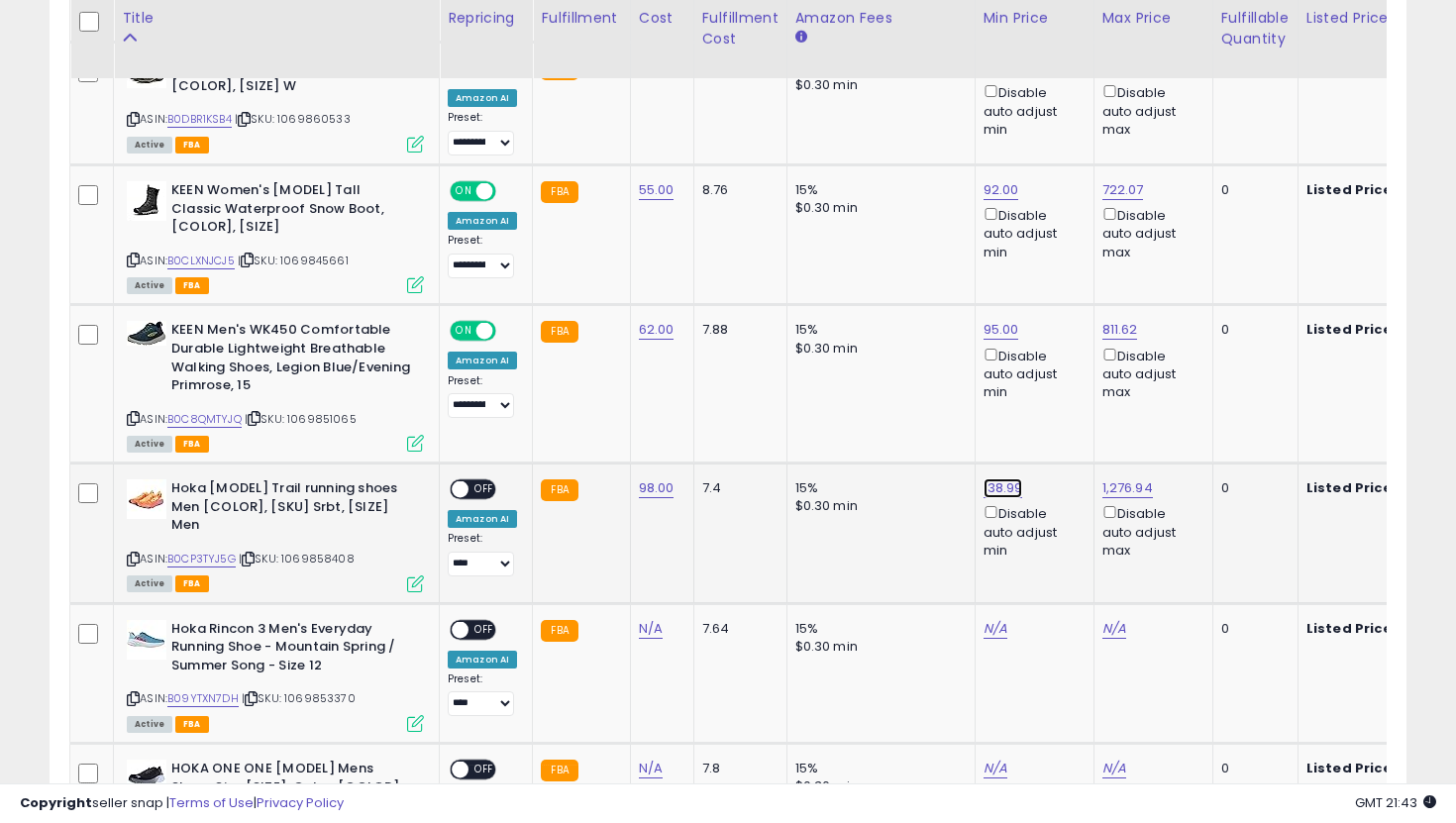click on "138.99" at bounding box center [1003, -1072] 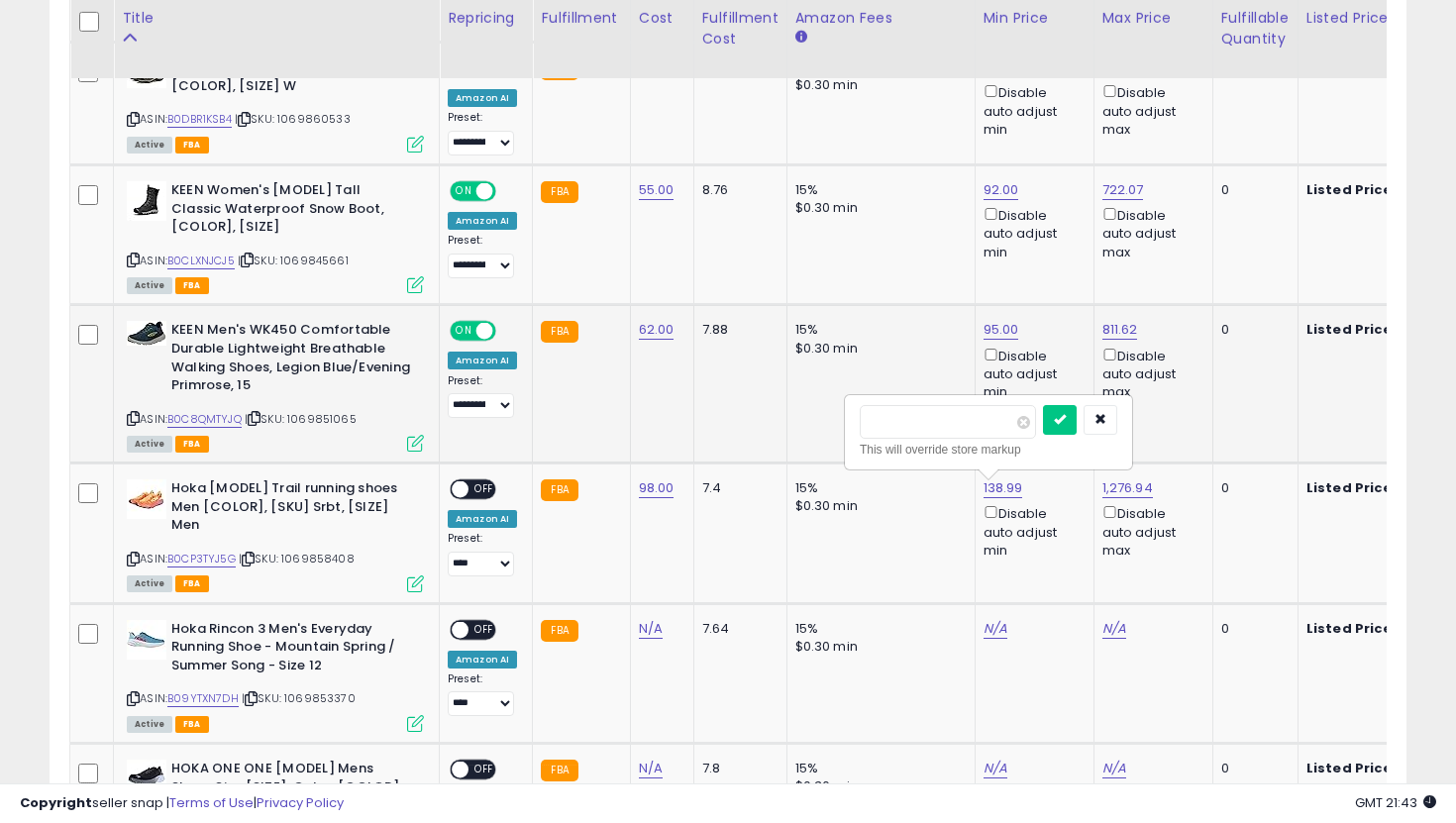 drag, startPoint x: 940, startPoint y: 422, endPoint x: 822, endPoint y: 408, distance: 118.8276 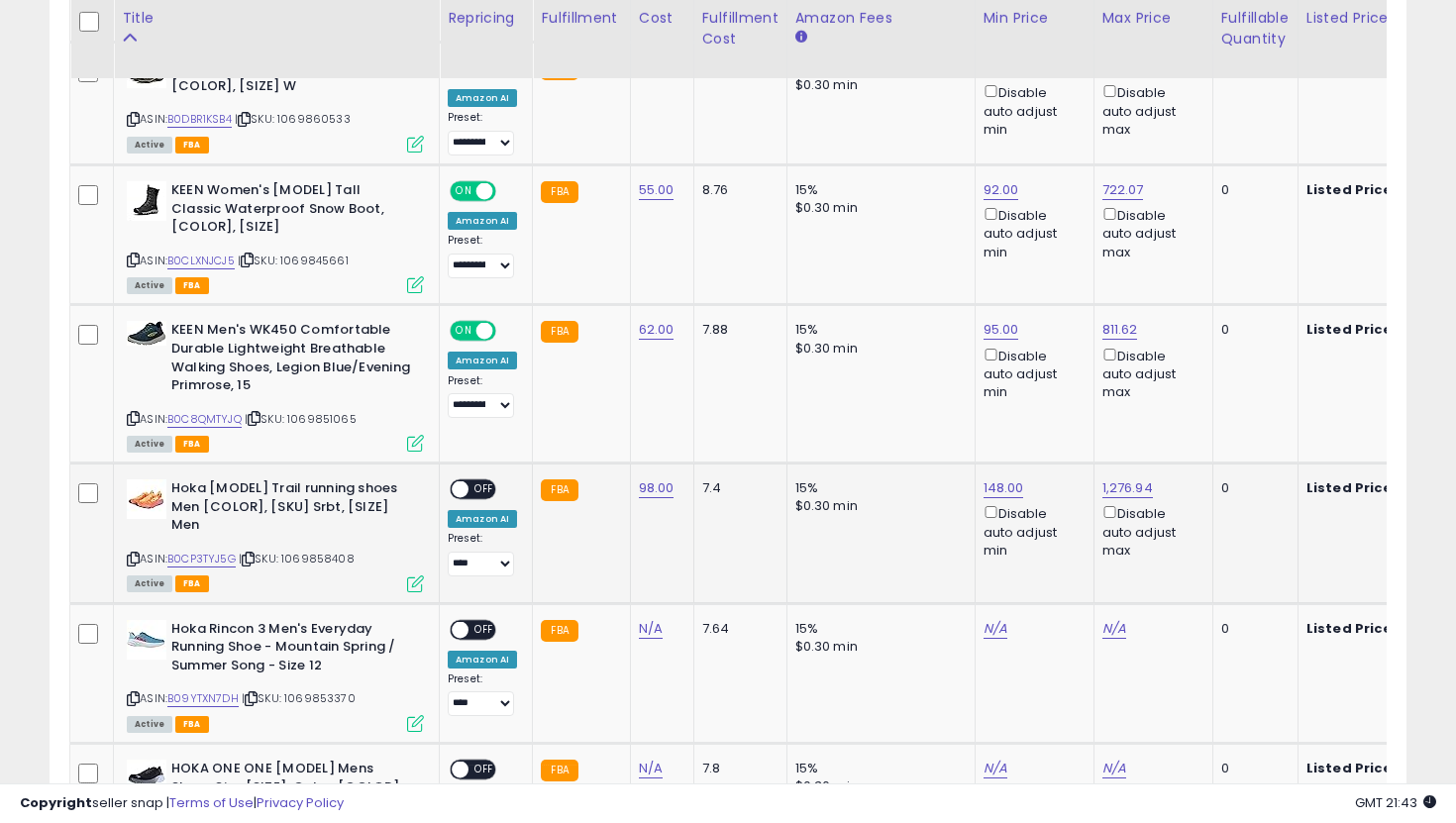 click on "OFF" at bounding box center [484, 489] 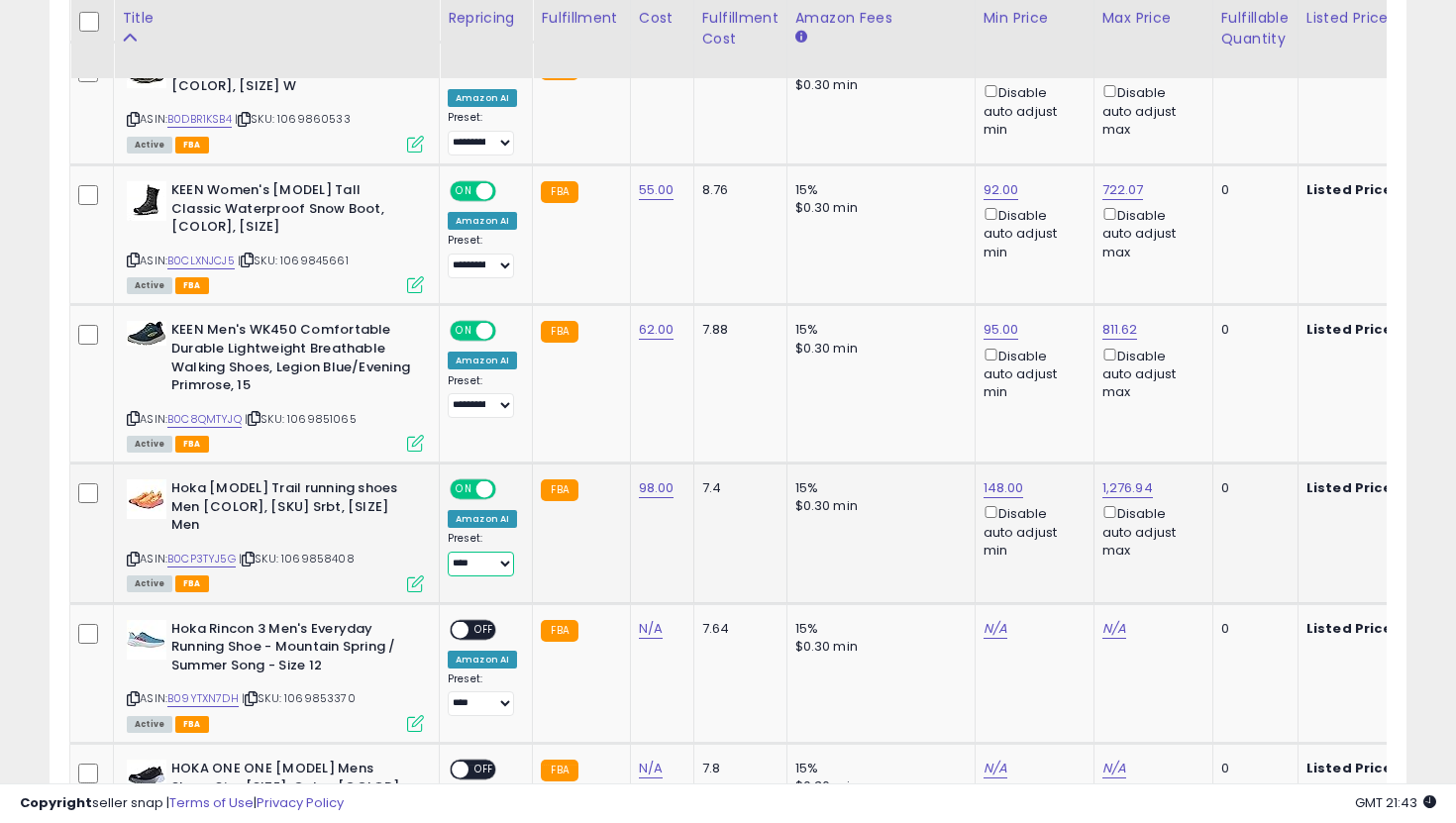 click on "**********" at bounding box center [480, 564] 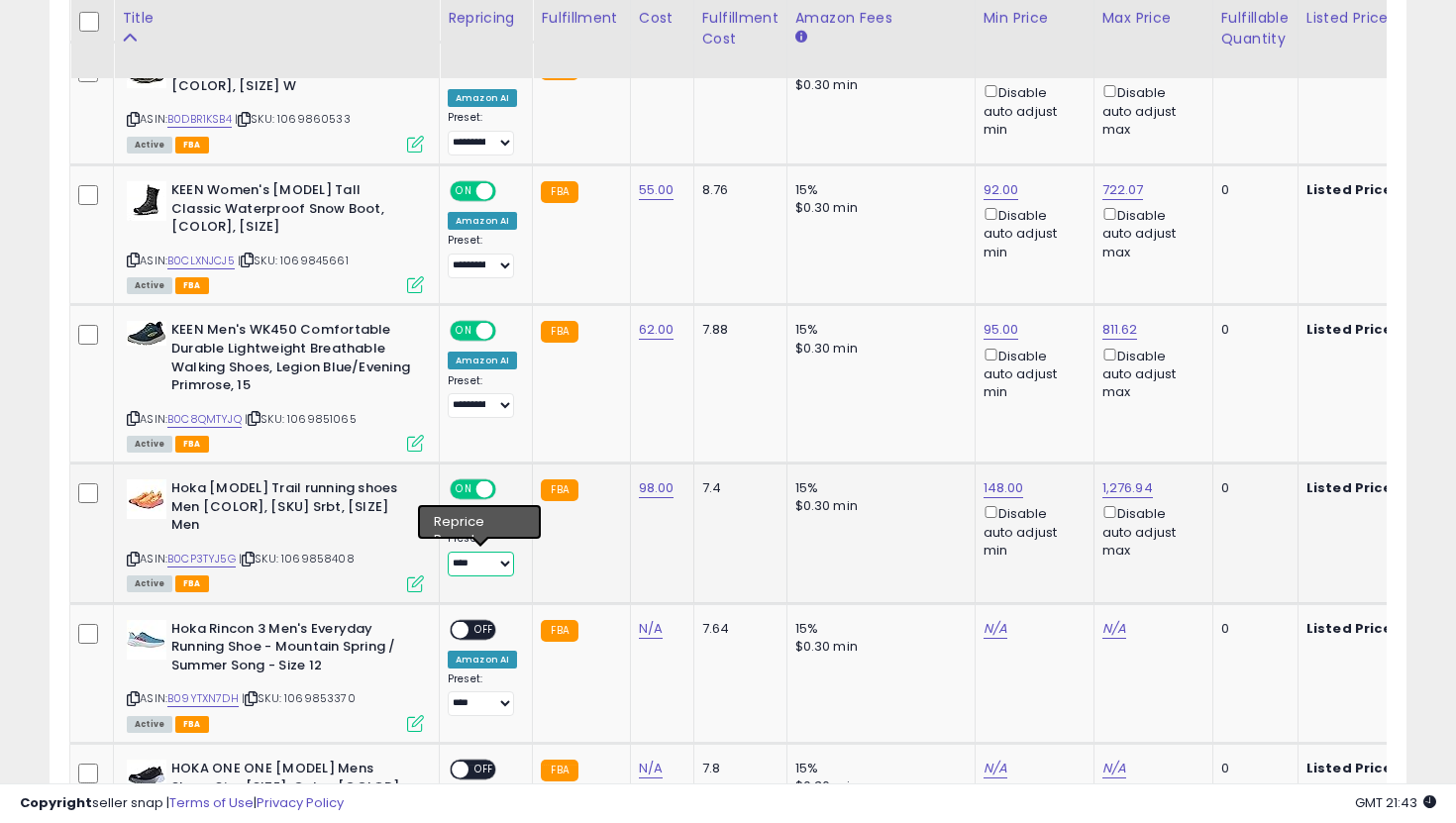 select on "**********" 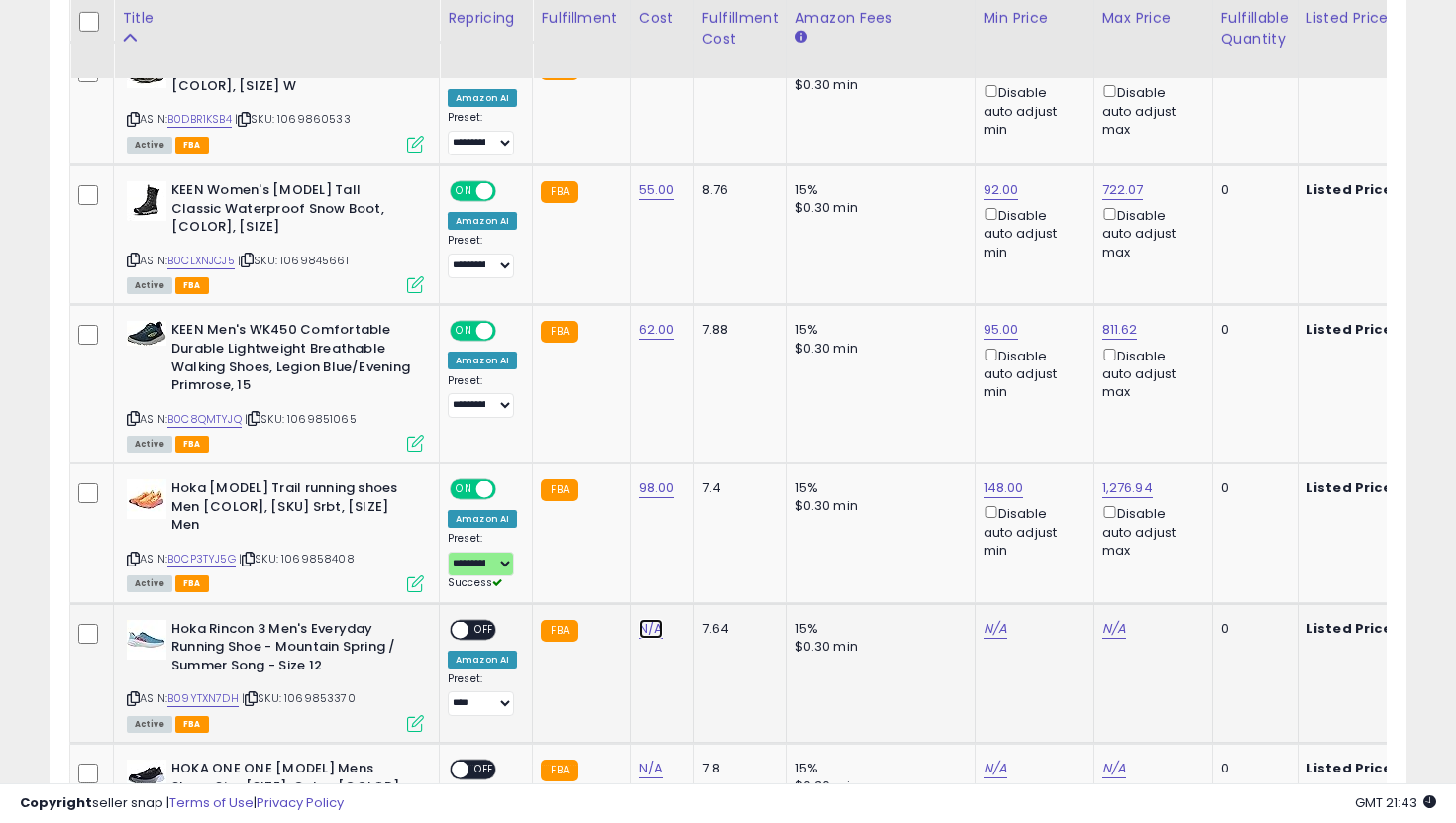 click on "N/A" at bounding box center [651, 629] 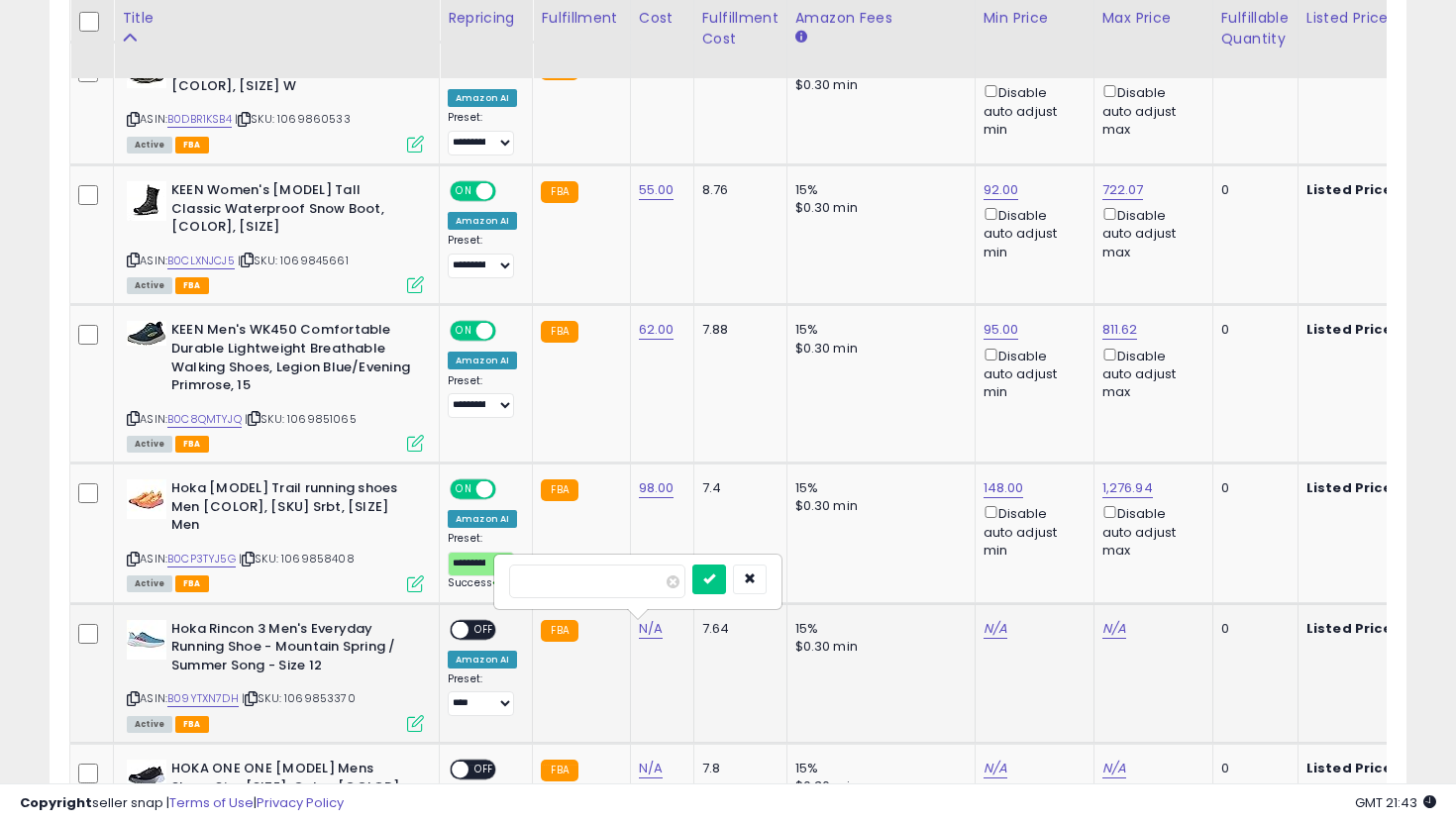 type on "**" 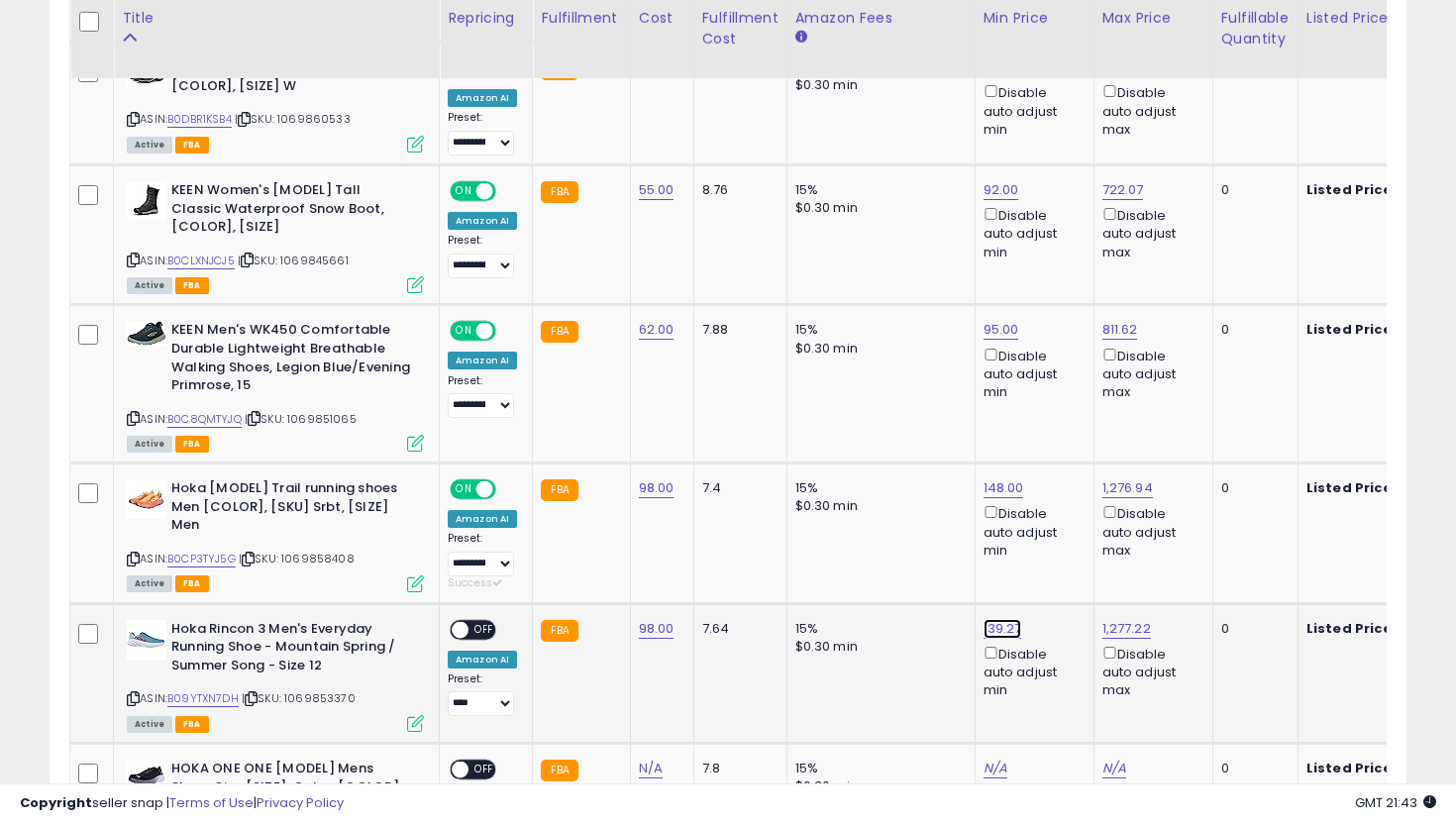 click on "139.27" at bounding box center (1003, -1072) 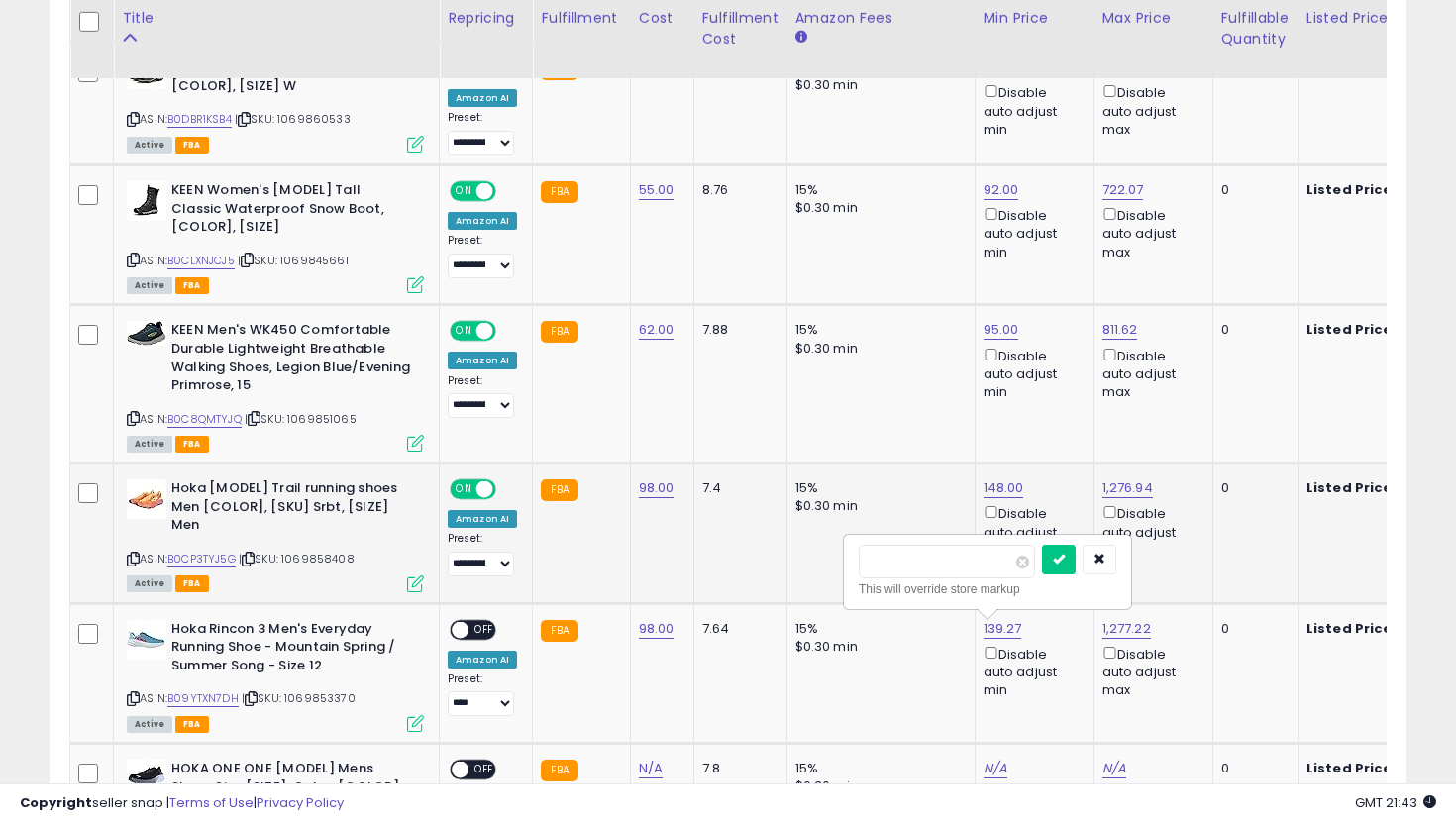 drag, startPoint x: 947, startPoint y: 553, endPoint x: 743, endPoint y: 544, distance: 204.1984 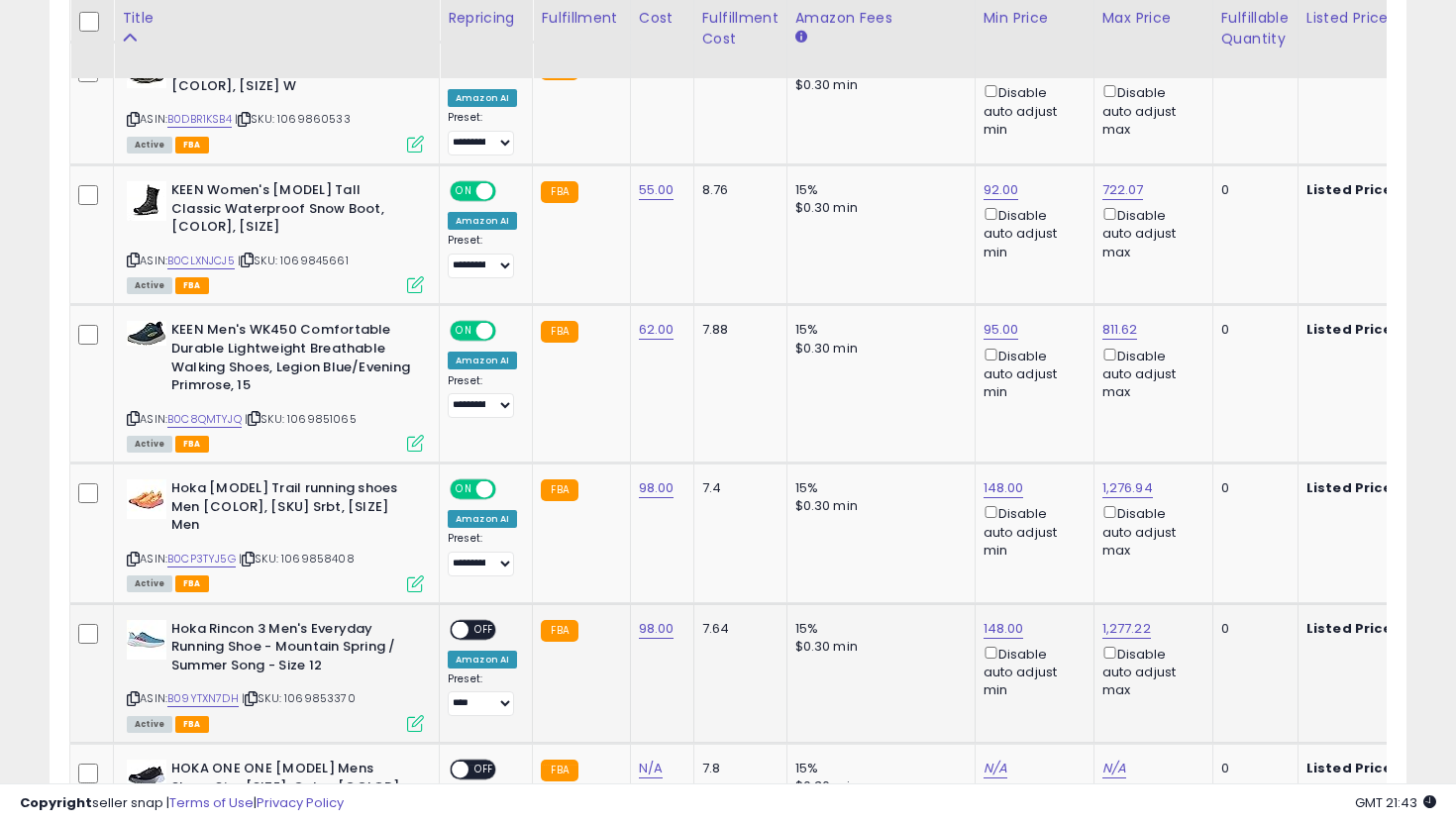 click on "OFF" at bounding box center [484, 629] 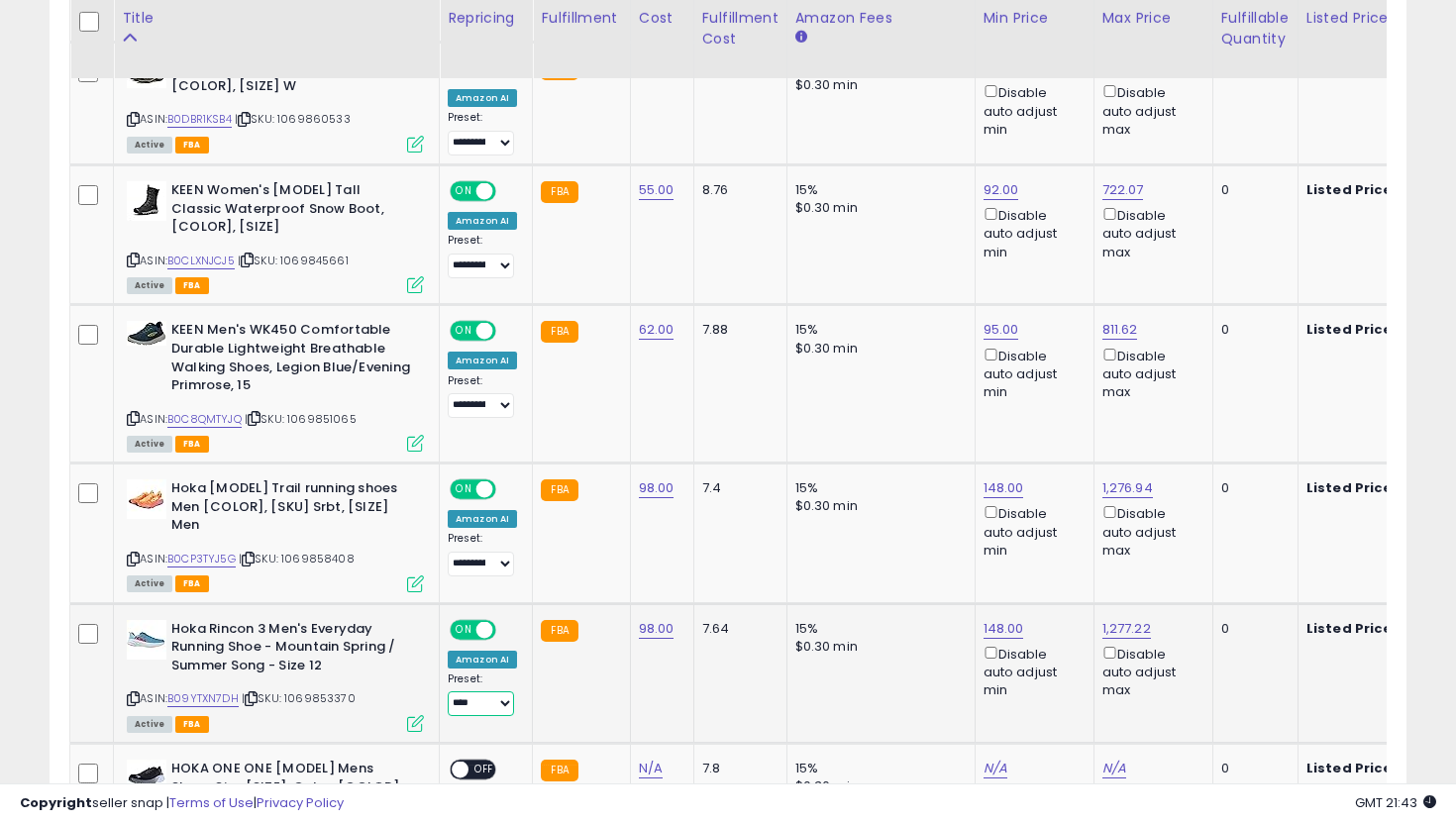 click on "**********" at bounding box center [480, 703] 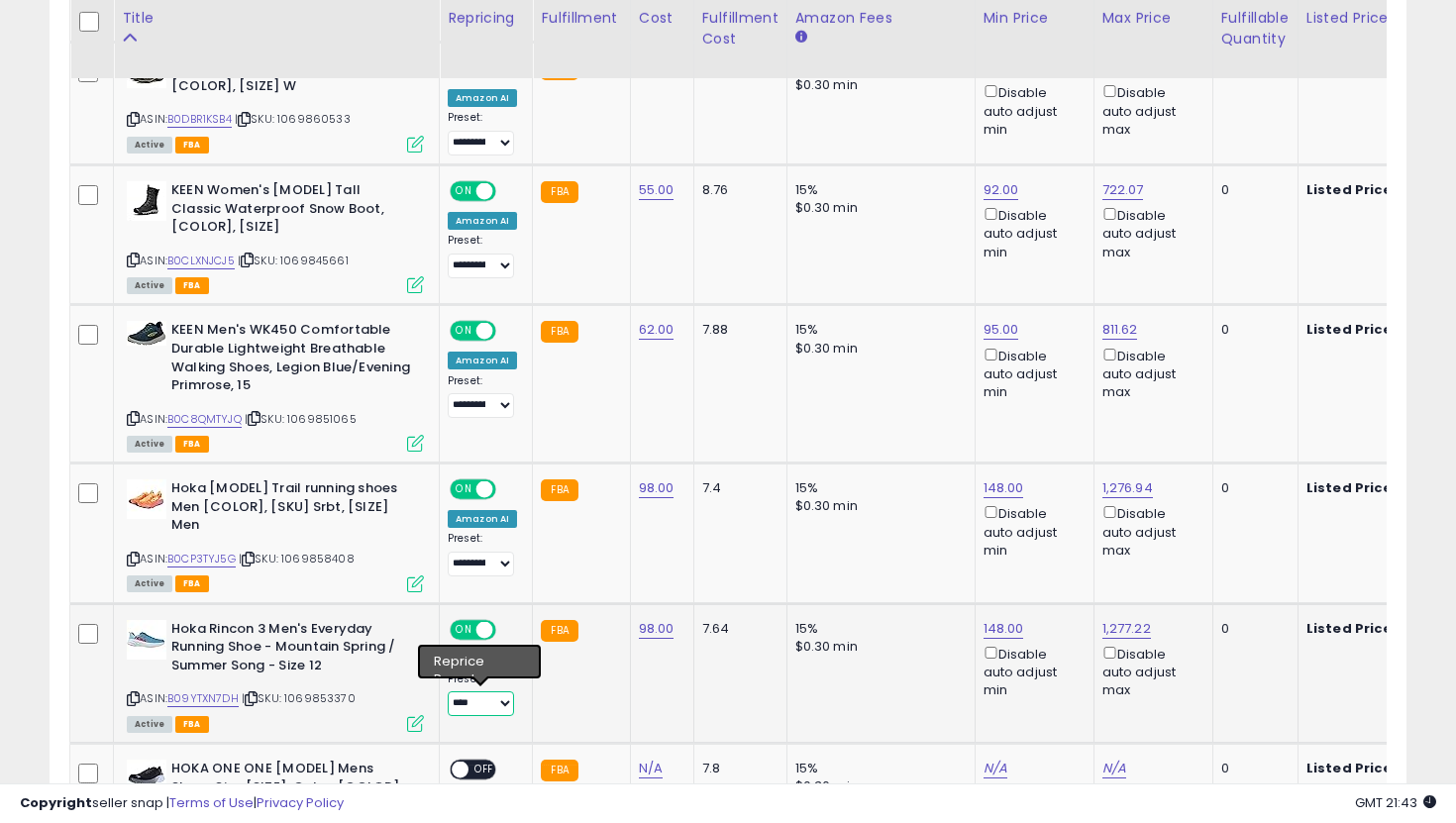 select on "**********" 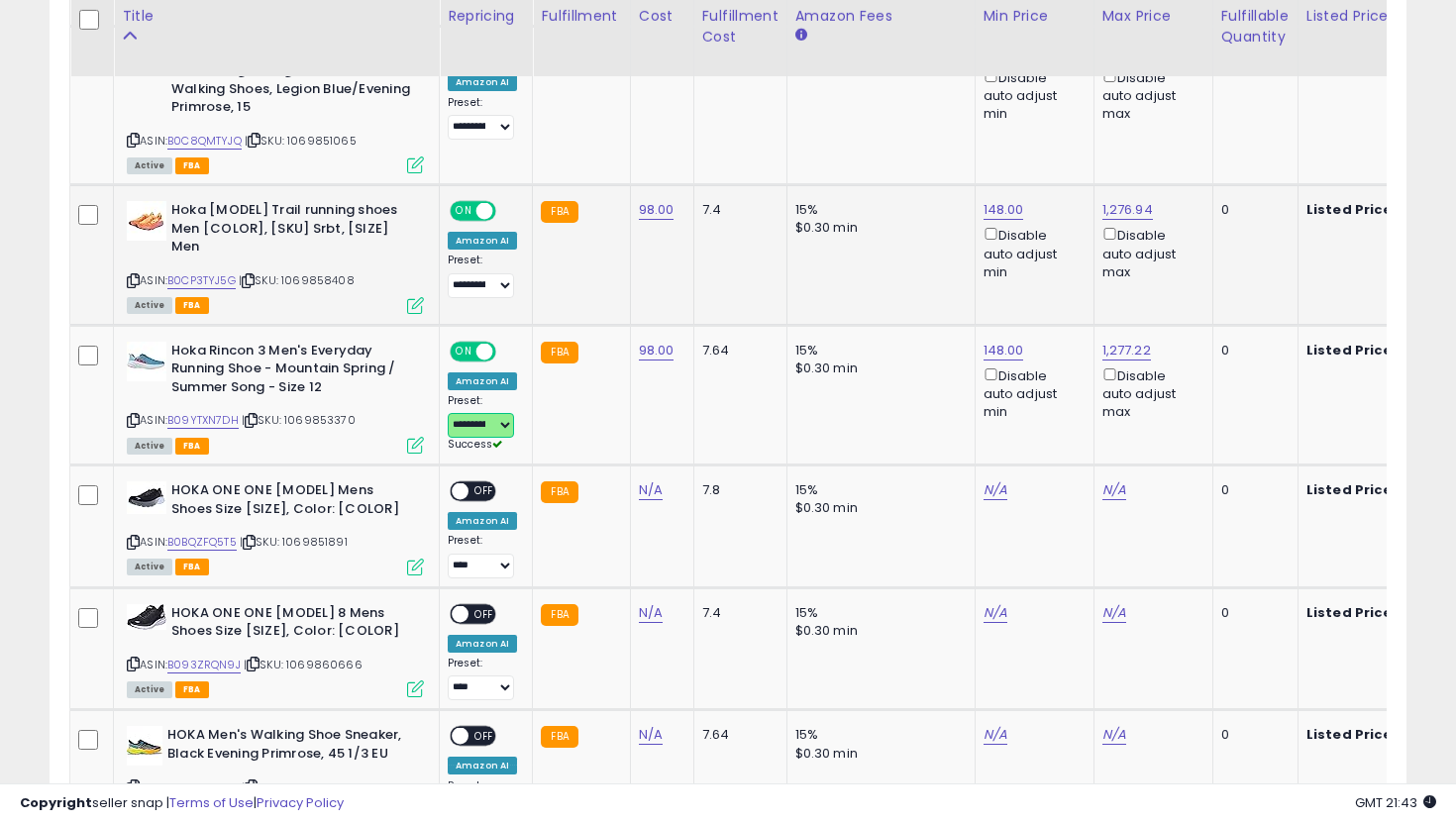 scroll, scrollTop: 2412, scrollLeft: 0, axis: vertical 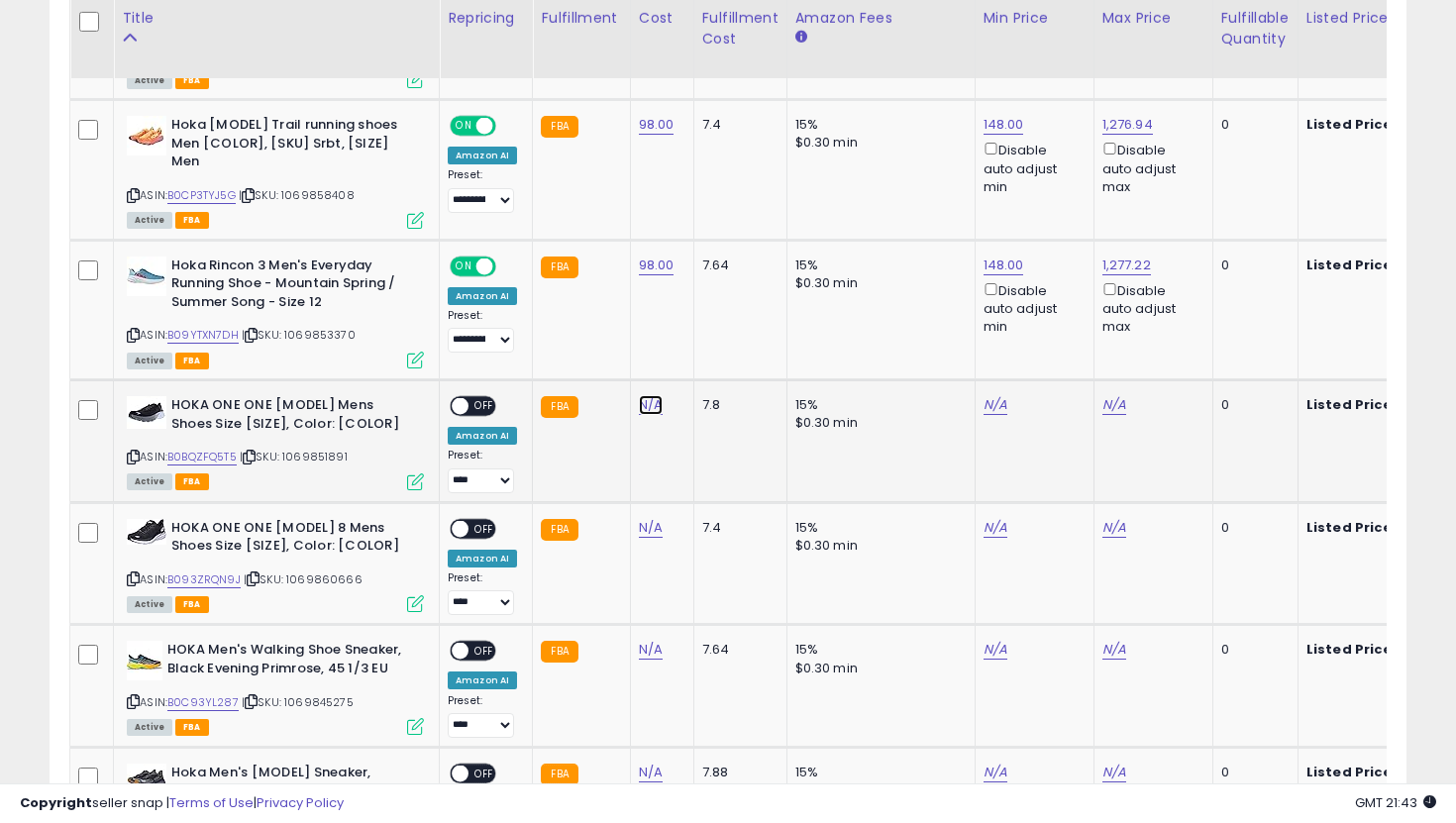 click on "N/A" at bounding box center [651, 405] 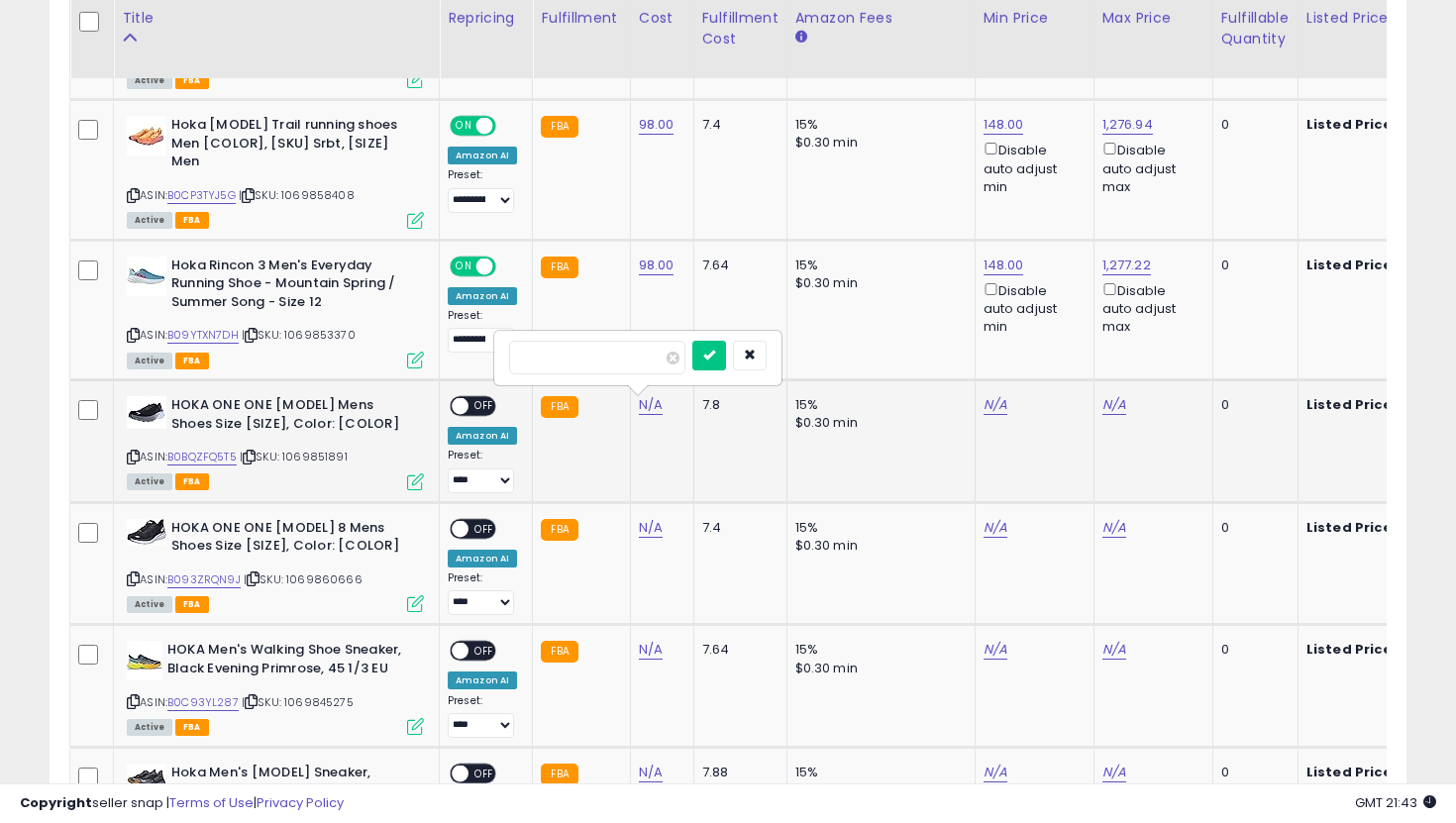 type on "***" 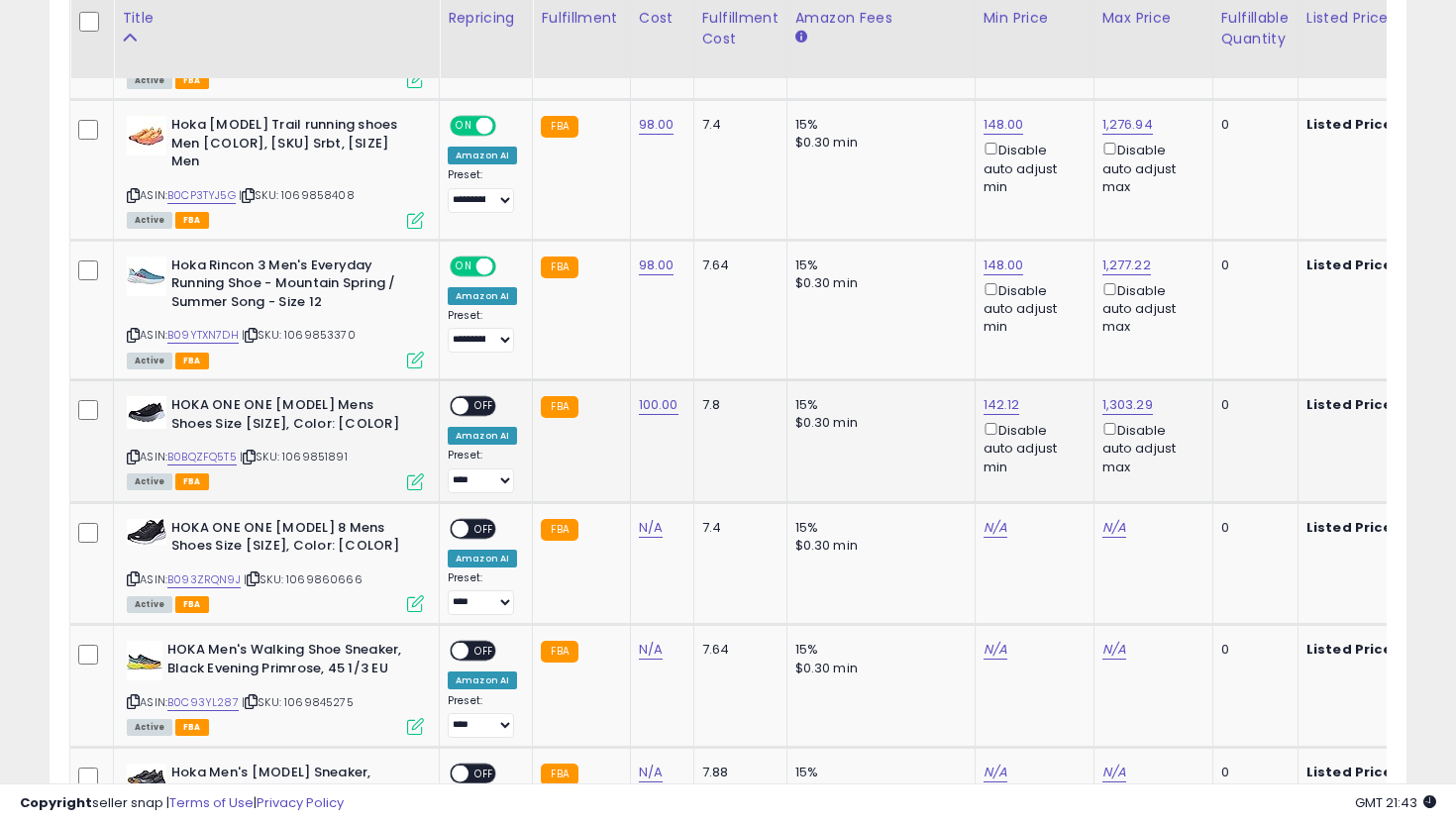 click on "ON   OFF" at bounding box center (472, 405) 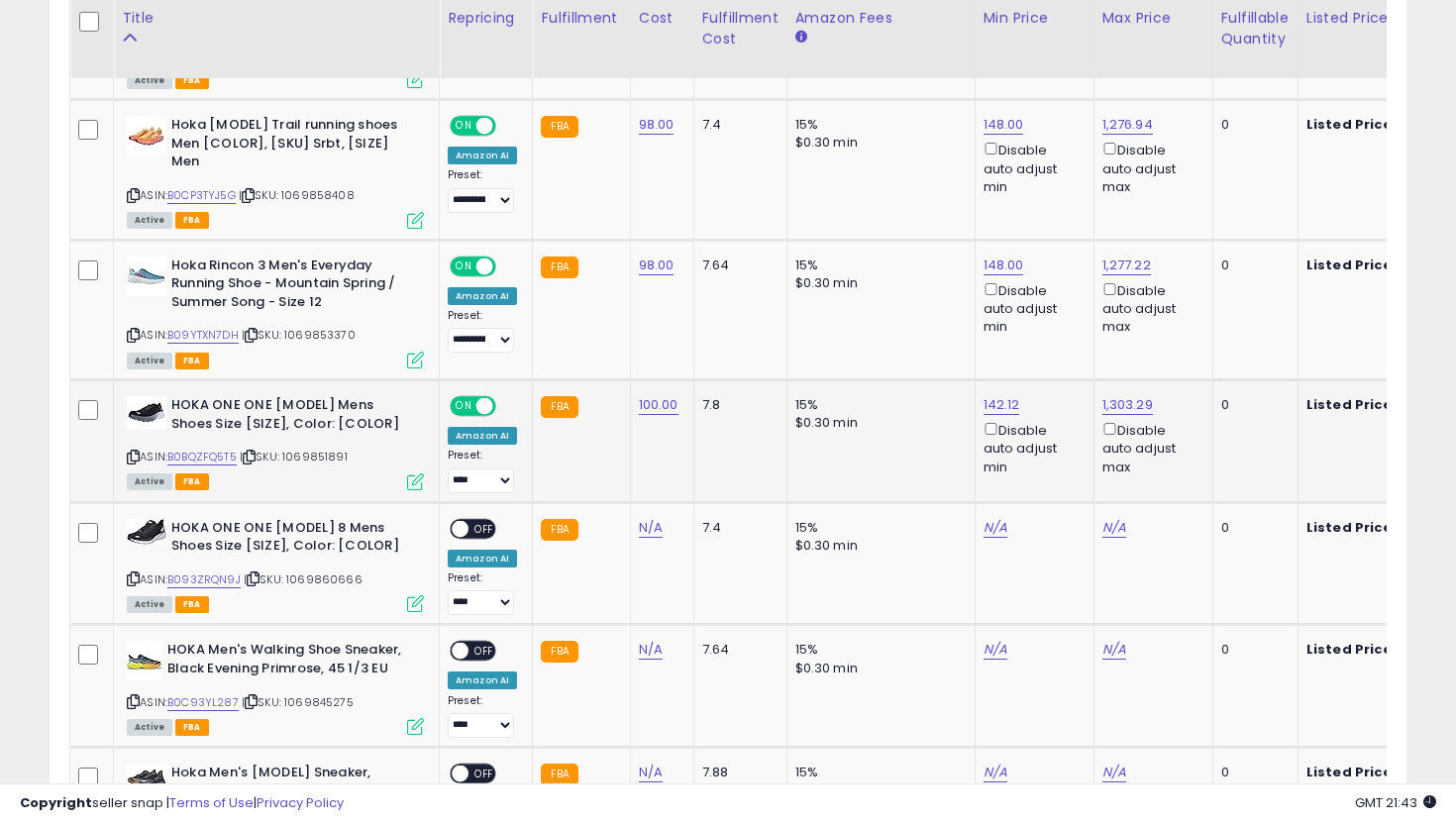 click on "**********" at bounding box center [482, 470] 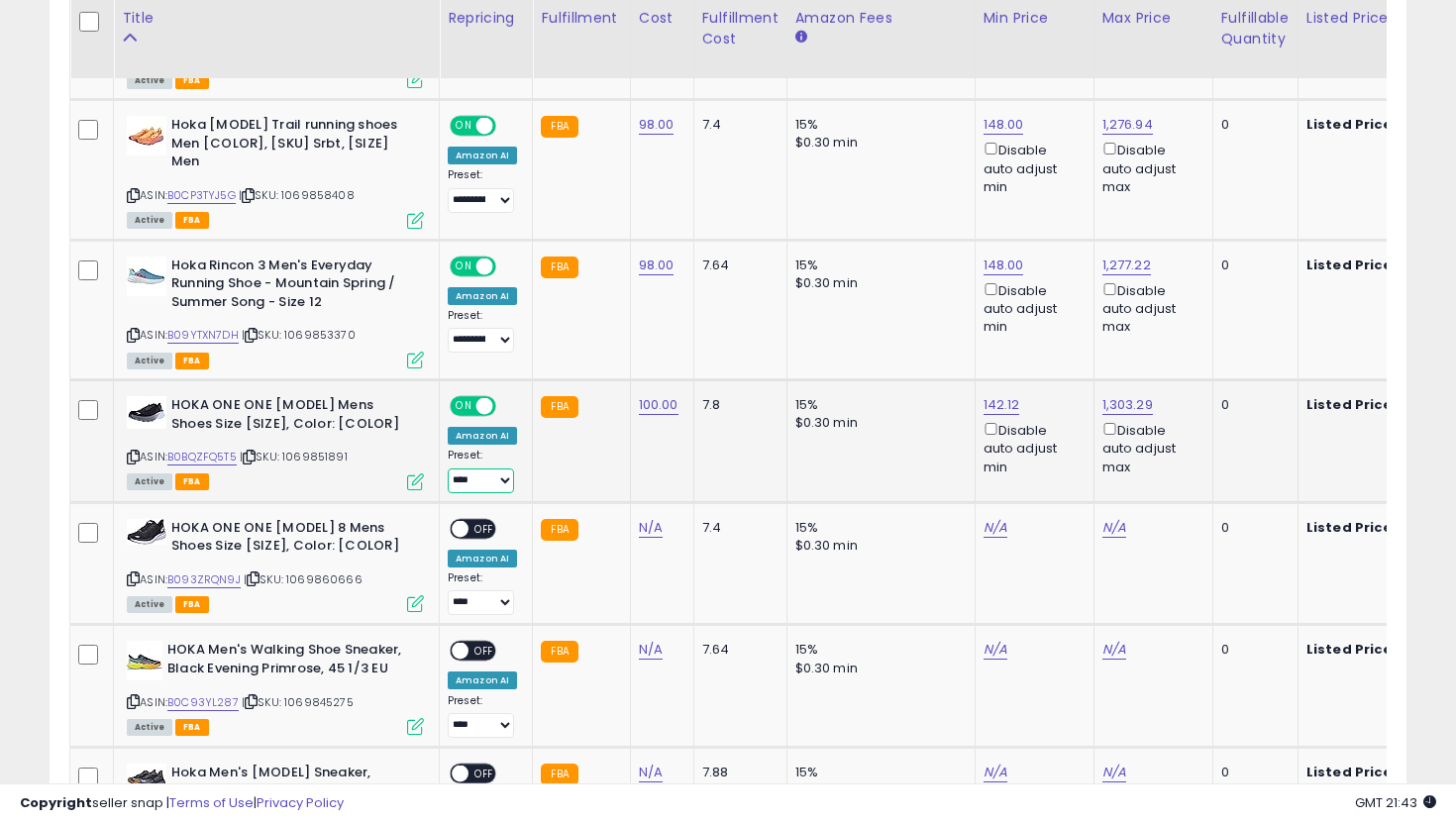 click on "**********" at bounding box center (480, 480) 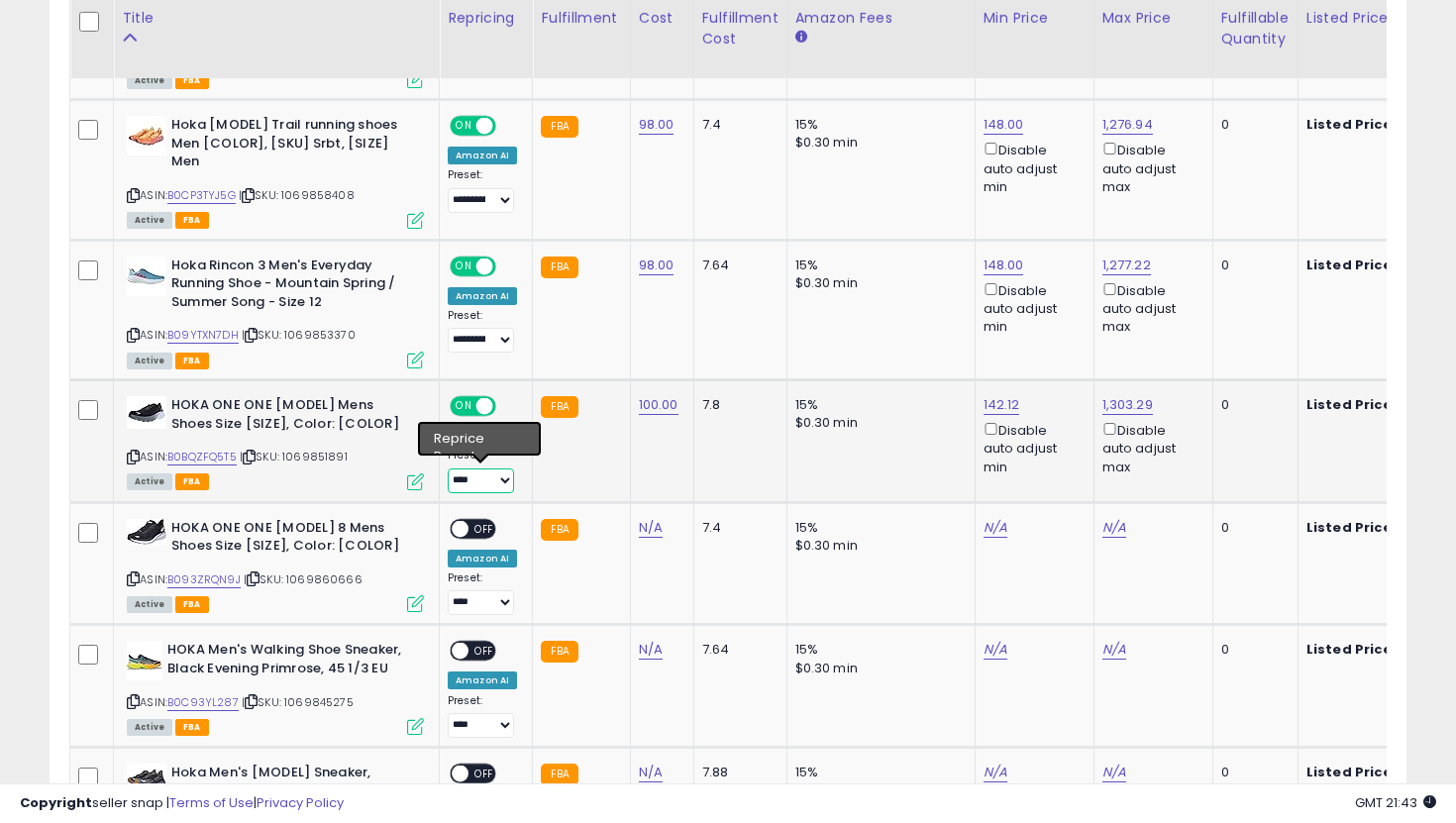 select on "**********" 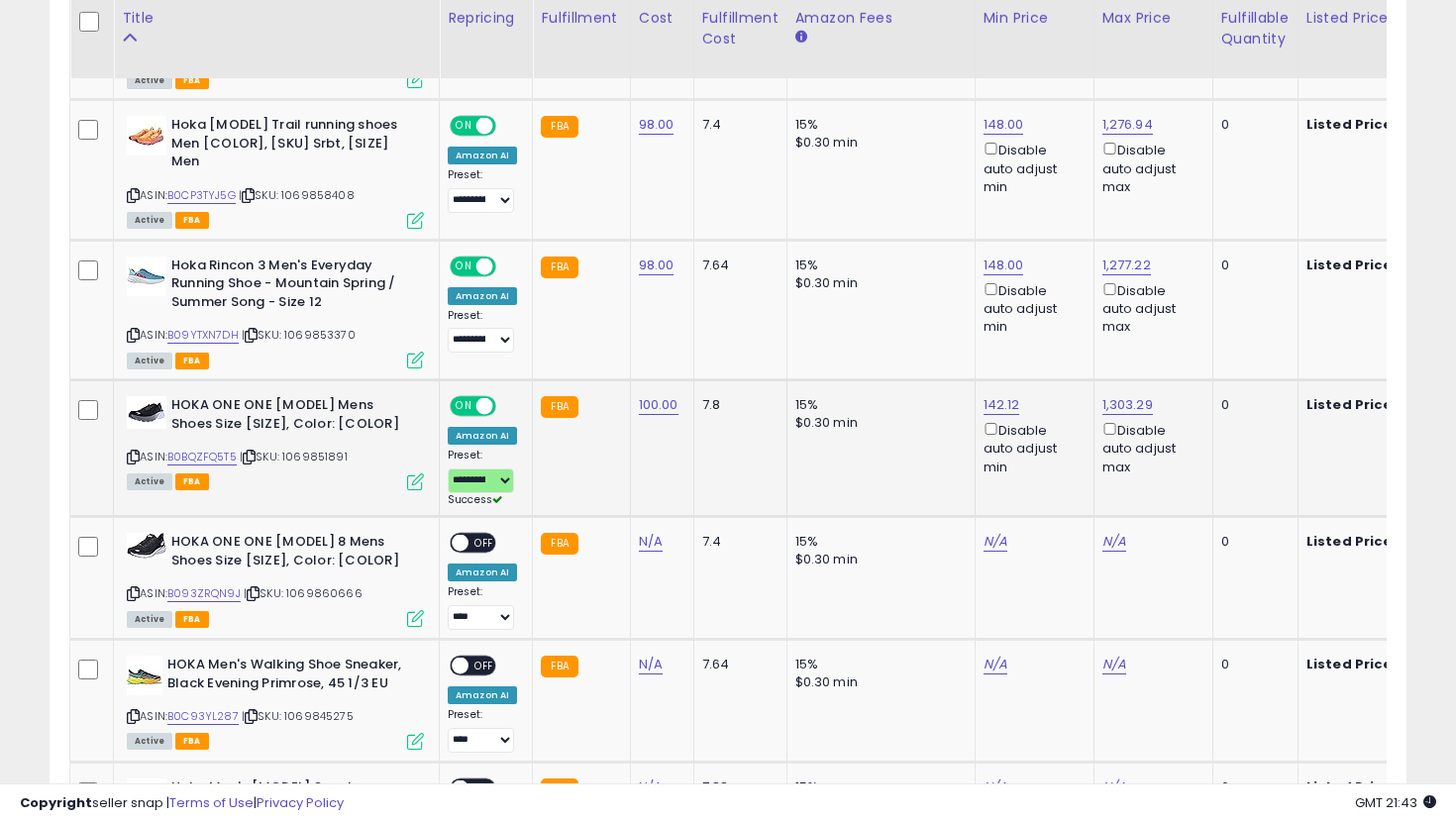 click on "142.12  Disable auto adjust min" 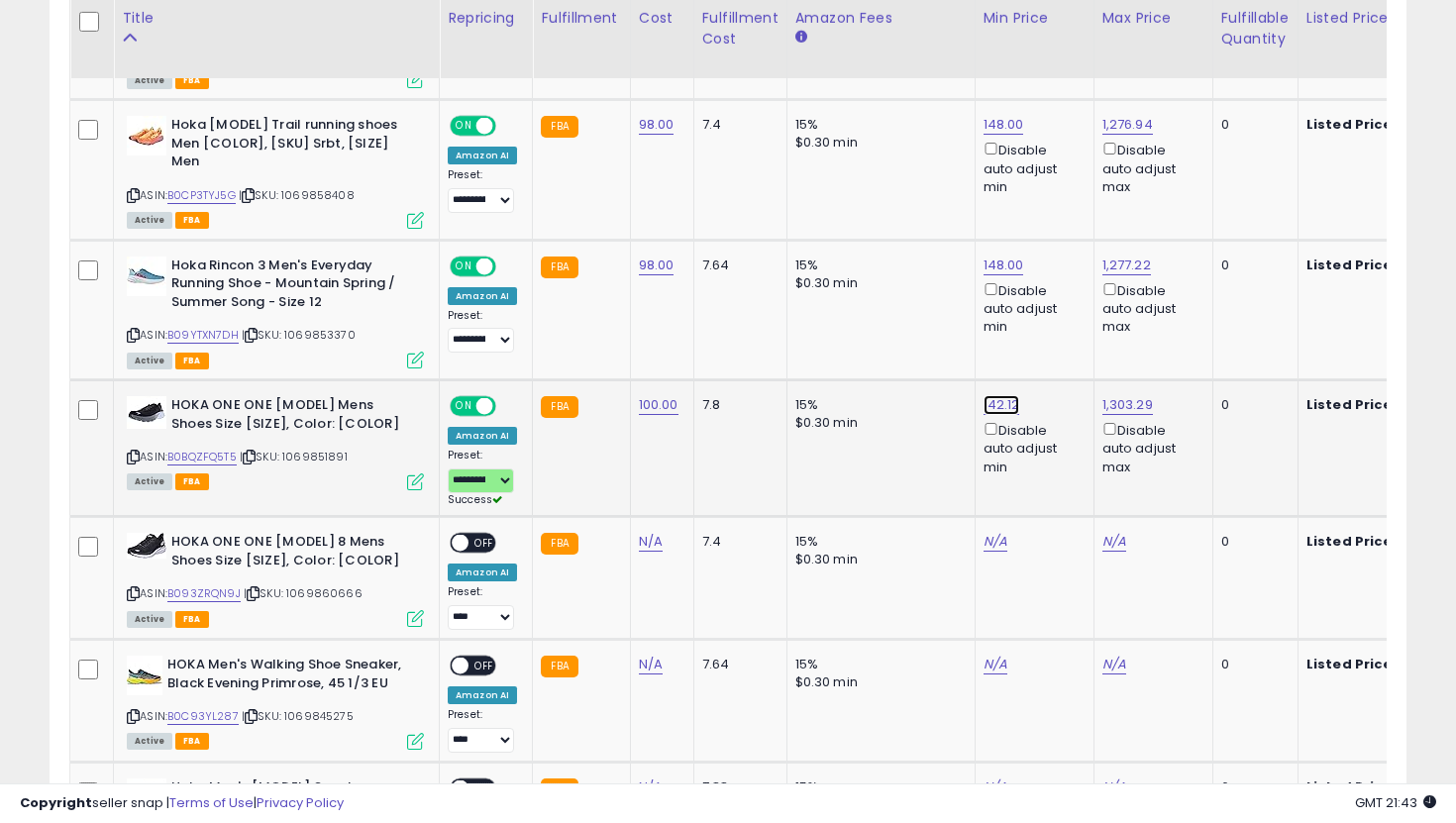 click on "142.12" at bounding box center [1003, -1435] 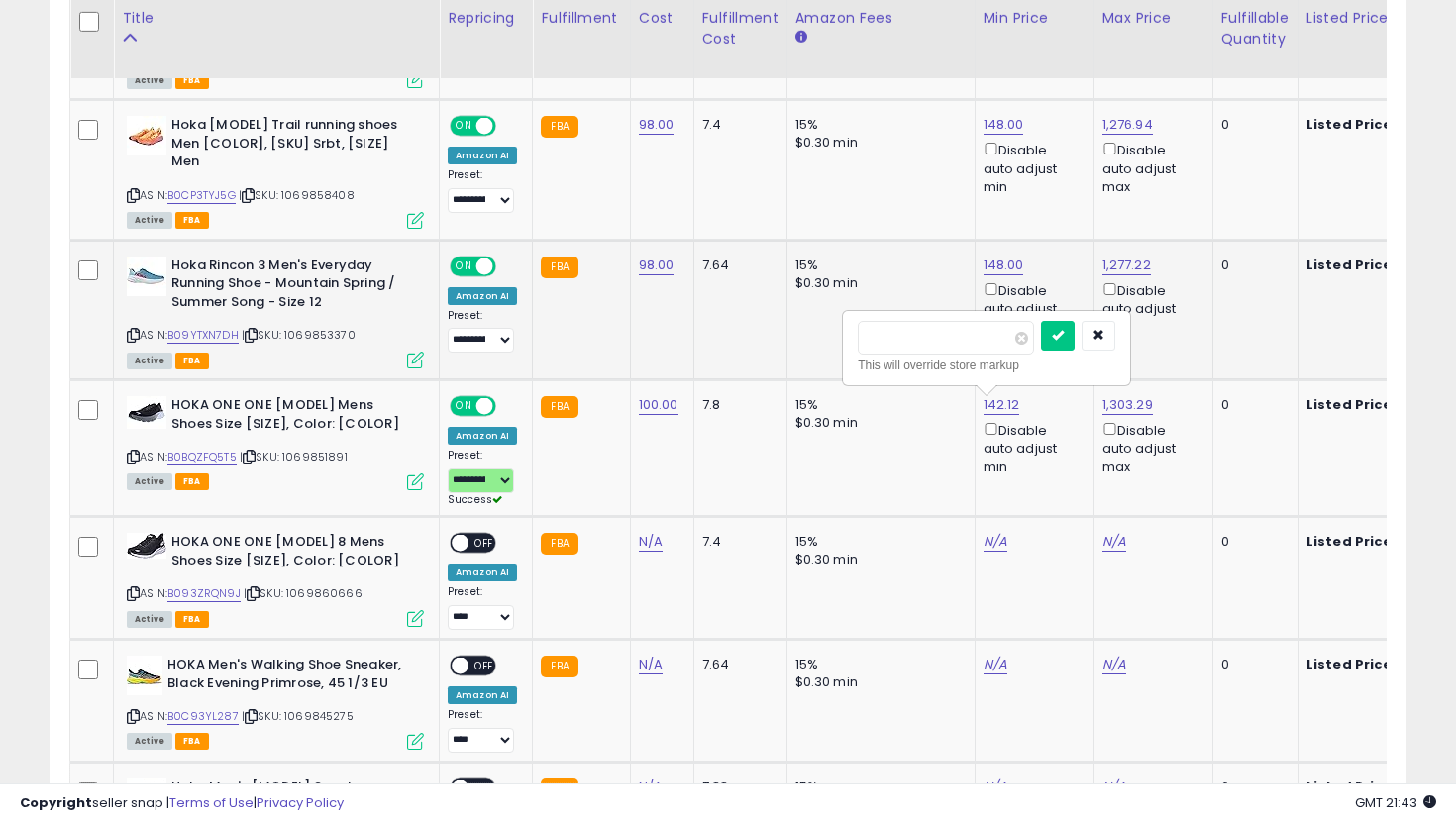 drag, startPoint x: 944, startPoint y: 349, endPoint x: 776, endPoint y: 337, distance: 168.428 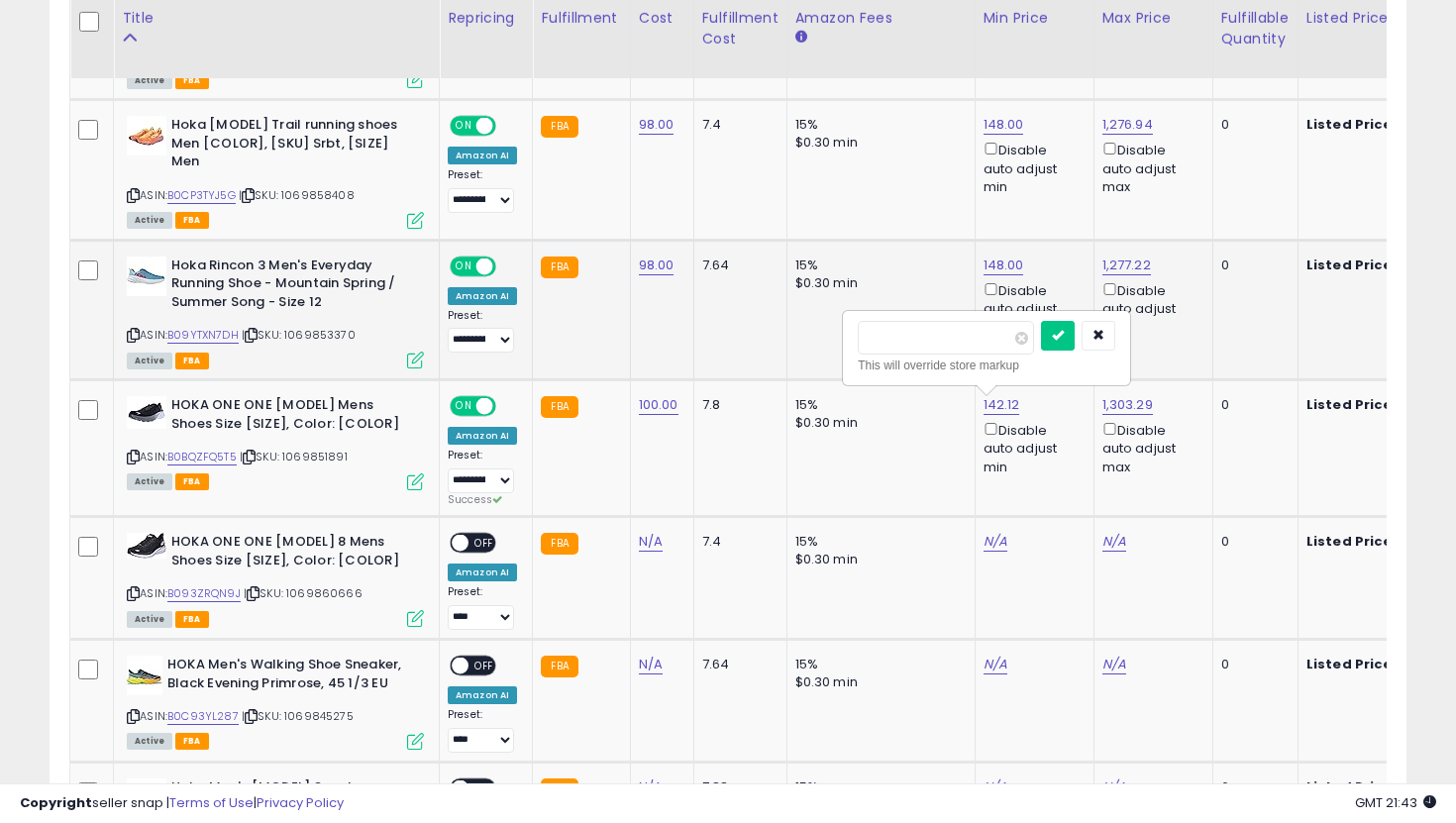 click at bounding box center (1058, 336) 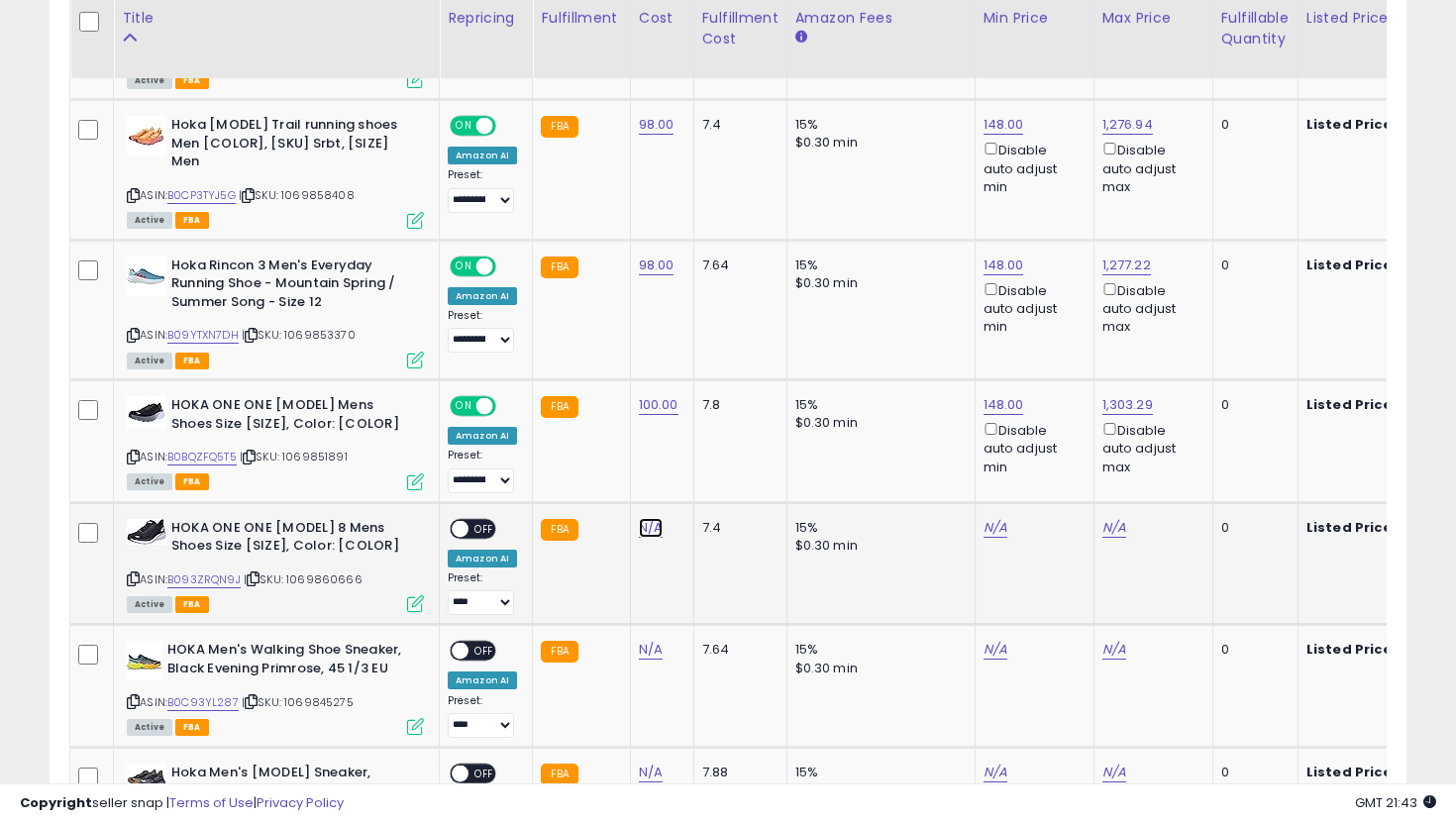 click on "N/A" at bounding box center (651, 528) 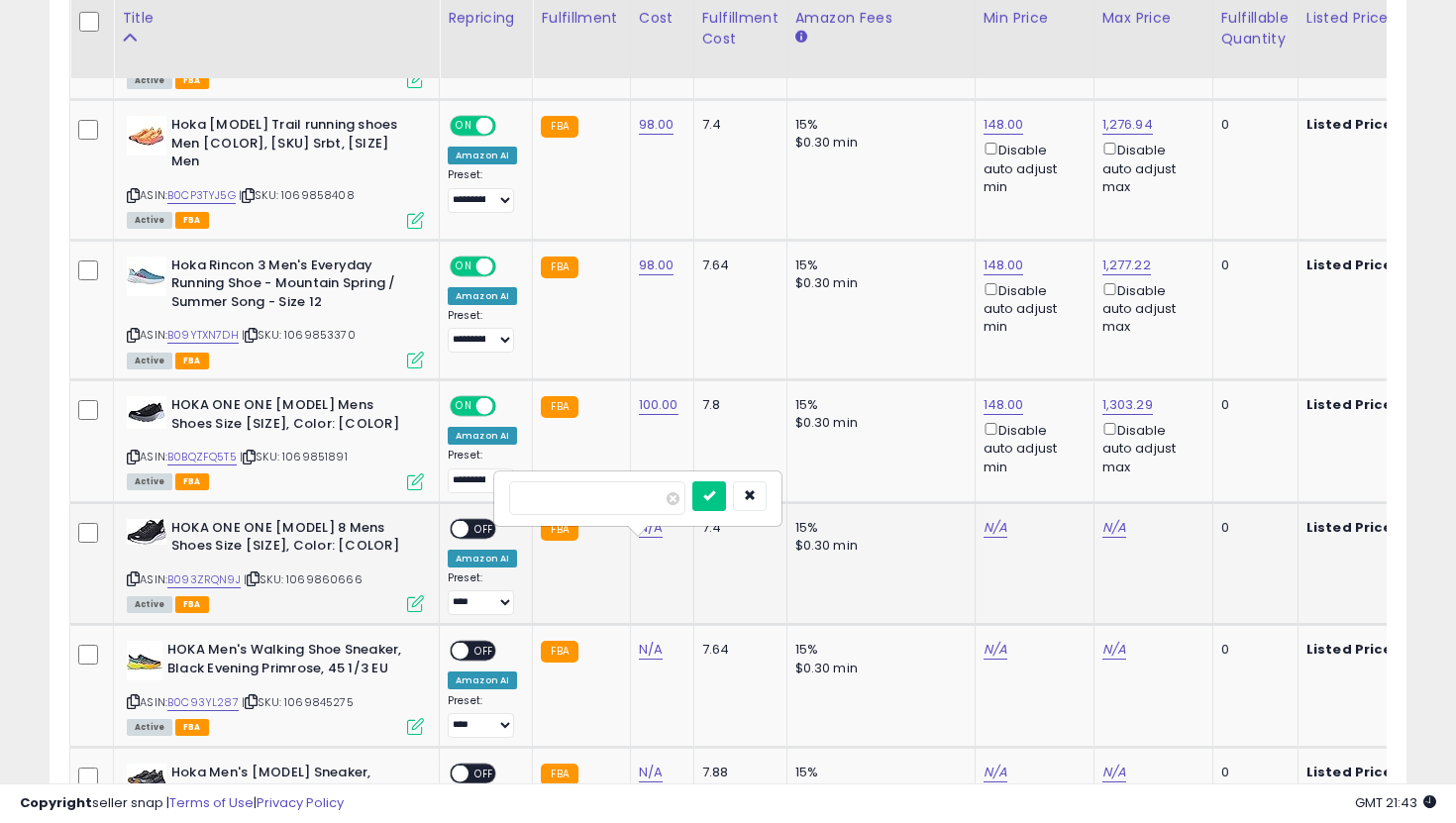 type on "***" 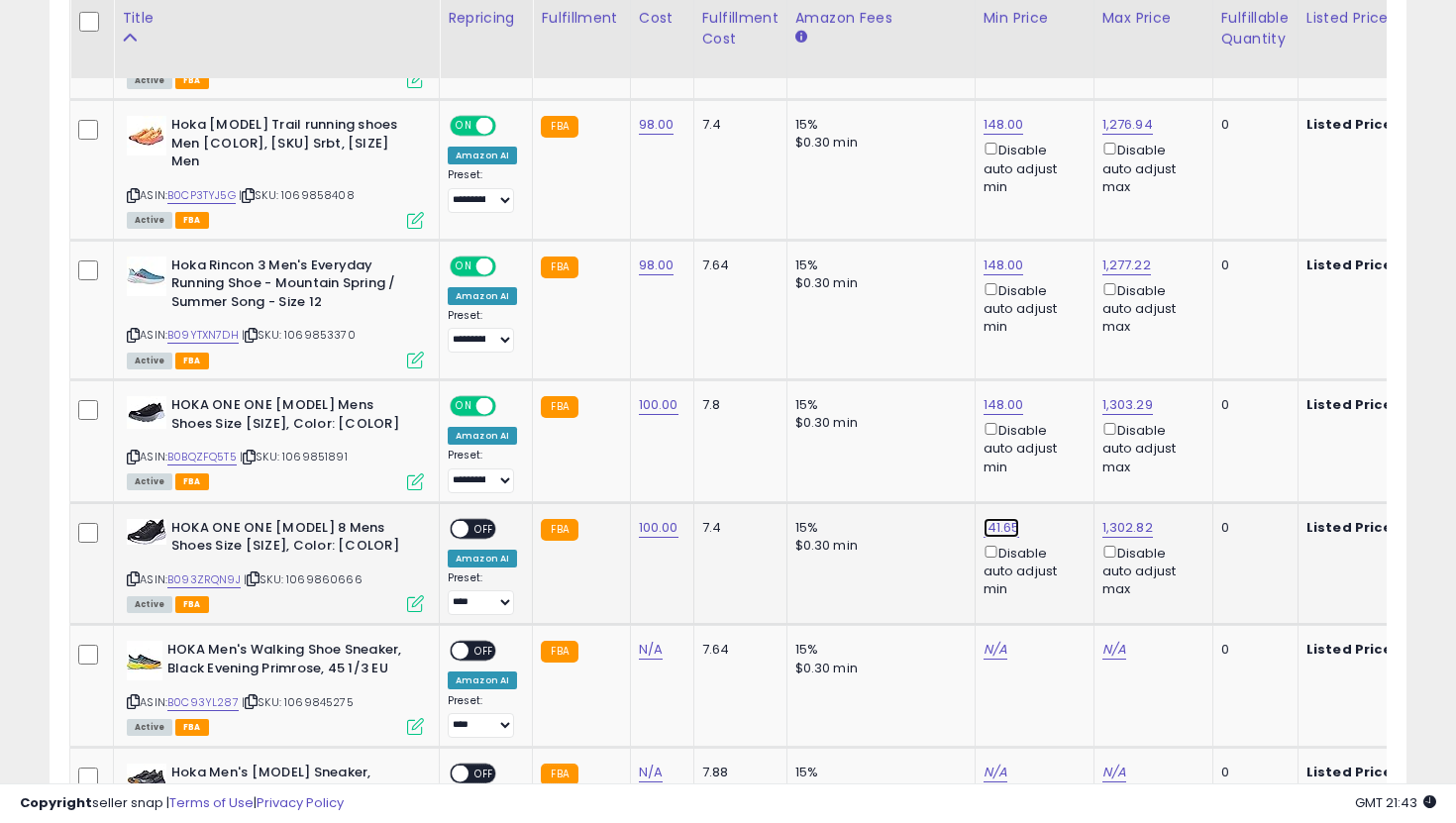 click on "141.65" at bounding box center [1003, -1435] 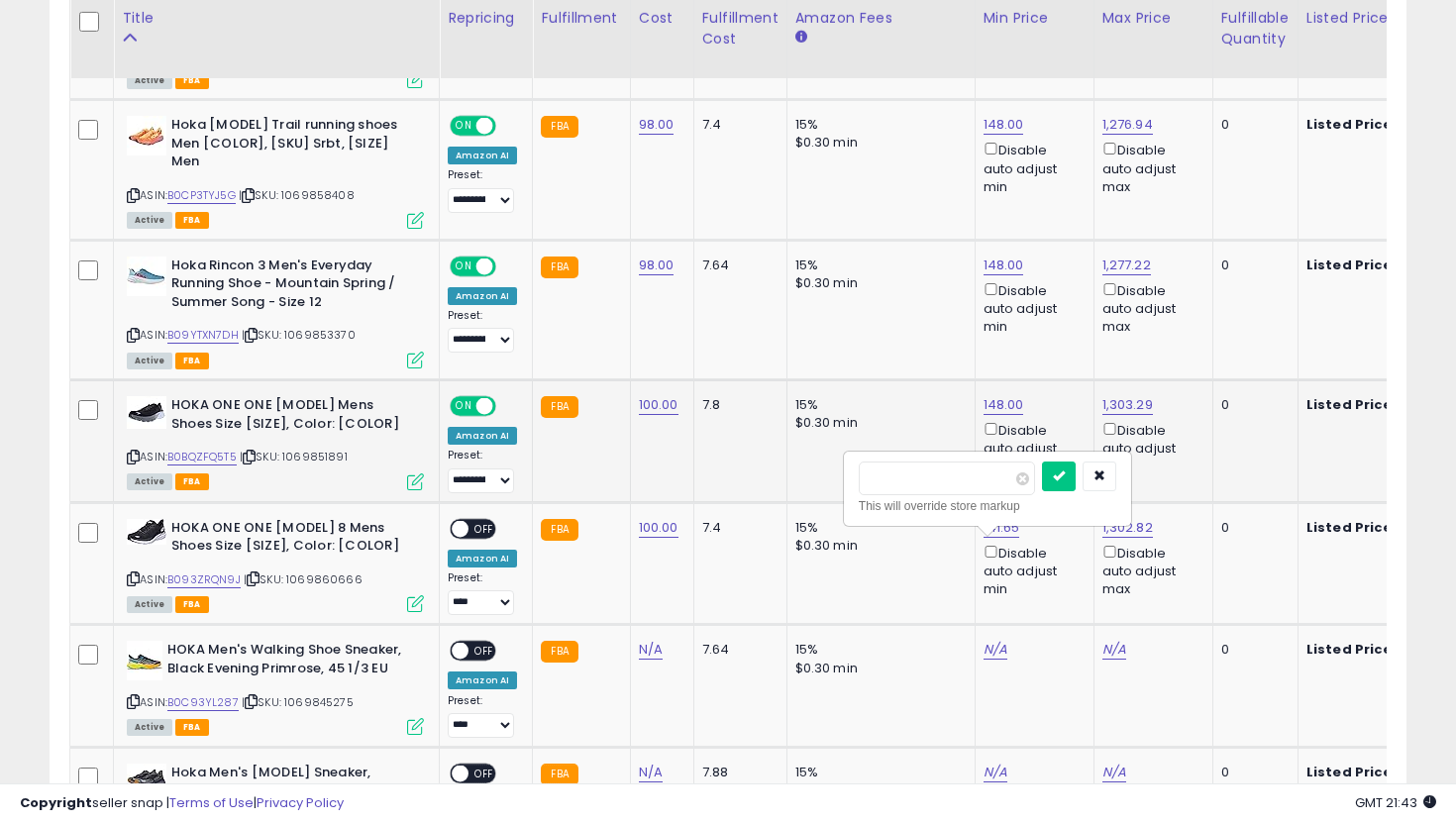 drag, startPoint x: 874, startPoint y: 472, endPoint x: 807, endPoint y: 468, distance: 67.1193 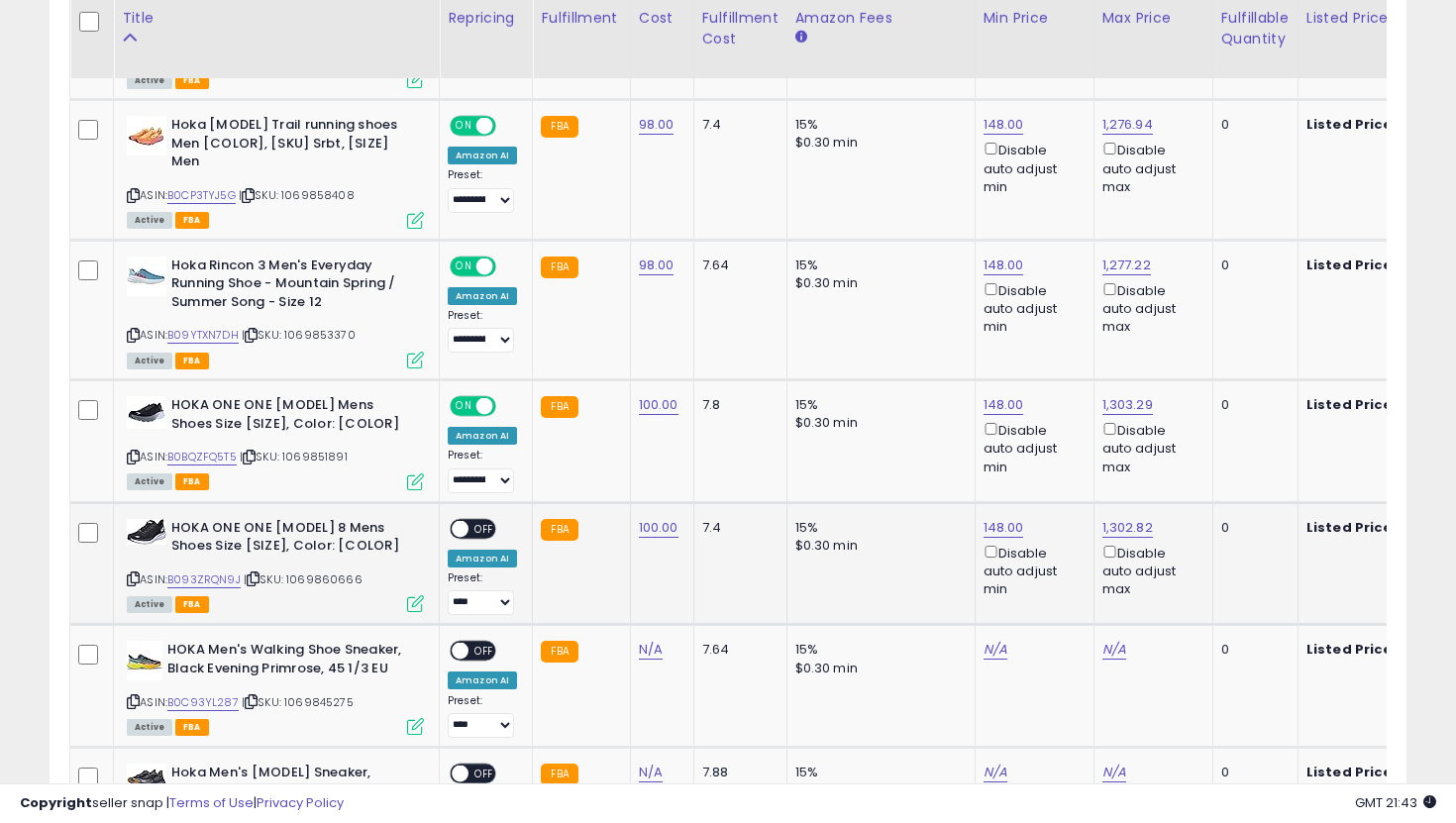 click at bounding box center [460, 528] 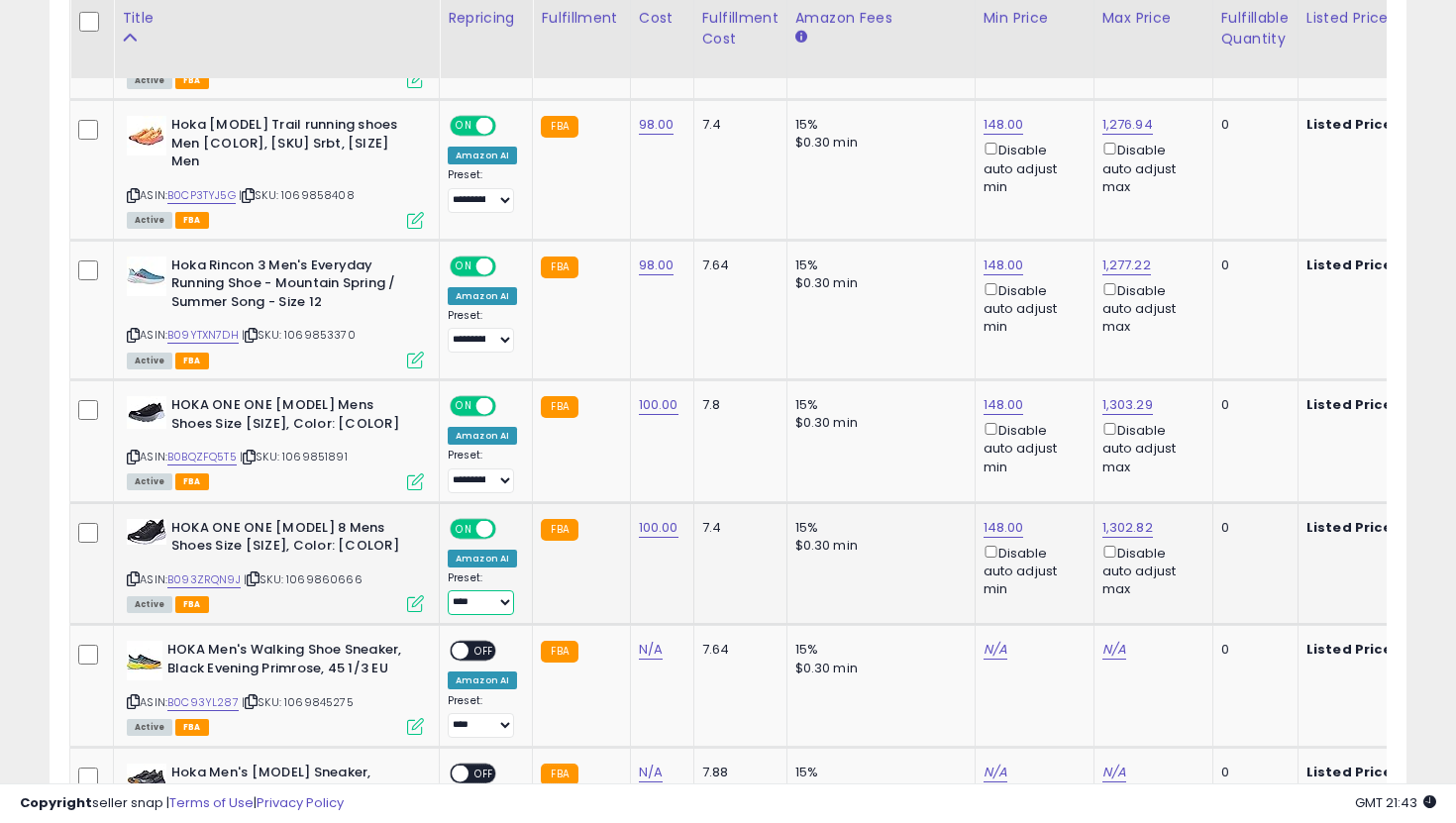click on "**********" at bounding box center (480, 602) 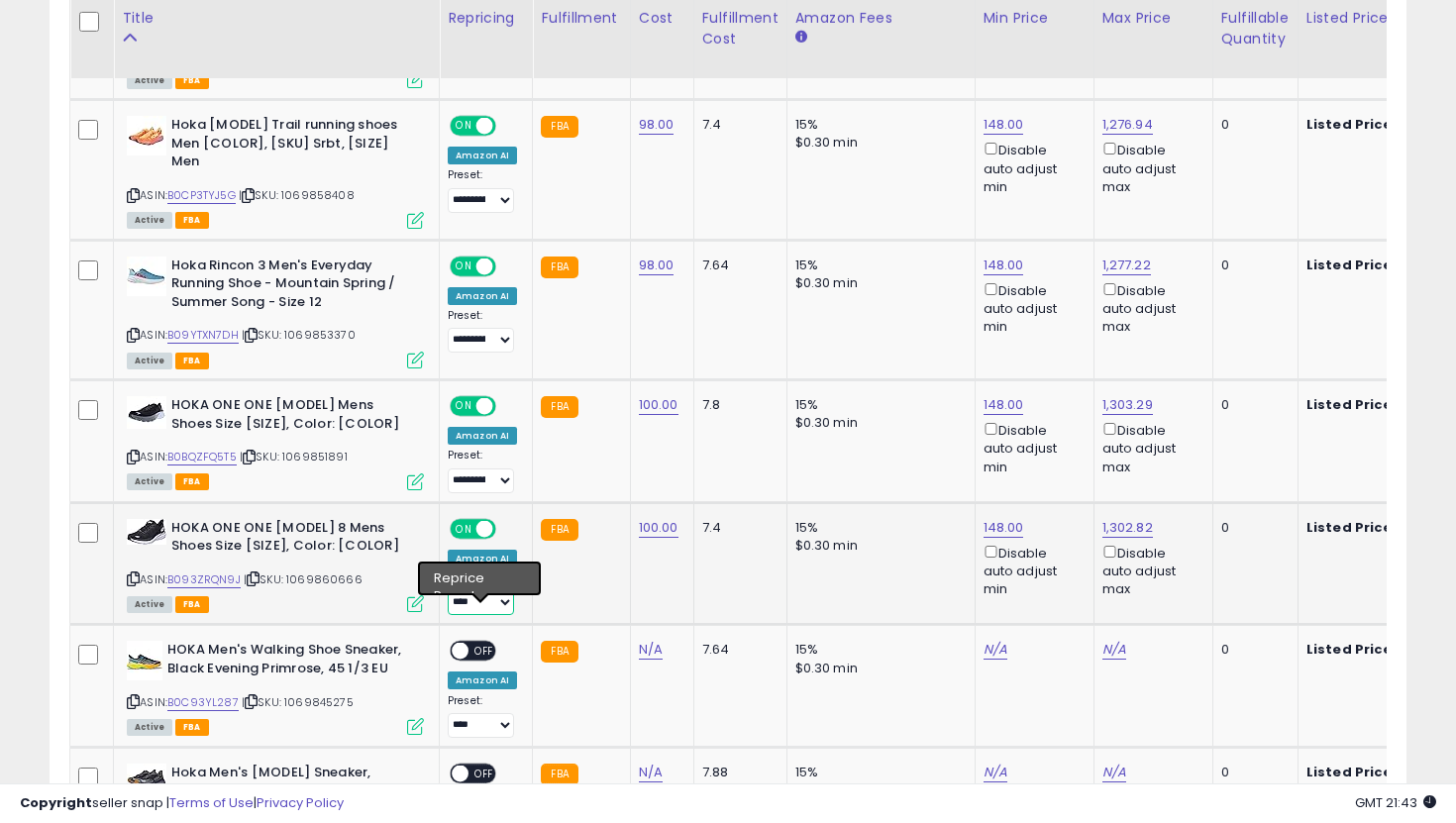 select on "**********" 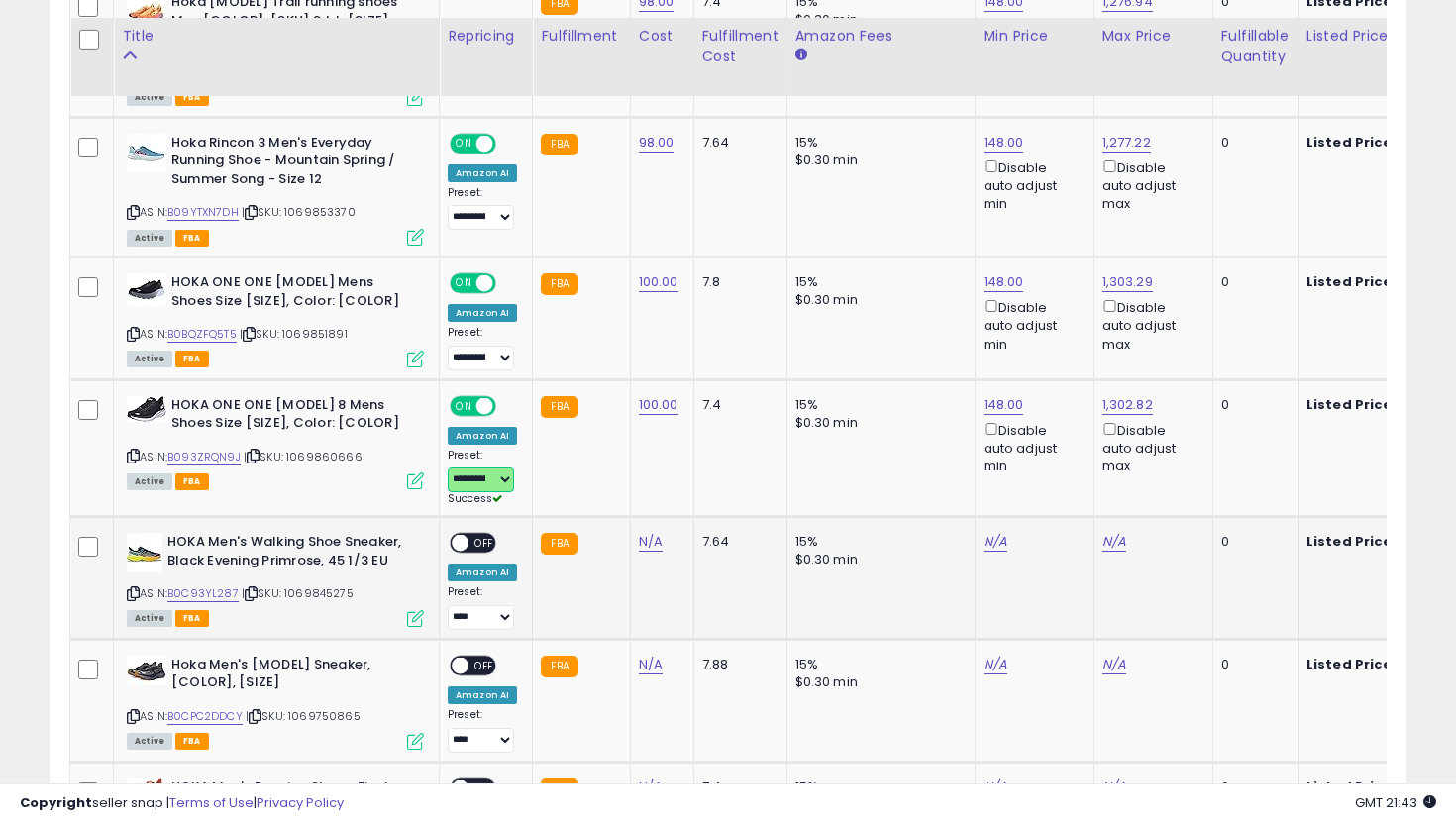 scroll, scrollTop: 2639, scrollLeft: 0, axis: vertical 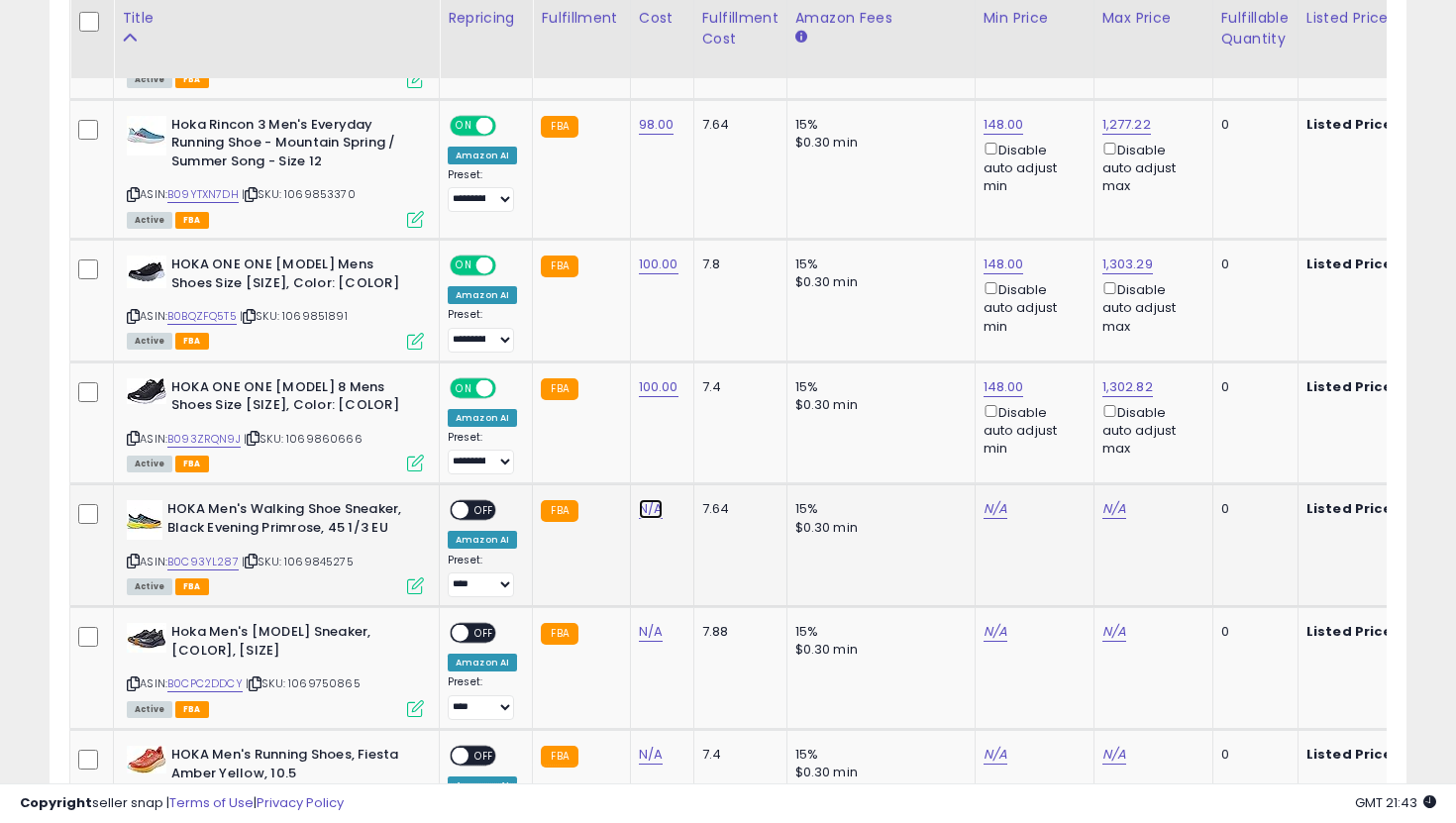 click on "N/A" at bounding box center [651, 509] 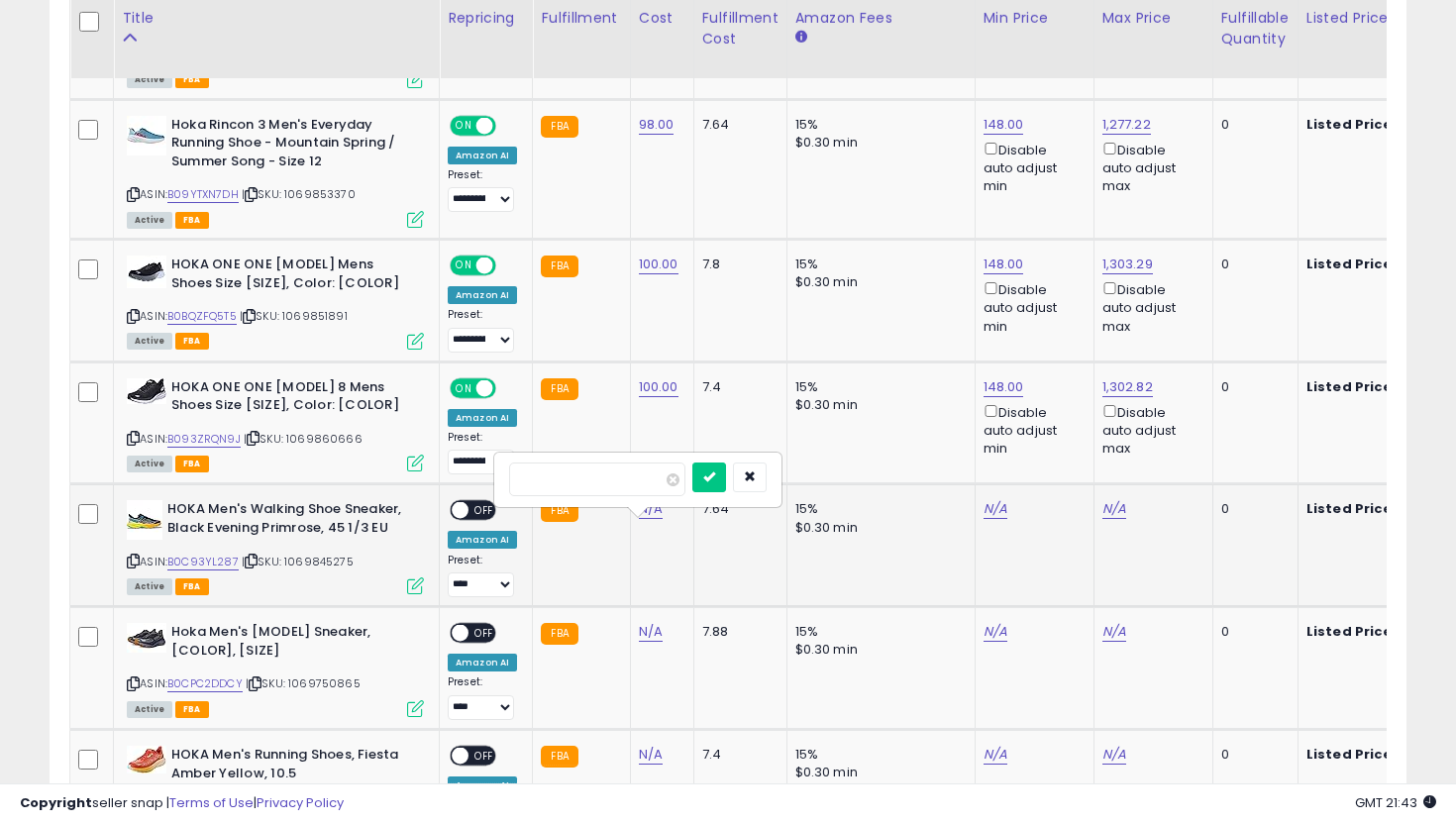 type on "***" 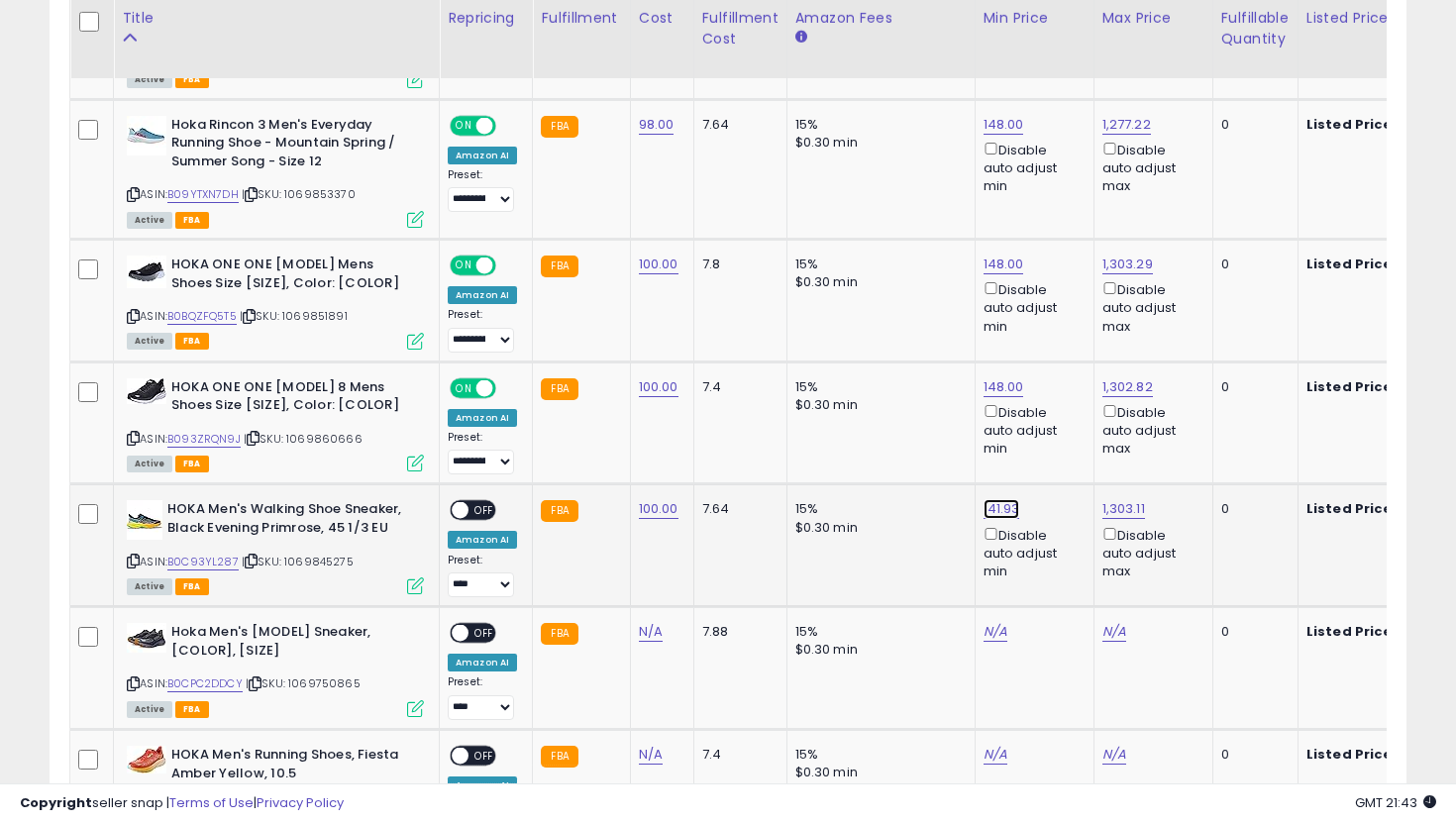 click on "141.93" at bounding box center [1003, -1576] 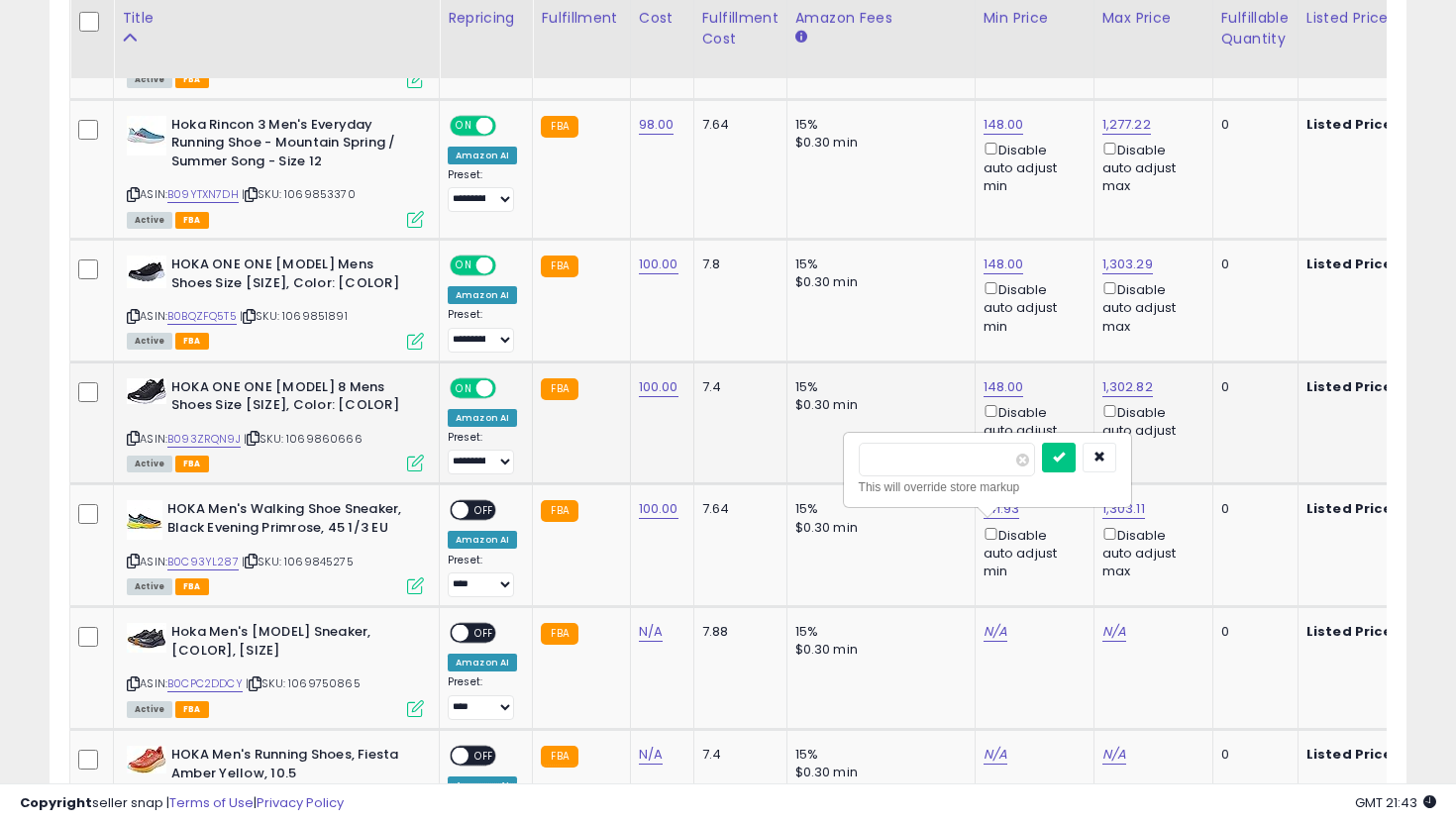 drag, startPoint x: 944, startPoint y: 451, endPoint x: 813, endPoint y: 451, distance: 131 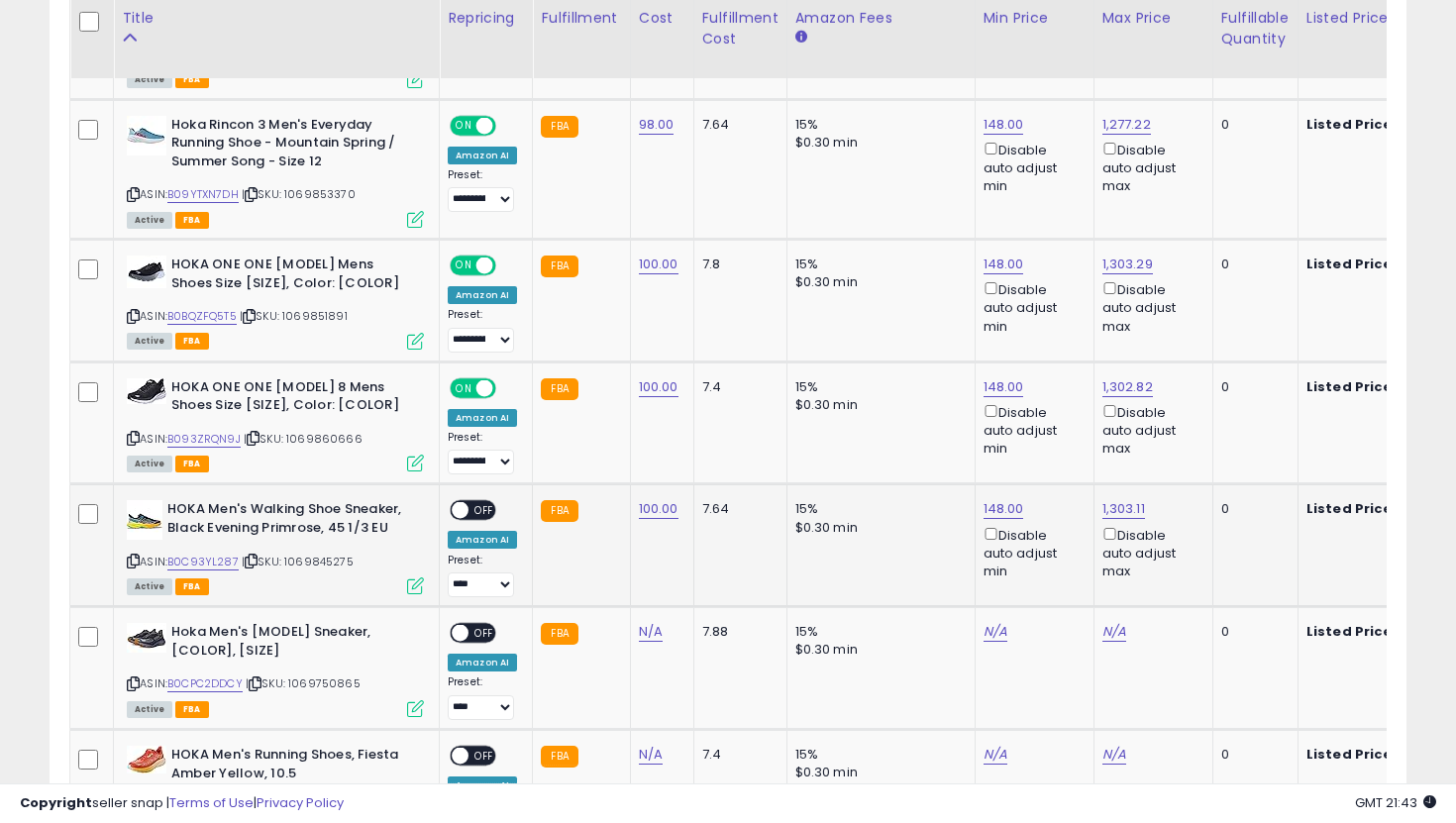 click on "OFF" at bounding box center [484, 510] 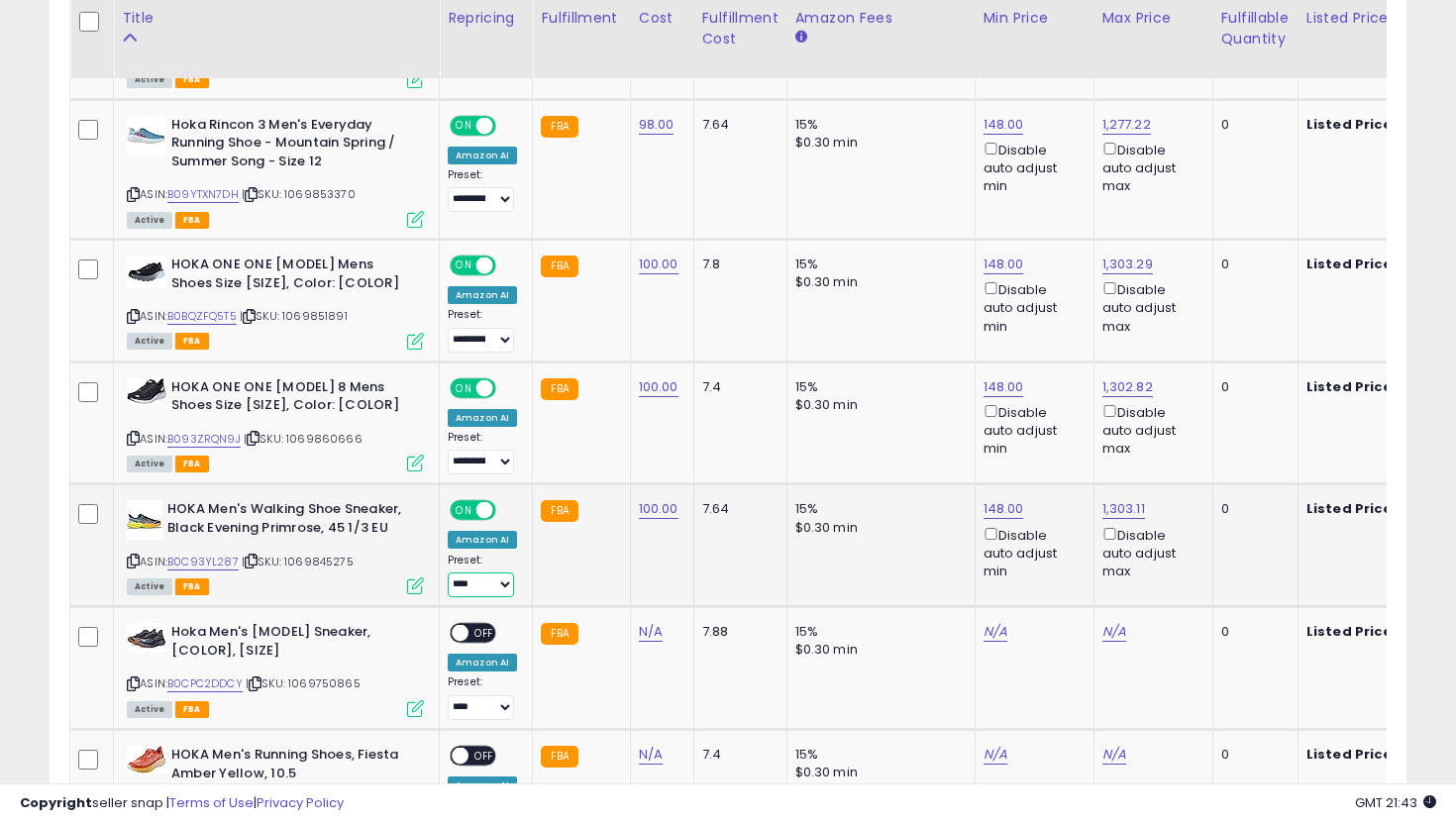 click on "**********" at bounding box center [480, 584] 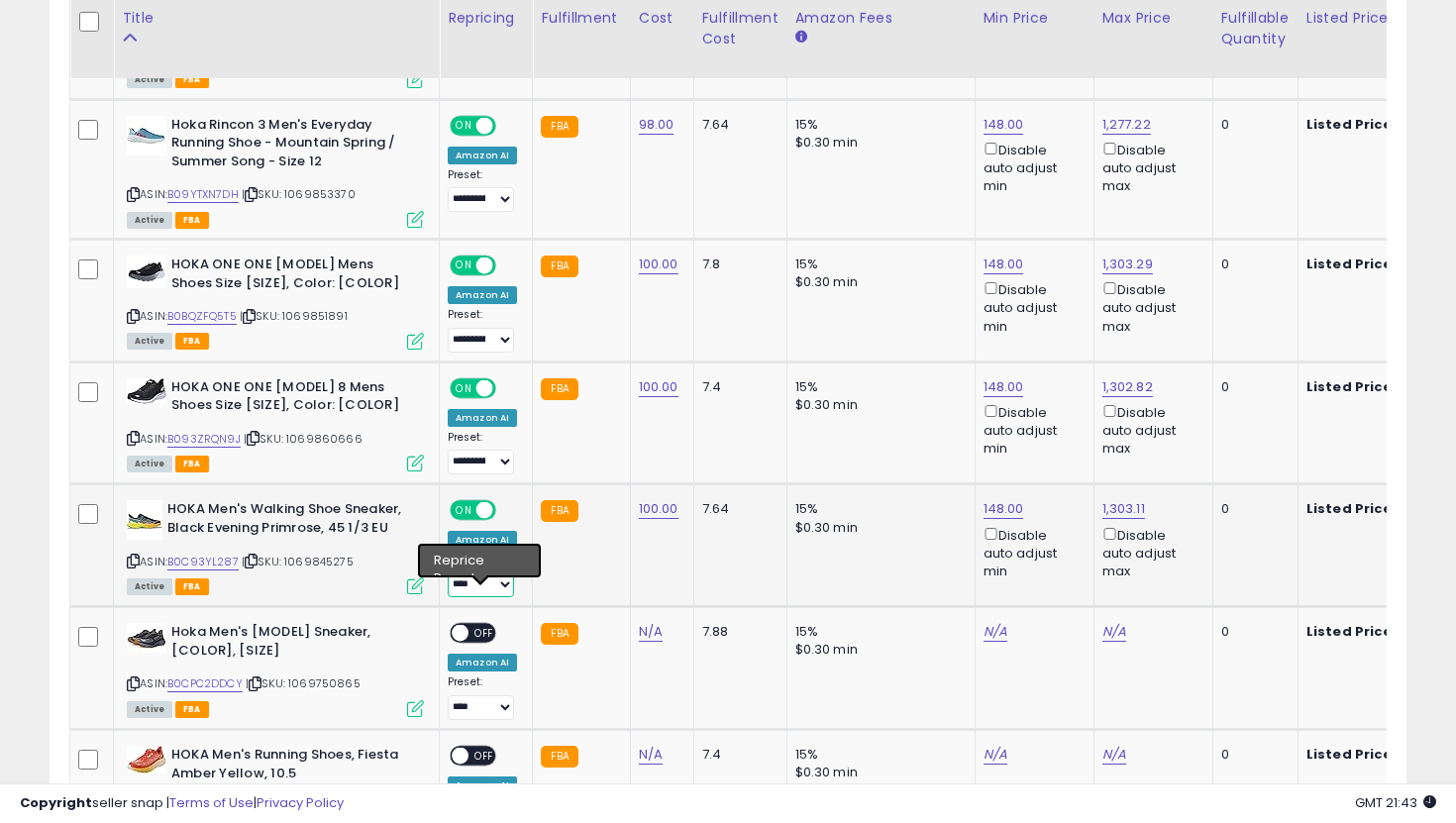 select on "**********" 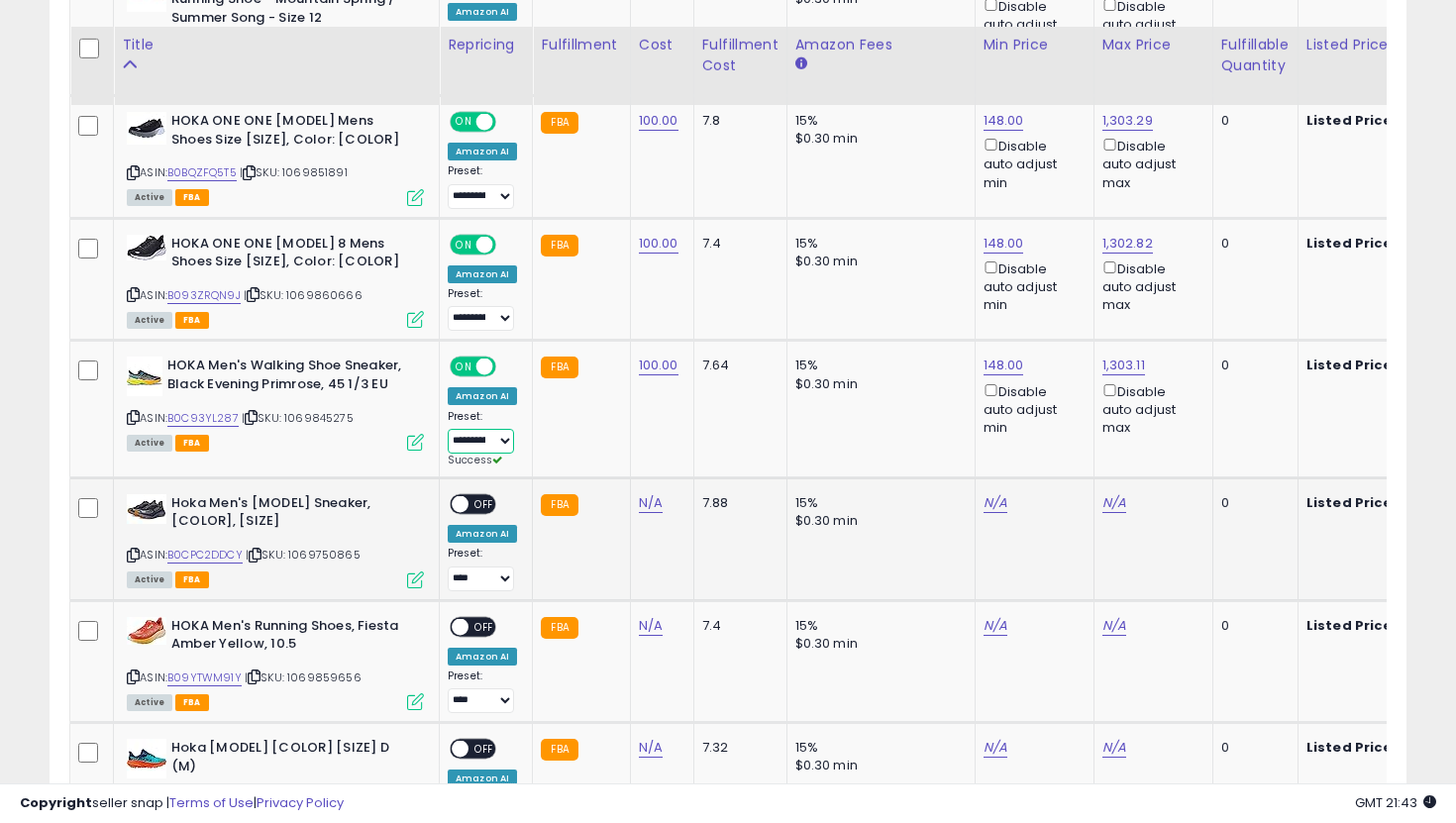 scroll, scrollTop: 2811, scrollLeft: 0, axis: vertical 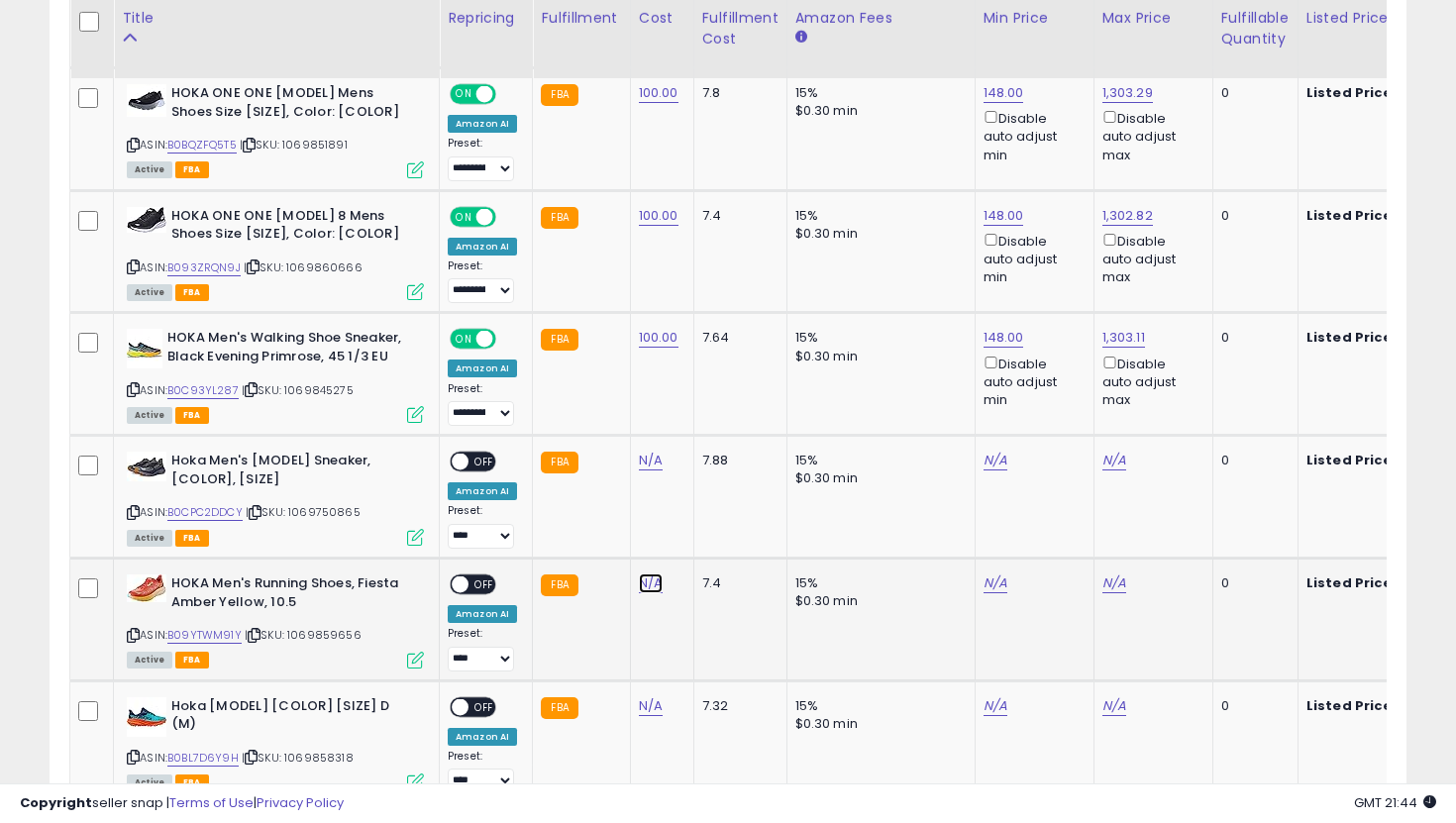 click on "N/A" at bounding box center (651, 461) 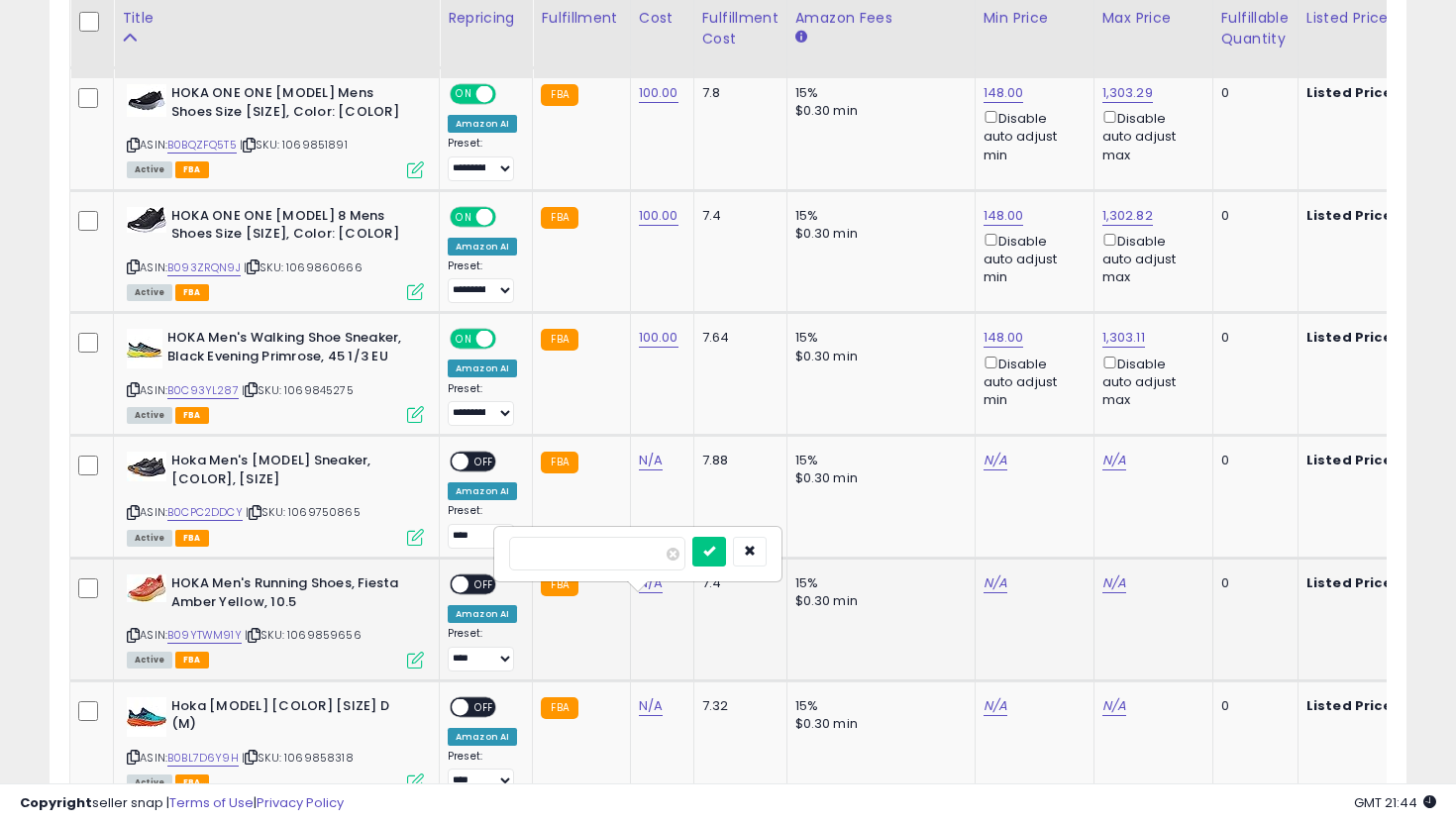 type on "***" 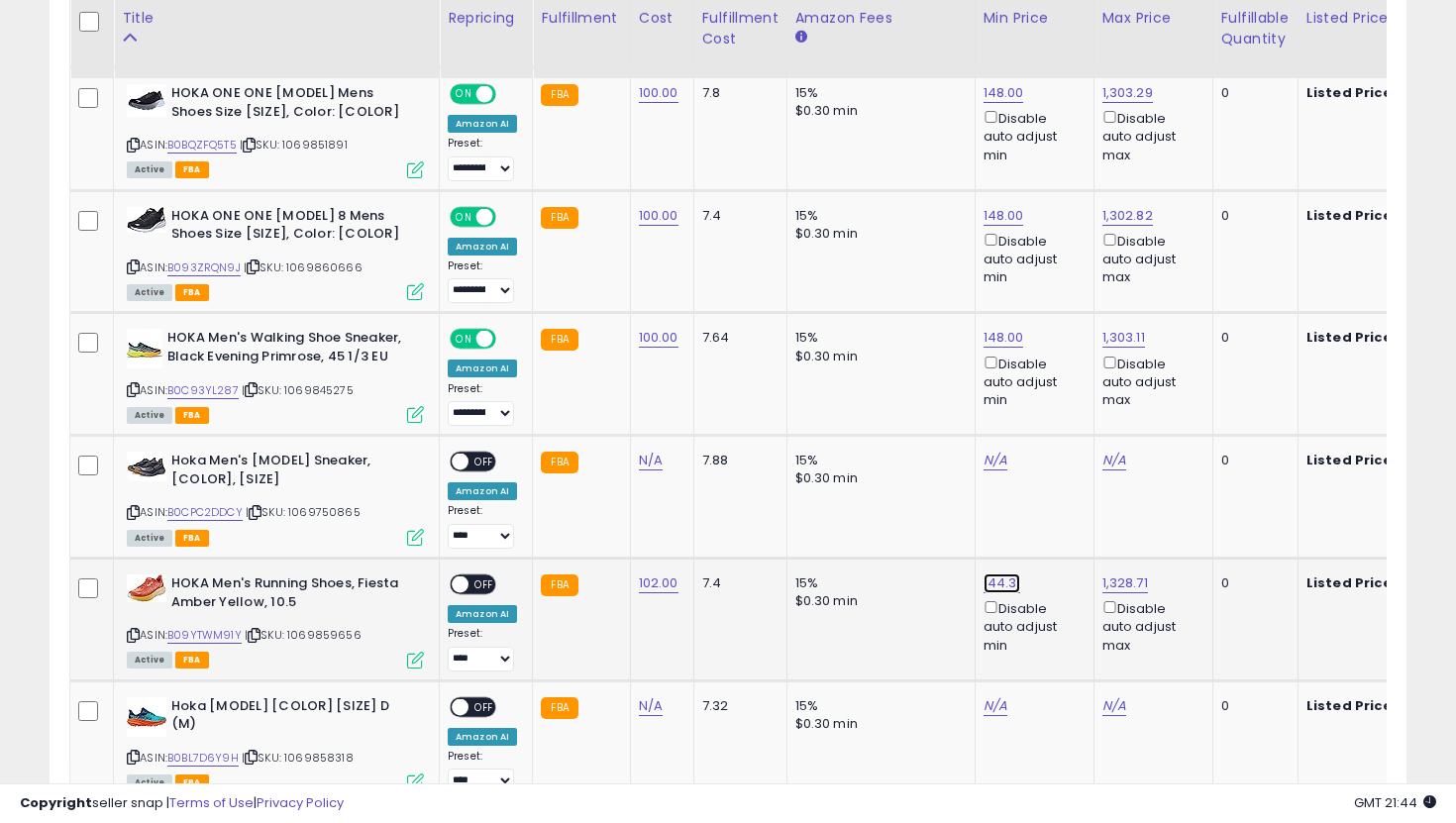click on "144.31" at bounding box center (1003, -1747) 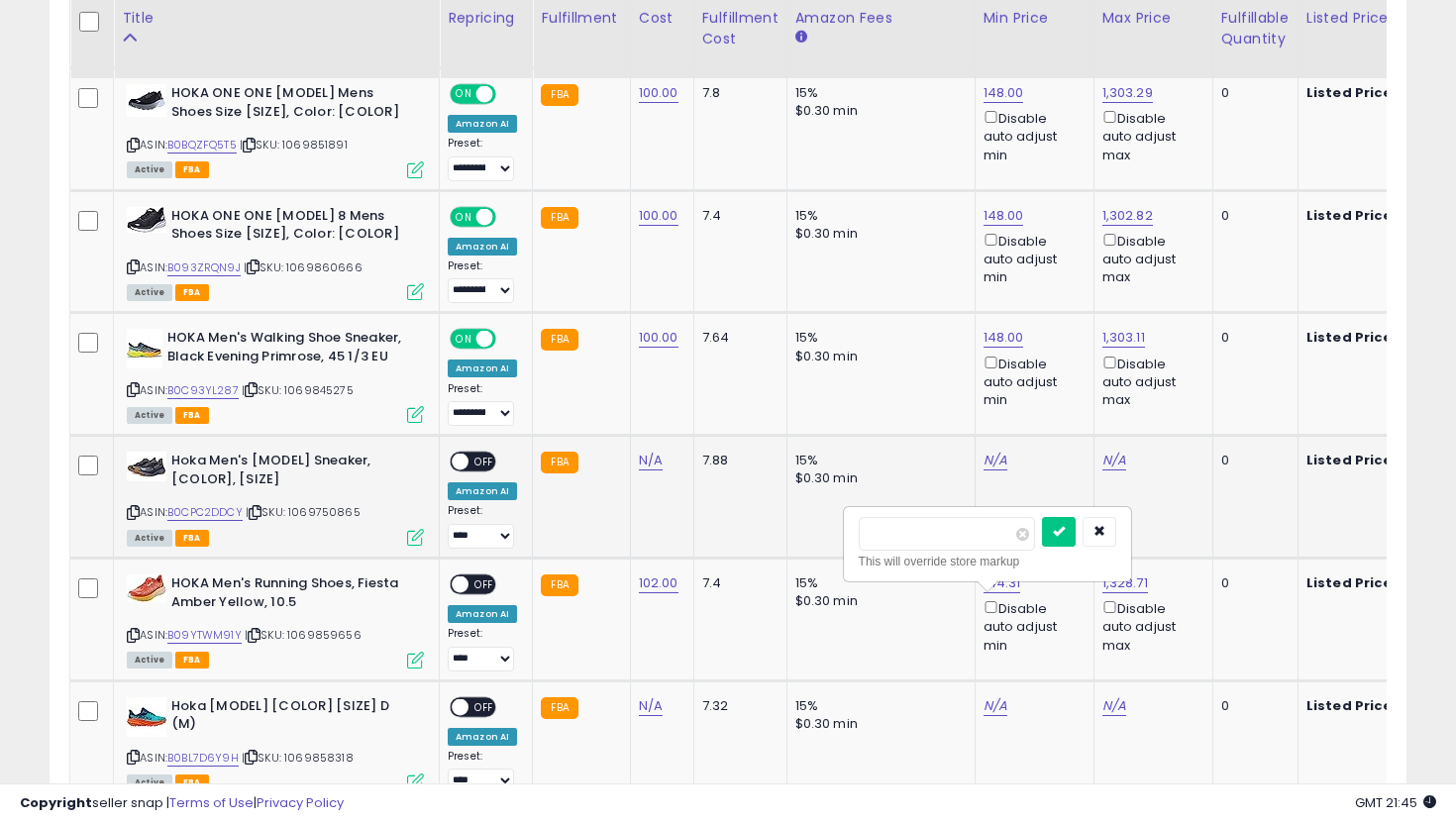 drag, startPoint x: 943, startPoint y: 534, endPoint x: 813, endPoint y: 534, distance: 130 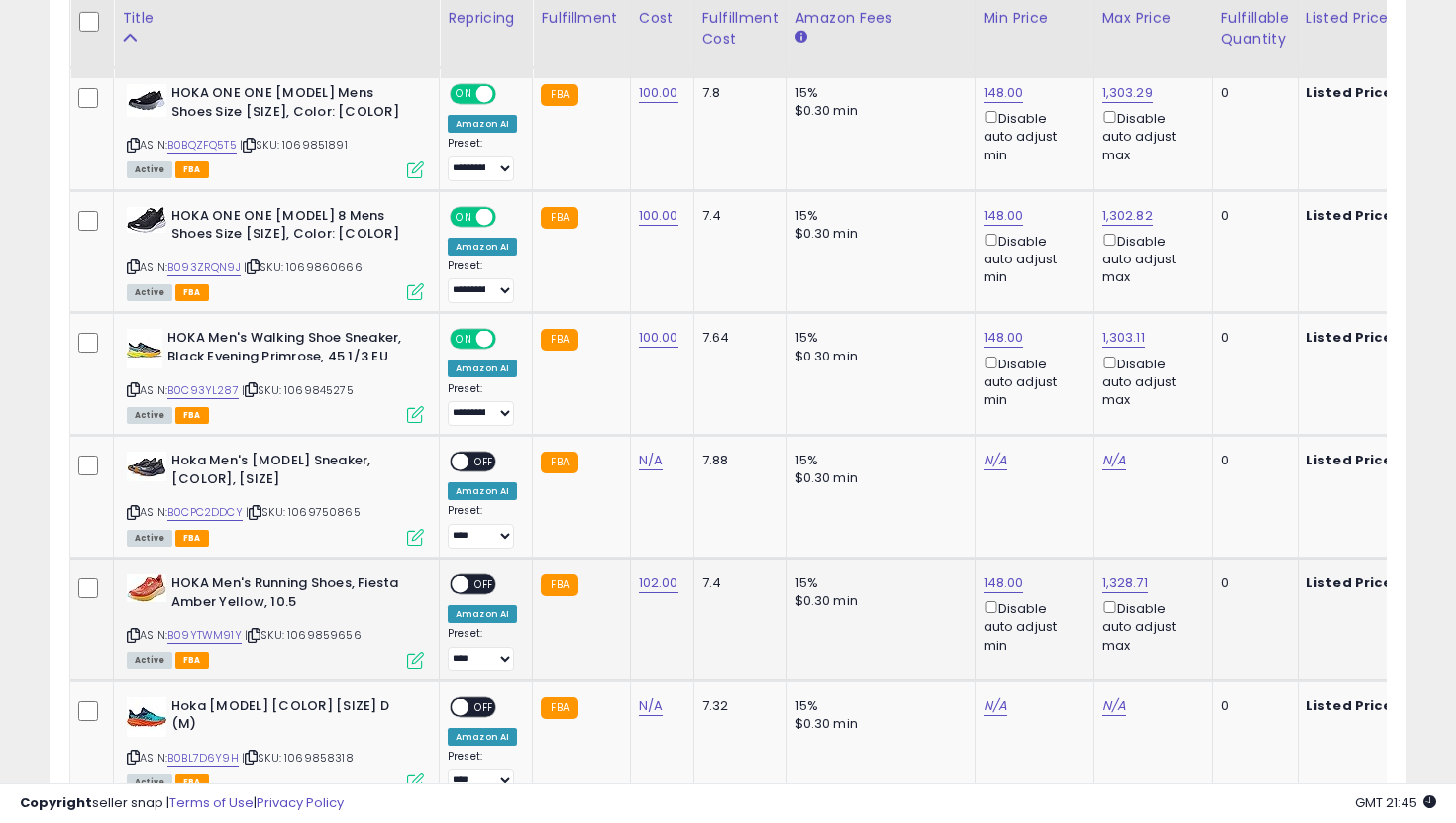 click on "OFF" at bounding box center (484, 584) 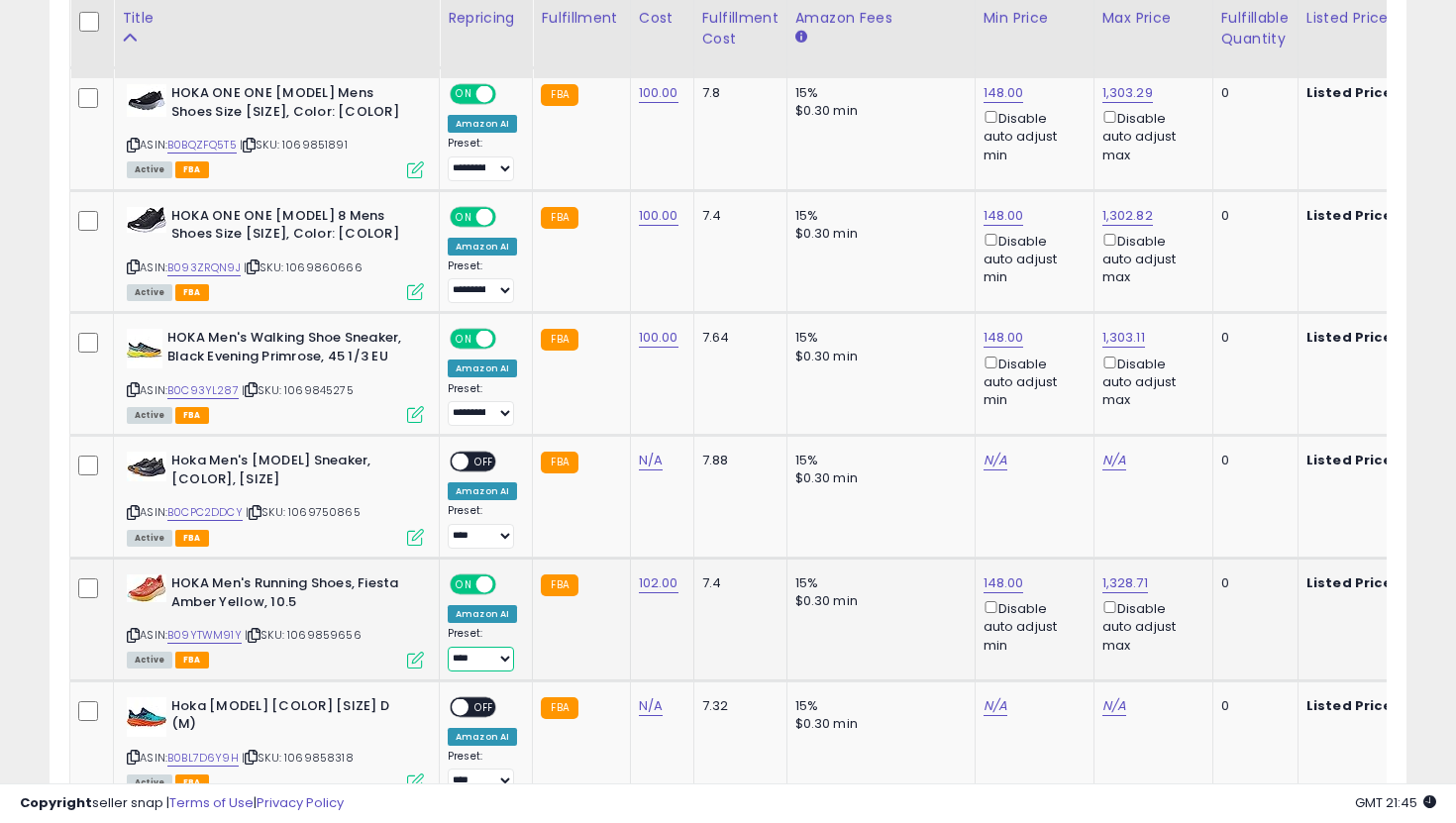 click on "**********" at bounding box center (480, 659) 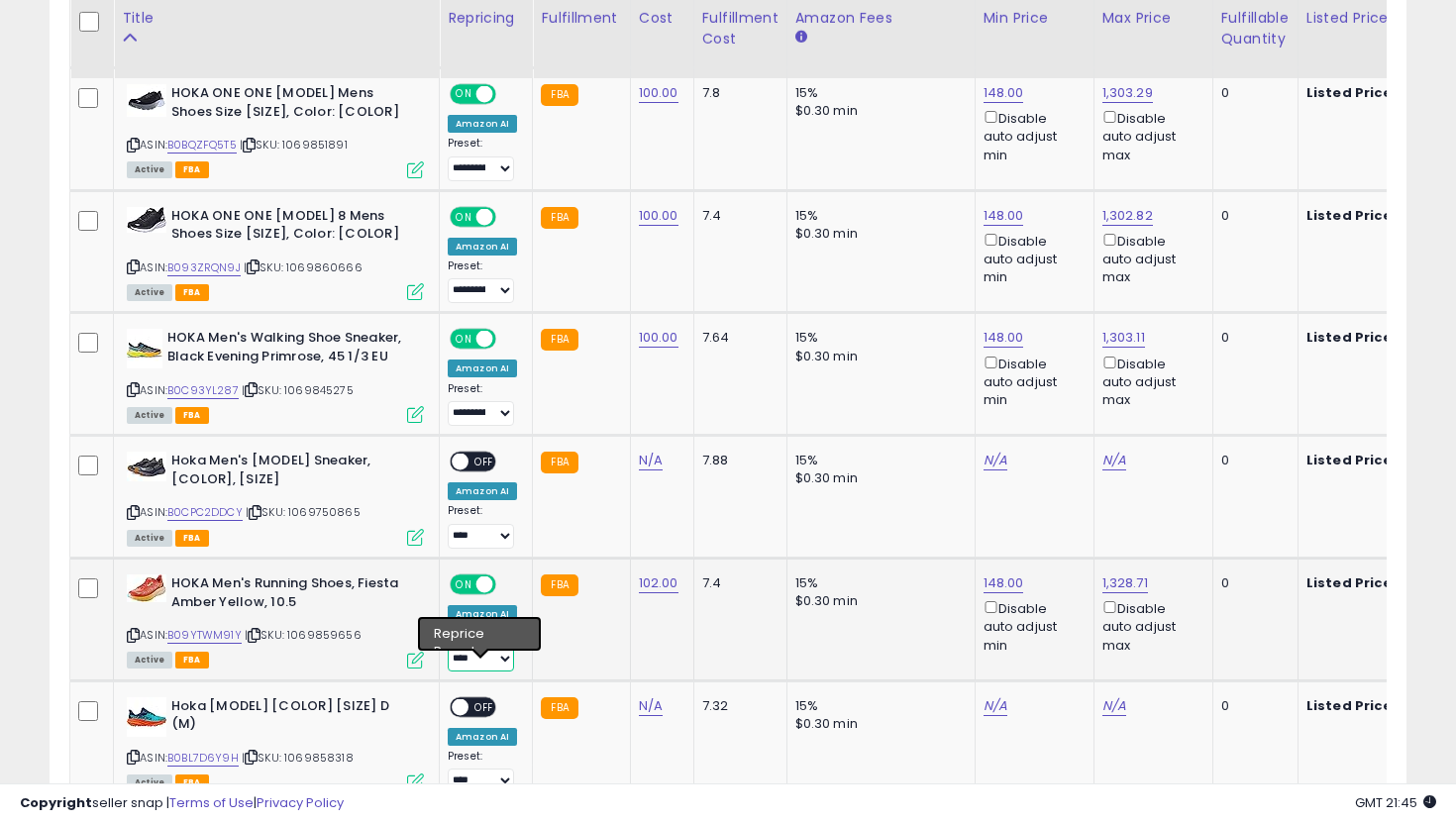 select on "**********" 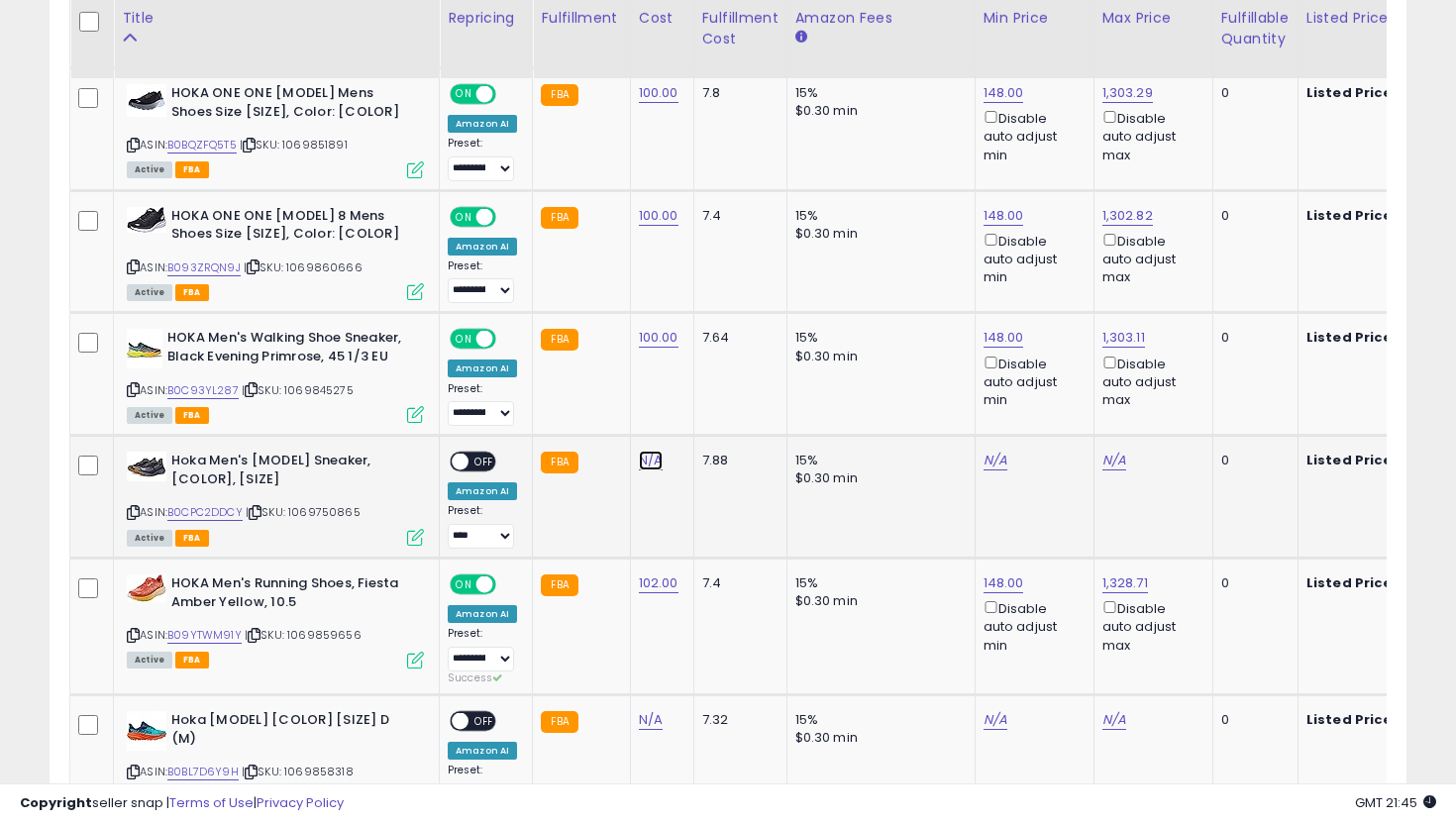 click on "N/A" at bounding box center (651, 461) 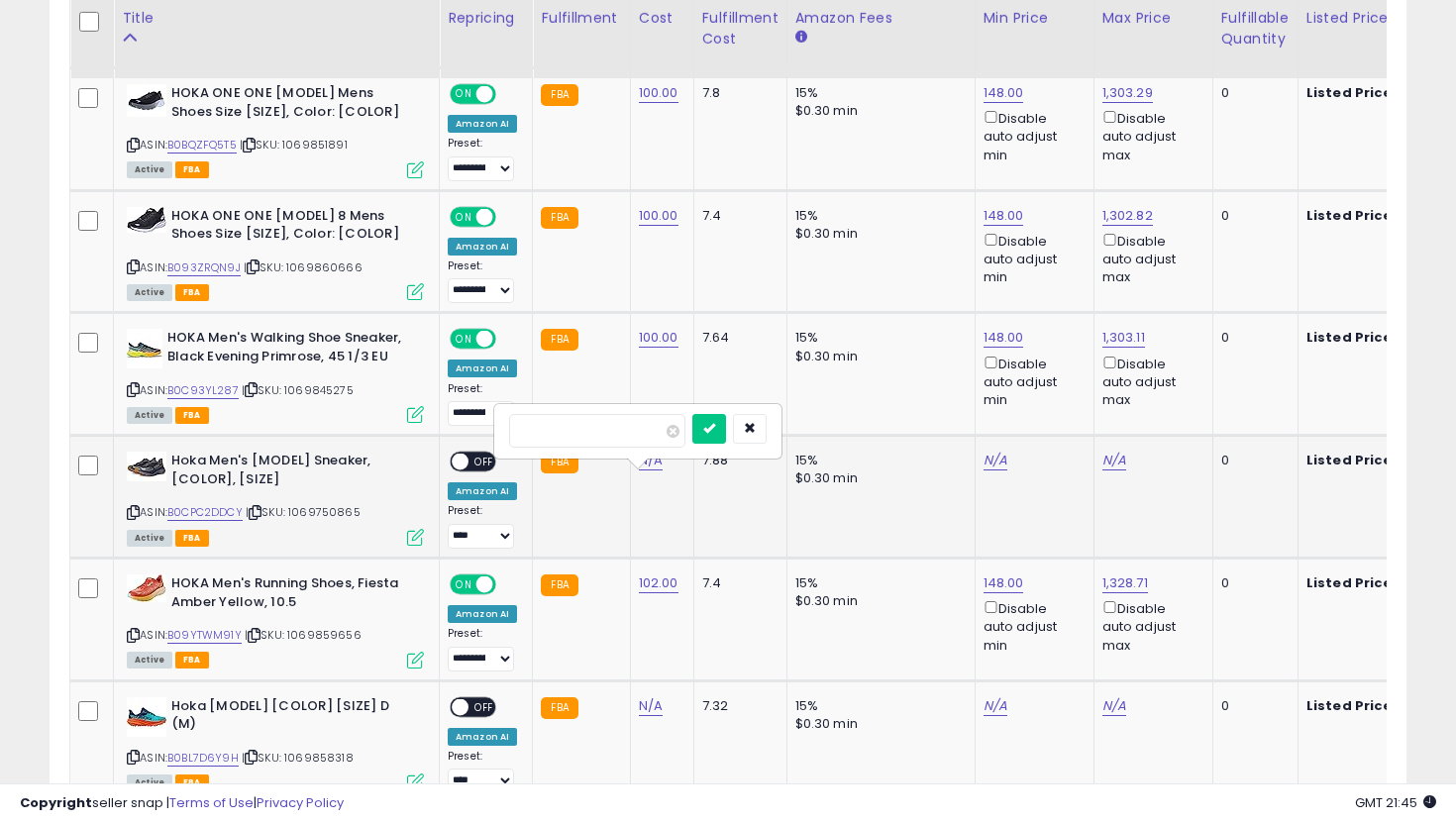 type on "**" 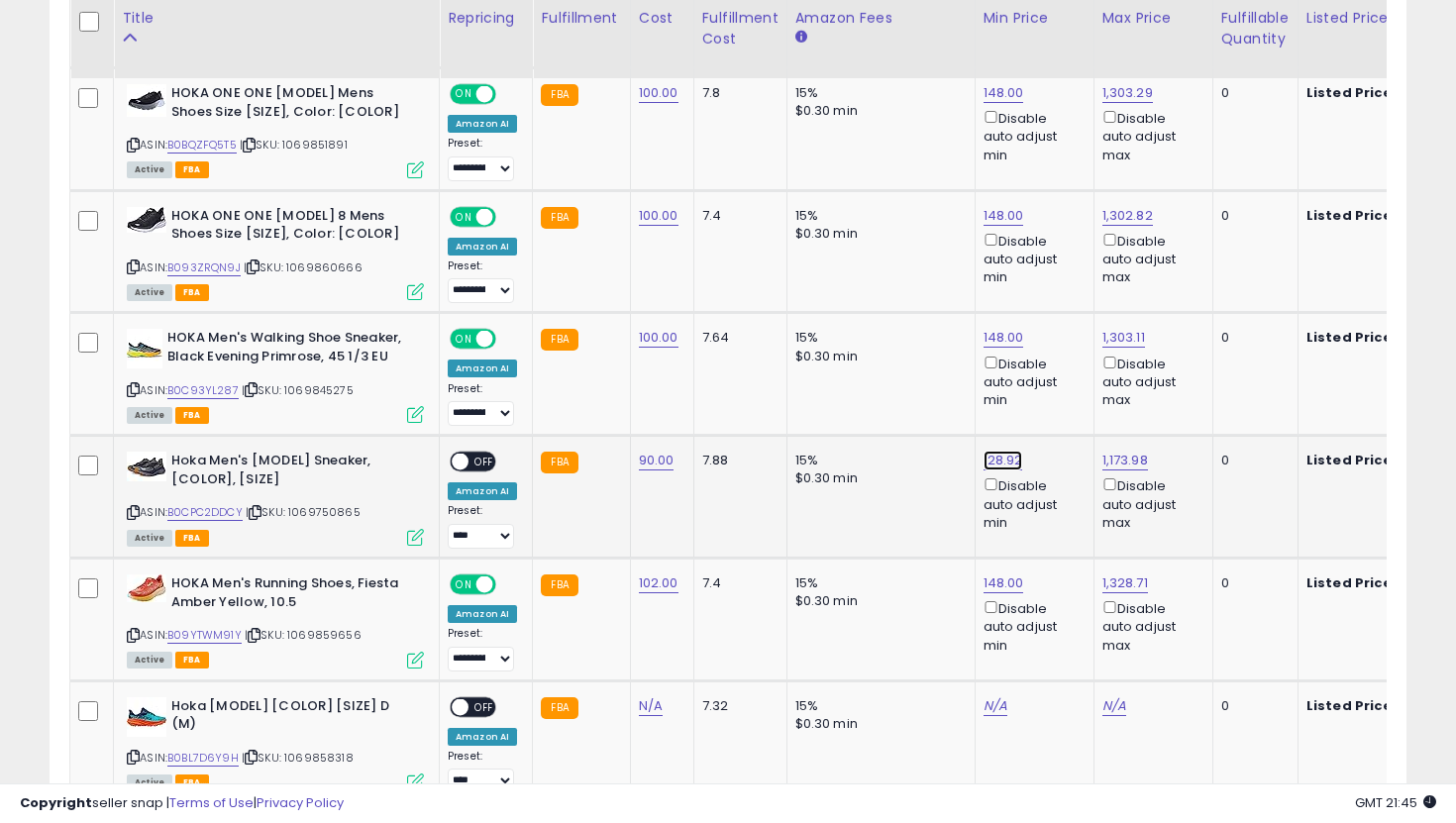 click on "128.92" at bounding box center (1003, -1747) 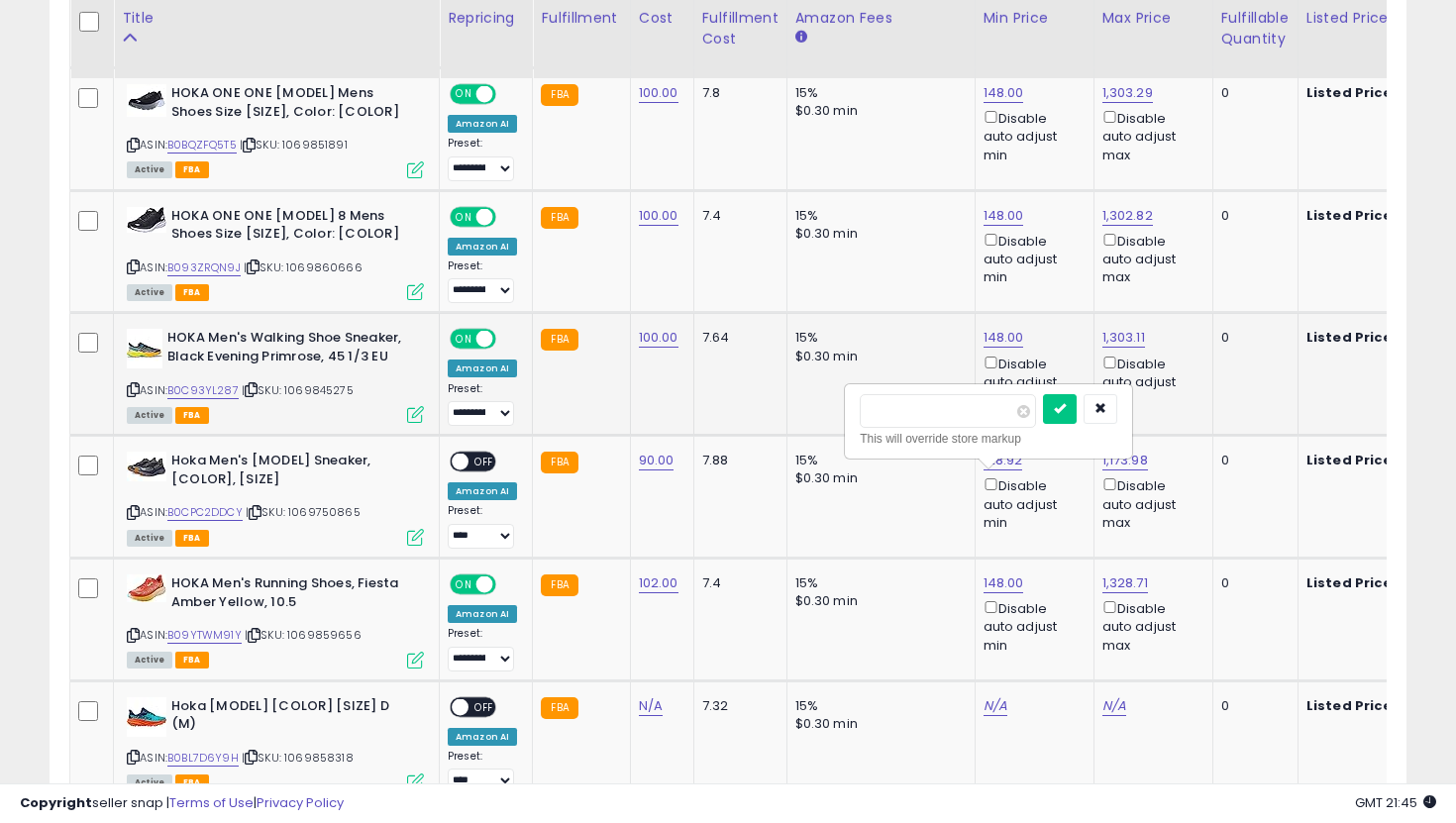 drag, startPoint x: 972, startPoint y: 423, endPoint x: 779, endPoint y: 391, distance: 195.6349 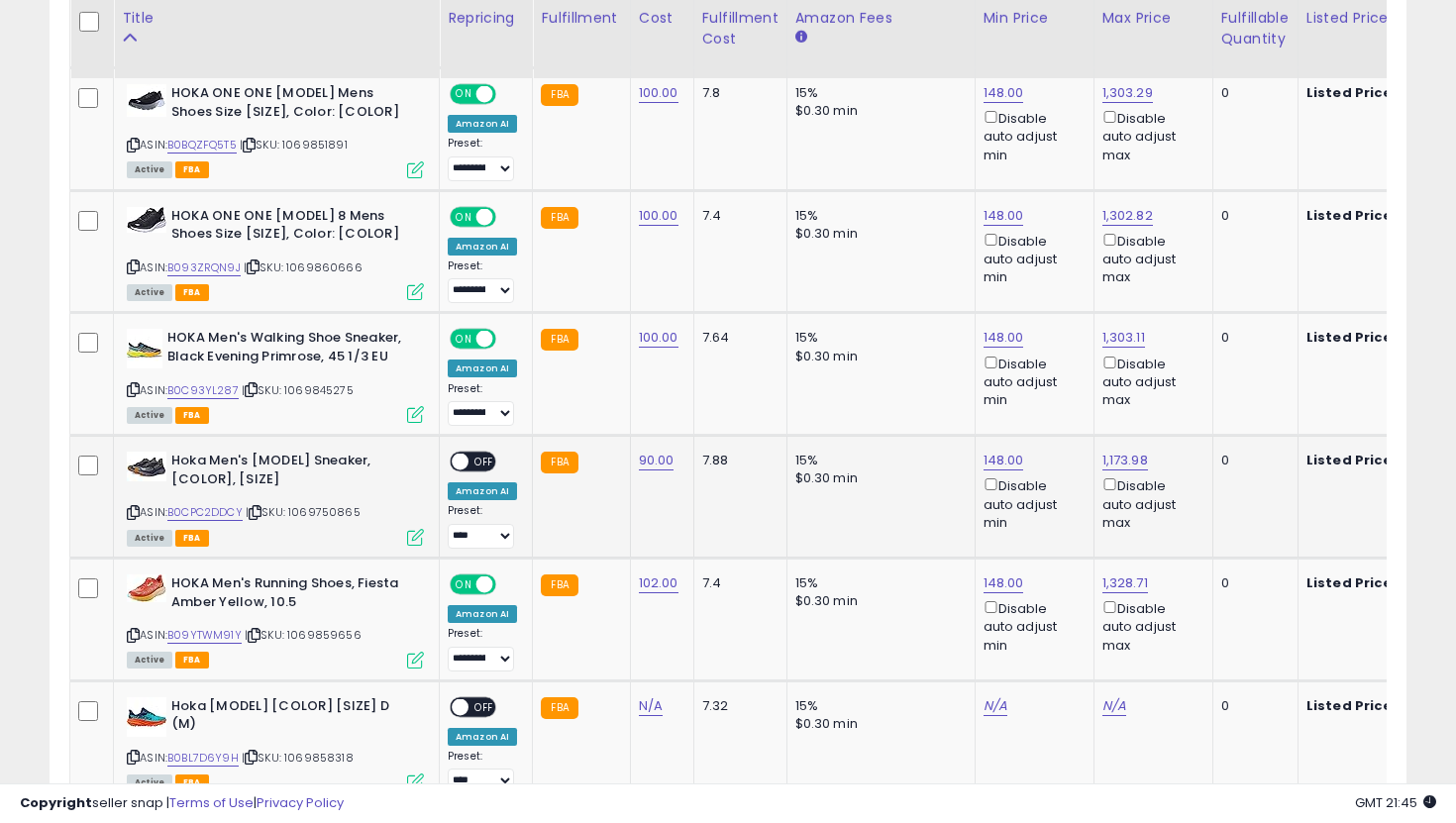 click on "OFF" at bounding box center [484, 462] 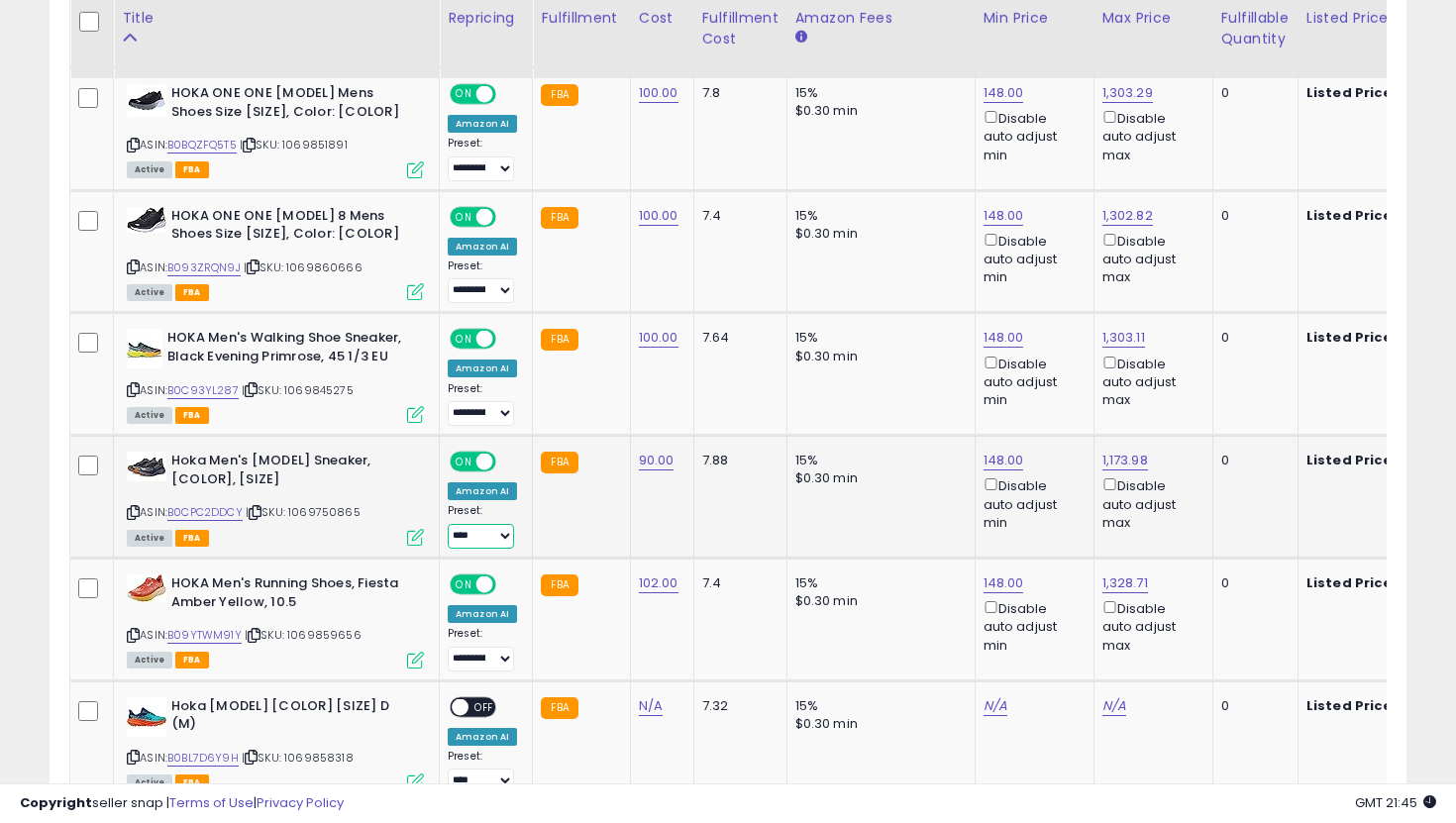 click on "**********" at bounding box center [480, 536] 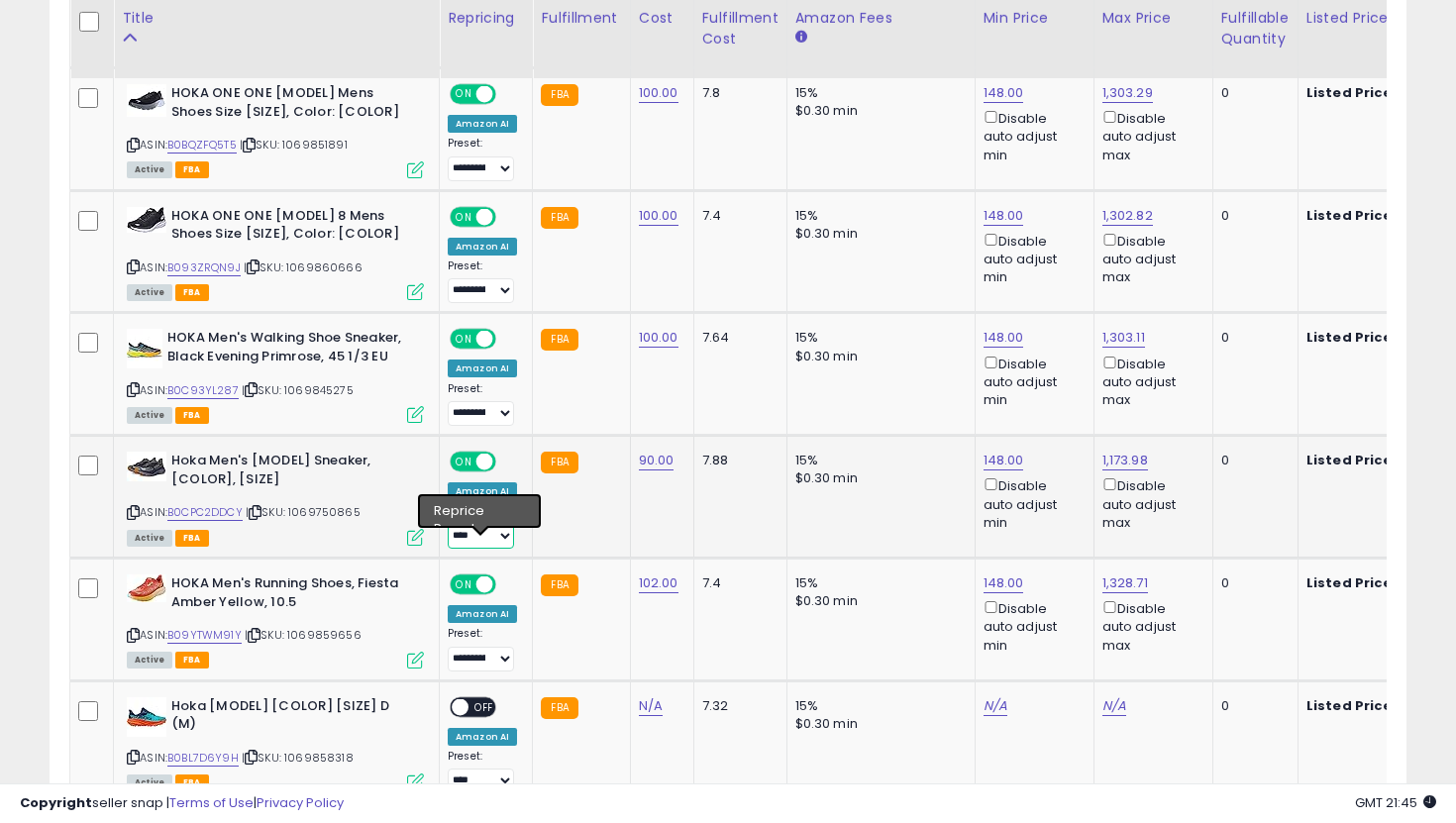select on "**********" 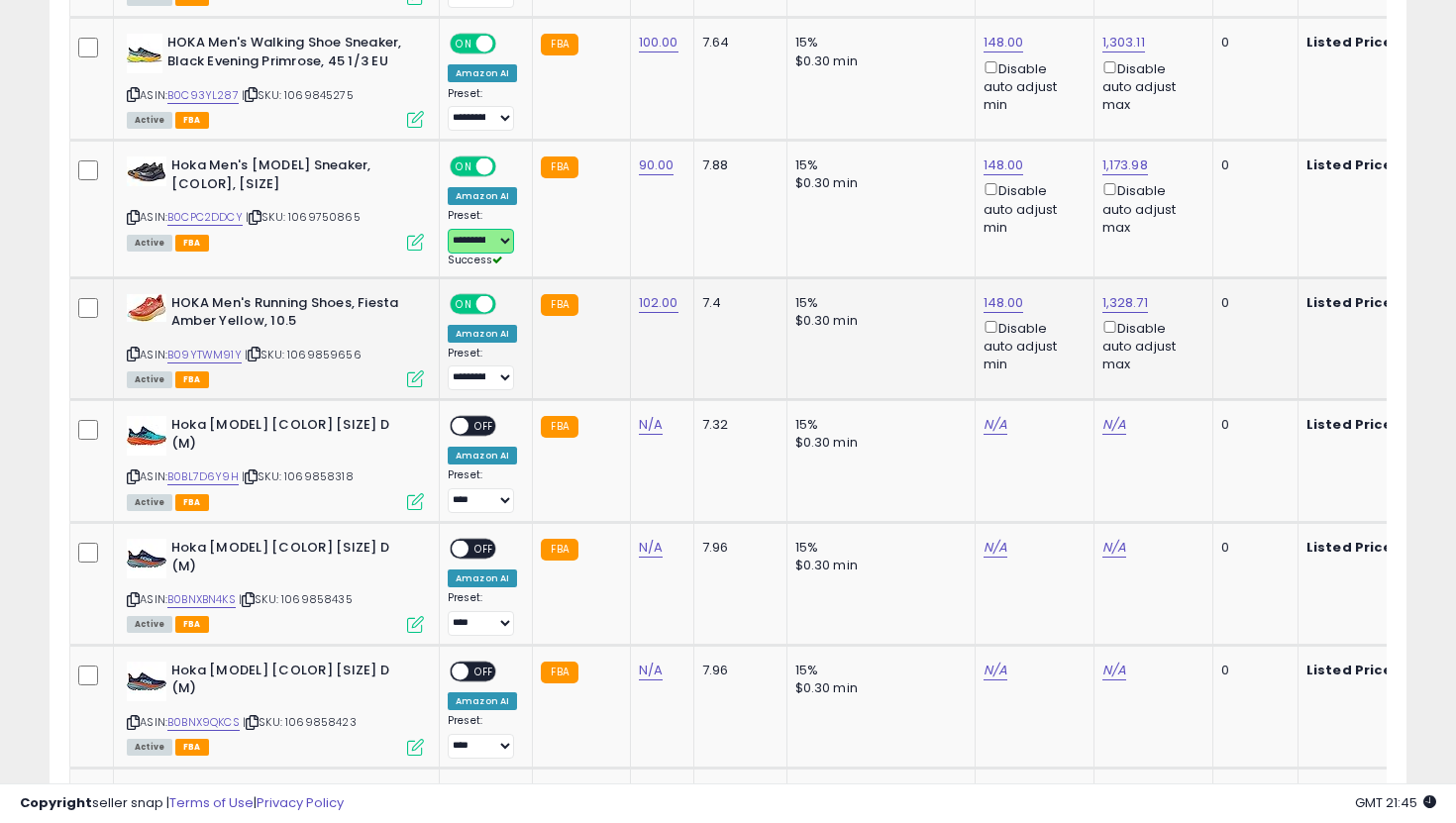 scroll, scrollTop: 3108, scrollLeft: 0, axis: vertical 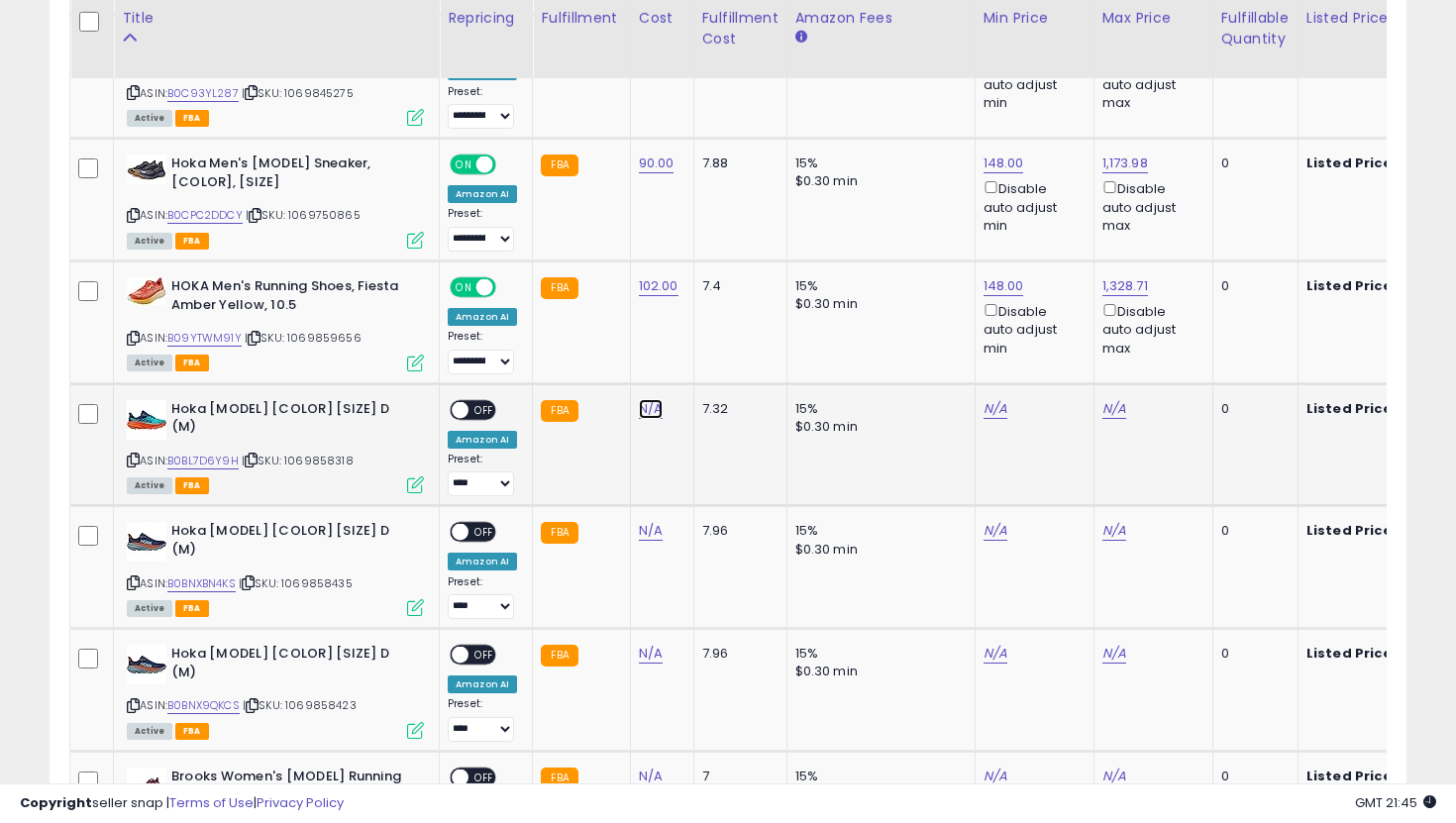 click on "N/A" at bounding box center (651, 409) 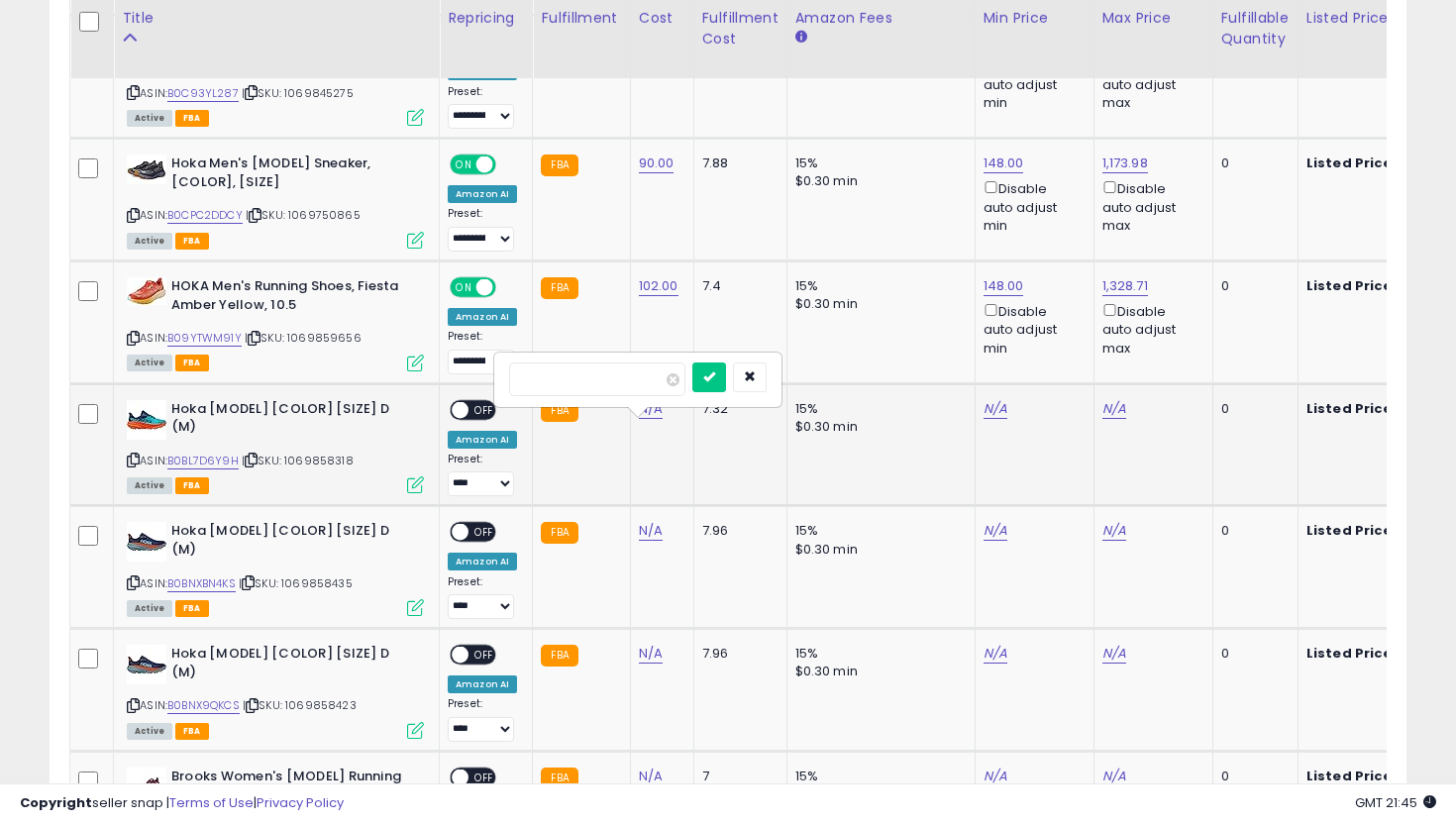 type on "***" 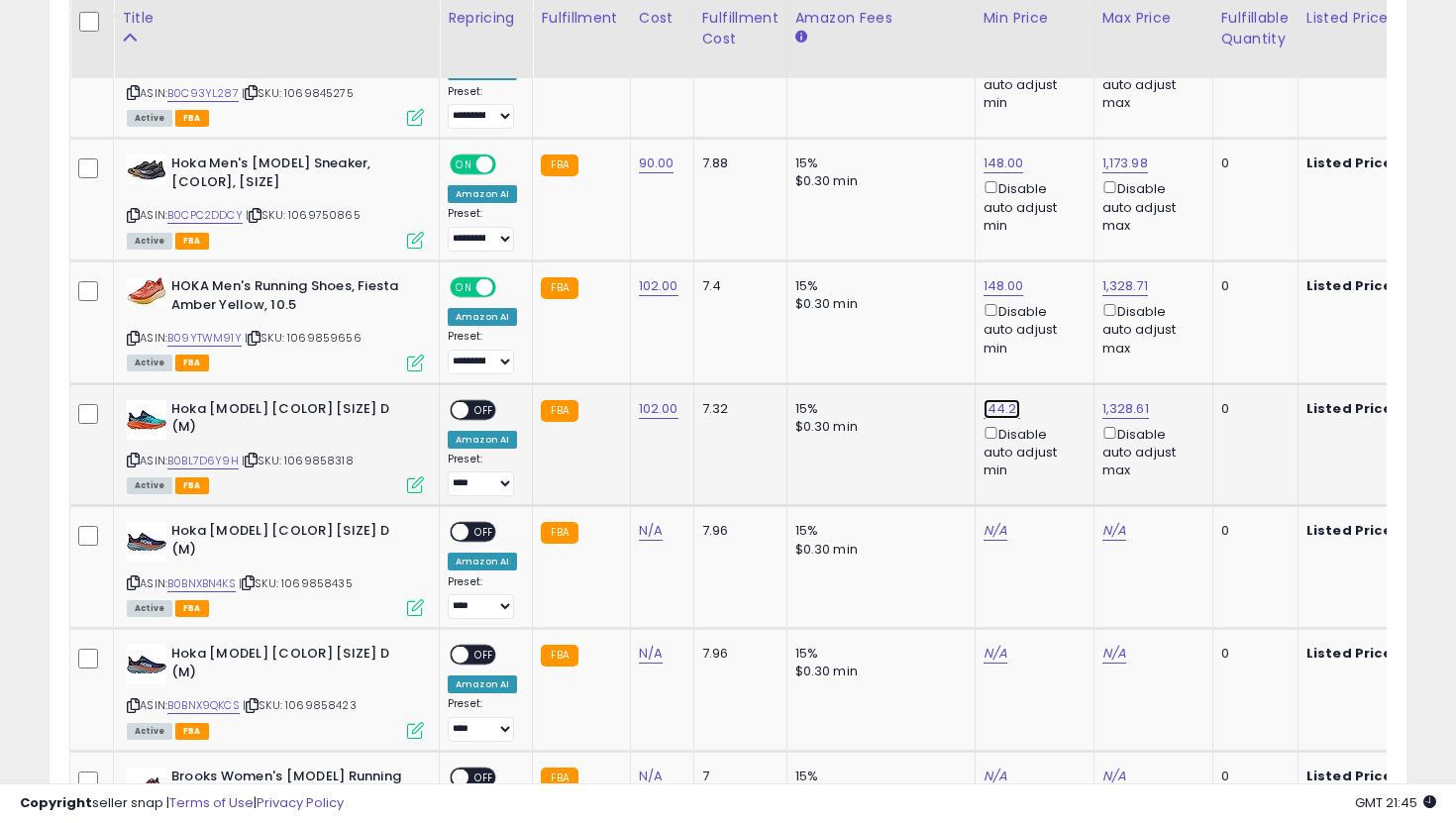 click on "144.21" at bounding box center [1003, -2044] 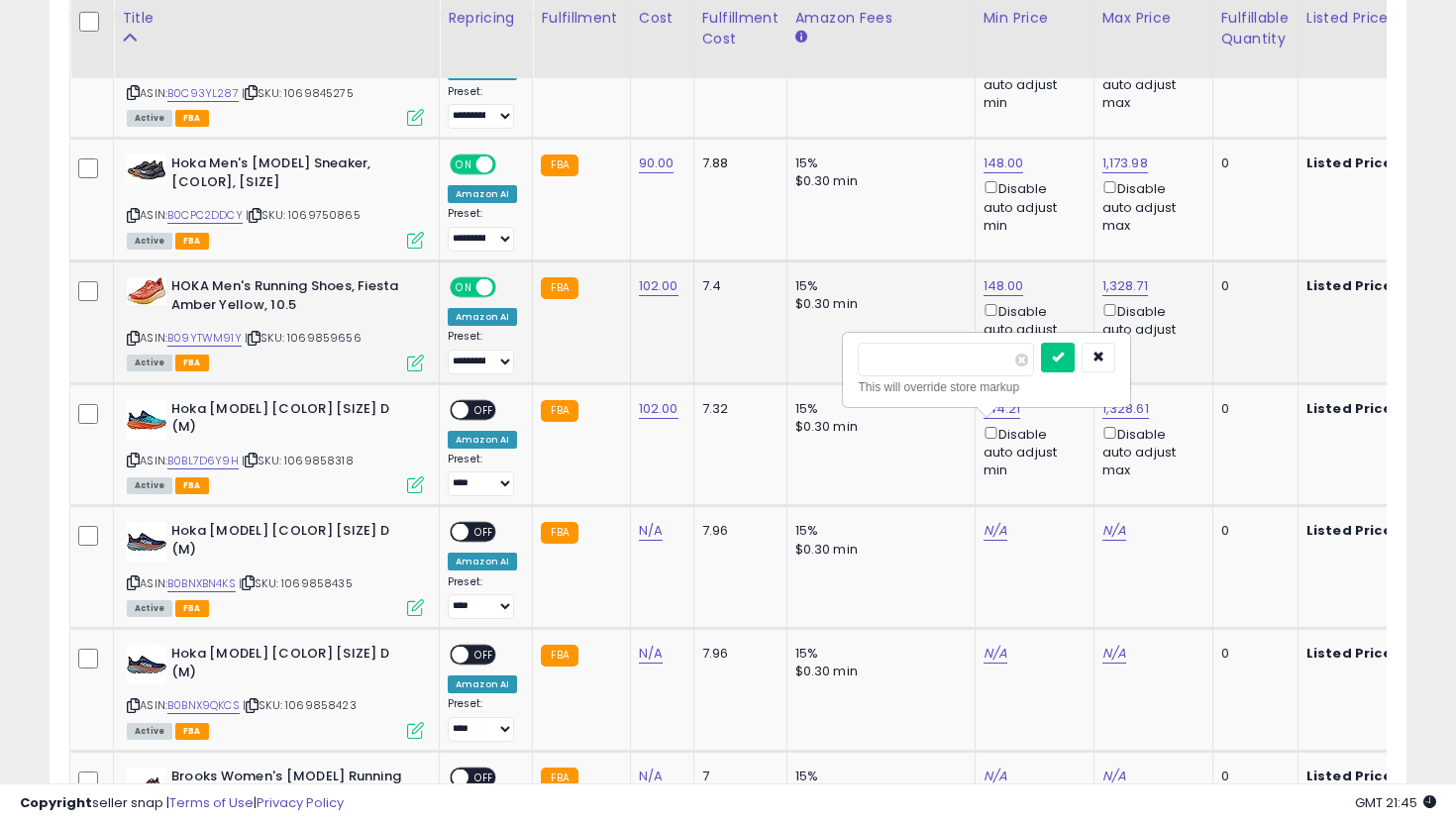 drag, startPoint x: 945, startPoint y: 364, endPoint x: 800, endPoint y: 323, distance: 150.6851 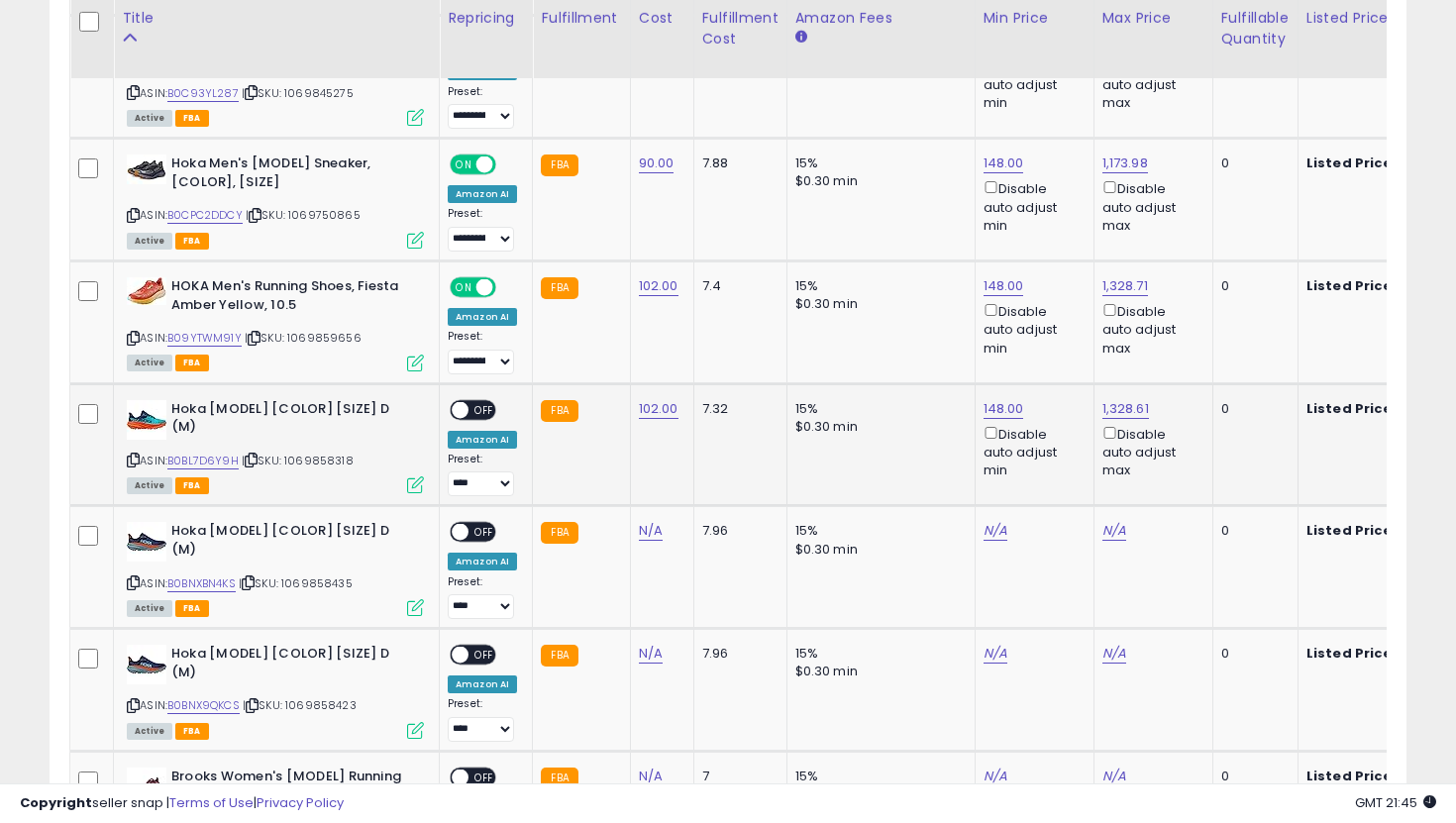 click on "OFF" at bounding box center (484, 409) 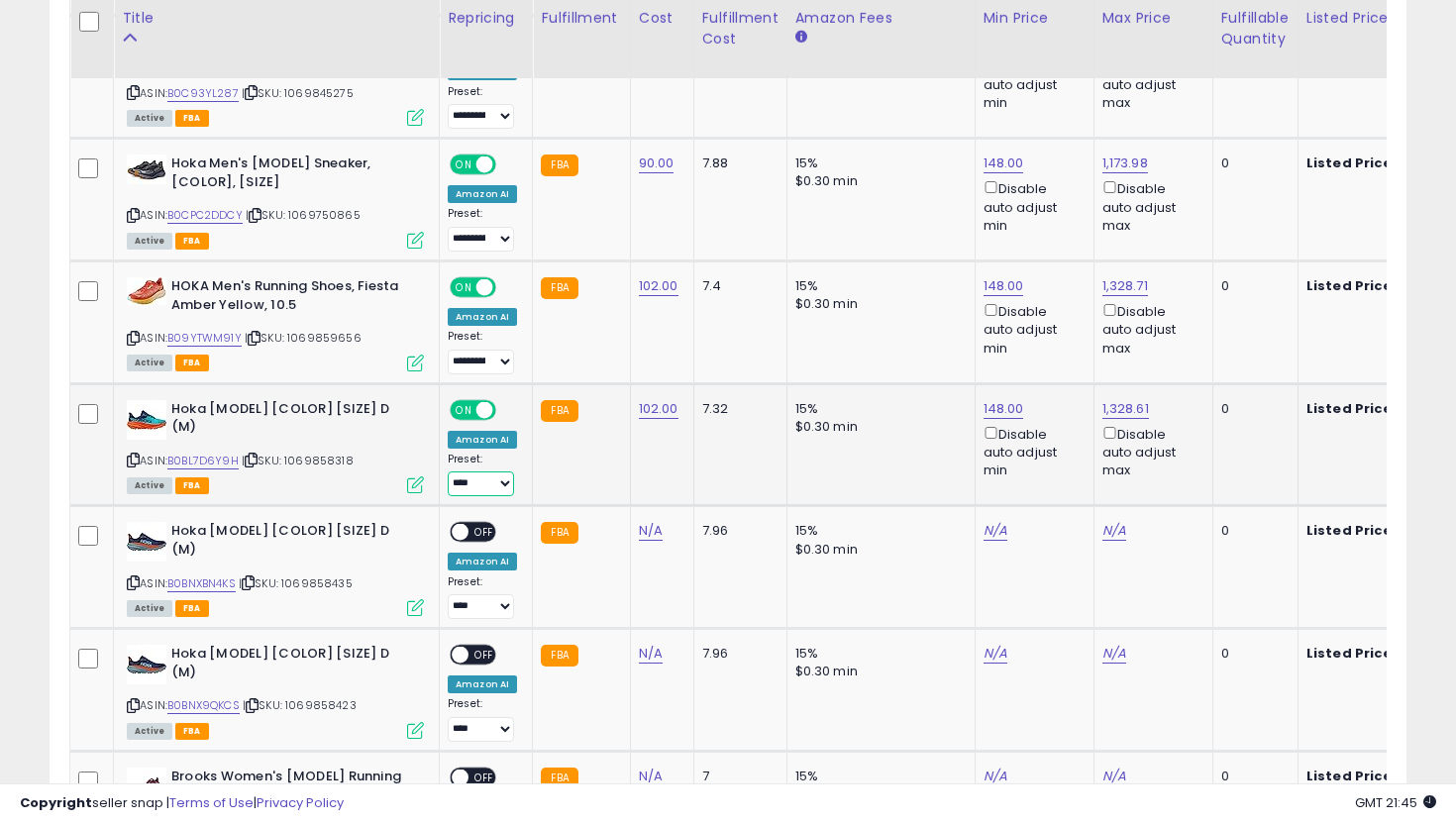 click on "**********" at bounding box center (480, 483) 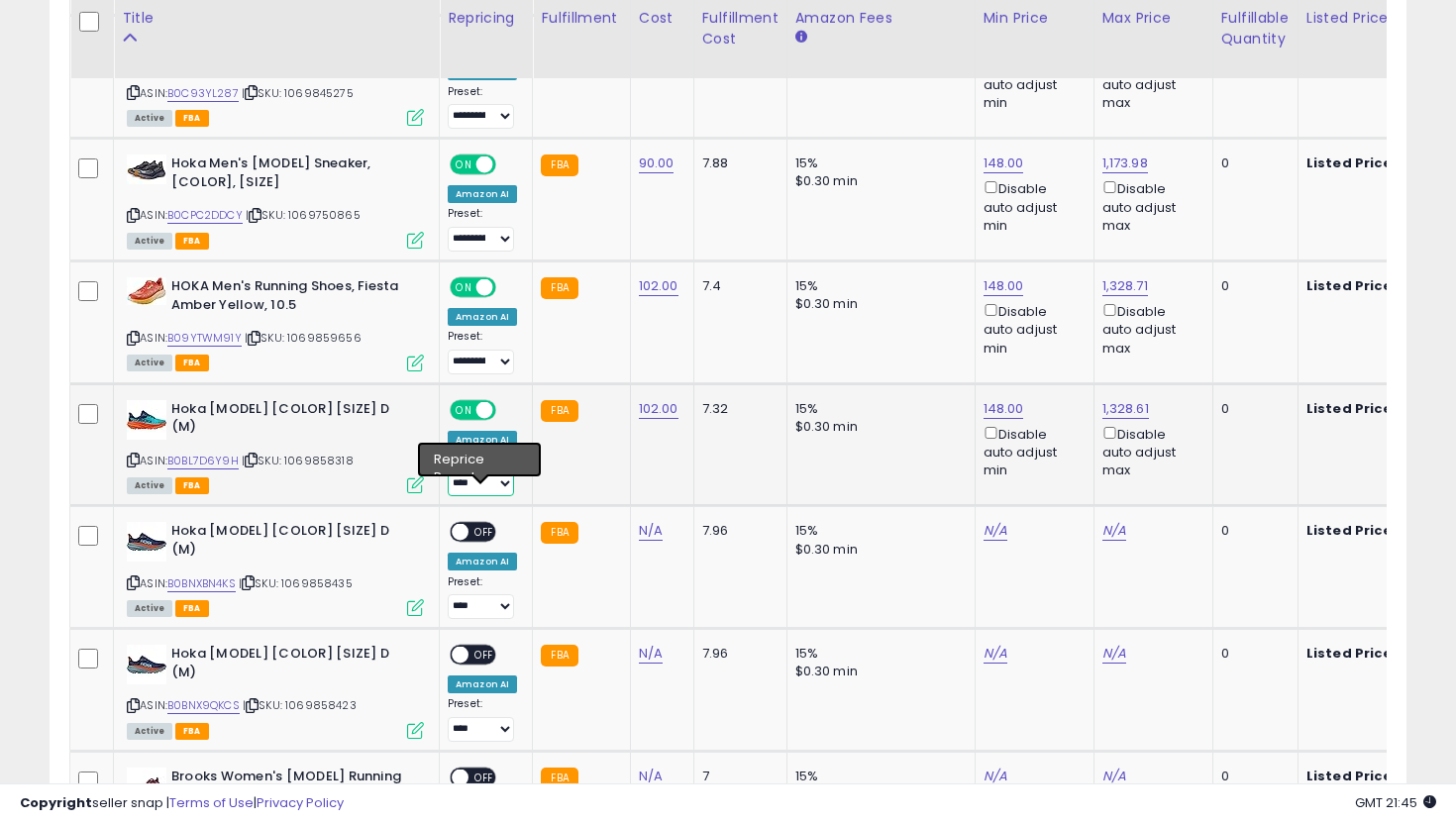select on "**********" 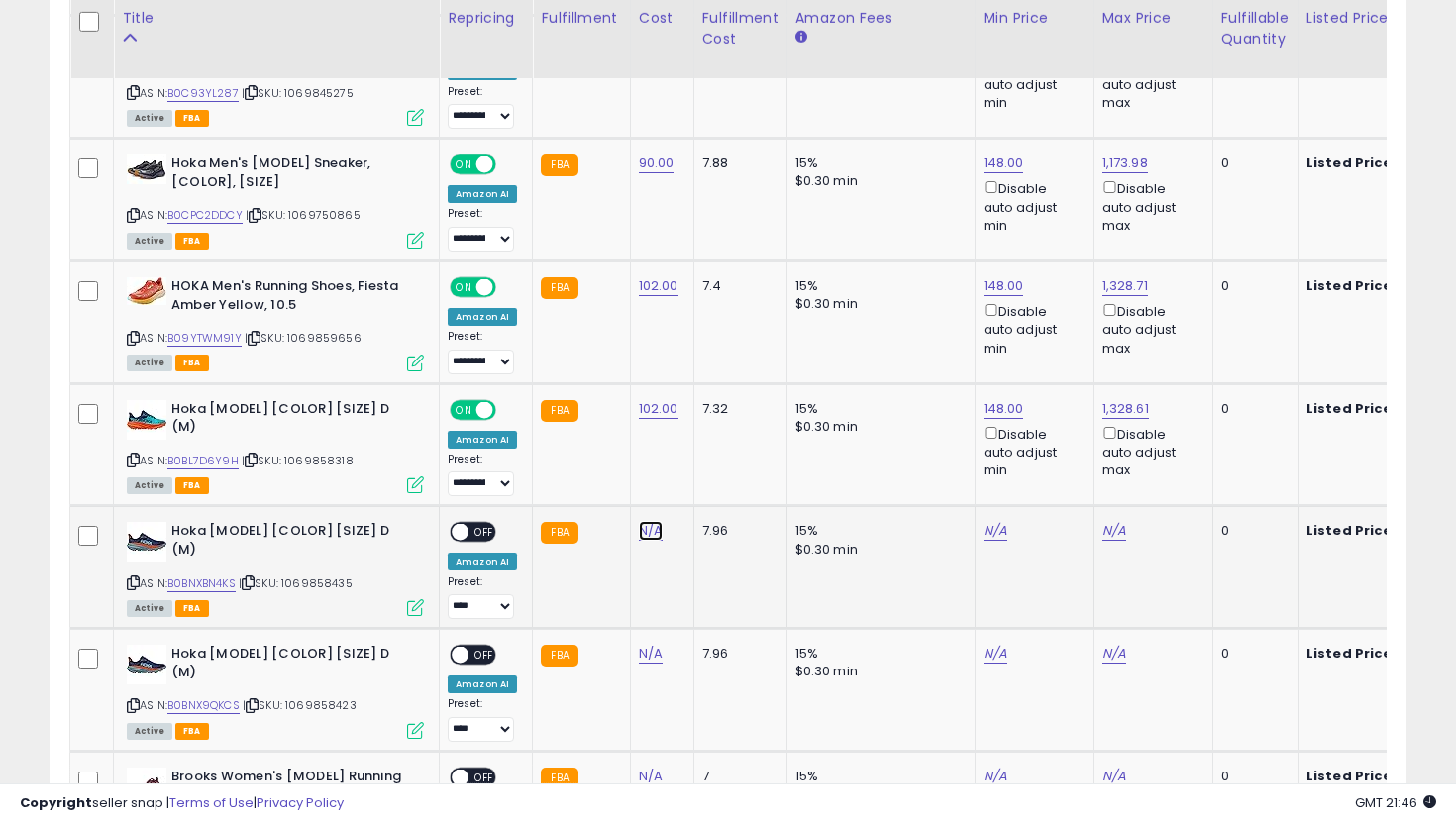 click on "N/A" at bounding box center [651, 531] 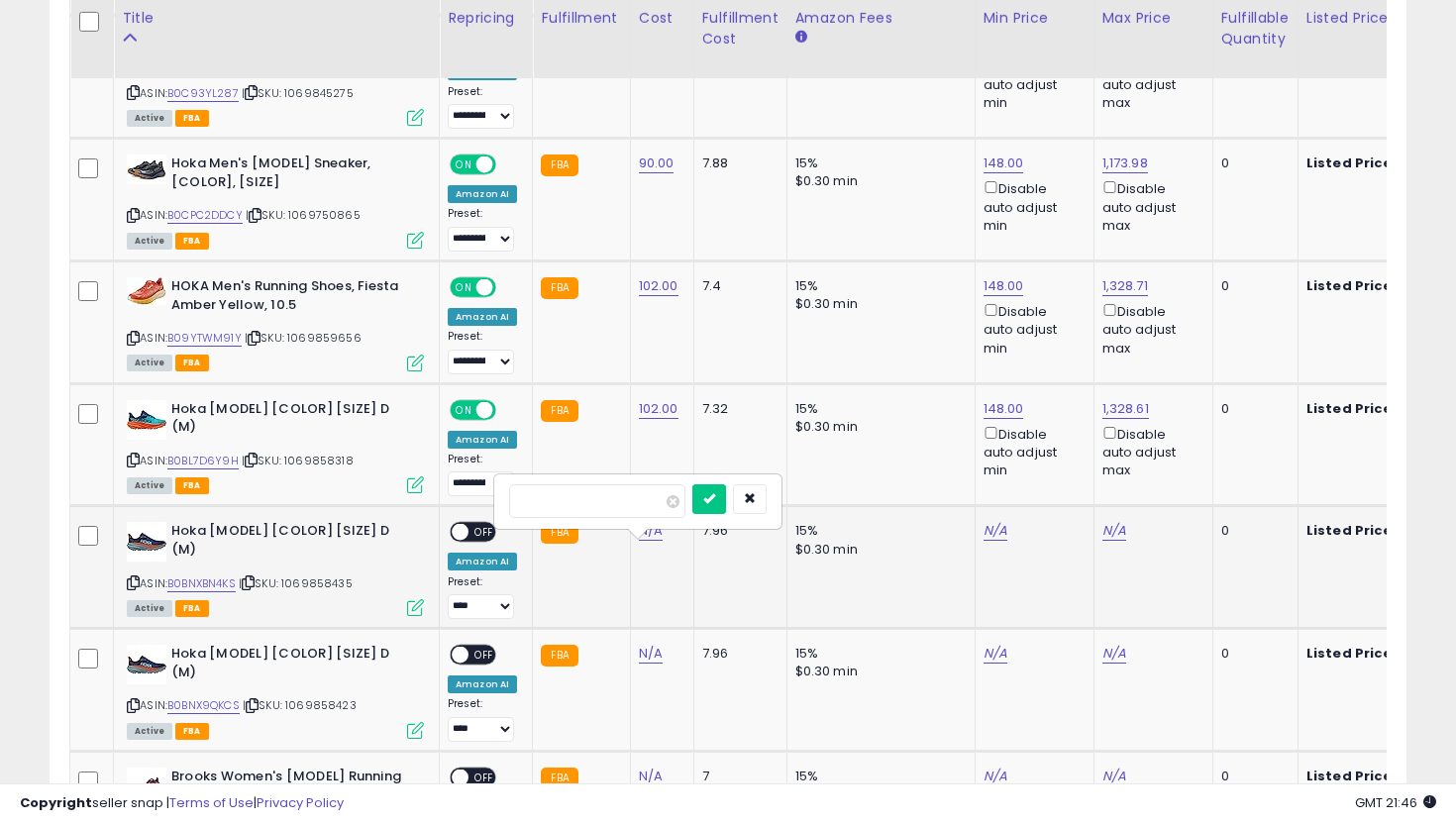 type on "**" 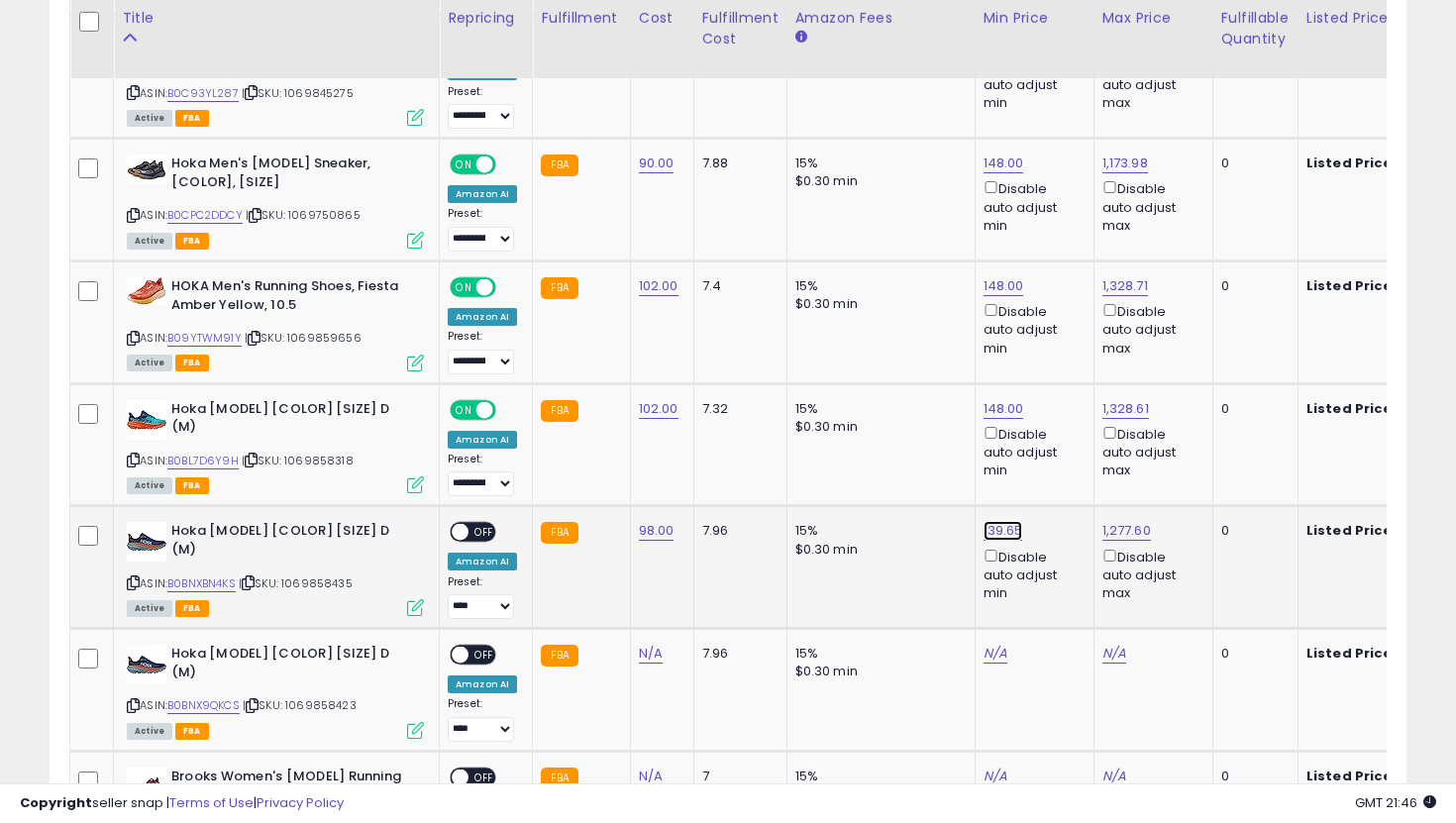 click on "139.65" at bounding box center [1003, -2044] 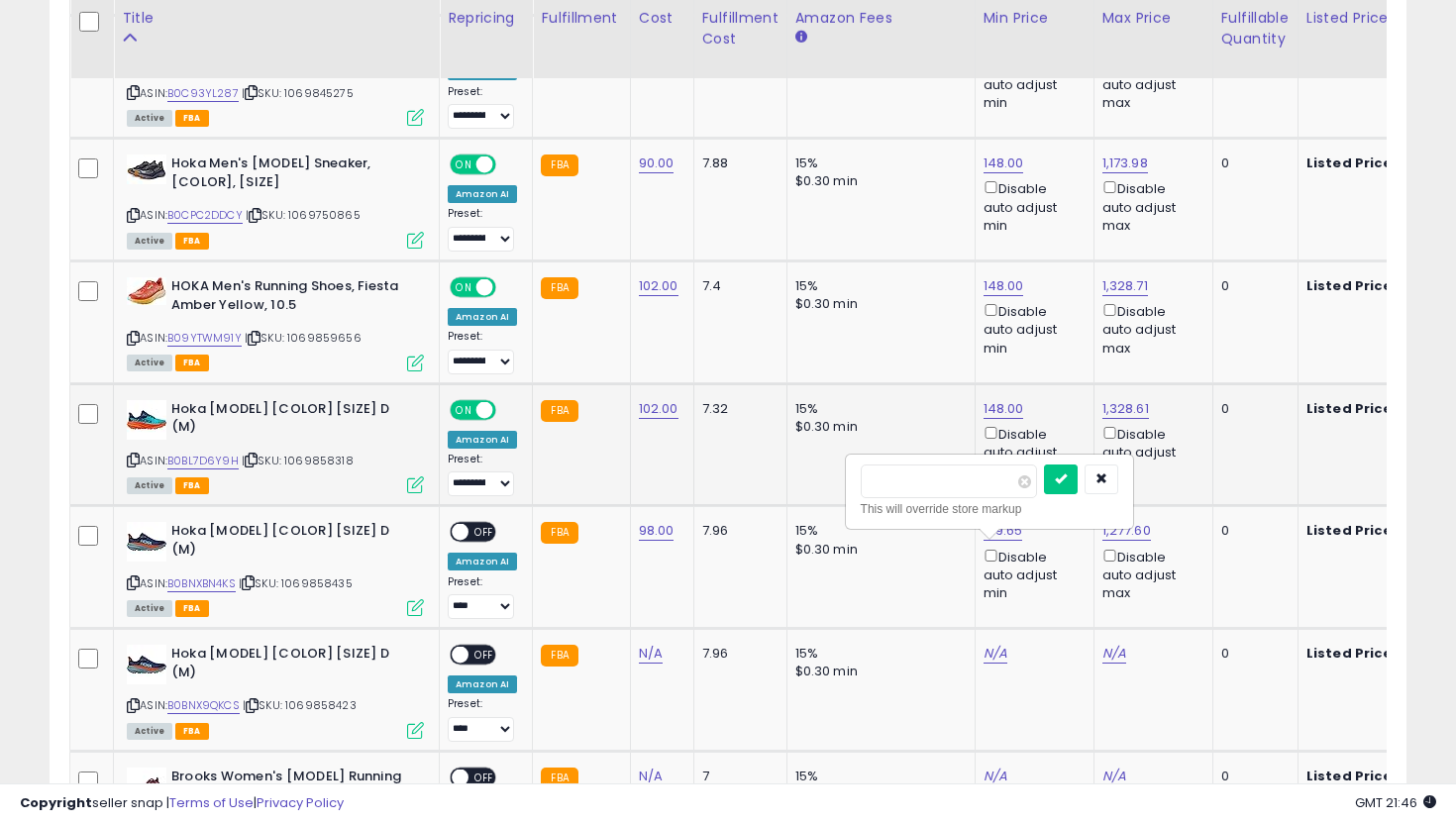 drag, startPoint x: 953, startPoint y: 483, endPoint x: 785, endPoint y: 458, distance: 169.8499 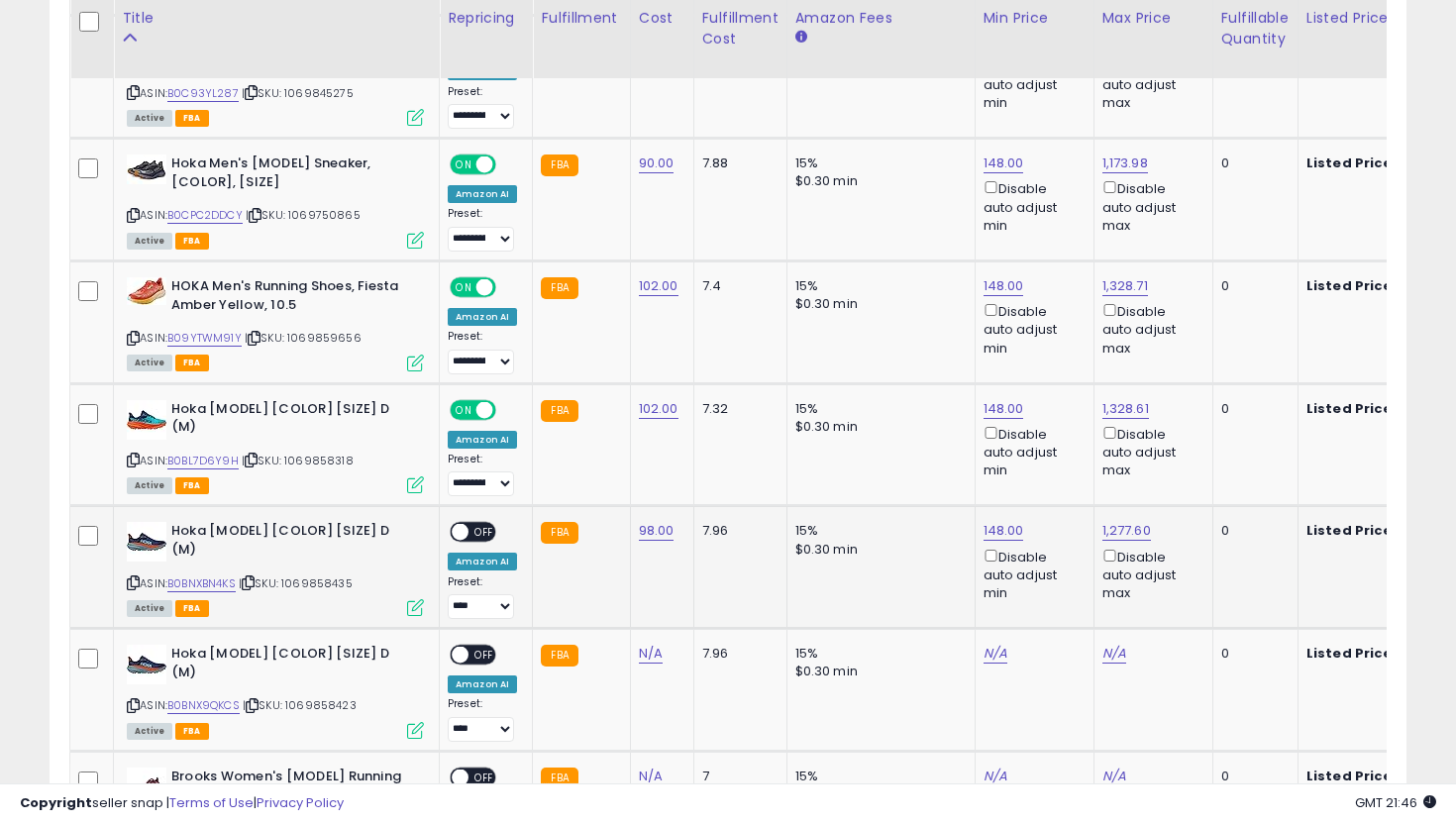 click on "OFF" at bounding box center (484, 532) 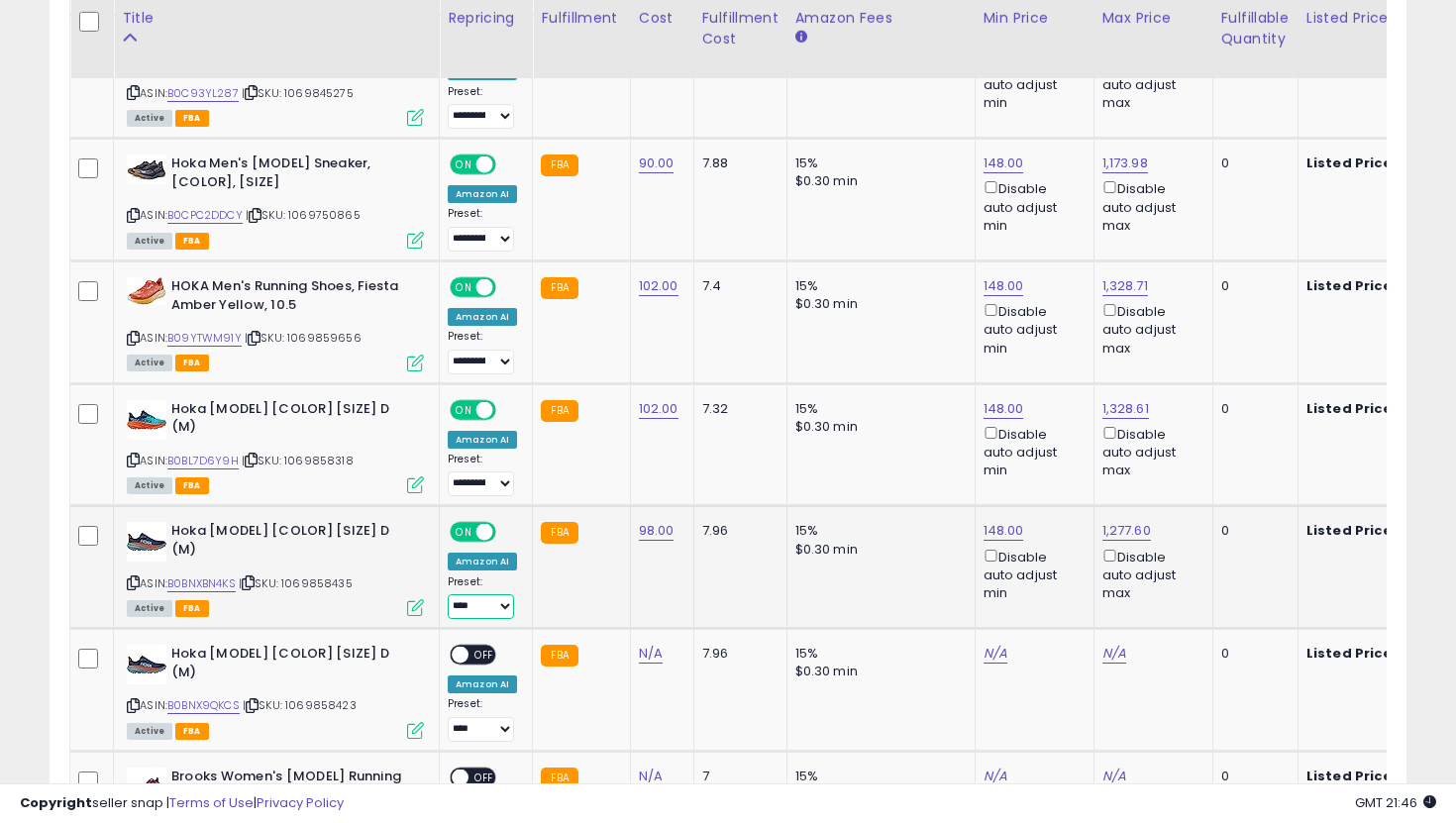 click on "**********" at bounding box center (480, 606) 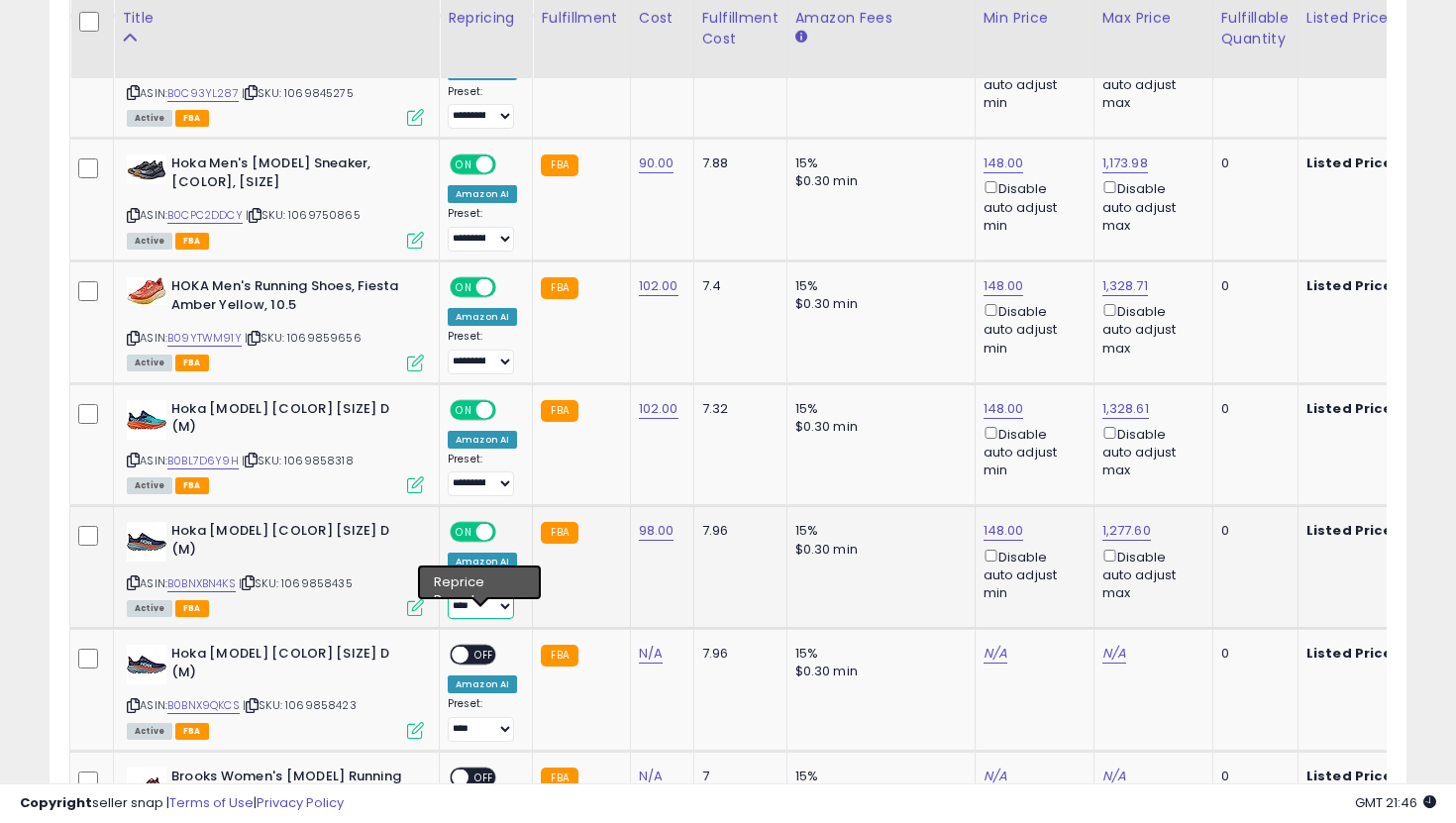 select on "**********" 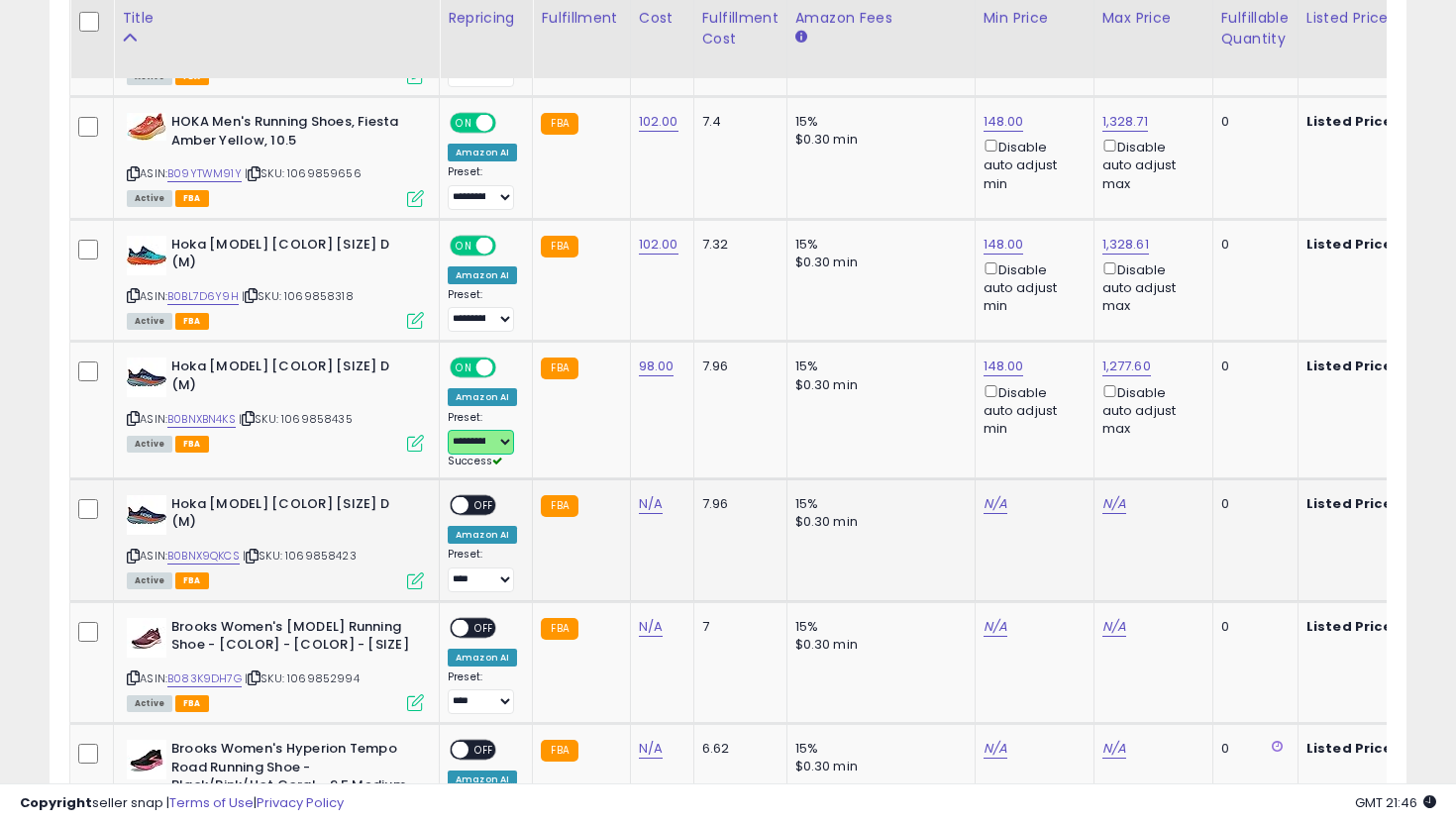 scroll, scrollTop: 3273, scrollLeft: 0, axis: vertical 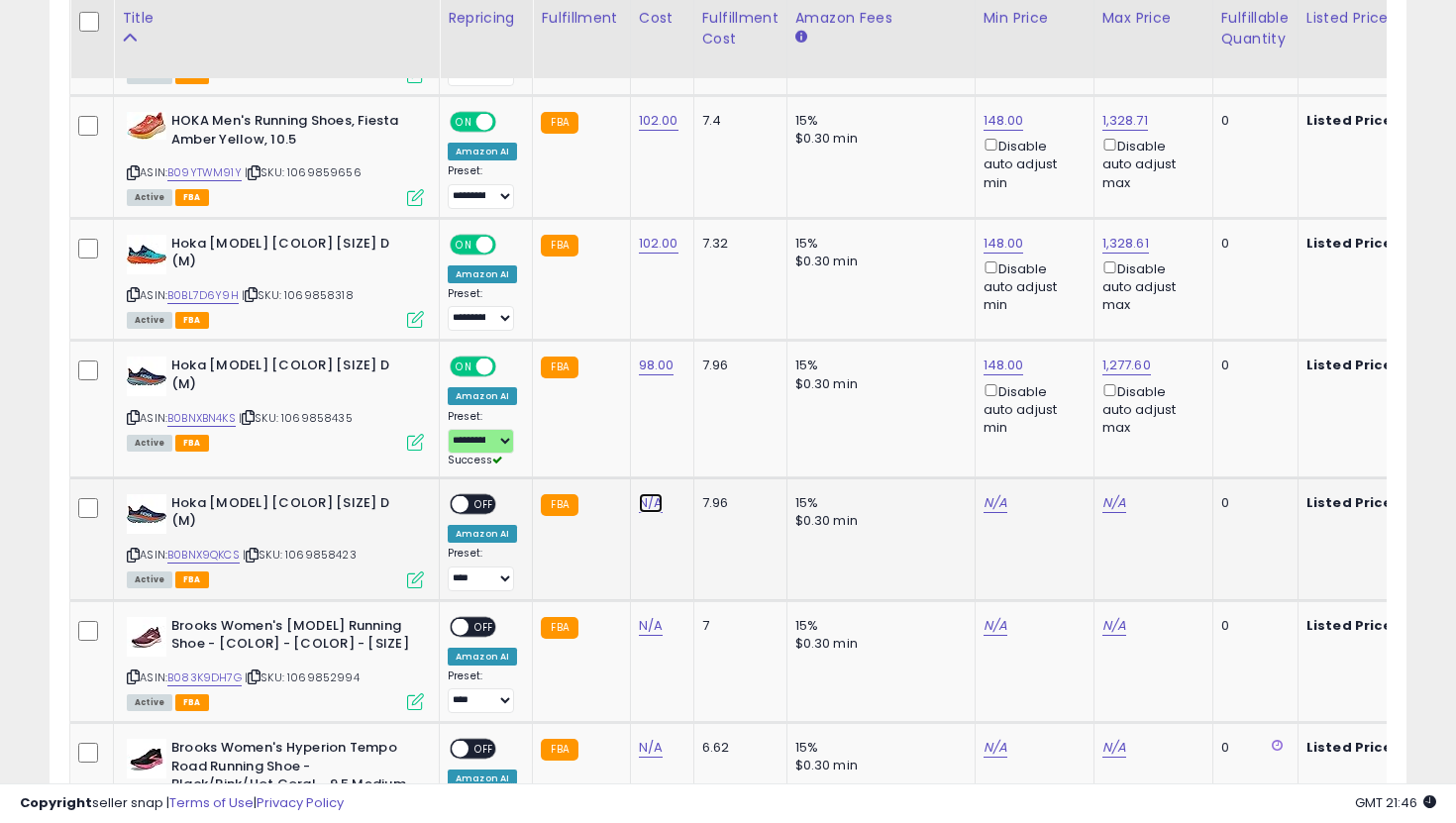 click on "N/A" at bounding box center [651, 503] 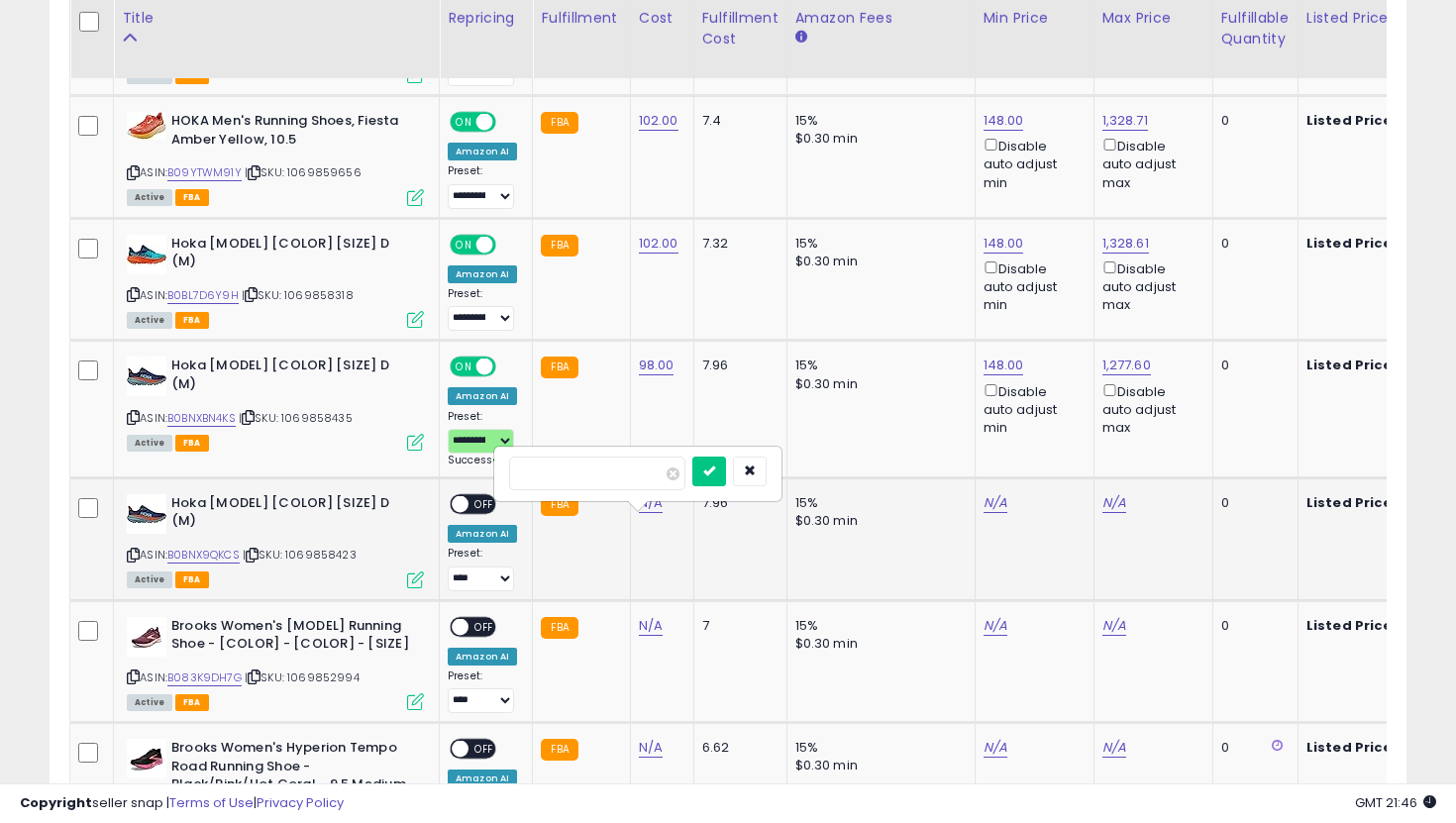 type on "**" 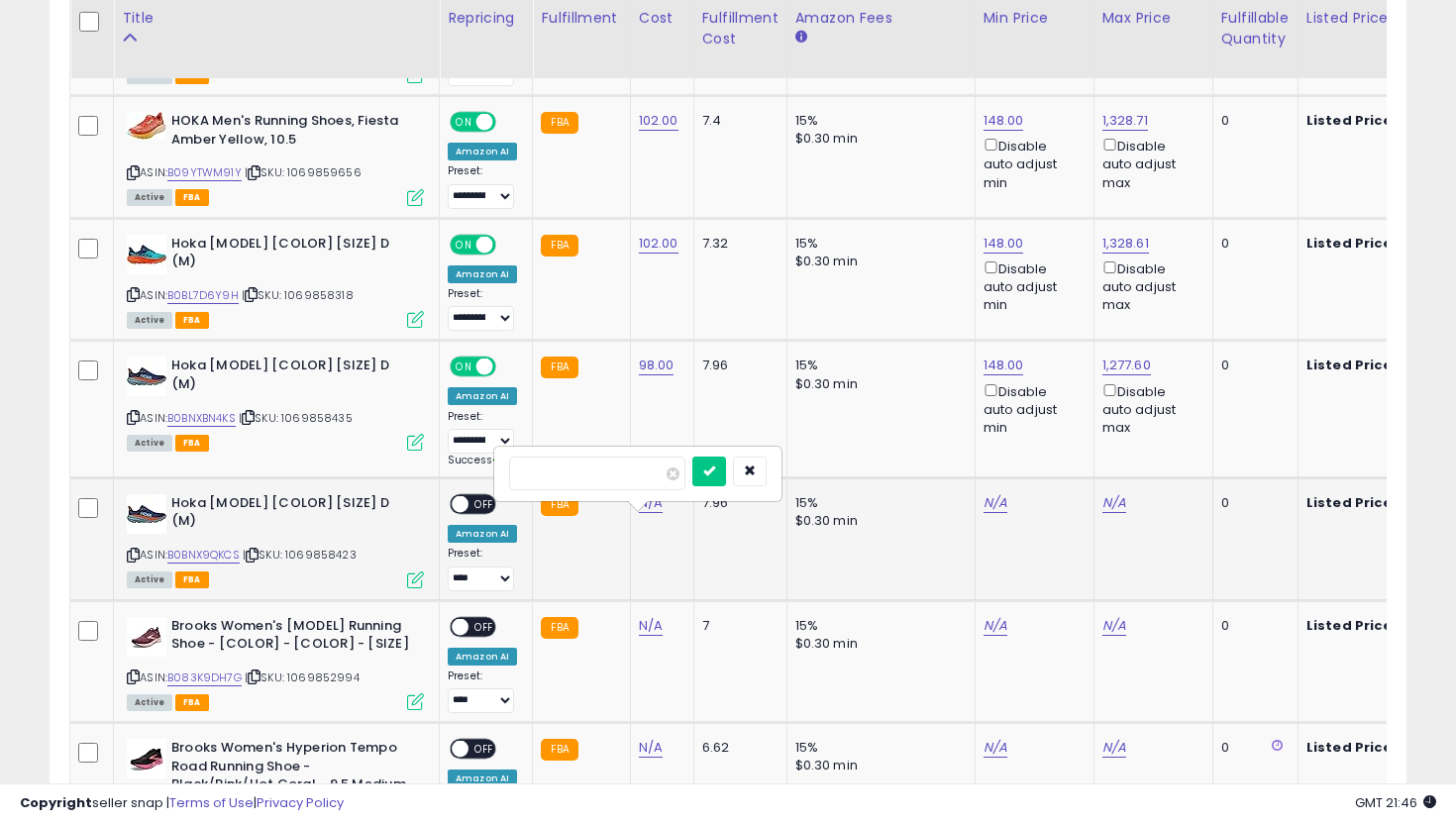 click at bounding box center (709, 471) 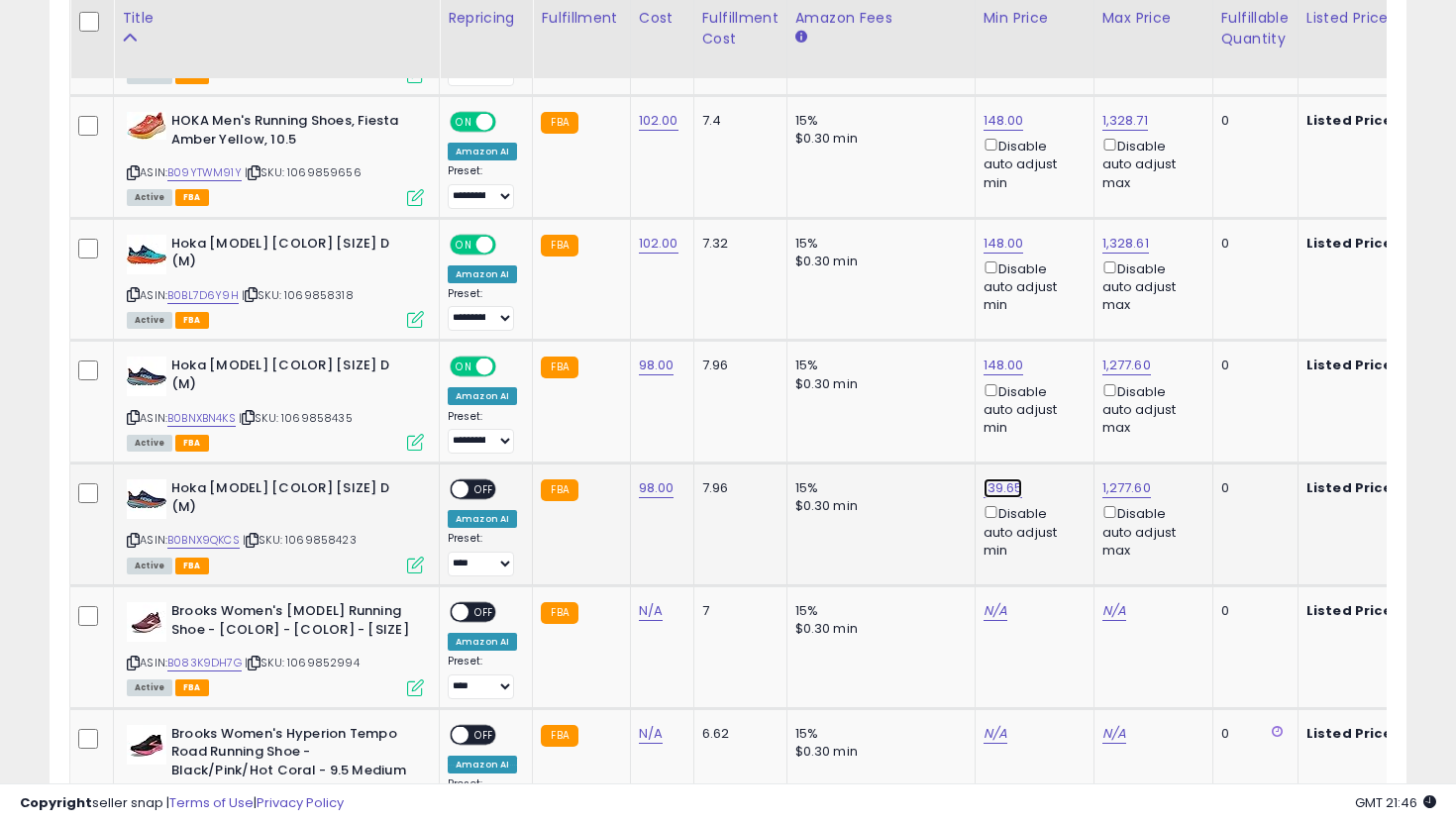 click on "139.65" at bounding box center [1003, -2210] 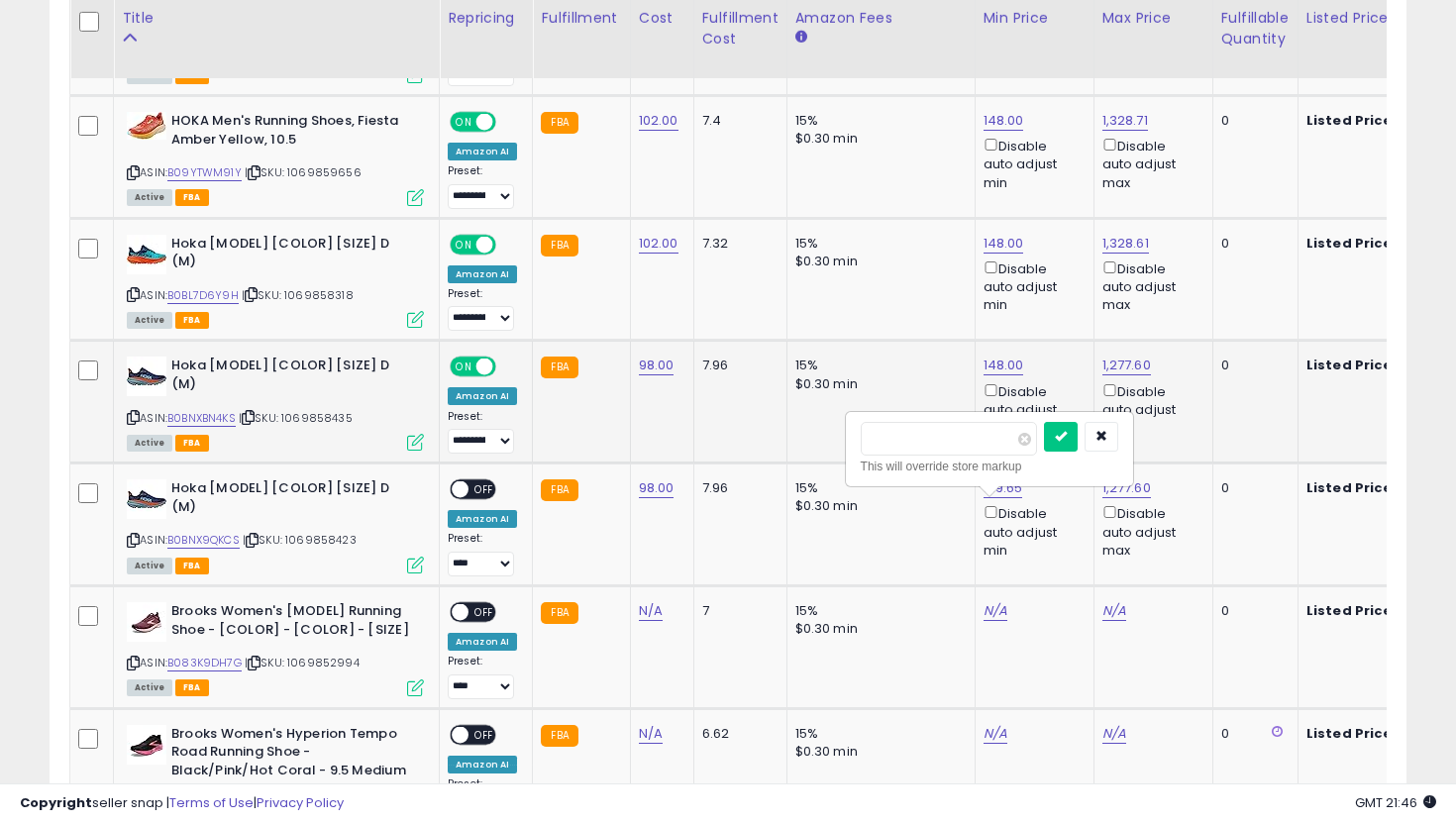 drag, startPoint x: 982, startPoint y: 454, endPoint x: 804, endPoint y: 407, distance: 184.10052 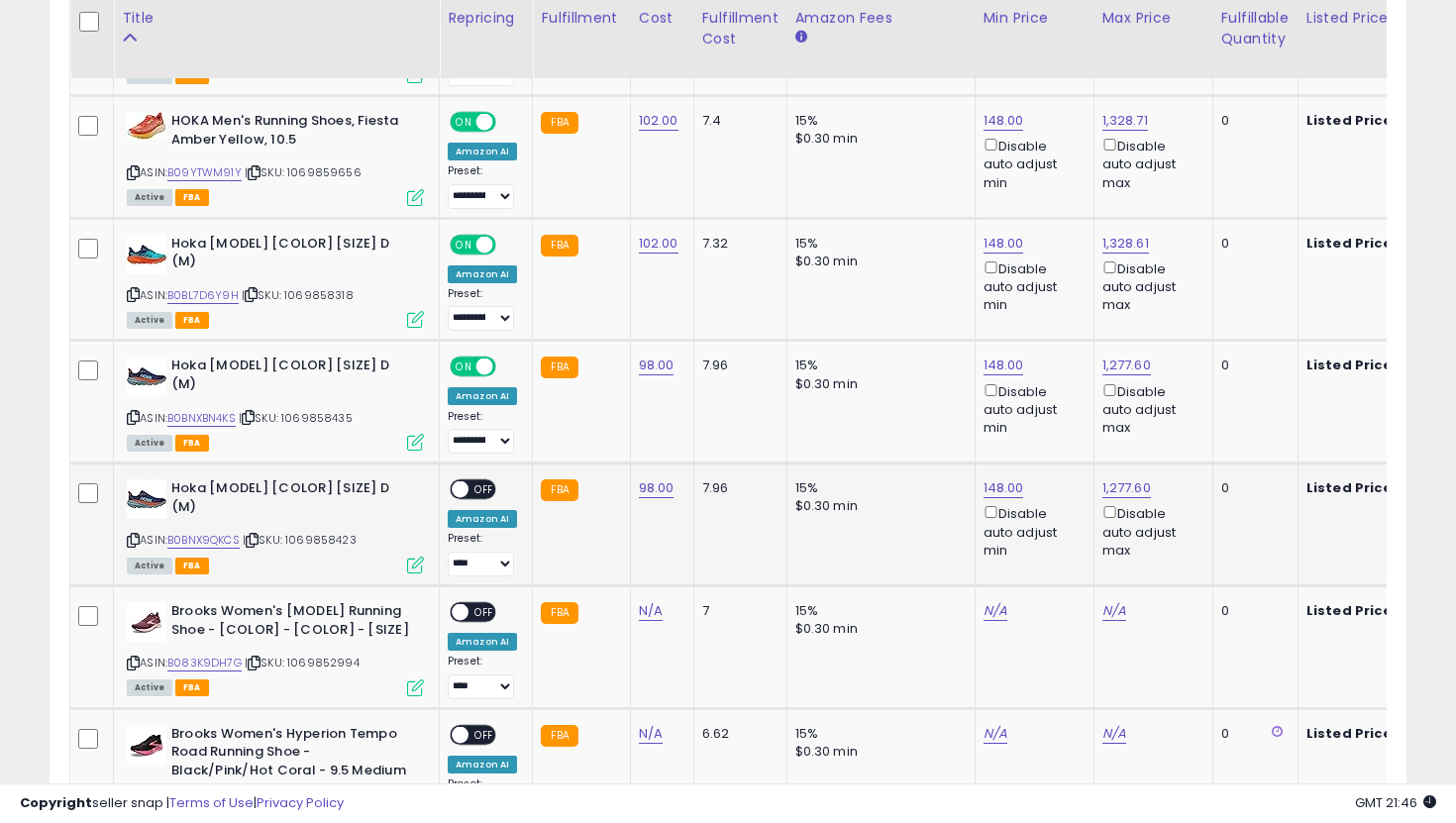 click on "OFF" at bounding box center (484, 489) 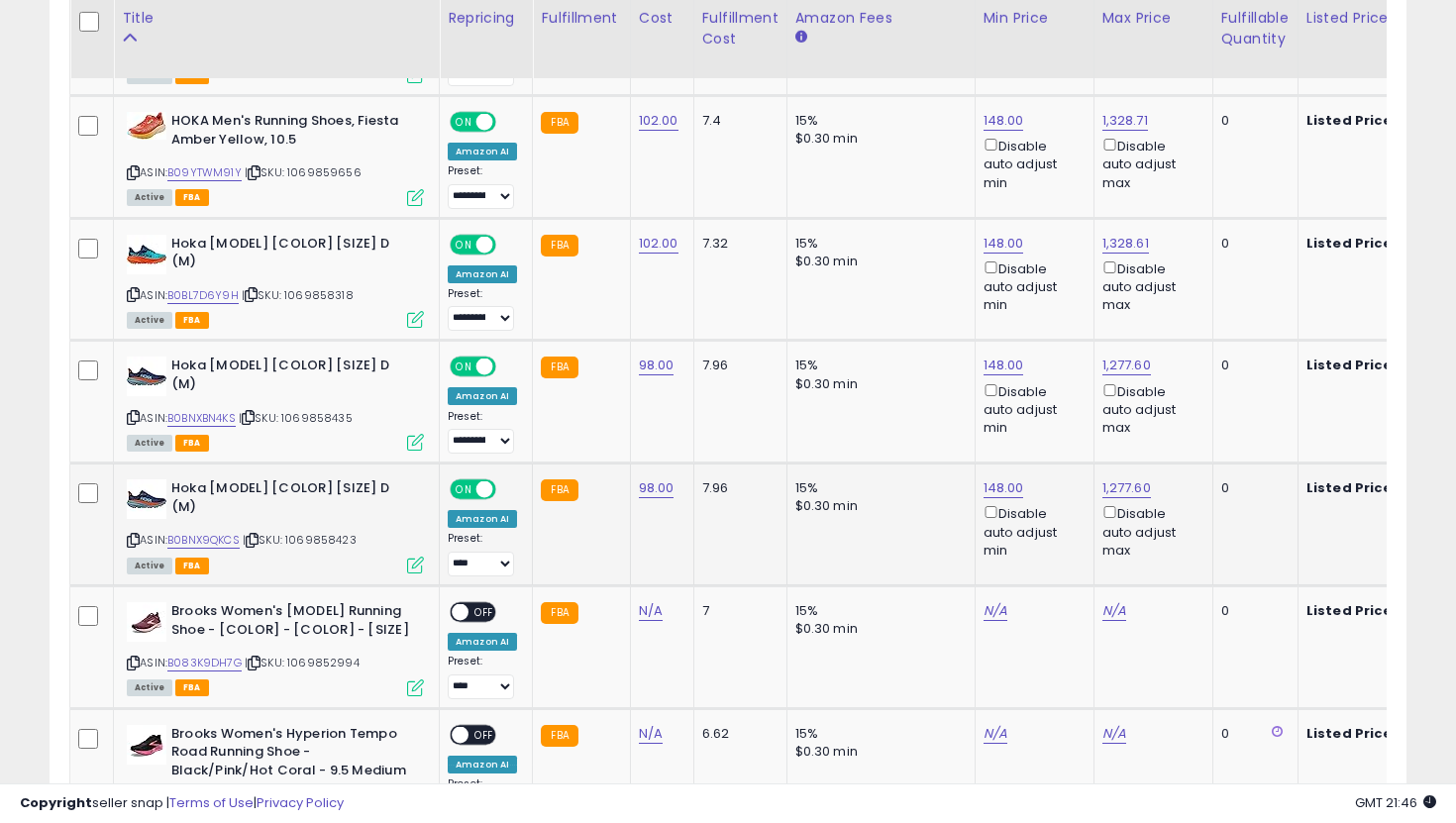 click on "**********" at bounding box center [482, 554] 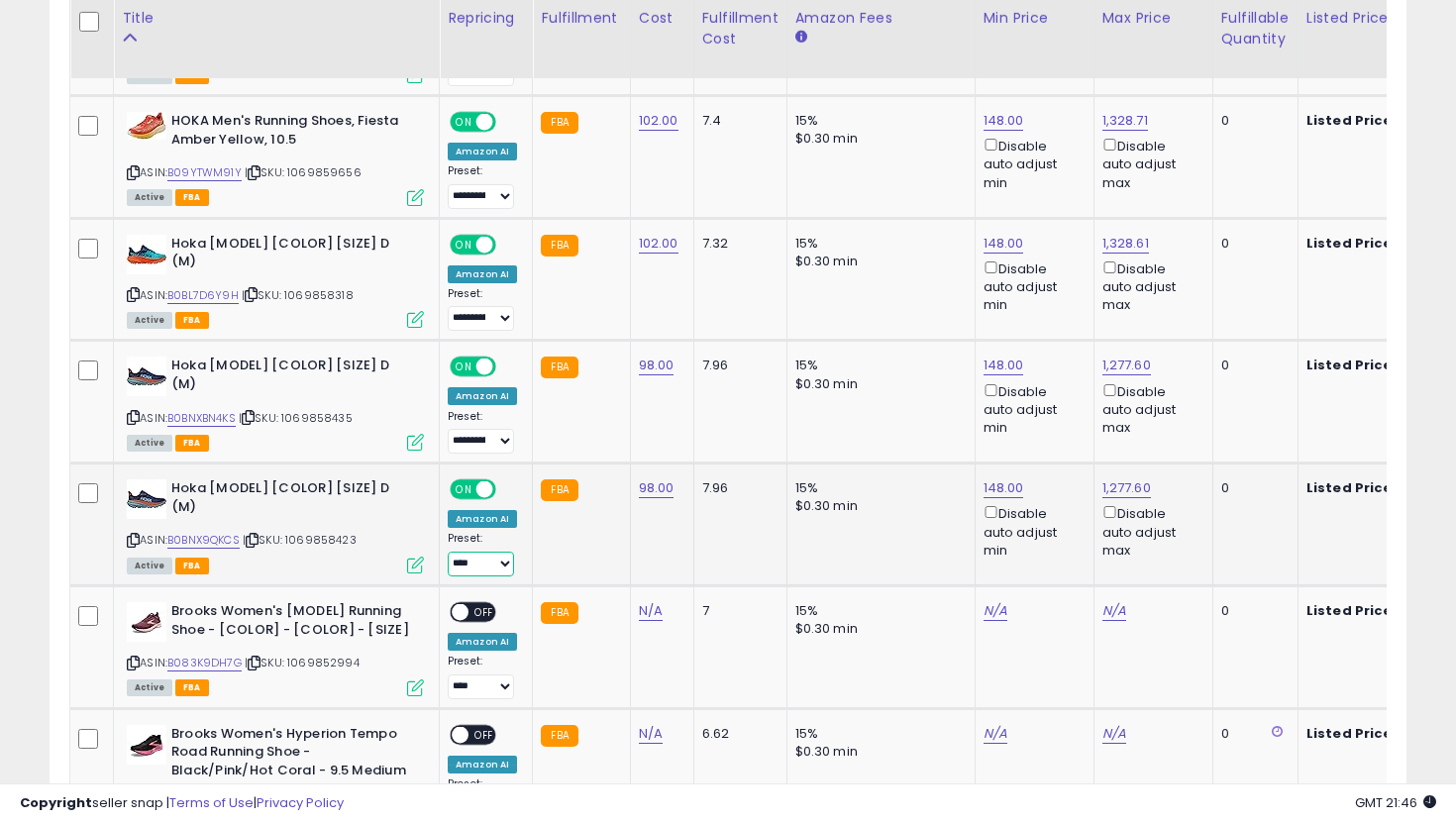 click on "**********" at bounding box center [480, 564] 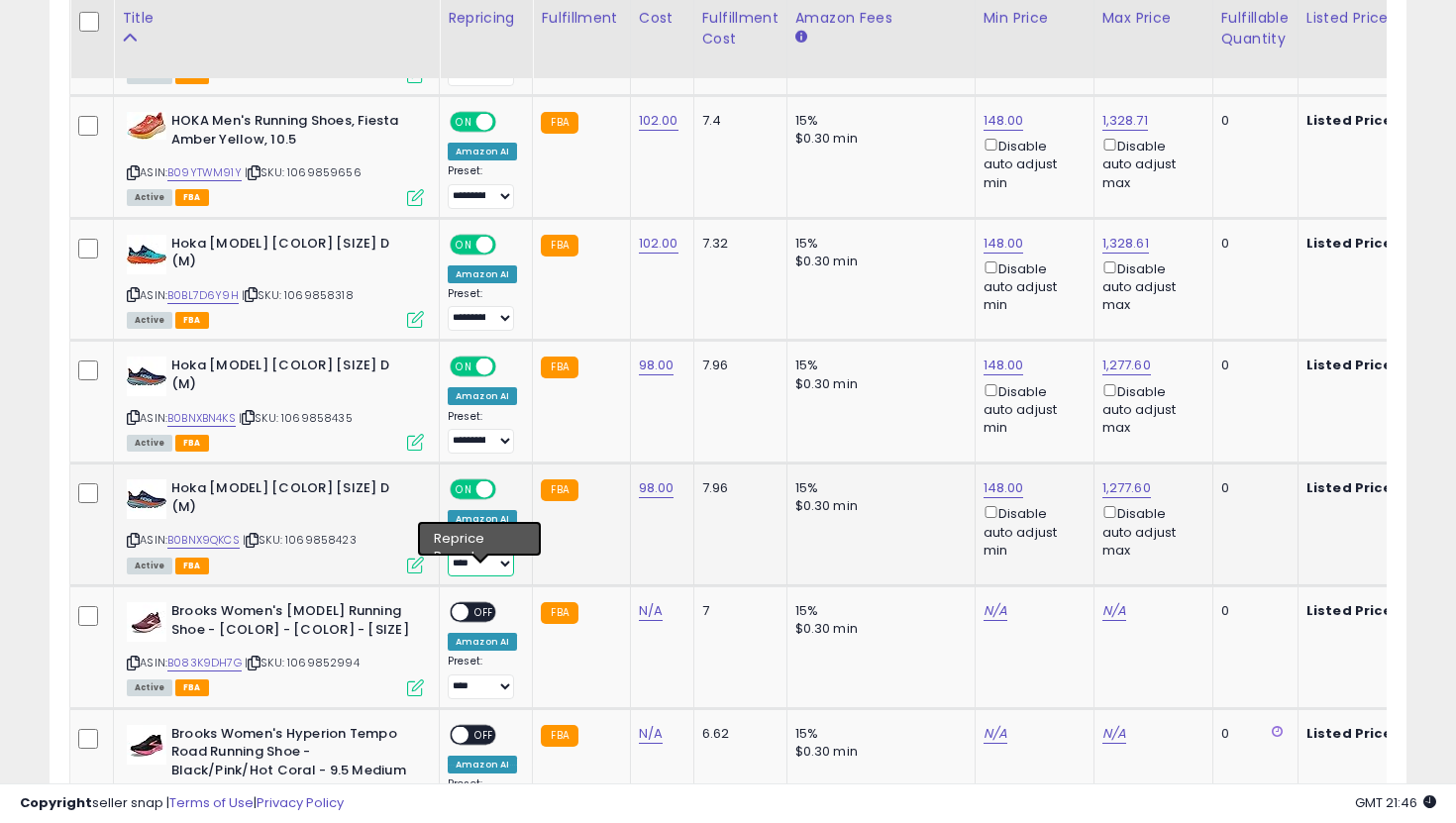 select on "**********" 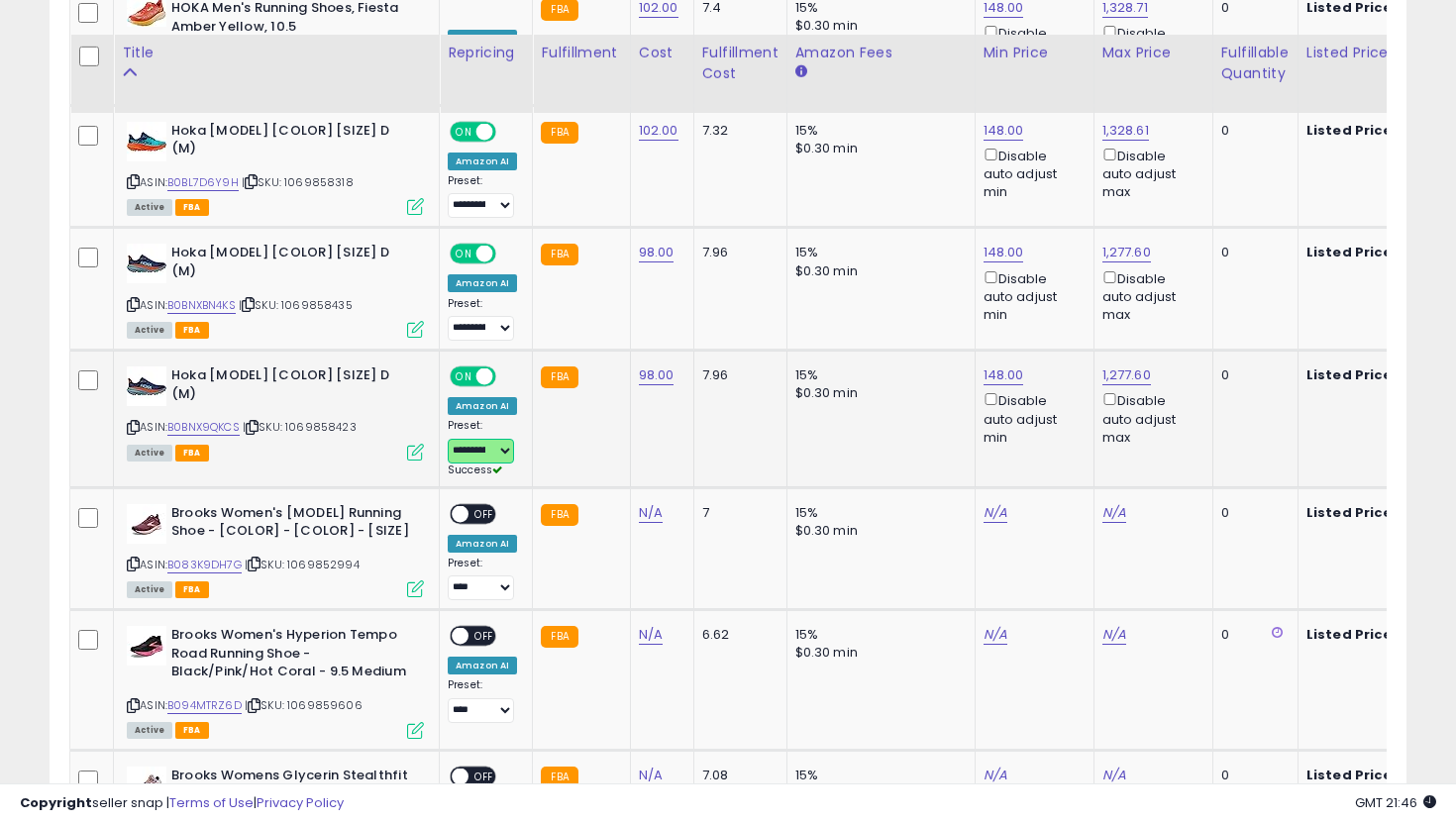 scroll, scrollTop: 3423, scrollLeft: 0, axis: vertical 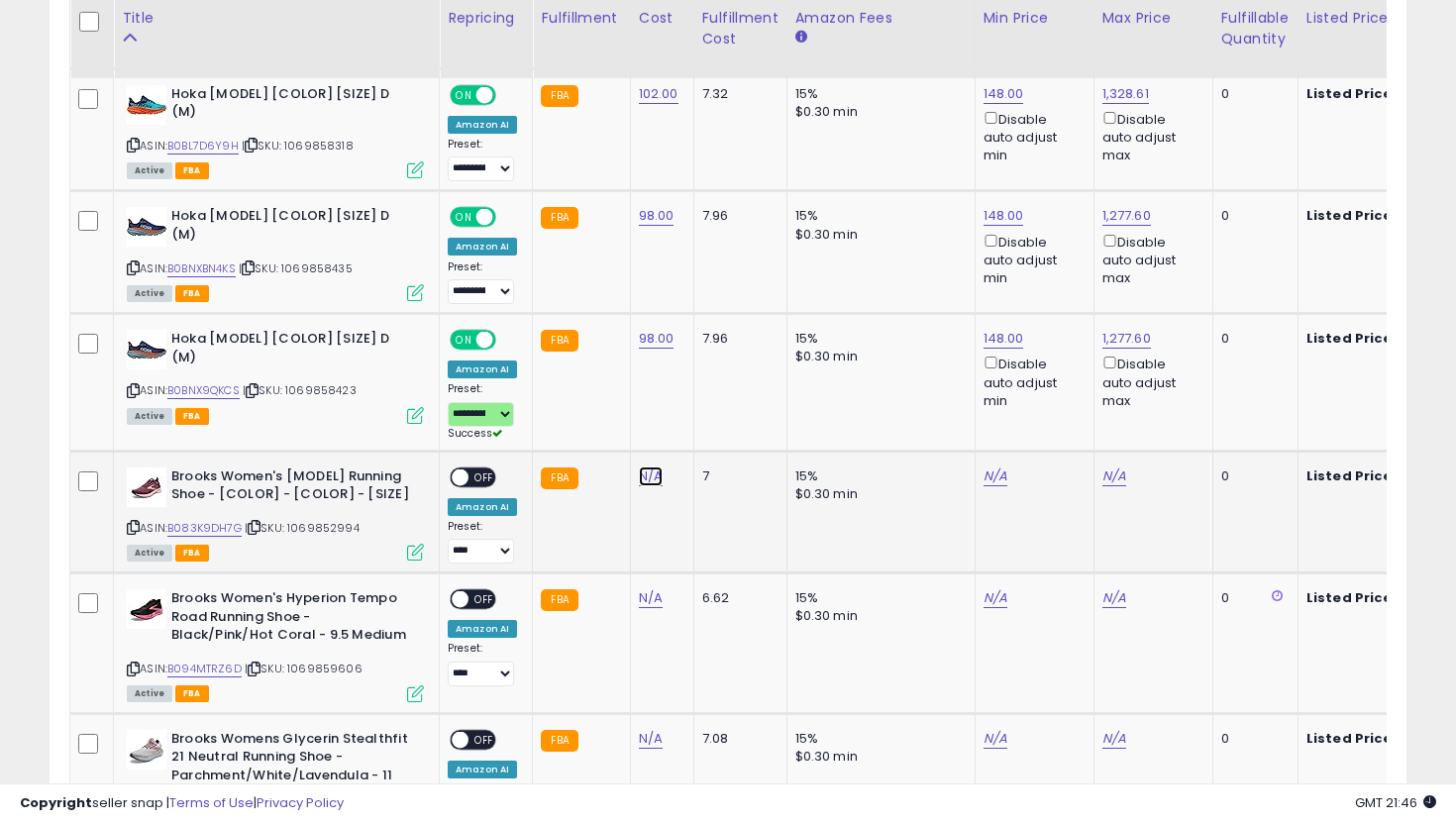 click on "N/A" at bounding box center (651, 476) 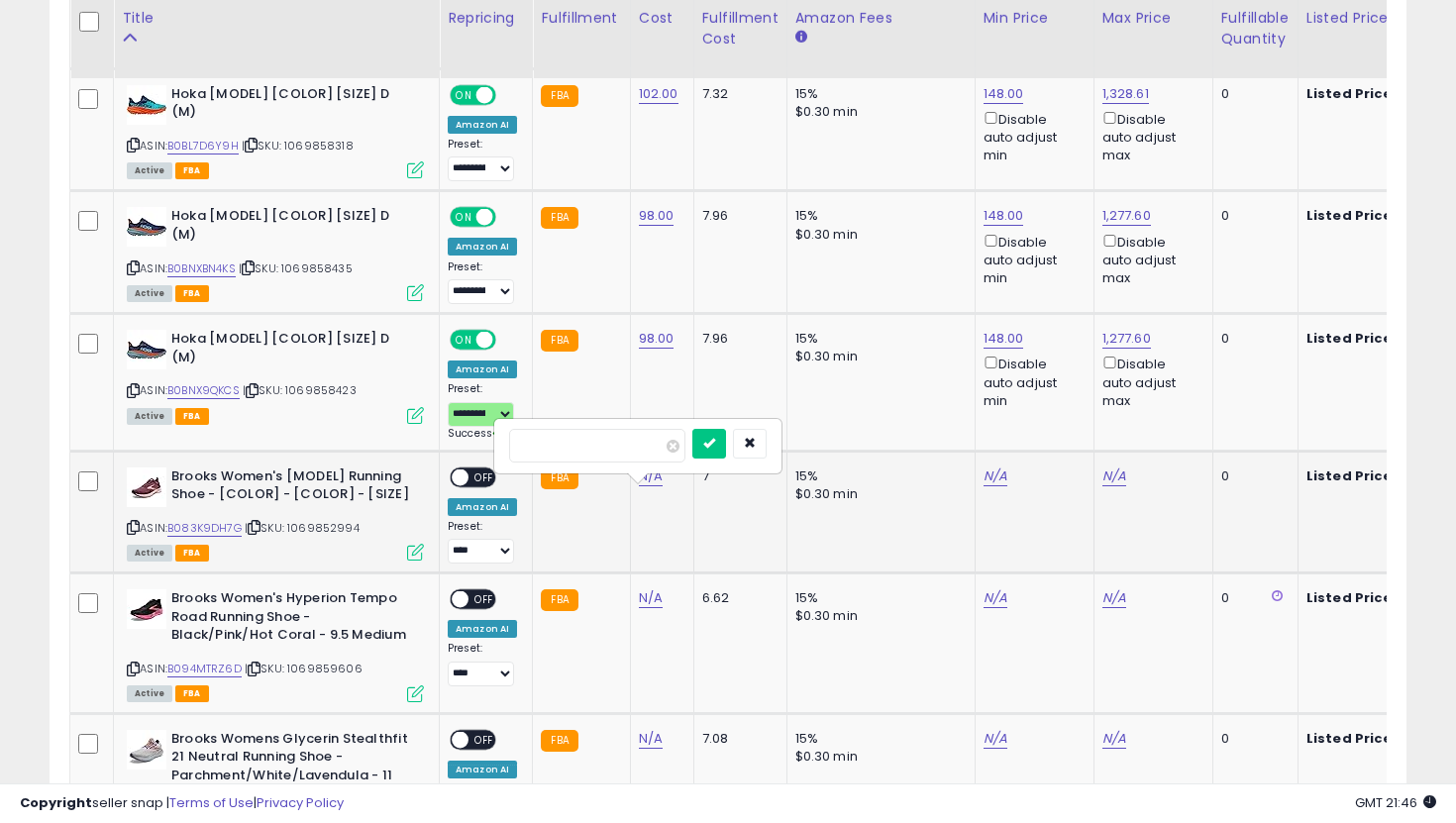 type on "**" 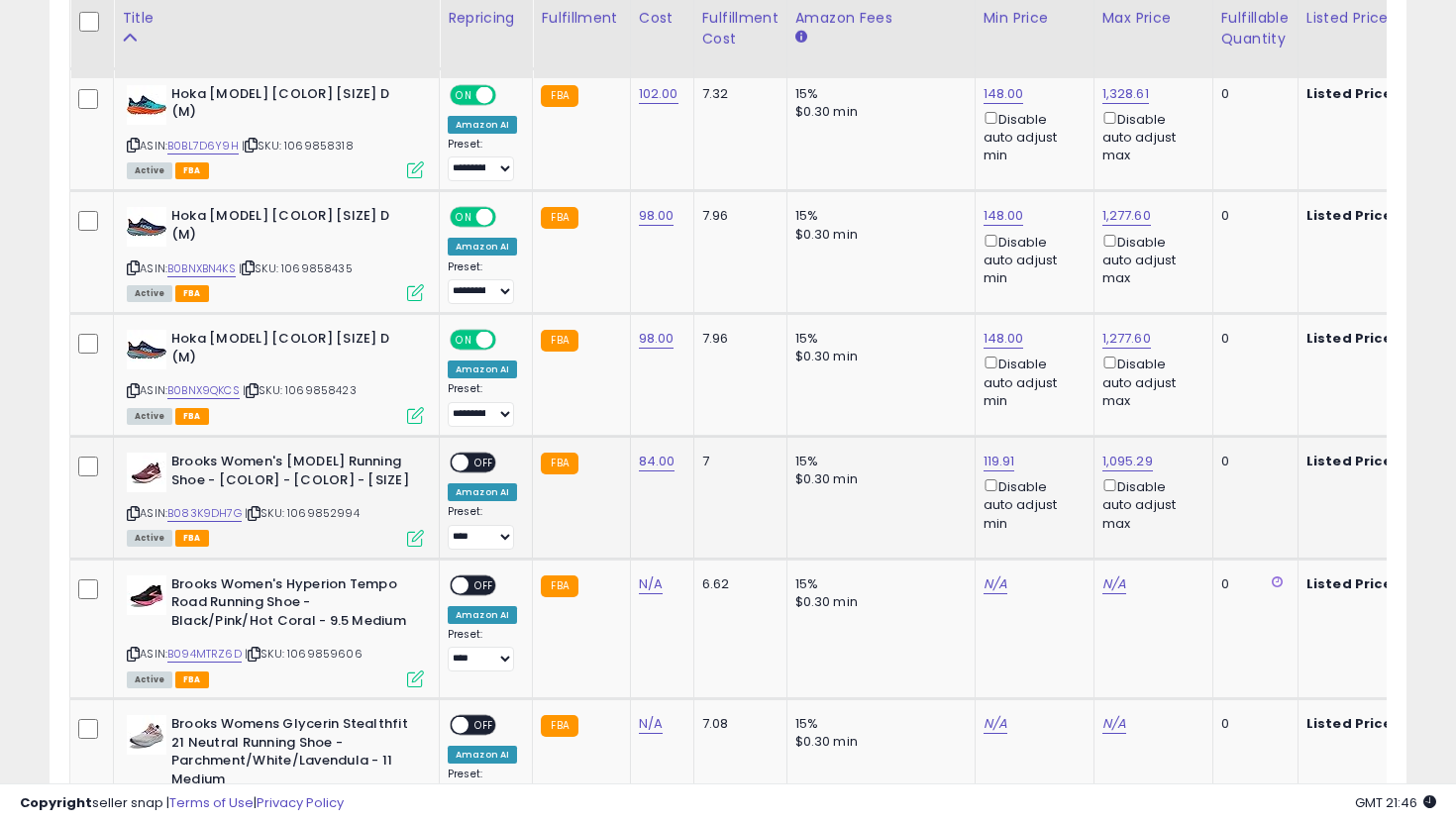 scroll, scrollTop: 0, scrollLeft: 124, axis: horizontal 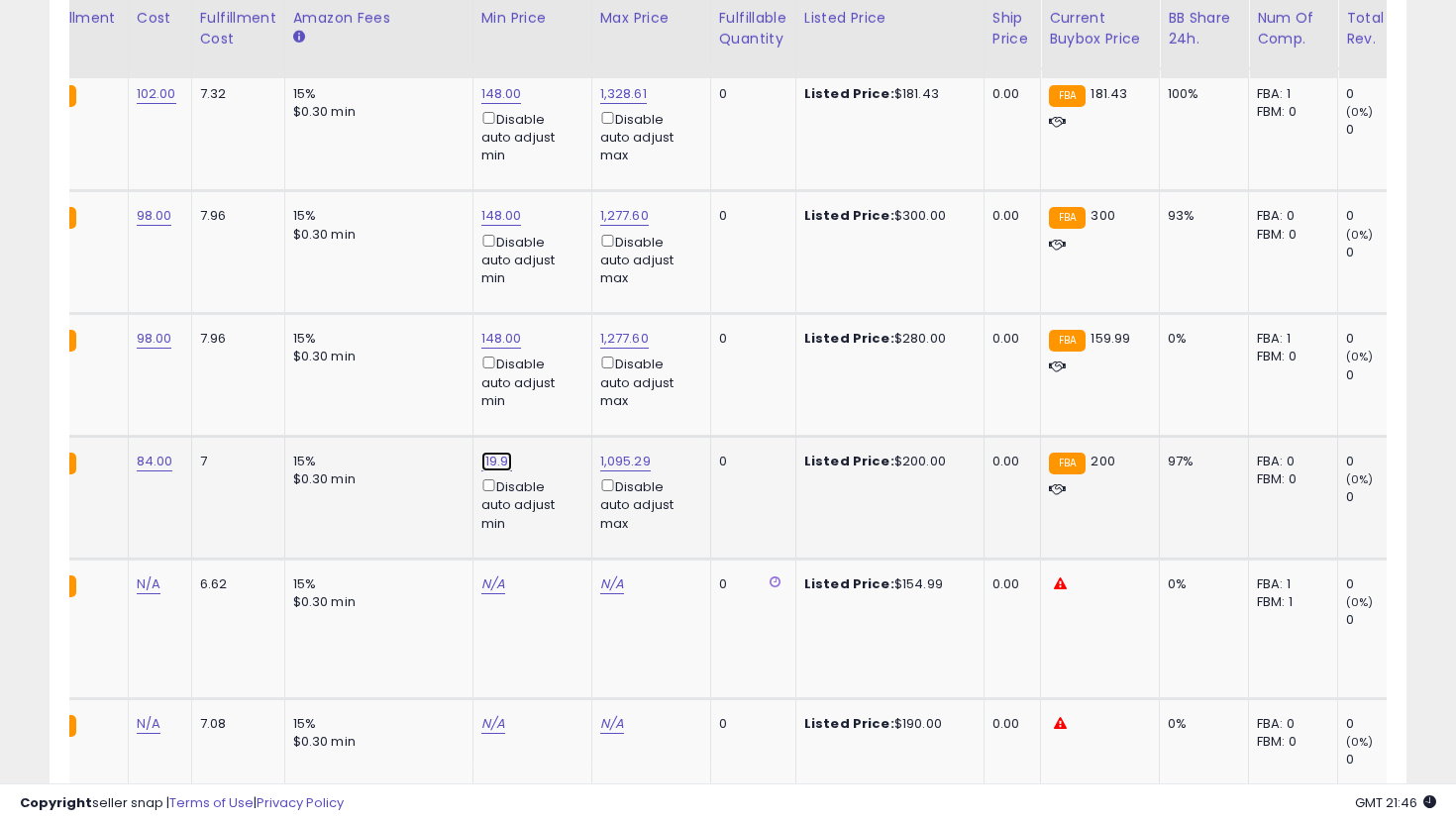 click on "119.91" at bounding box center [501, -2359] 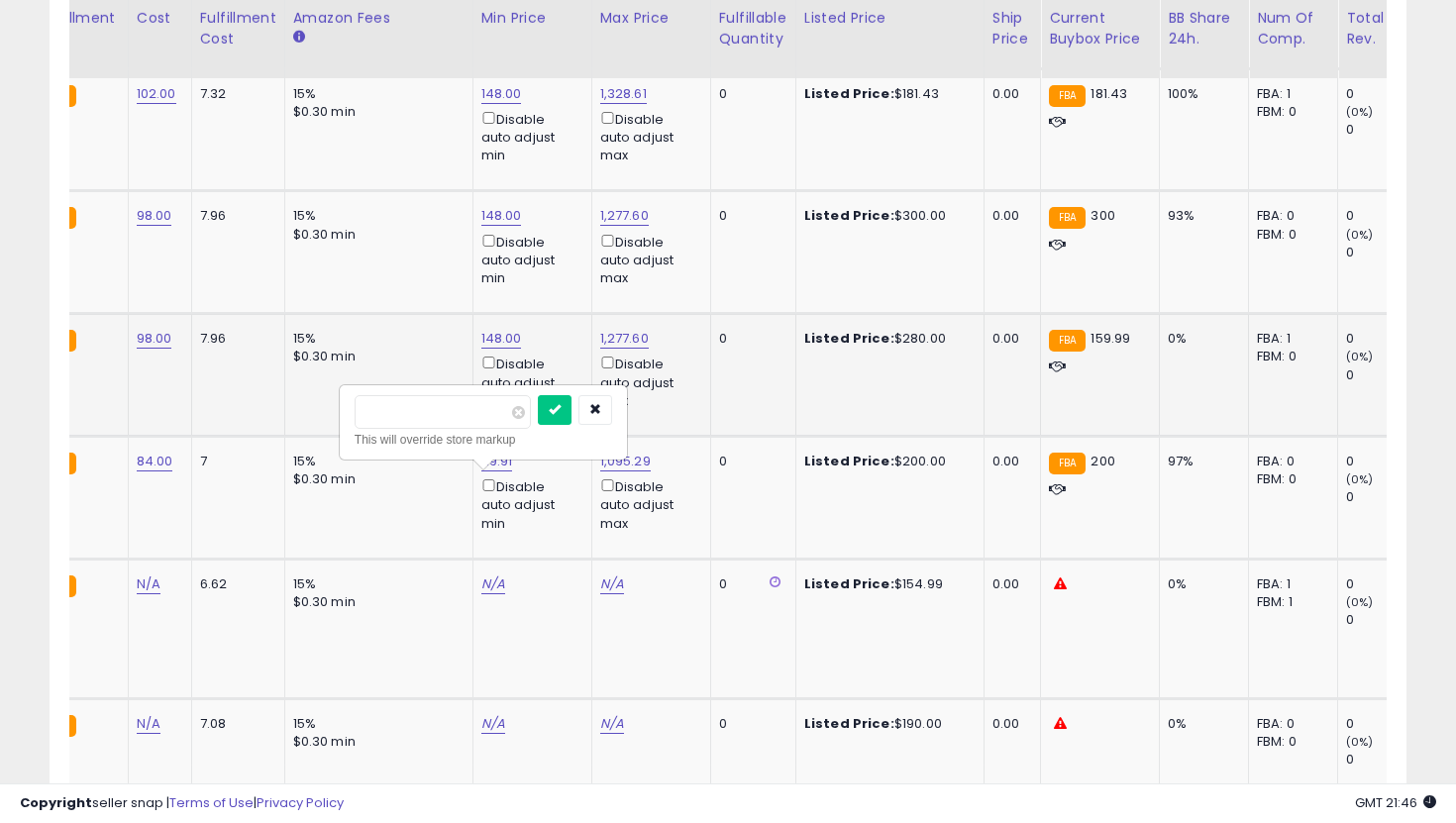 drag, startPoint x: 447, startPoint y: 407, endPoint x: 258, endPoint y: 387, distance: 190.05526 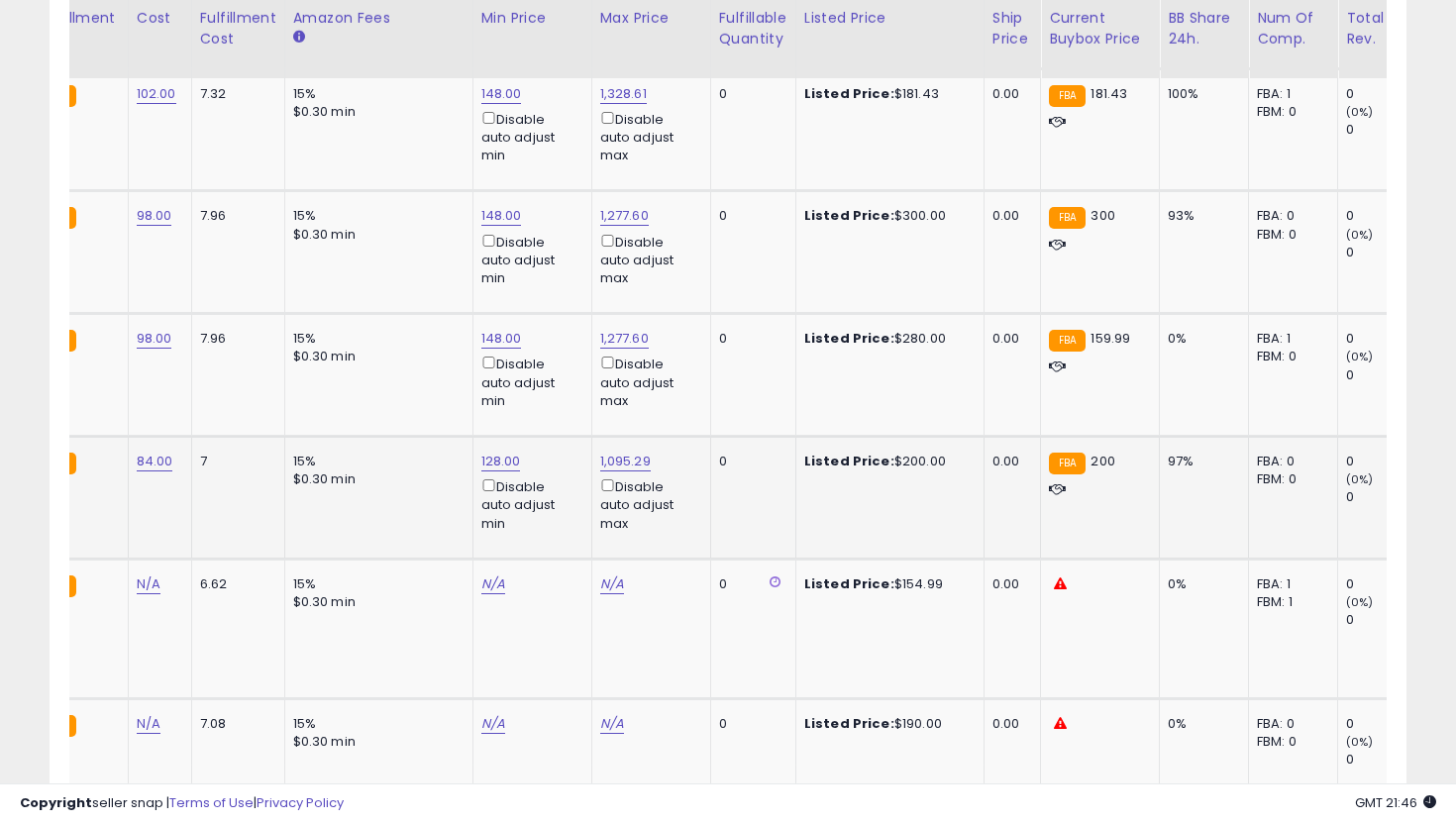 scroll, scrollTop: 0, scrollLeft: 0, axis: both 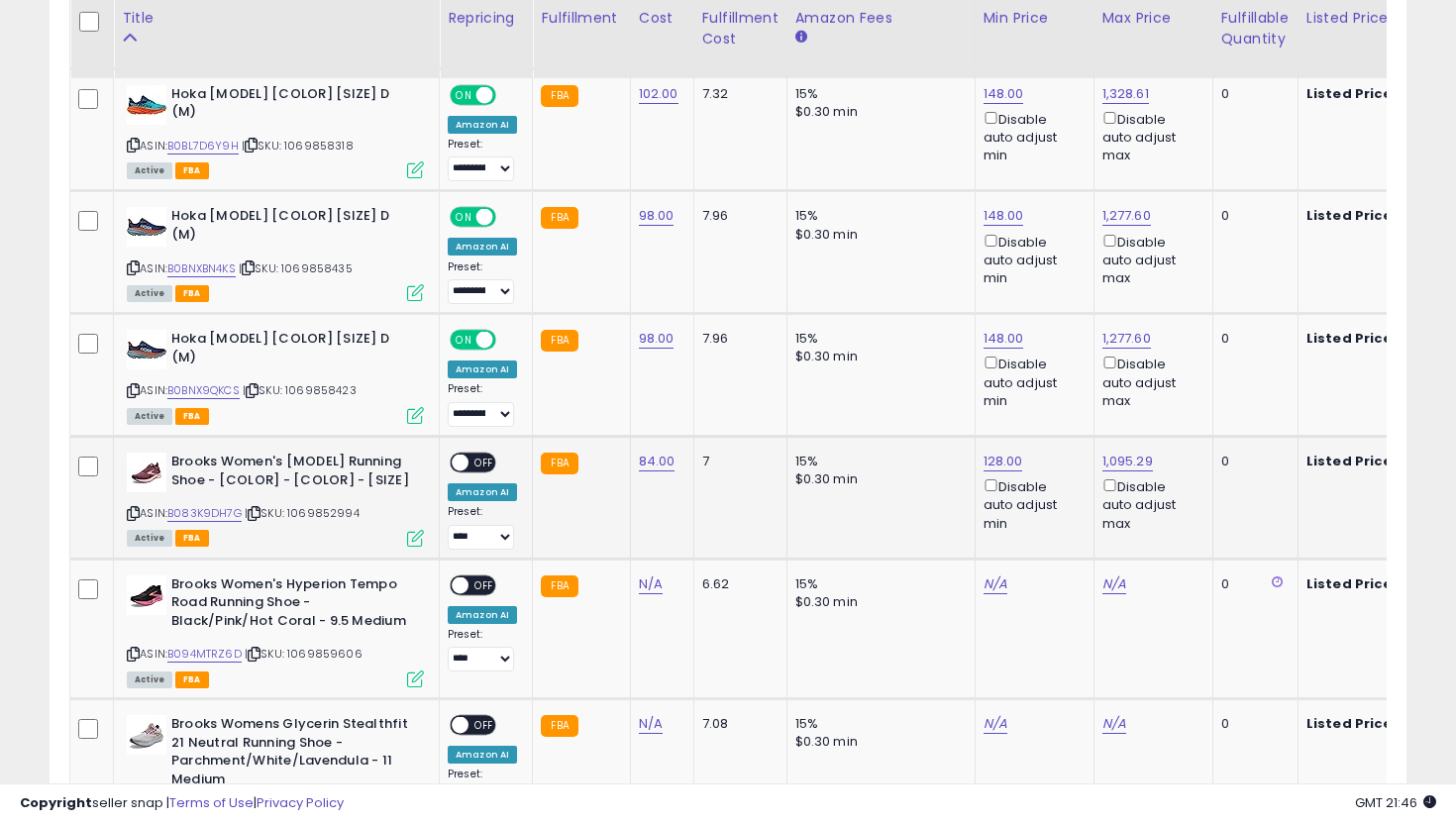 click on "OFF" at bounding box center [484, 463] 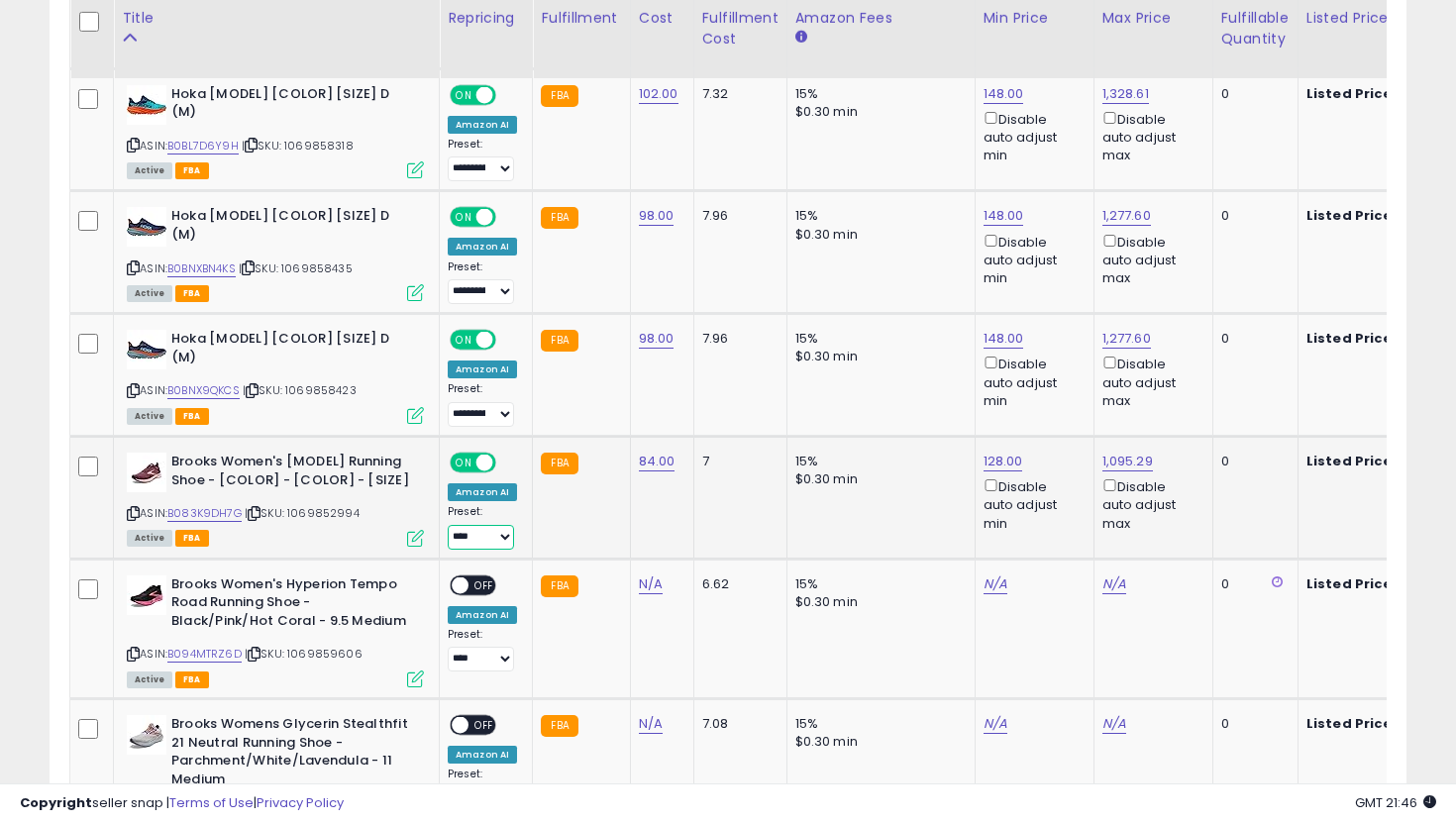 click on "**********" at bounding box center (480, 537) 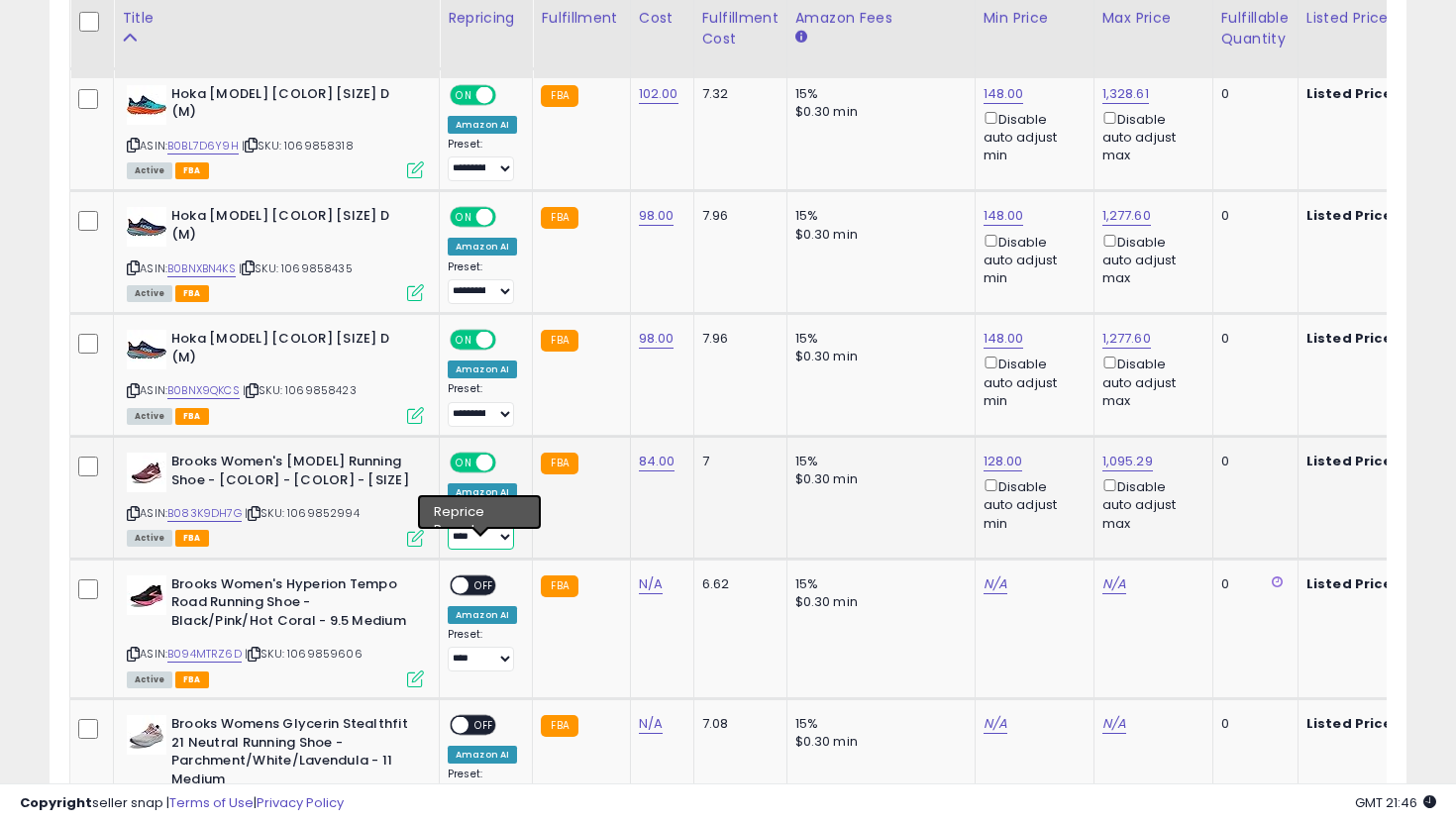 select on "**********" 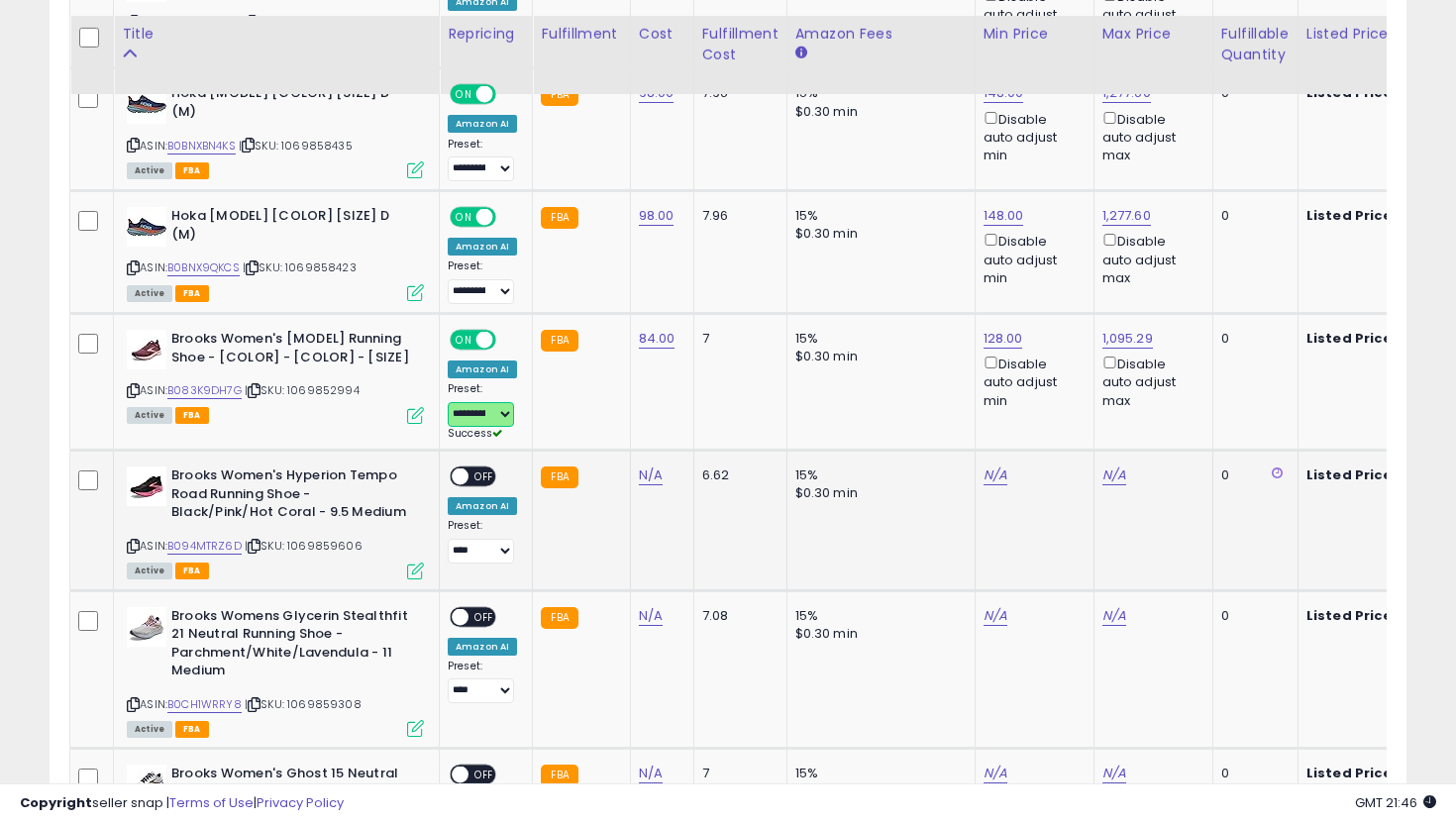 scroll, scrollTop: 3565, scrollLeft: 0, axis: vertical 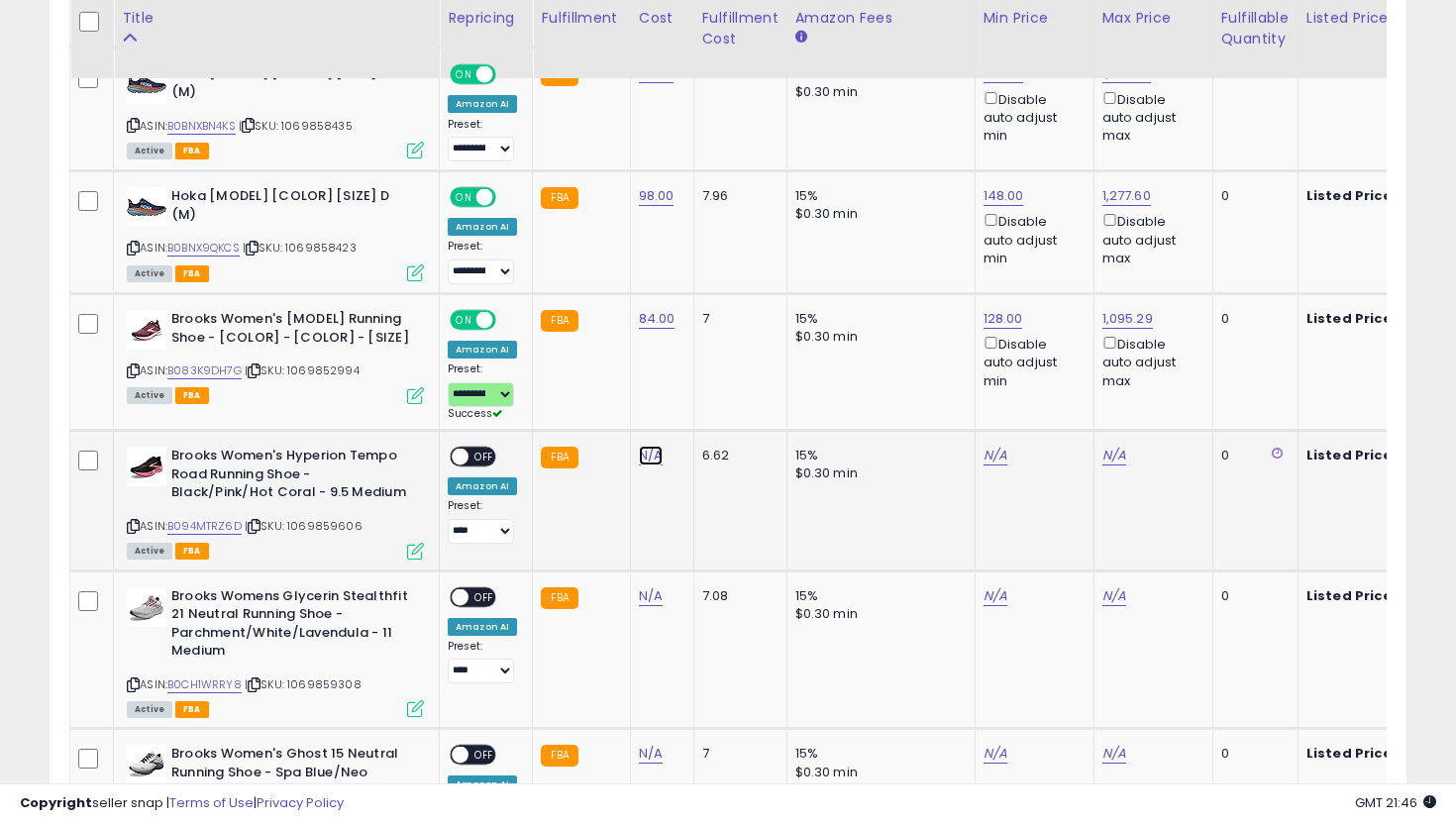 click on "N/A" at bounding box center [651, 456] 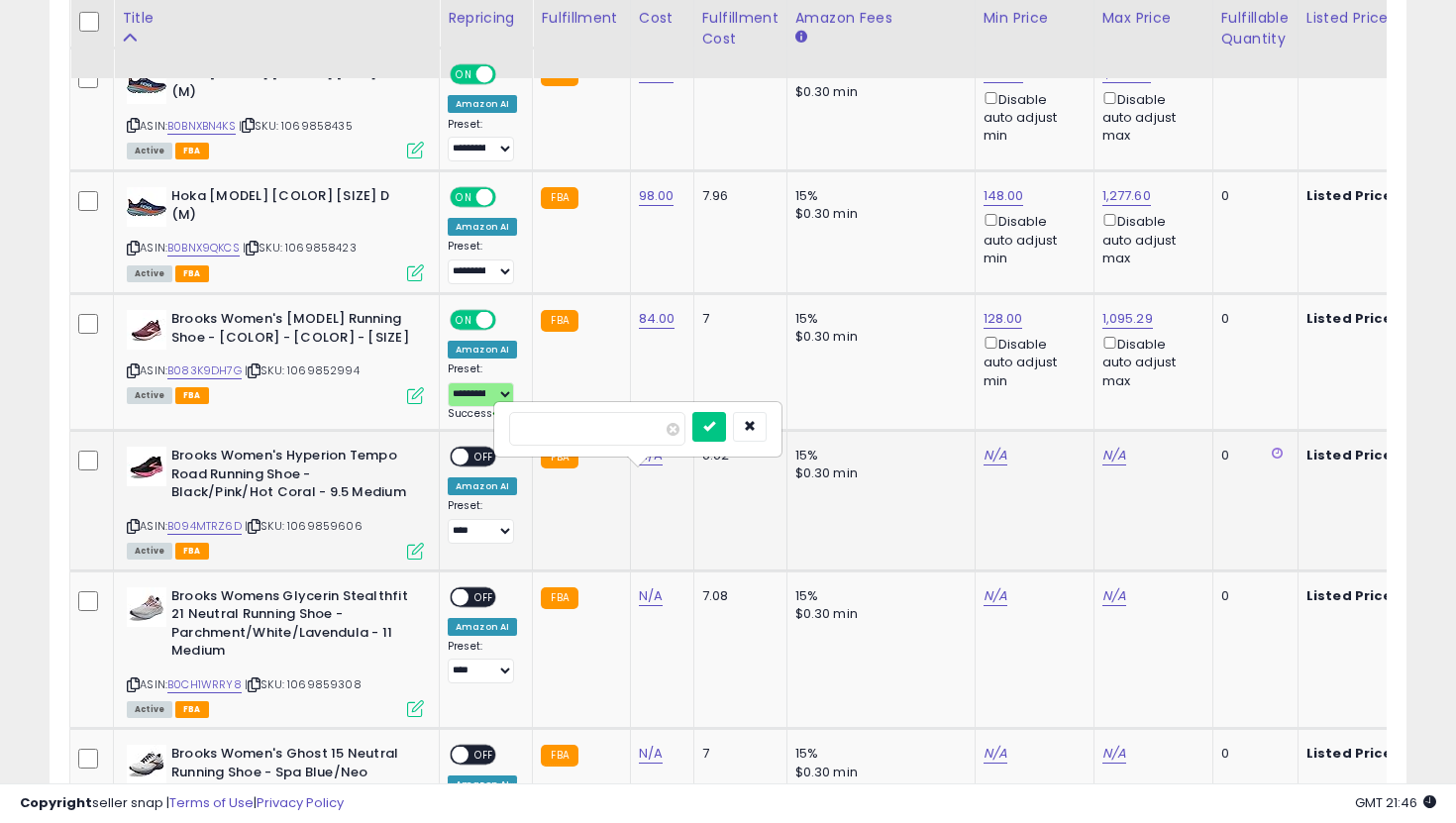type on "**" 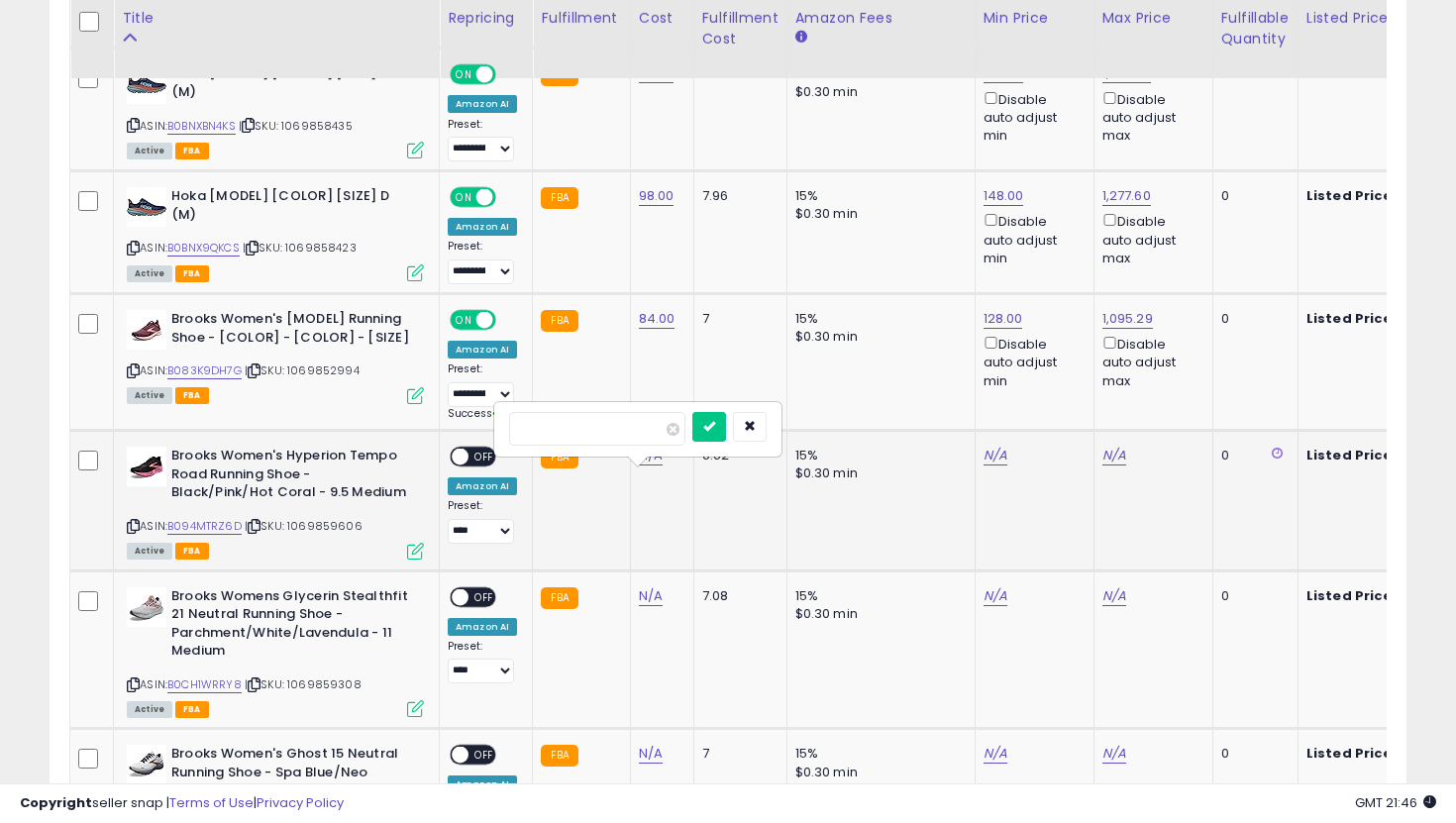 click at bounding box center [709, 427] 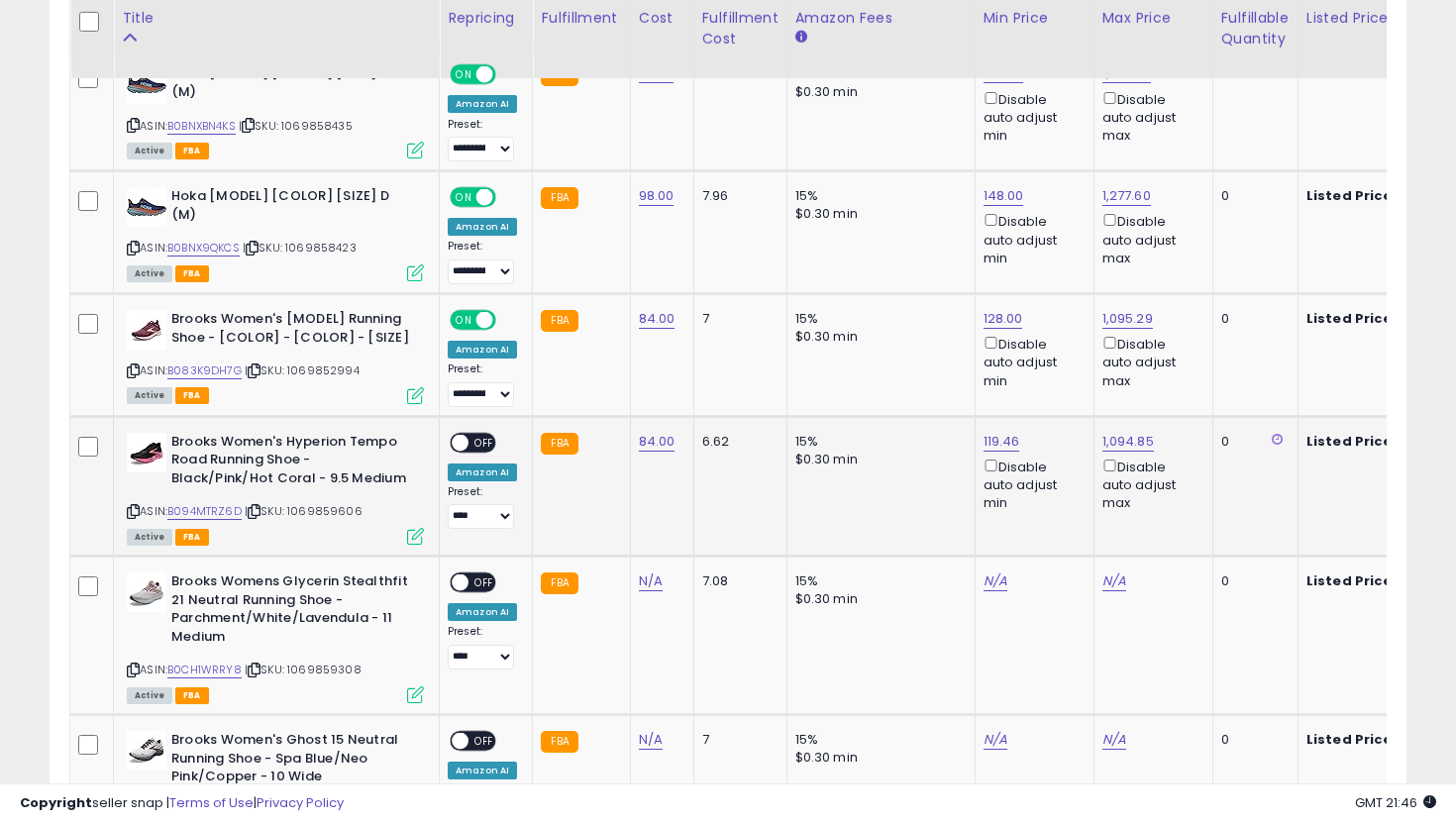 scroll, scrollTop: 0, scrollLeft: 434, axis: horizontal 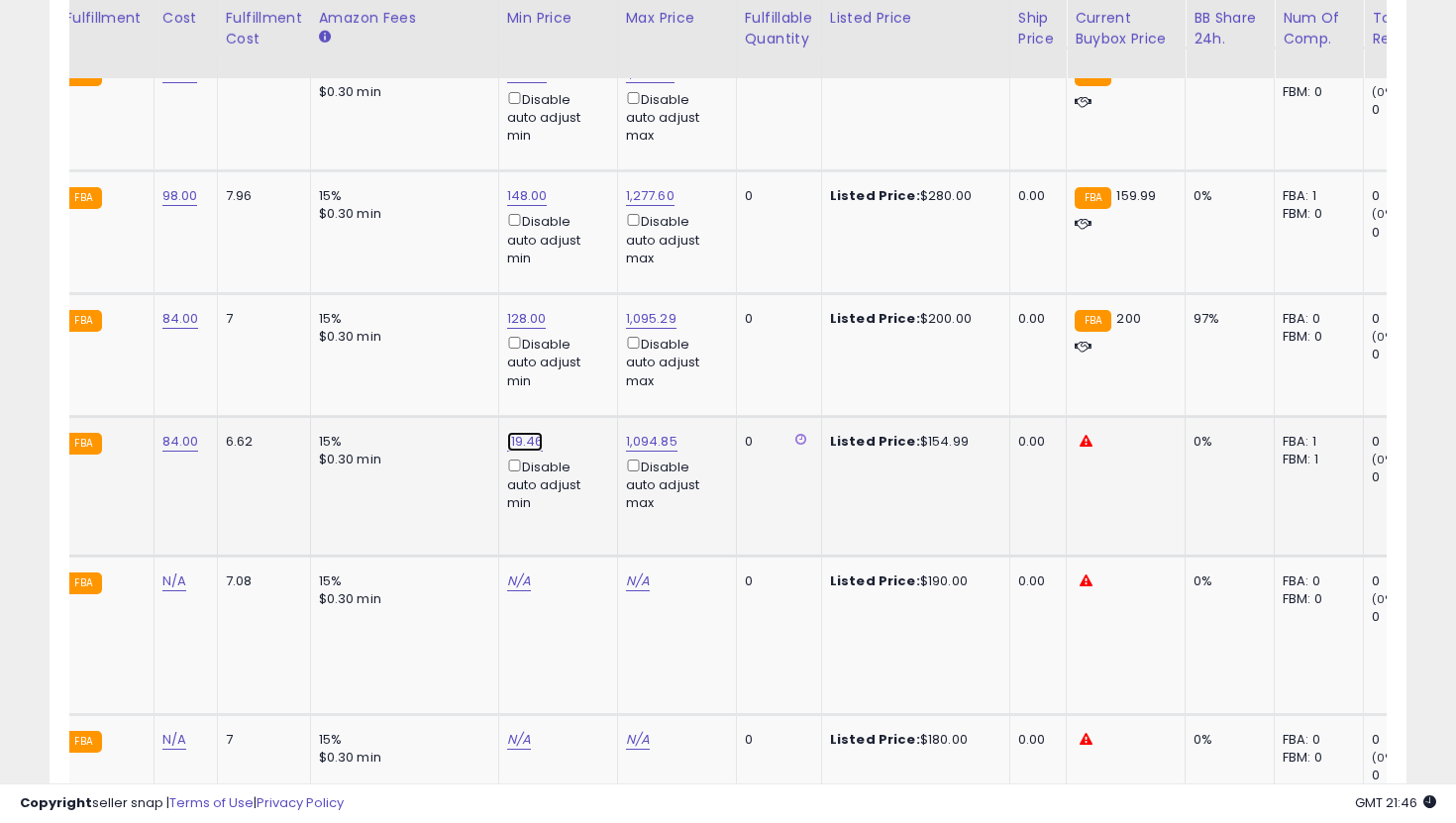 click on "119.46" at bounding box center [527, -2502] 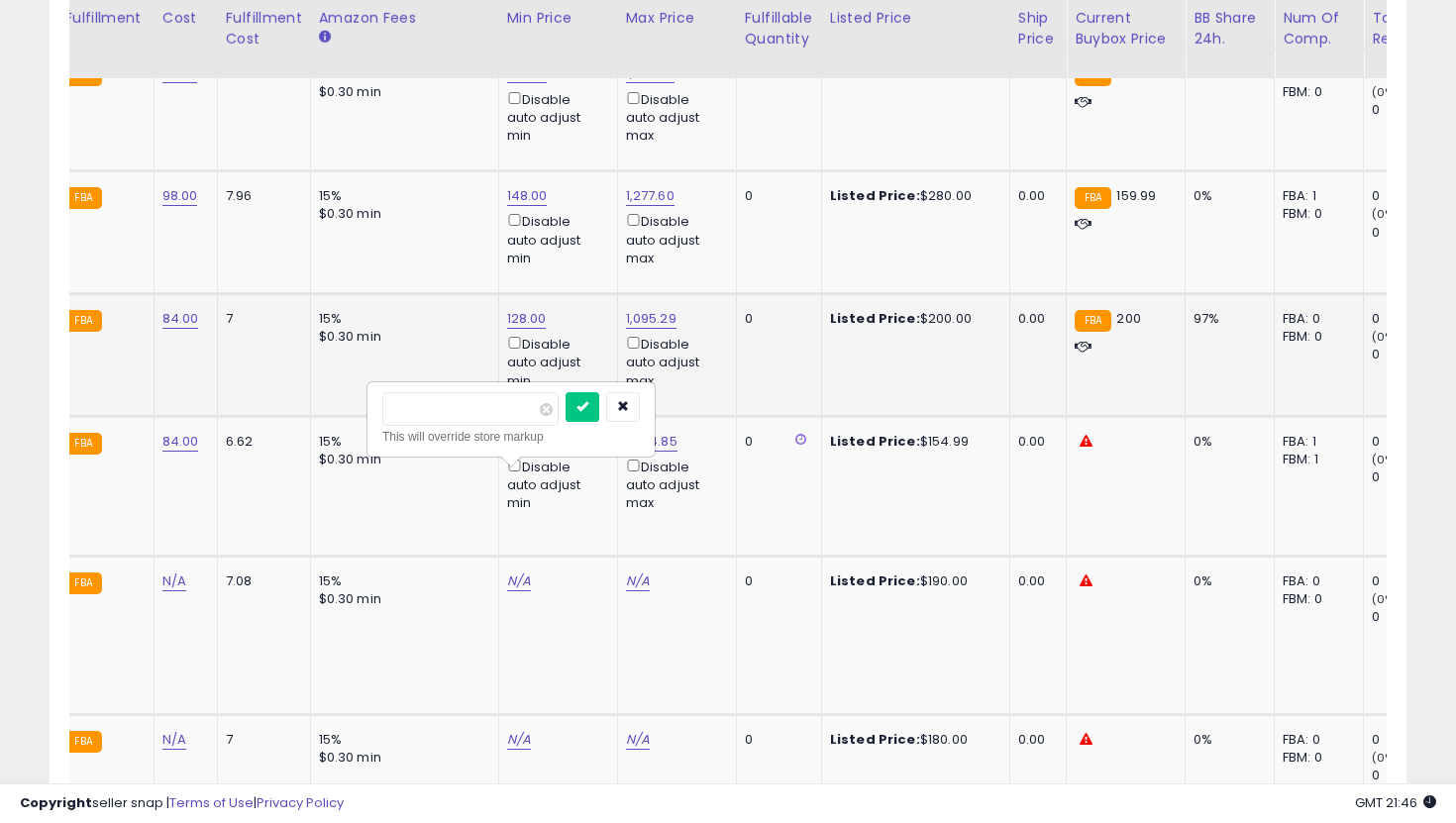 drag, startPoint x: 473, startPoint y: 418, endPoint x: 304, endPoint y: 379, distance: 173.44163 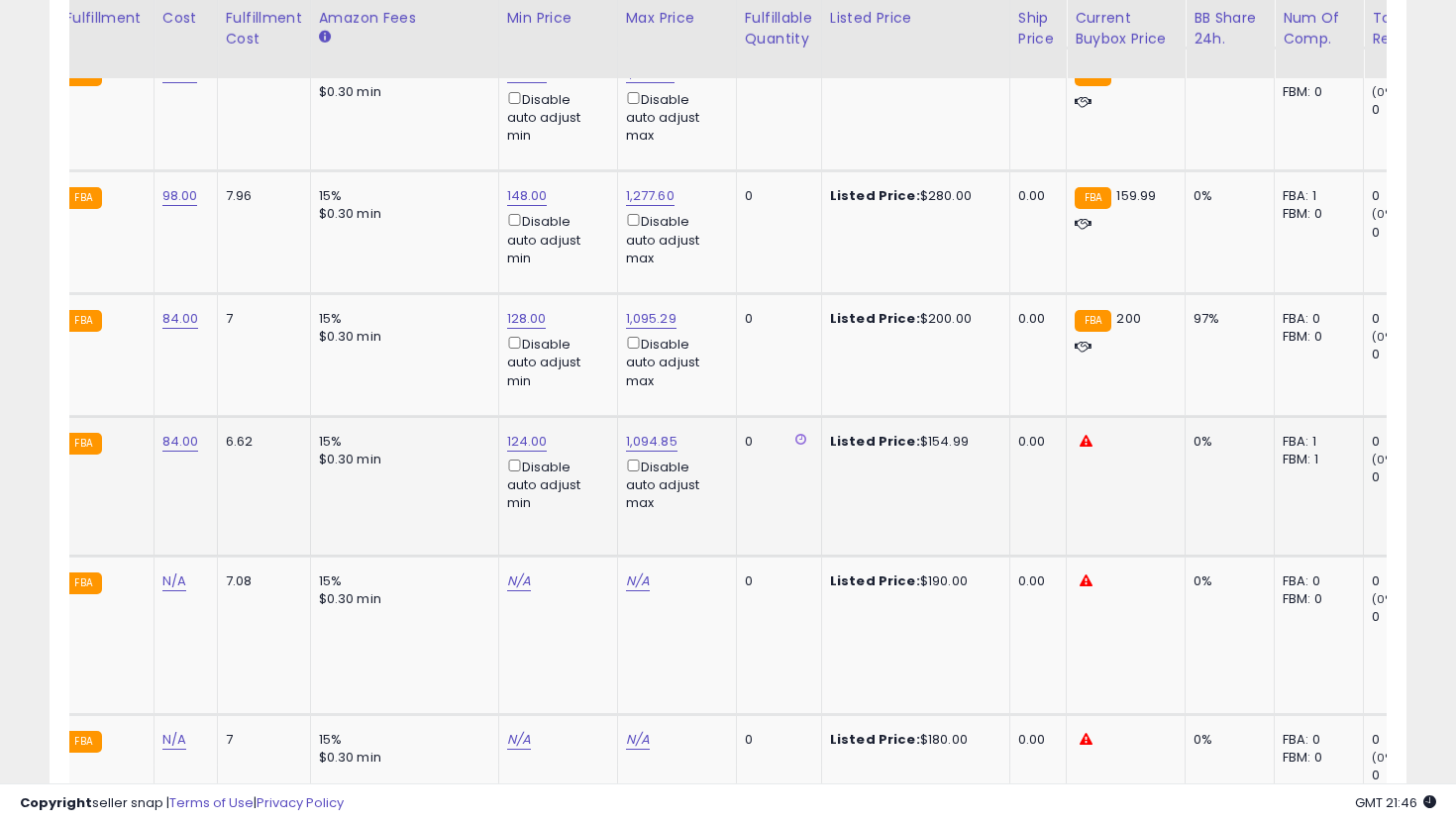 scroll, scrollTop: 0, scrollLeft: 0, axis: both 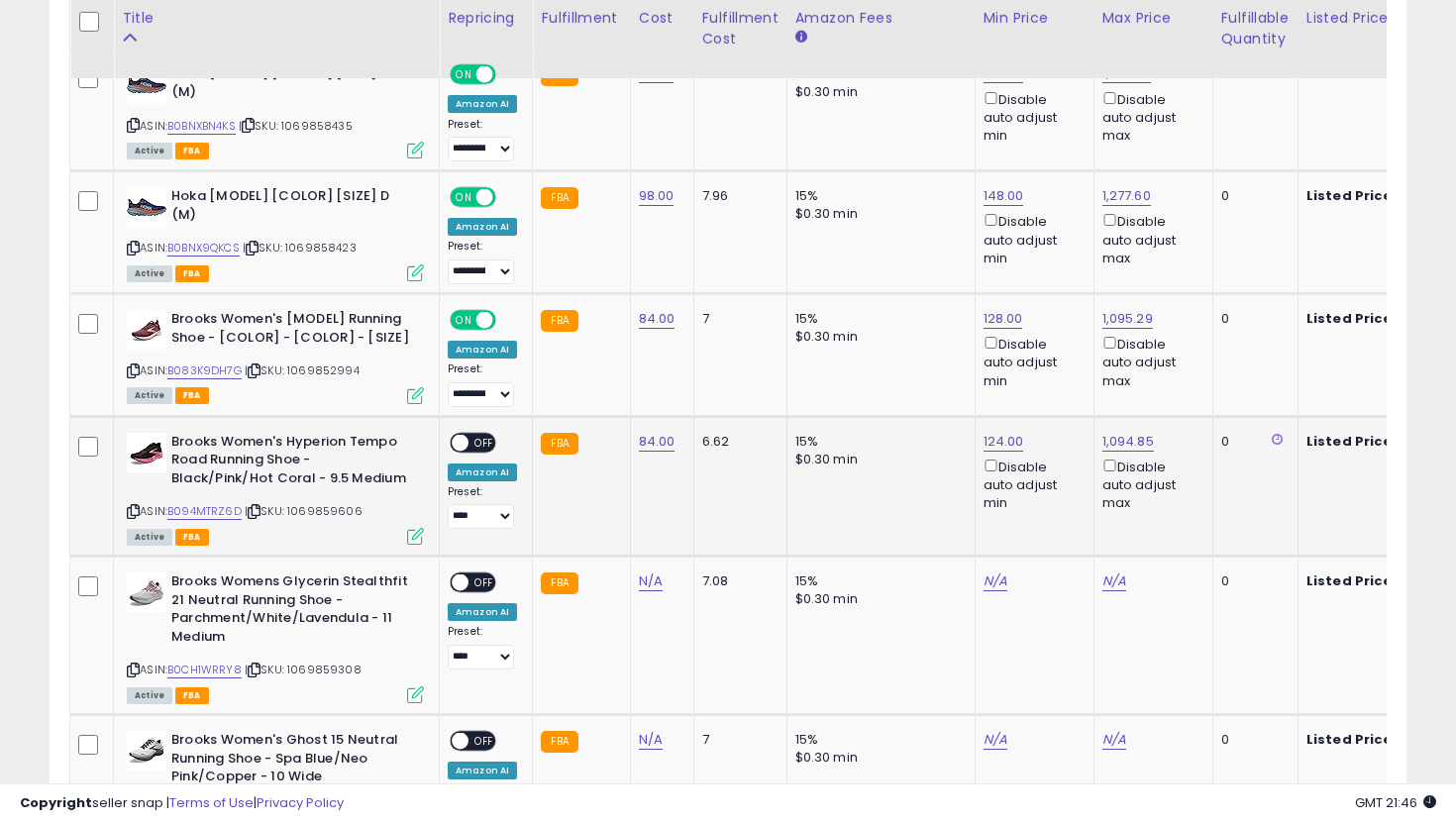 click on "ON   OFF" at bounding box center (451, 442) 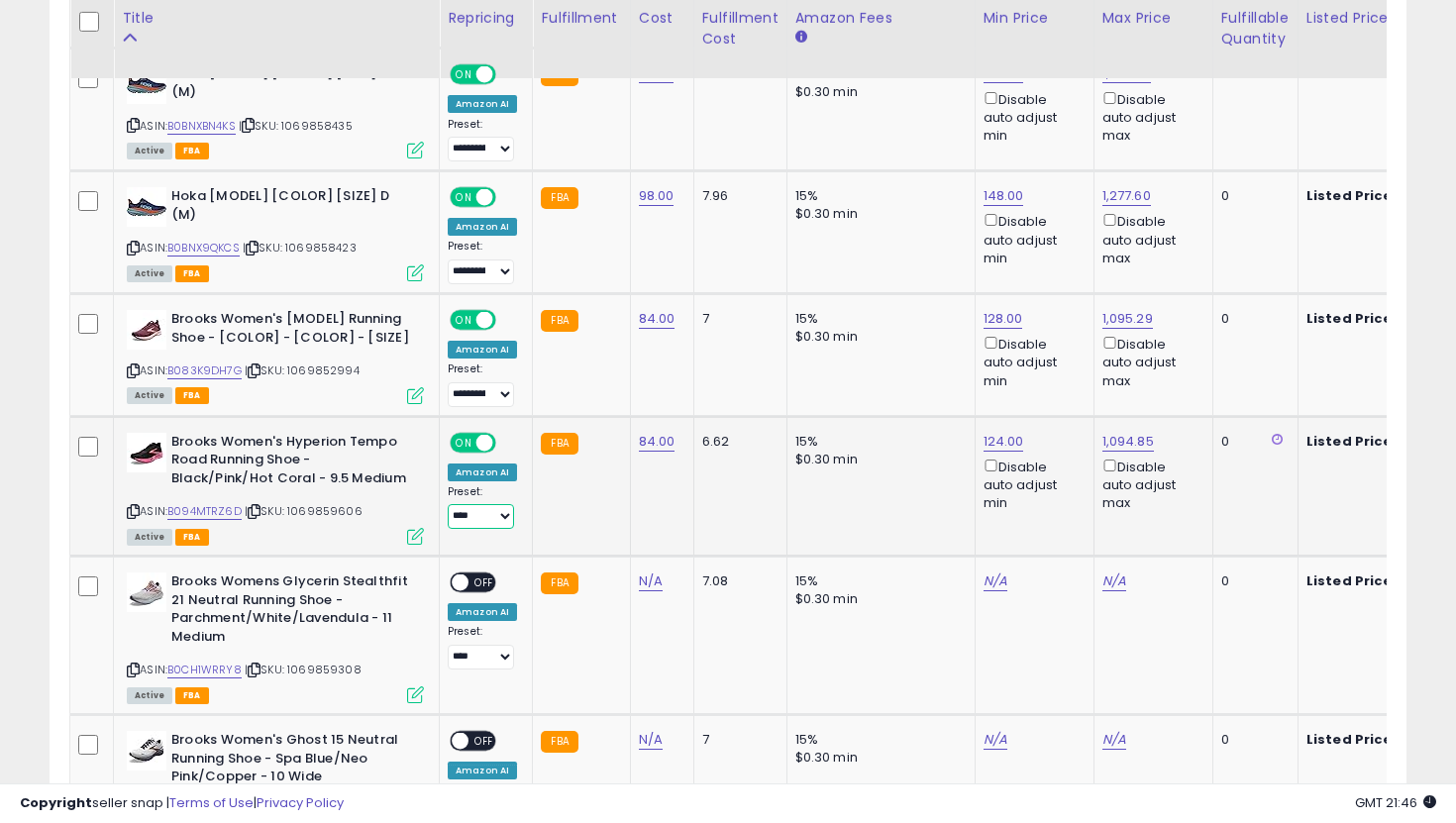 click on "**********" at bounding box center (480, 516) 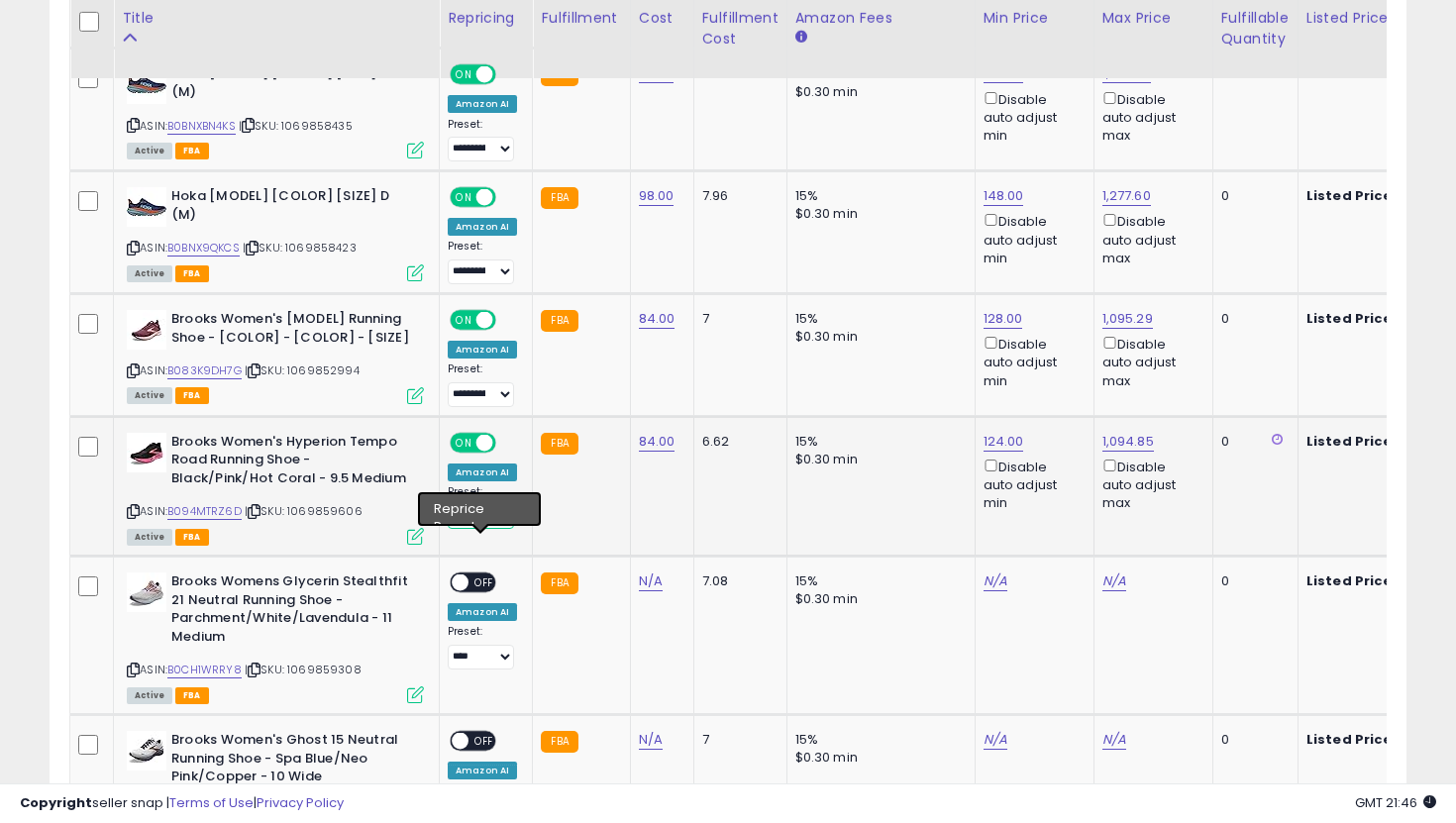 select on "**********" 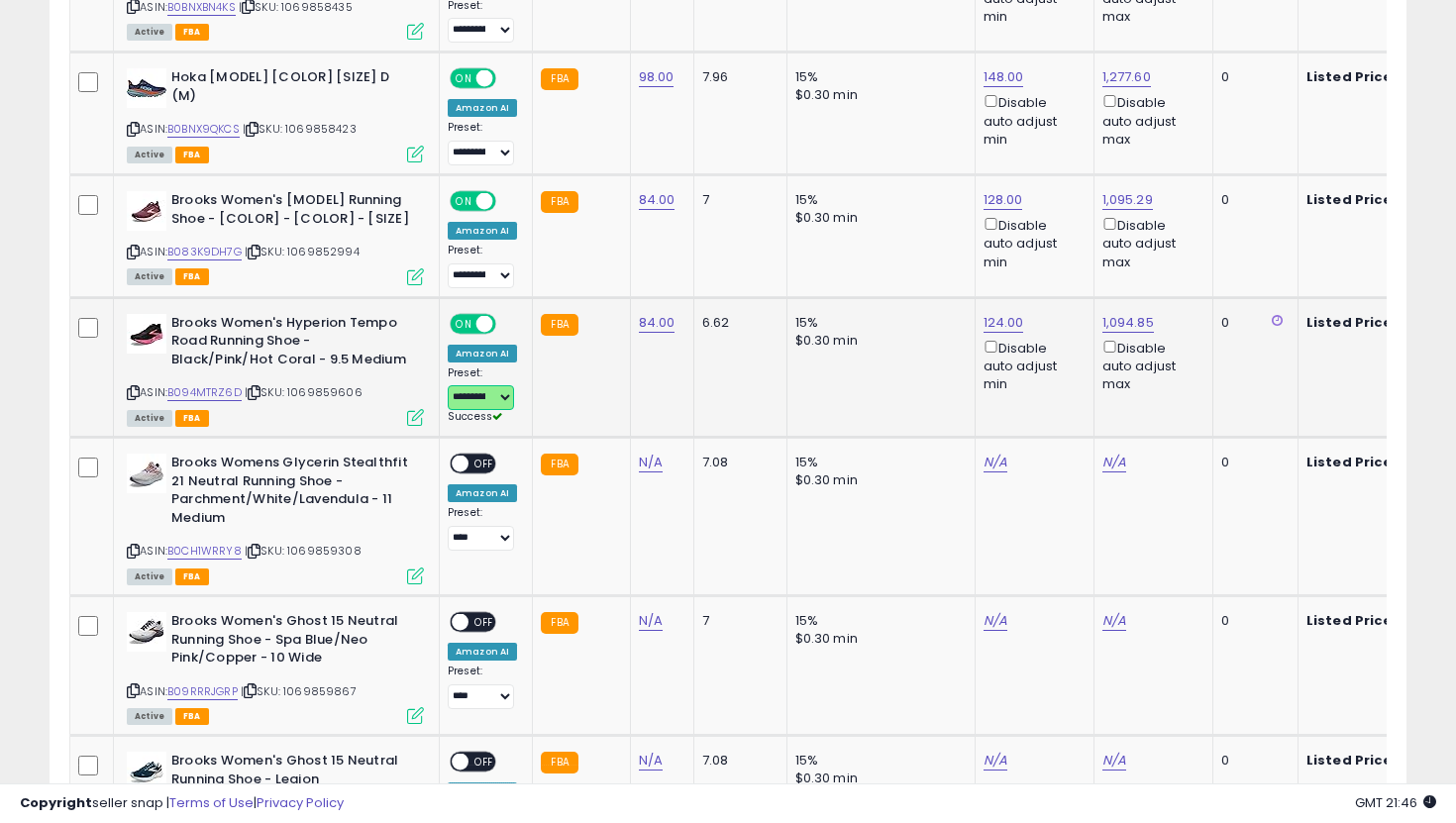 scroll, scrollTop: 3701, scrollLeft: 0, axis: vertical 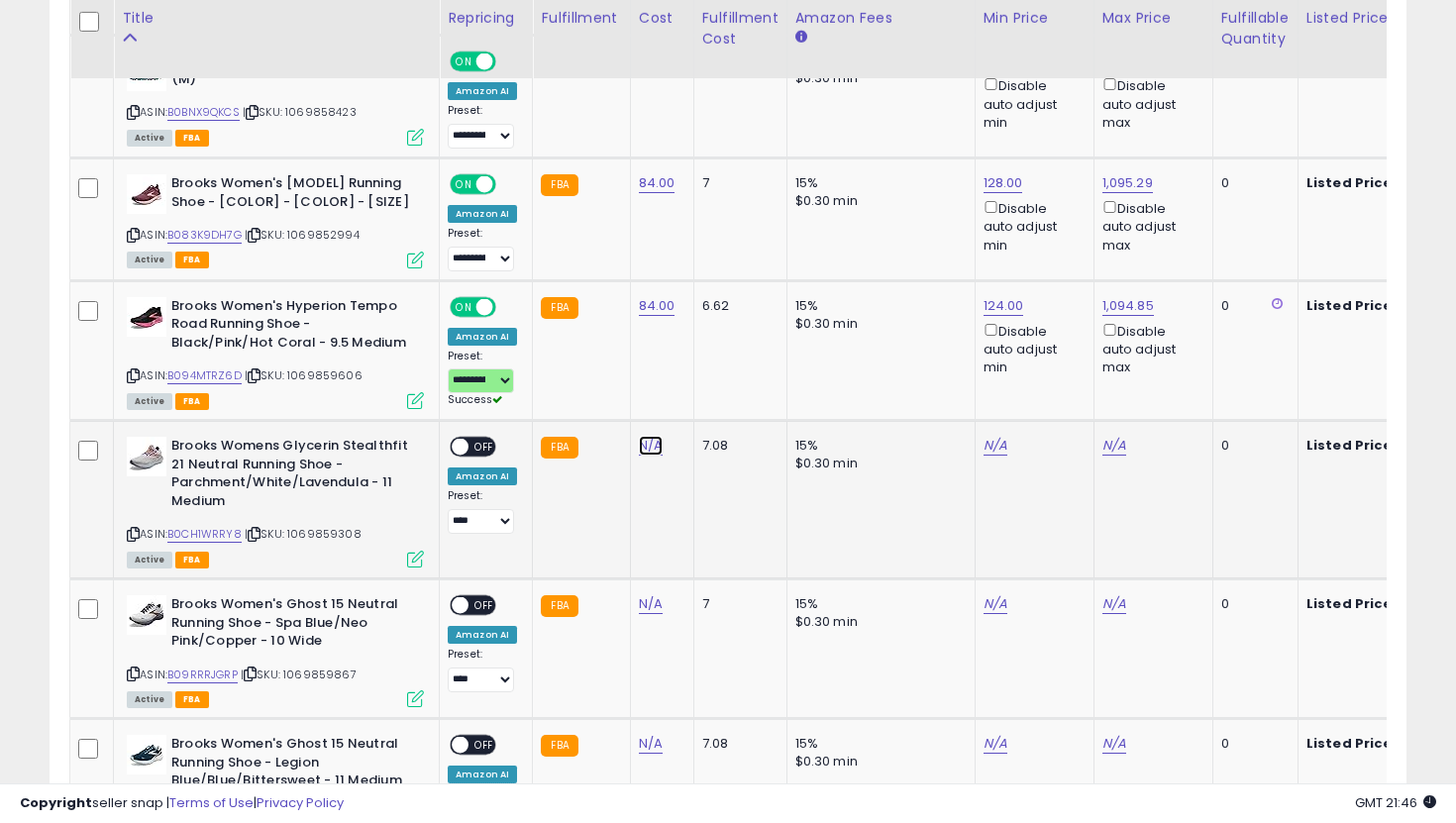 click on "N/A" at bounding box center [651, 446] 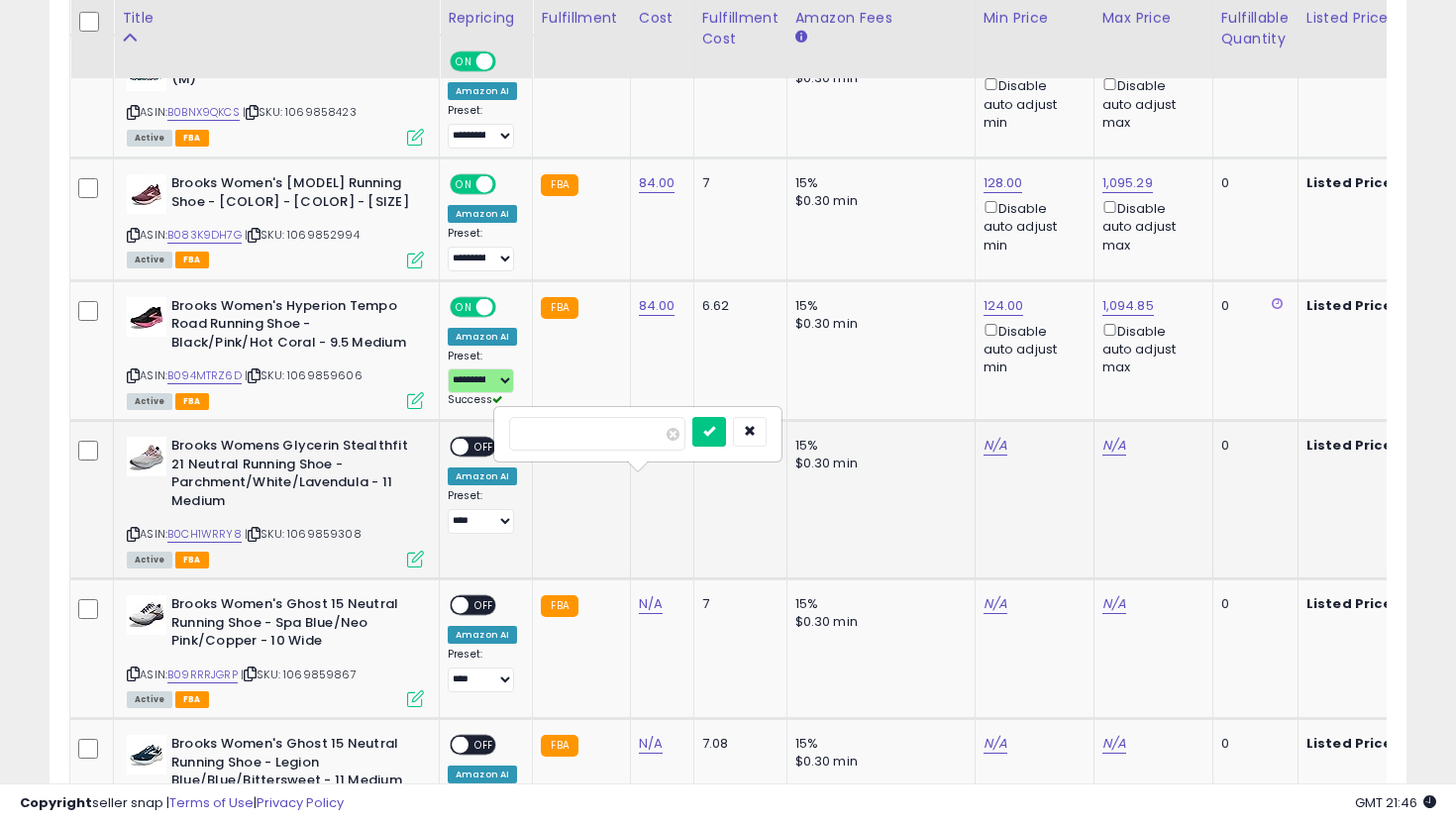 type on "**" 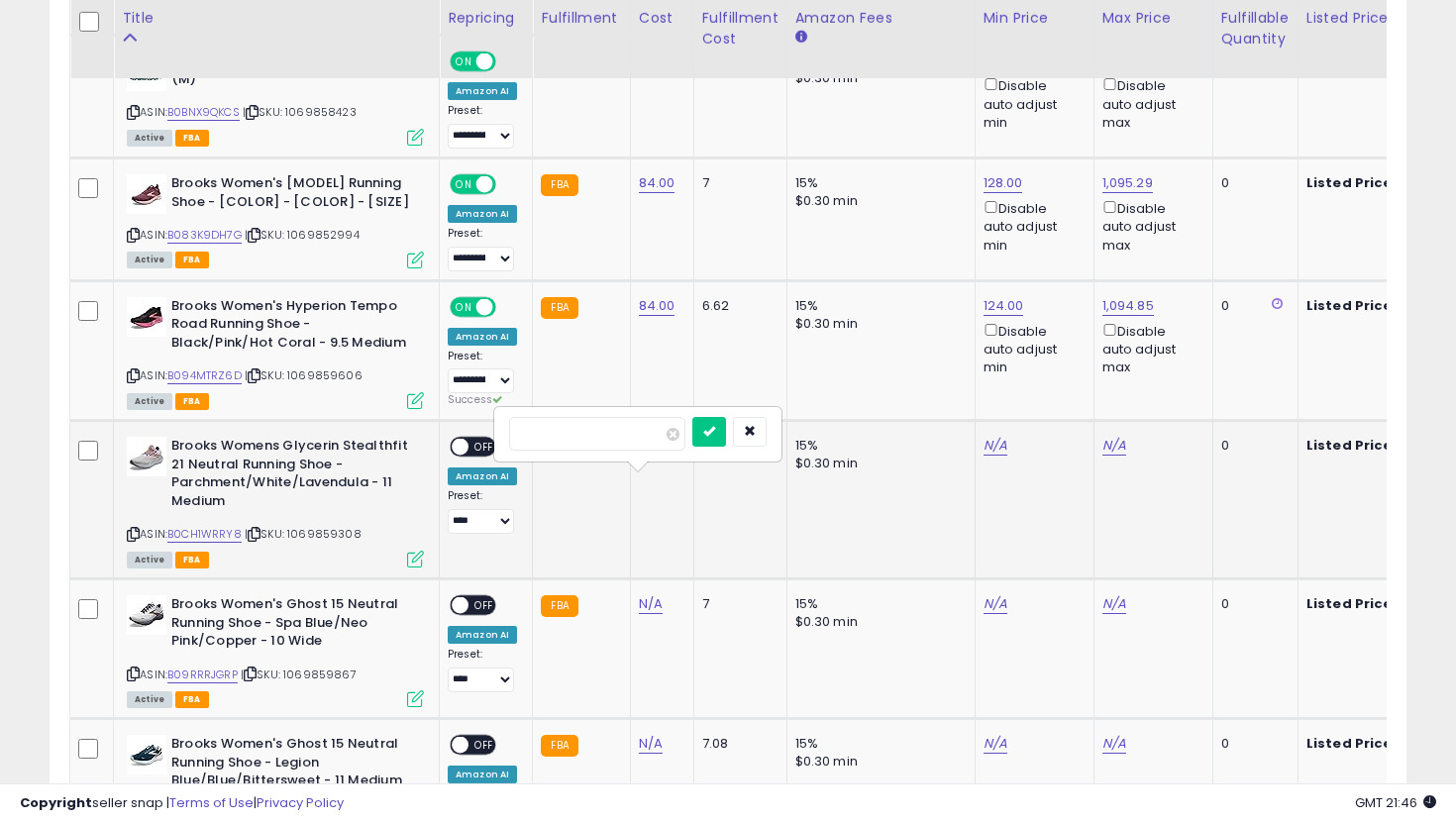 click at bounding box center [709, 432] 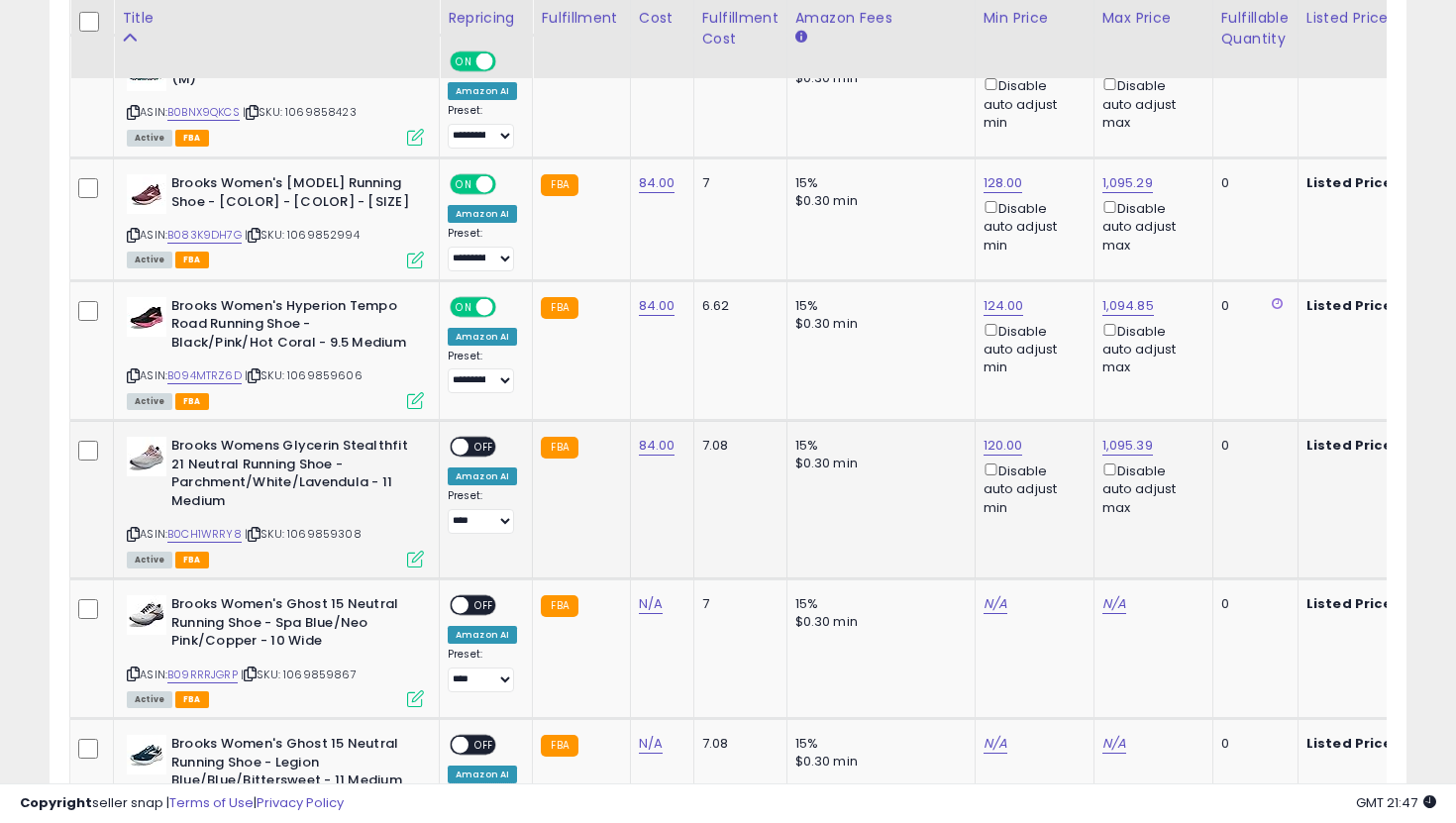 scroll, scrollTop: 0, scrollLeft: 85, axis: horizontal 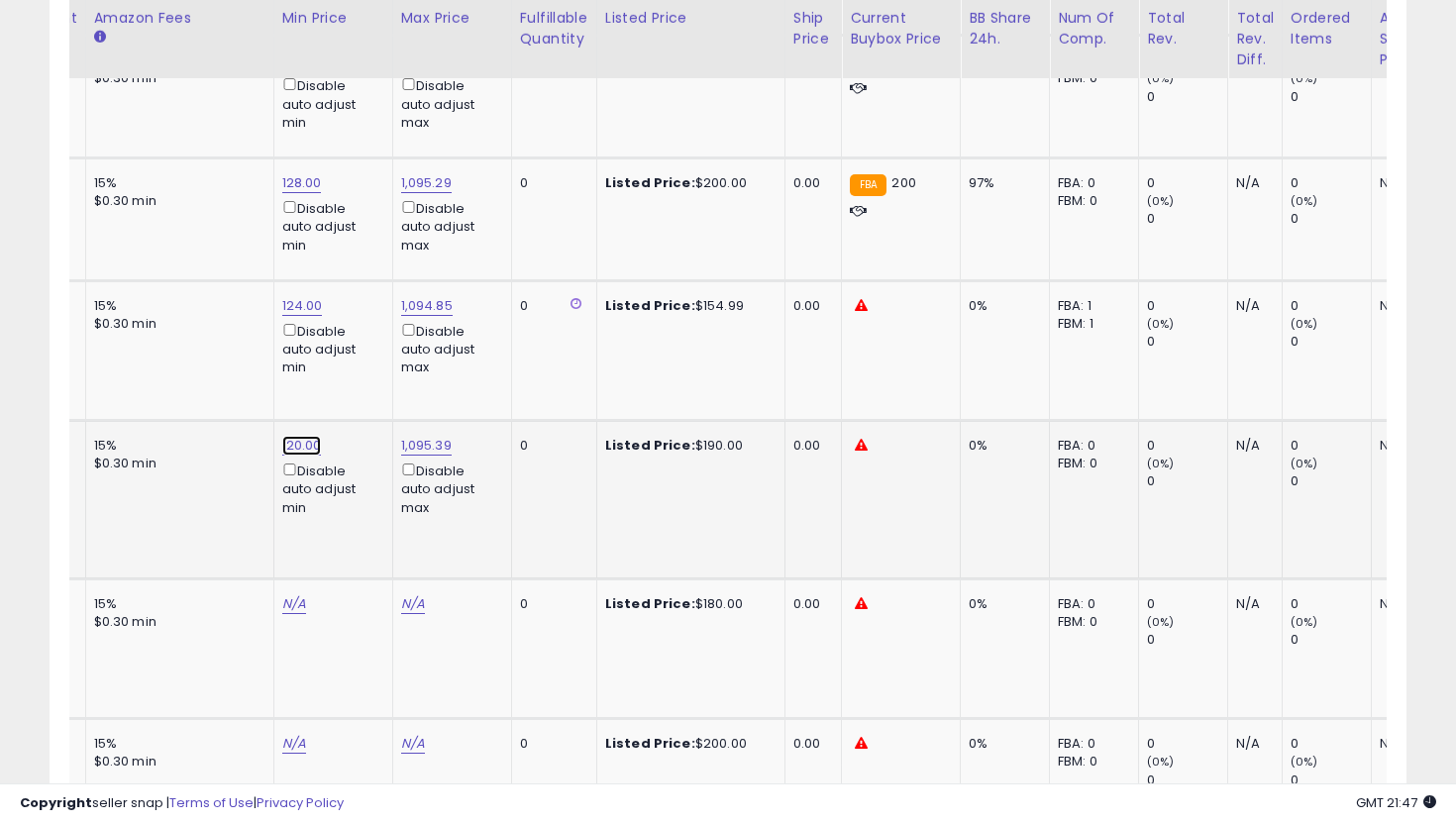 click on "120.00" at bounding box center [302, -2637] 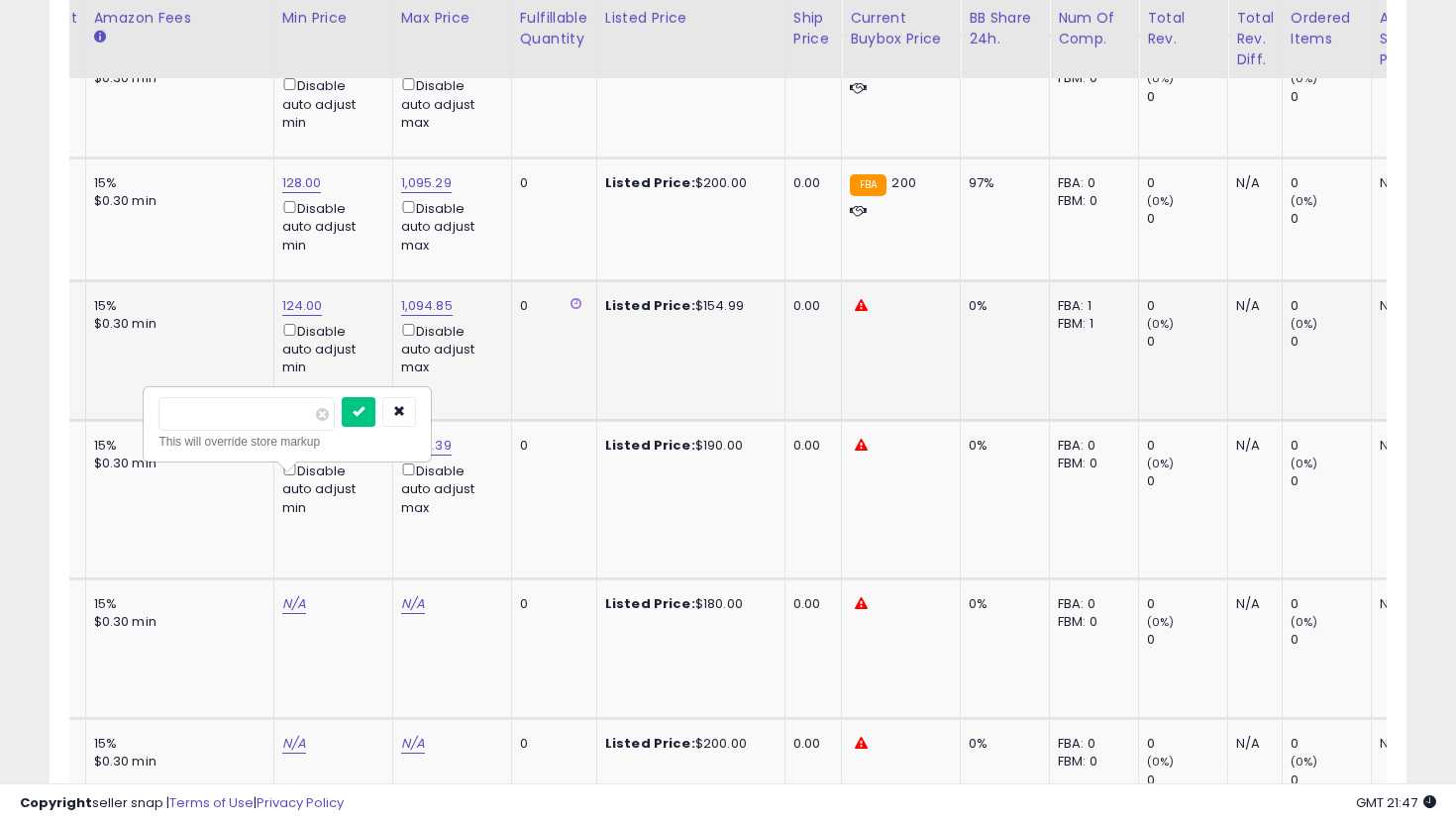 drag, startPoint x: 269, startPoint y: 410, endPoint x: 117, endPoint y: 409, distance: 152.00329 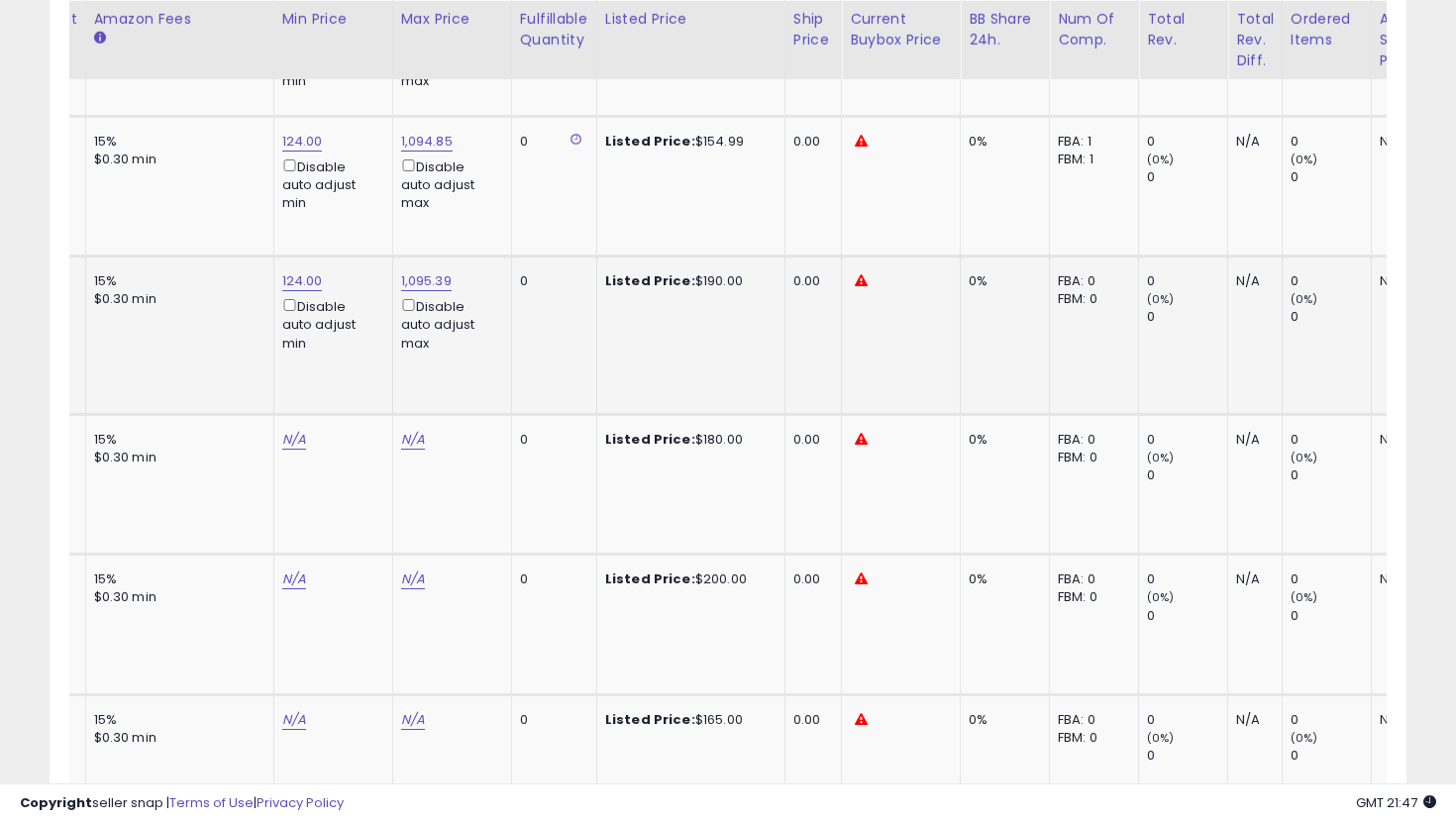 scroll, scrollTop: 3866, scrollLeft: 0, axis: vertical 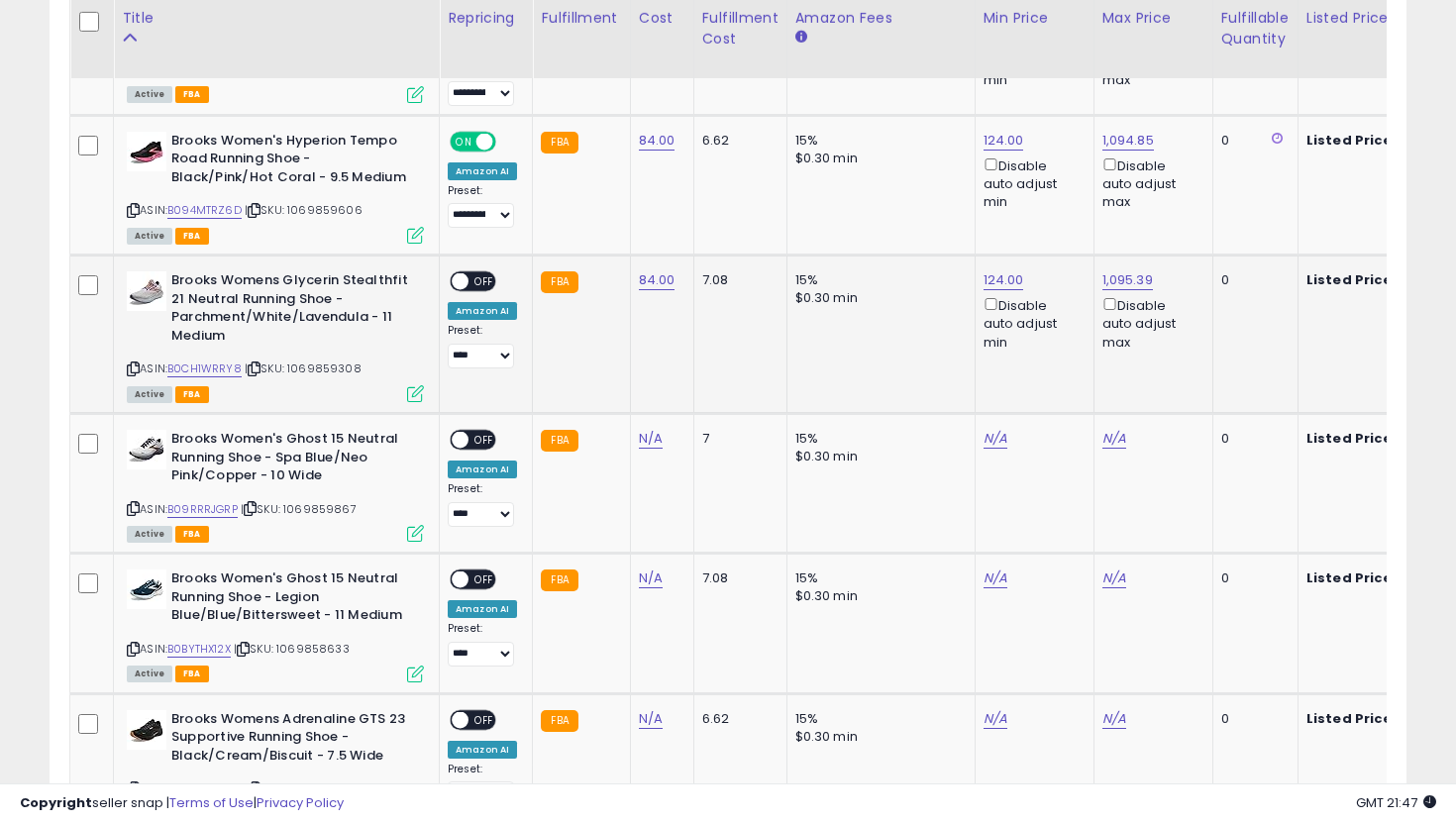 click on "ON   OFF" at bounding box center (451, 281) 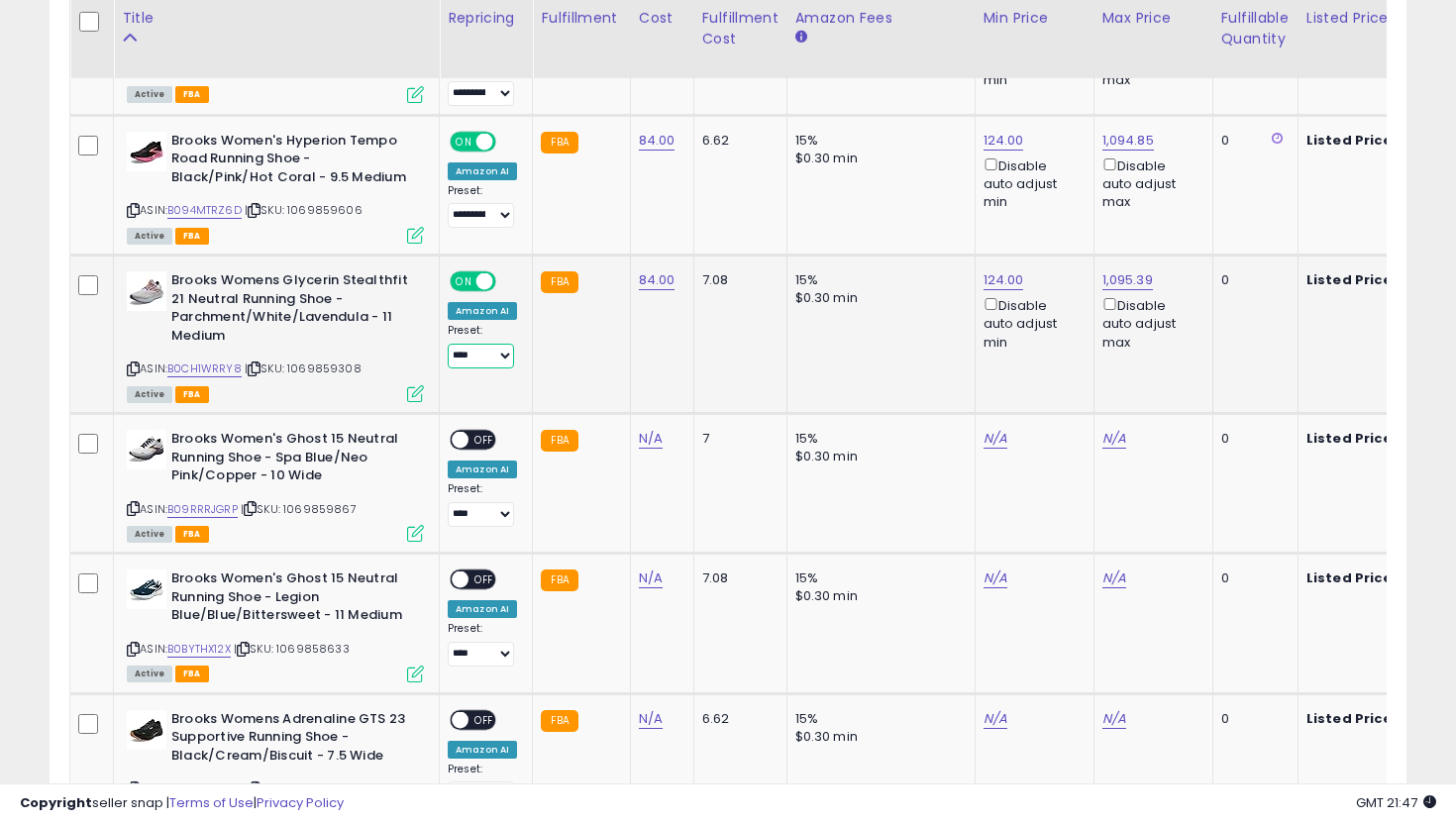 click on "**********" at bounding box center (480, 356) 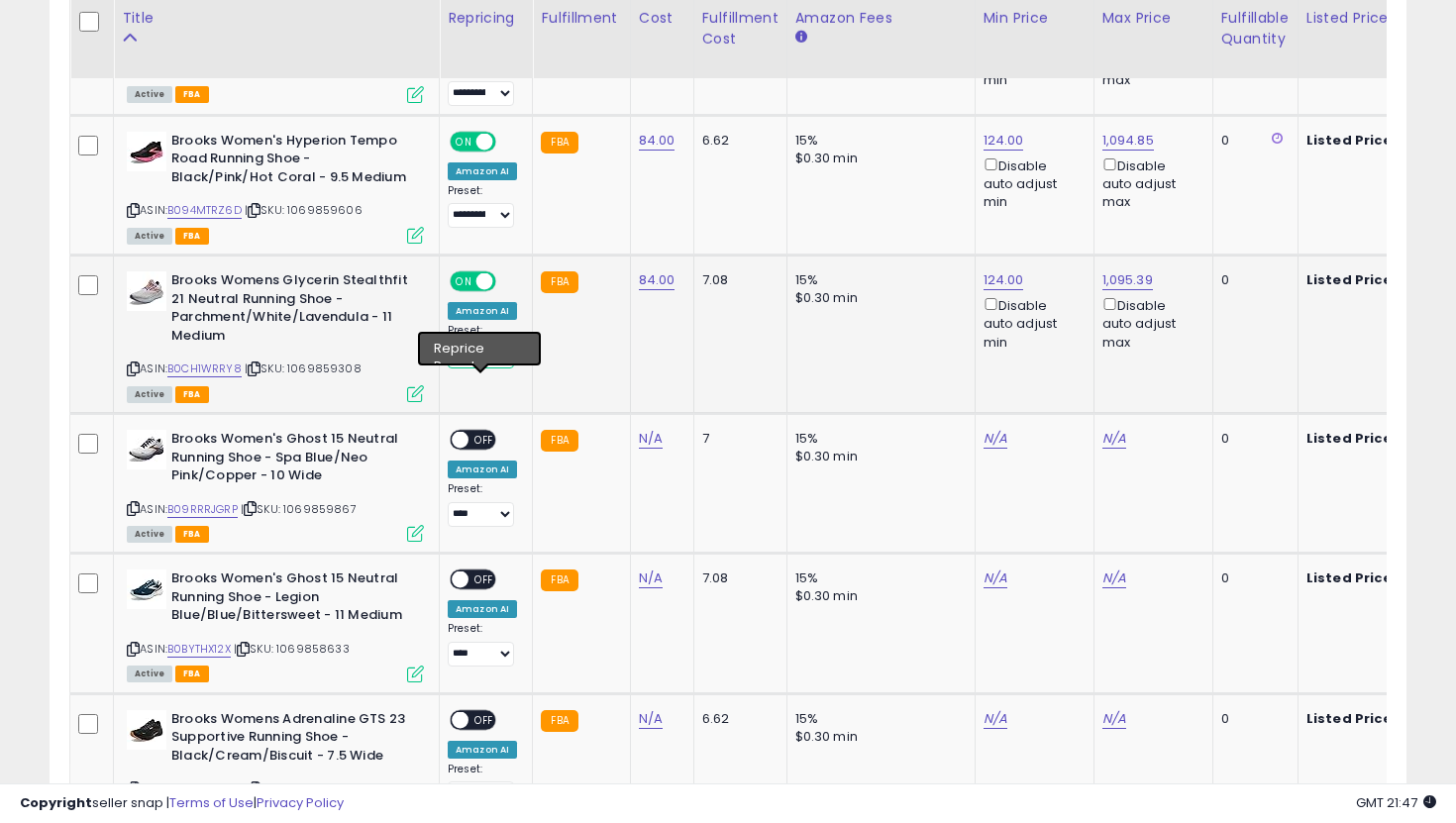 select on "**********" 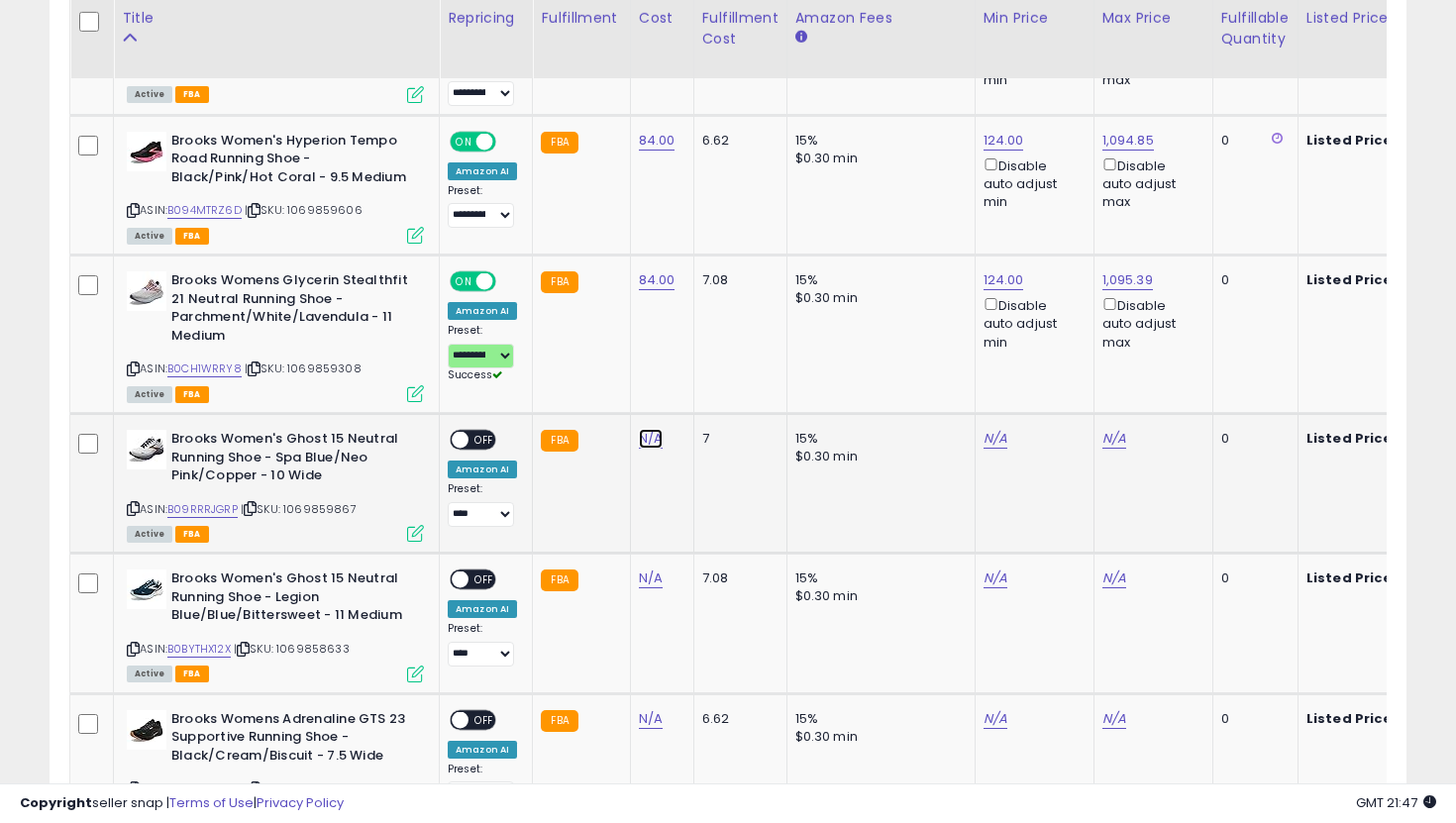 click on "N/A" at bounding box center [651, 439] 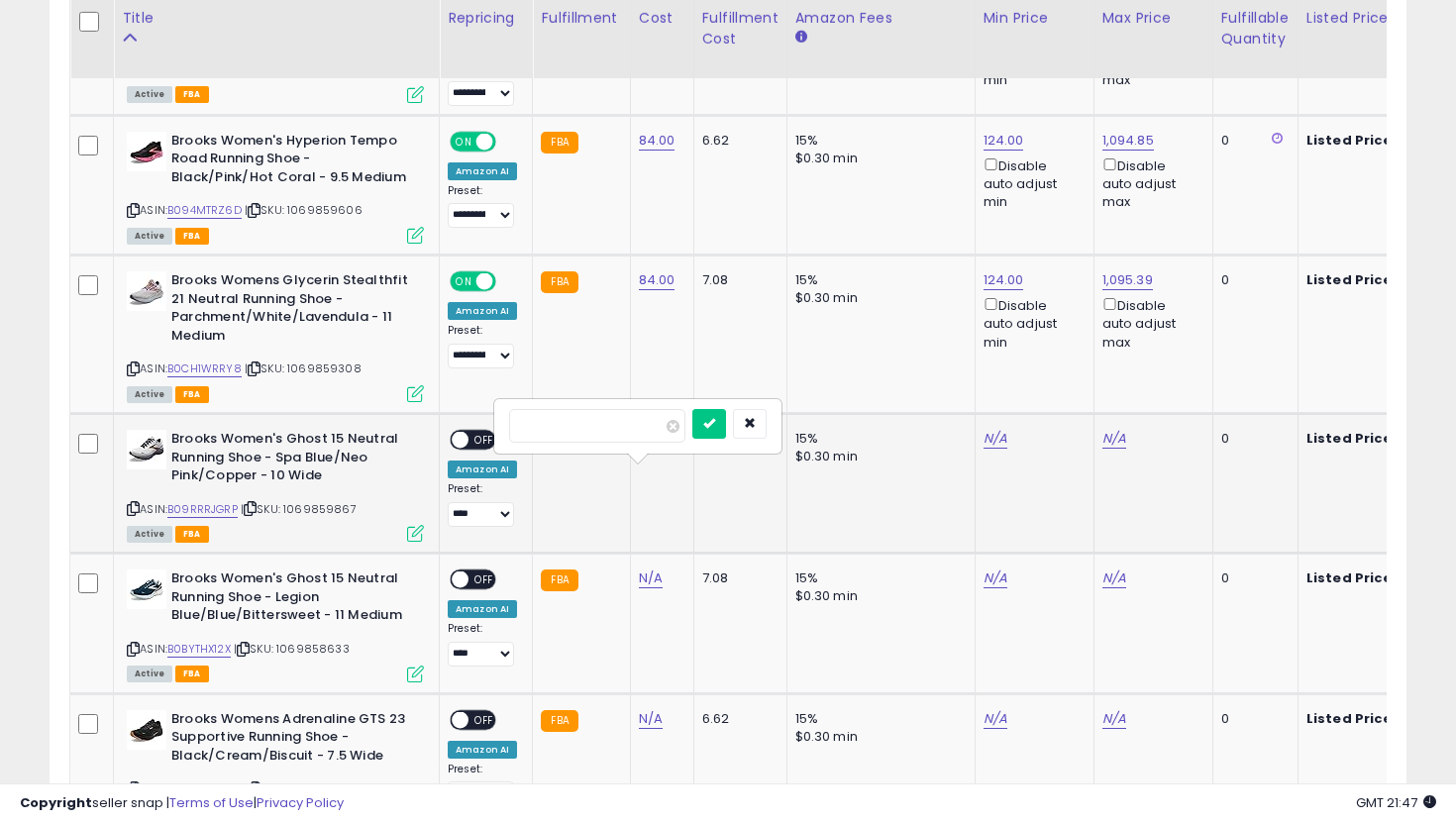 type on "**" 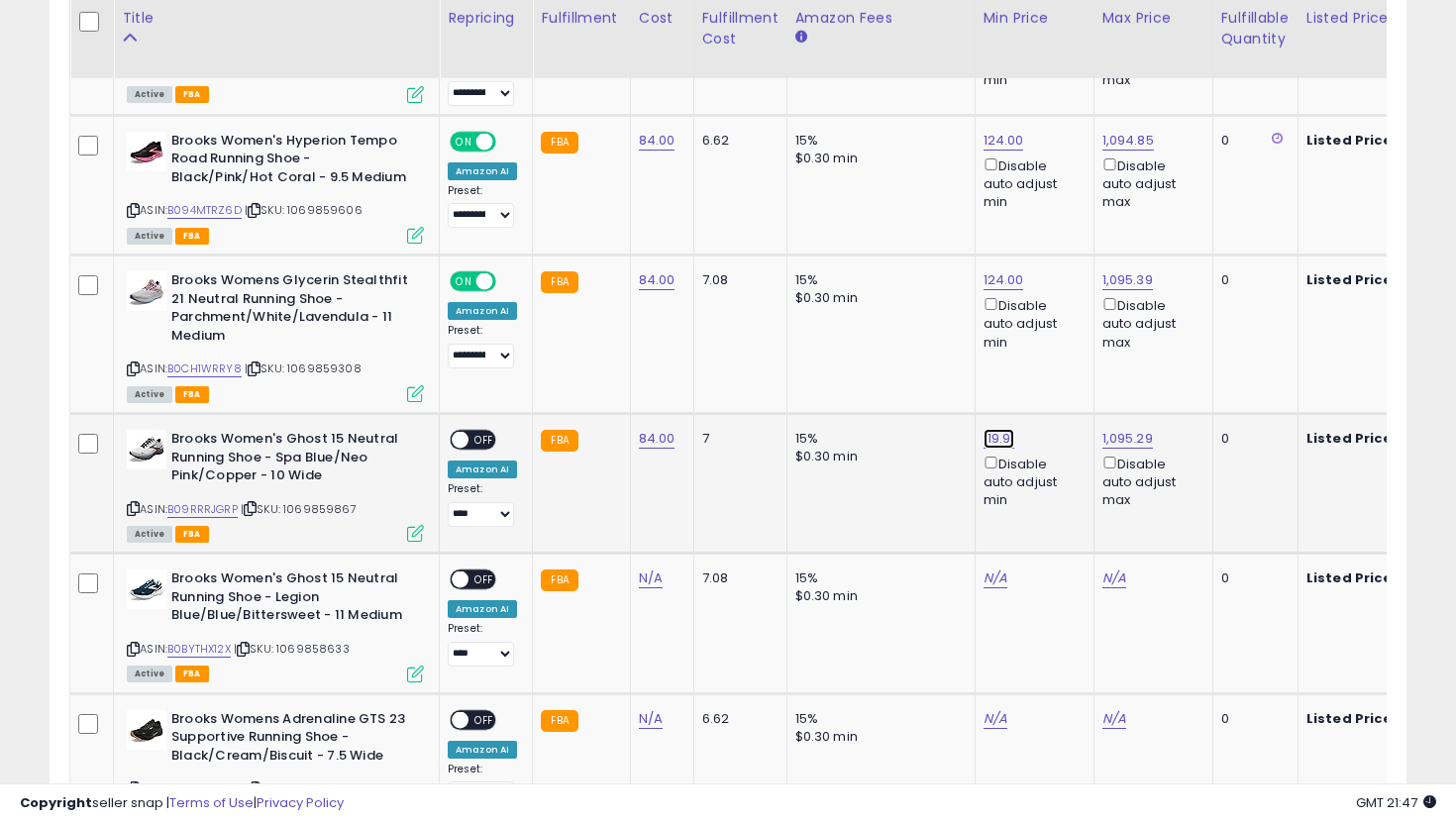 click on "119.91" at bounding box center [1003, -2803] 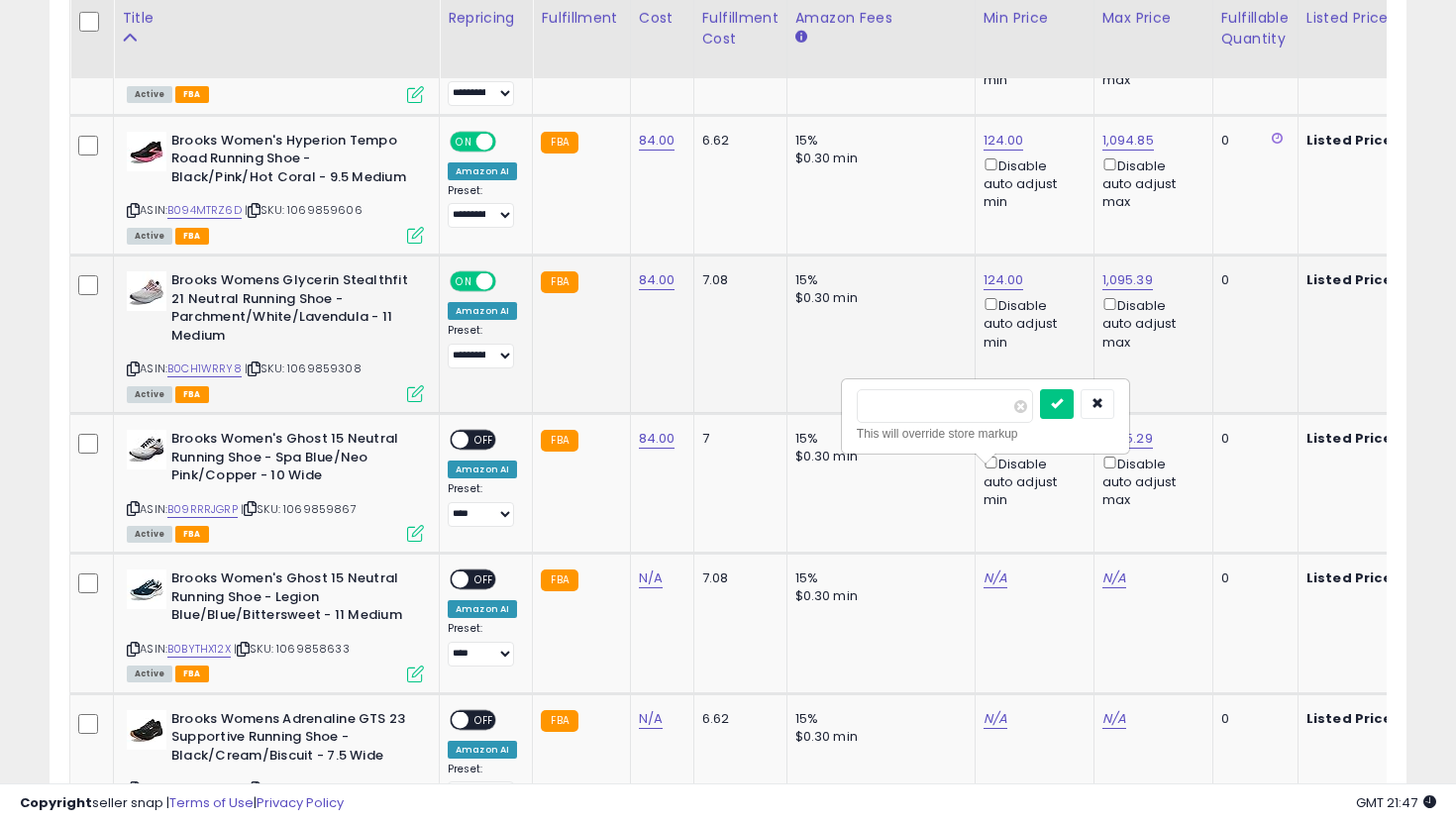 drag, startPoint x: 940, startPoint y: 410, endPoint x: 787, endPoint y: 410, distance: 153 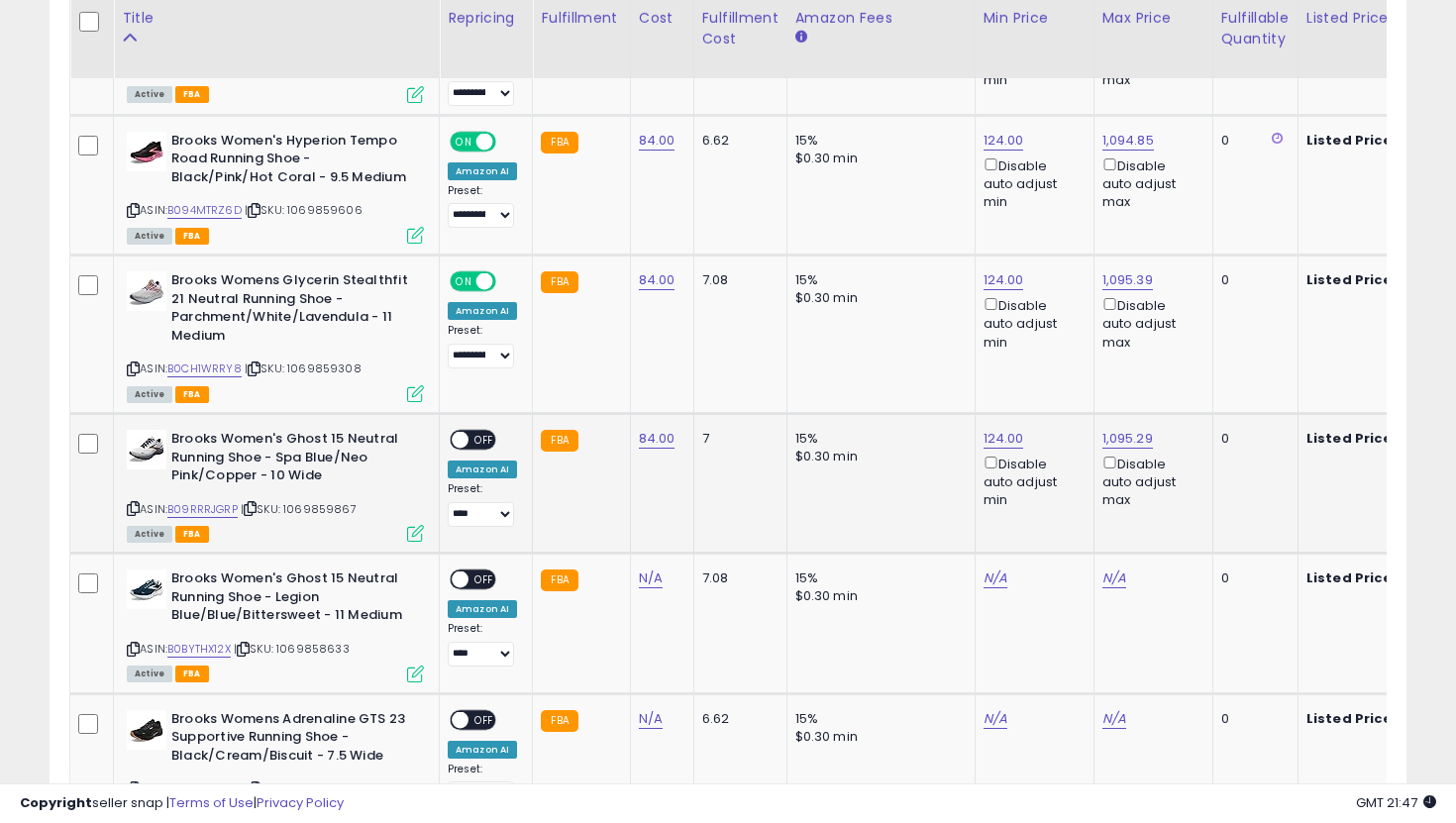click on "OFF" at bounding box center (484, 440) 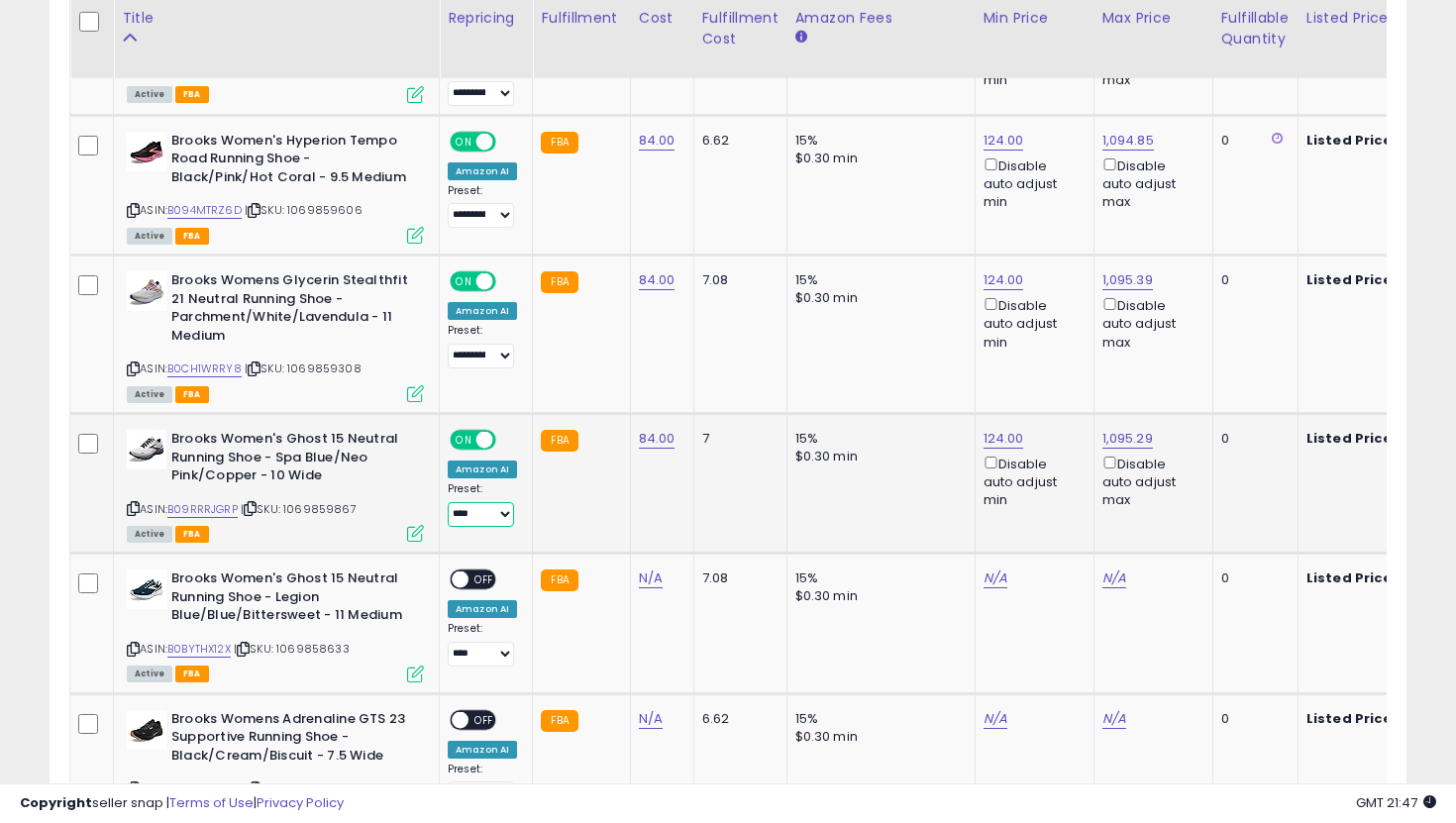 click on "**********" at bounding box center [480, 514] 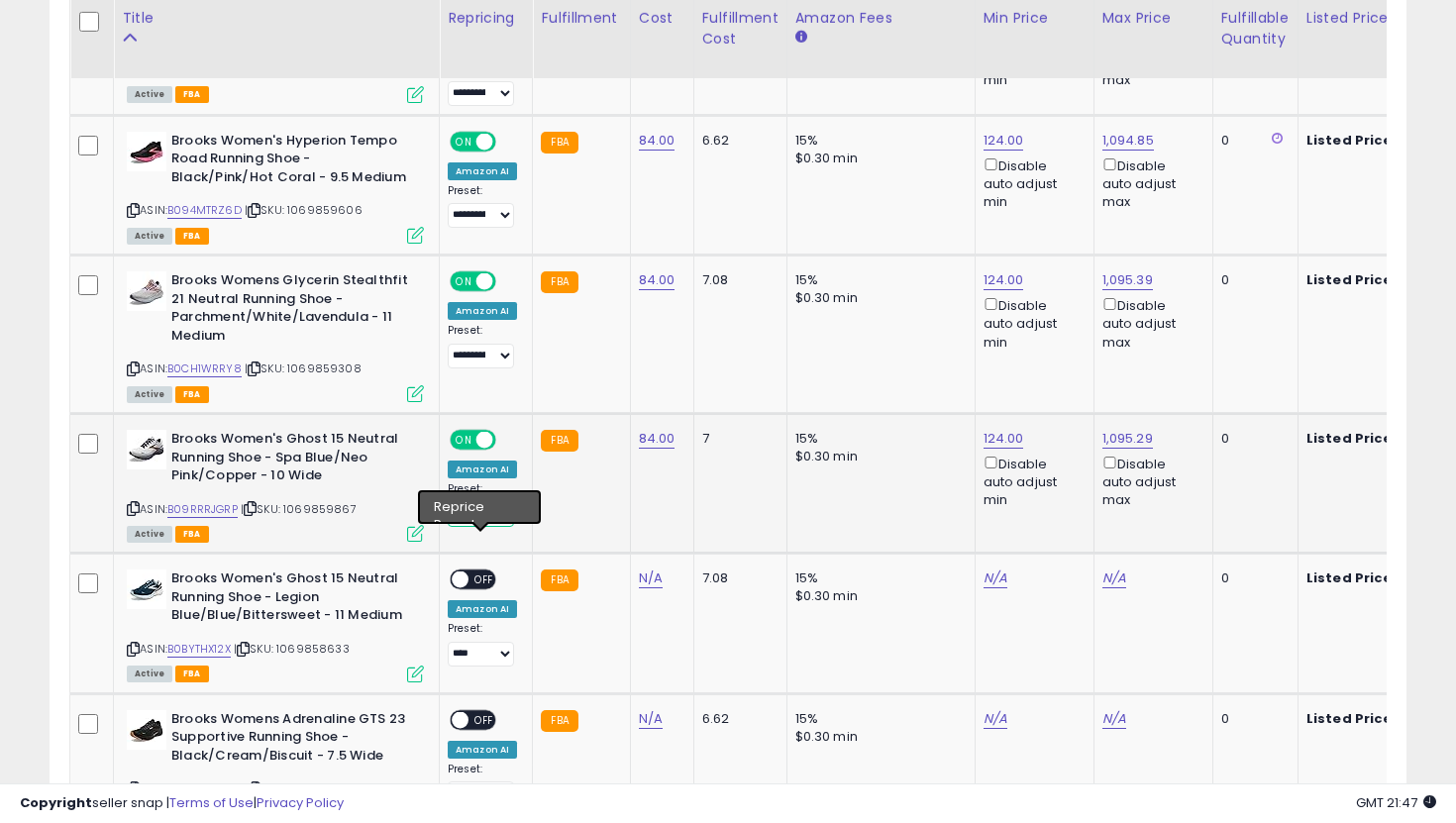 select on "**********" 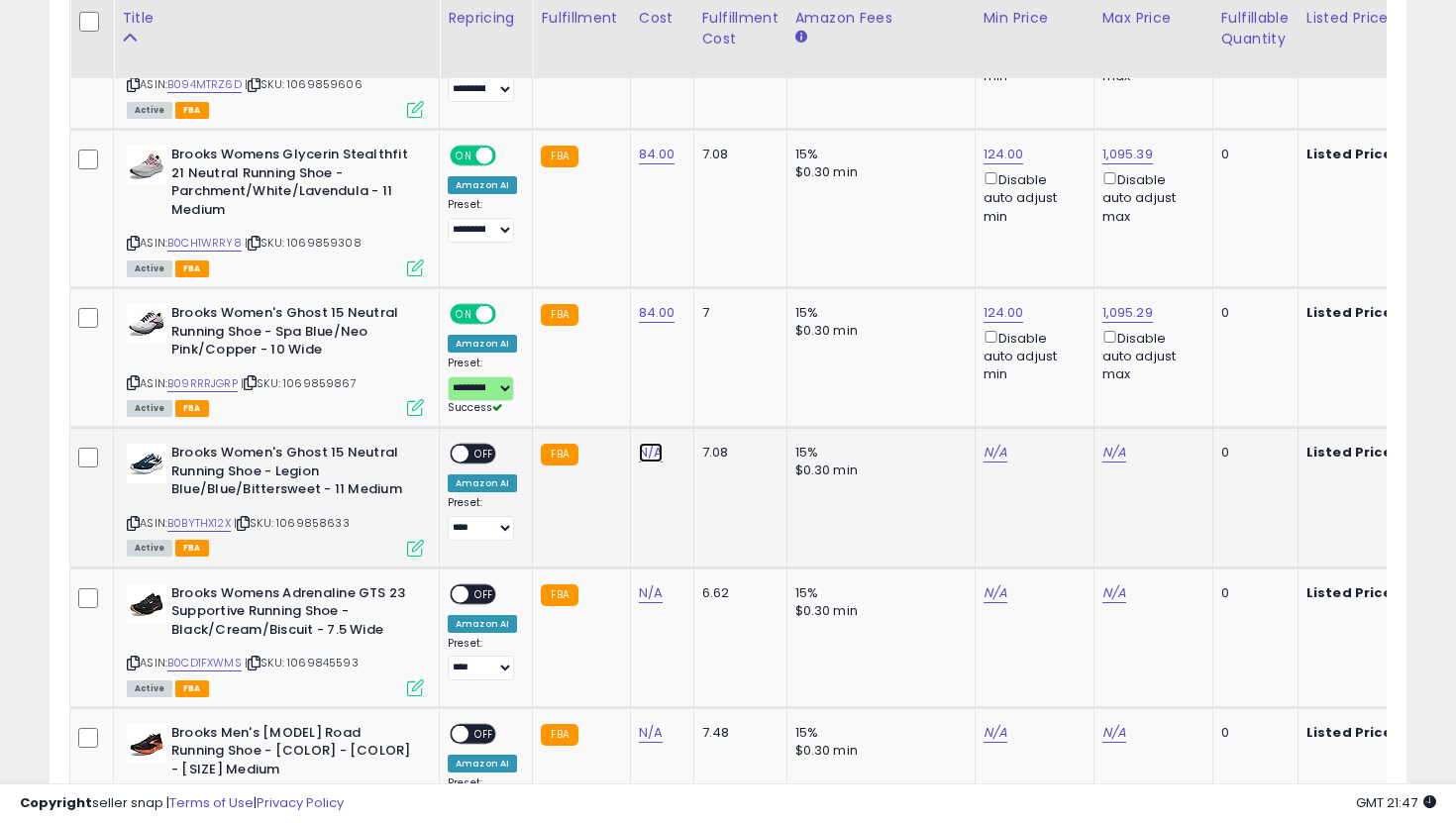 click on "N/A" at bounding box center [651, 453] 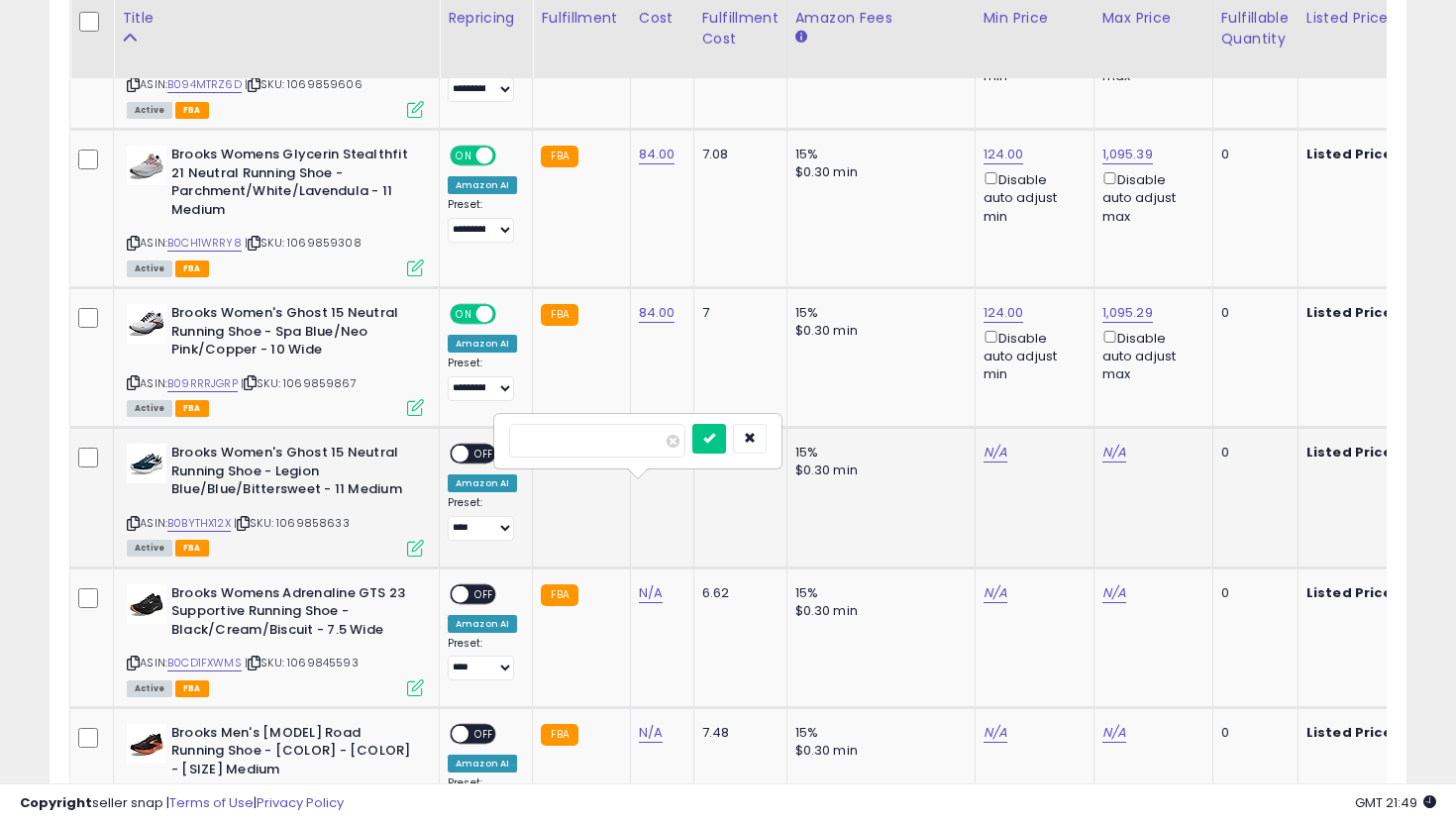 type on "**" 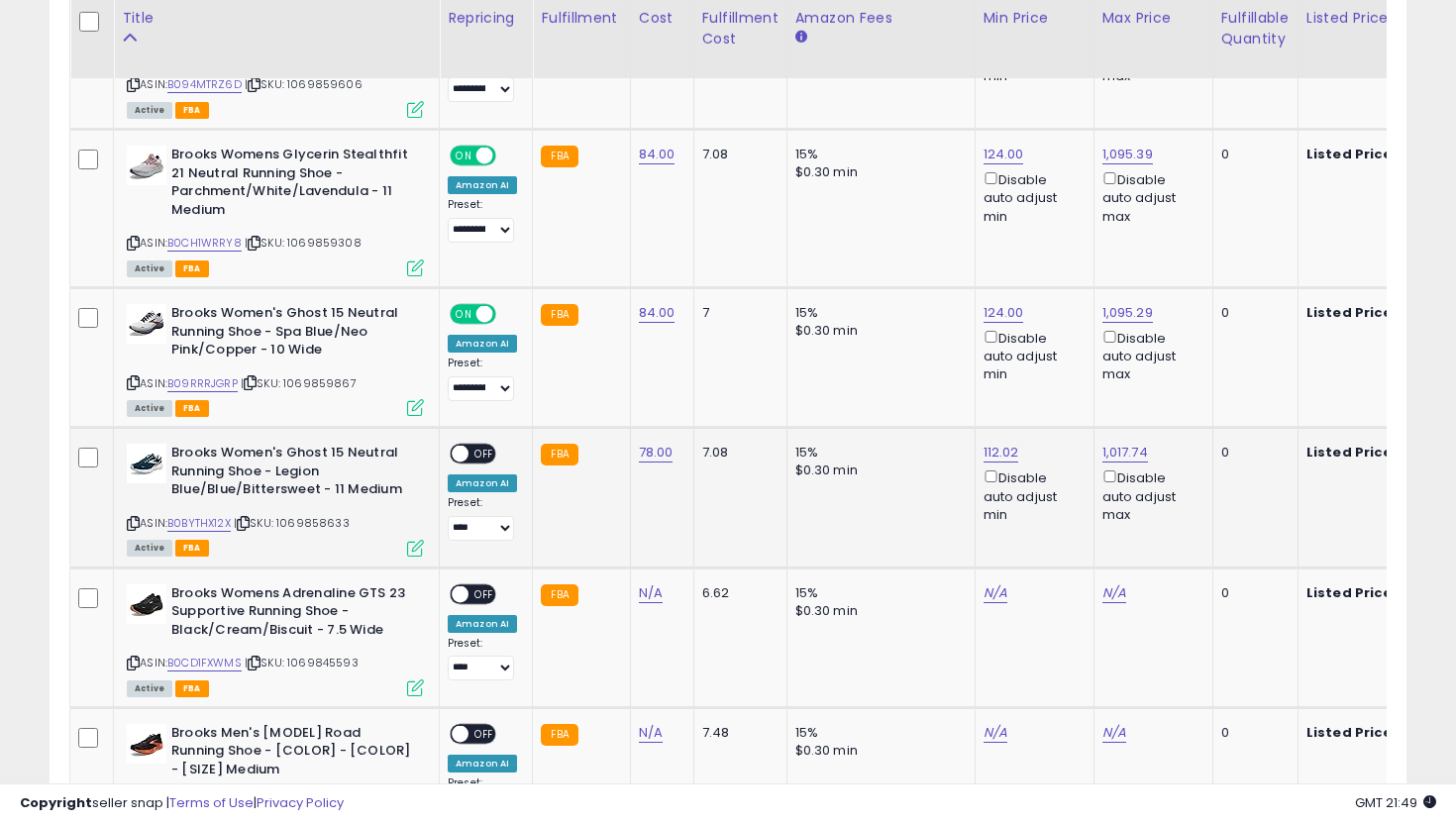scroll, scrollTop: 0, scrollLeft: 437, axis: horizontal 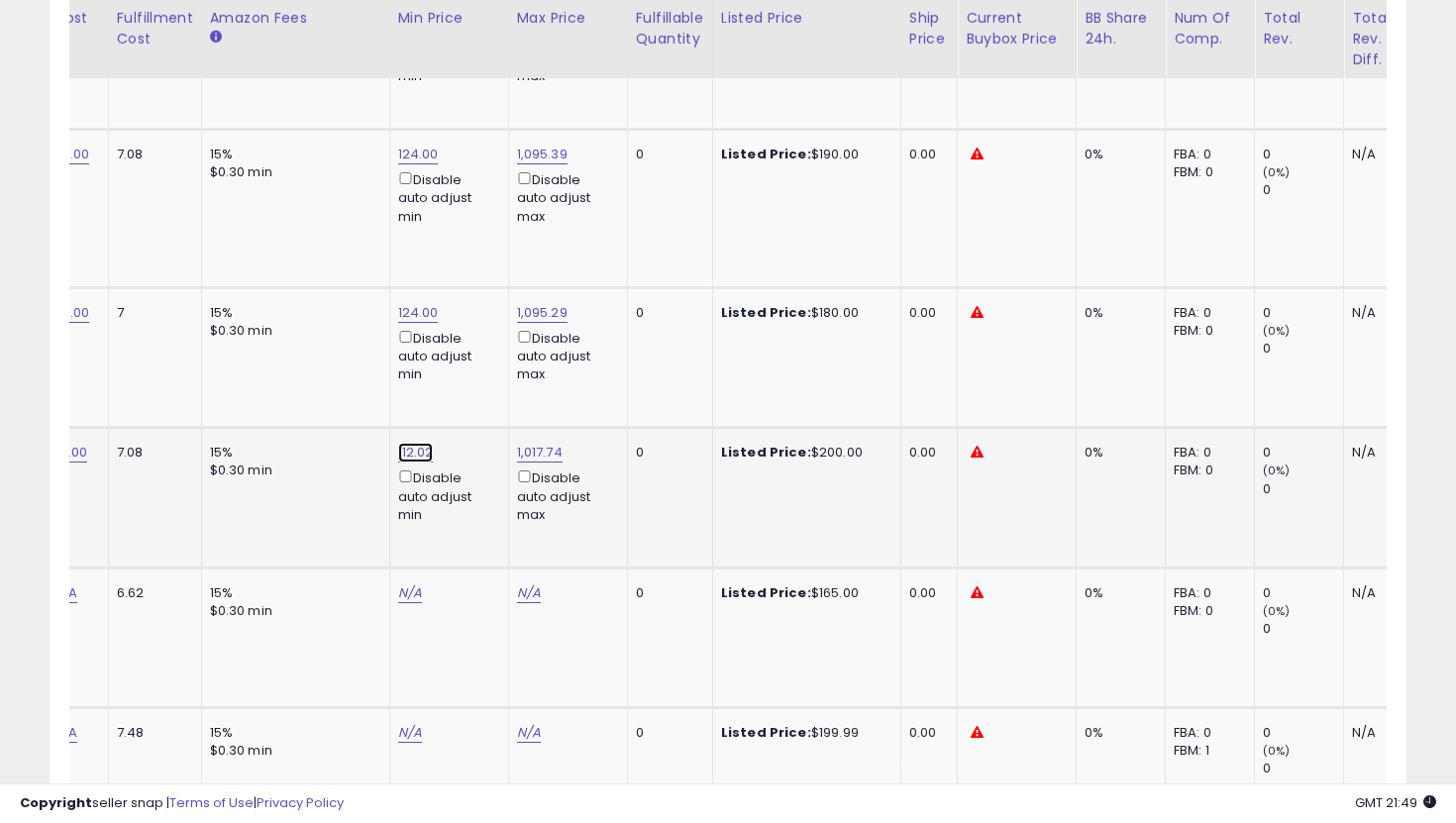 click on "112.02" at bounding box center [418, -2929] 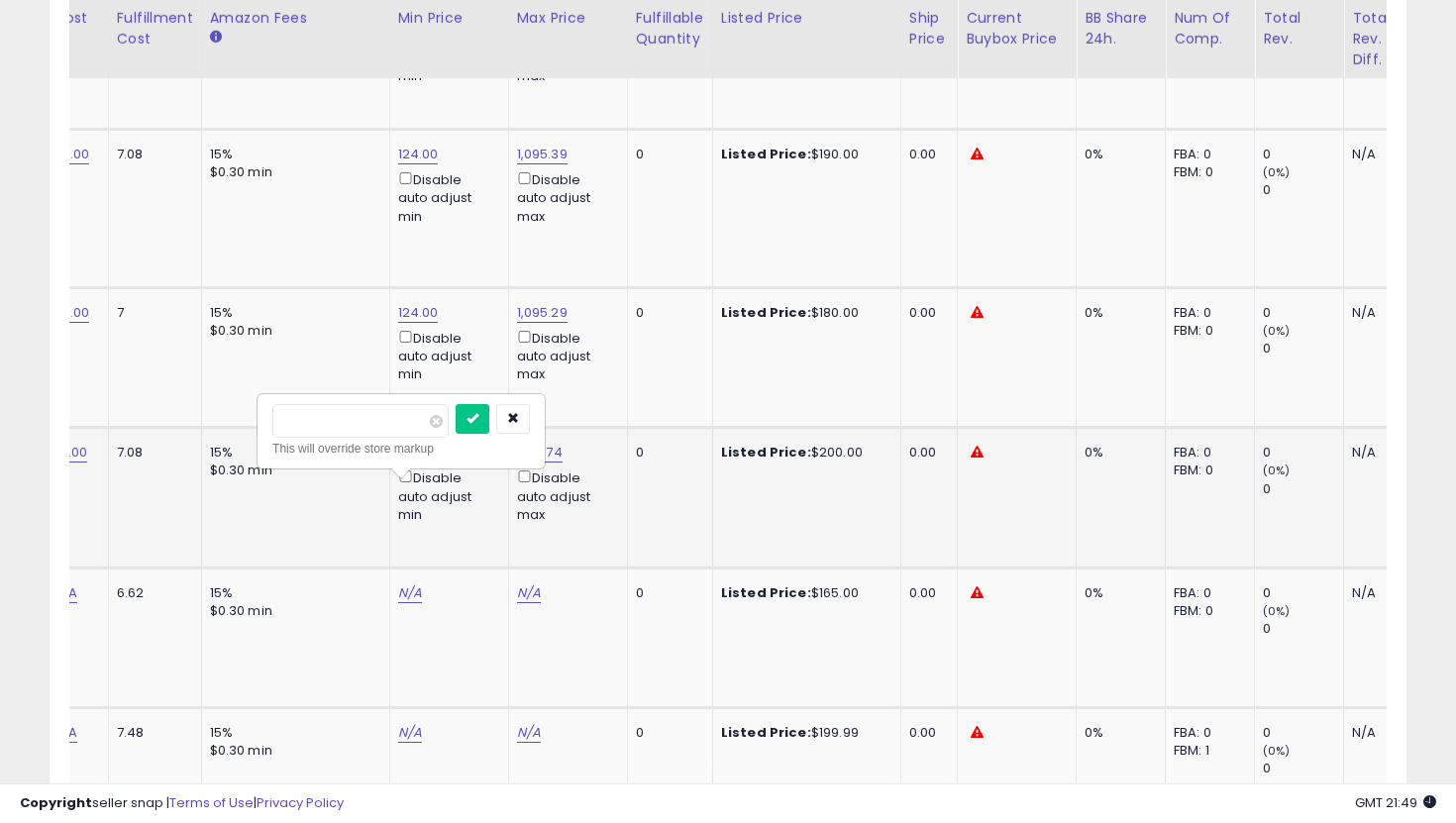 drag, startPoint x: 356, startPoint y: 417, endPoint x: 262, endPoint y: 417, distance: 94 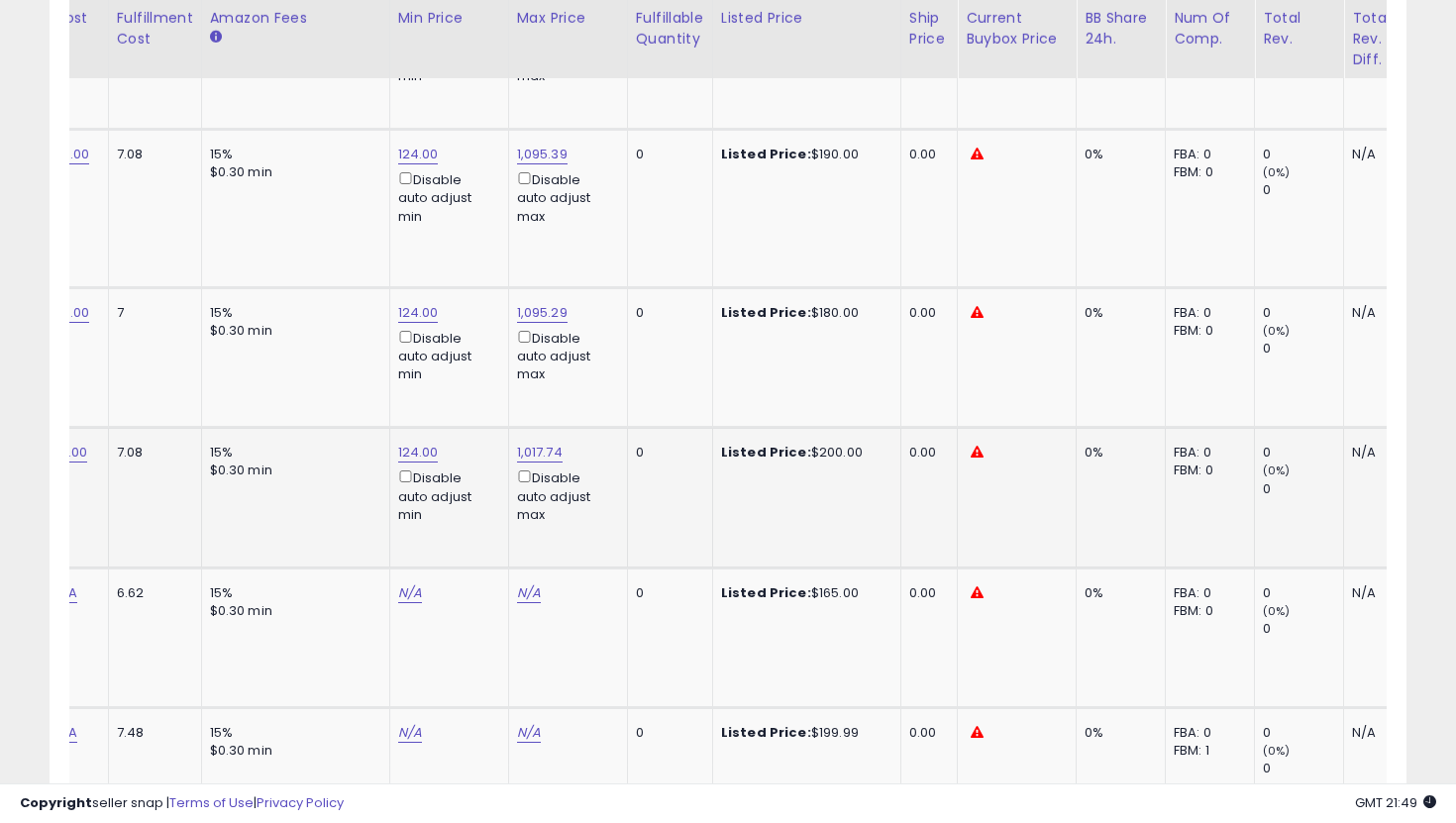 scroll, scrollTop: 0, scrollLeft: 0, axis: both 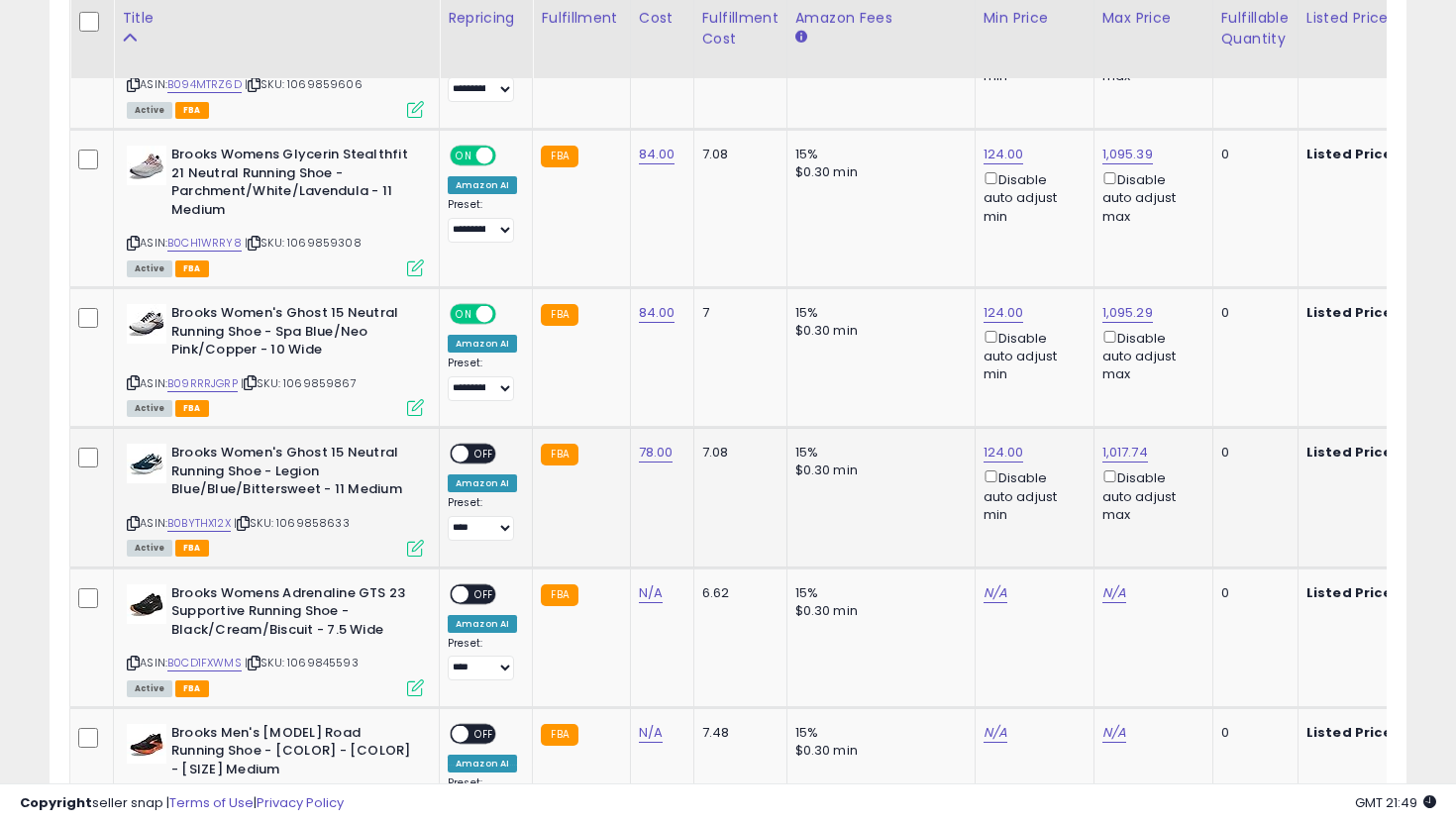 click at bounding box center (460, 454) 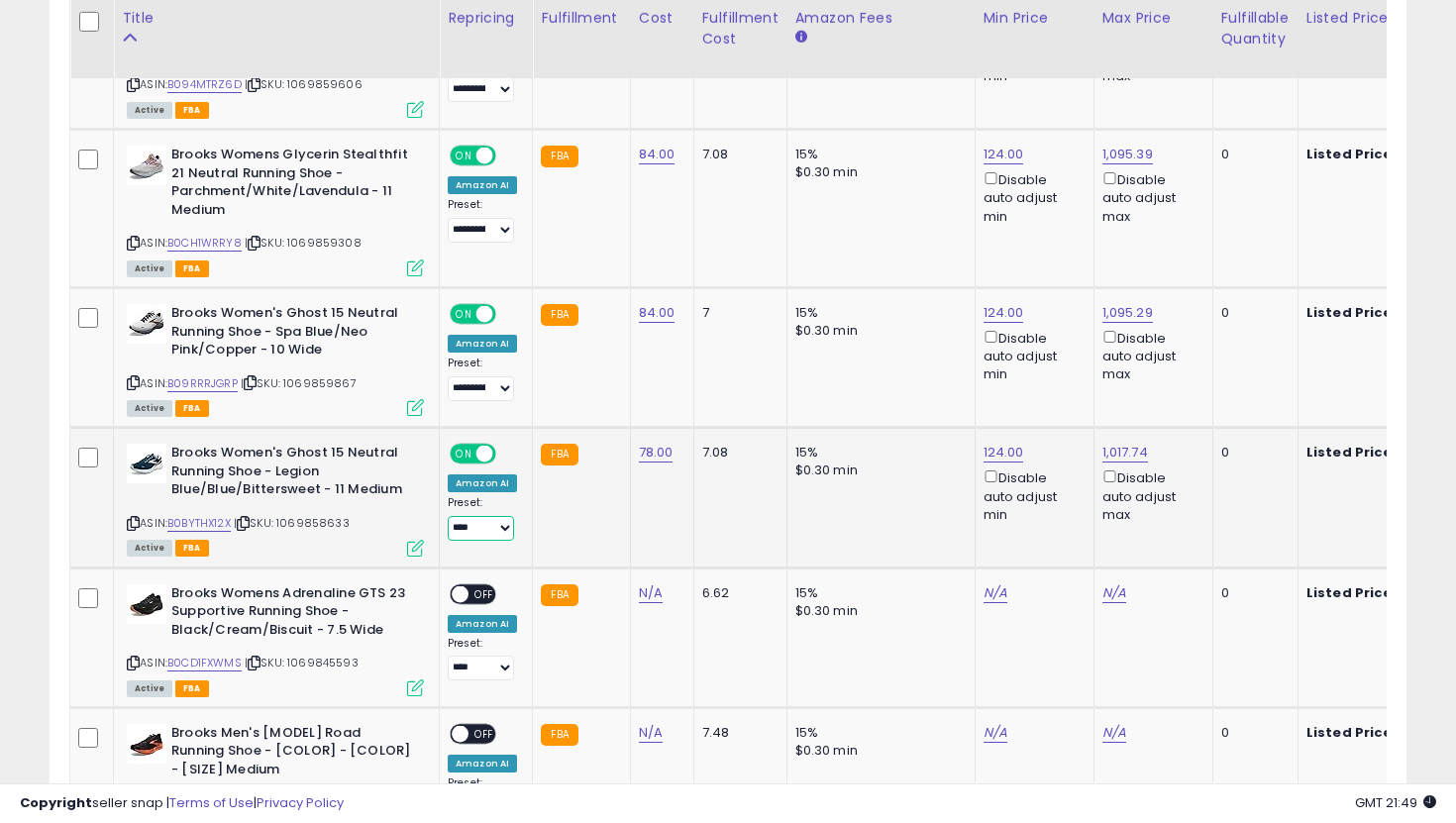 click on "**********" at bounding box center (480, 528) 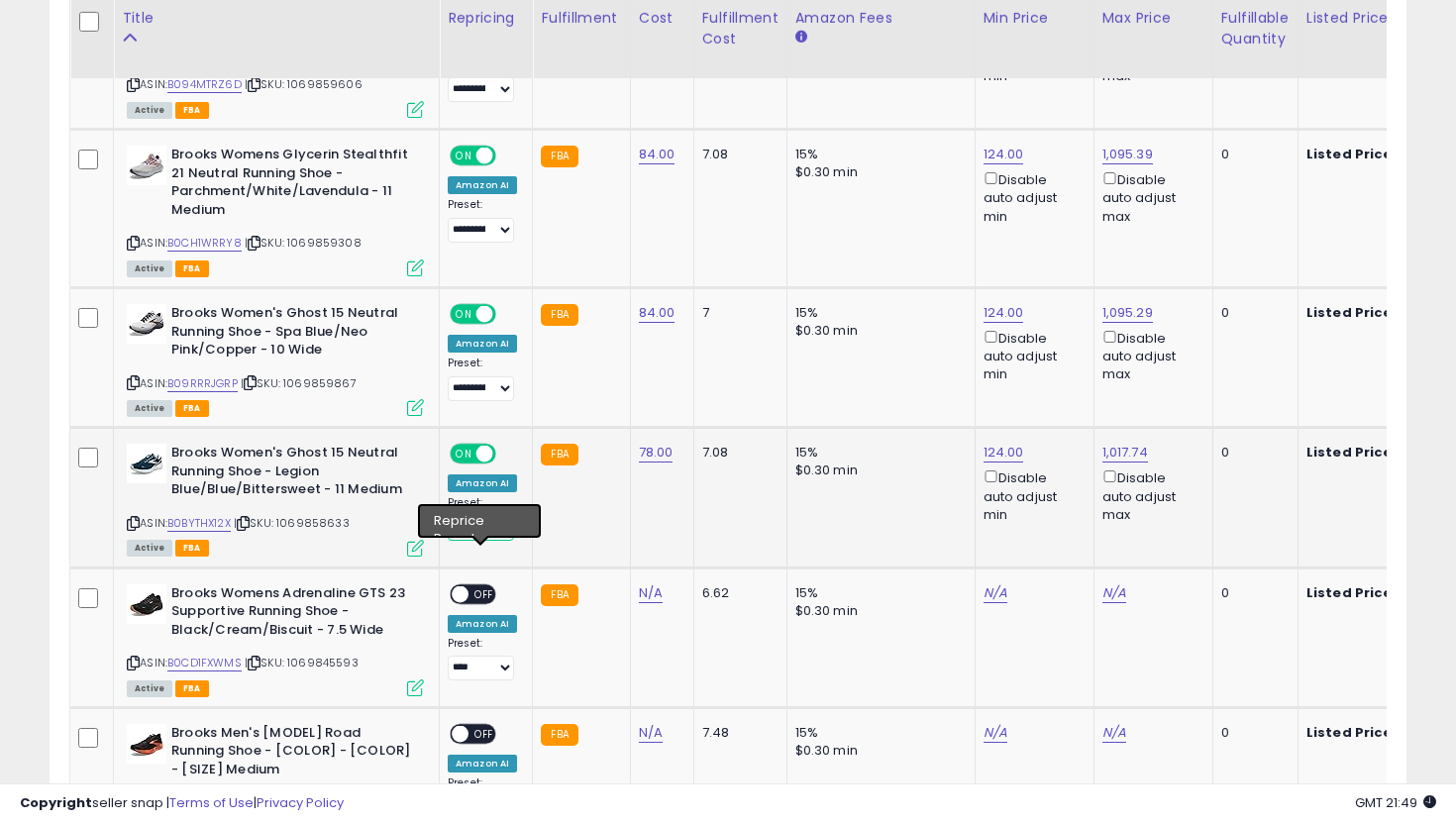 select on "**********" 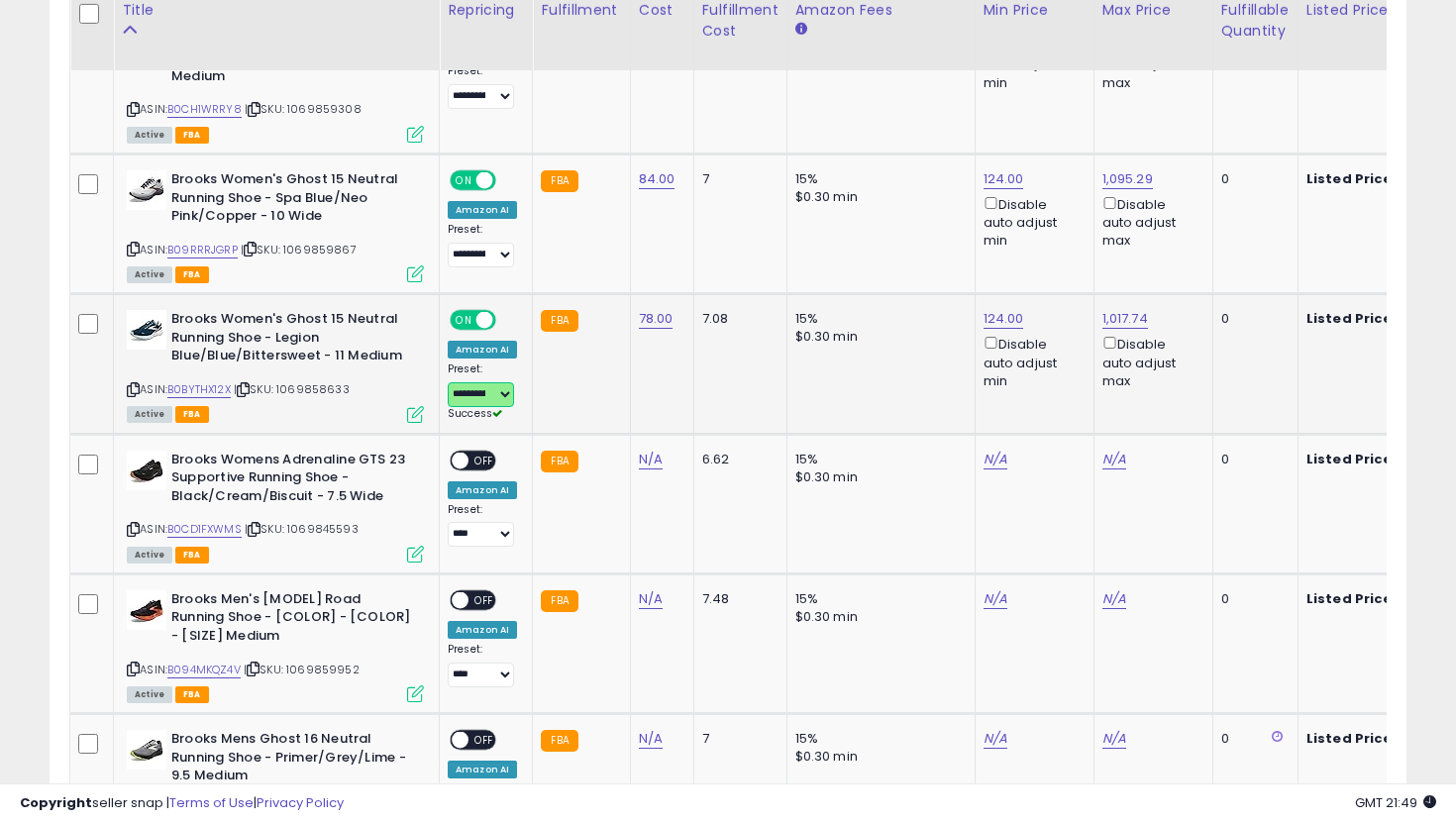 scroll, scrollTop: 4127, scrollLeft: 0, axis: vertical 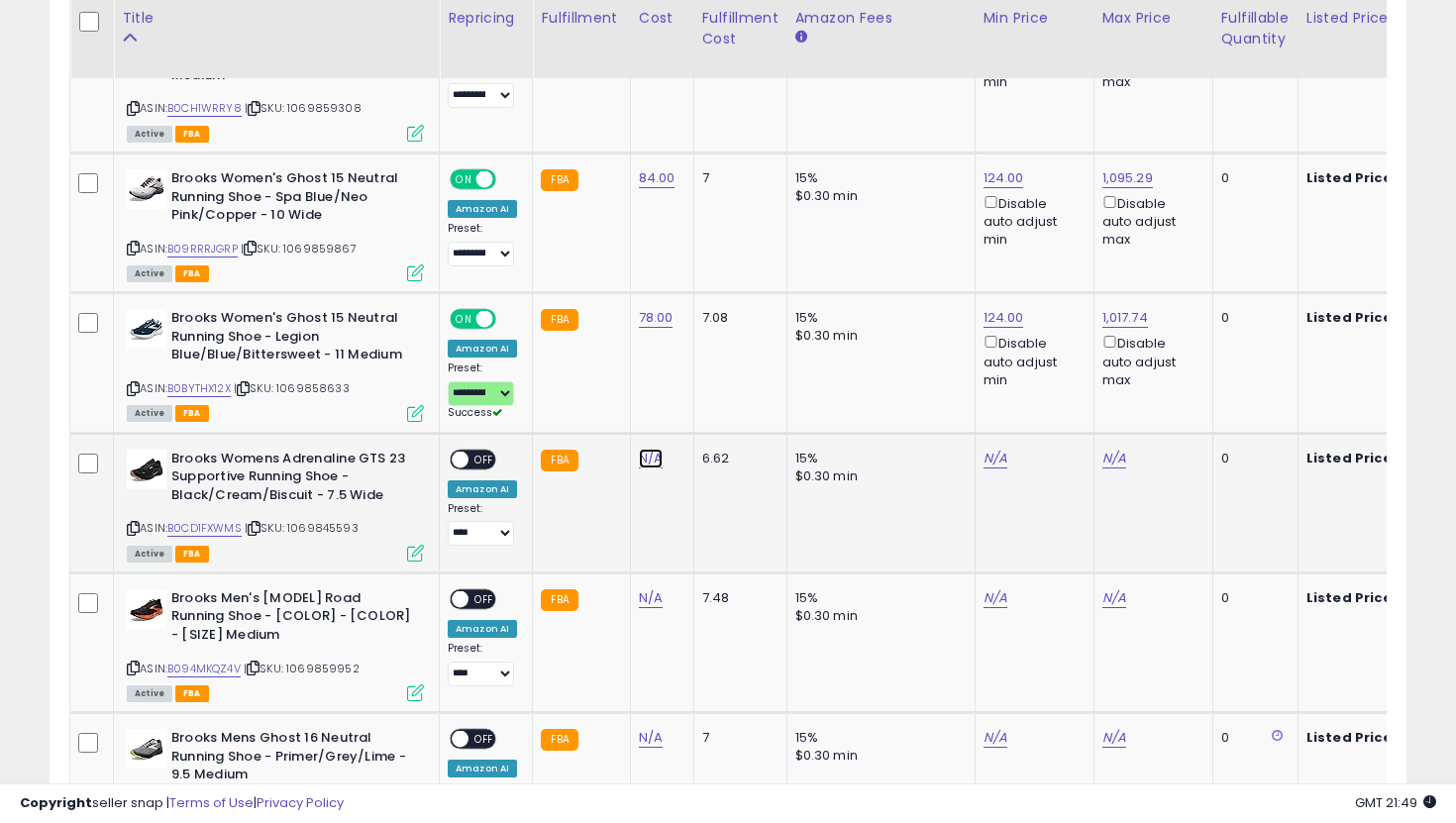 click on "N/A" at bounding box center (651, 459) 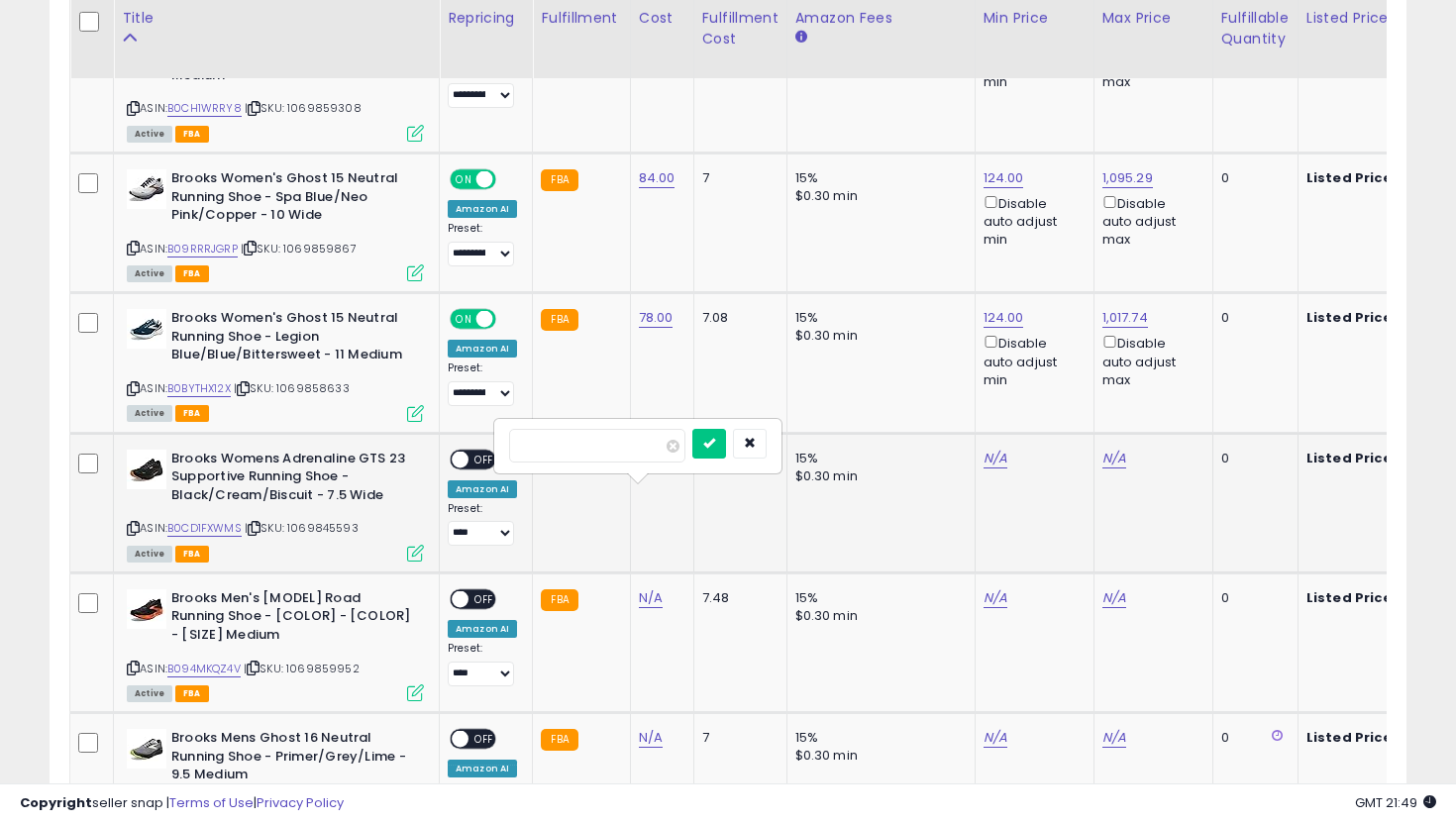 type on "**" 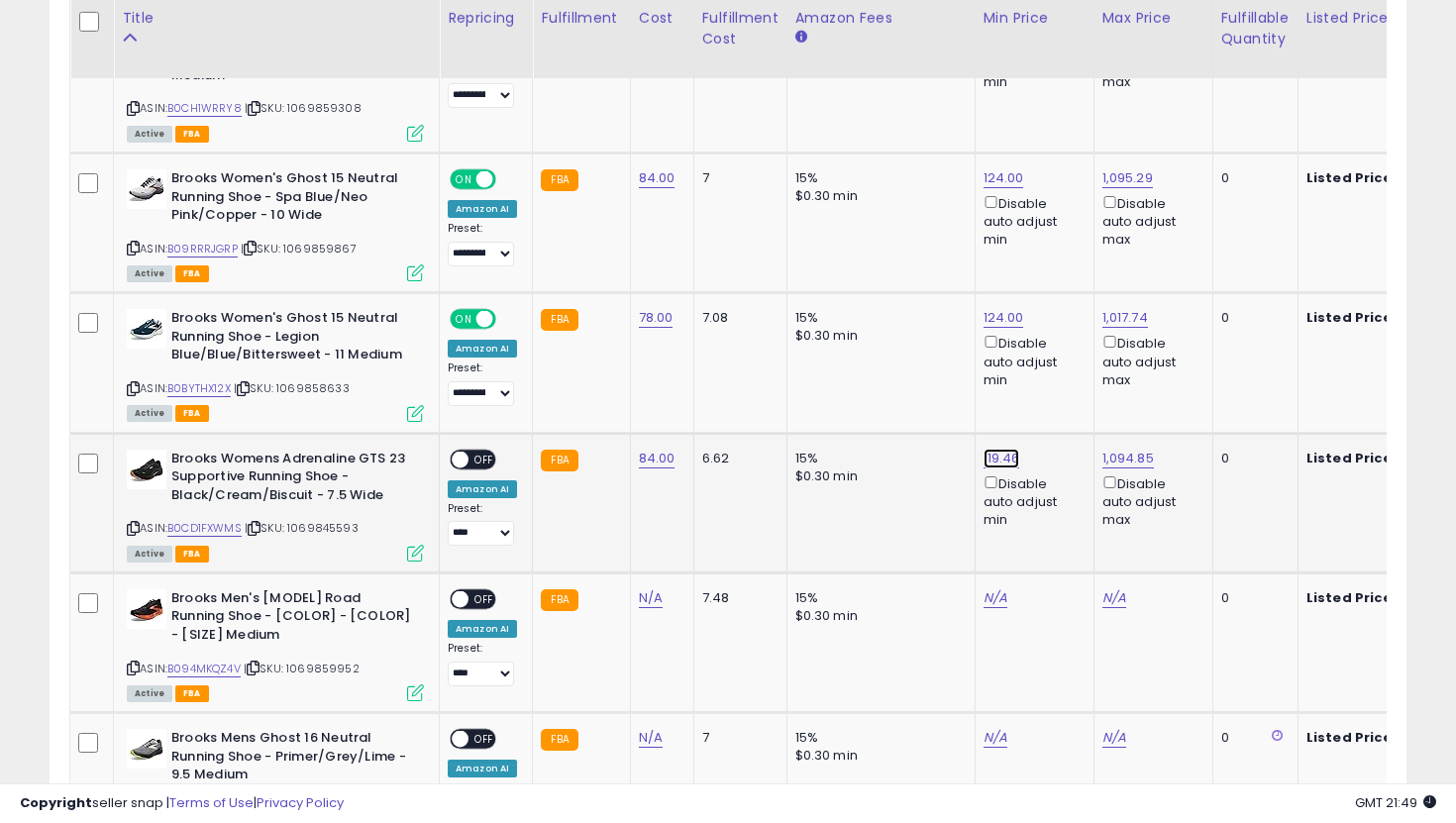 click on "119.46" at bounding box center (1003, -3063) 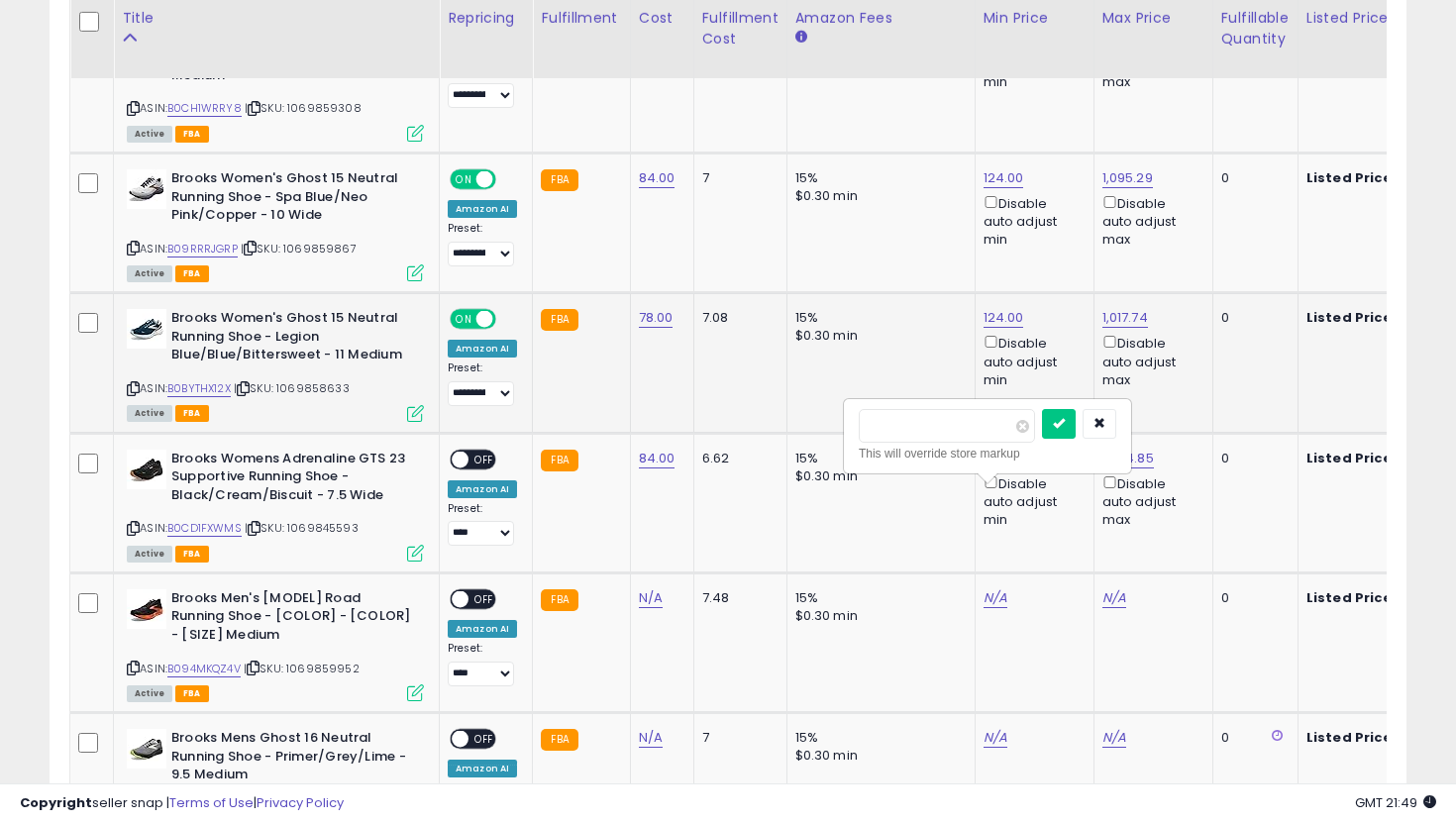 drag, startPoint x: 938, startPoint y: 432, endPoint x: 795, endPoint y: 419, distance: 143.58969 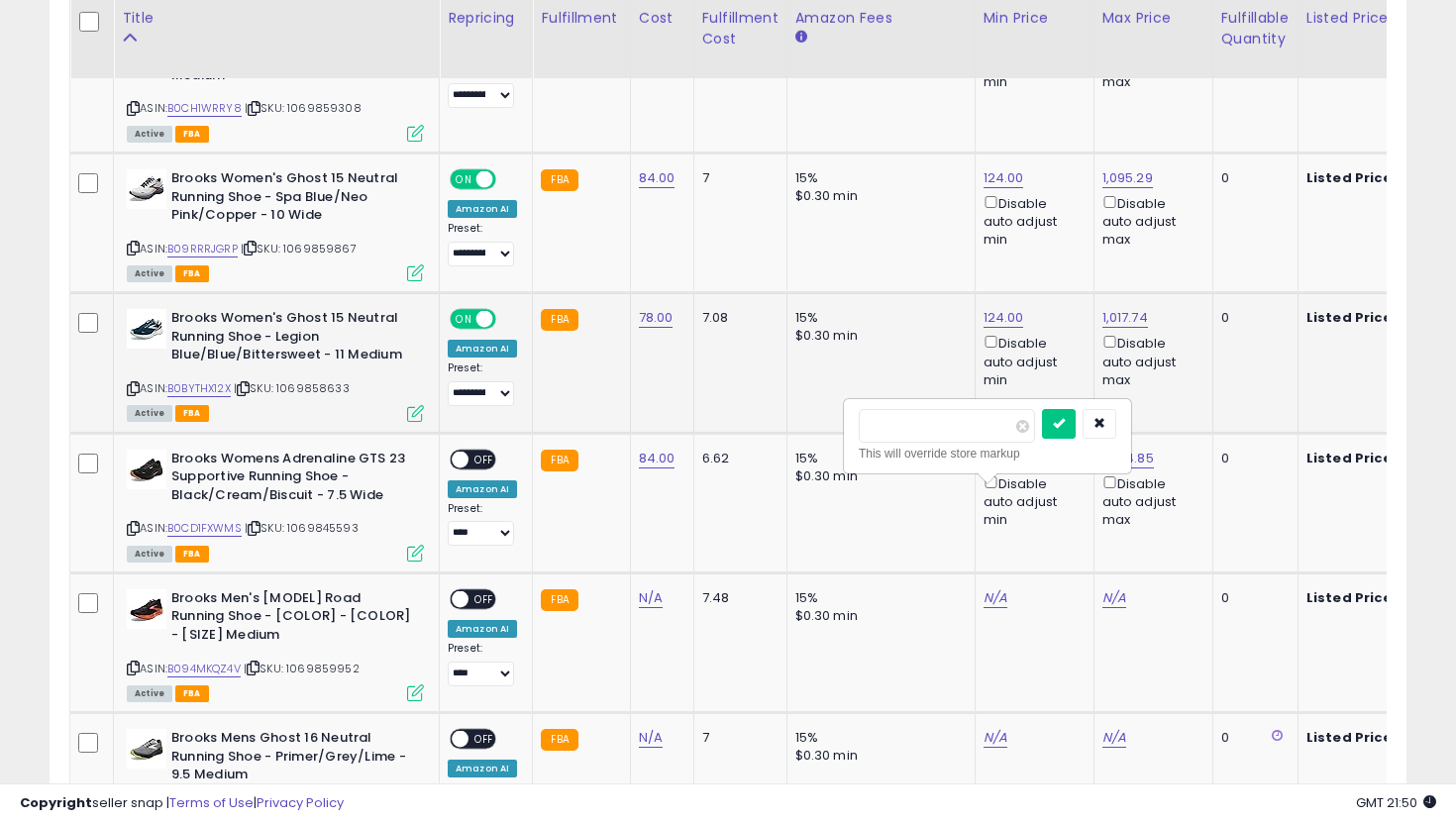 click at bounding box center (1059, 424) 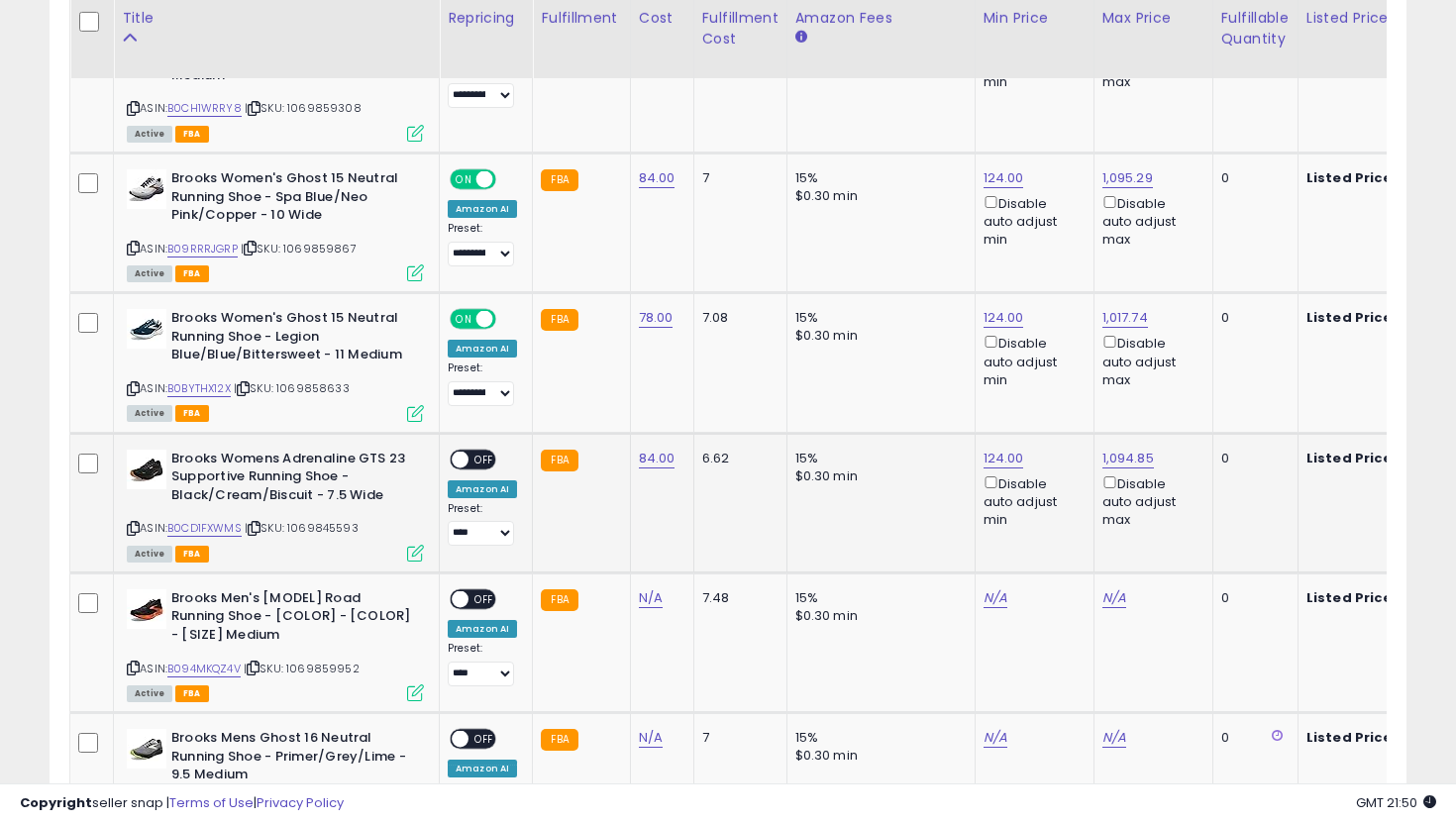 scroll, scrollTop: 0, scrollLeft: 106, axis: horizontal 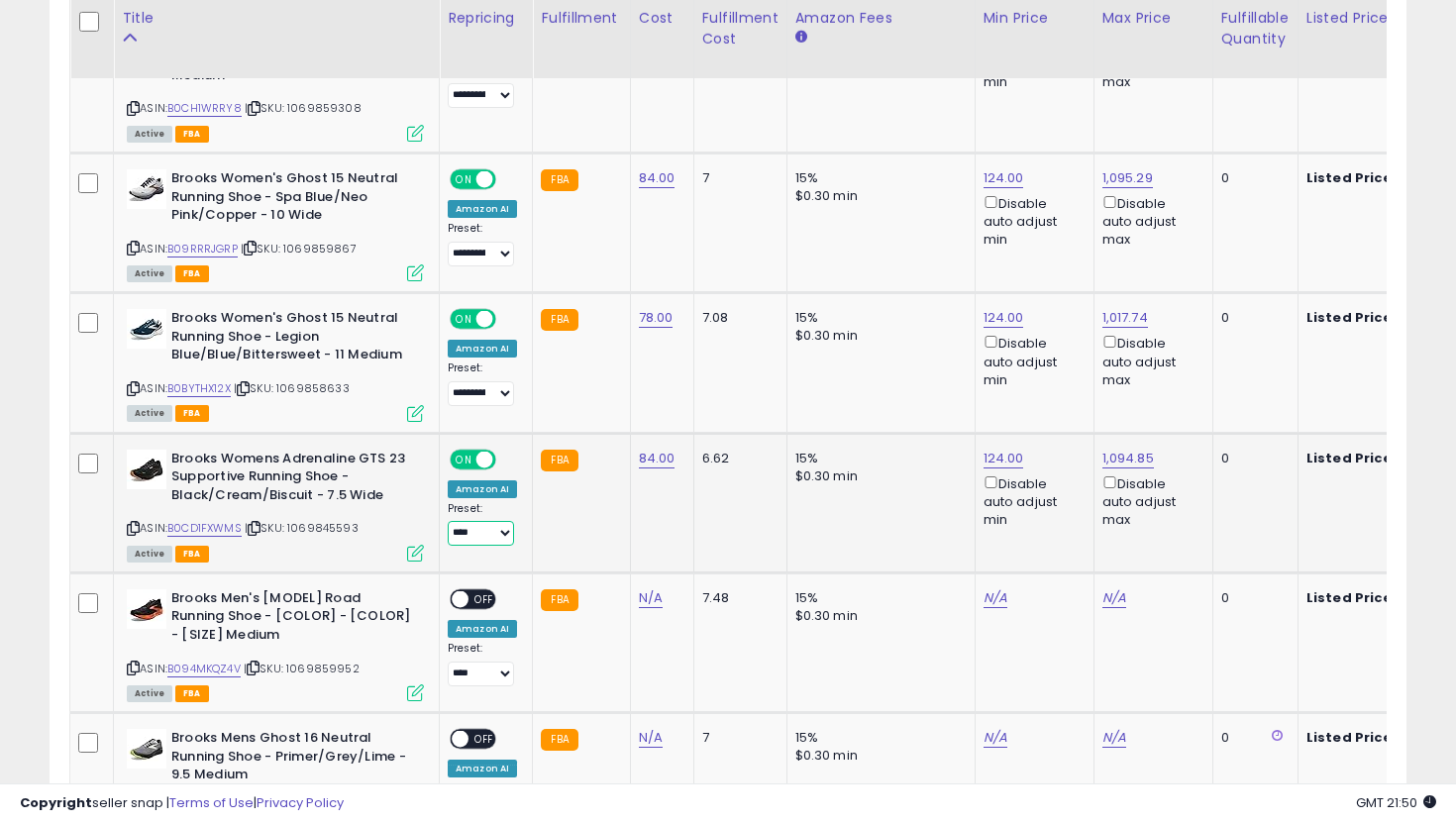 click on "**********" at bounding box center (480, 533) 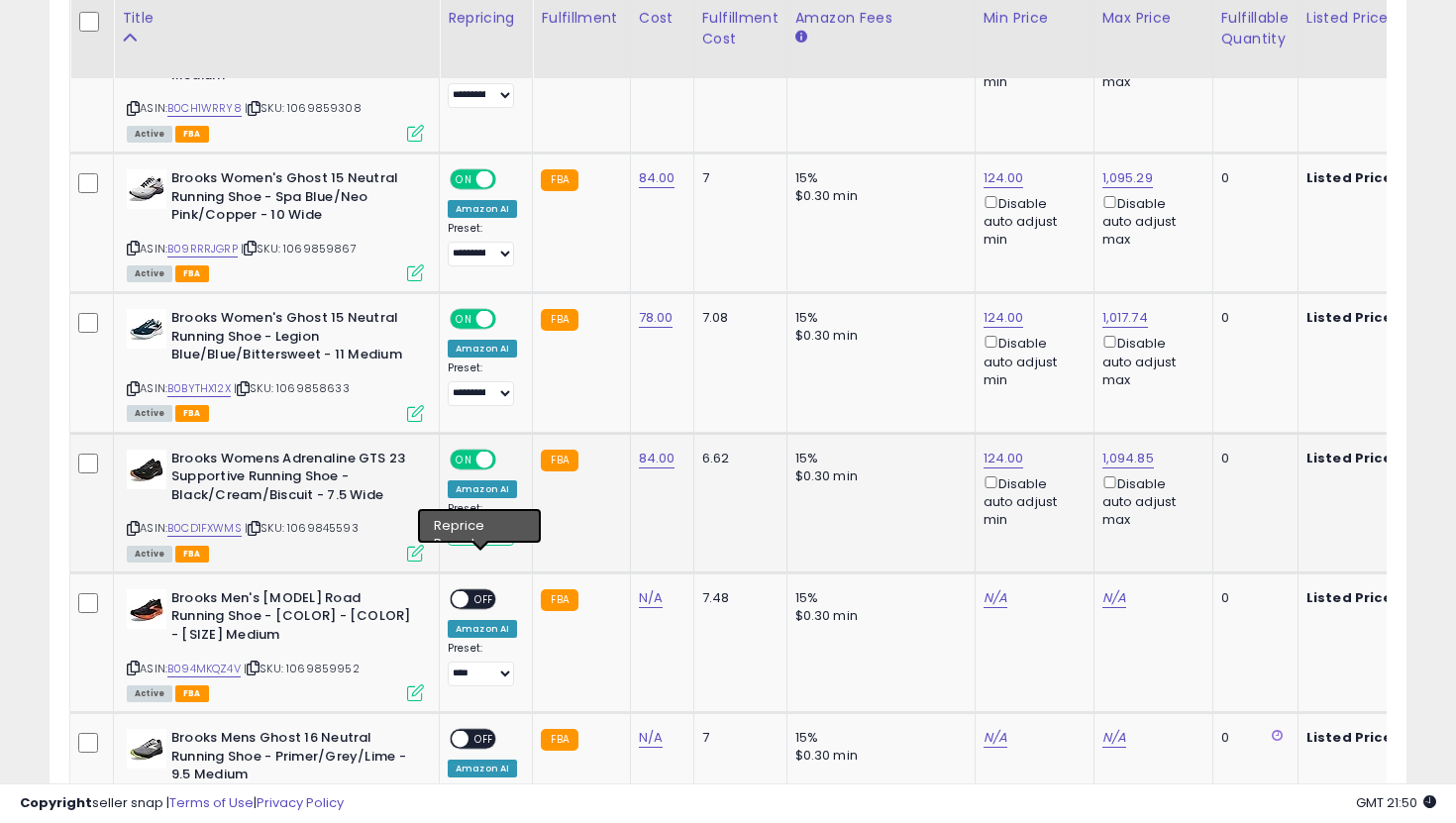select on "**********" 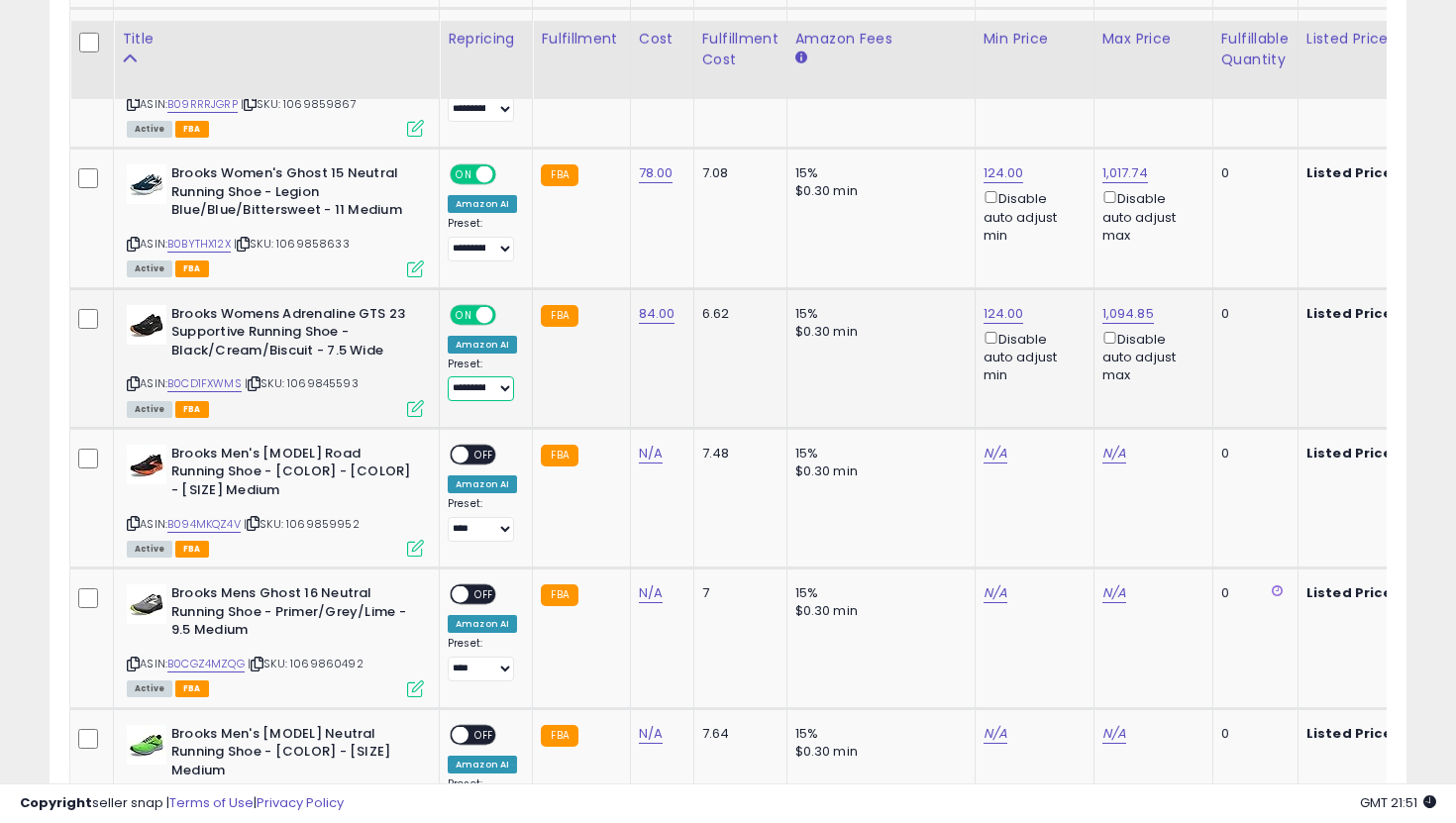 scroll, scrollTop: 4295, scrollLeft: 0, axis: vertical 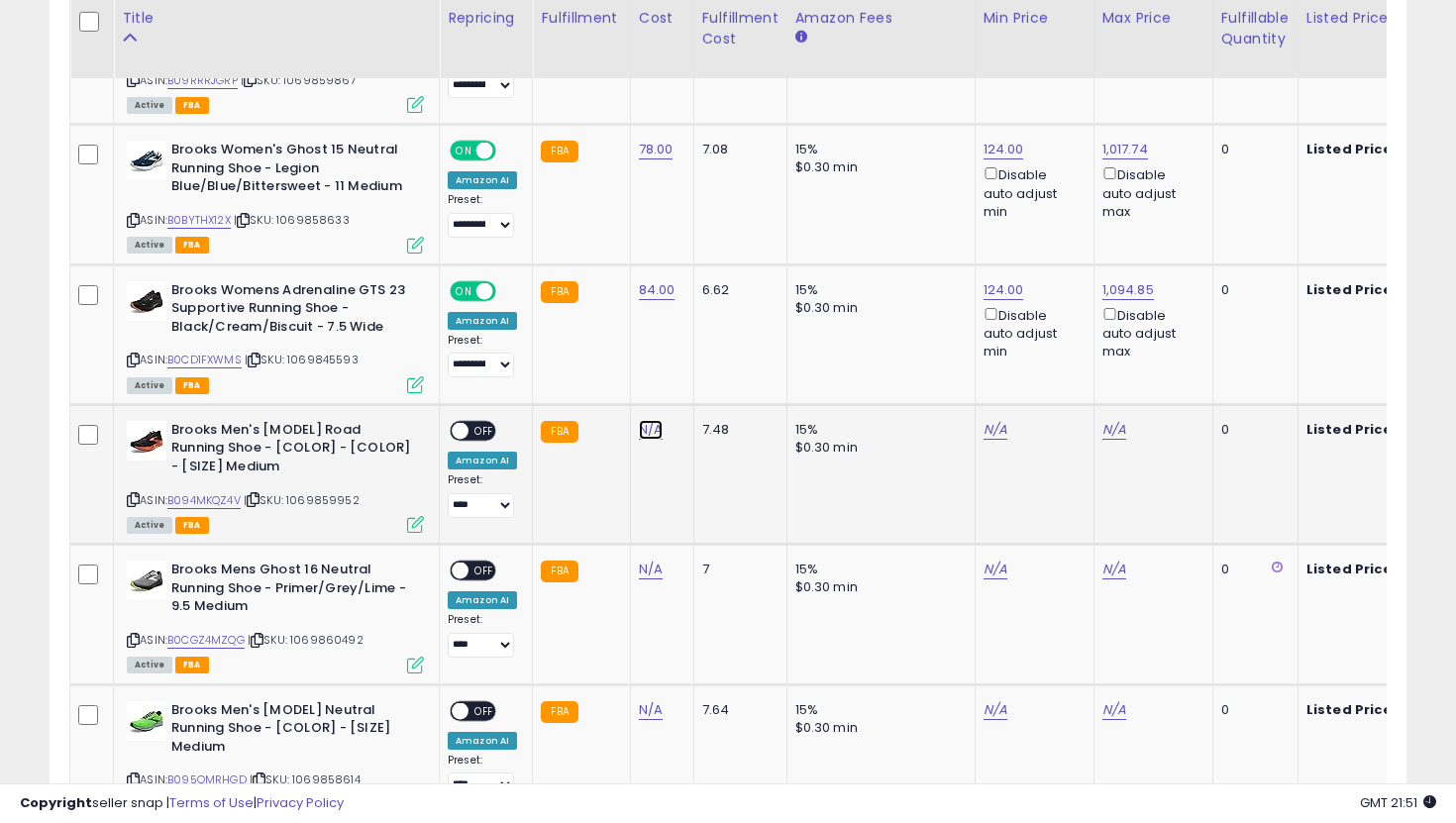 click on "N/A" at bounding box center [651, 430] 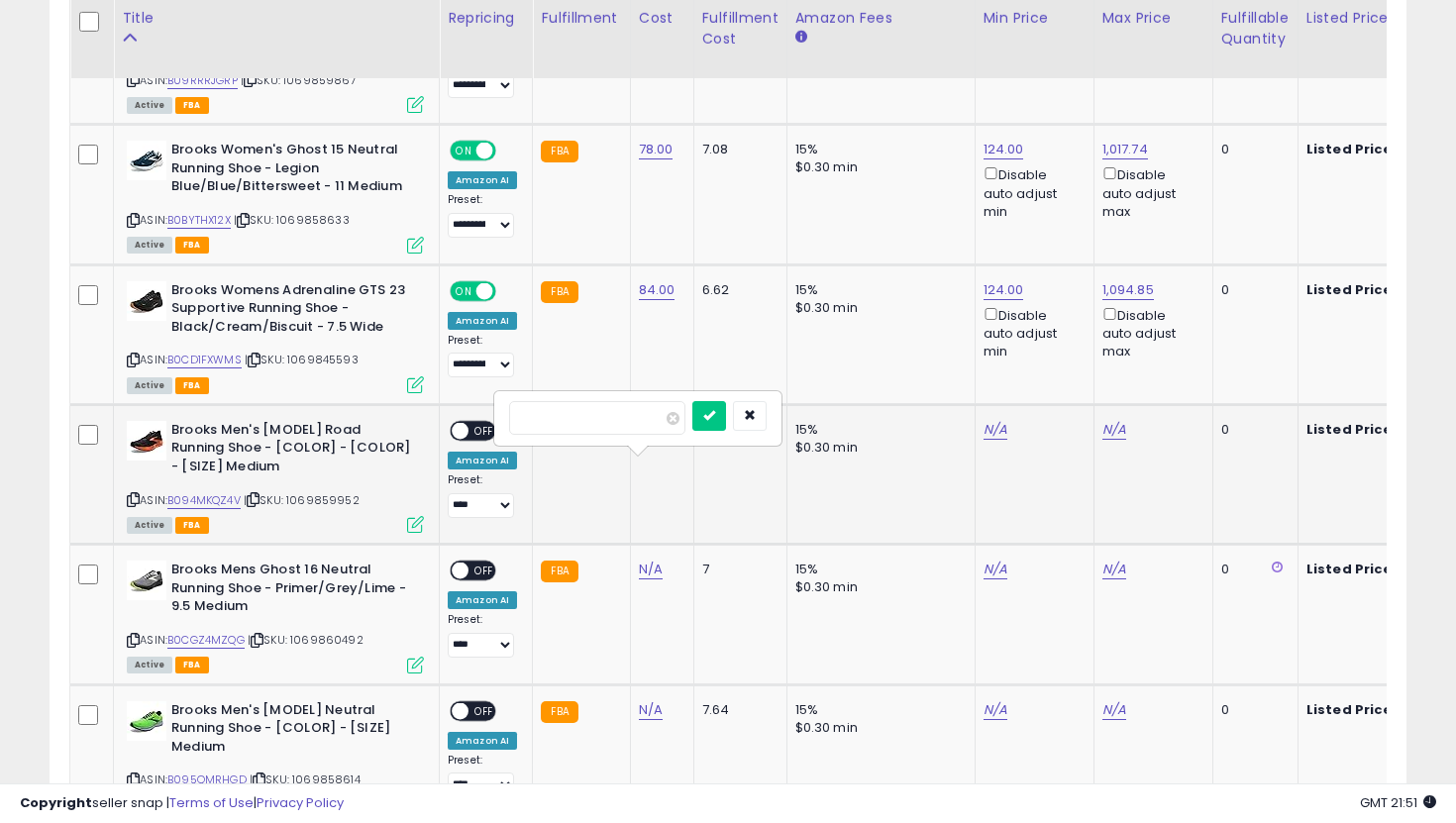 type on "**" 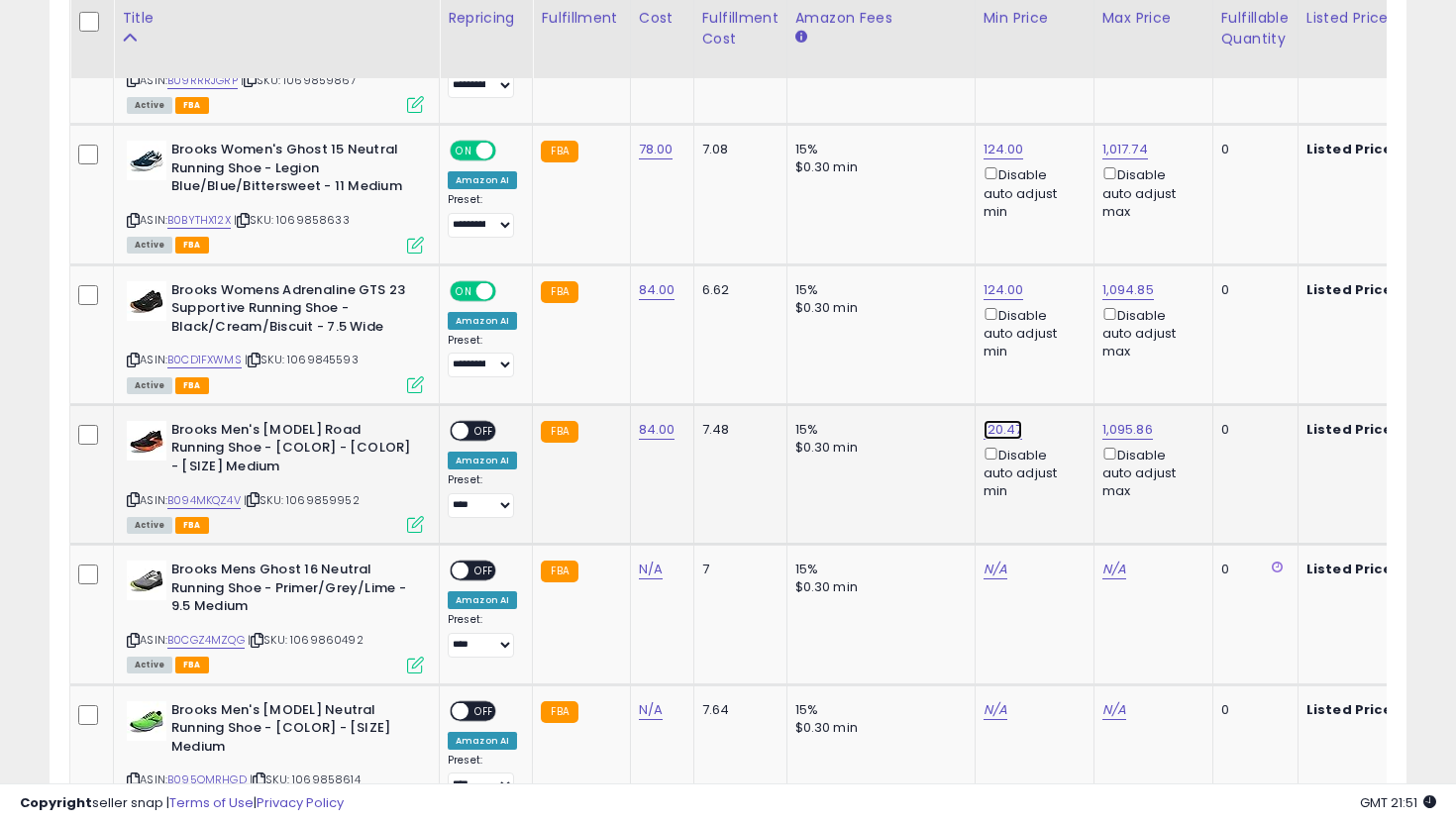 click on "120.47" at bounding box center [1003, -3232] 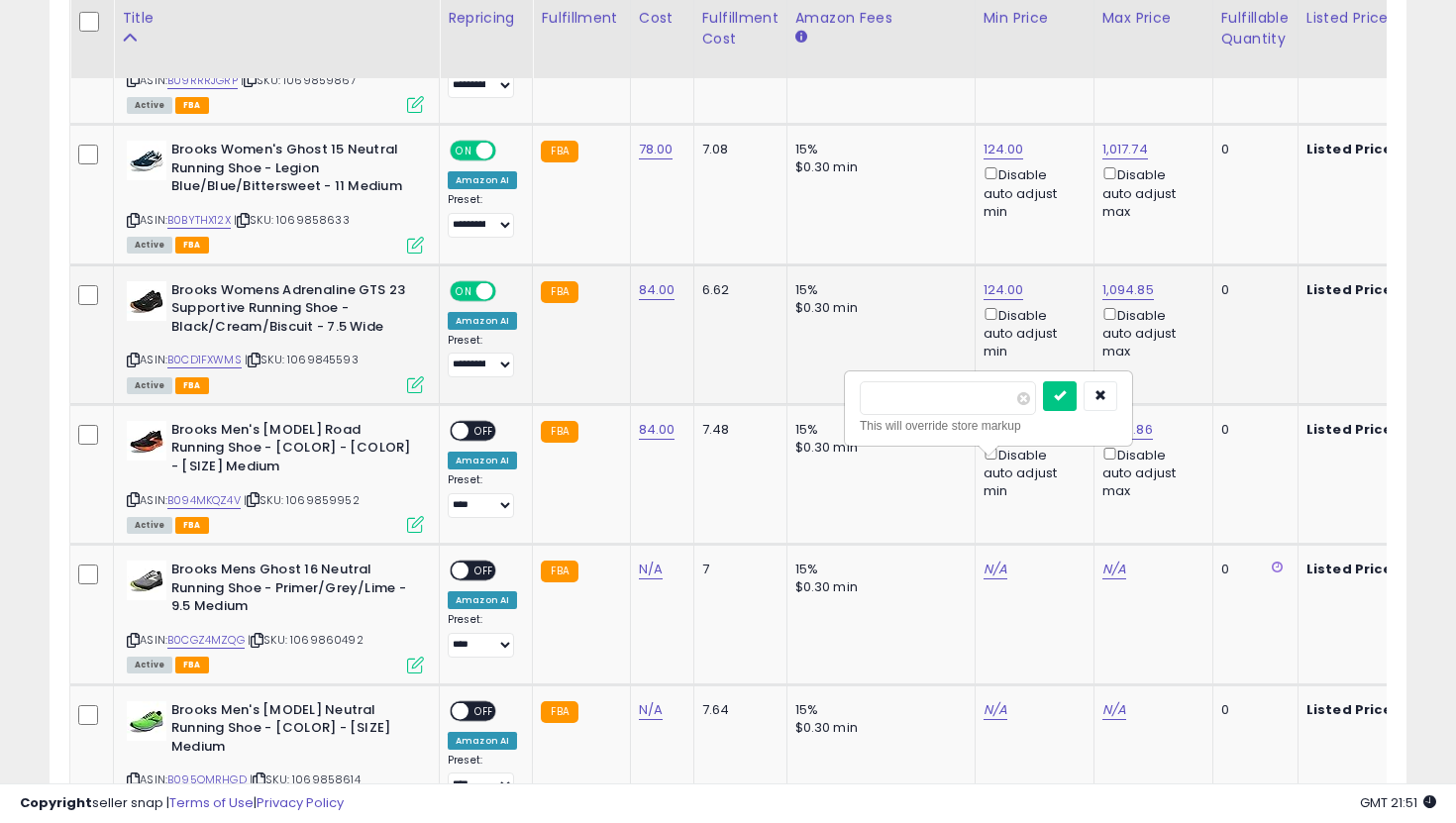 drag, startPoint x: 963, startPoint y: 392, endPoint x: 764, endPoint y: 364, distance: 200.9602 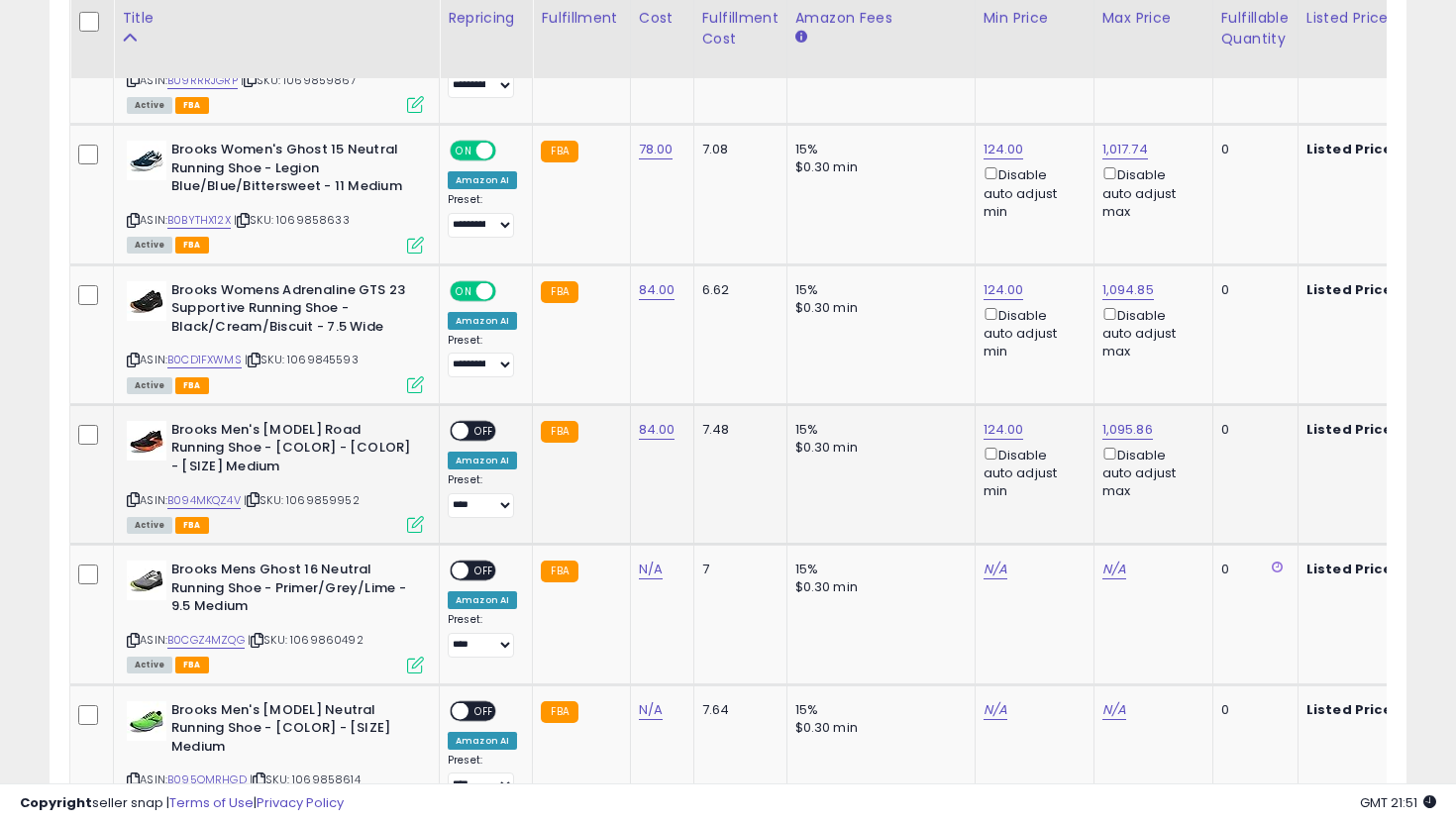 click at bounding box center [460, 431] 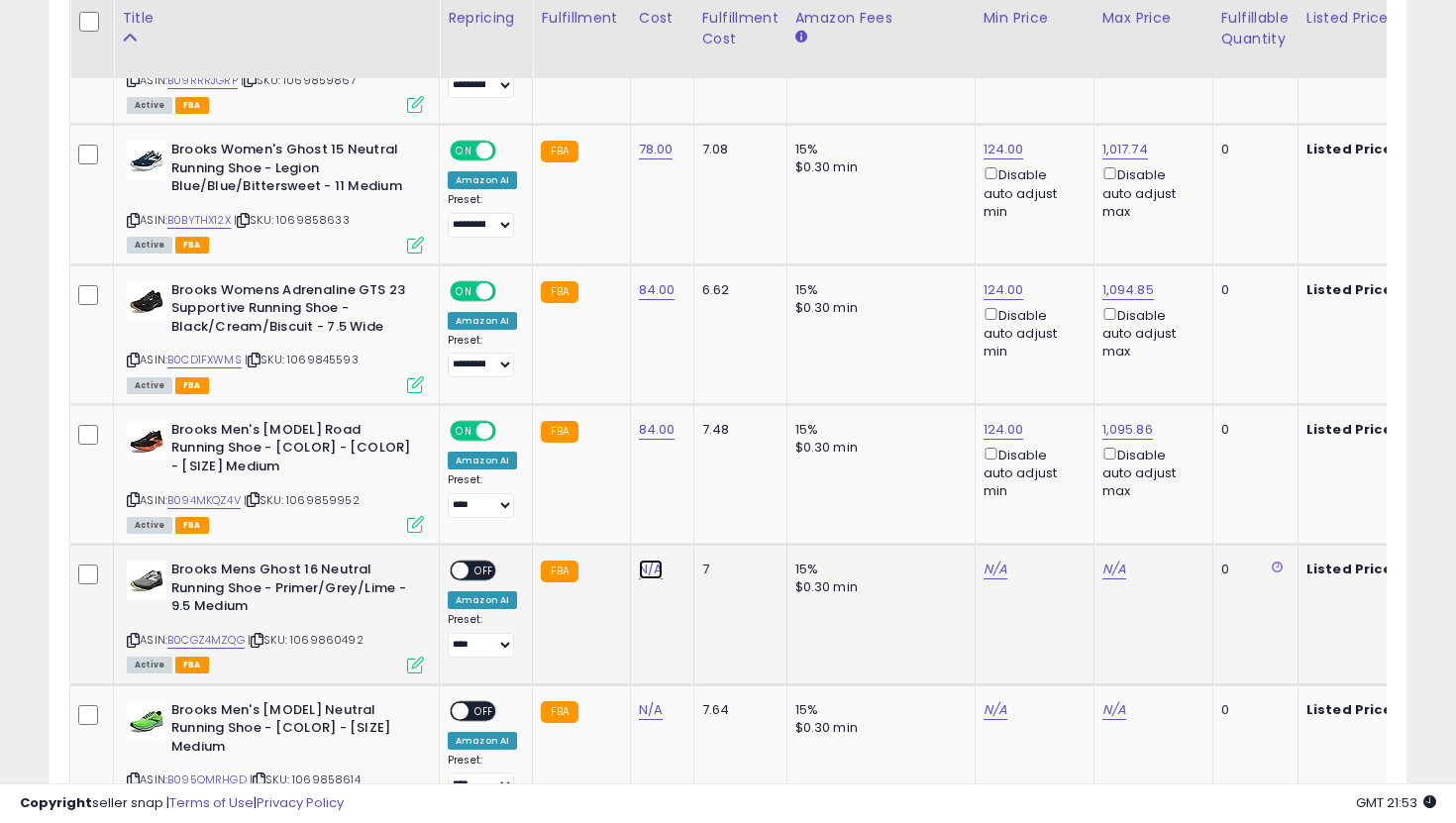 click on "N/A" at bounding box center (651, 569) 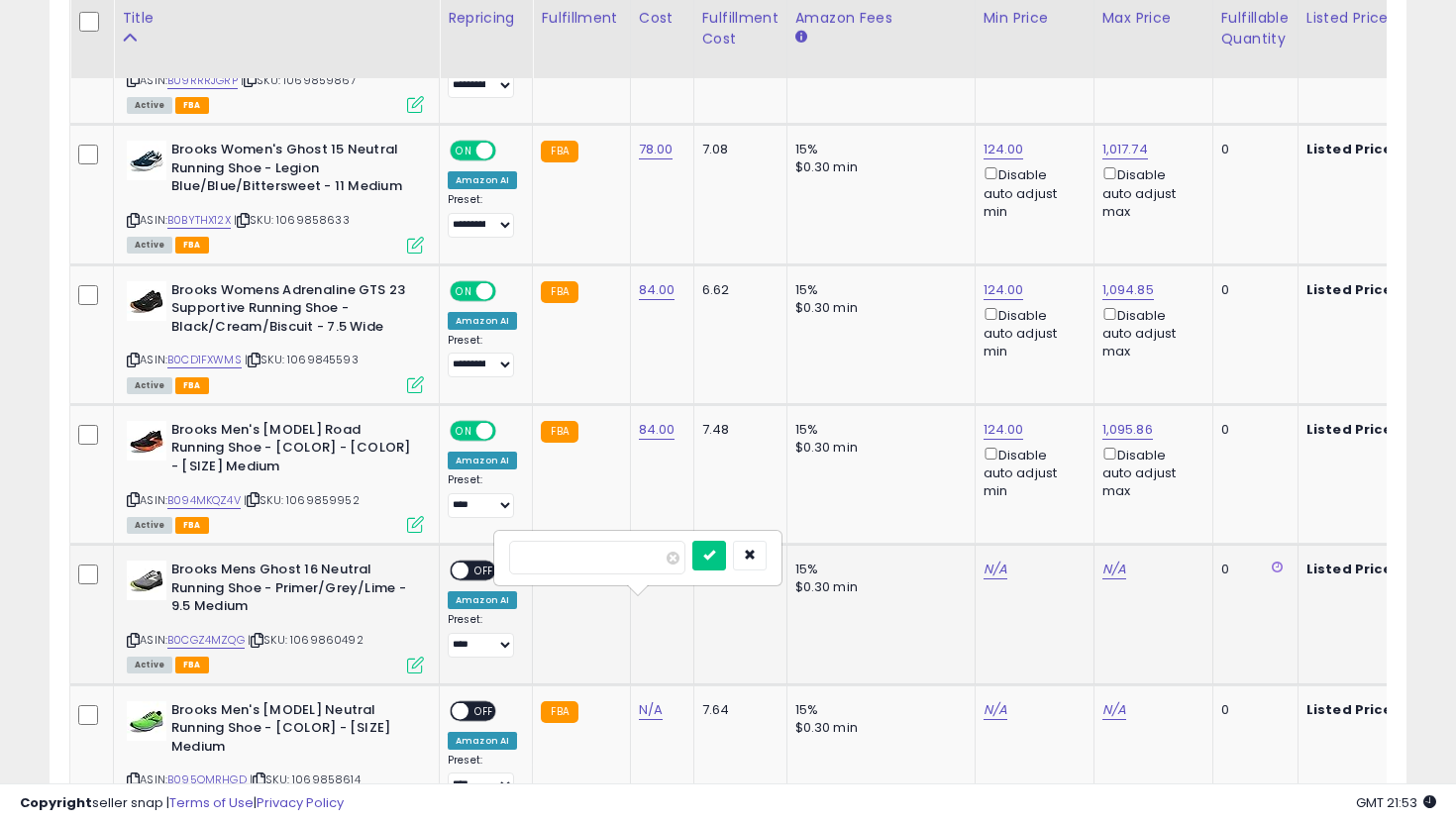 type on "**" 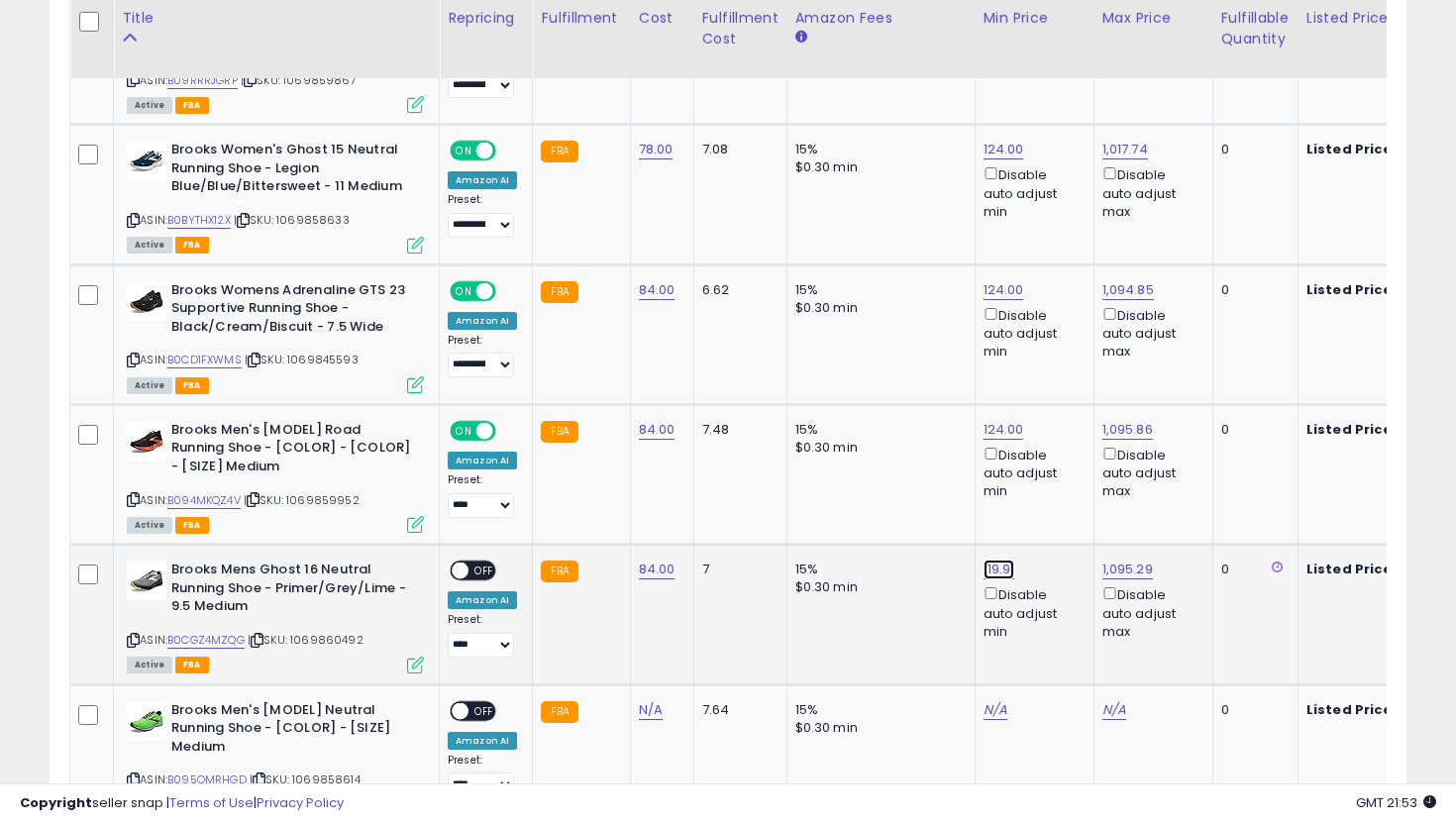 click on "119.91" at bounding box center [1003, -3232] 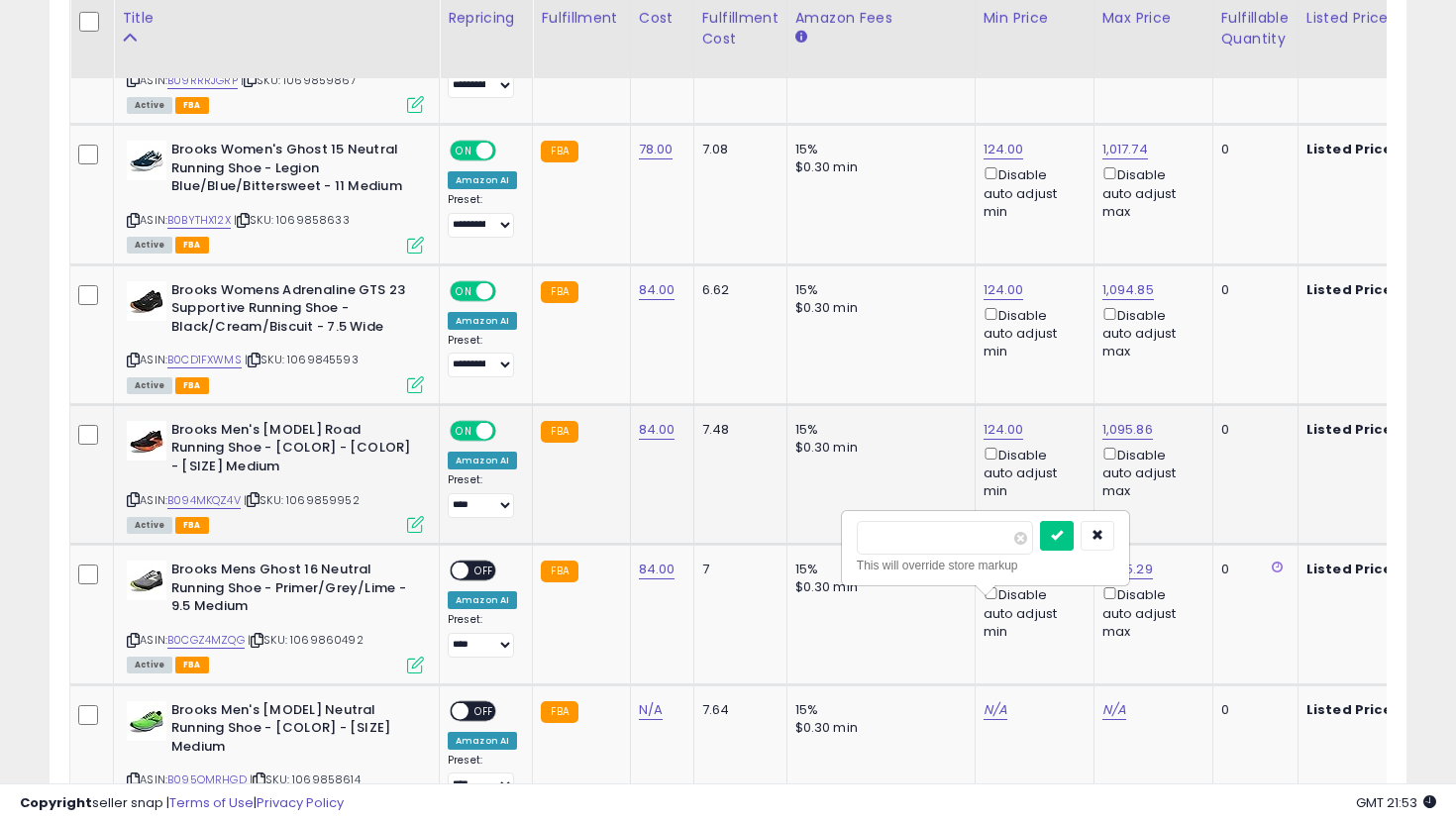 drag, startPoint x: 959, startPoint y: 532, endPoint x: 757, endPoint y: 518, distance: 202.48457 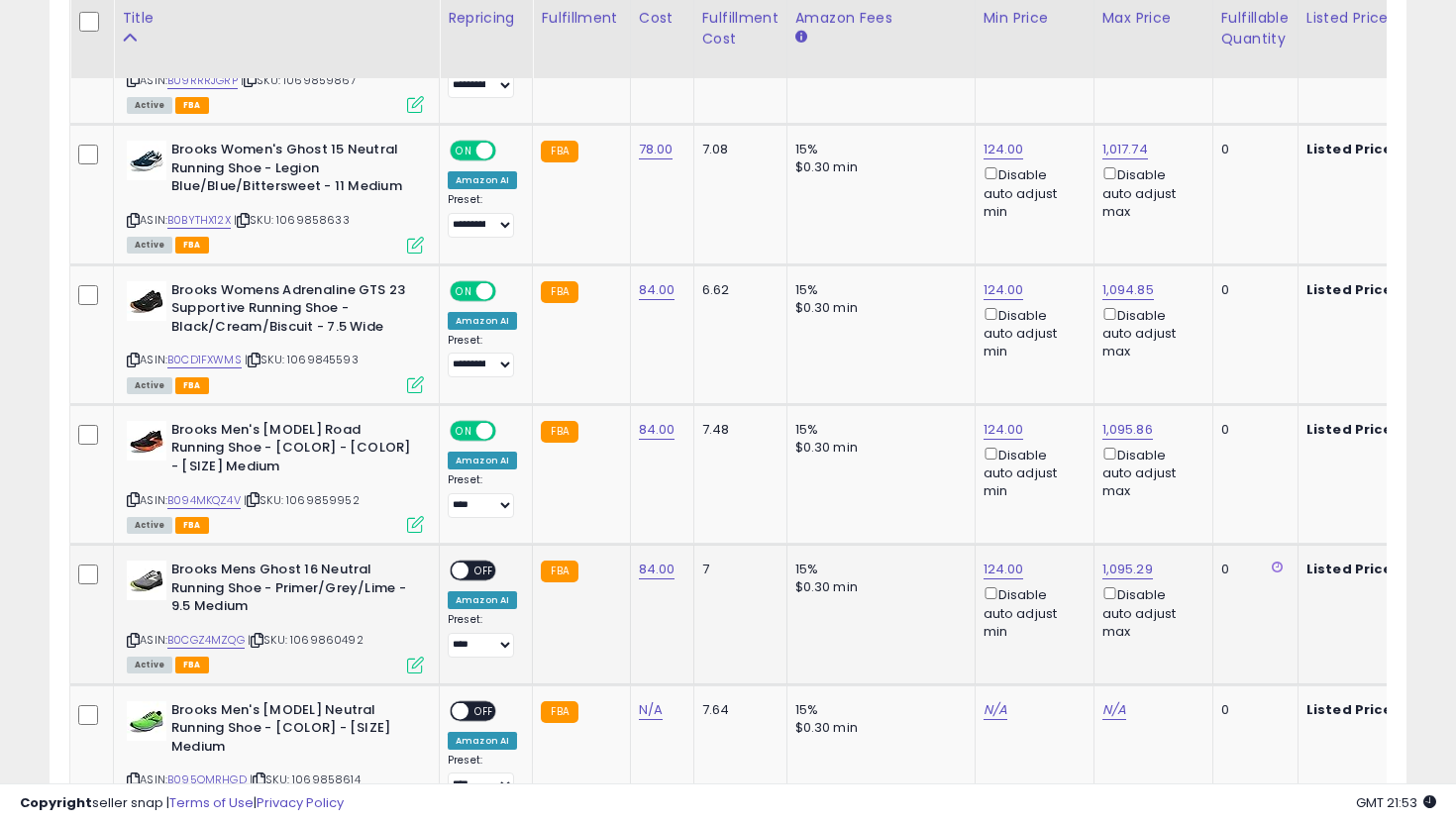 scroll, scrollTop: 0, scrollLeft: 116, axis: horizontal 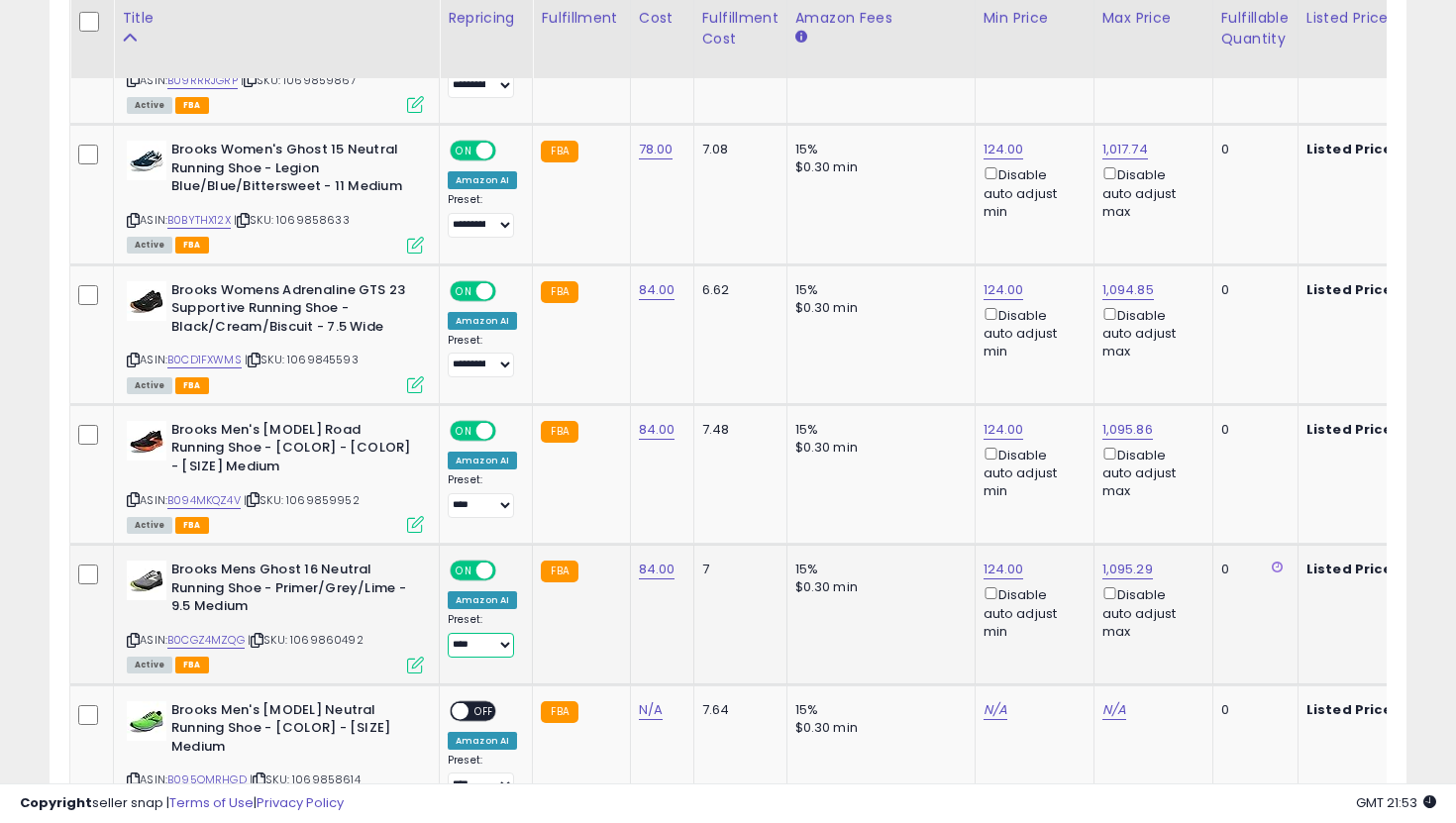 click on "**********" at bounding box center [480, 645] 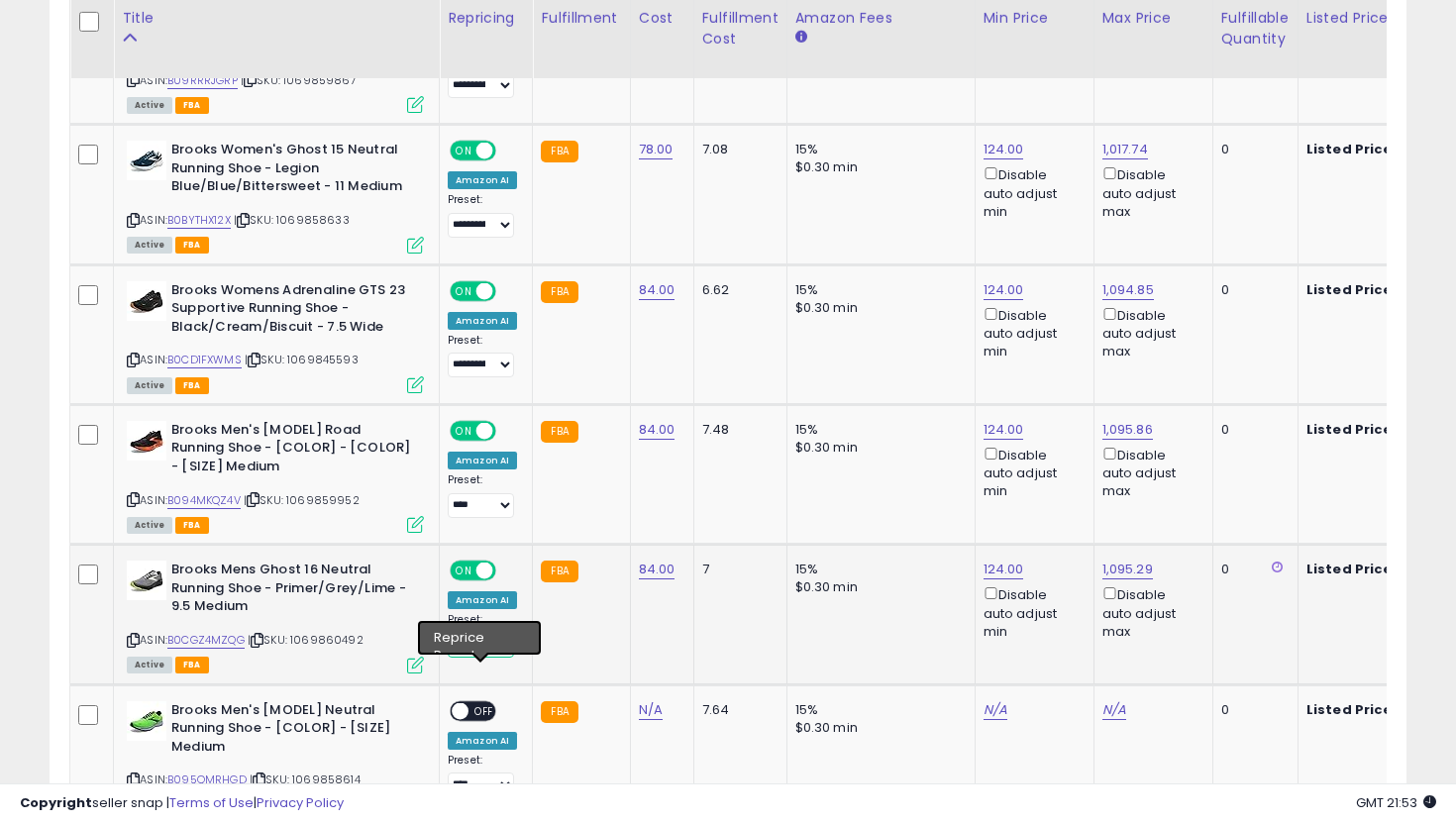 select on "**********" 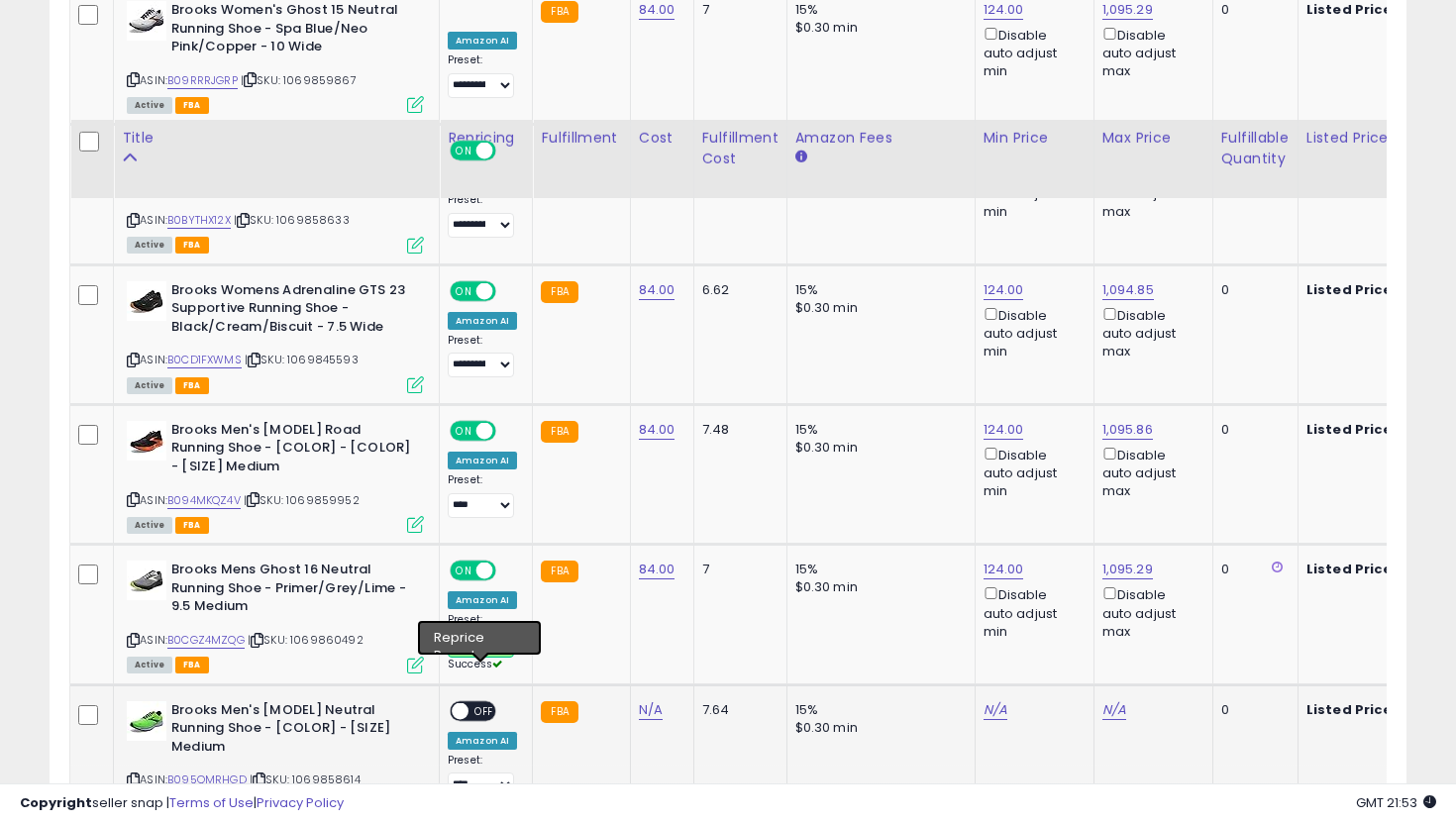 scroll, scrollTop: 4475, scrollLeft: 0, axis: vertical 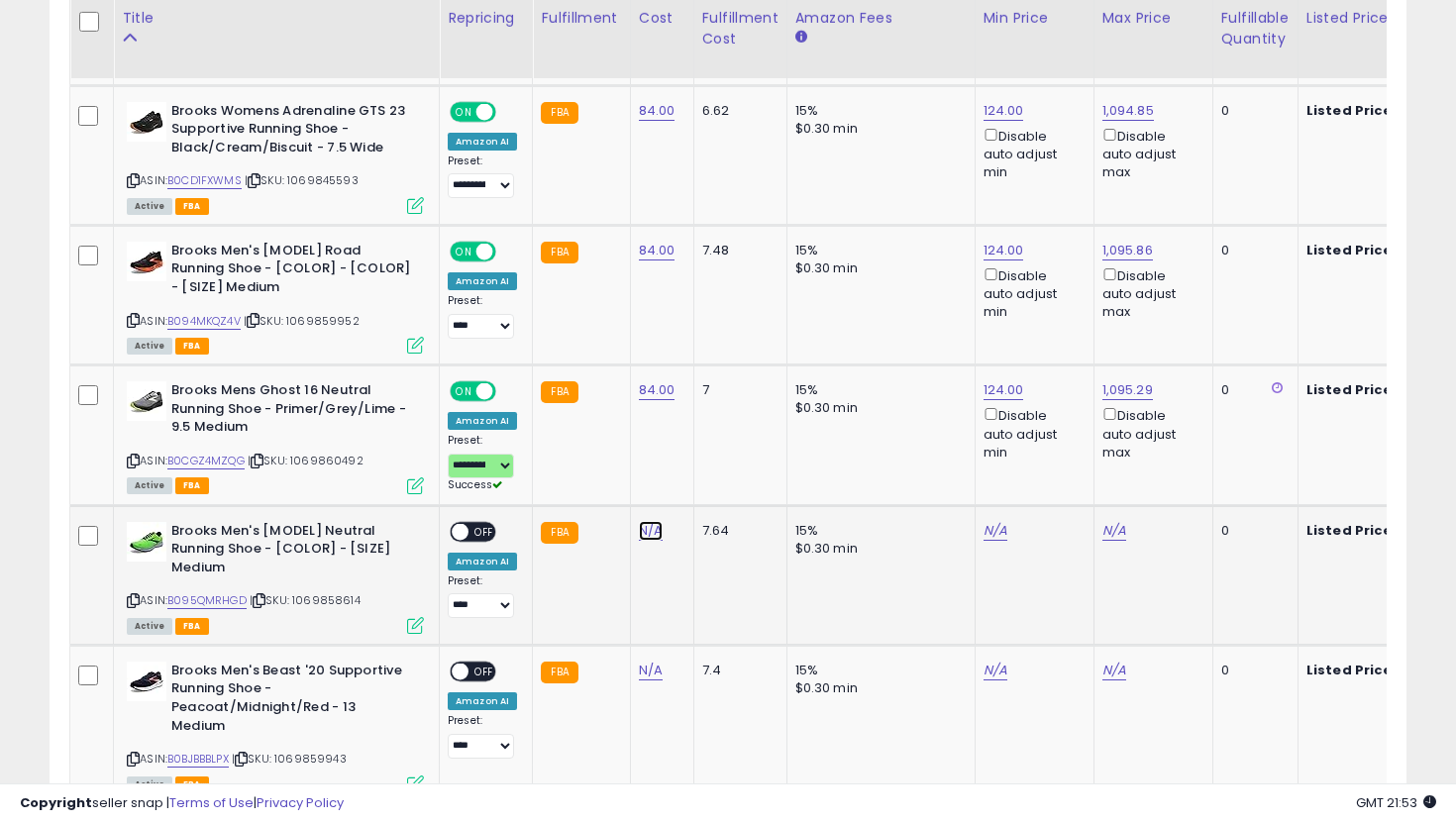 click on "N/A" at bounding box center [651, 531] 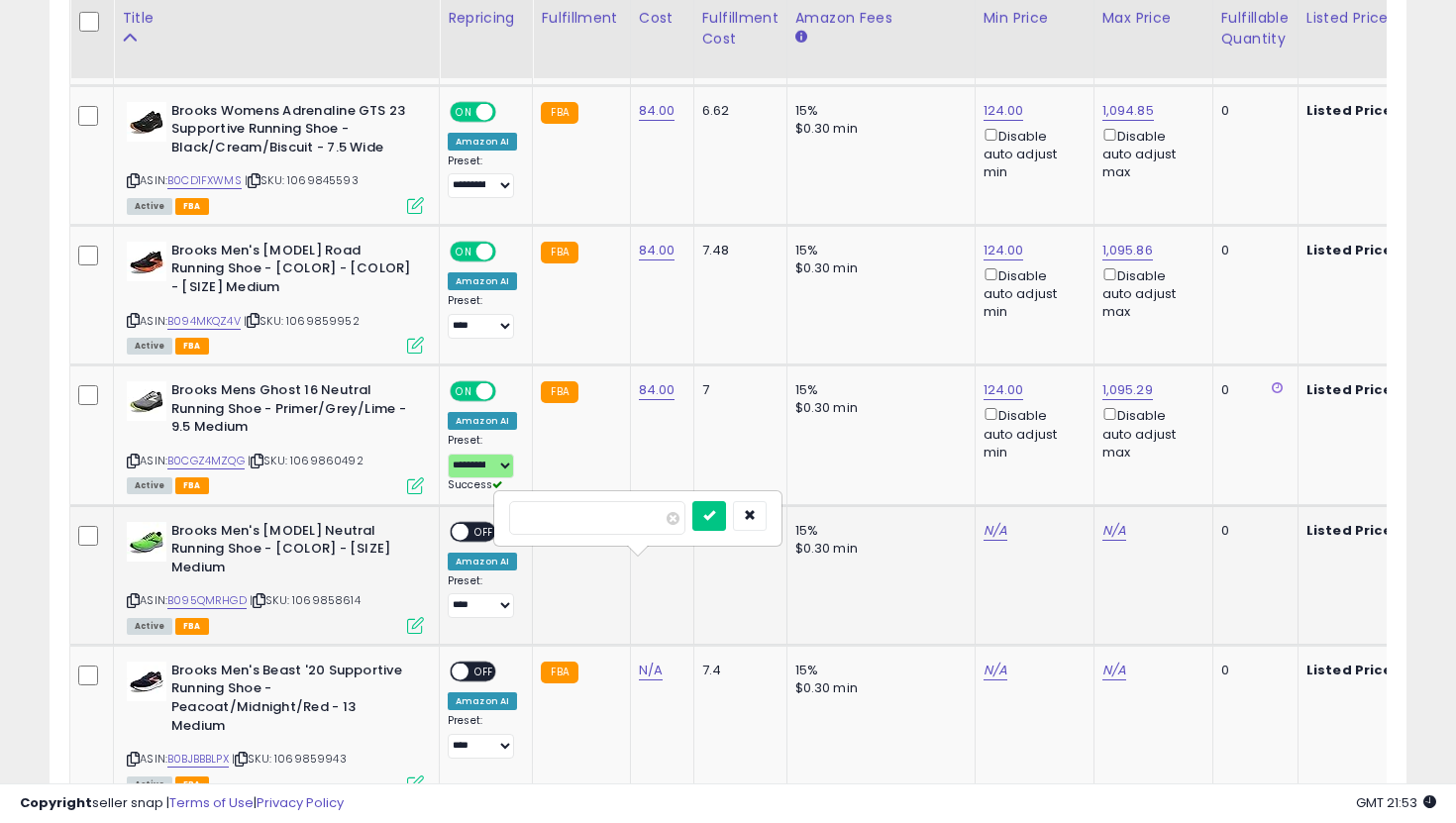 type on "**" 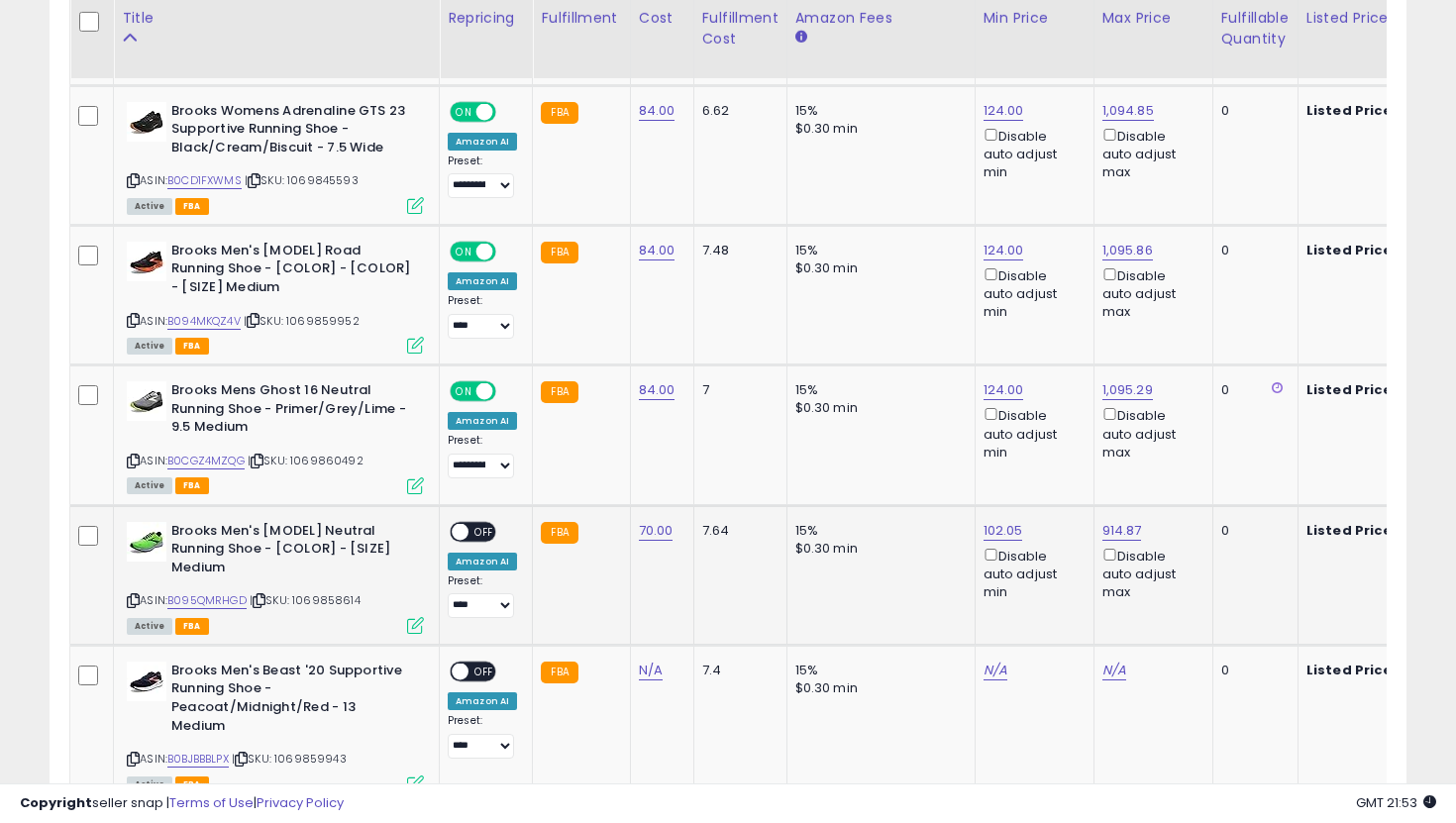 scroll, scrollTop: 0, scrollLeft: 413, axis: horizontal 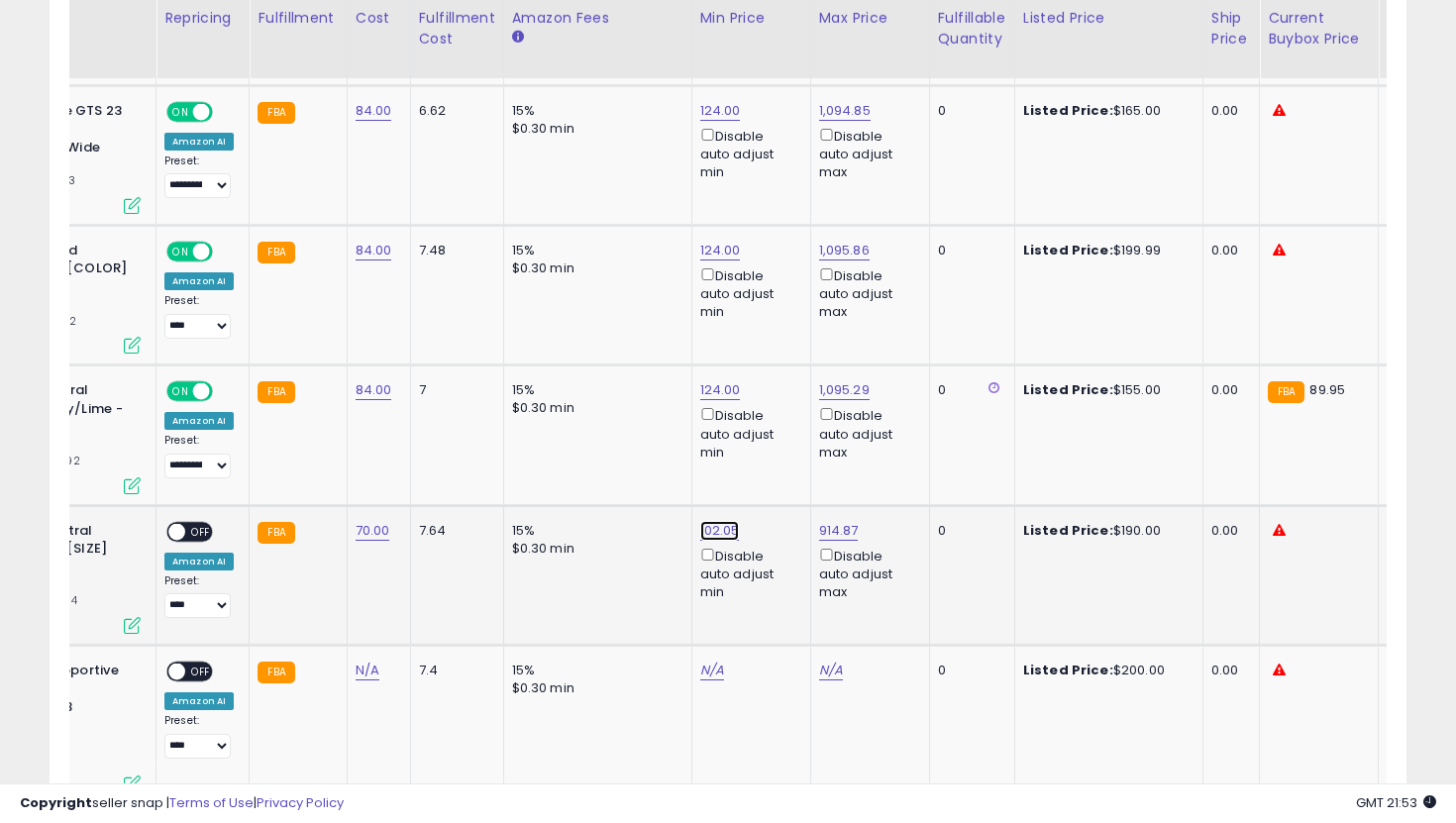 click on "102.05" at bounding box center (720, -3411) 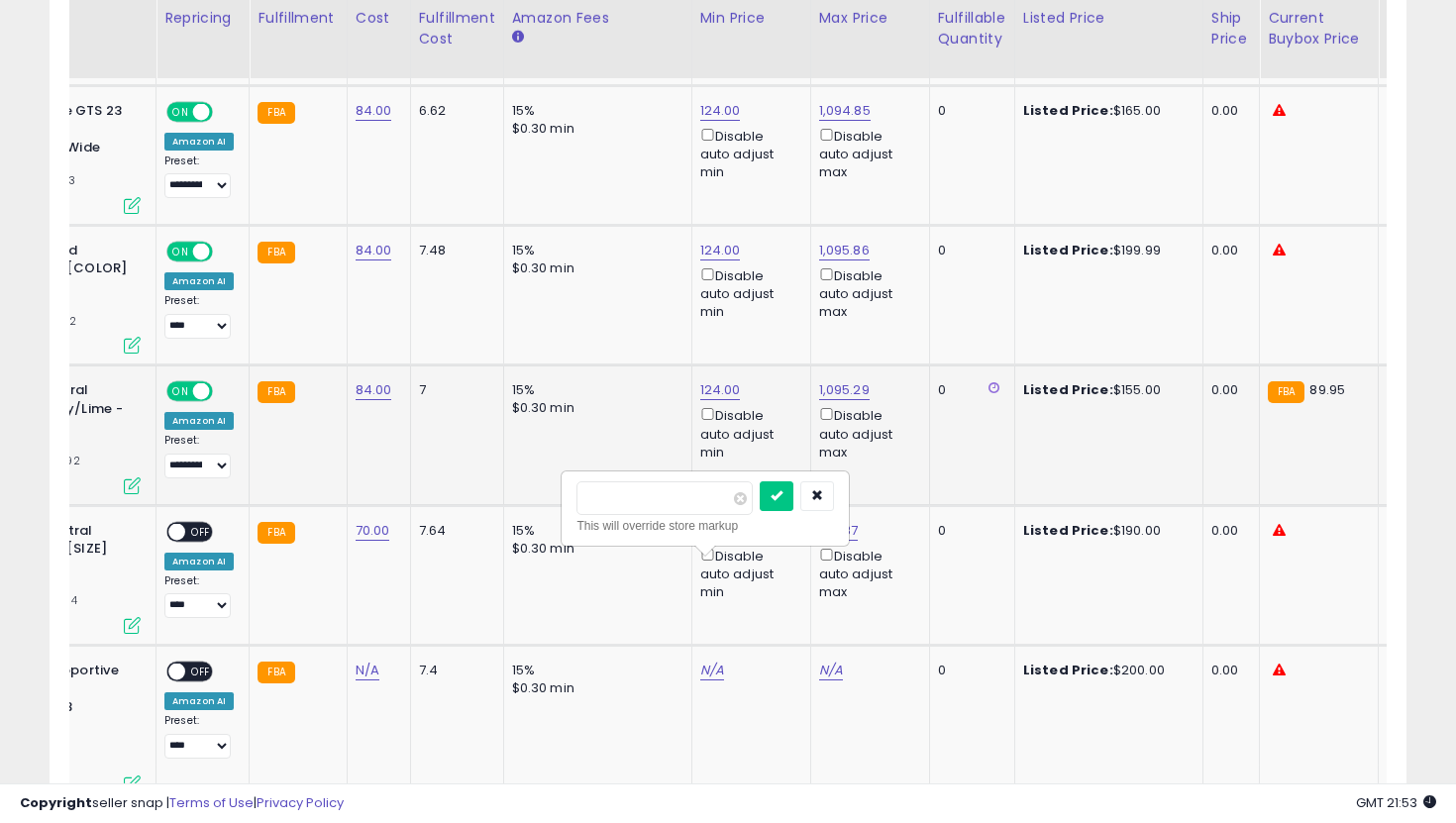 drag, startPoint x: 677, startPoint y: 505, endPoint x: 543, endPoint y: 484, distance: 135.63554 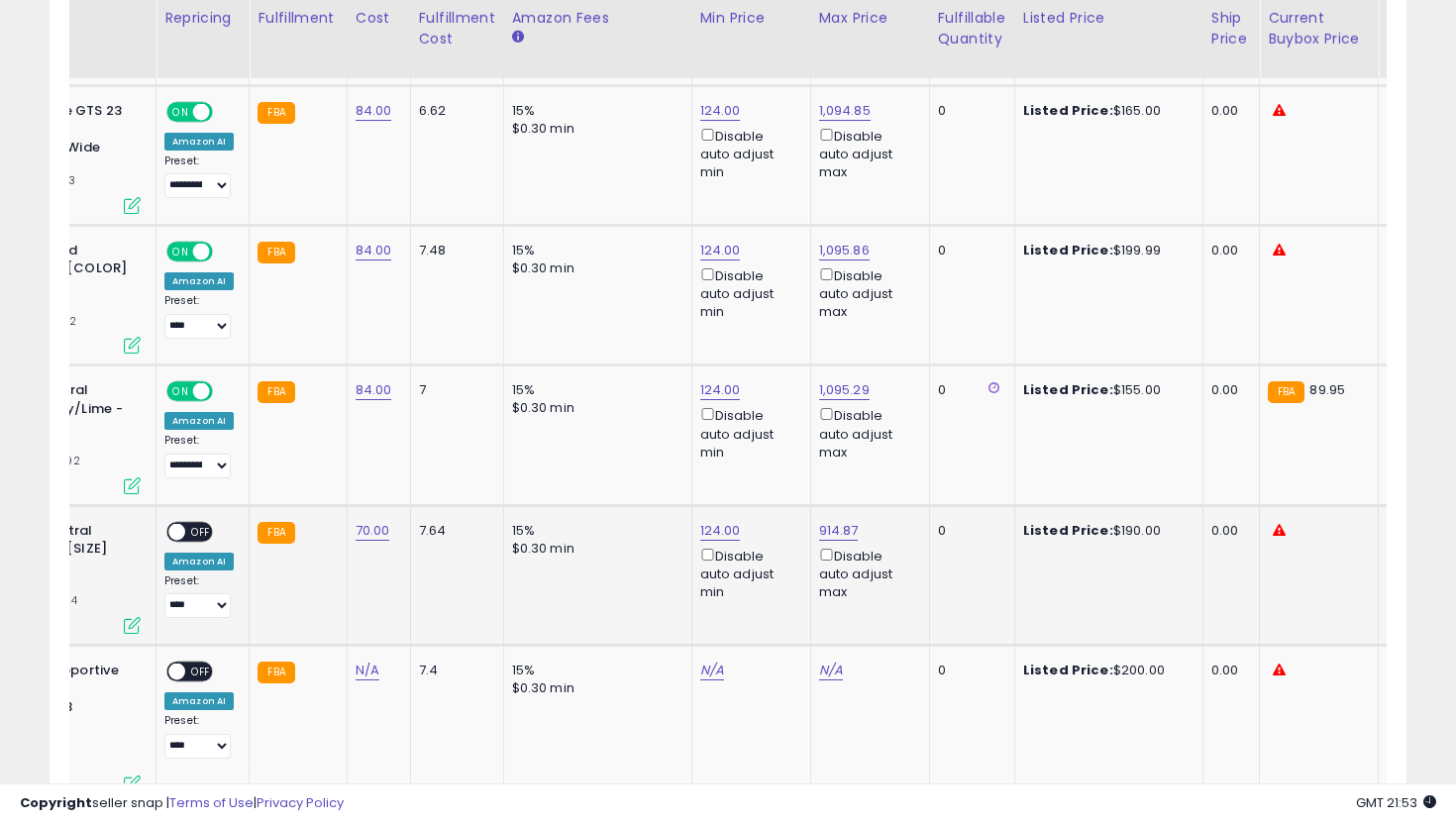 scroll, scrollTop: 0, scrollLeft: 171, axis: horizontal 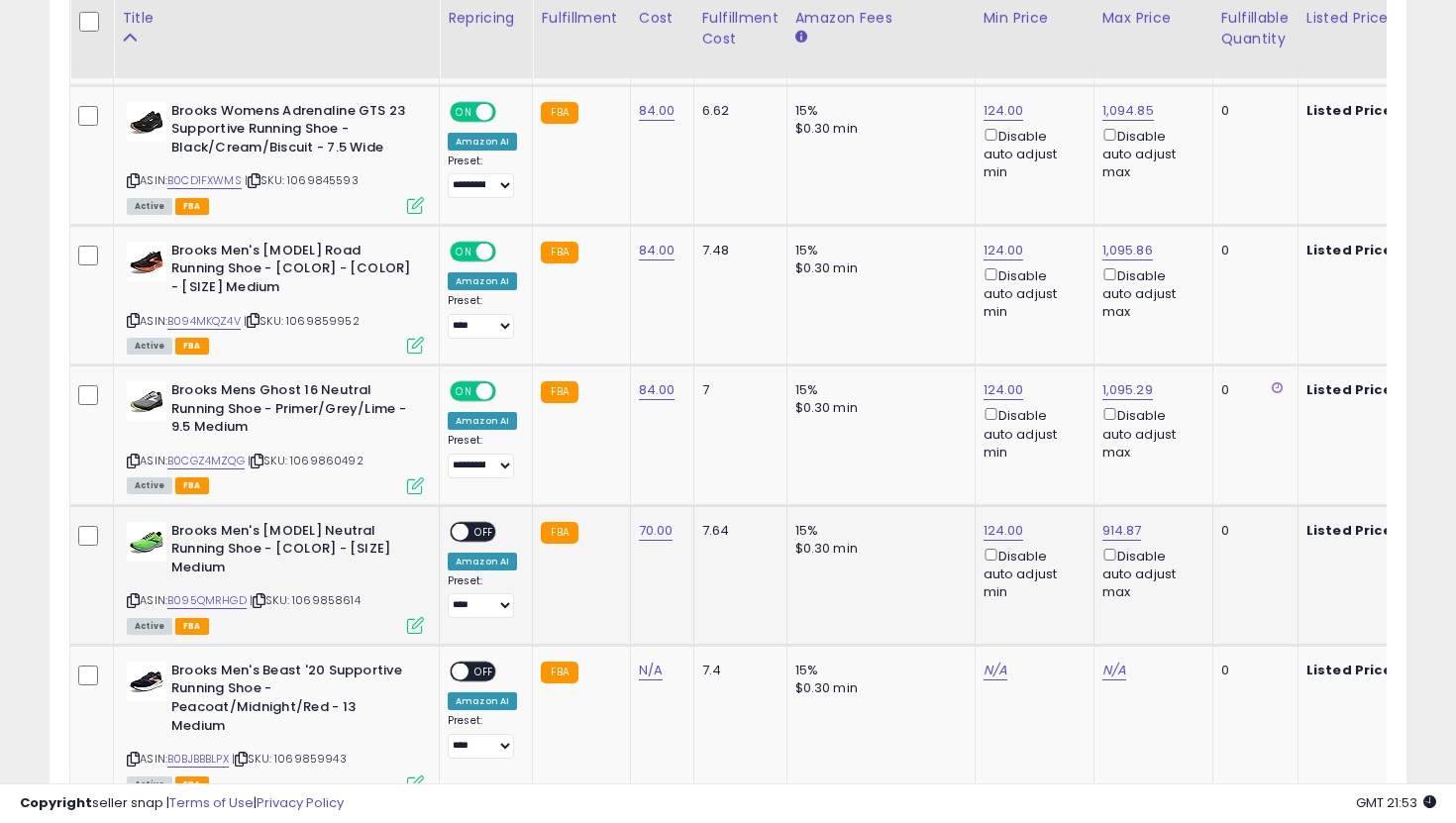 click on "**********" 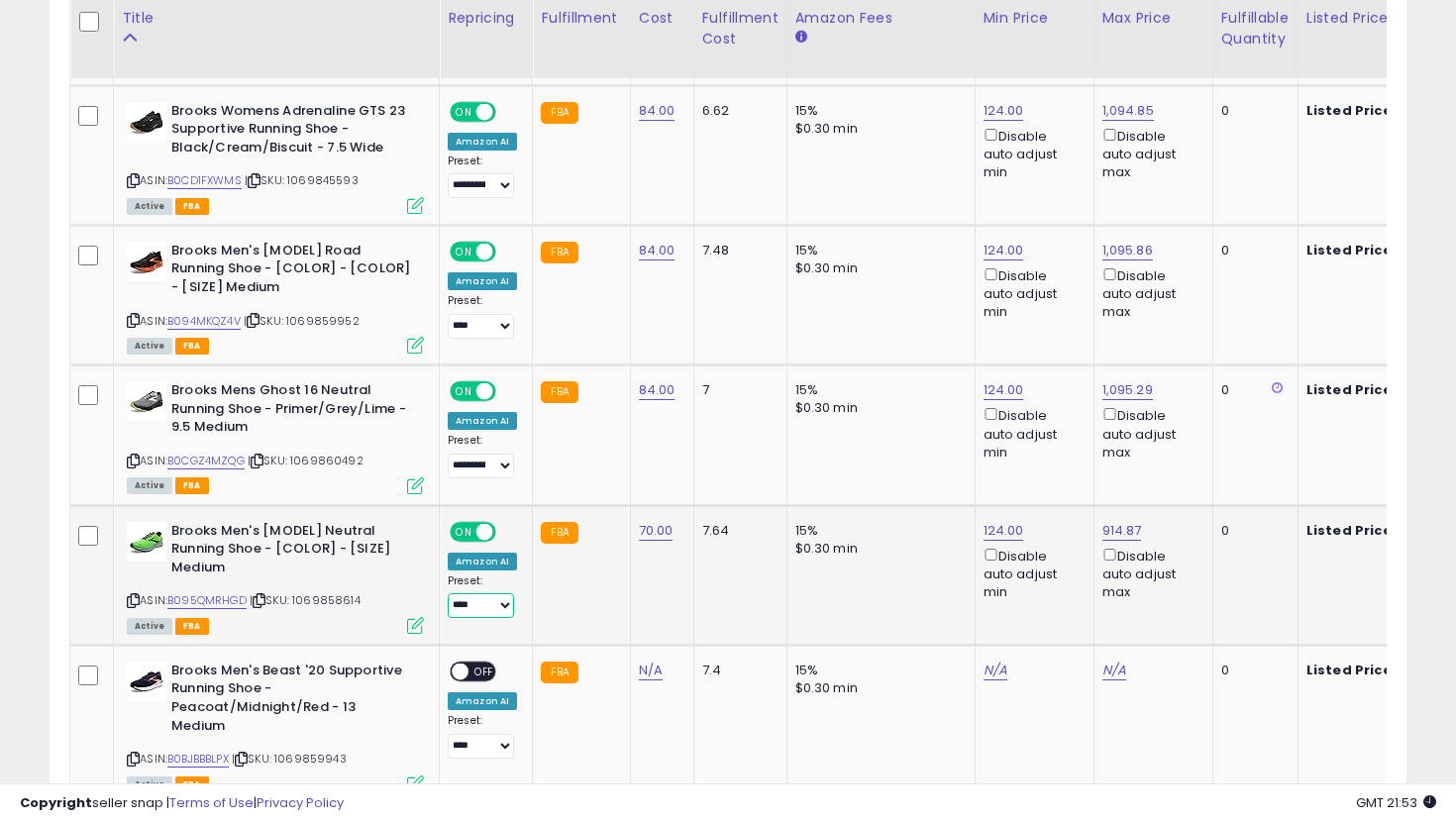 click on "**********" at bounding box center [480, 605] 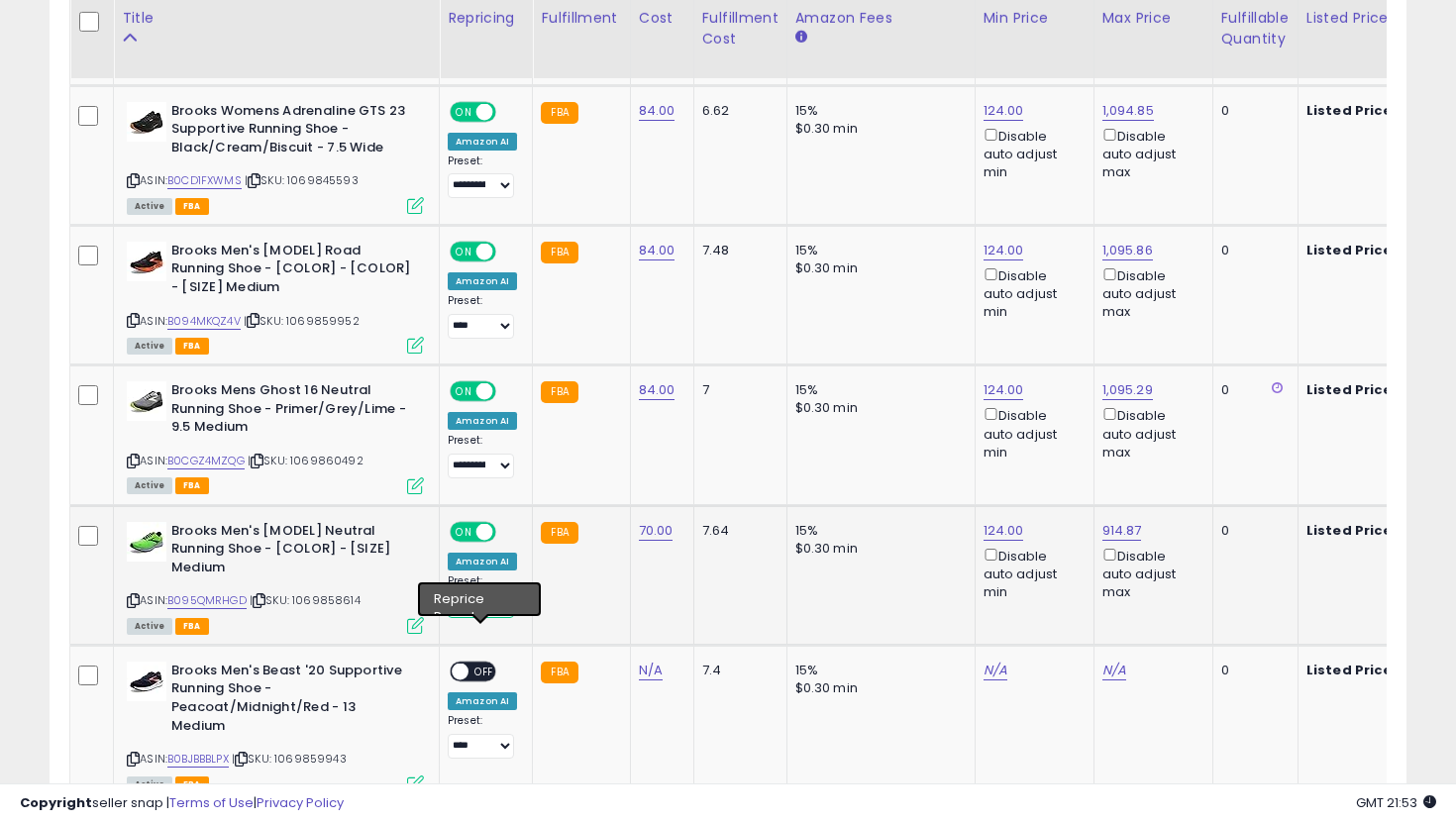 select on "**********" 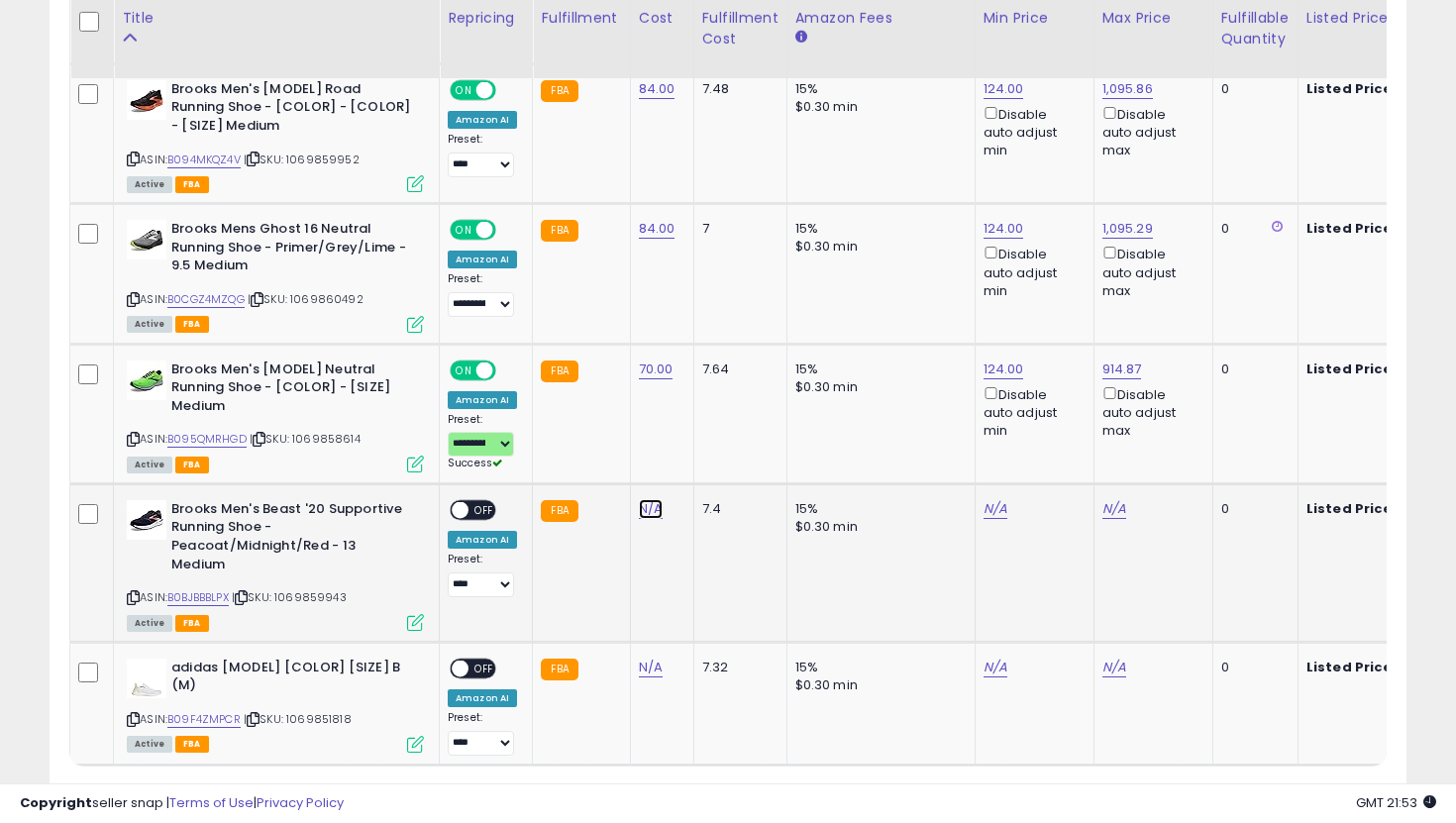 click on "N/A" at bounding box center [651, 509] 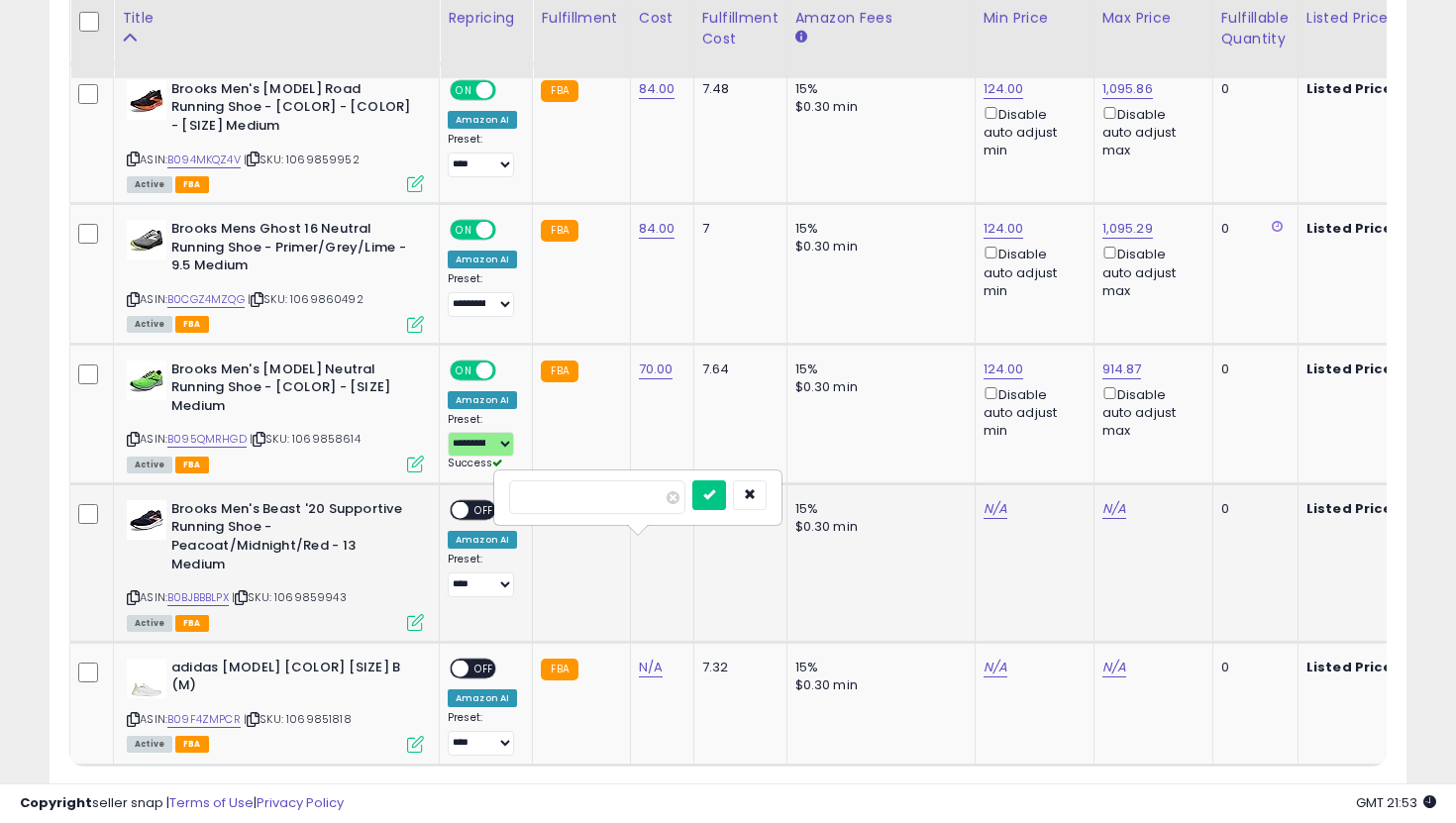 type on "**" 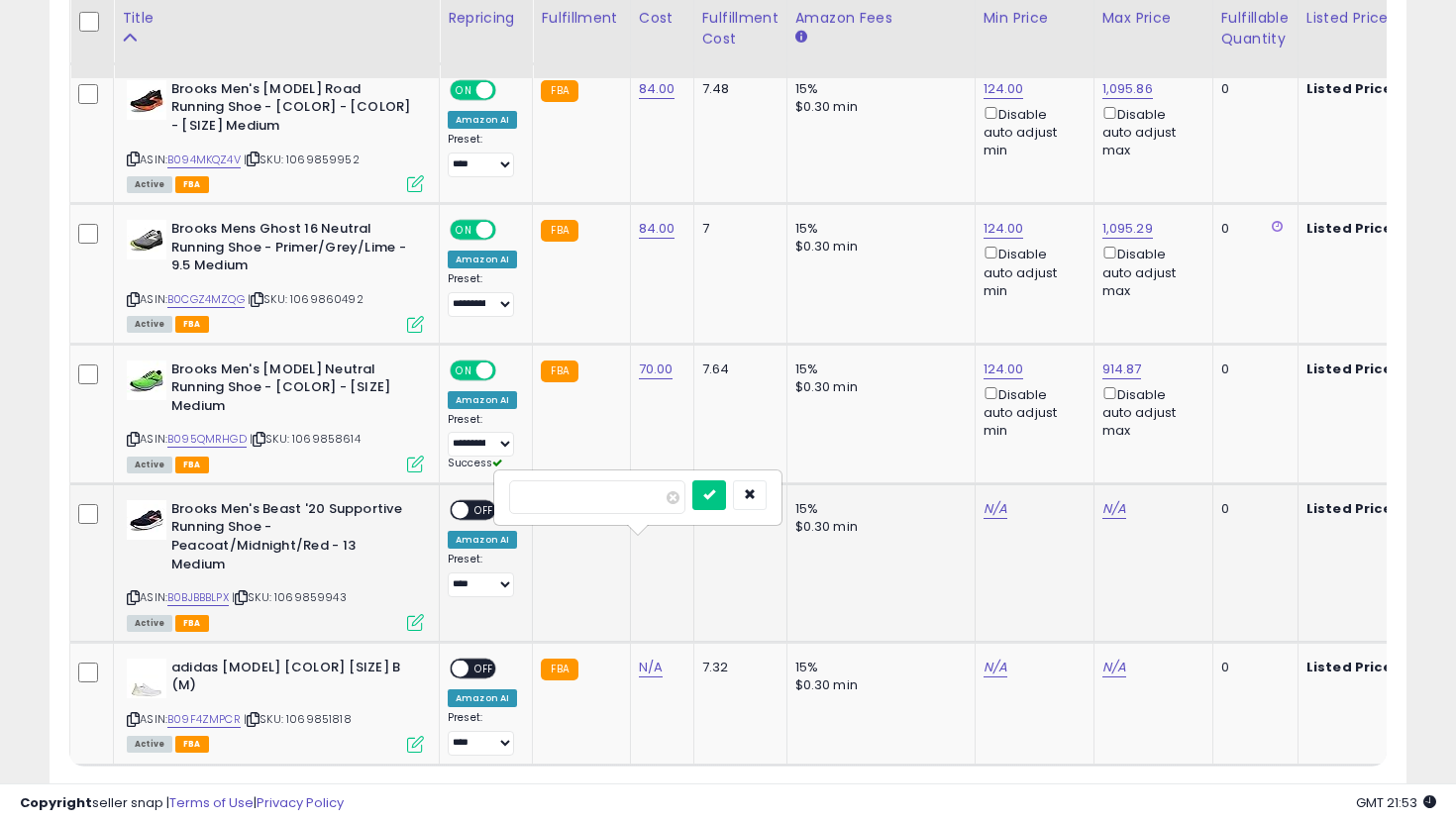 click at bounding box center [709, 495] 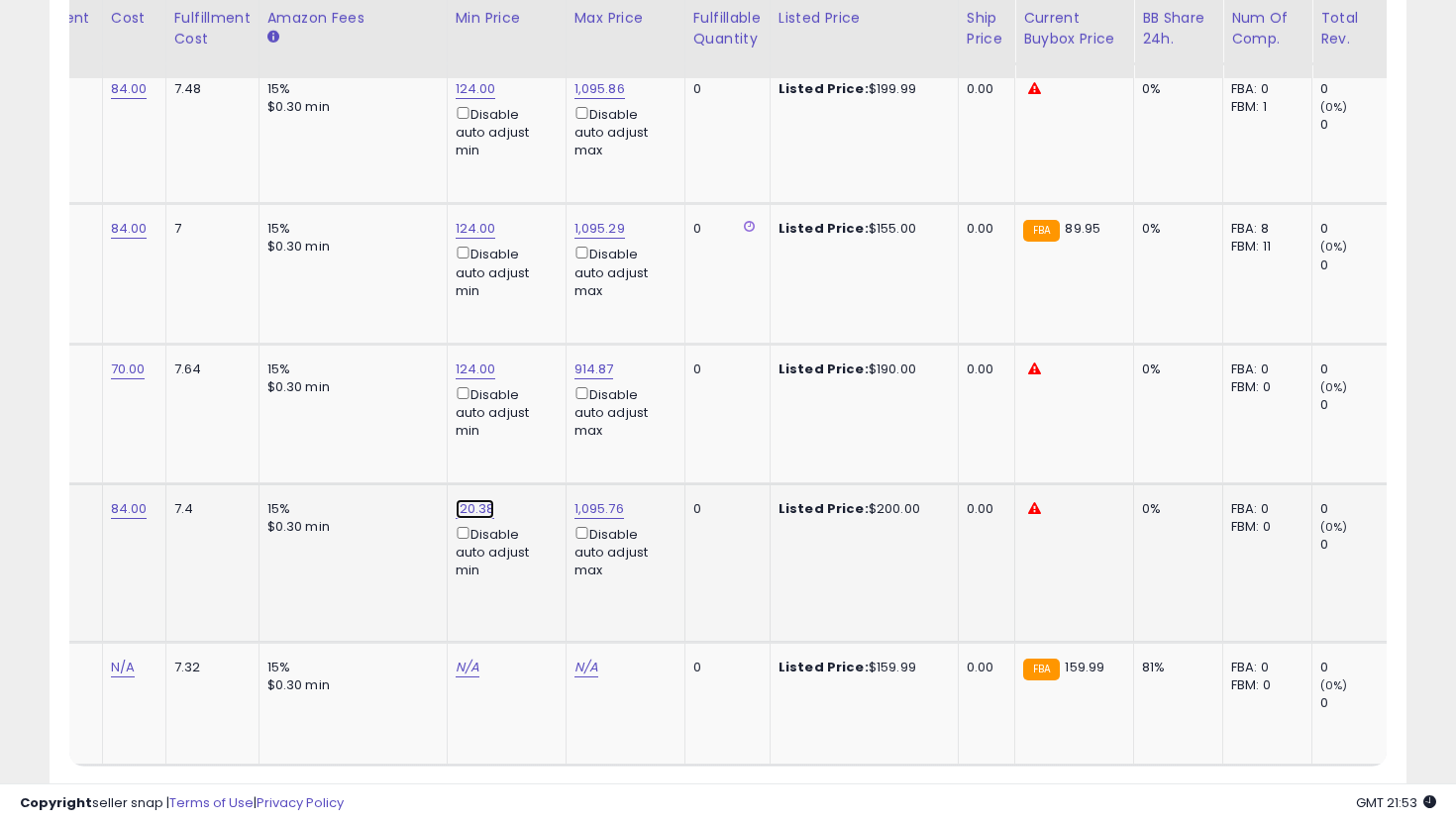 click on "120.38" at bounding box center [475, -3572] 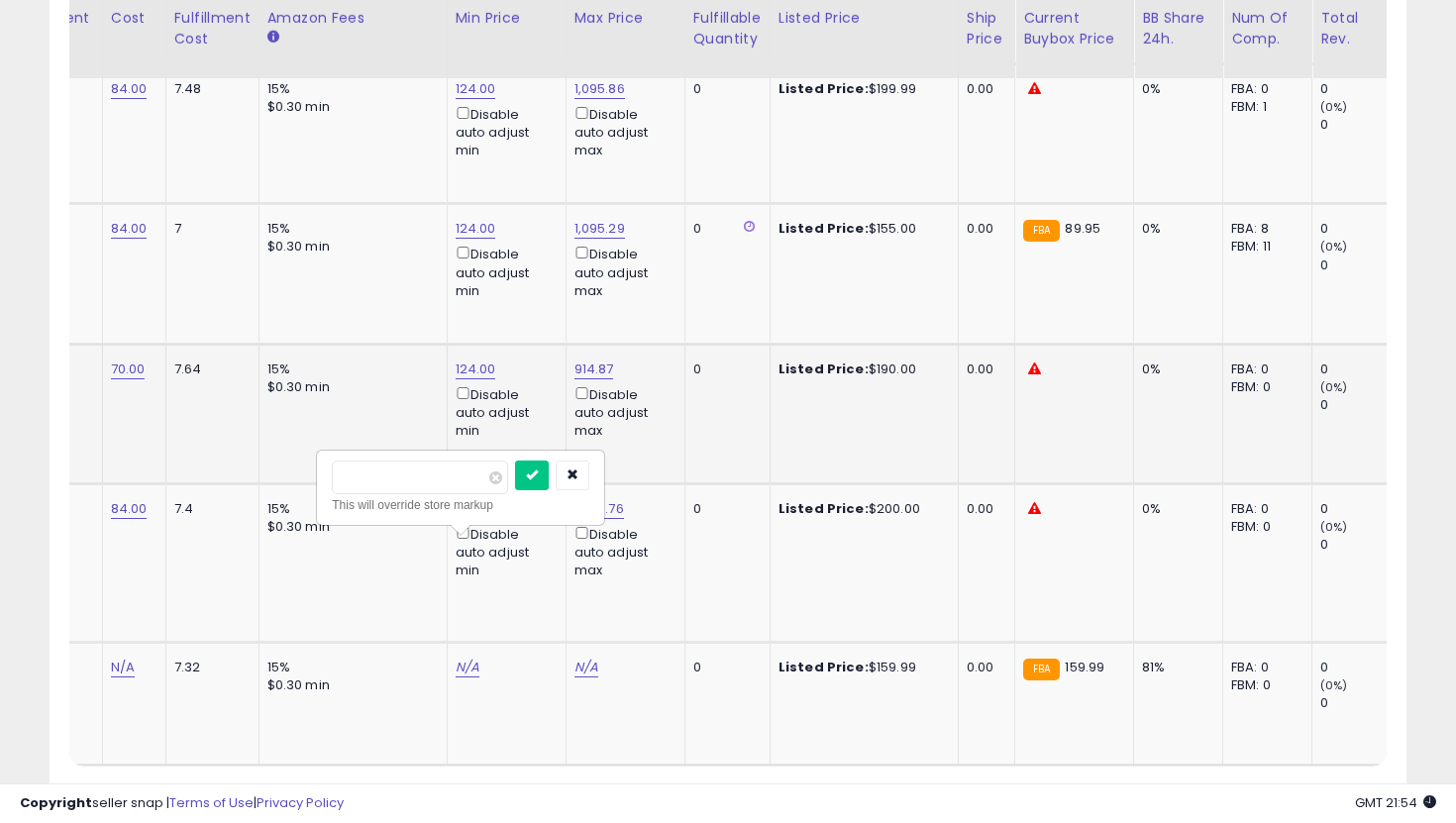 drag, startPoint x: 436, startPoint y: 480, endPoint x: 239, endPoint y: 453, distance: 198.84165 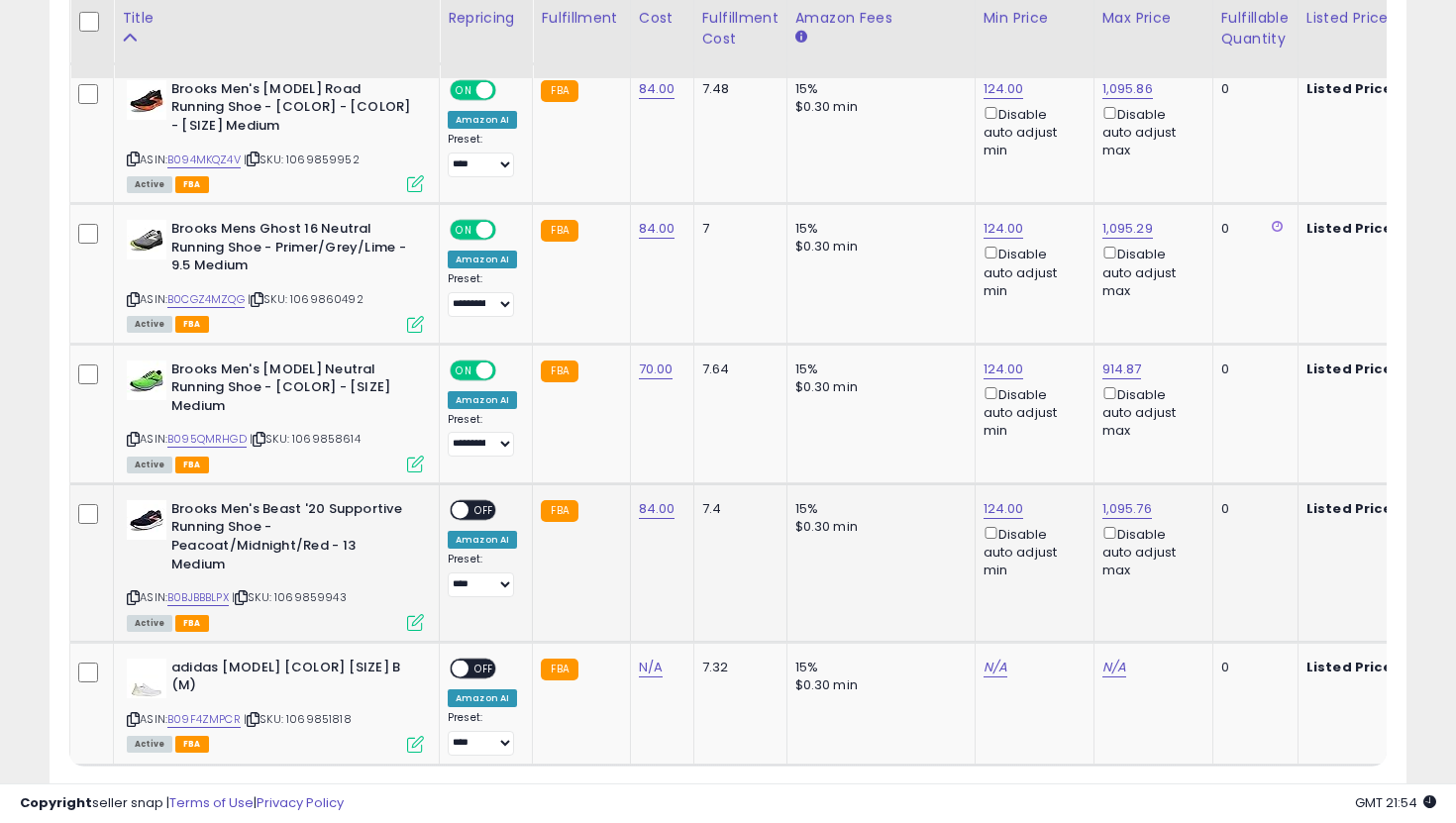 click at bounding box center [460, 509] 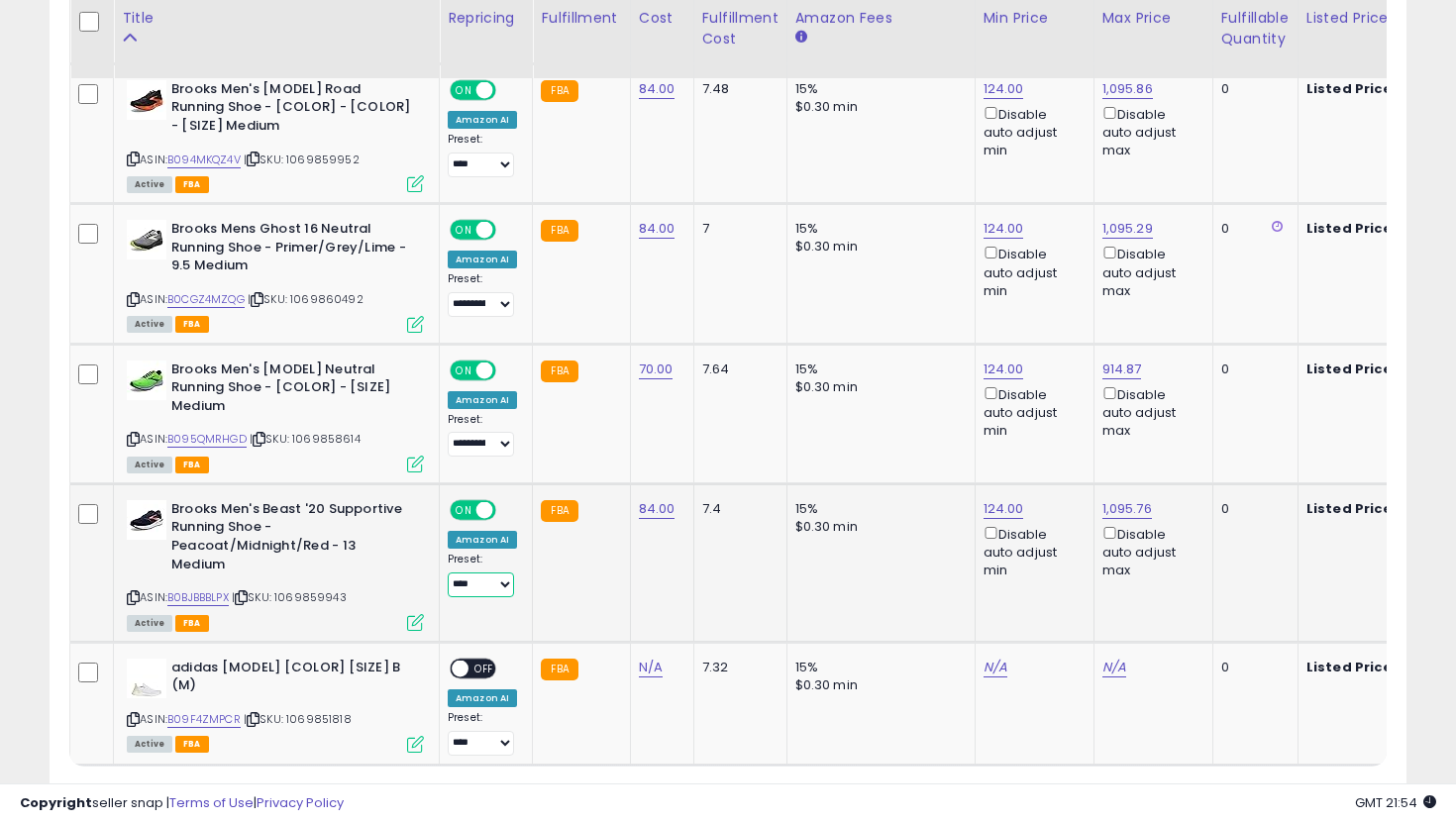 click on "**********" at bounding box center [480, 584] 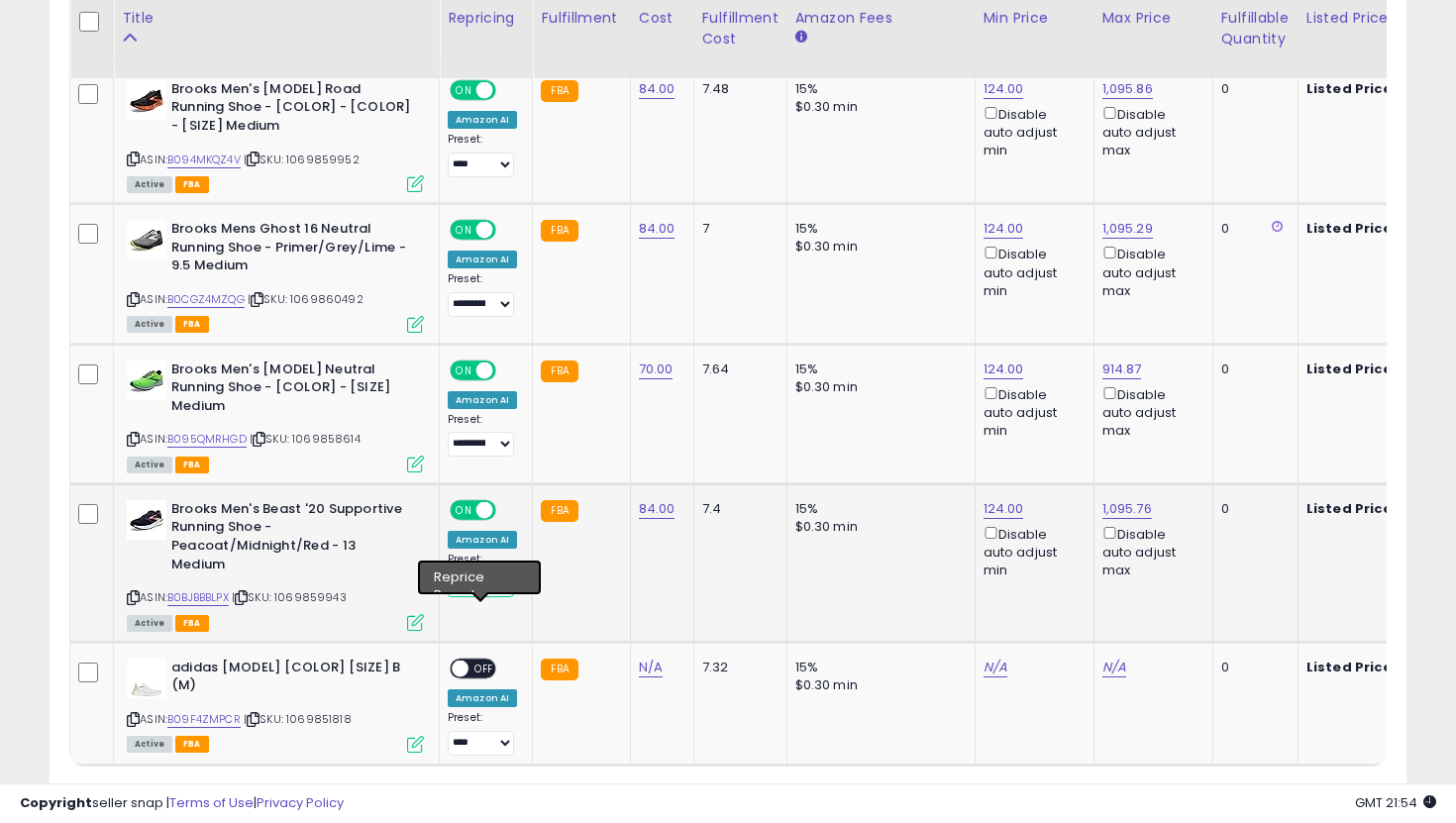 select on "**********" 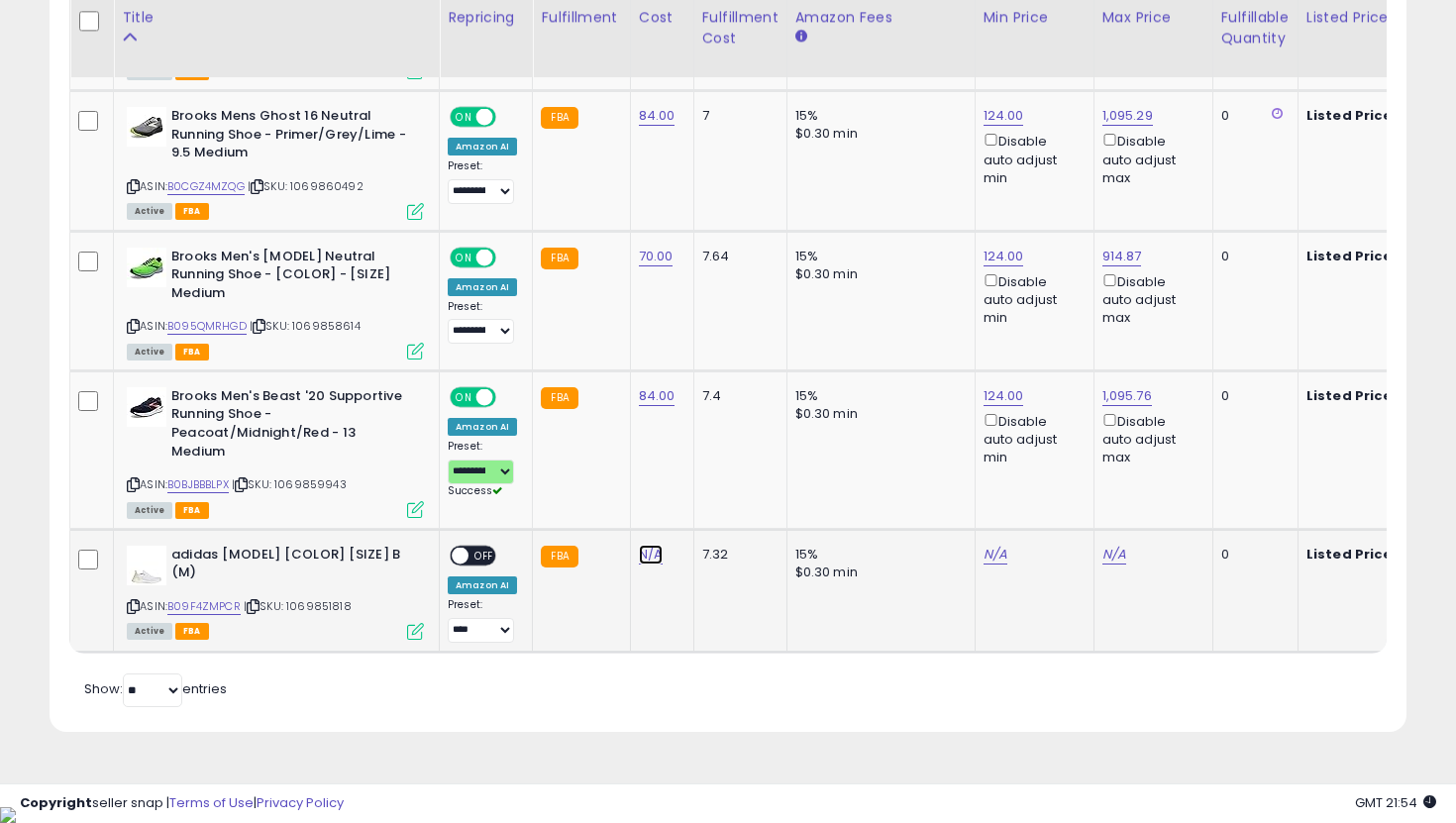 click on "N/A" at bounding box center [651, 555] 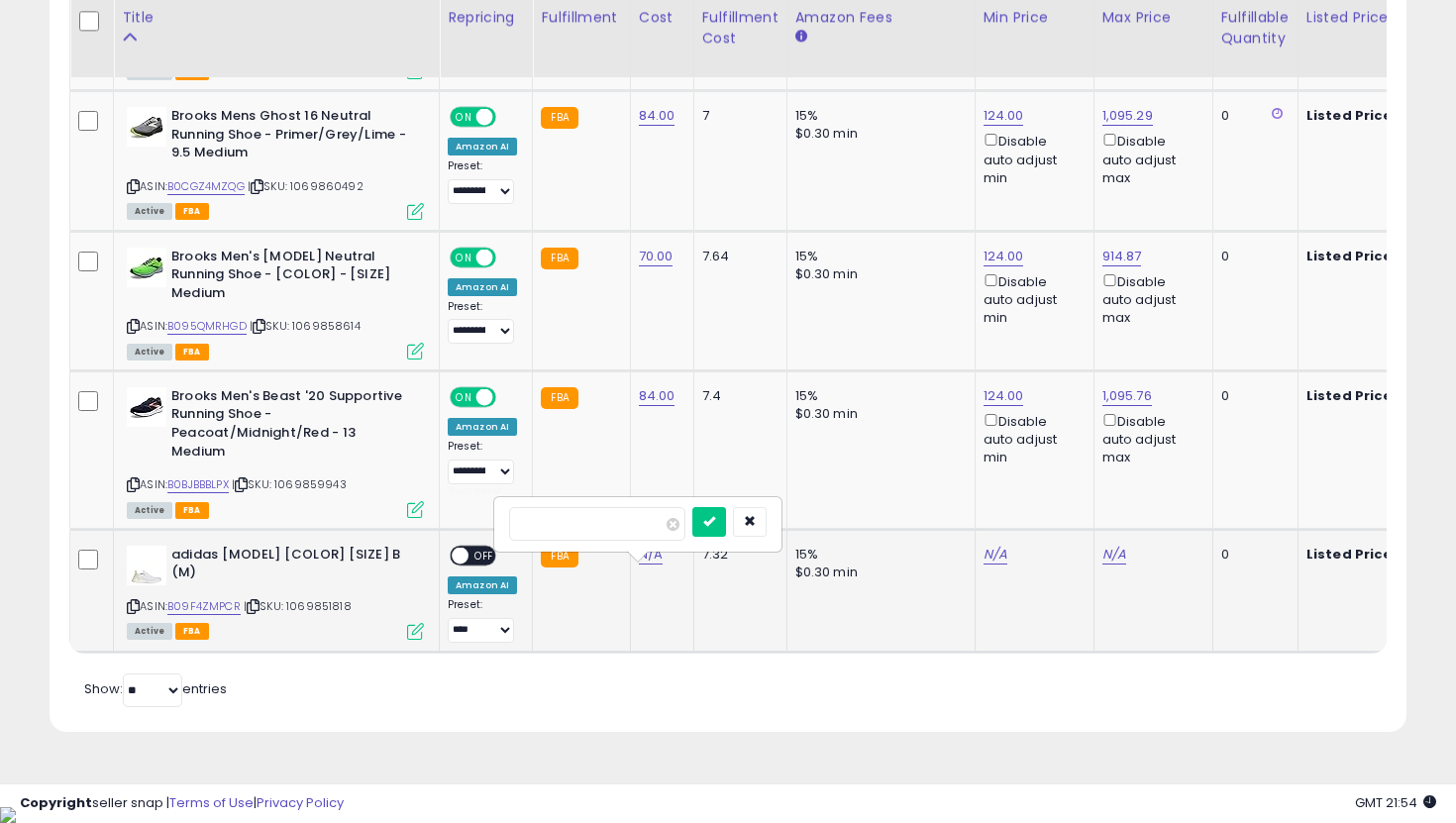 type on "**" 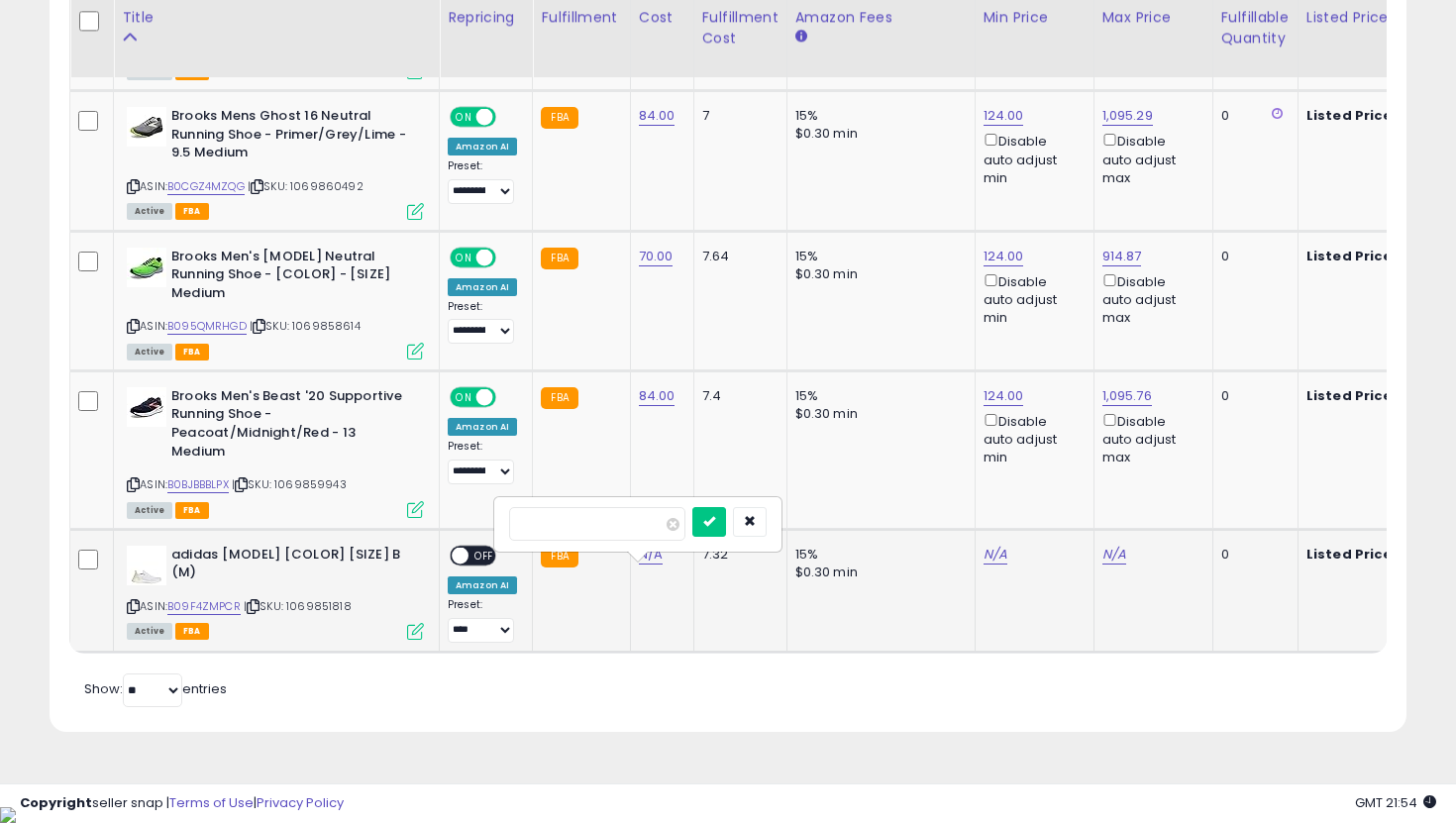 click at bounding box center (709, 522) 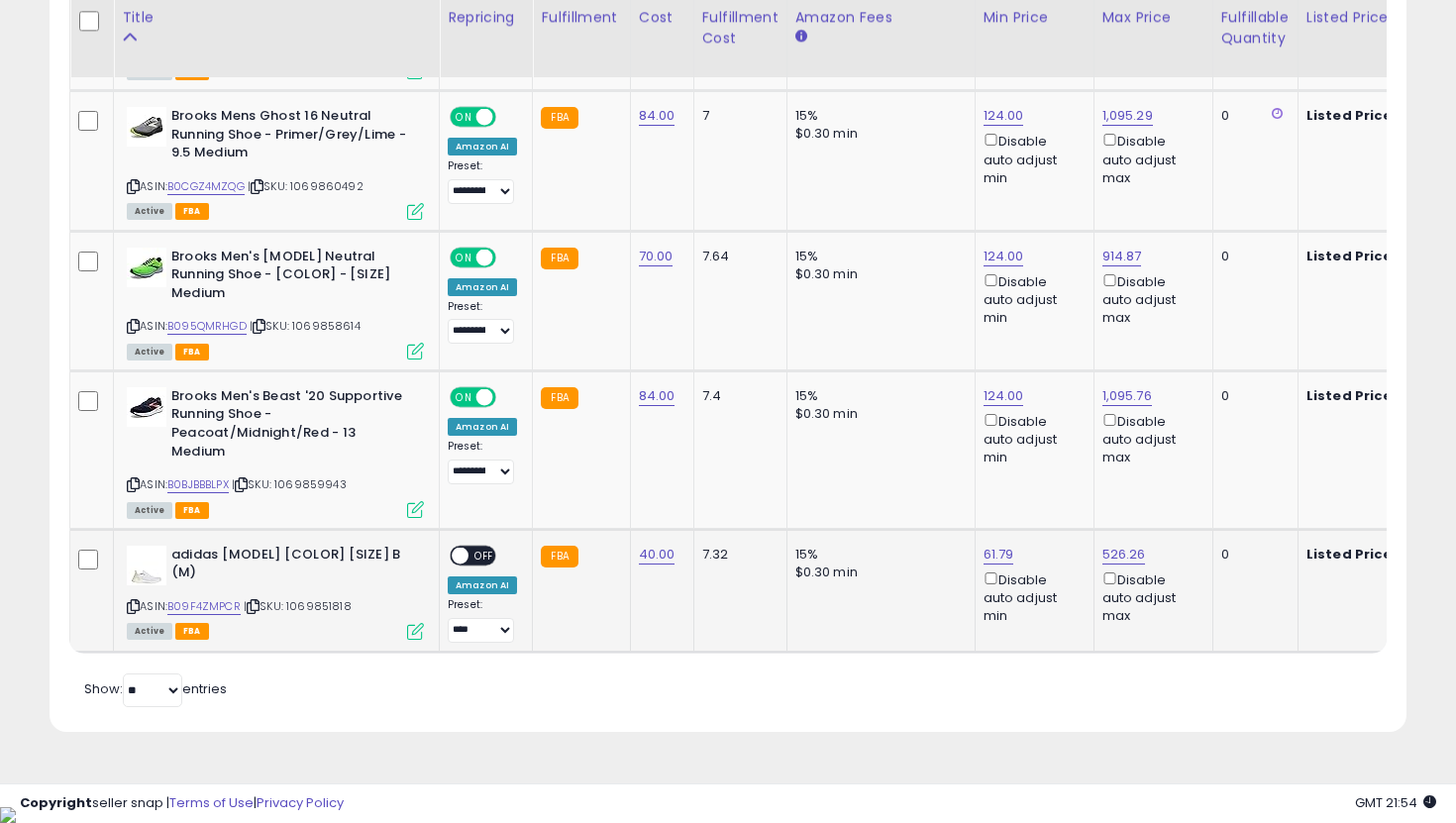 click on "OFF" at bounding box center [484, 555] 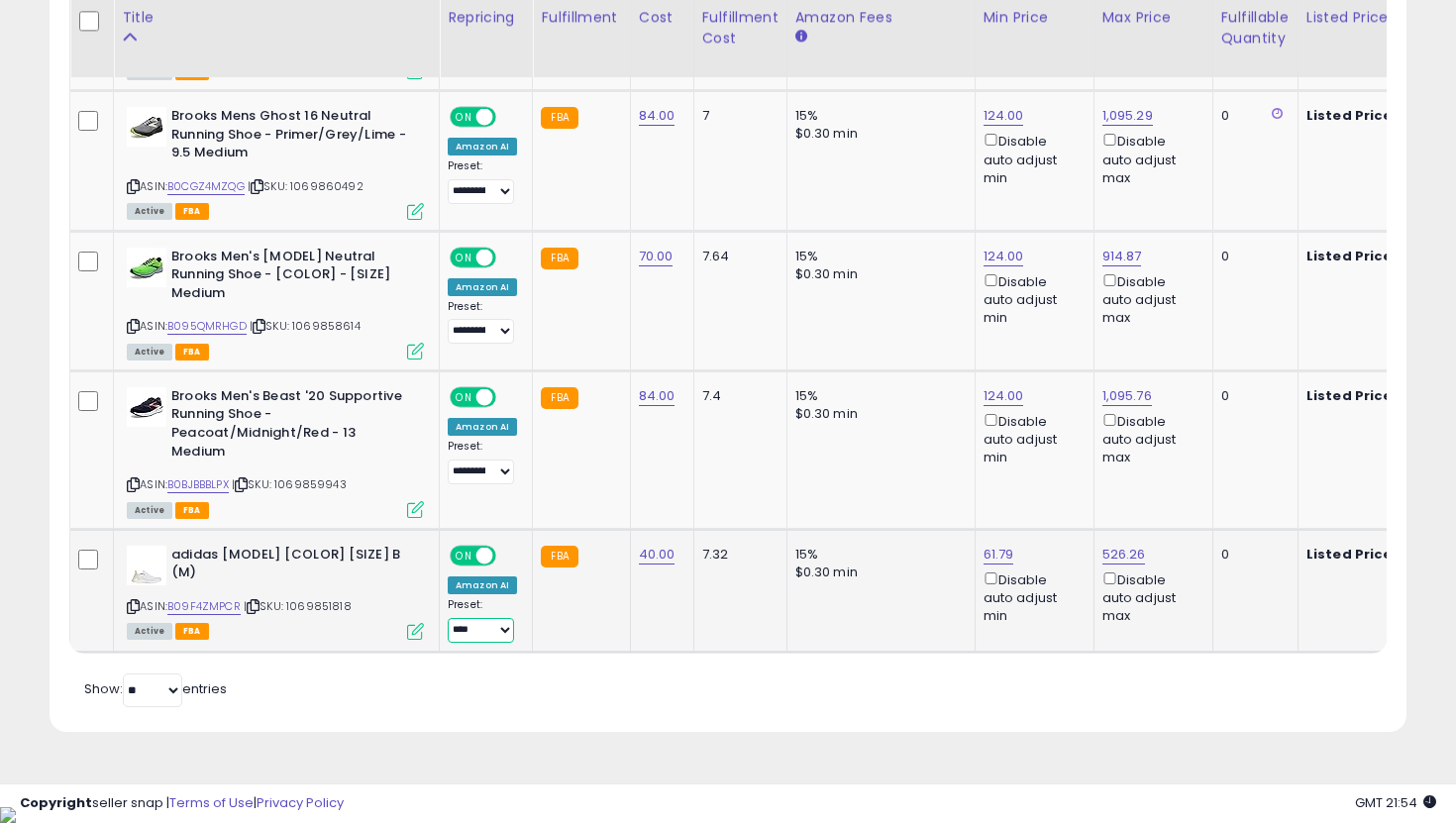 click on "**********" at bounding box center (480, 630) 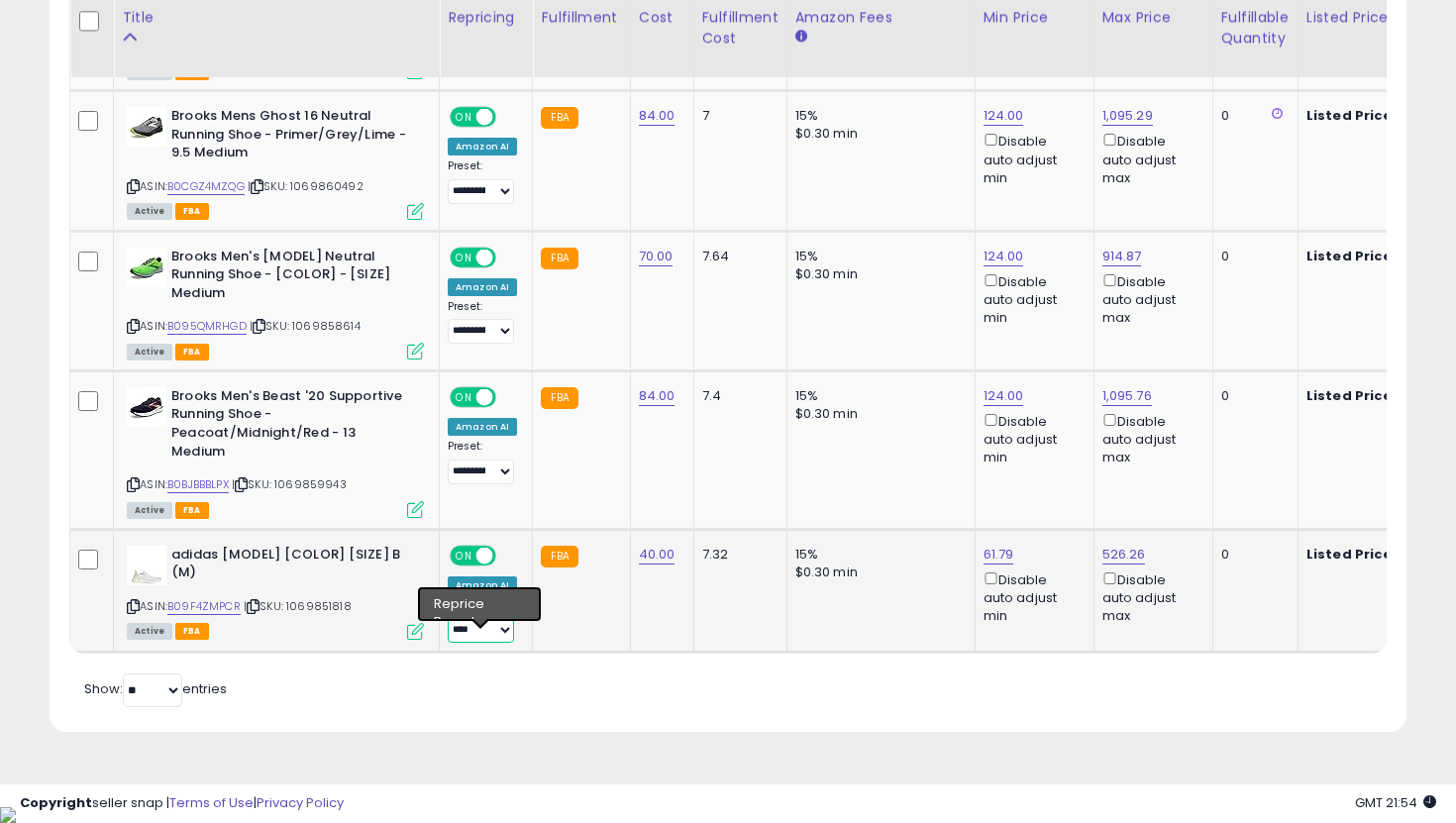select on "**********" 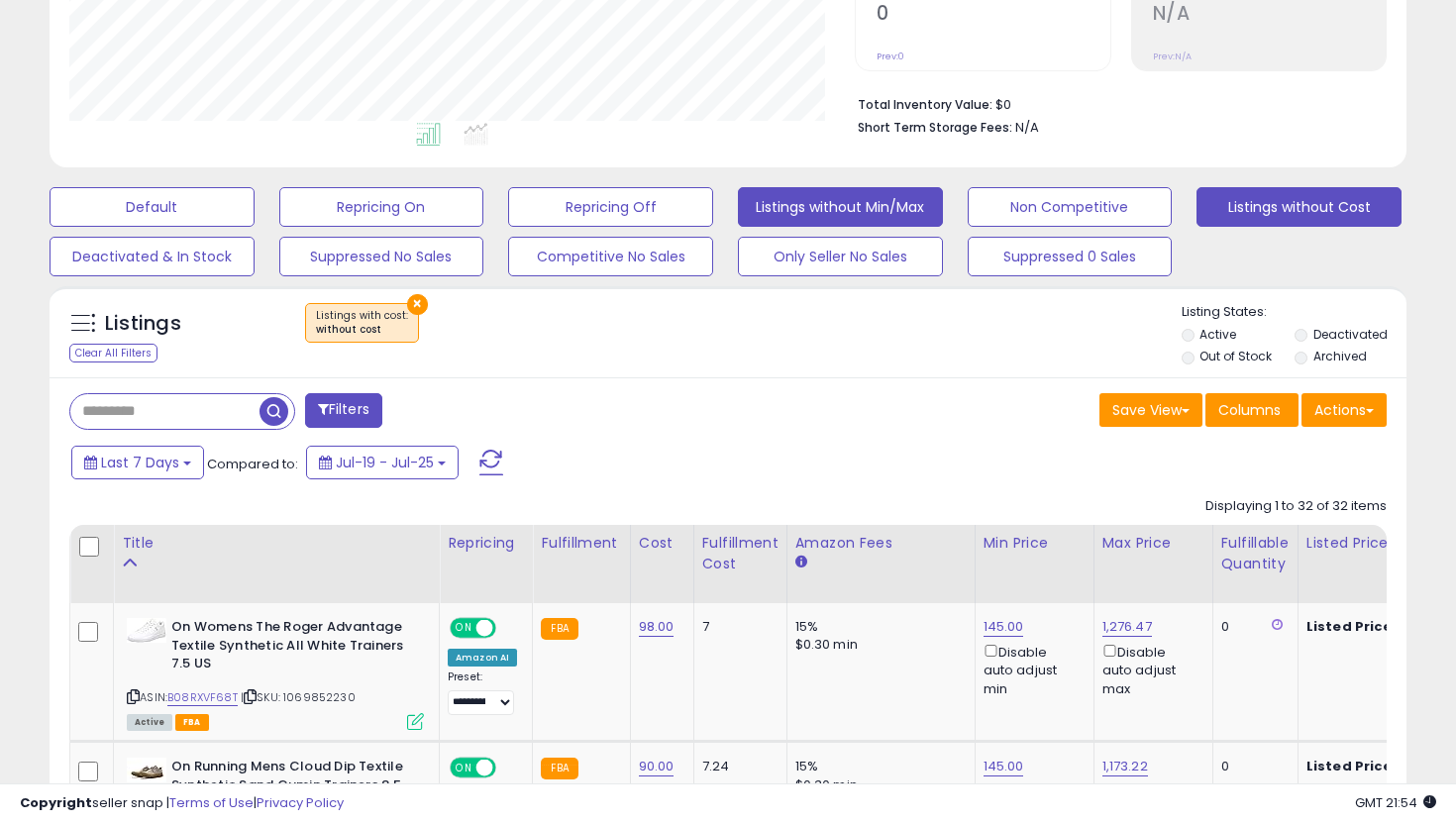 click on "Listings without Min/Max" at bounding box center [152, 207] 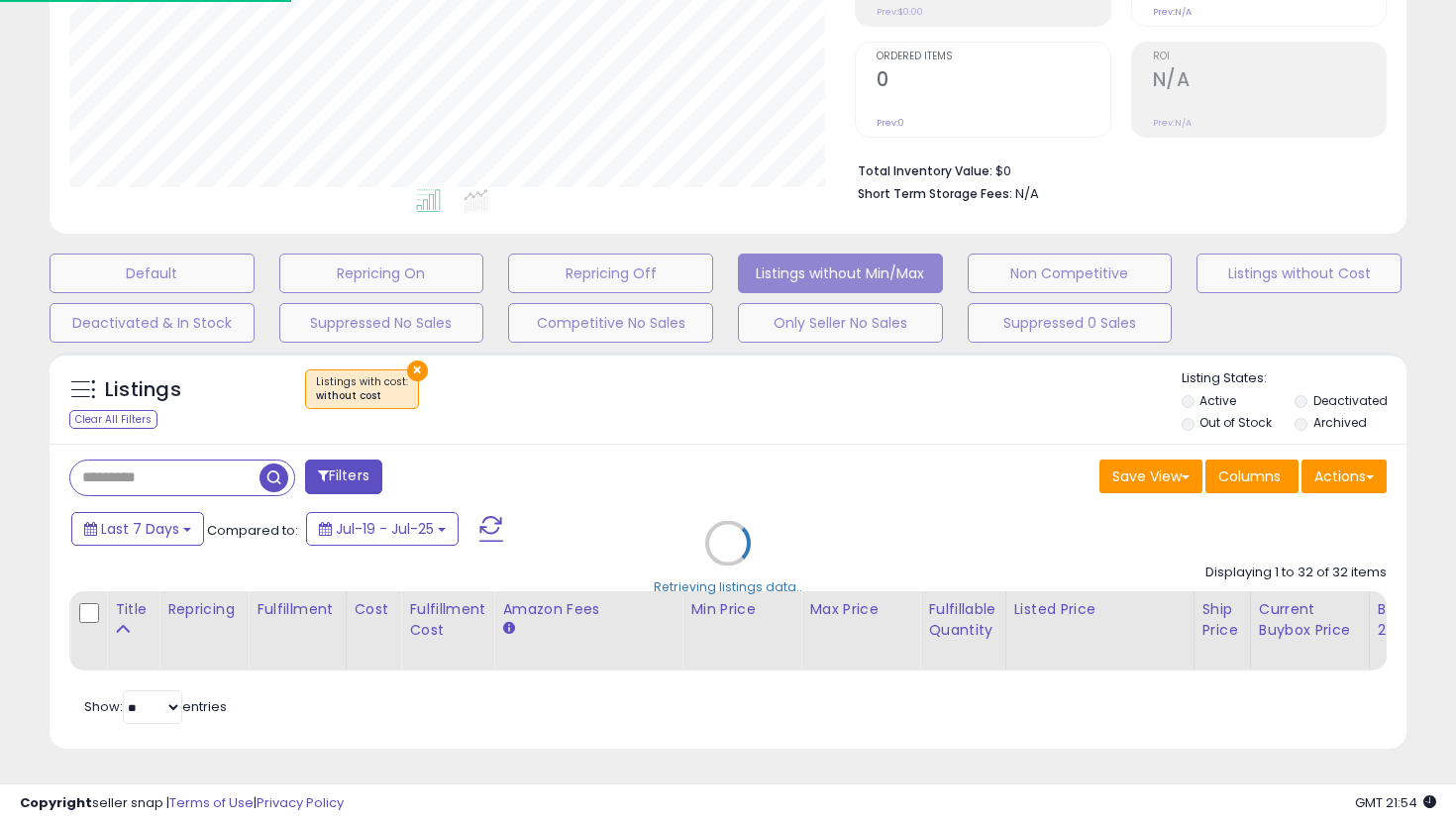 select on "**" 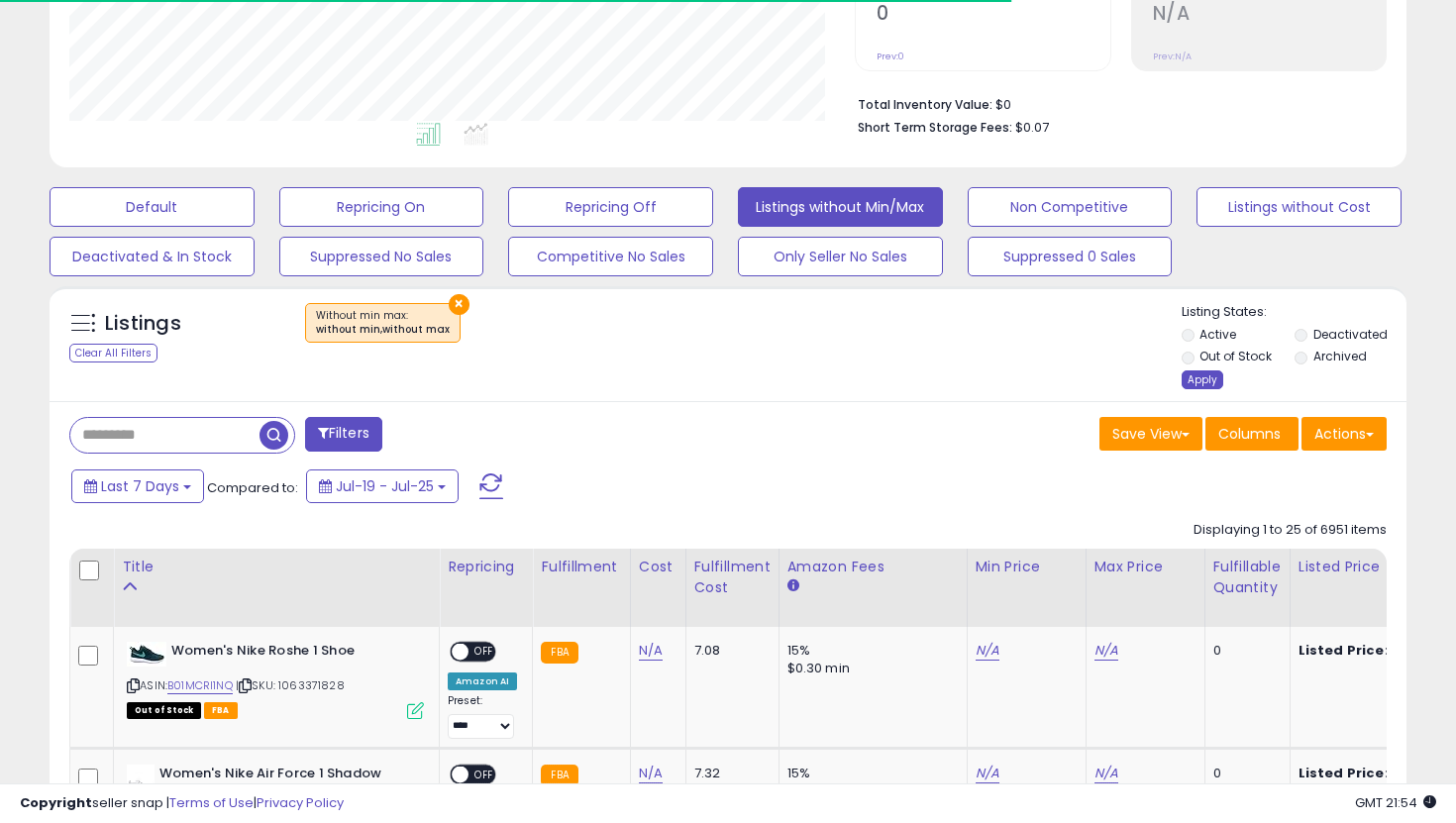 click on "Apply" at bounding box center [1202, 379] 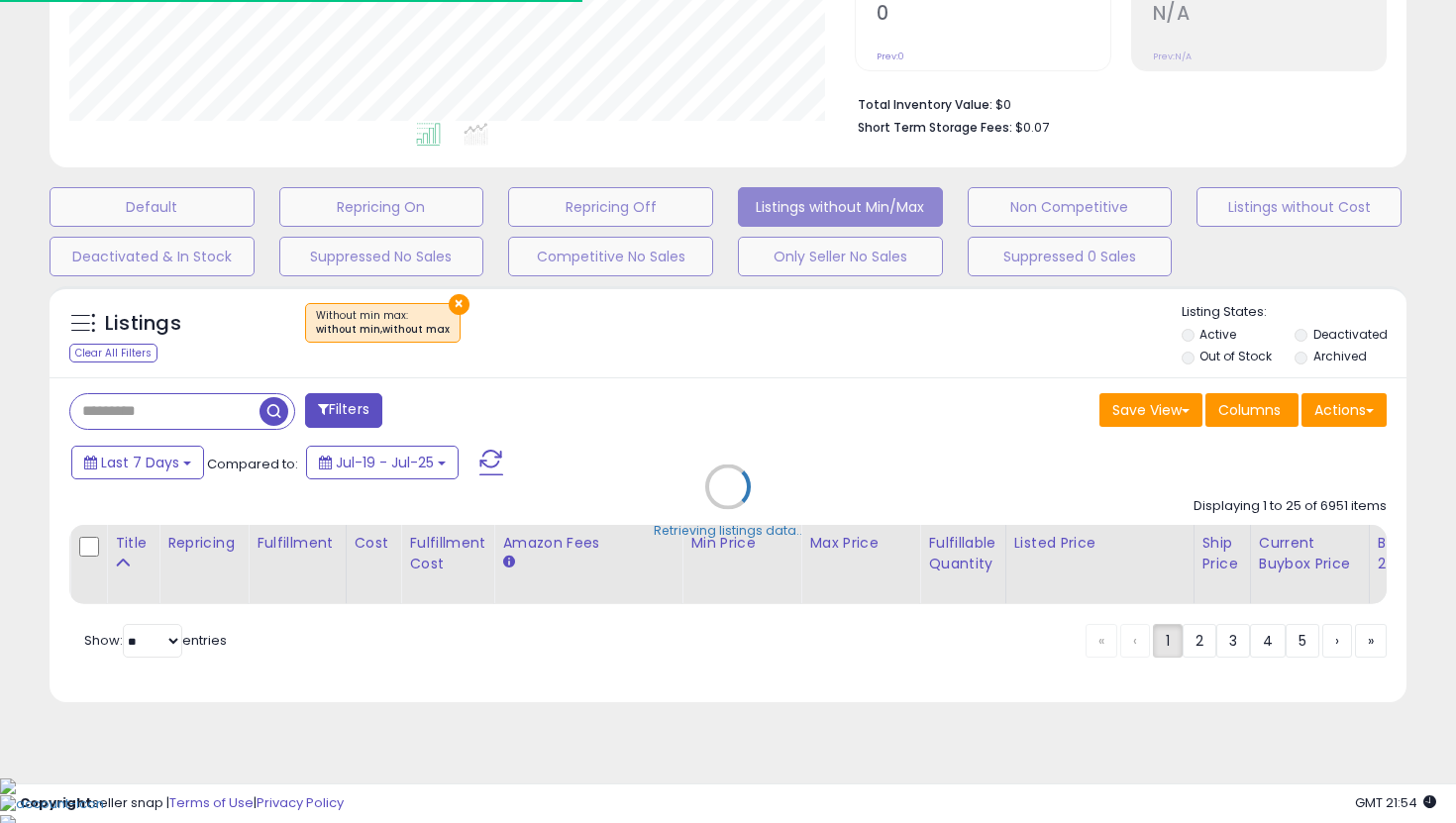 scroll, scrollTop: 370, scrollLeft: 0, axis: vertical 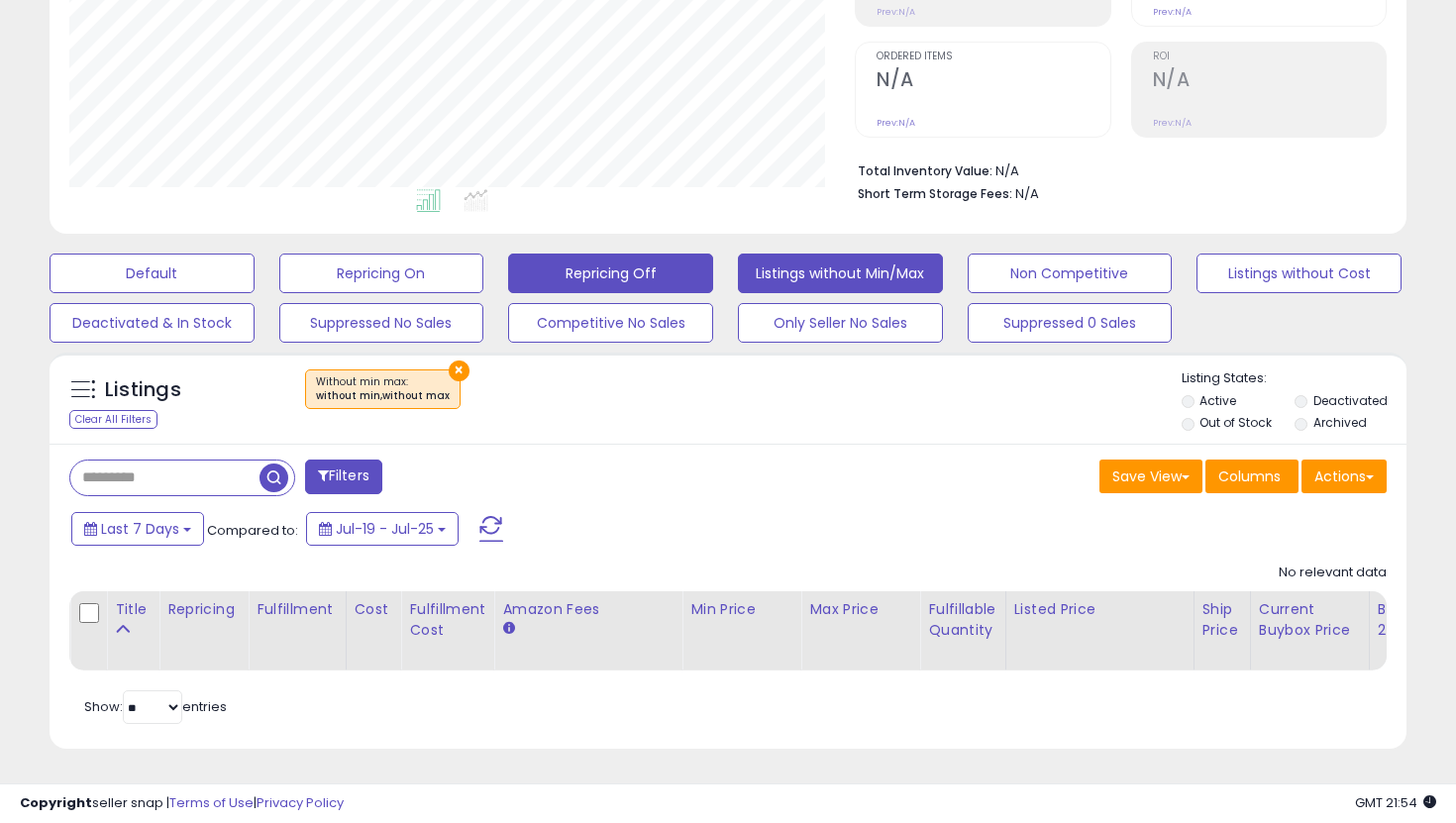 click on "Repricing Off" at bounding box center [152, 273] 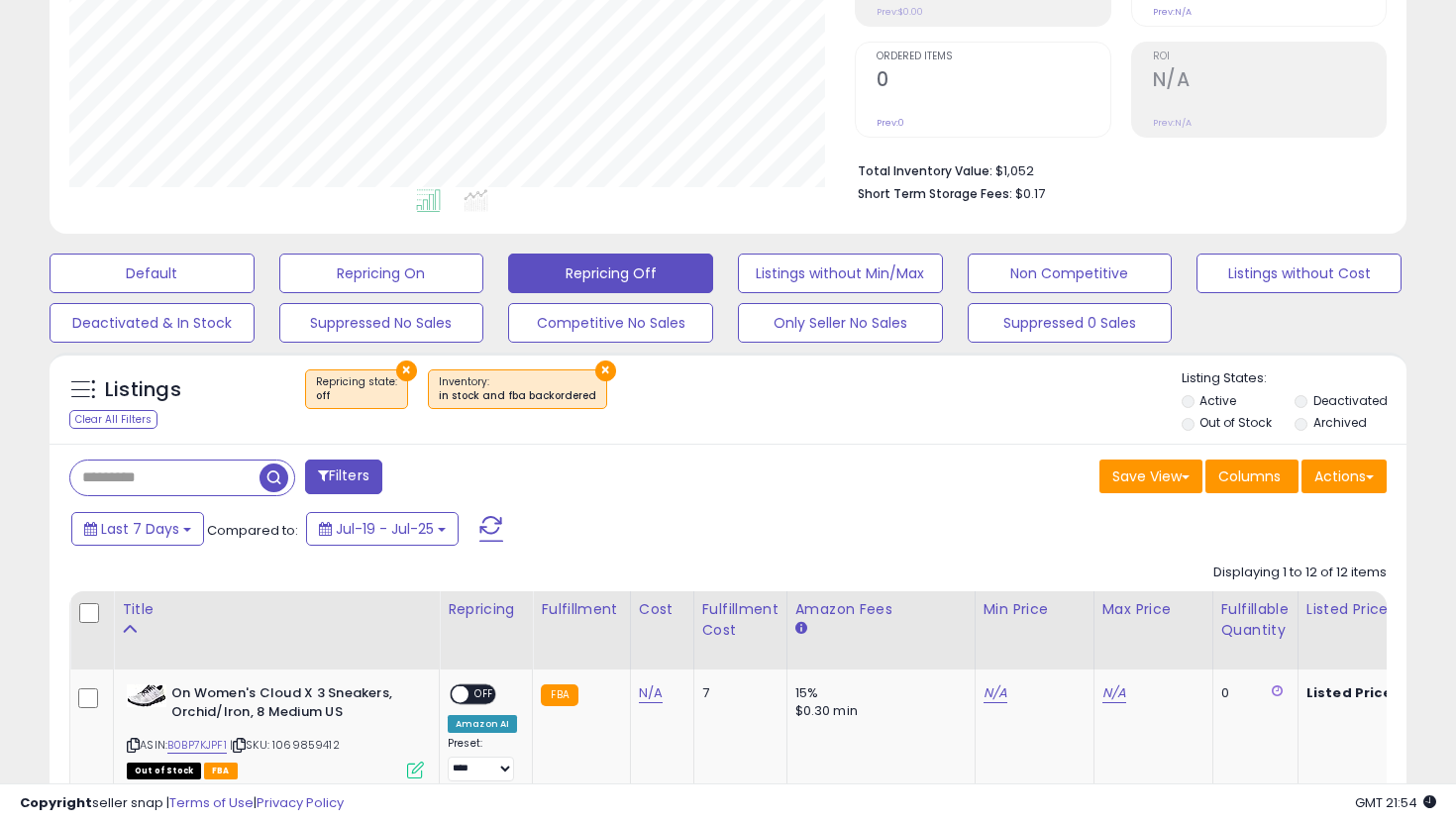scroll, scrollTop: 989967, scrollLeft: 989690, axis: both 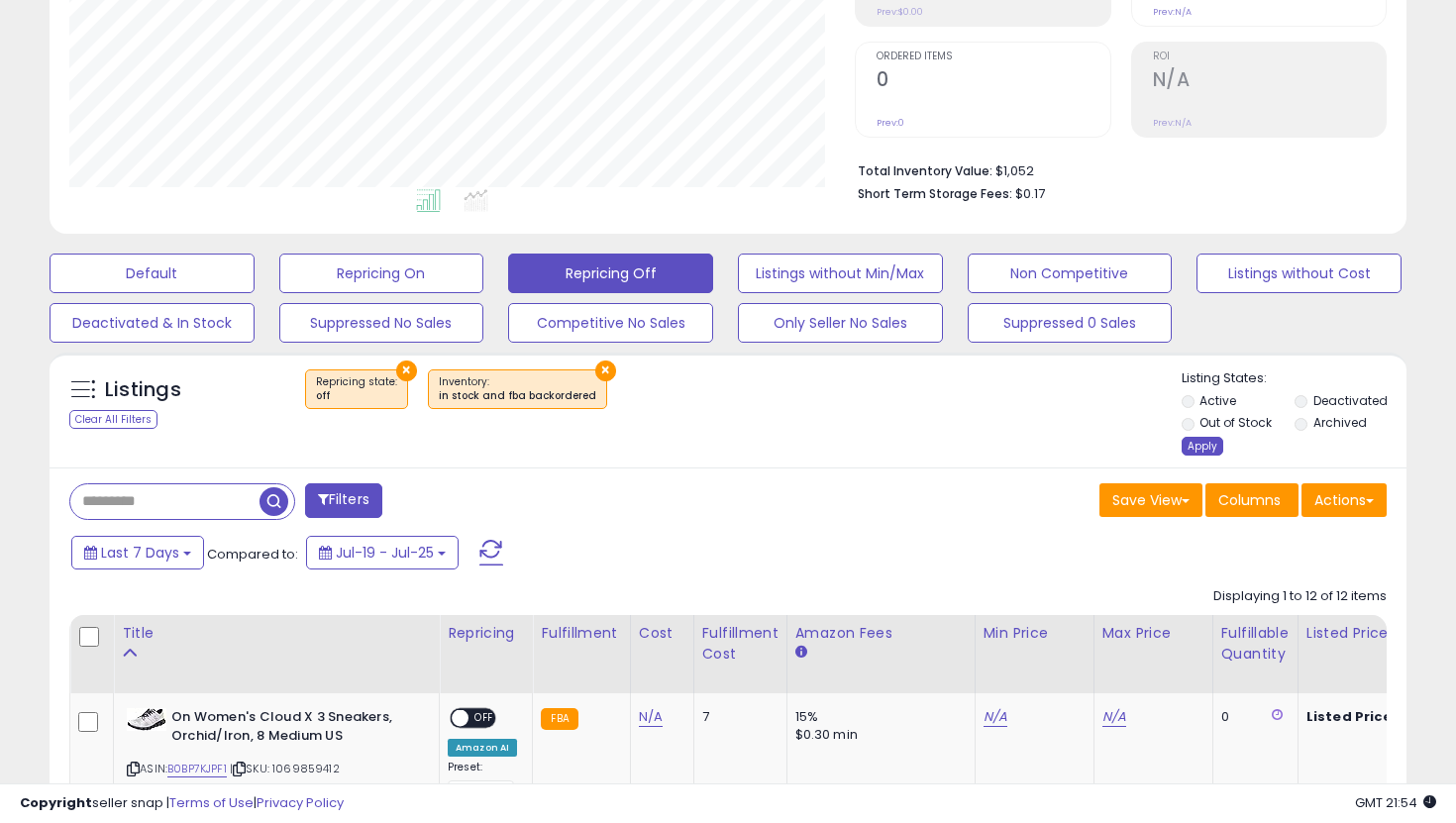 click on "Apply" at bounding box center [1202, 446] 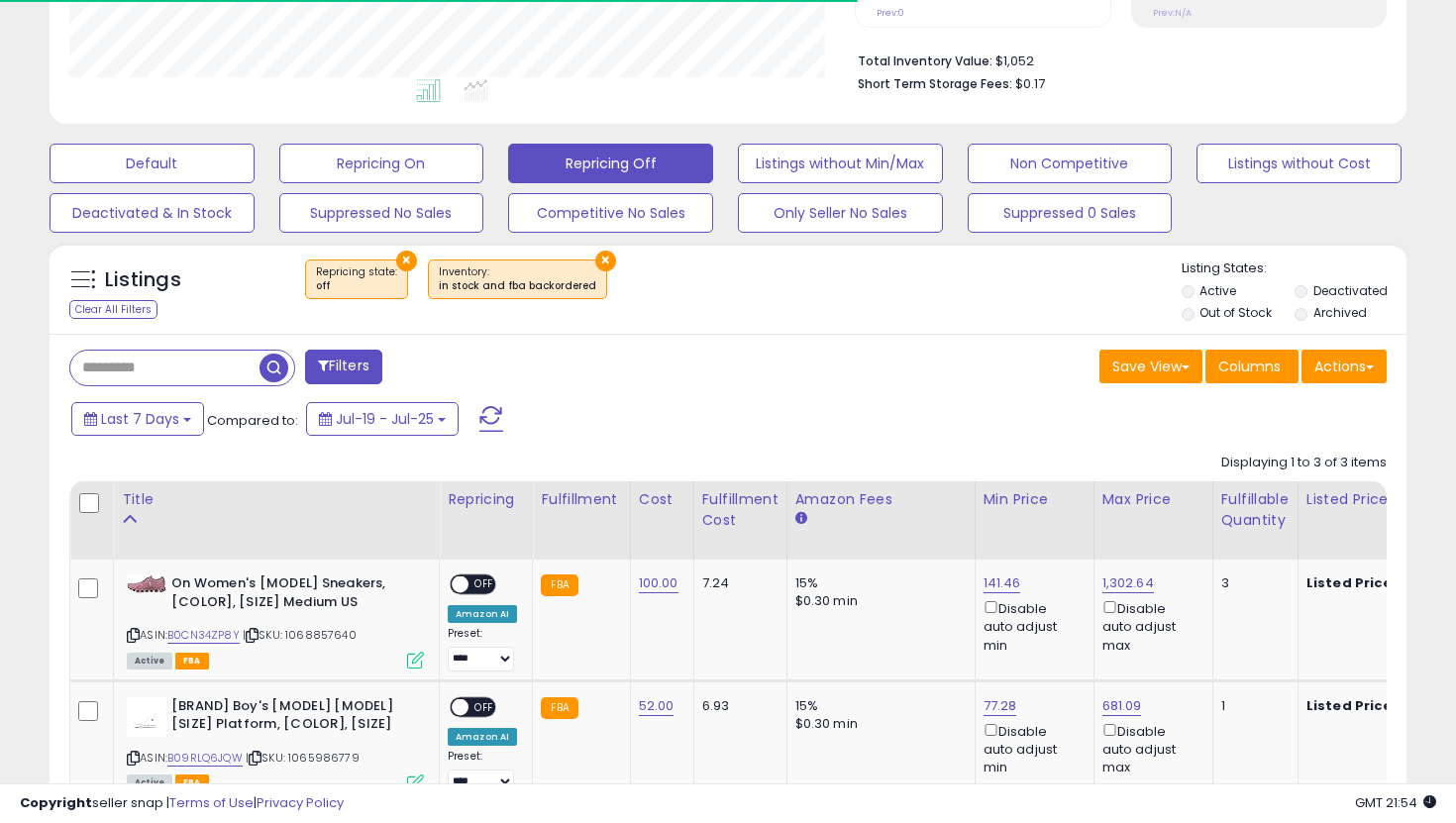 scroll, scrollTop: 498, scrollLeft: 0, axis: vertical 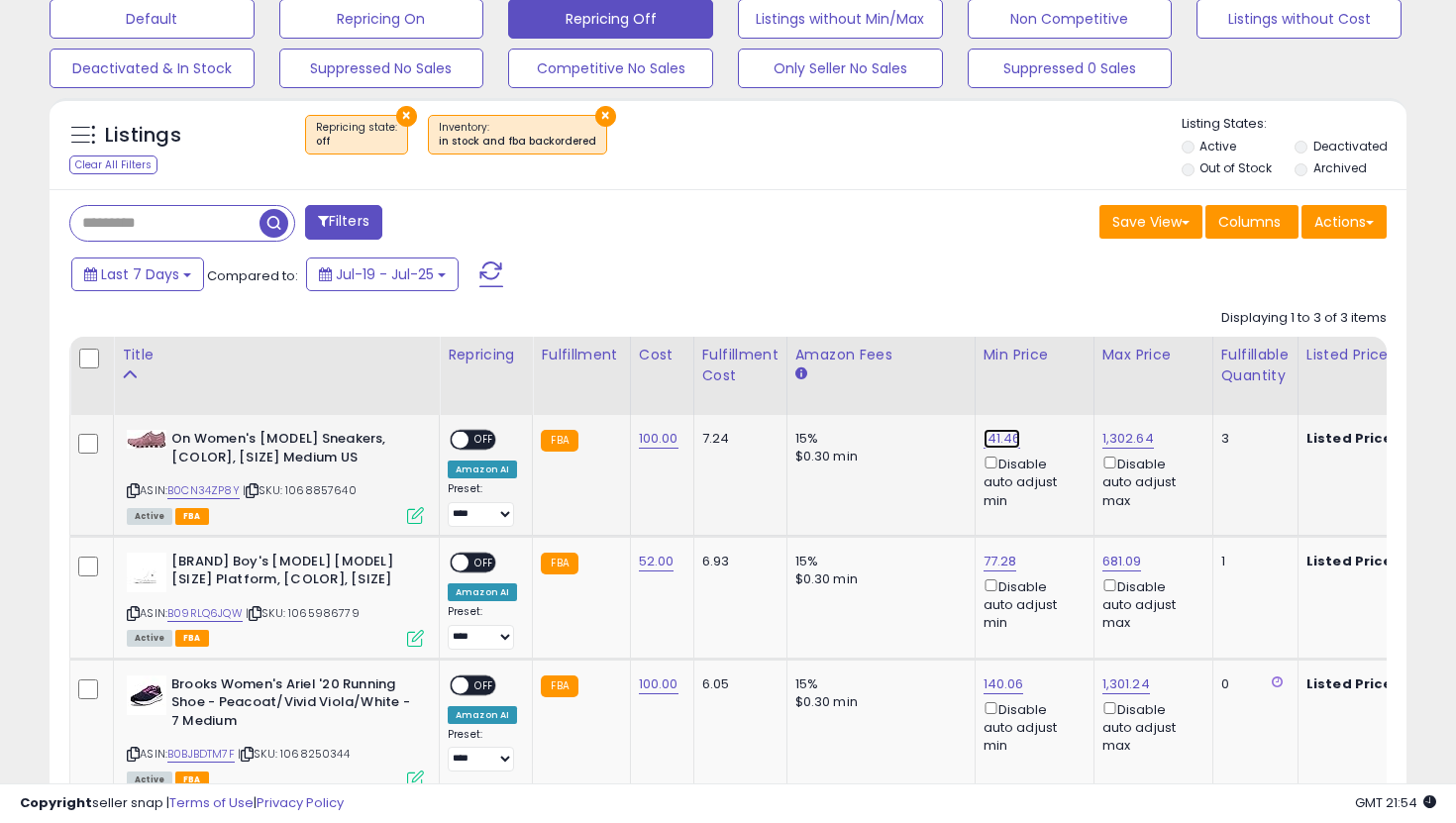 click on "141.46" at bounding box center [1002, 439] 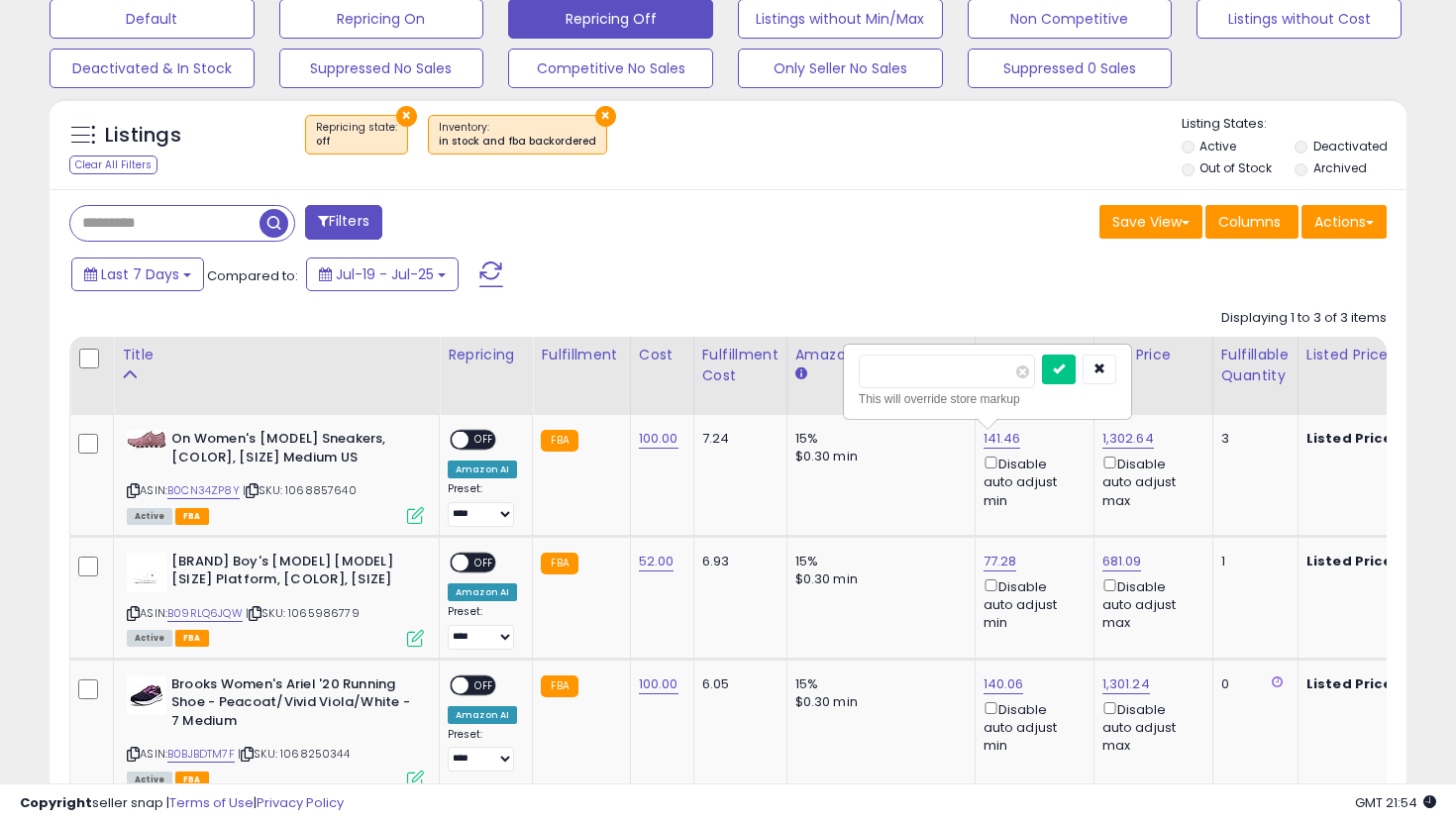 drag, startPoint x: 957, startPoint y: 384, endPoint x: 828, endPoint y: 357, distance: 131.7953 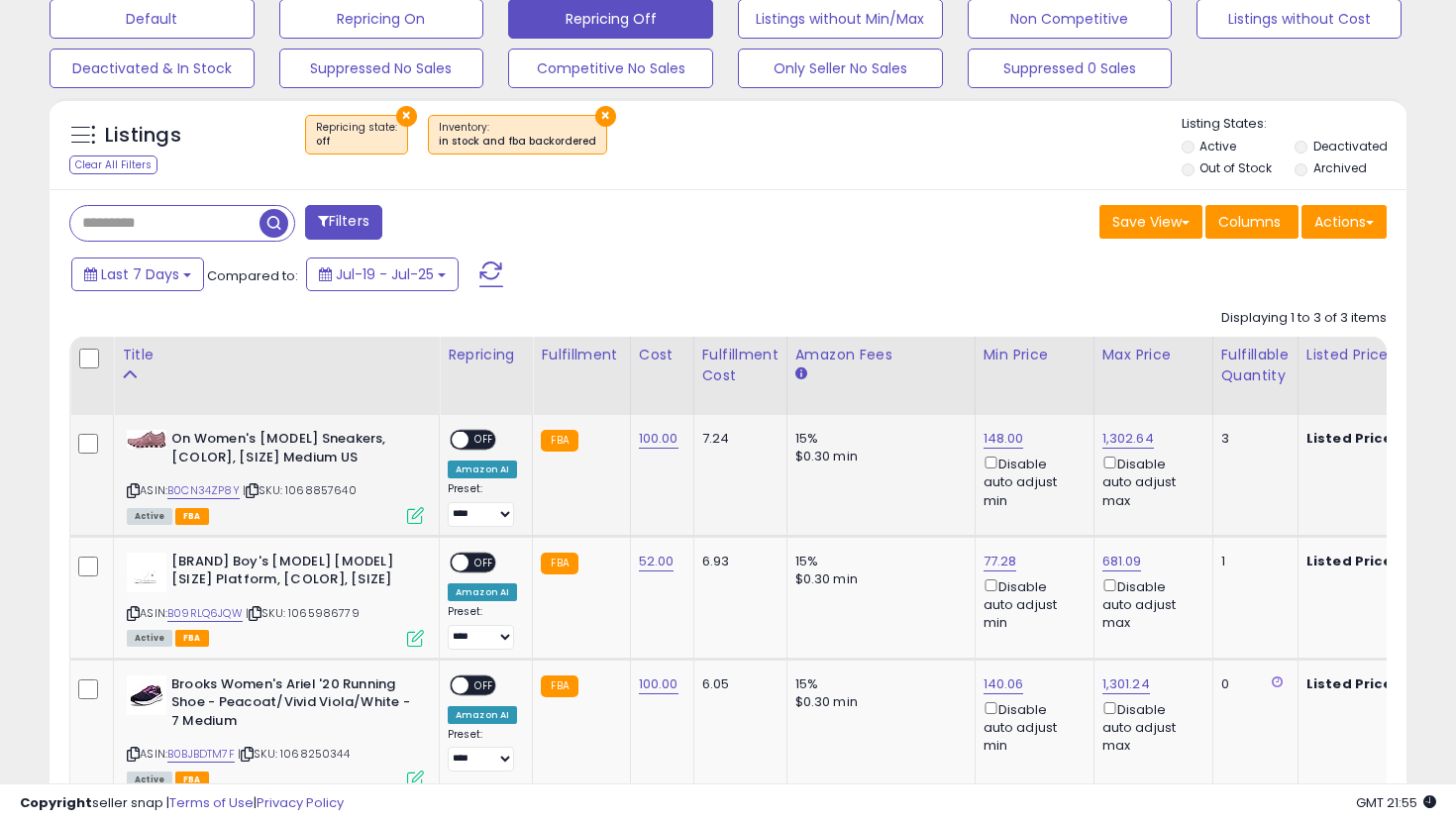 click on "OFF" at bounding box center [484, 440] 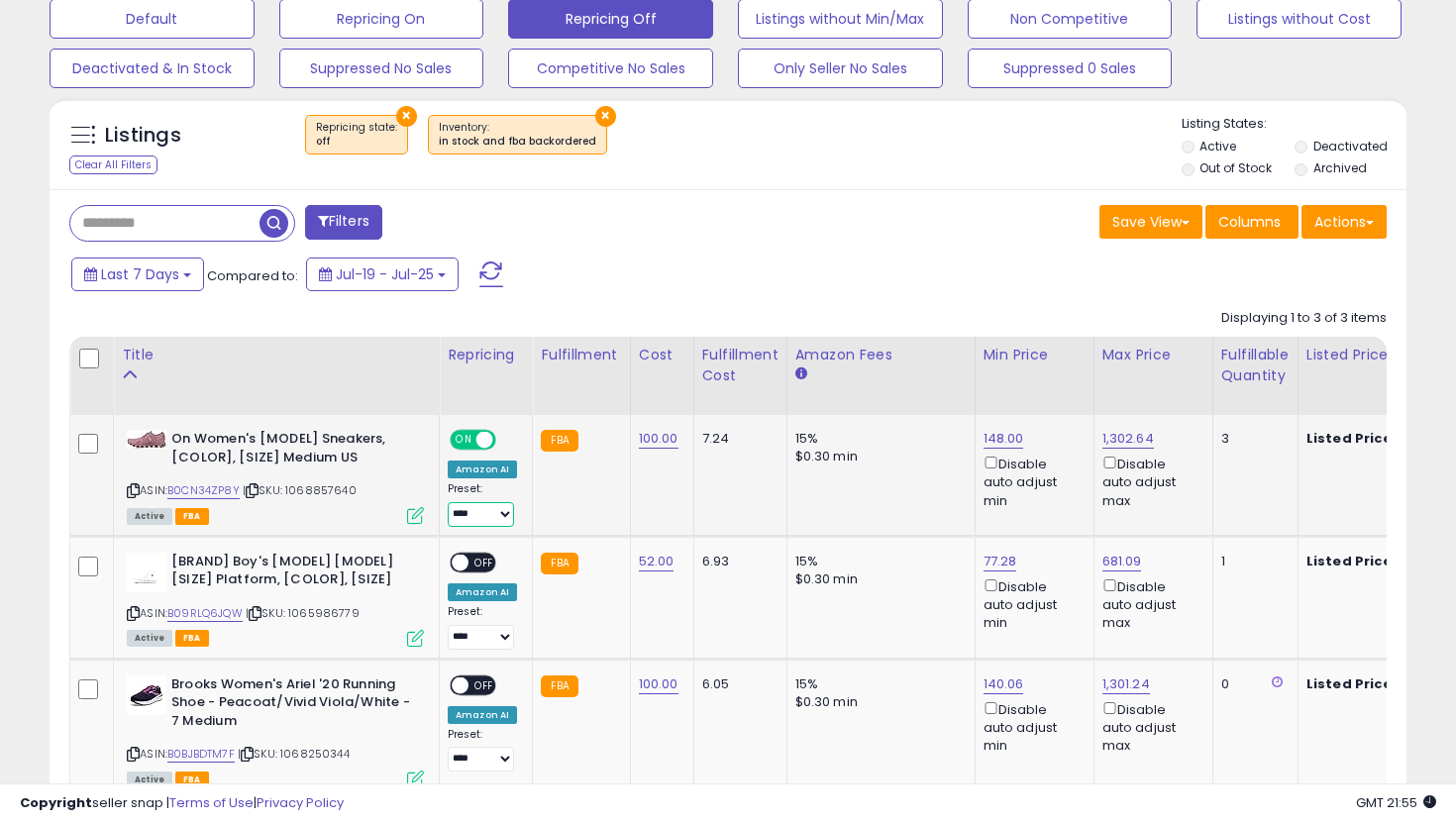 click on "**********" at bounding box center (480, 514) 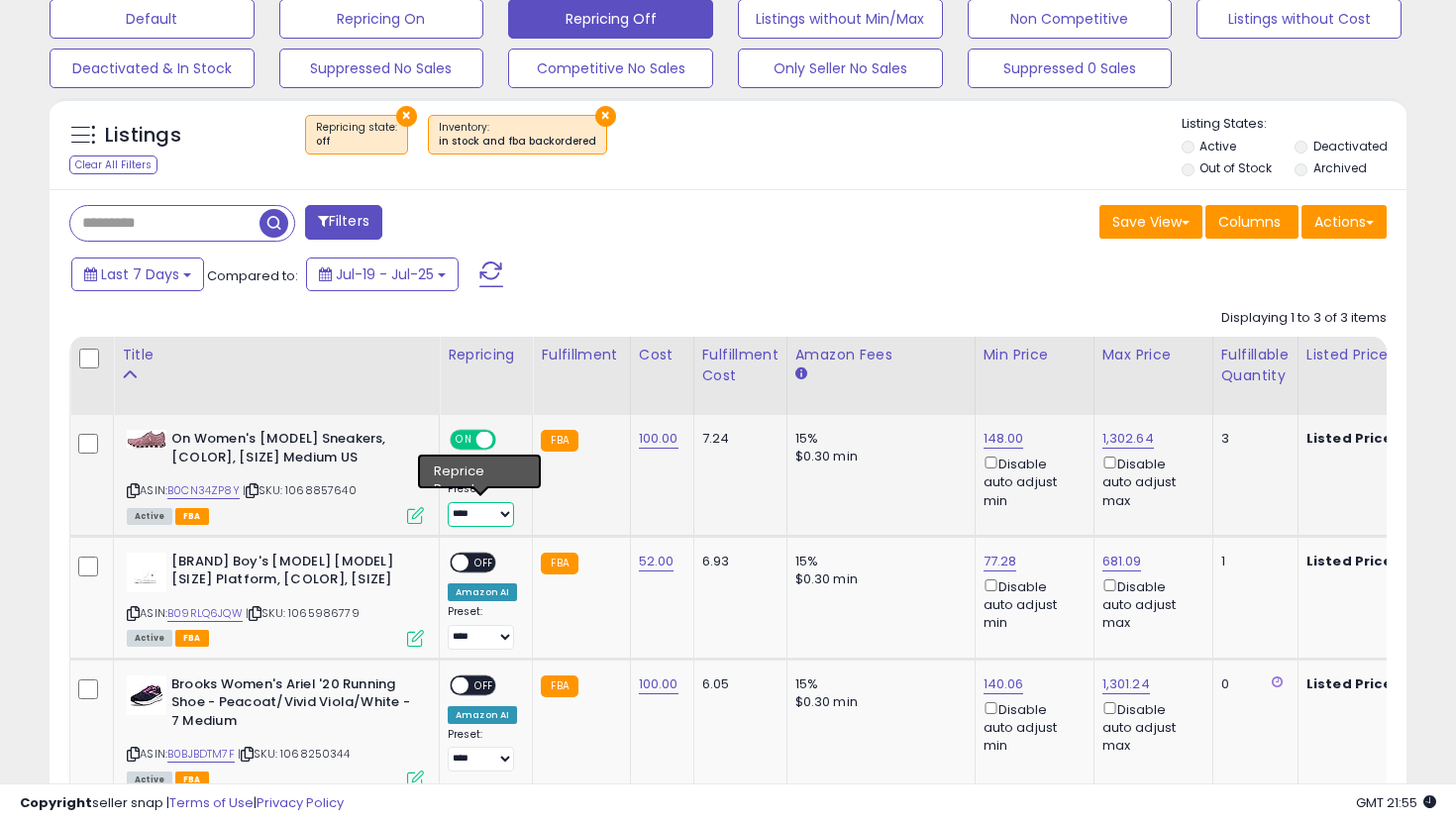 select on "**********" 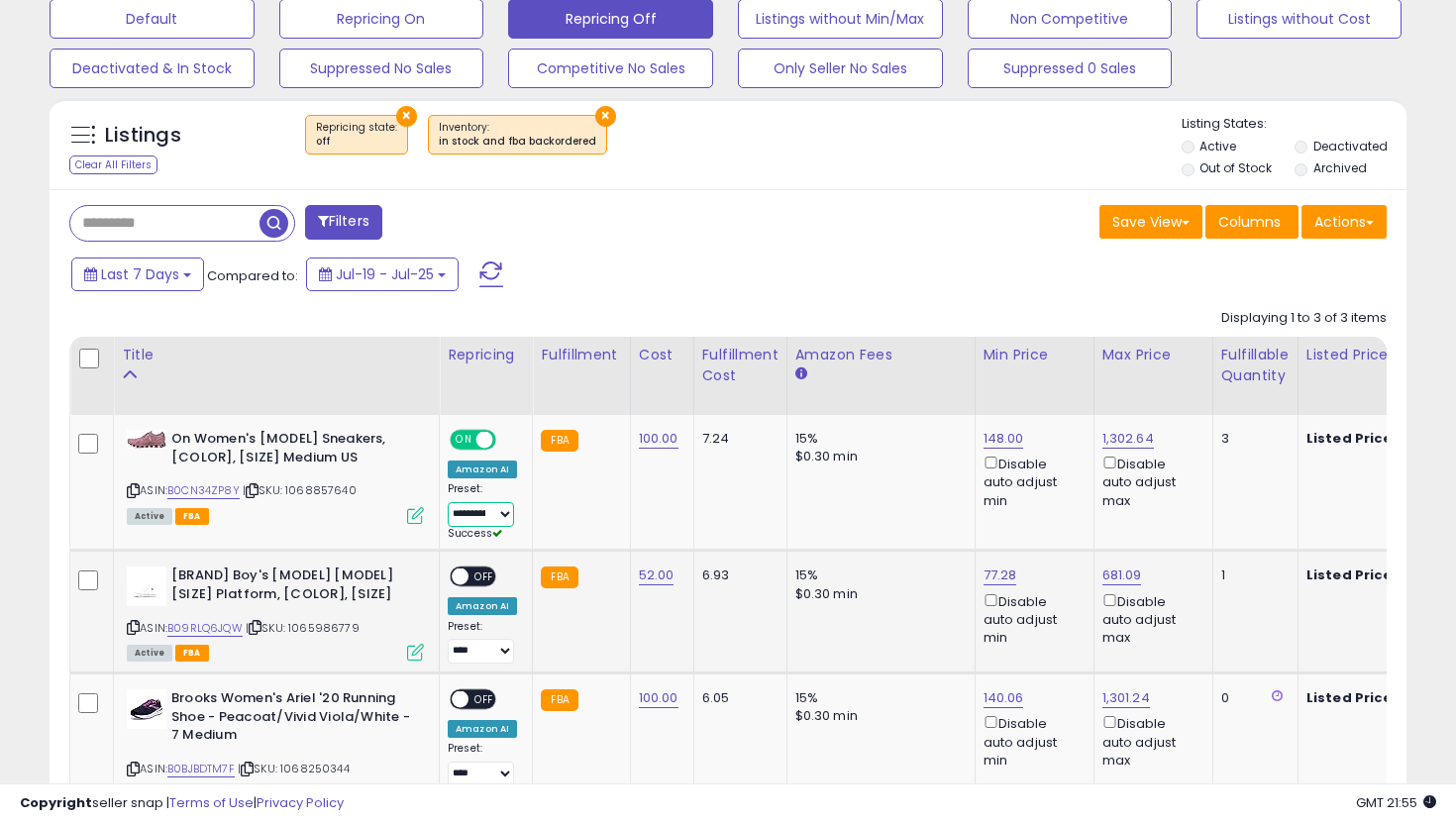 scroll, scrollTop: 711, scrollLeft: 0, axis: vertical 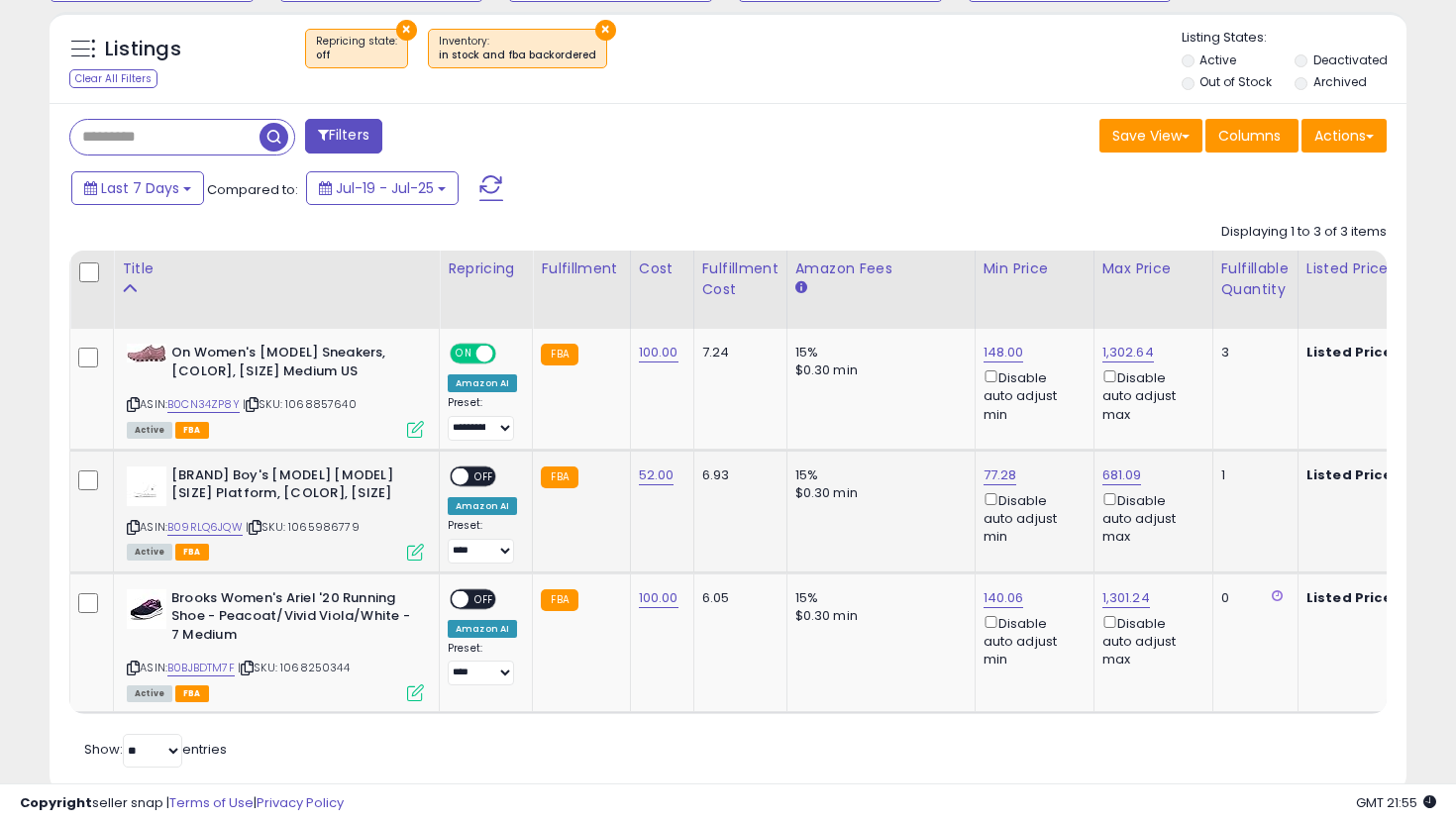 click on "ON   OFF" at bounding box center [451, 475] 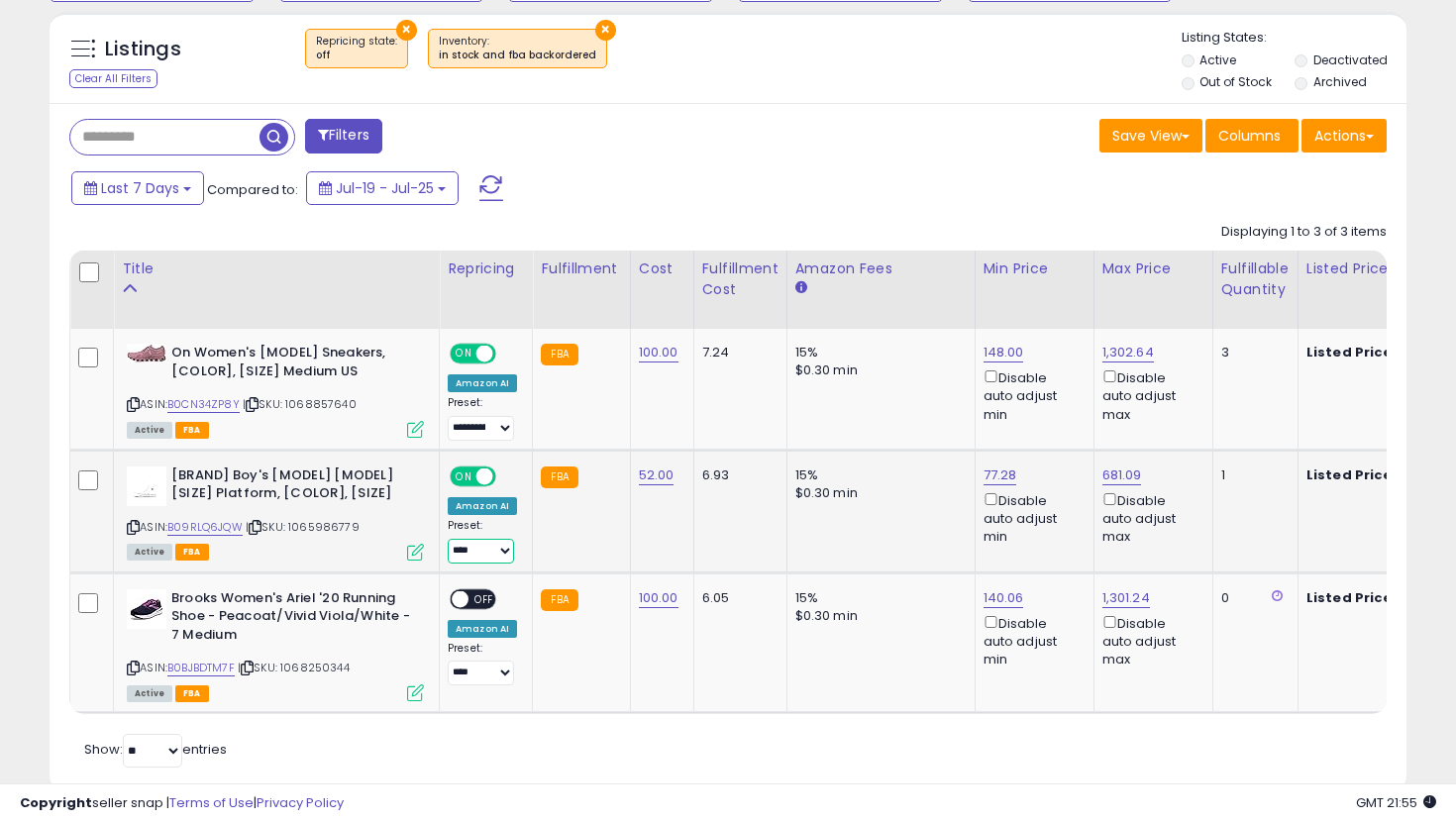 click on "**********" at bounding box center (480, 551) 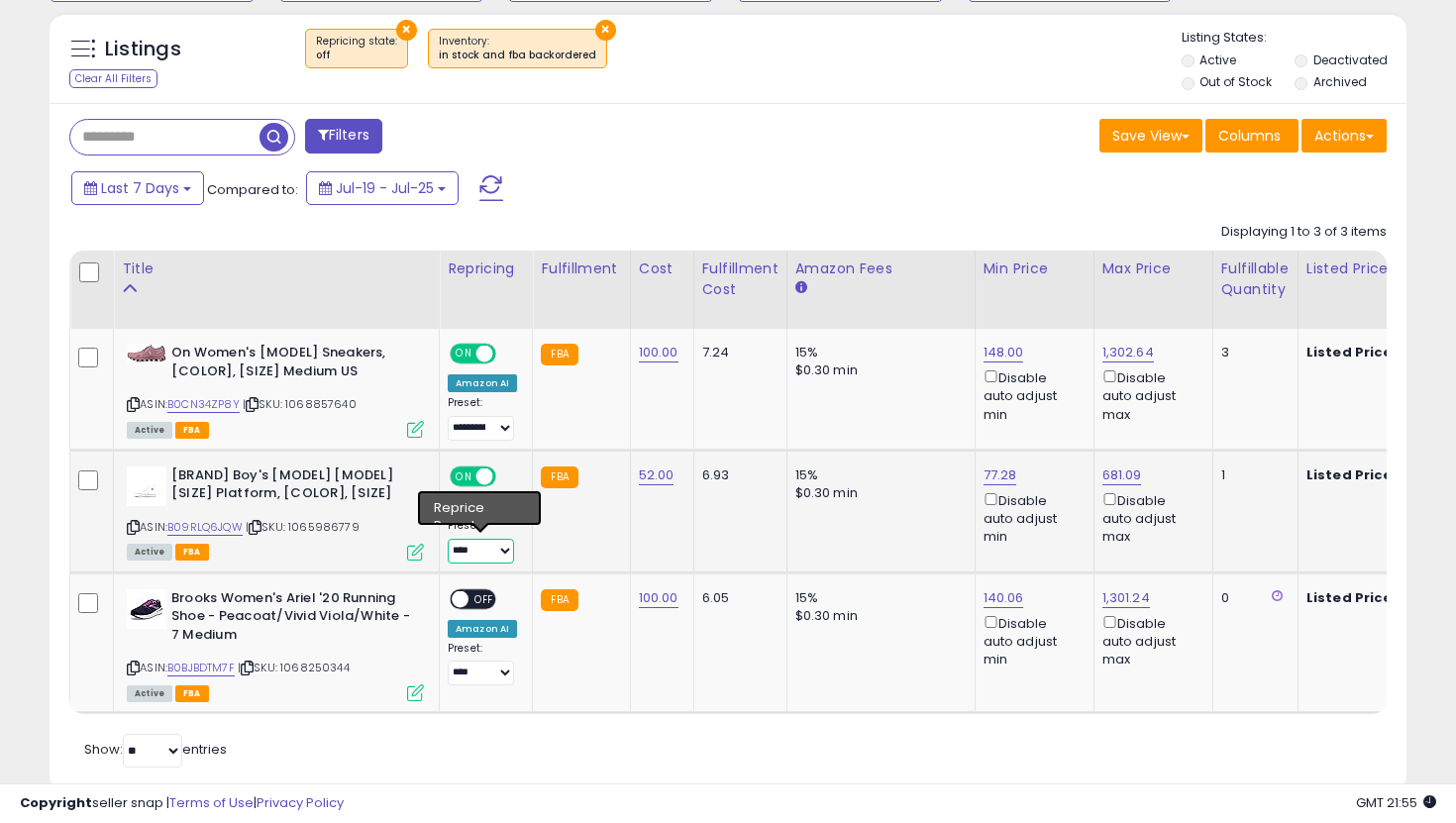 select on "**********" 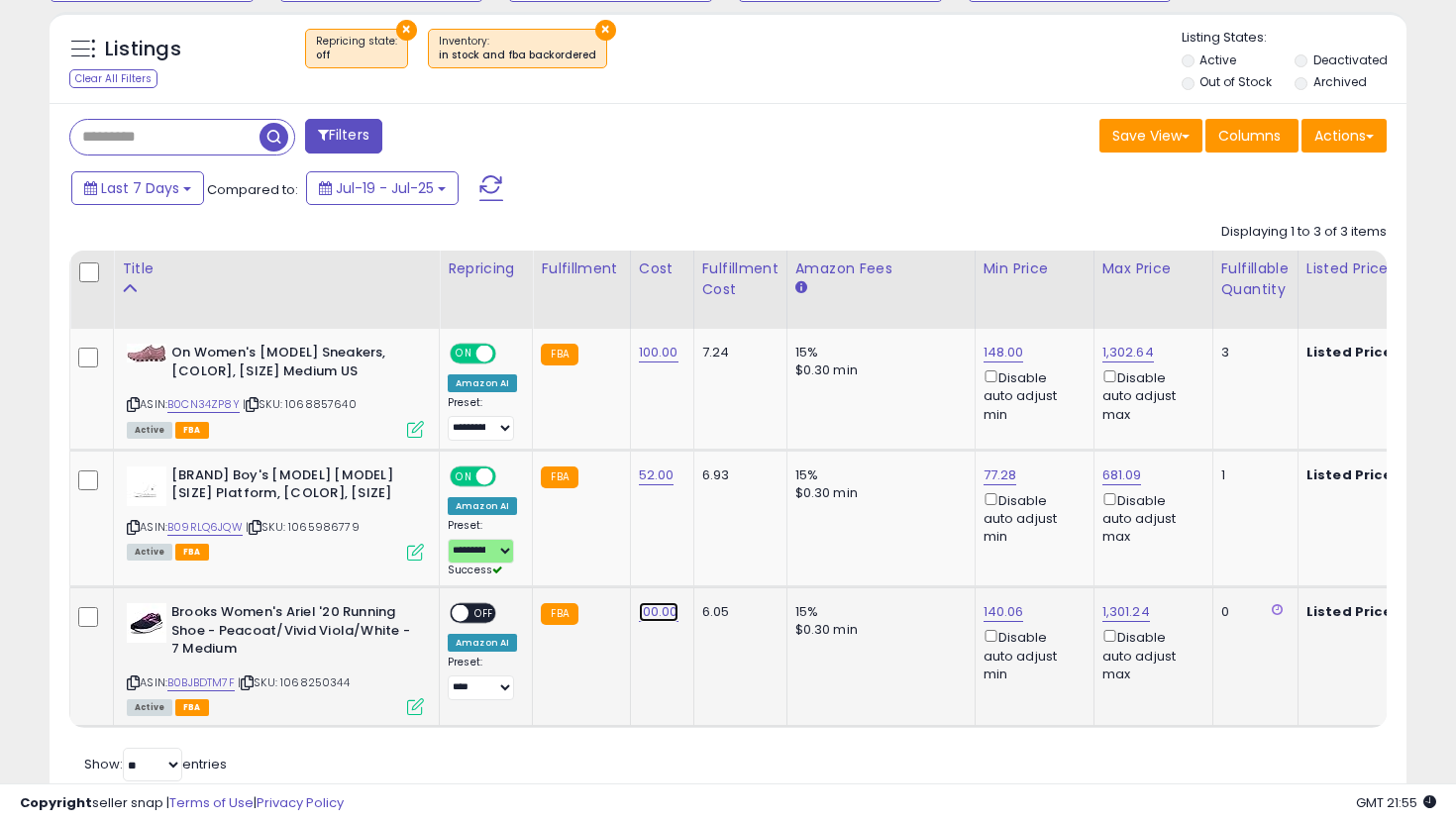 click on "100.00" at bounding box center [659, 353] 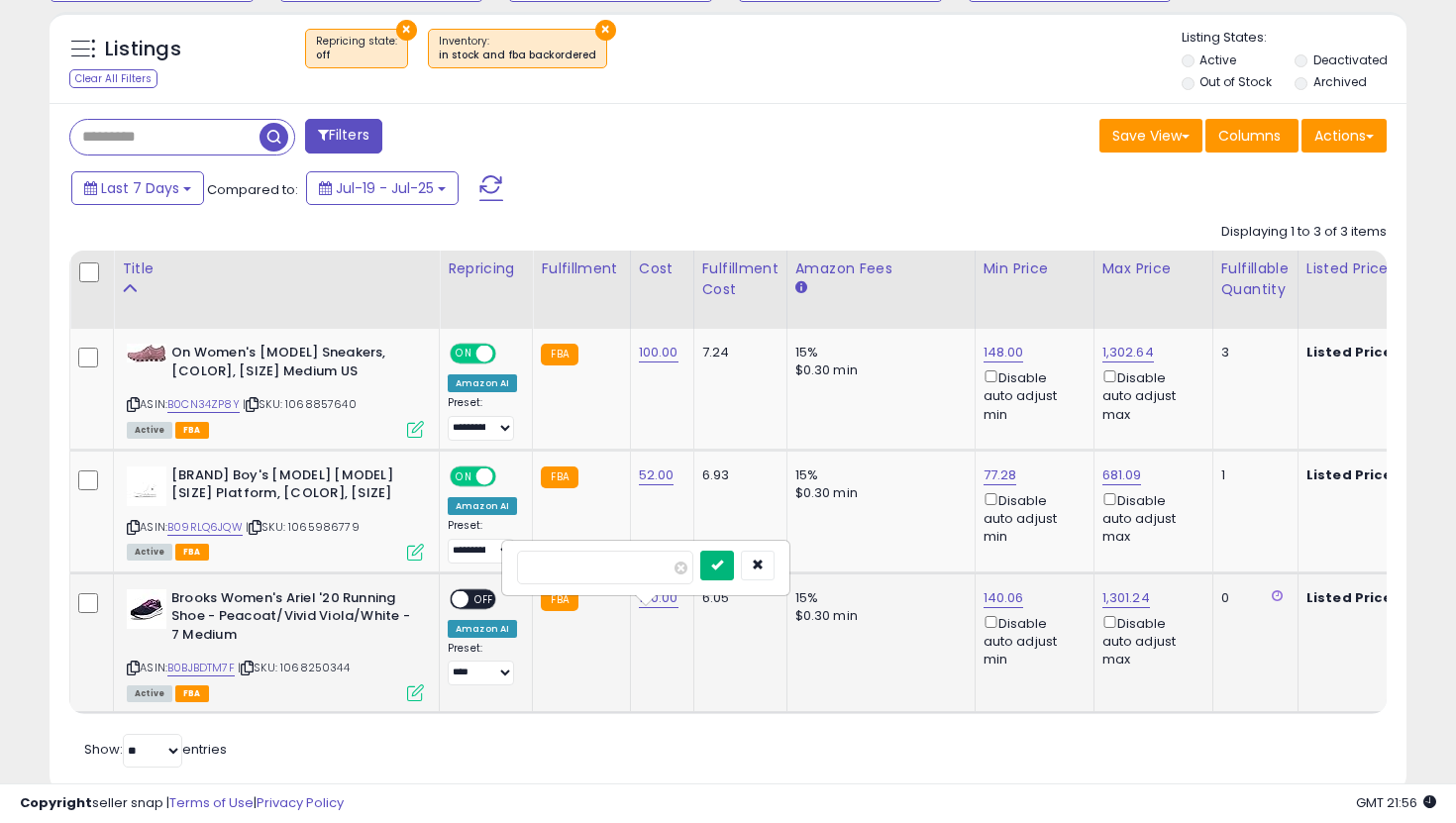 click at bounding box center (717, 566) 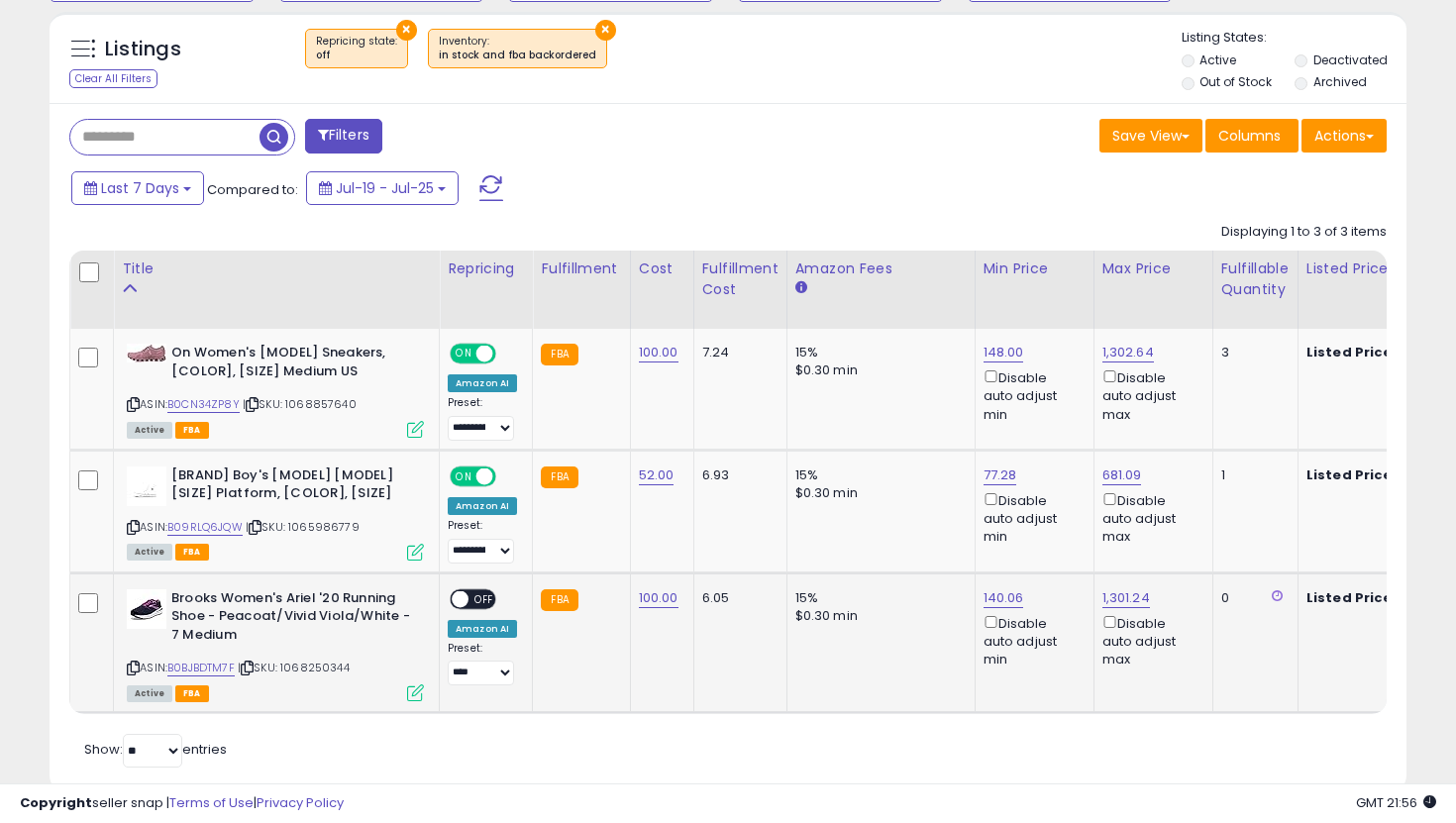 click on "OFF" at bounding box center (484, 598) 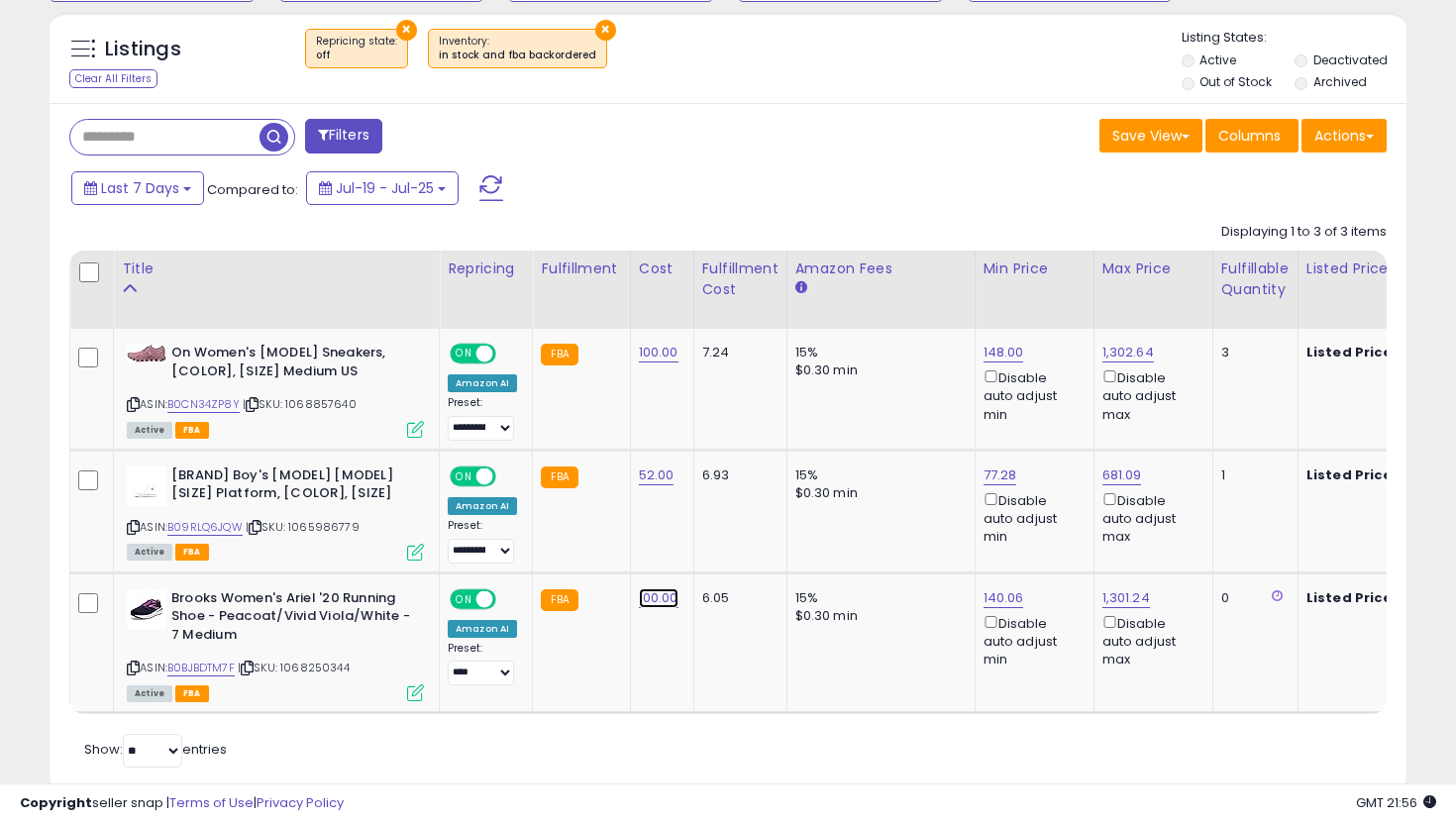 click on "100.00" at bounding box center [659, 598] 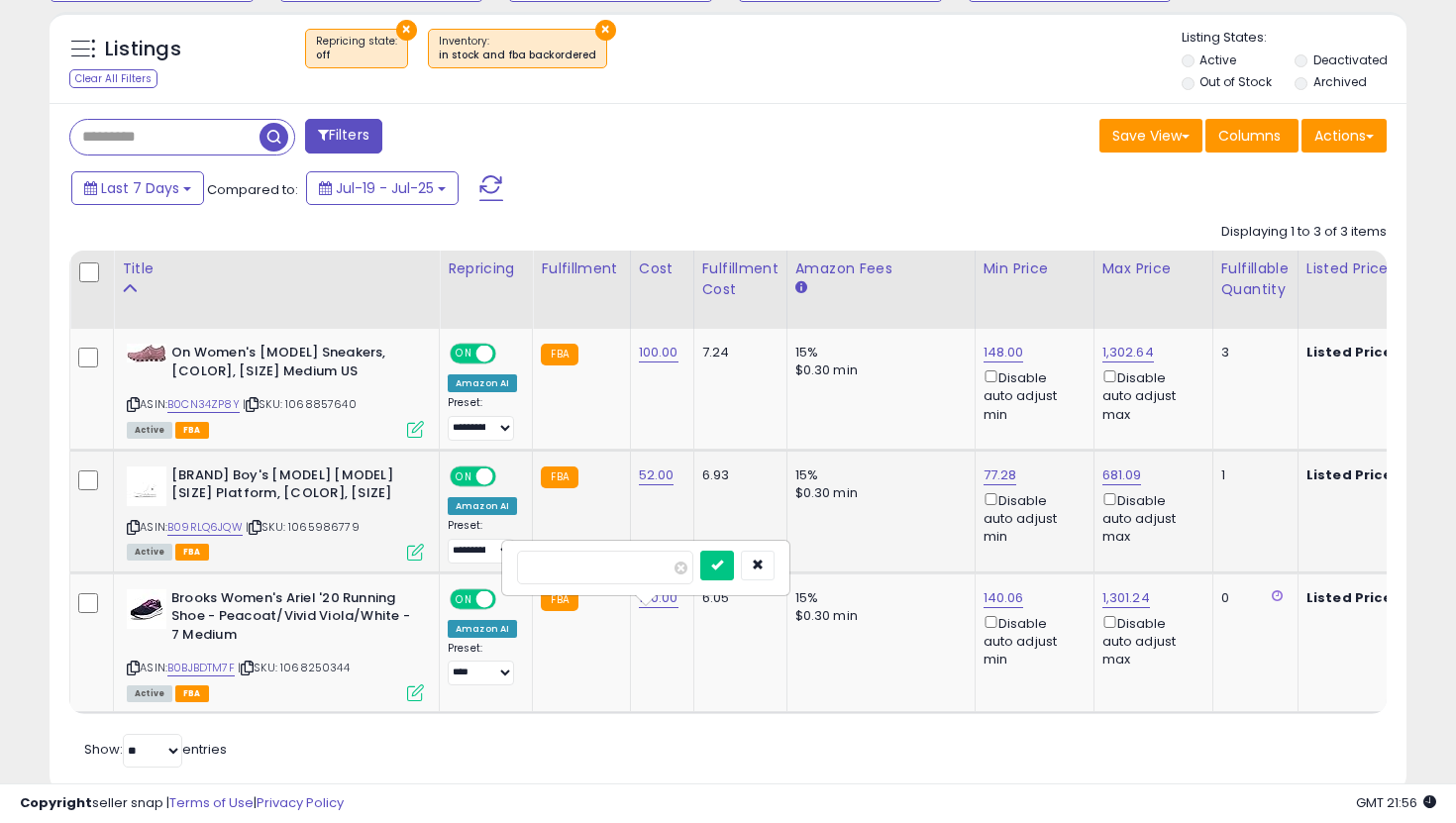 drag, startPoint x: 589, startPoint y: 566, endPoint x: 449, endPoint y: 538, distance: 142.77255 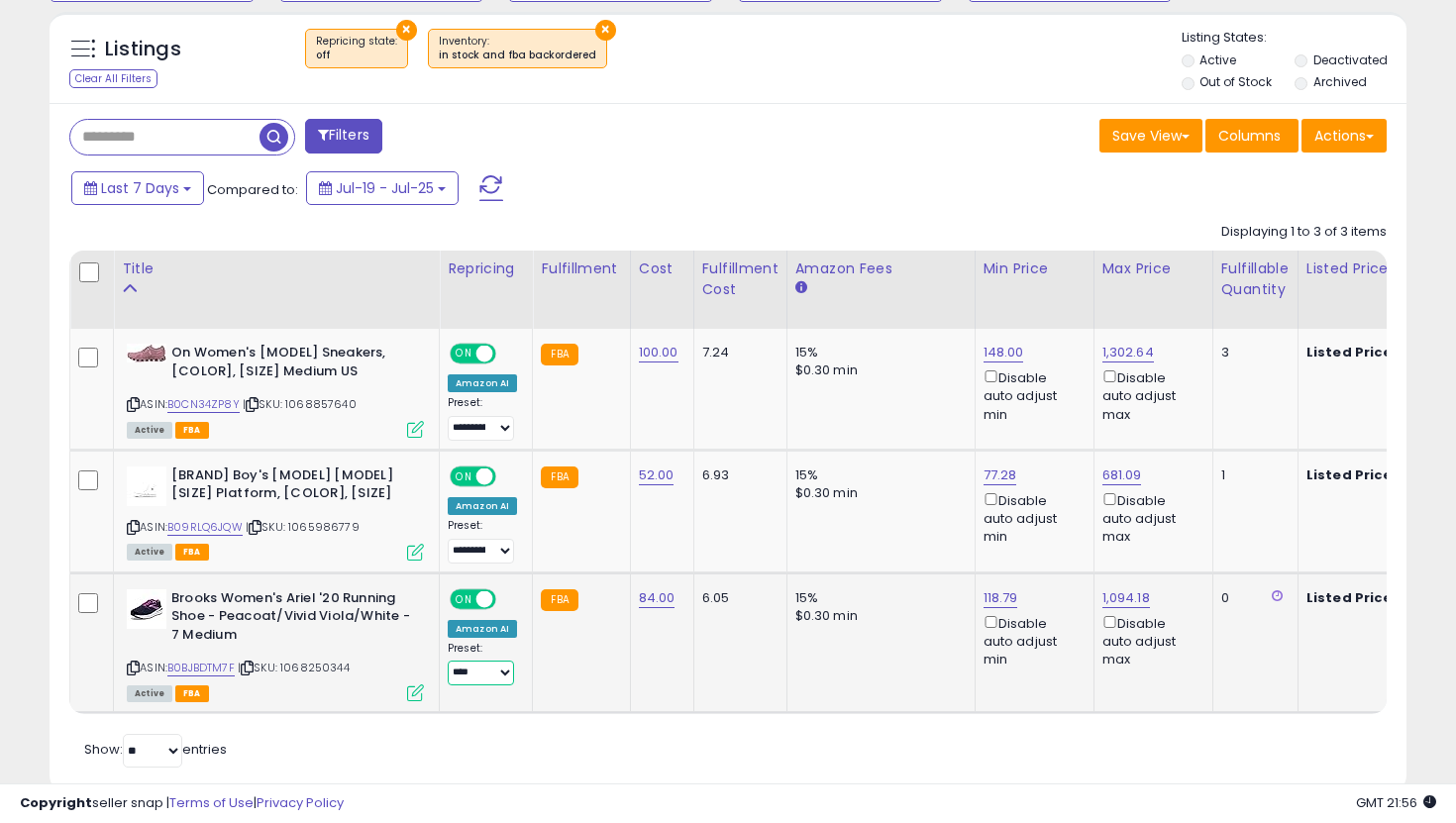 click on "**********" at bounding box center (480, 672) 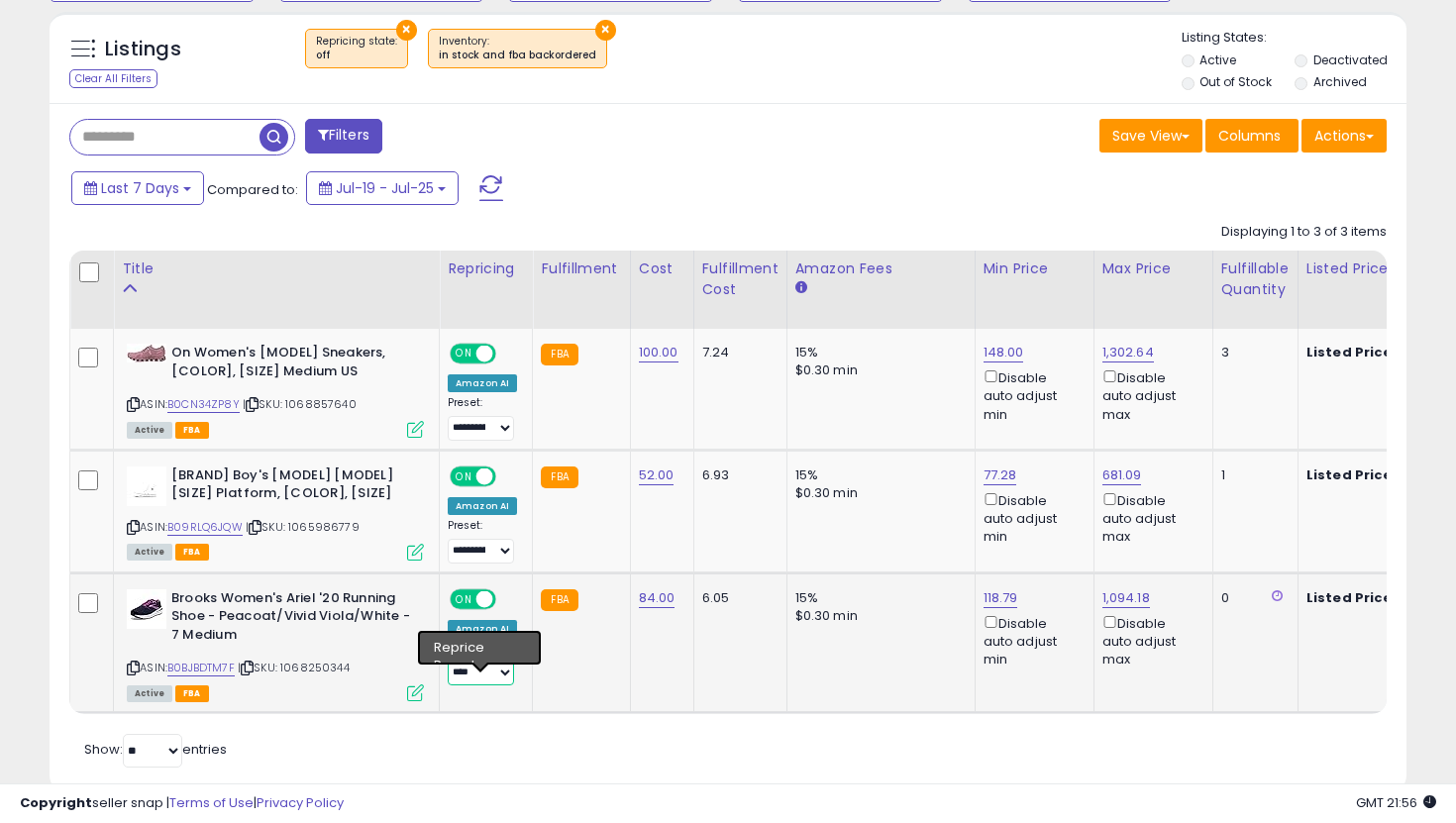 select on "**********" 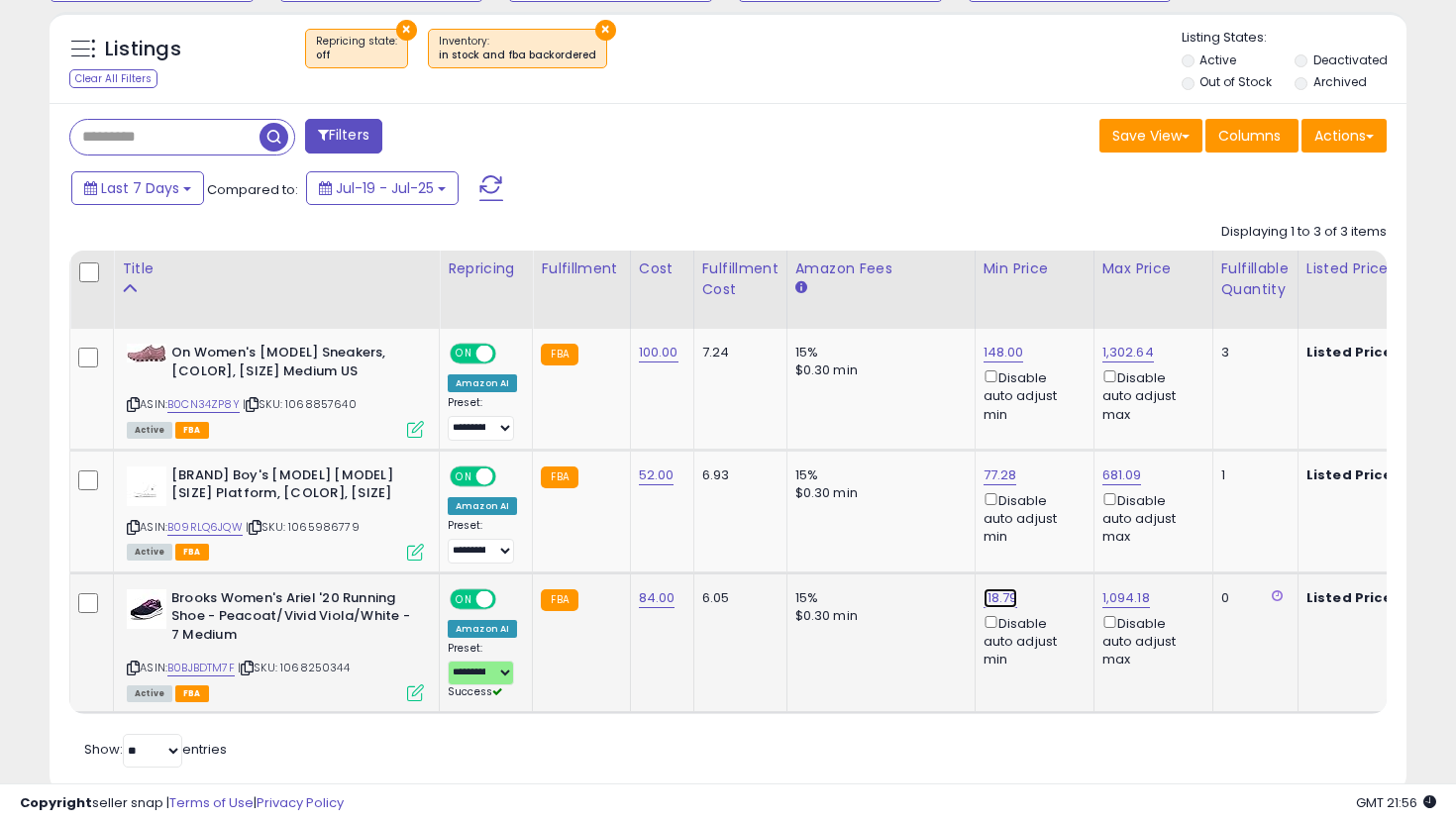 click on "118.79" at bounding box center [1003, 353] 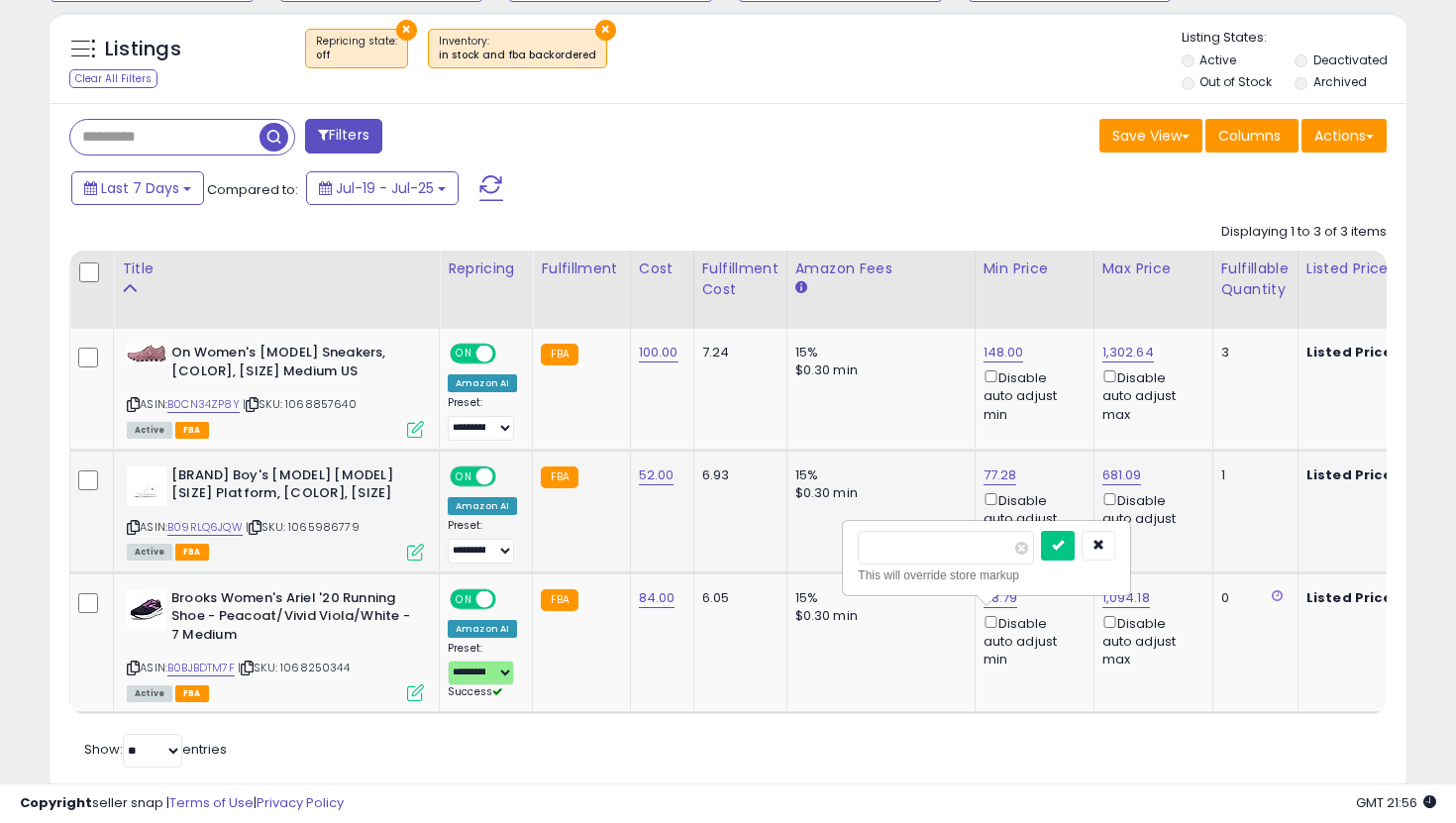 drag, startPoint x: 958, startPoint y: 546, endPoint x: 801, endPoint y: 519, distance: 159.30474 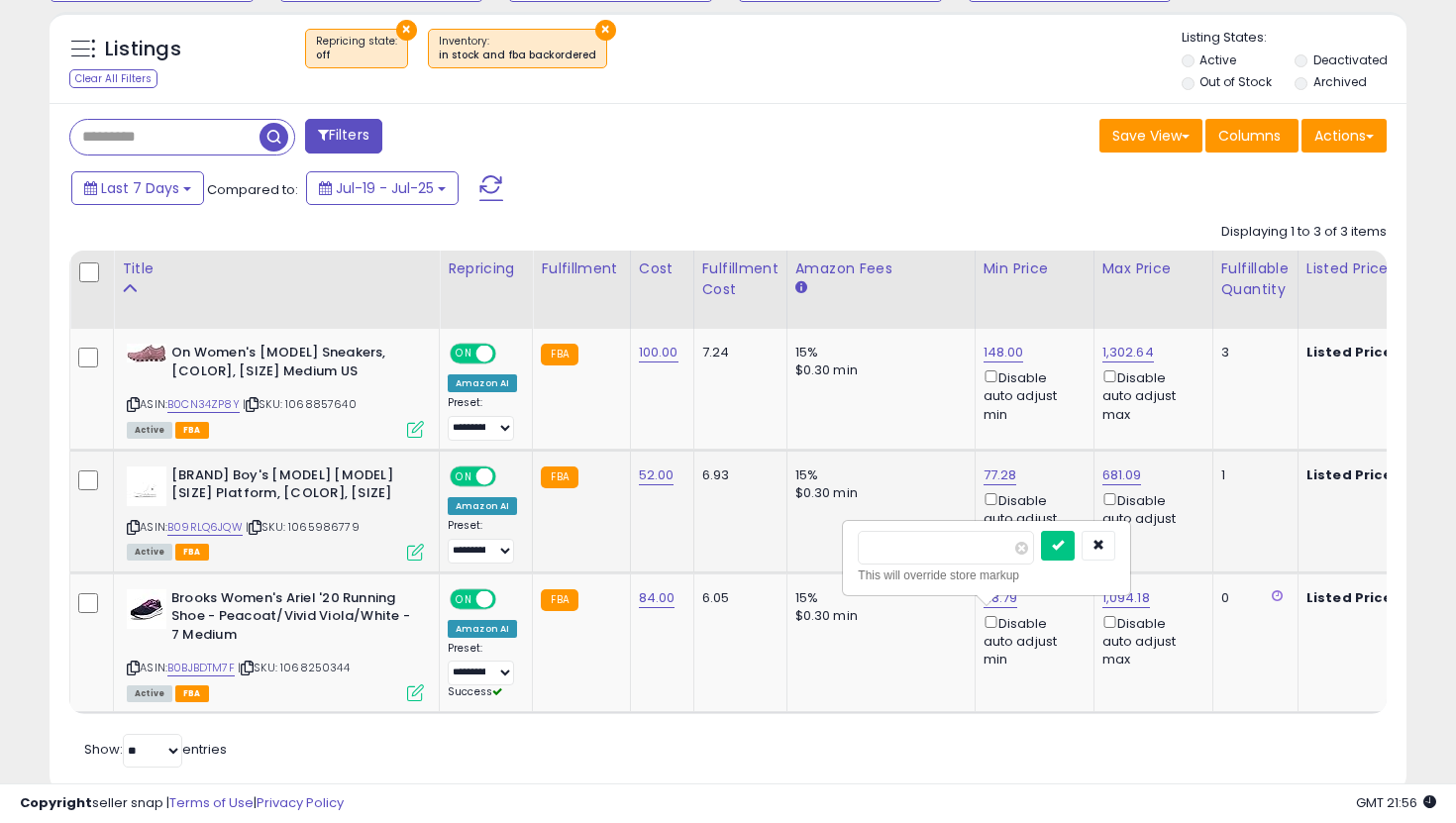 click at bounding box center (1058, 546) 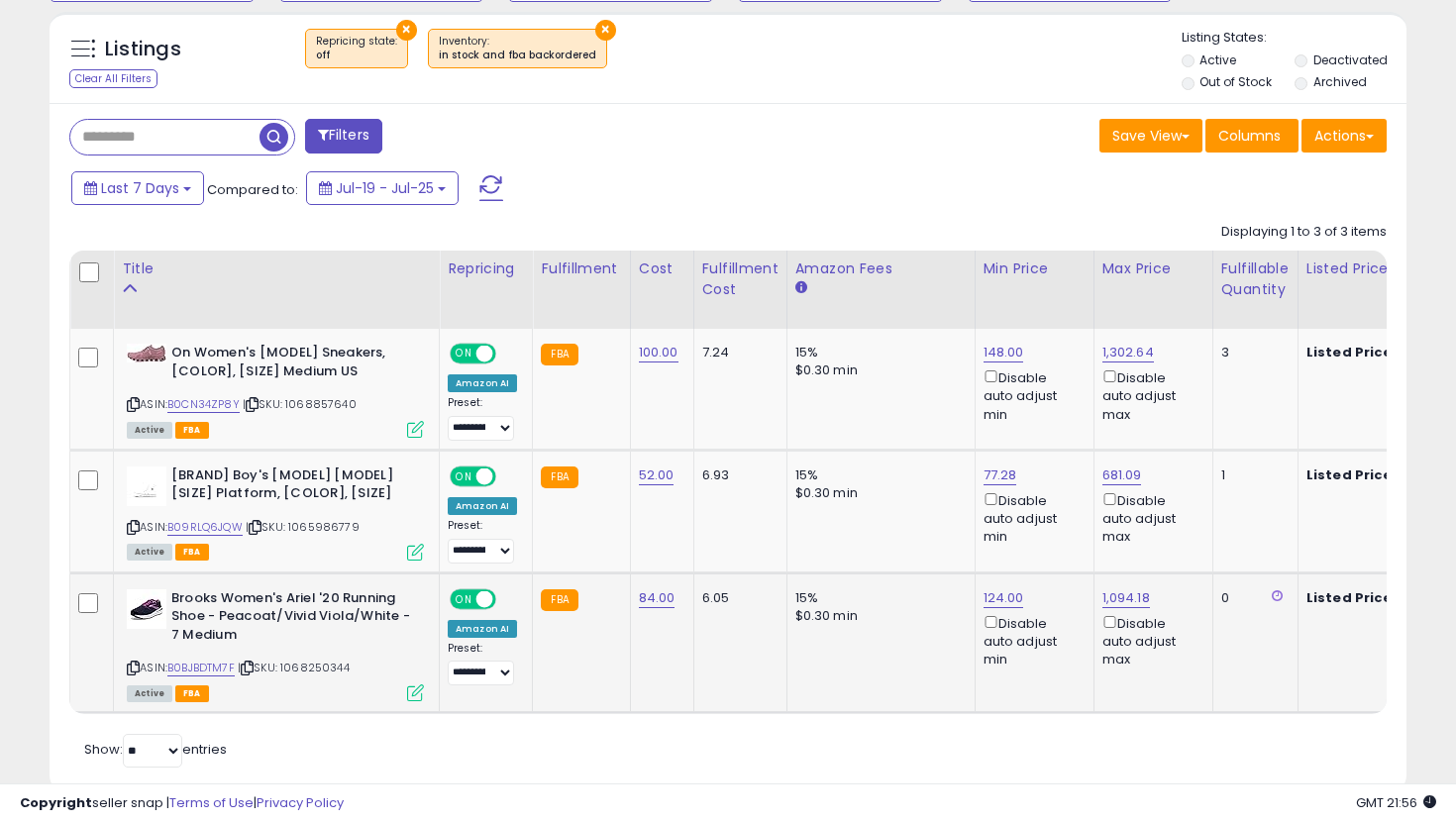 scroll, scrollTop: 0, scrollLeft: 128, axis: horizontal 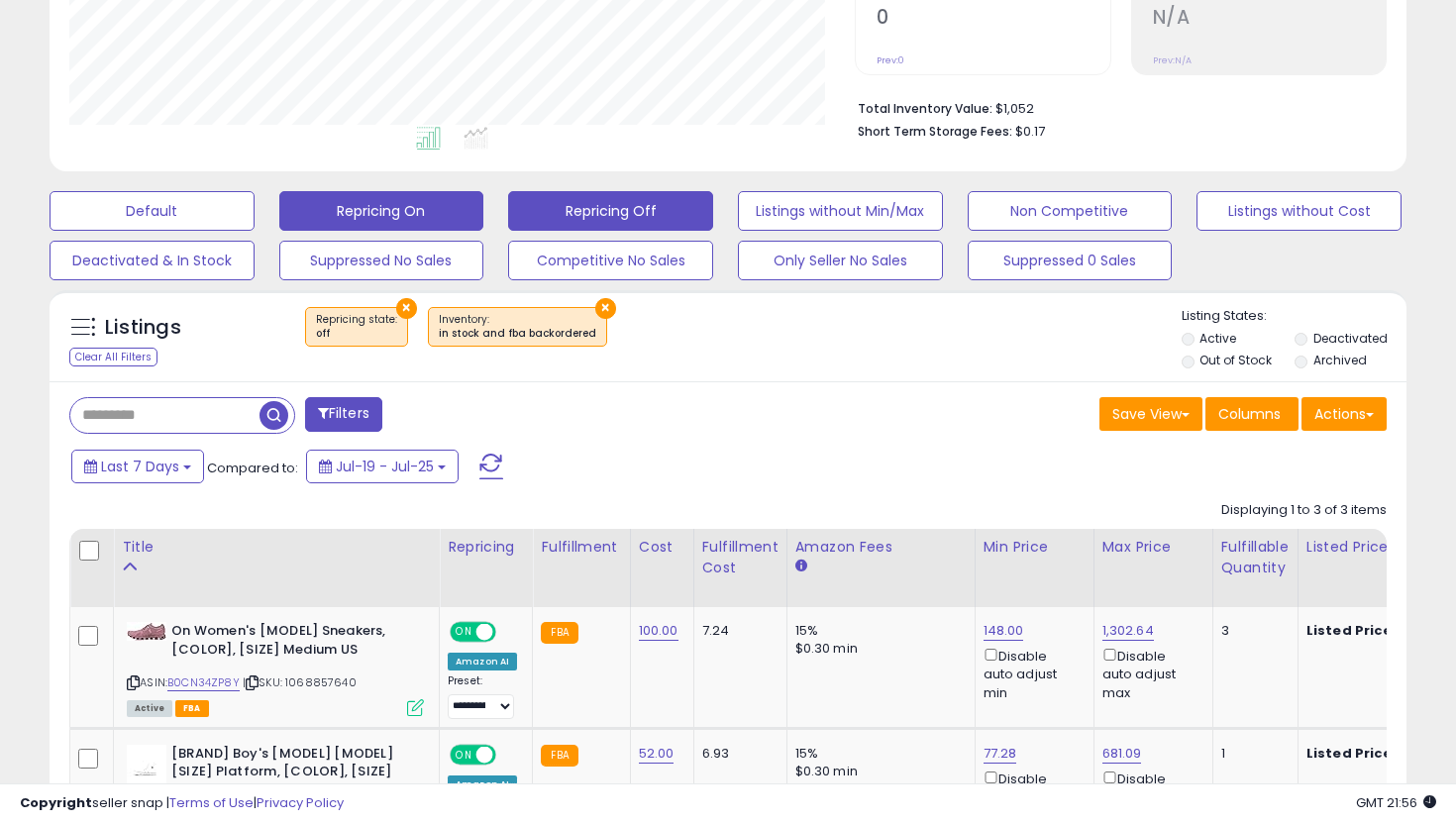 click on "Repricing On" at bounding box center [152, 211] 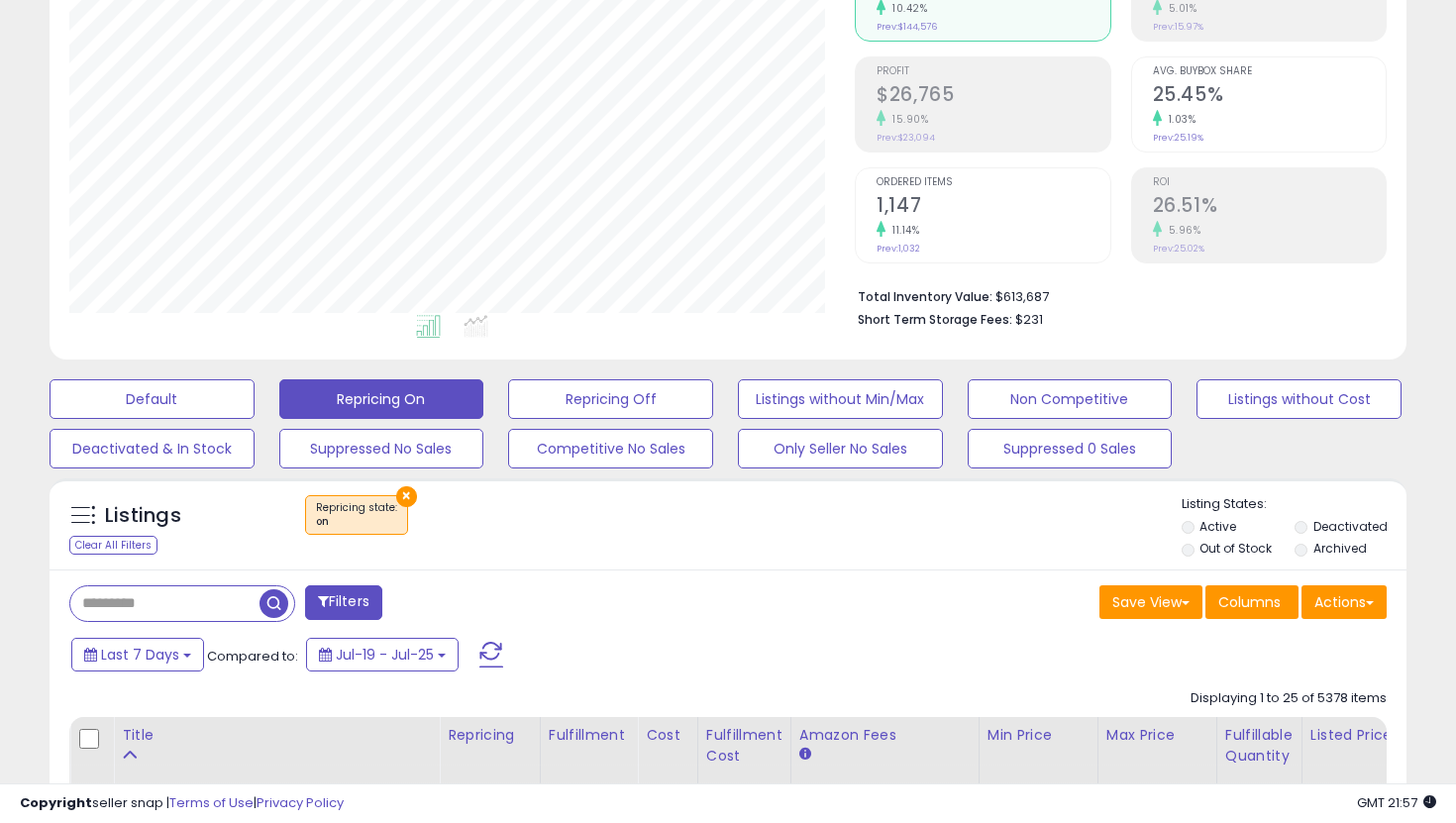 scroll, scrollTop: 144, scrollLeft: 0, axis: vertical 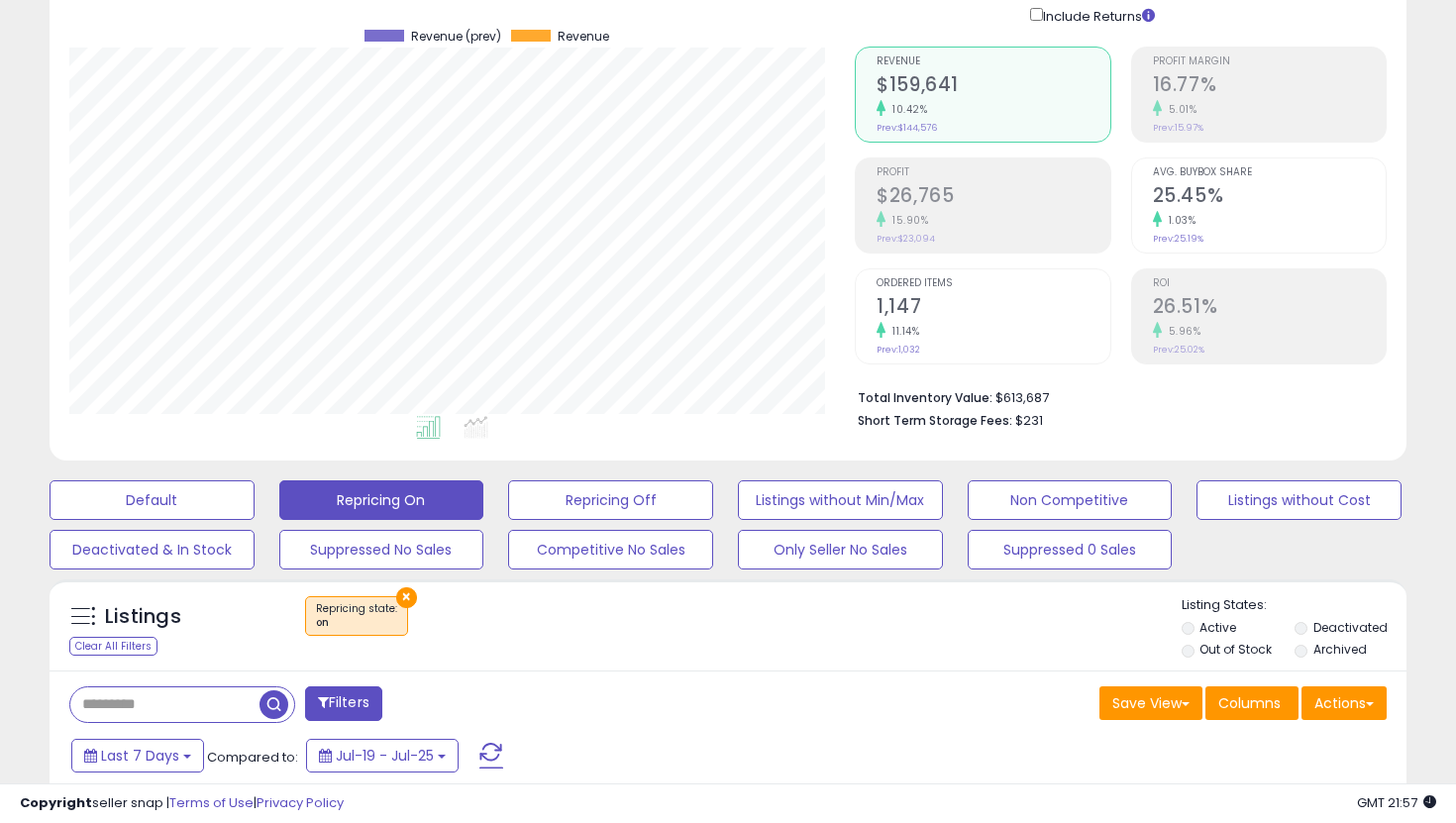 click on "Out of Stock" at bounding box center [1235, 649] 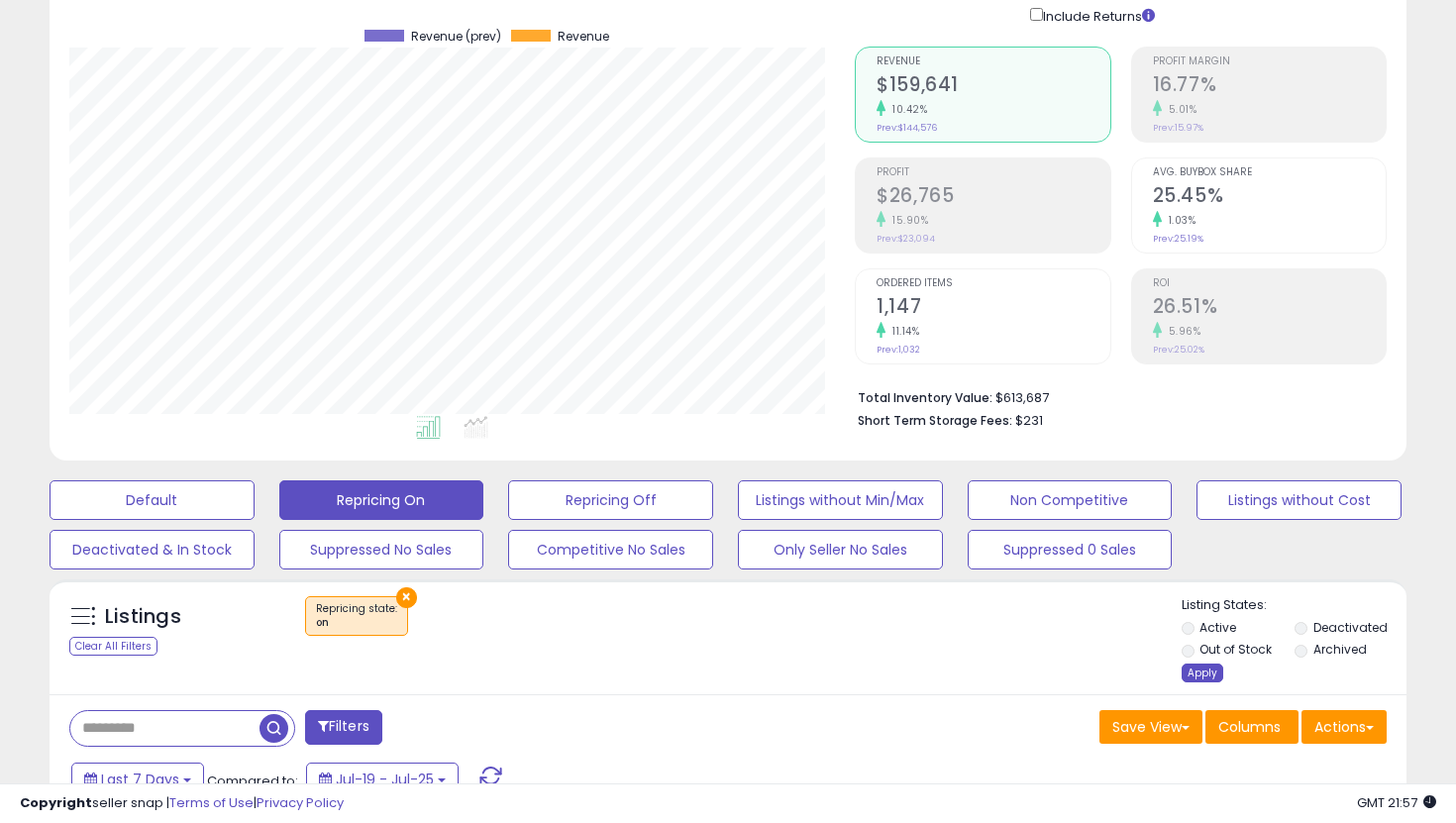 click on "Apply" at bounding box center (1202, 672) 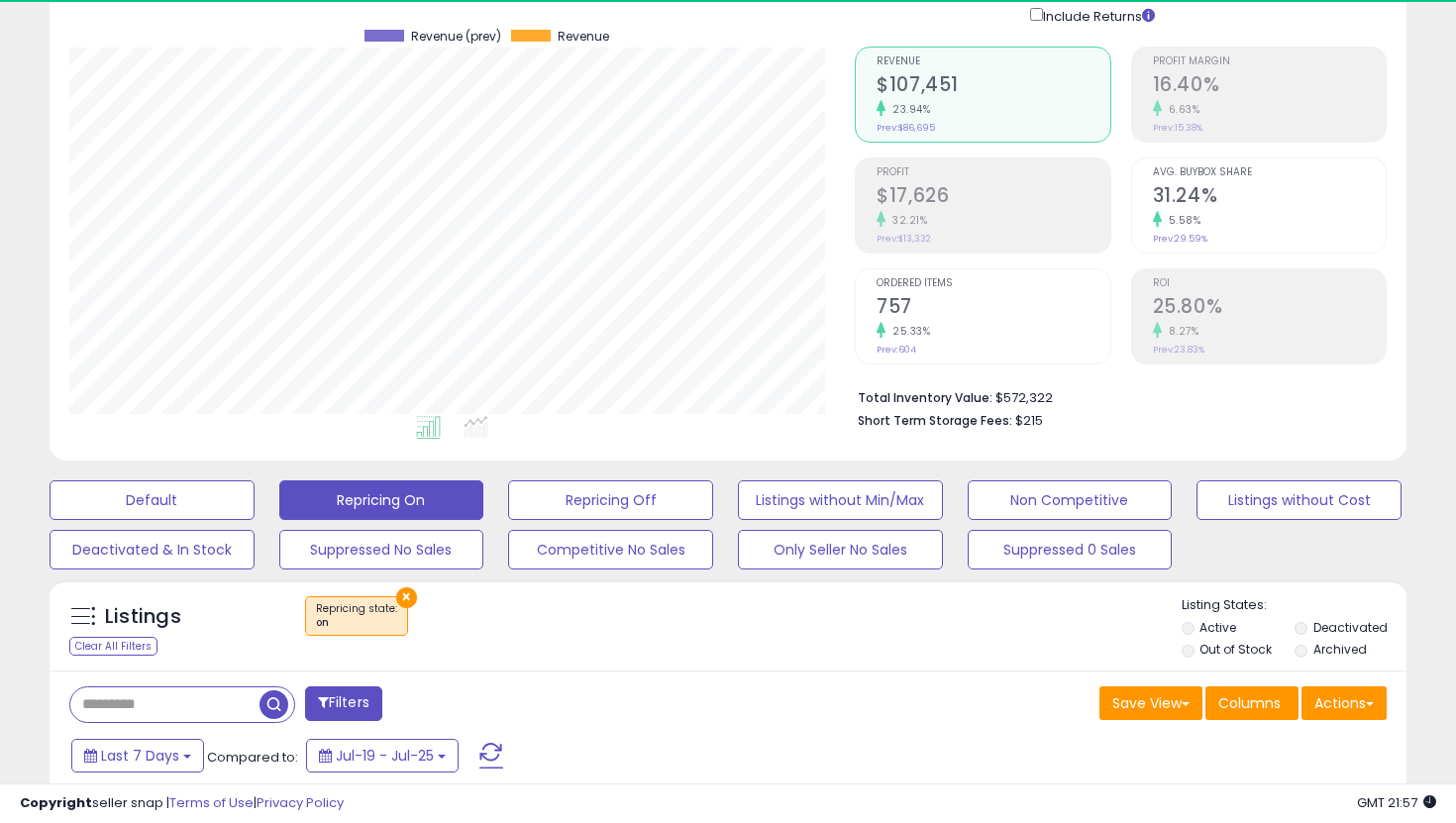 scroll, scrollTop: 989967, scrollLeft: 989690, axis: both 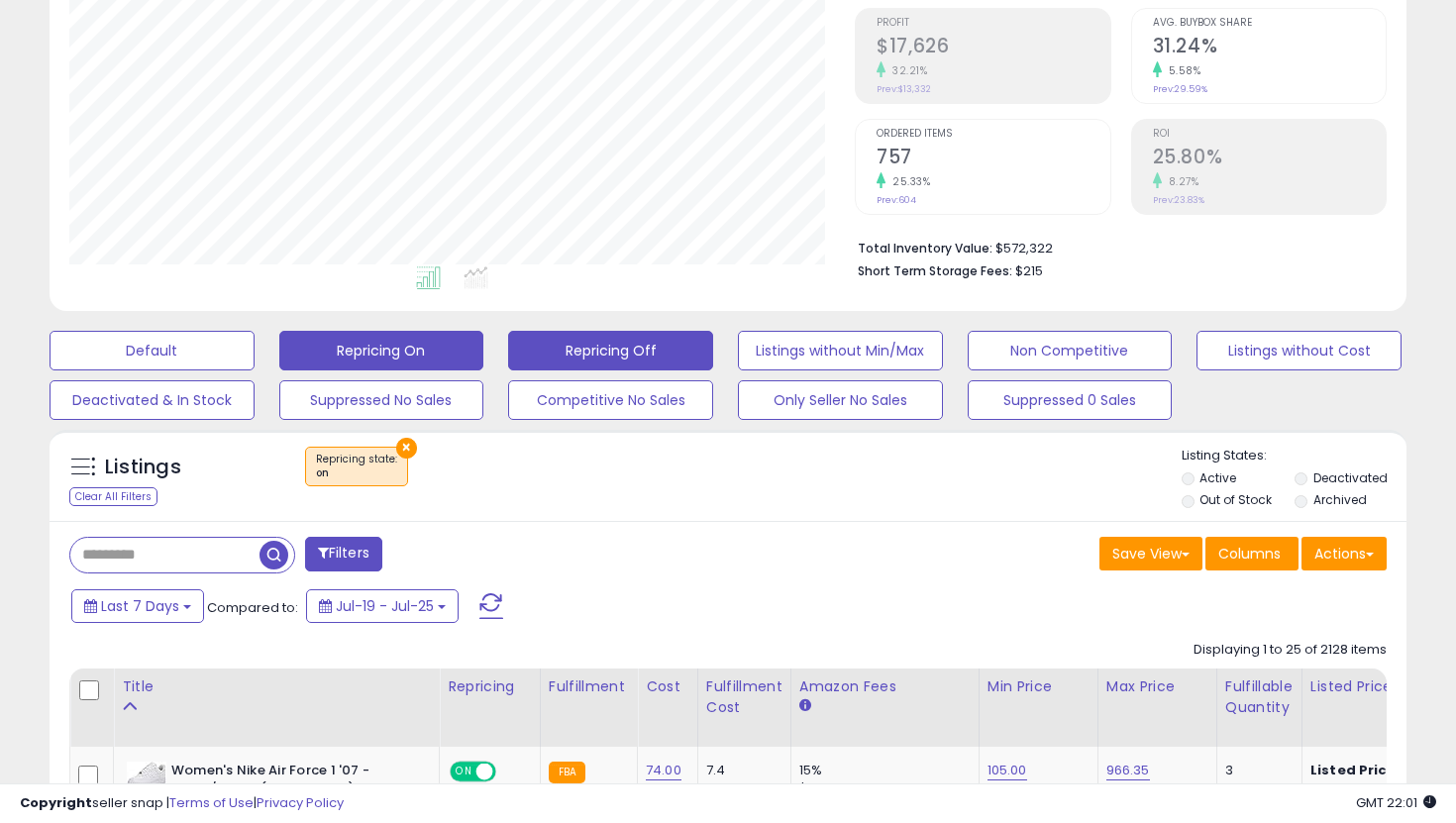 click on "Repricing Off" at bounding box center [152, 351] 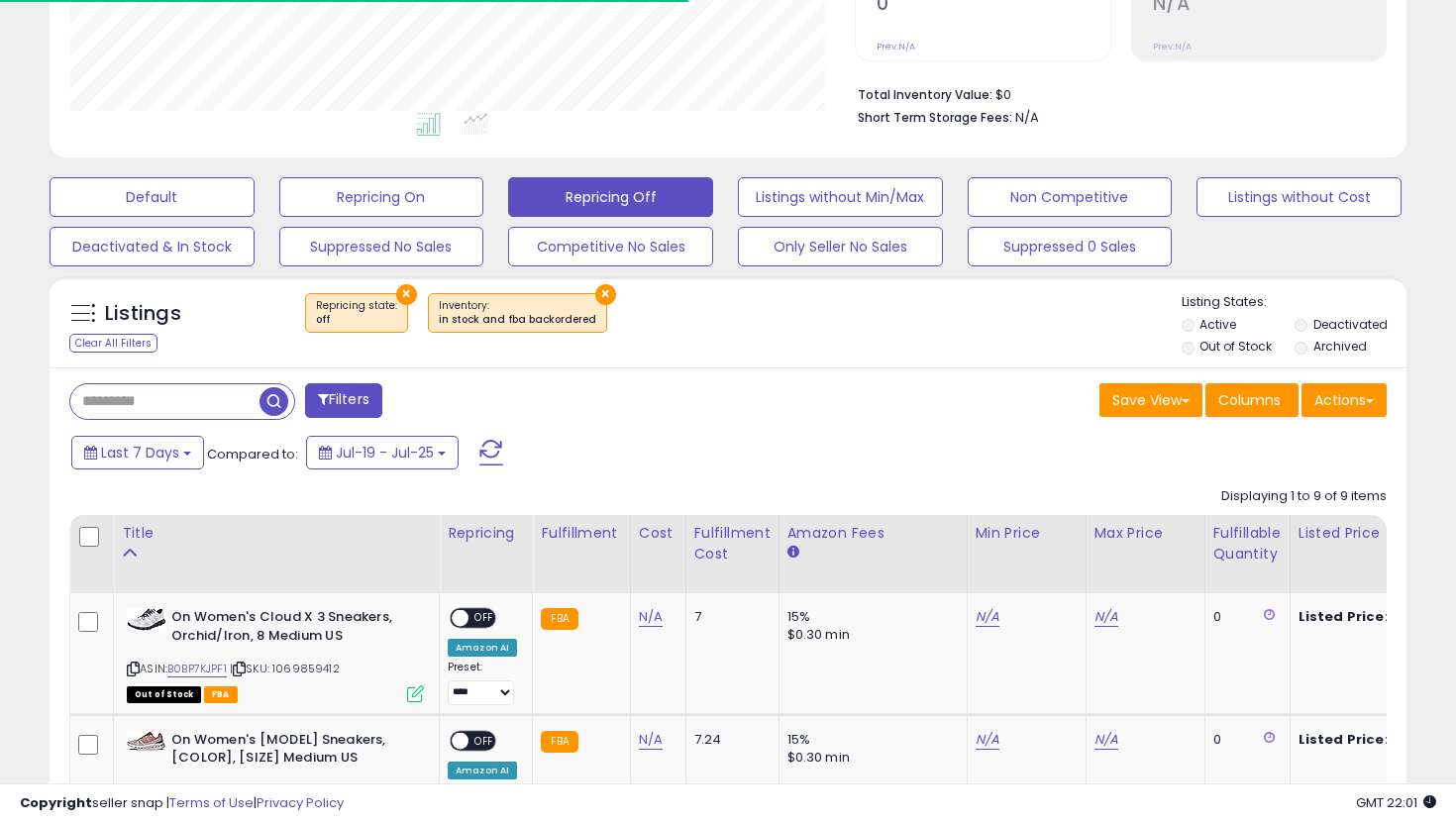 scroll, scrollTop: 455, scrollLeft: 0, axis: vertical 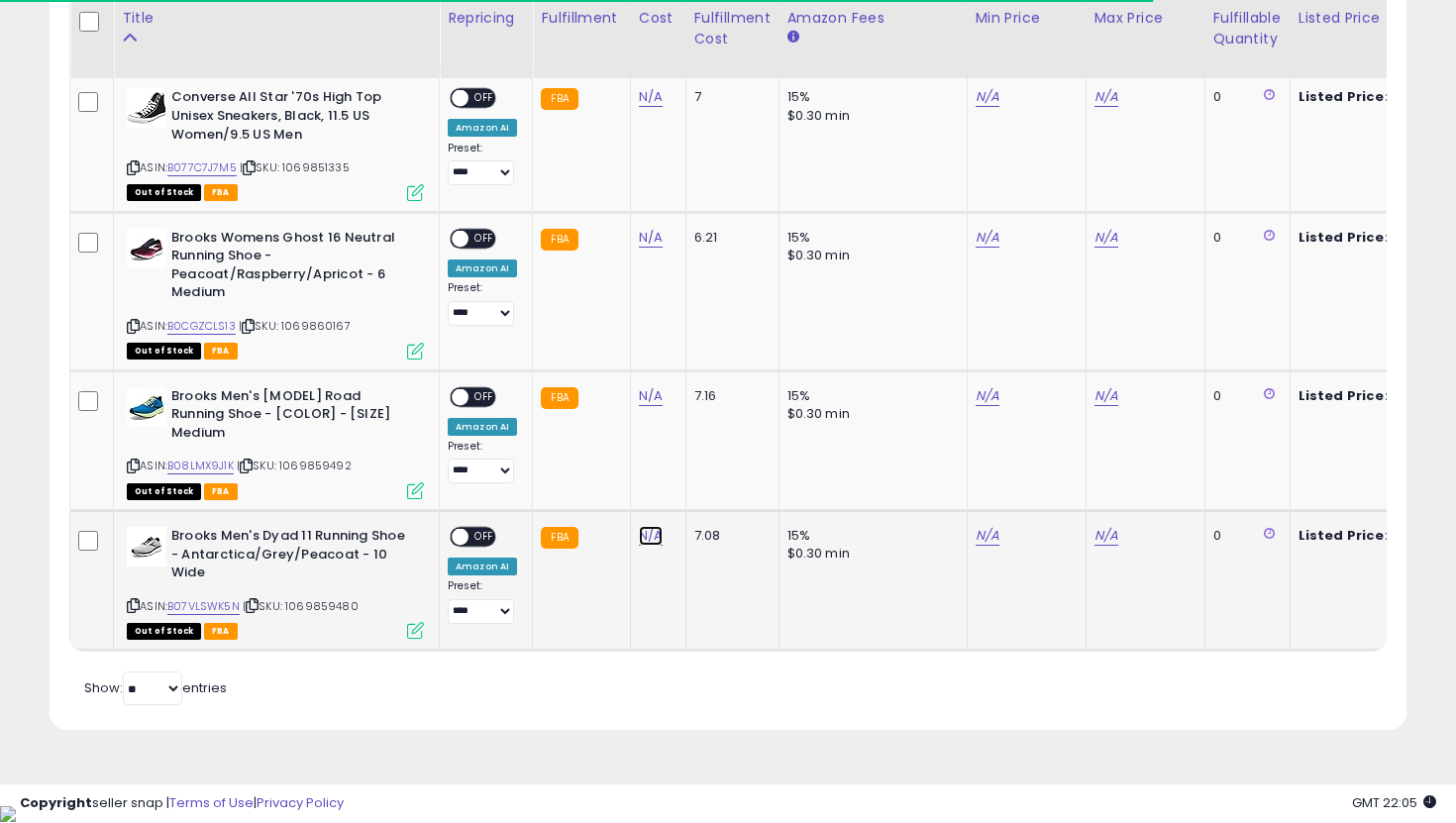 click on "N/A" at bounding box center (651, -533) 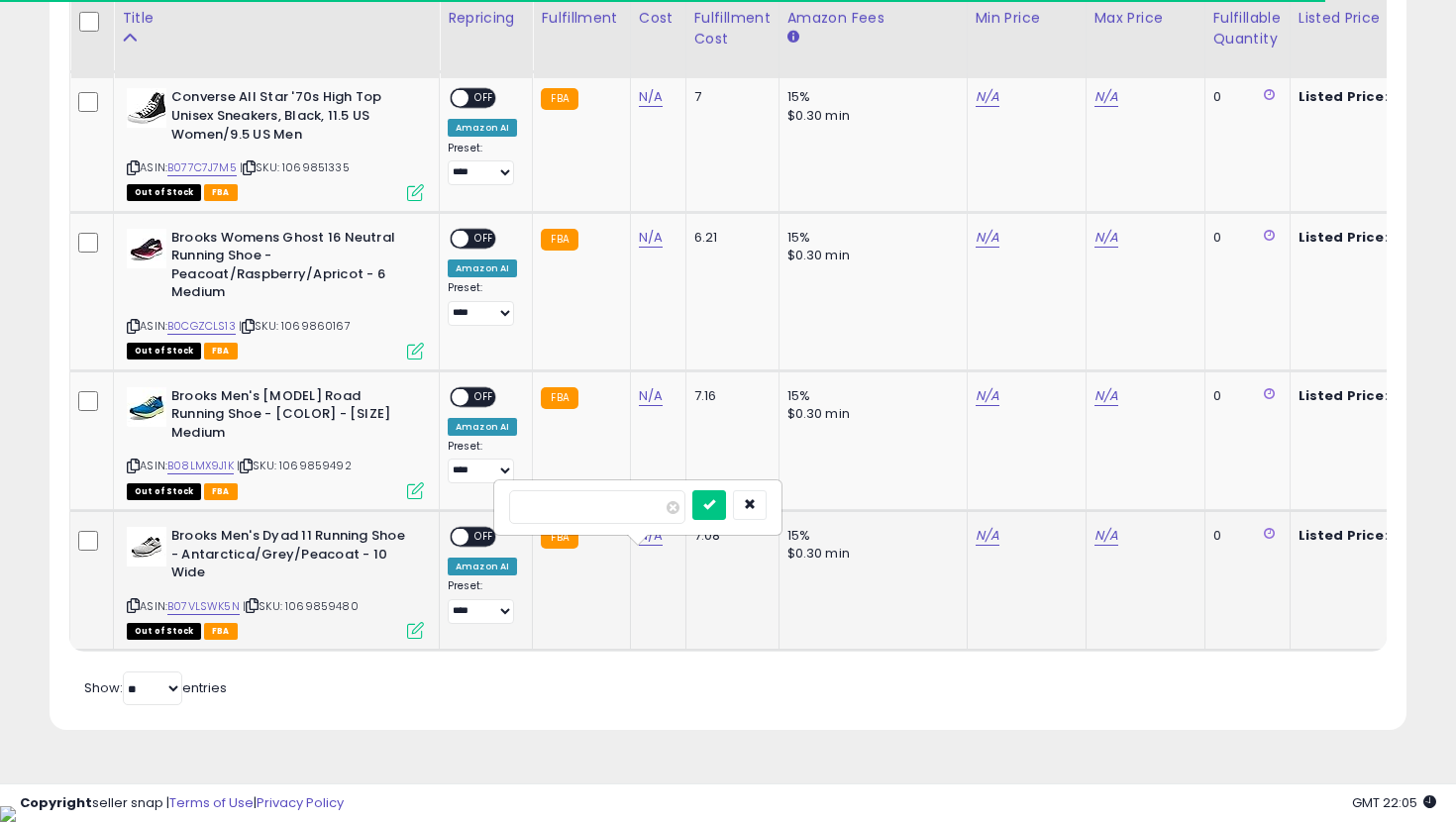 type on "**" 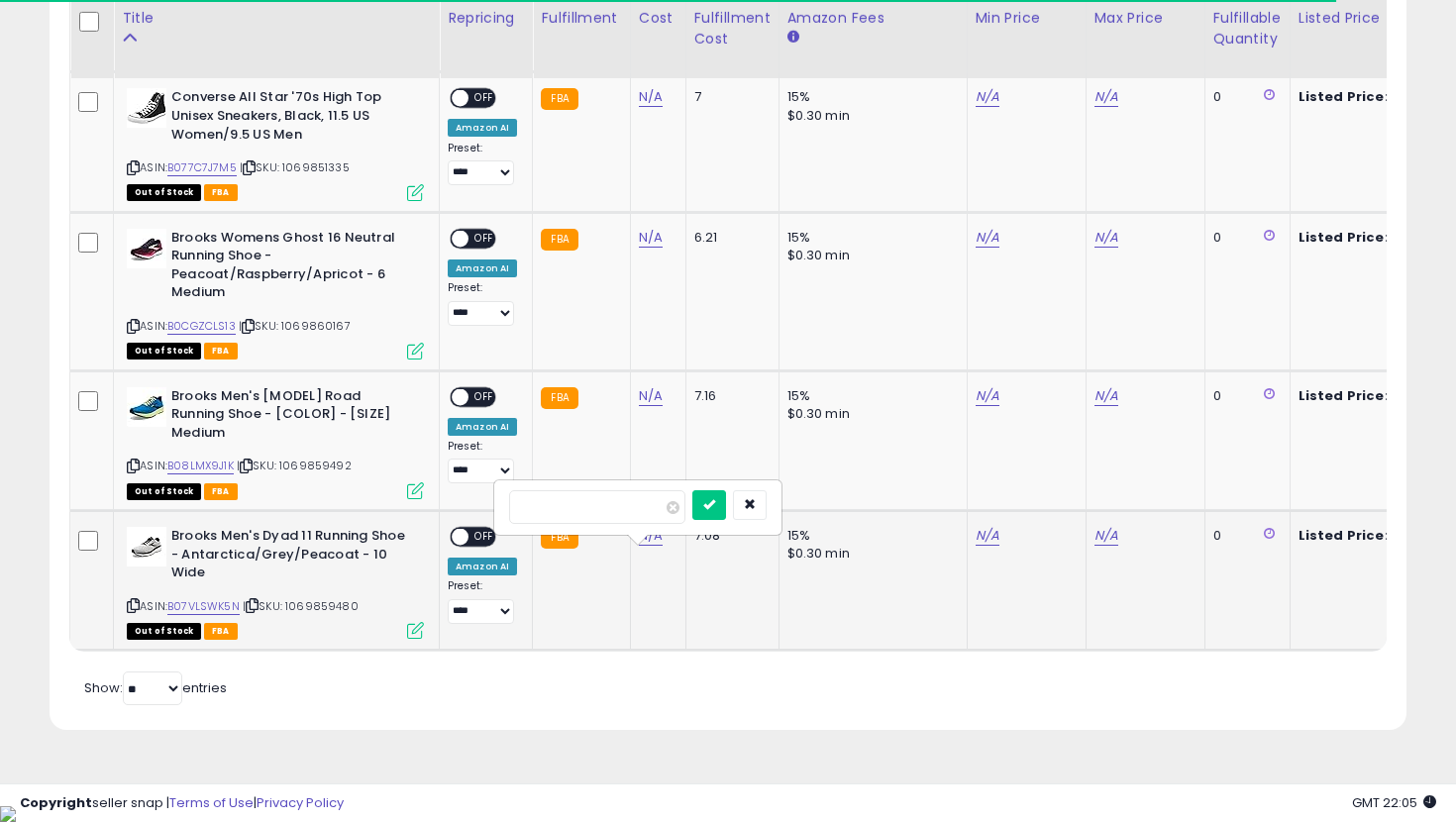 click at bounding box center (709, 505) 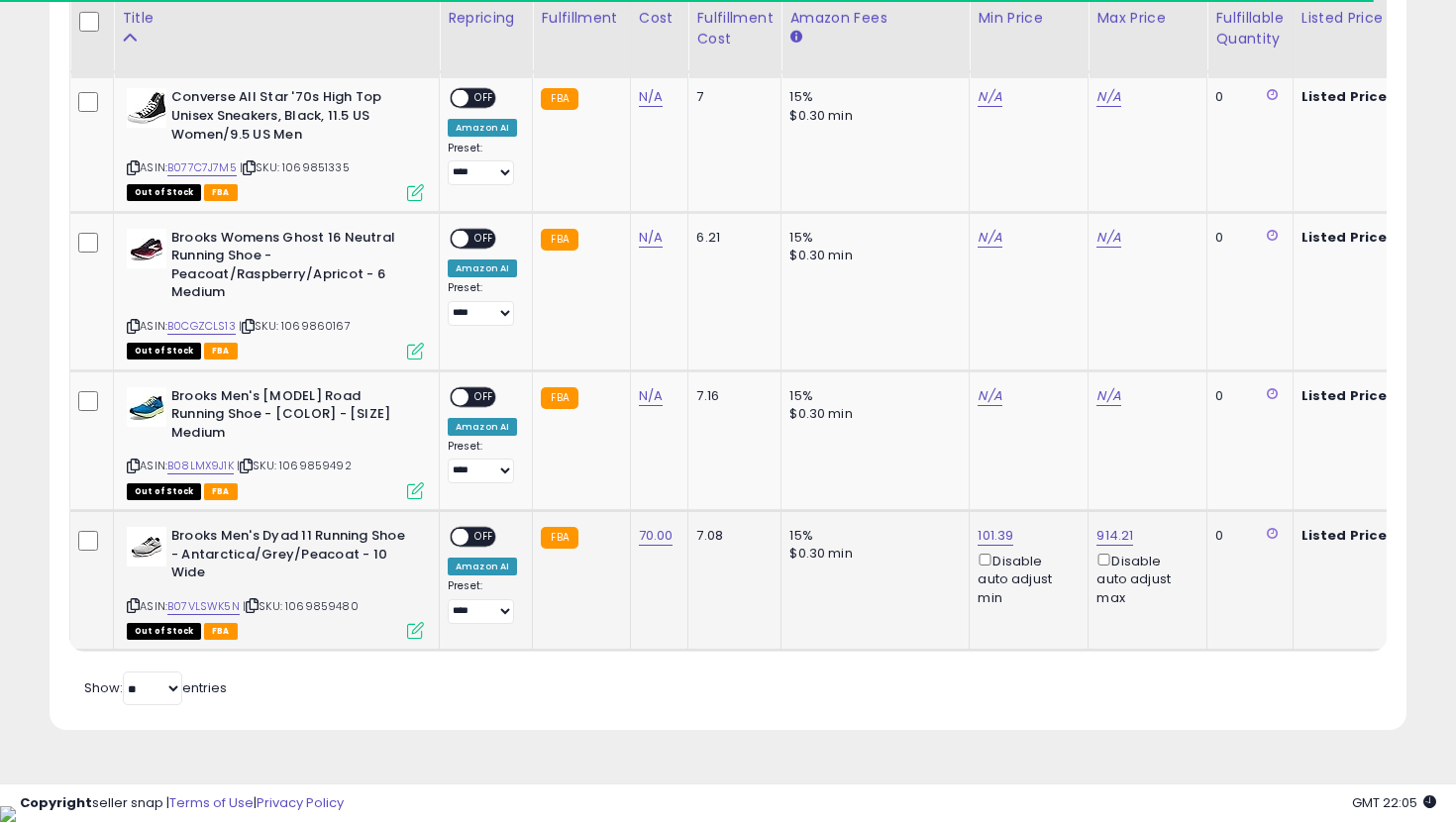 scroll, scrollTop: 0, scrollLeft: 446, axis: horizontal 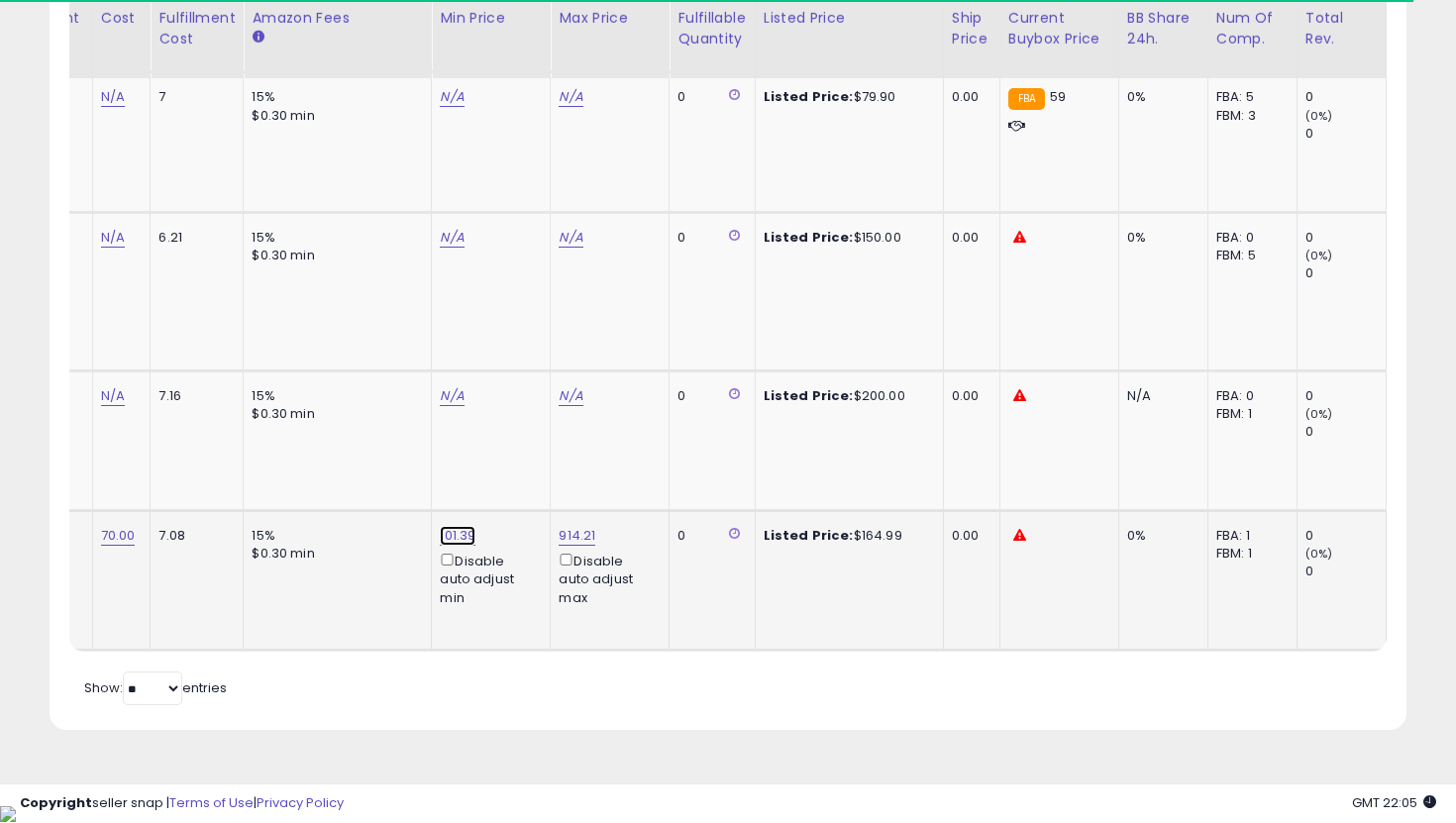 click on "101.39" at bounding box center (452, -533) 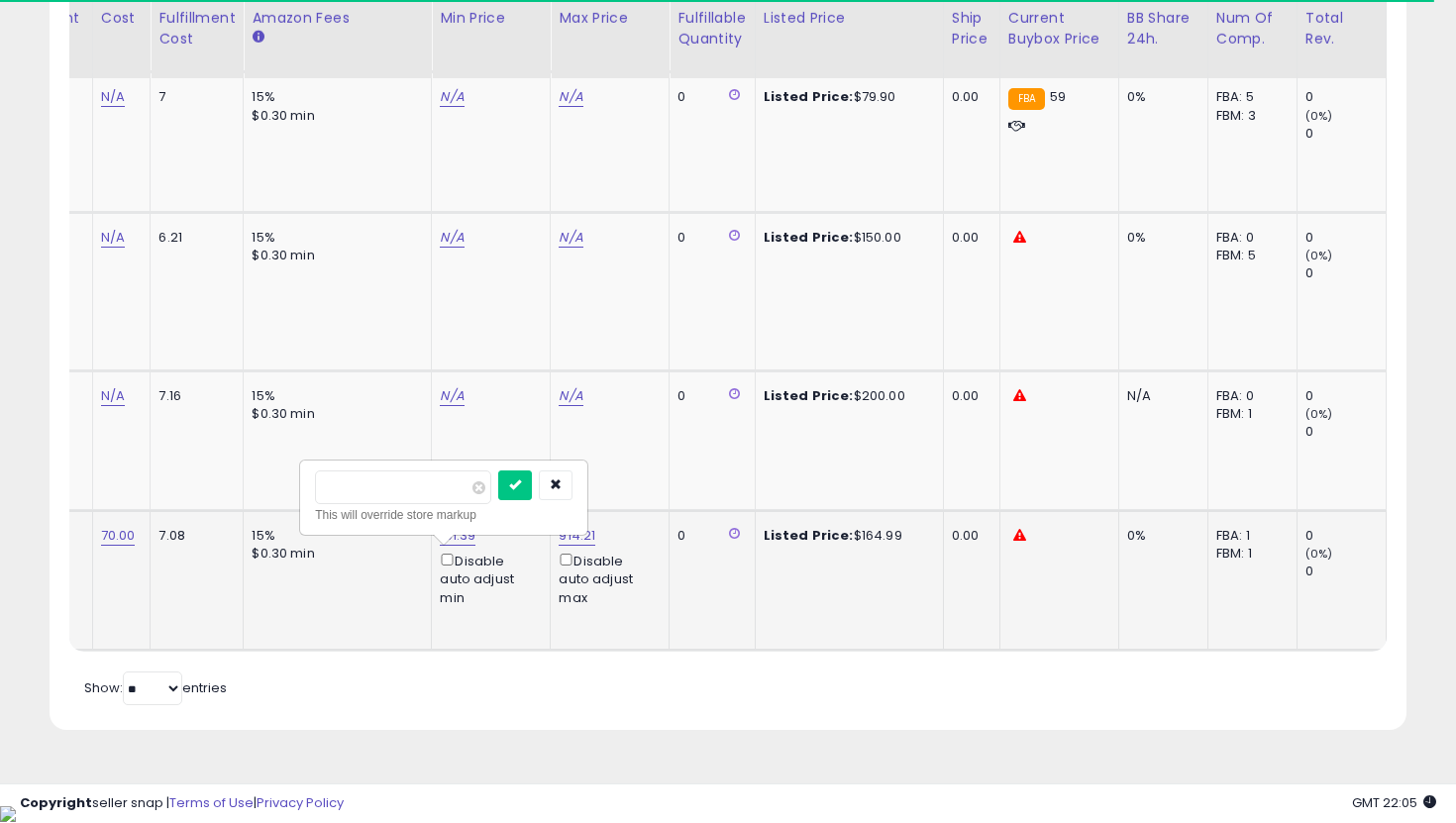 type on "***" 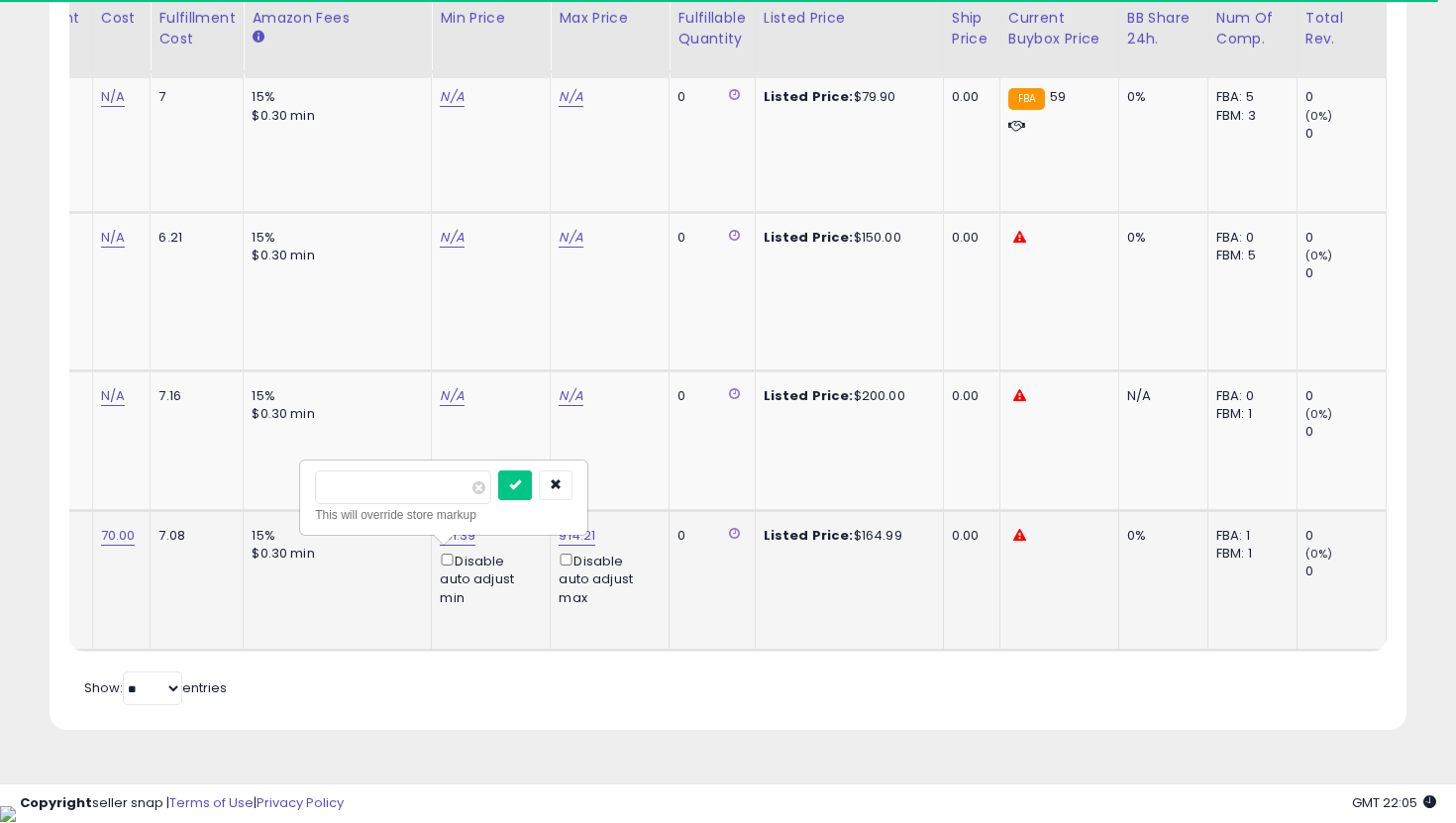 click at bounding box center (515, 485) 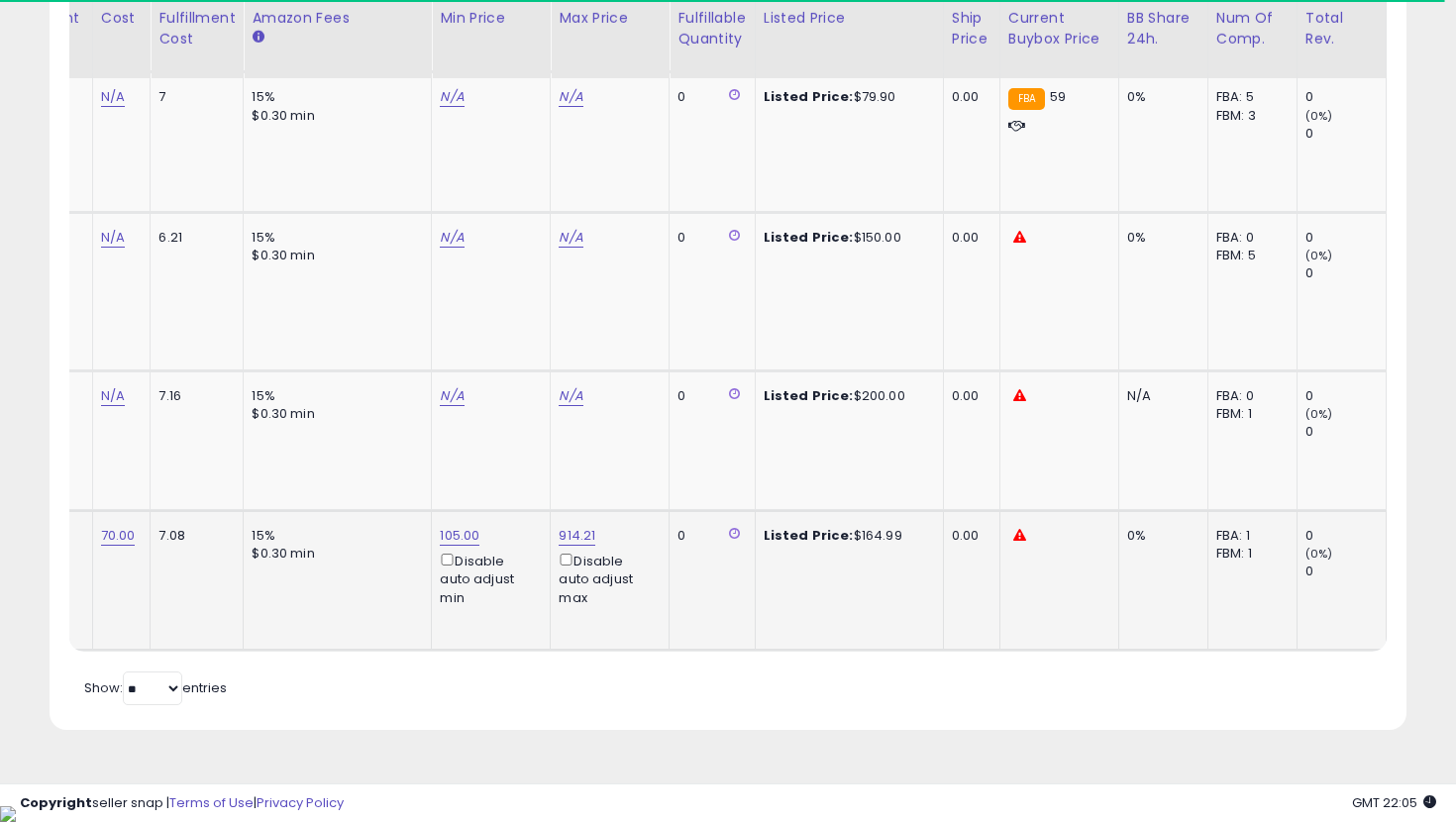 scroll, scrollTop: 0, scrollLeft: 122, axis: horizontal 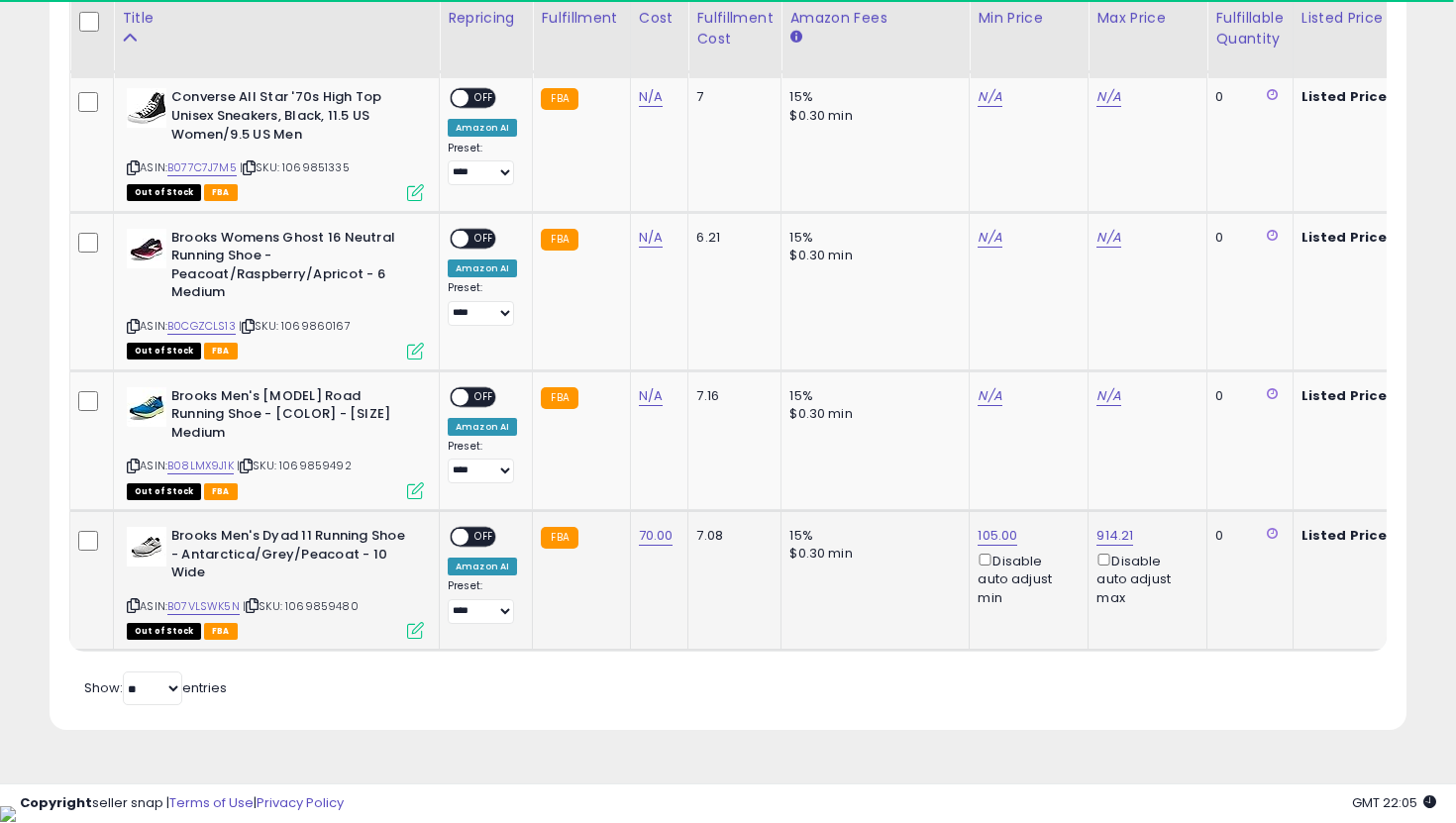 click on "OFF" at bounding box center (484, 537) 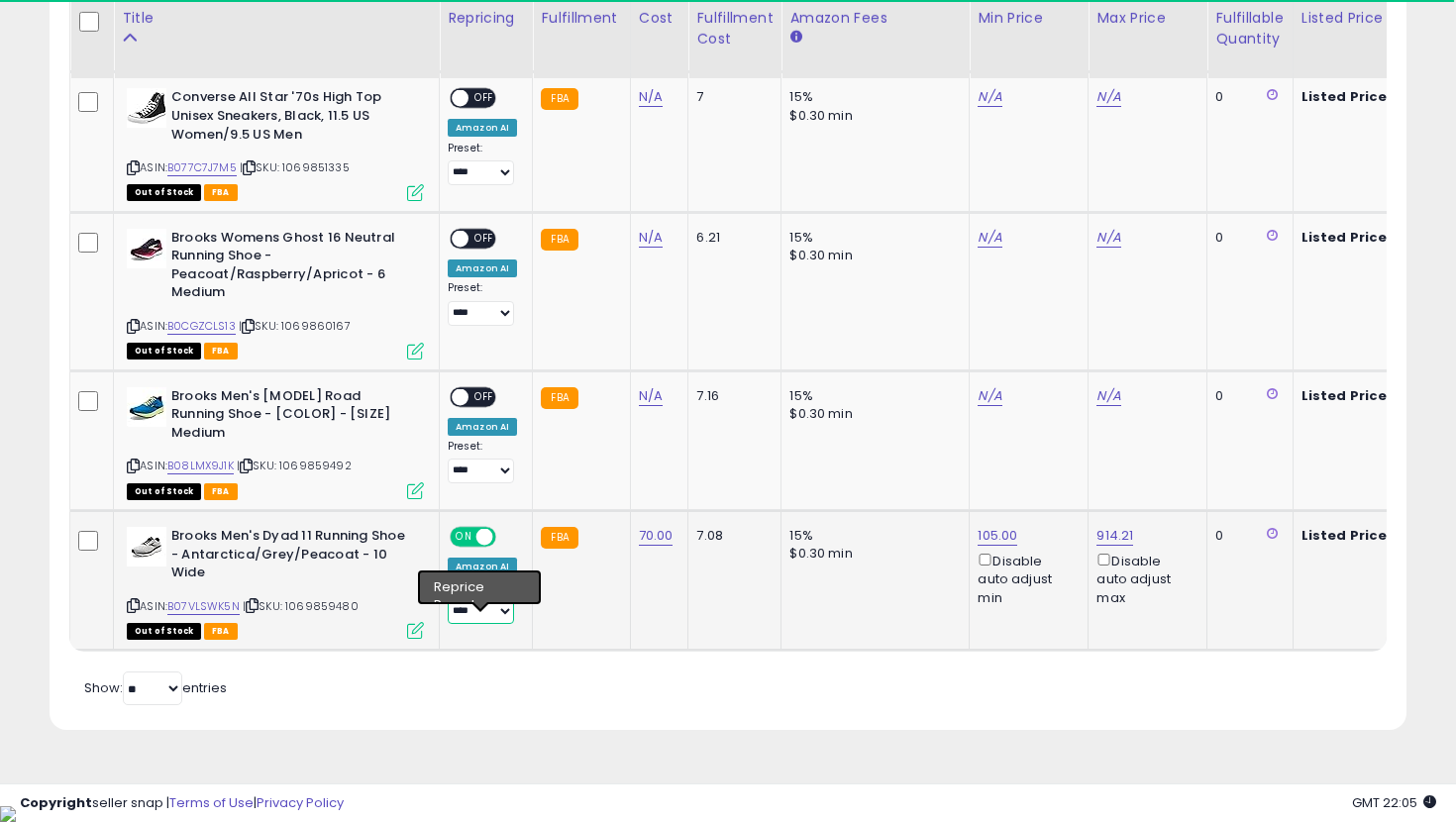 click on "**********" at bounding box center [480, 611] 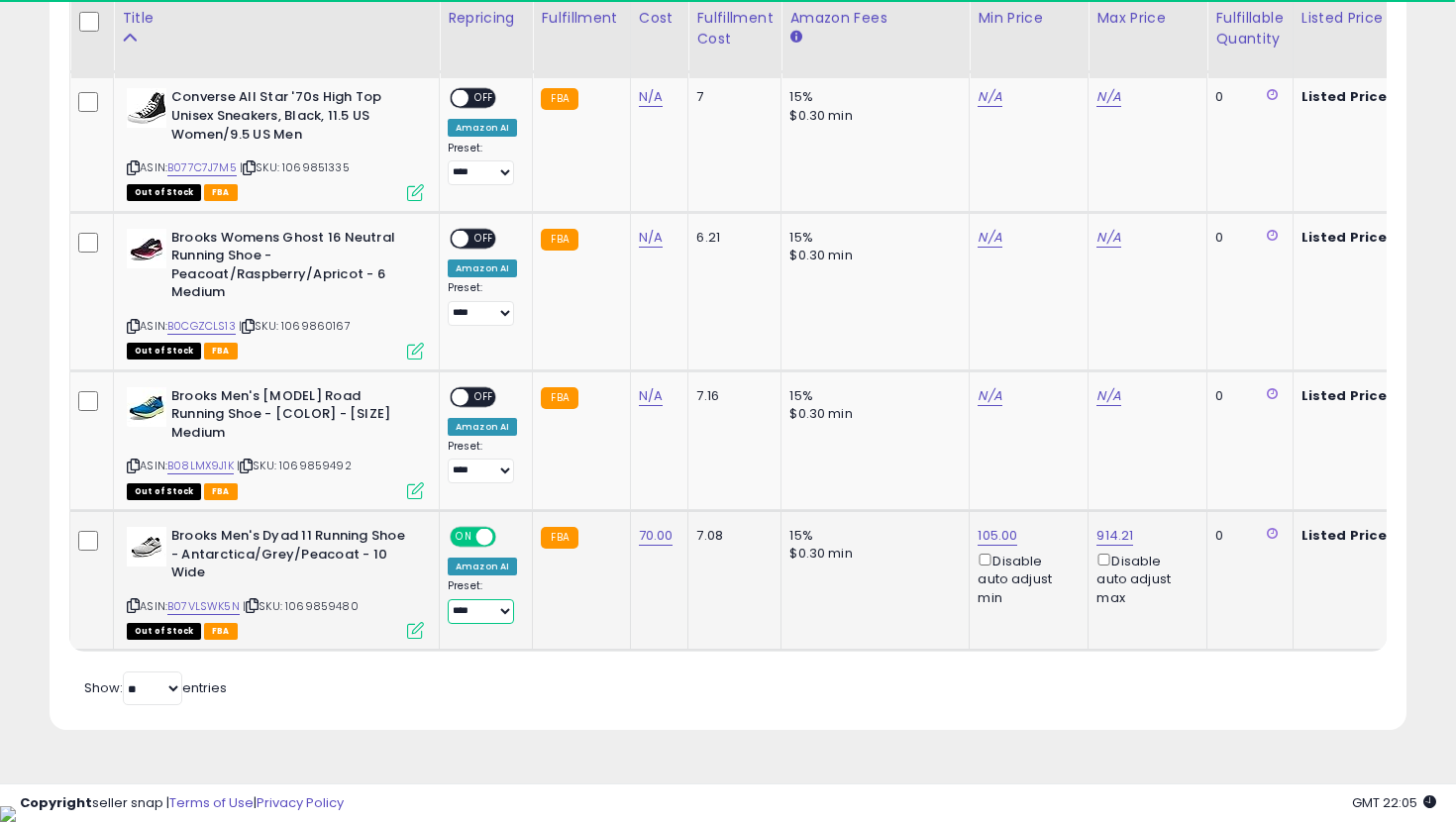 select on "**********" 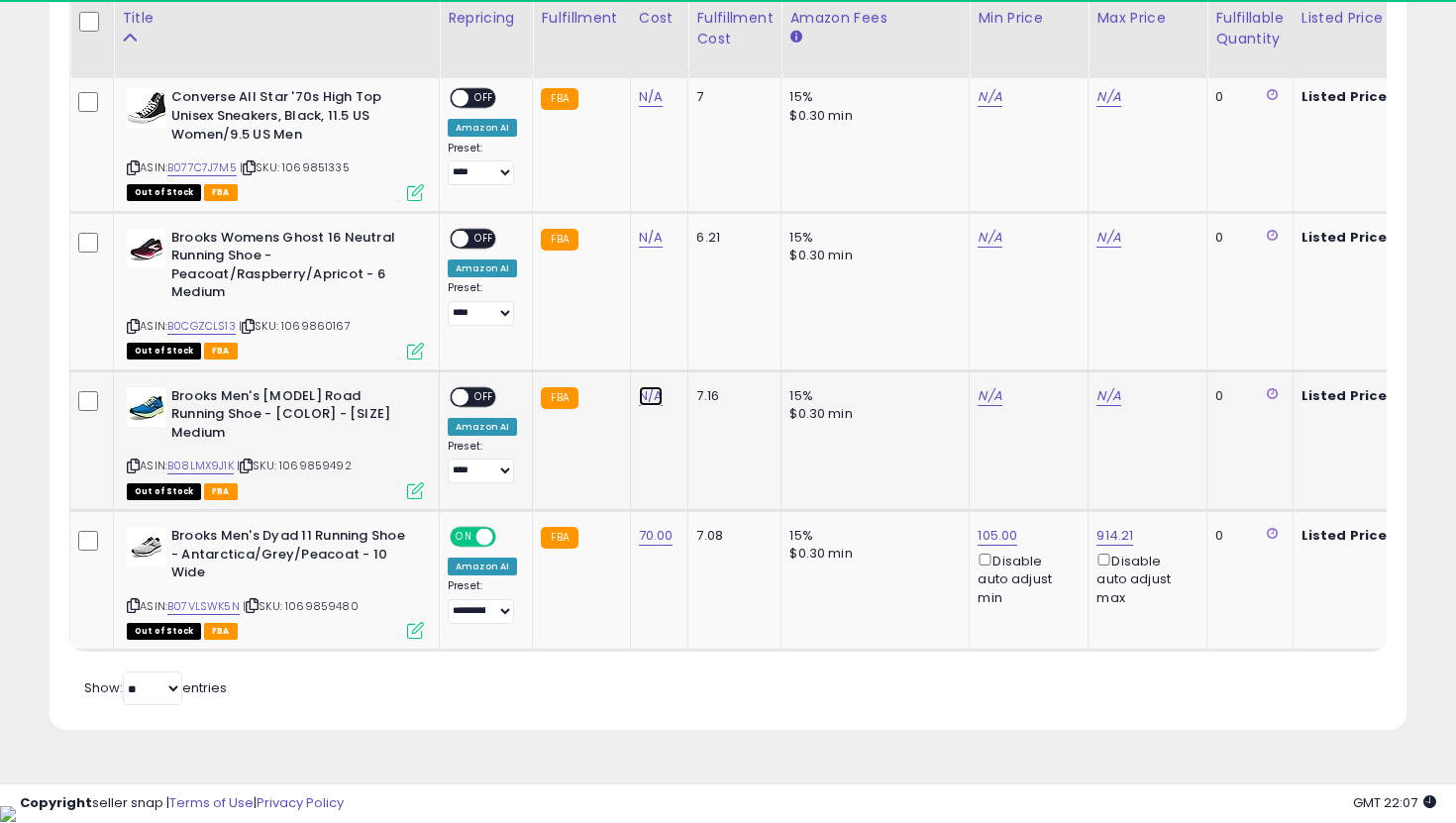 click on "N/A" at bounding box center (651, -533) 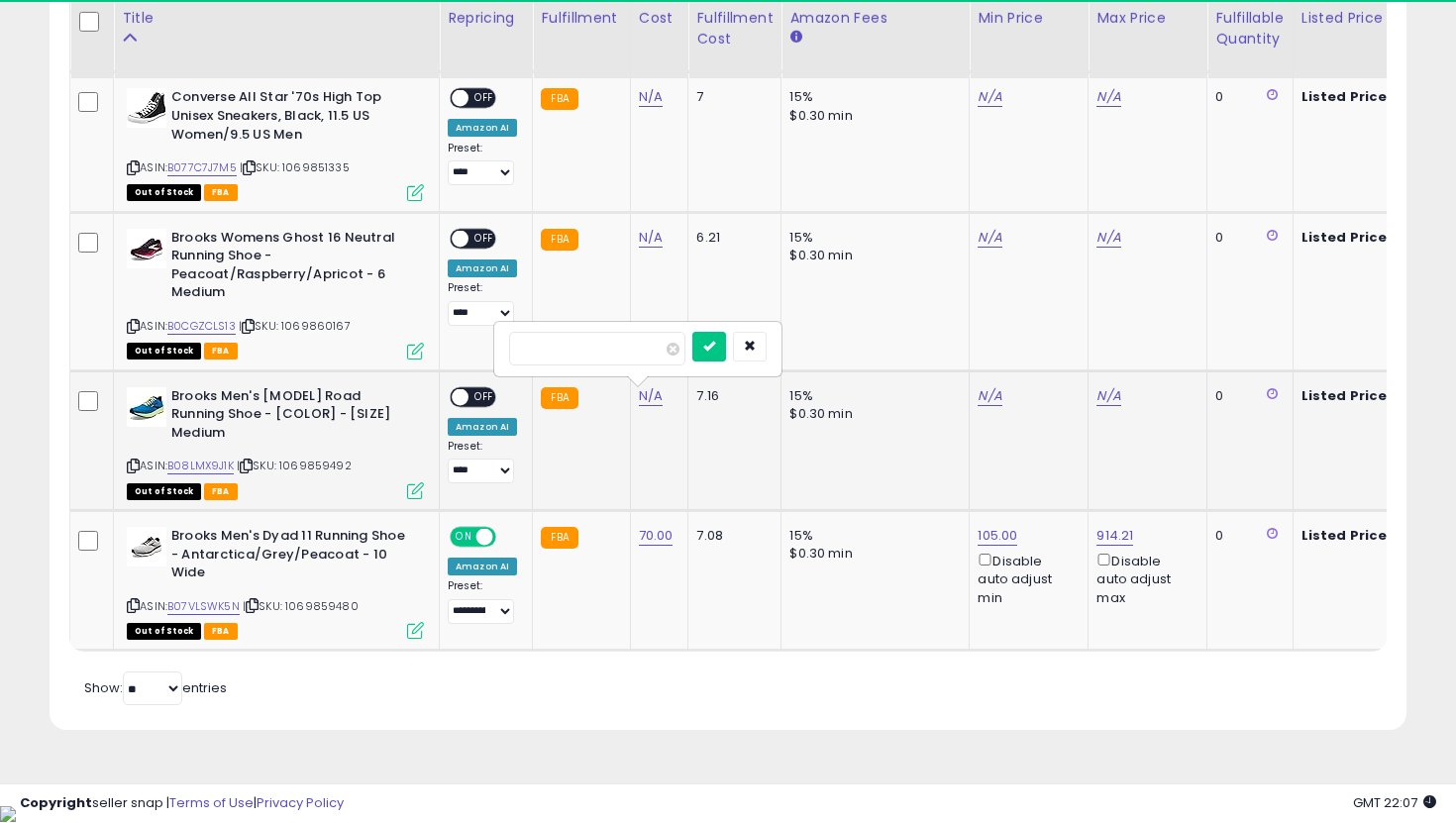 type on "**" 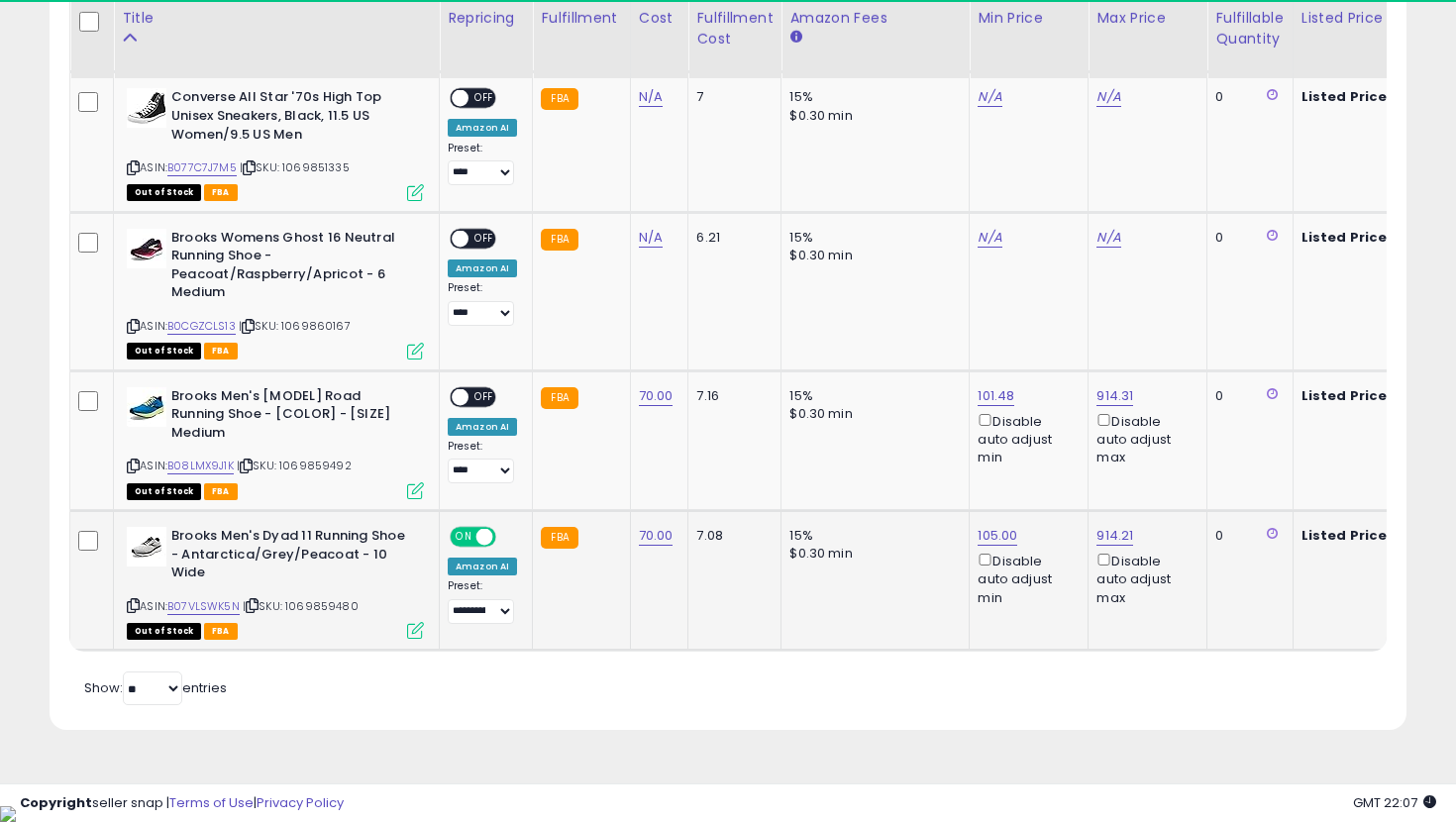 scroll, scrollTop: 0, scrollLeft: 484, axis: horizontal 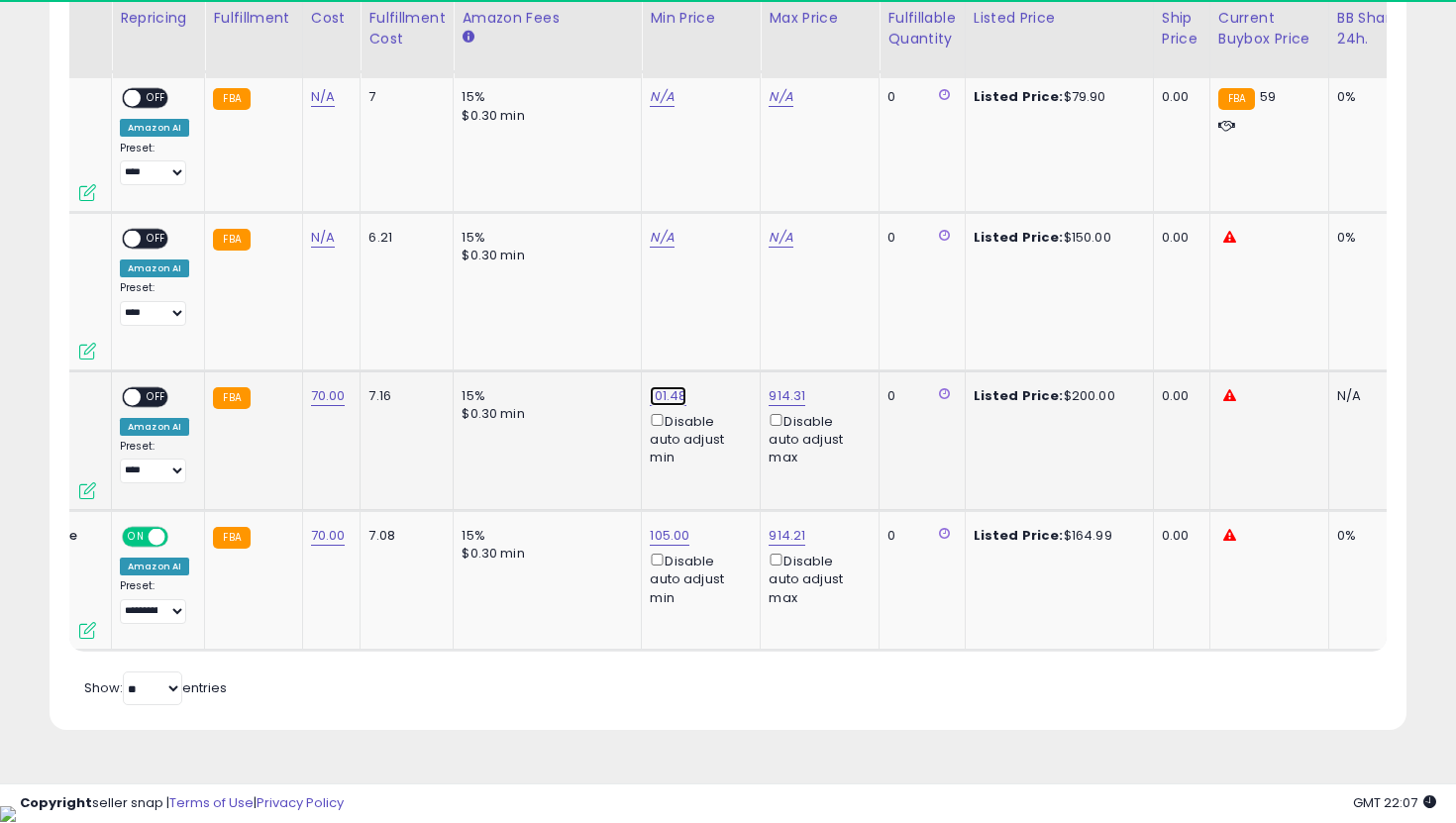 click on "101.48" at bounding box center [662, -533] 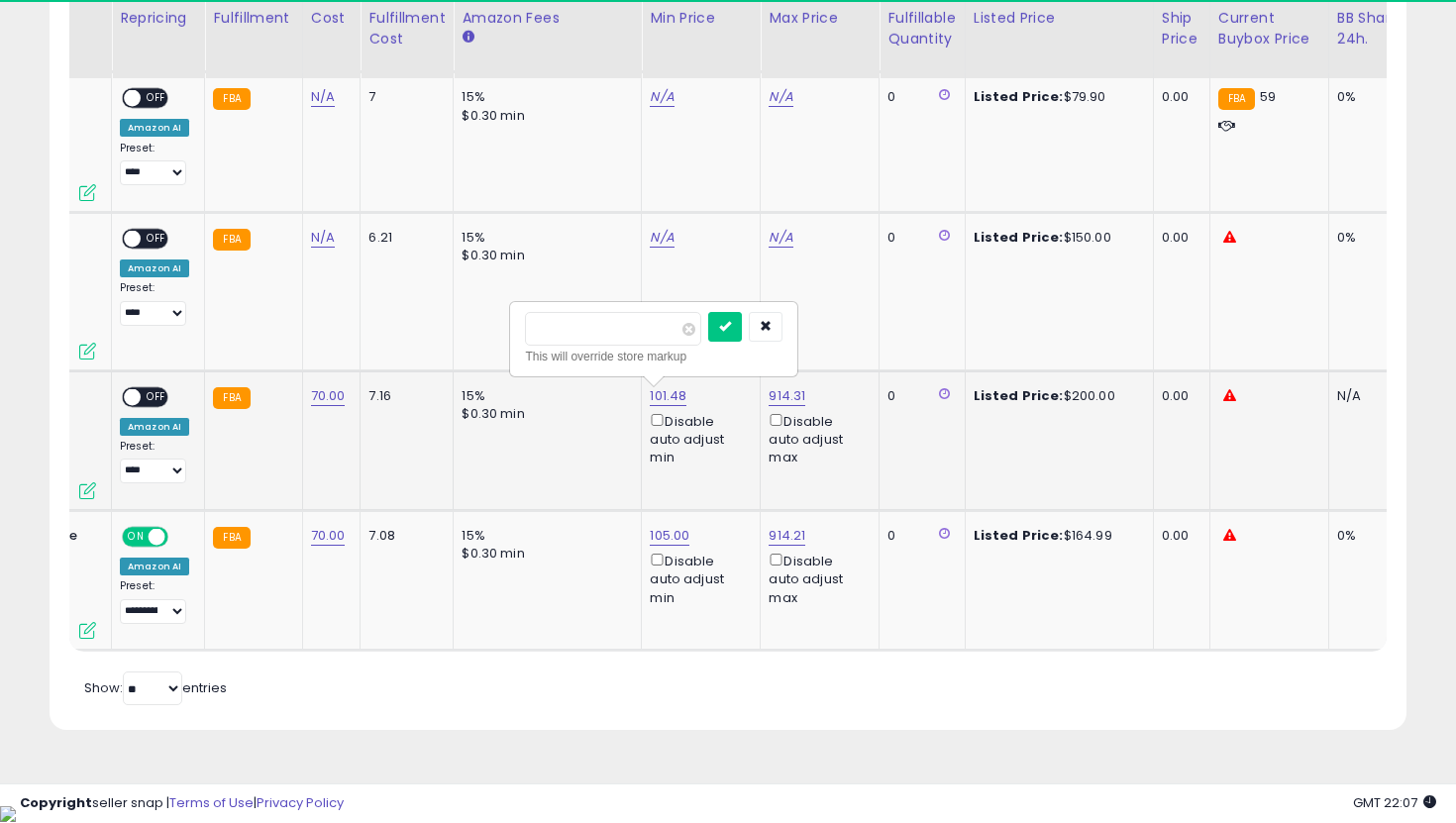 type on "***" 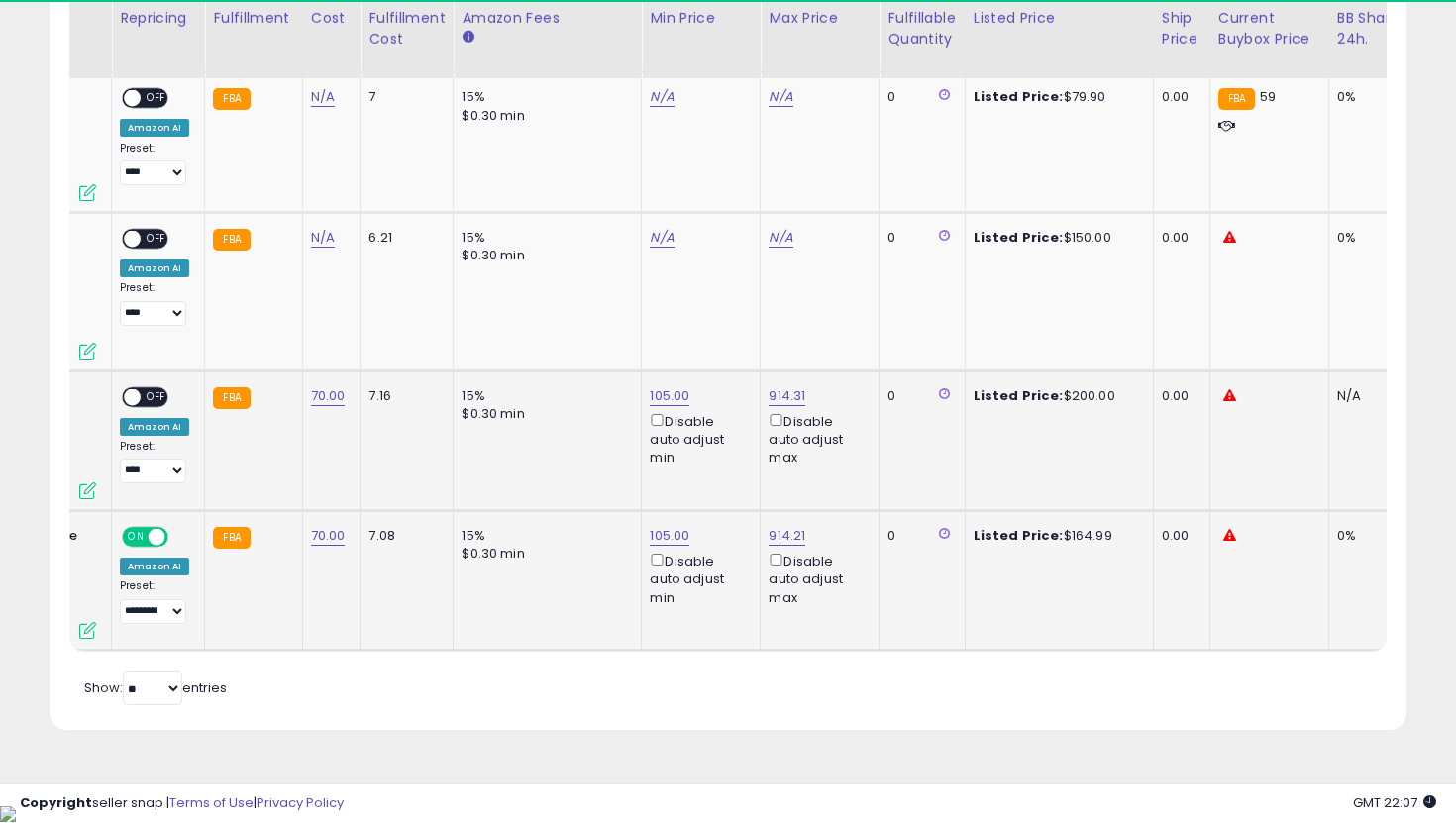 scroll, scrollTop: 0, scrollLeft: 0, axis: both 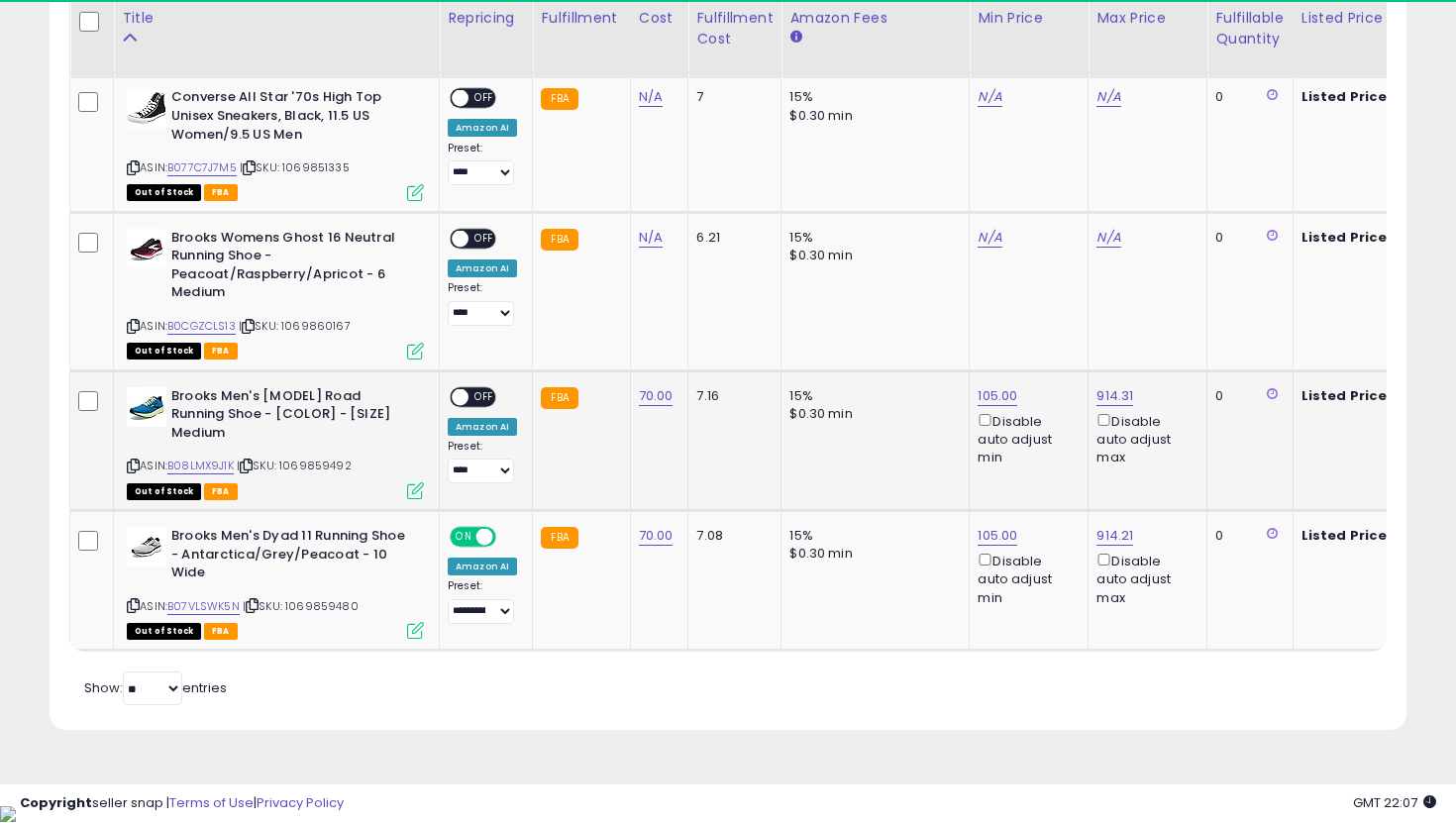 click on "**********" 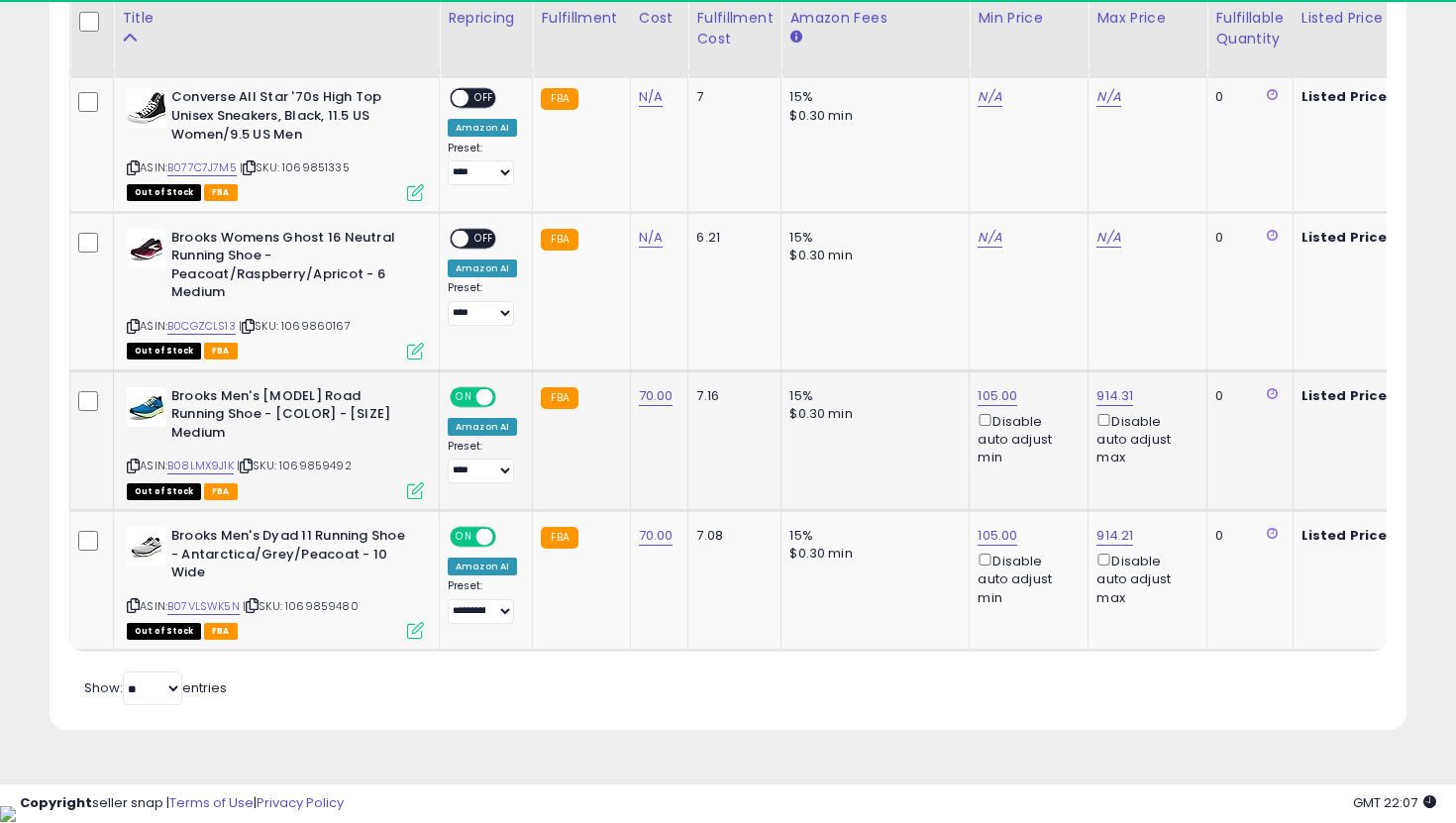 click on "**********" 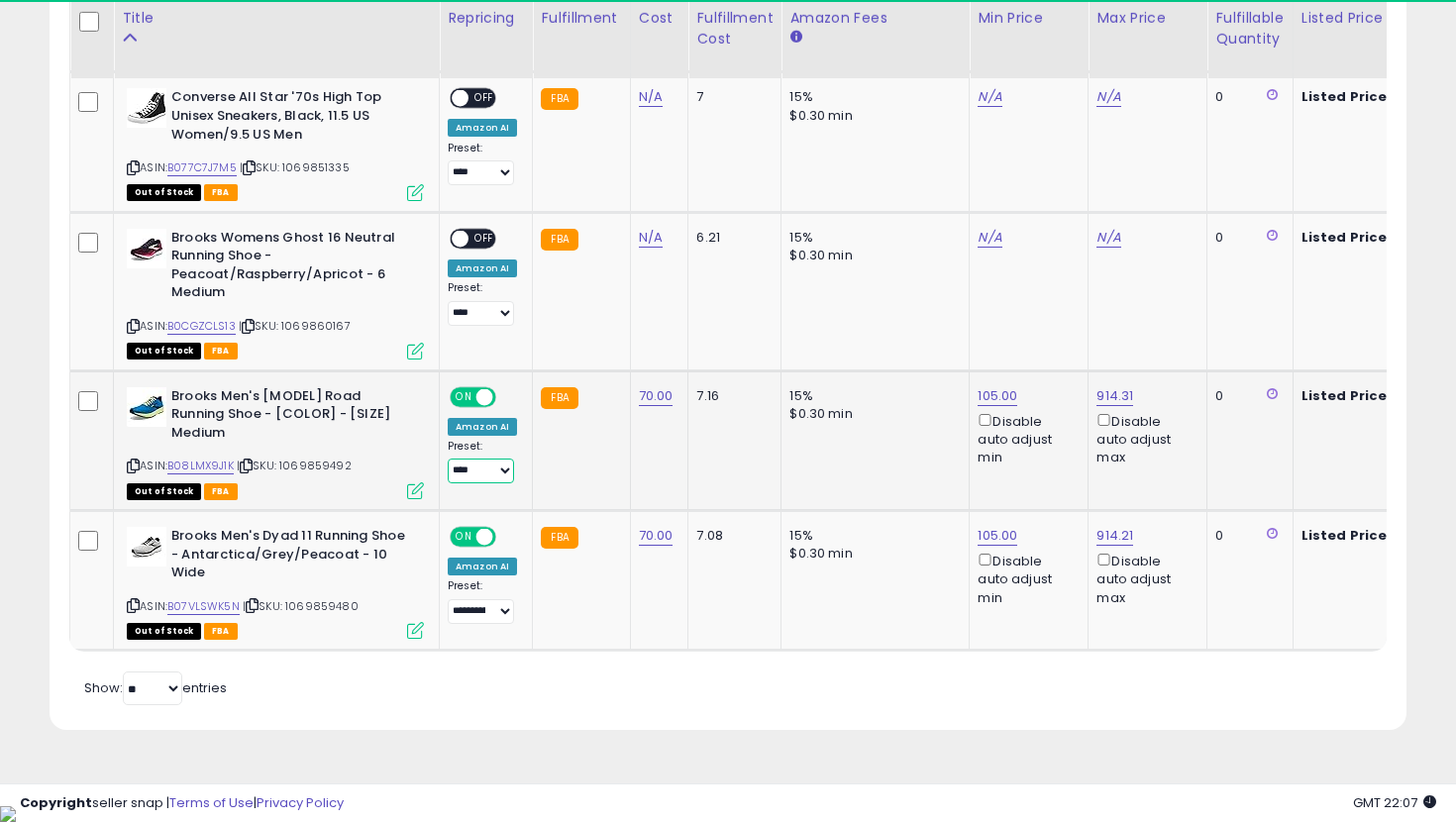 click on "**********" at bounding box center [480, 470] 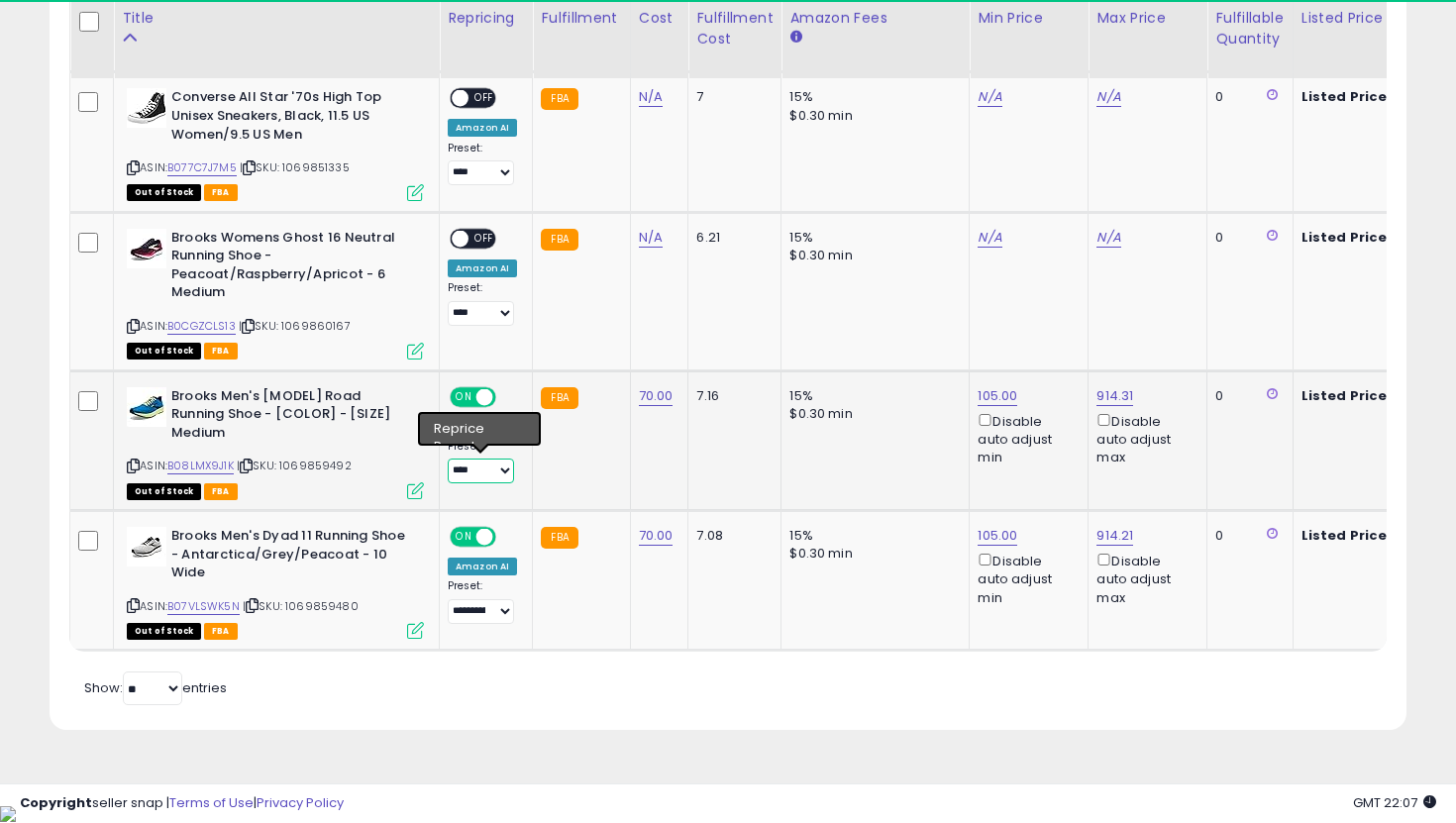 select on "**********" 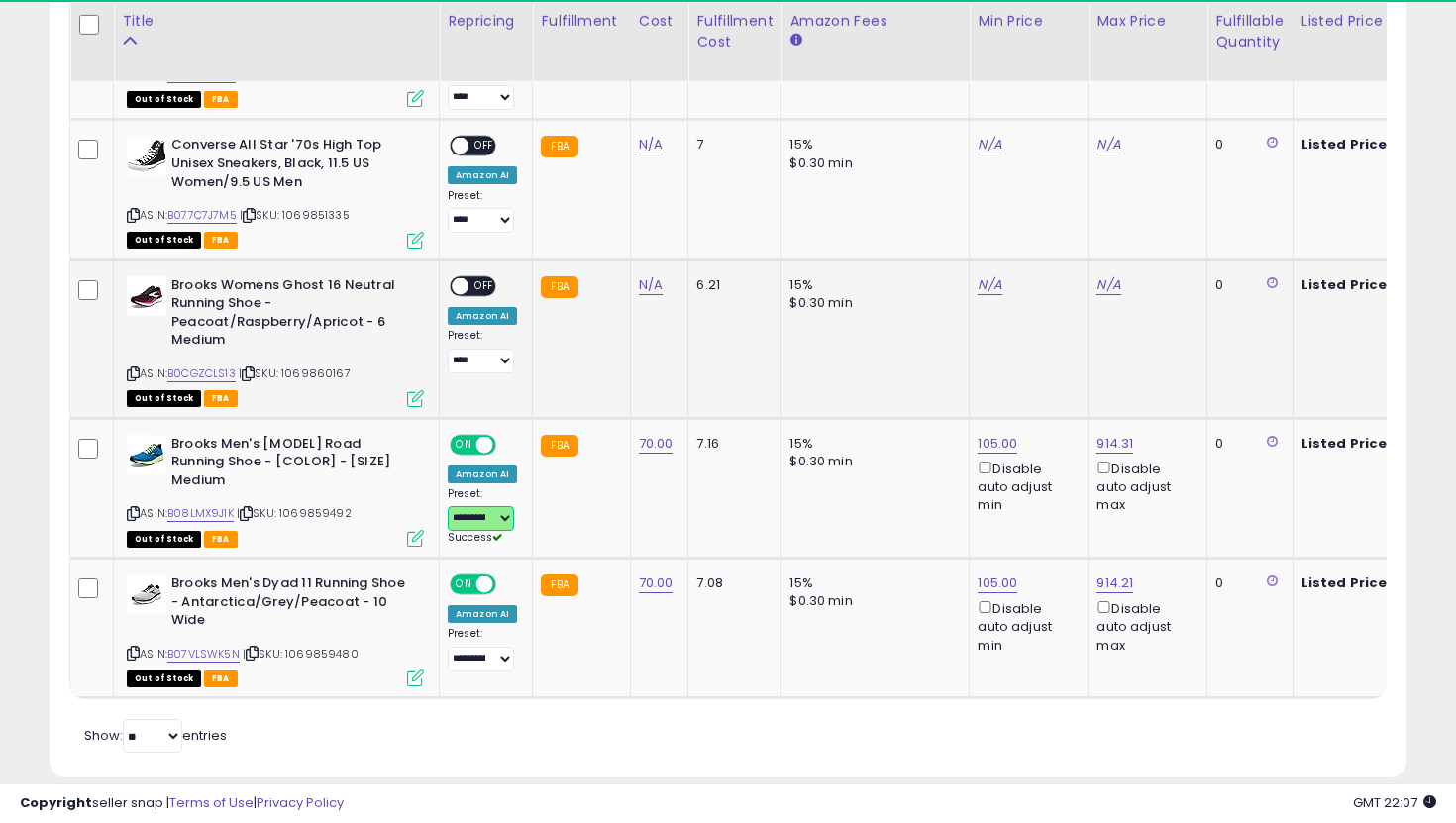 scroll, scrollTop: 1552, scrollLeft: 0, axis: vertical 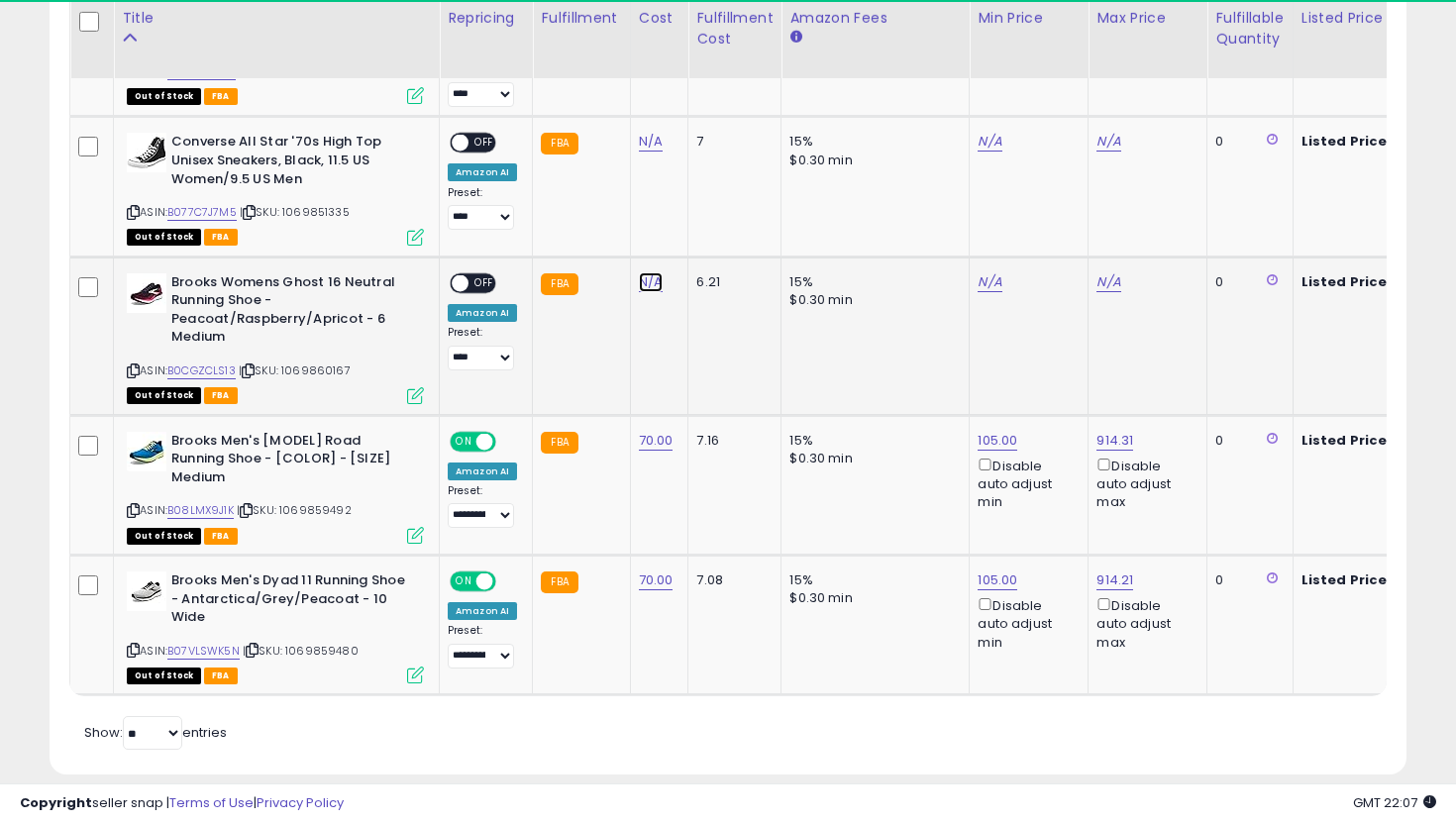 click on "N/A" at bounding box center (651, -488) 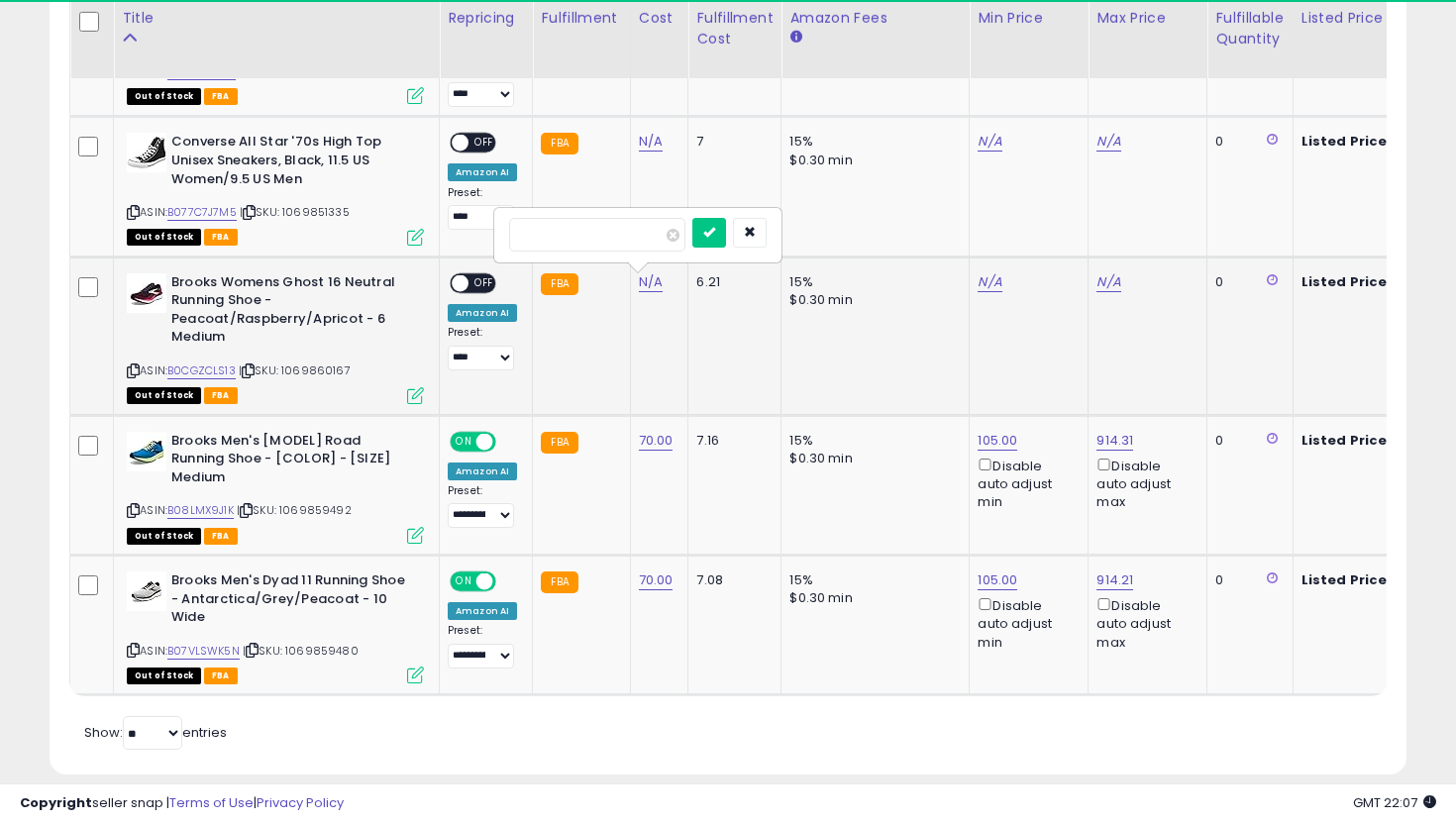 type on "**" 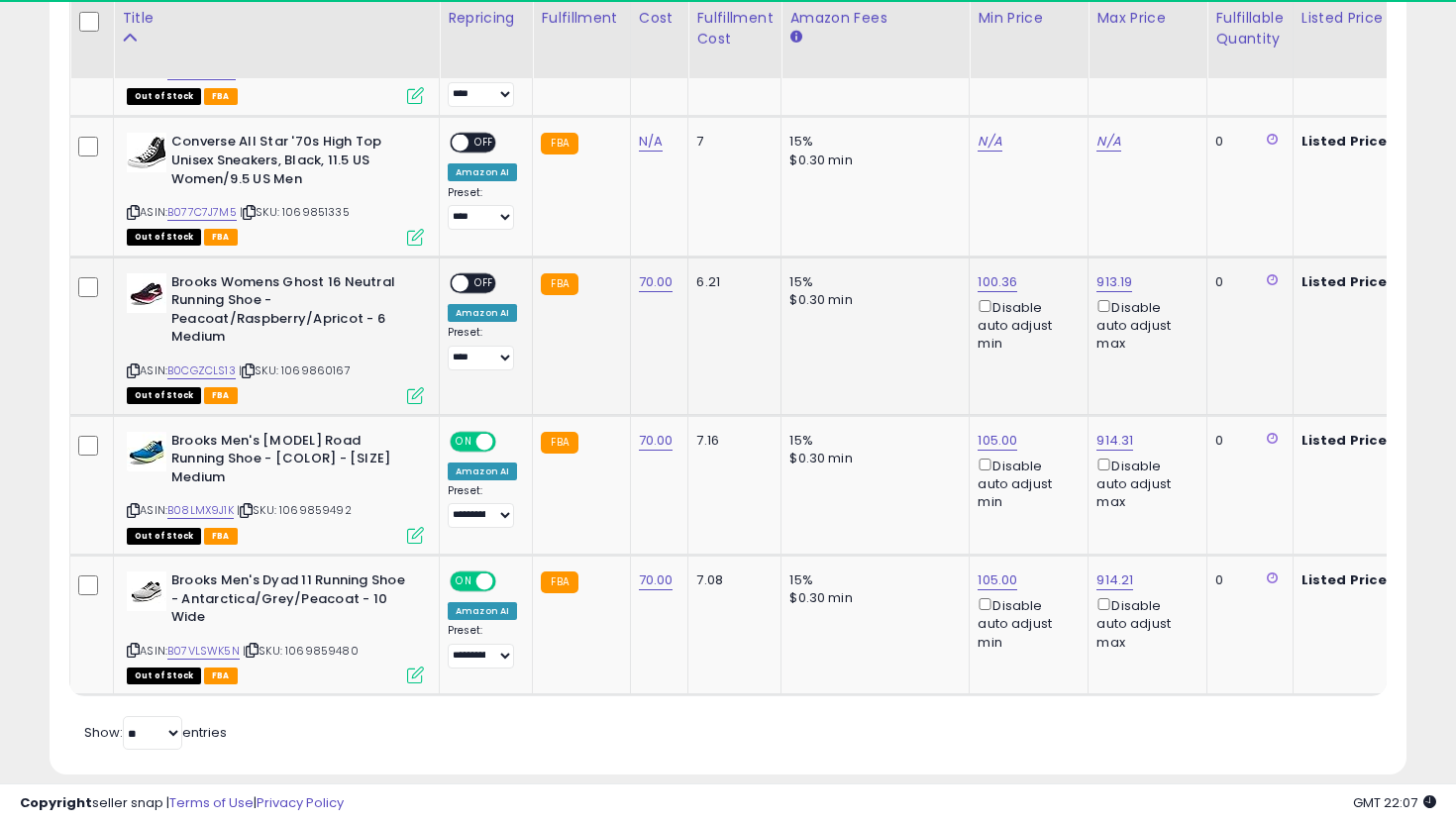 click on "**********" 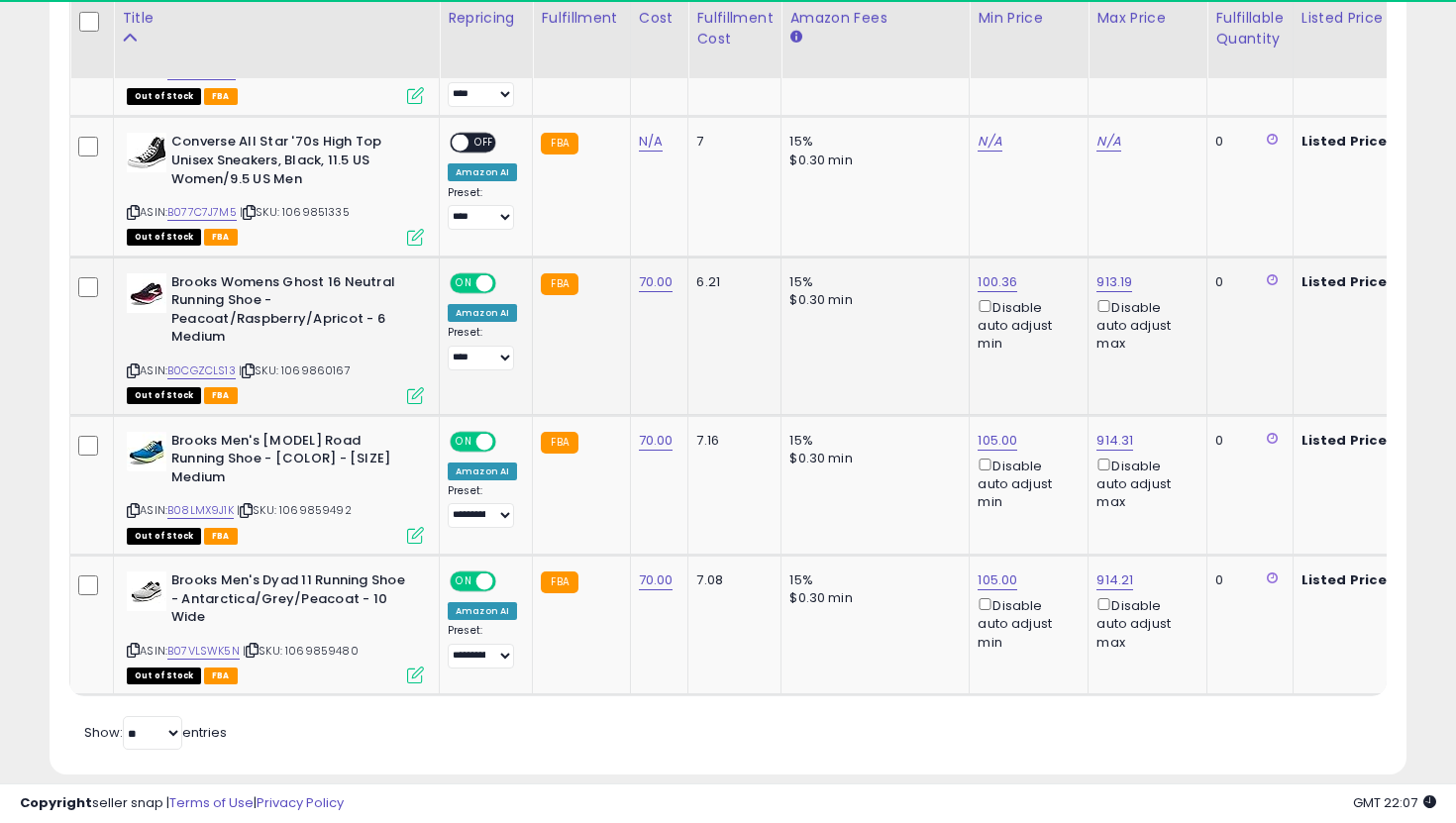click on "**********" 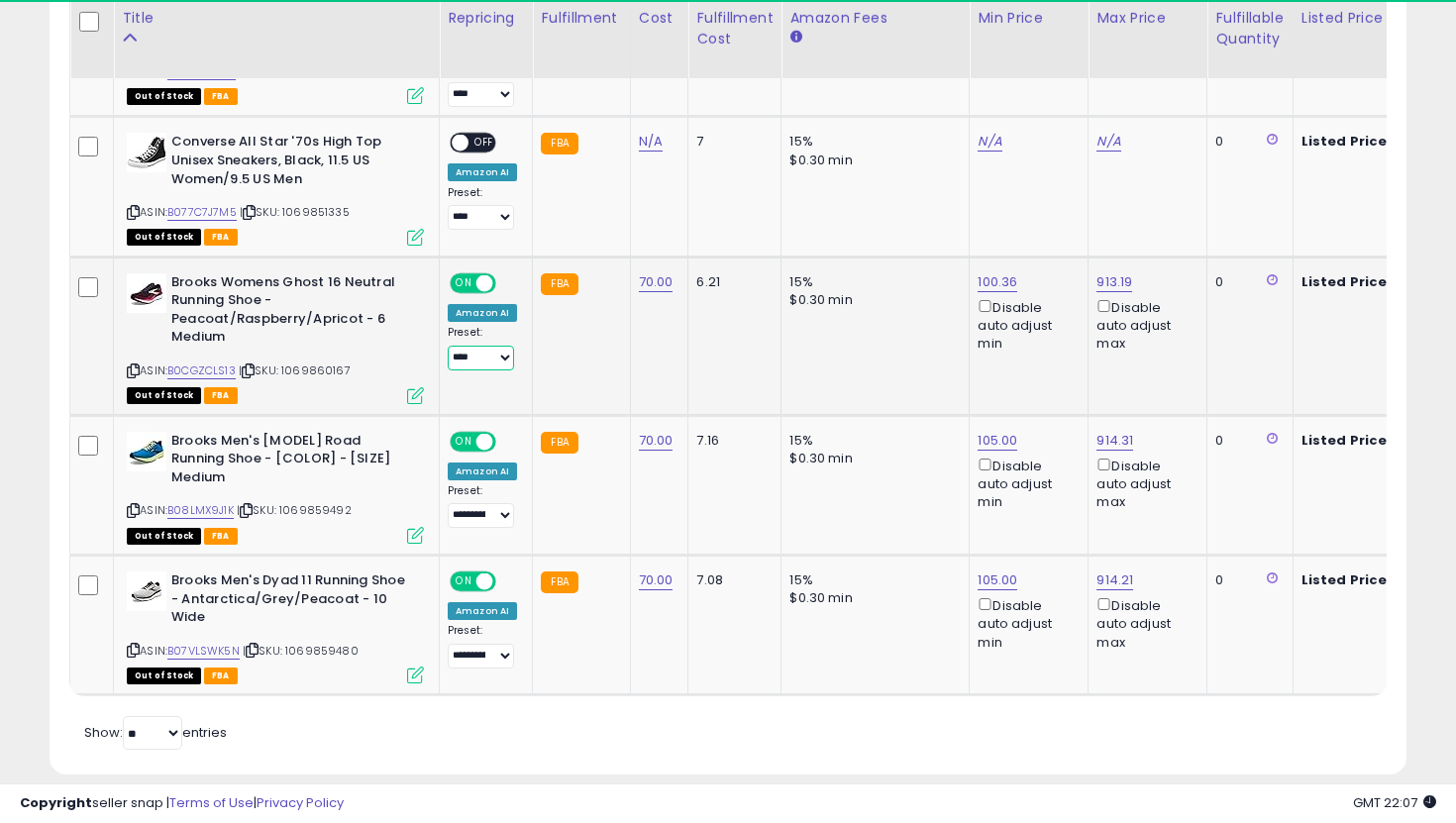 click on "**********" at bounding box center [480, 358] 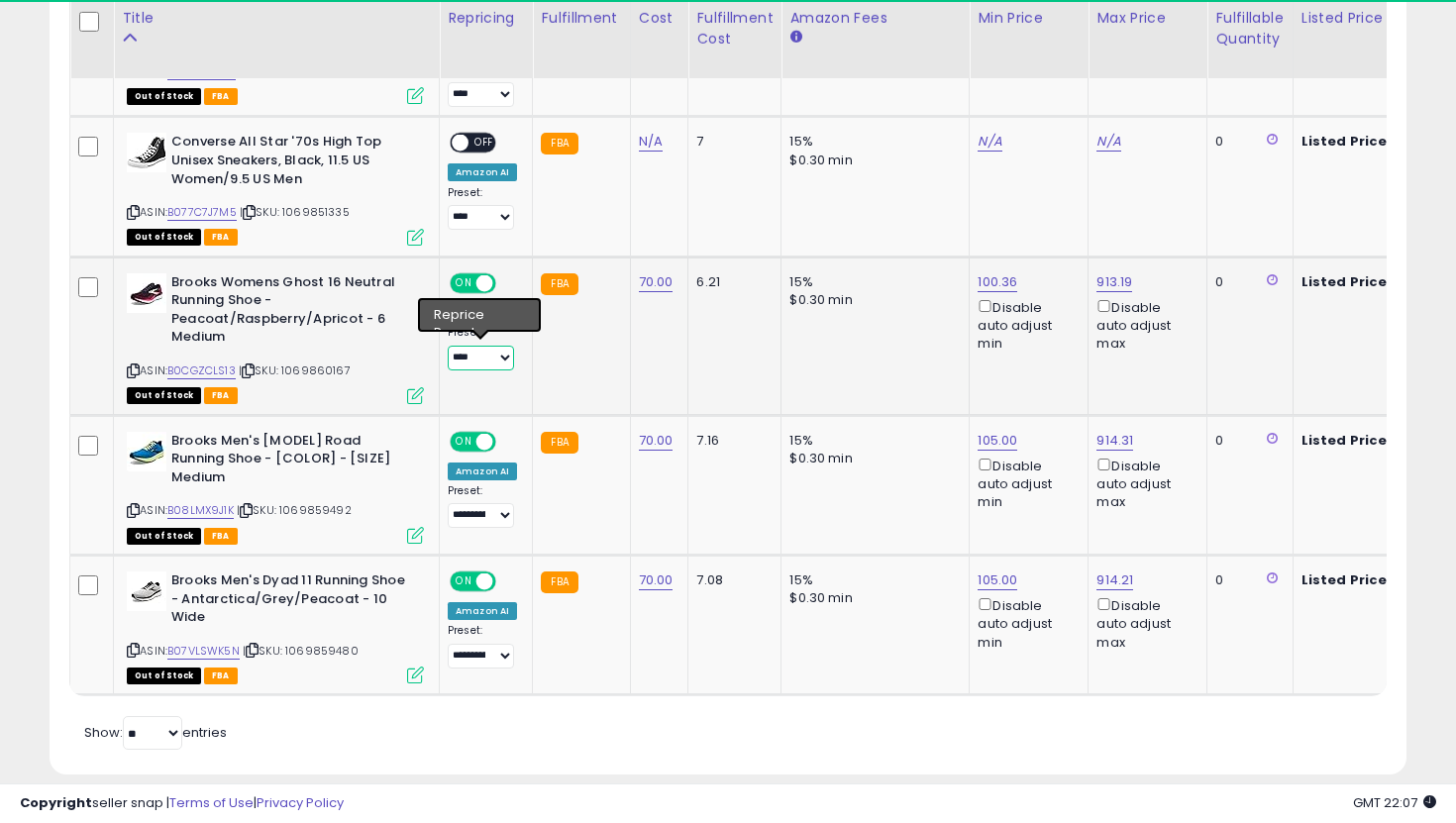 select on "**********" 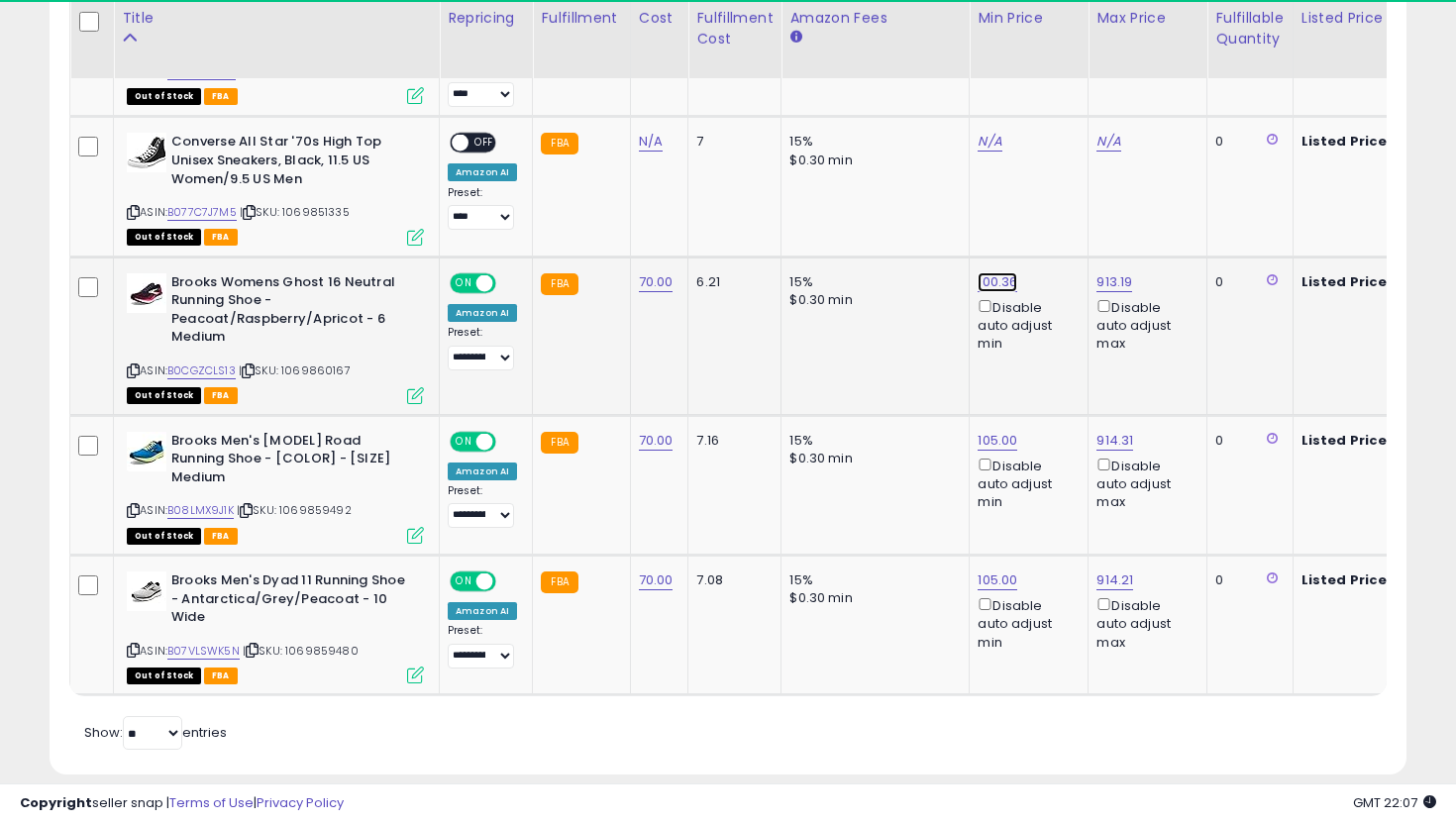 click on "100.36" at bounding box center [989, -488] 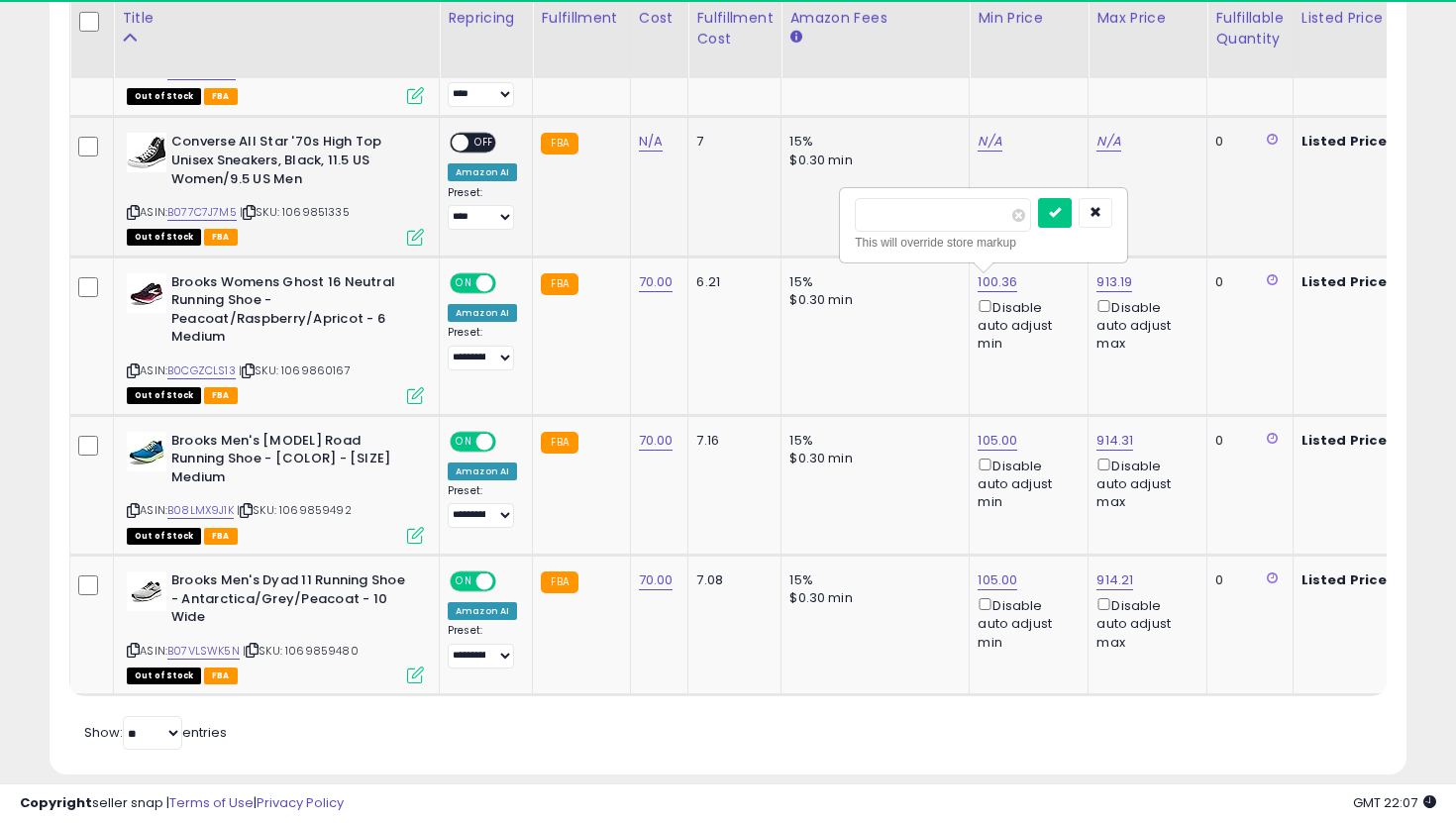 drag, startPoint x: 948, startPoint y: 217, endPoint x: 829, endPoint y: 217, distance: 119 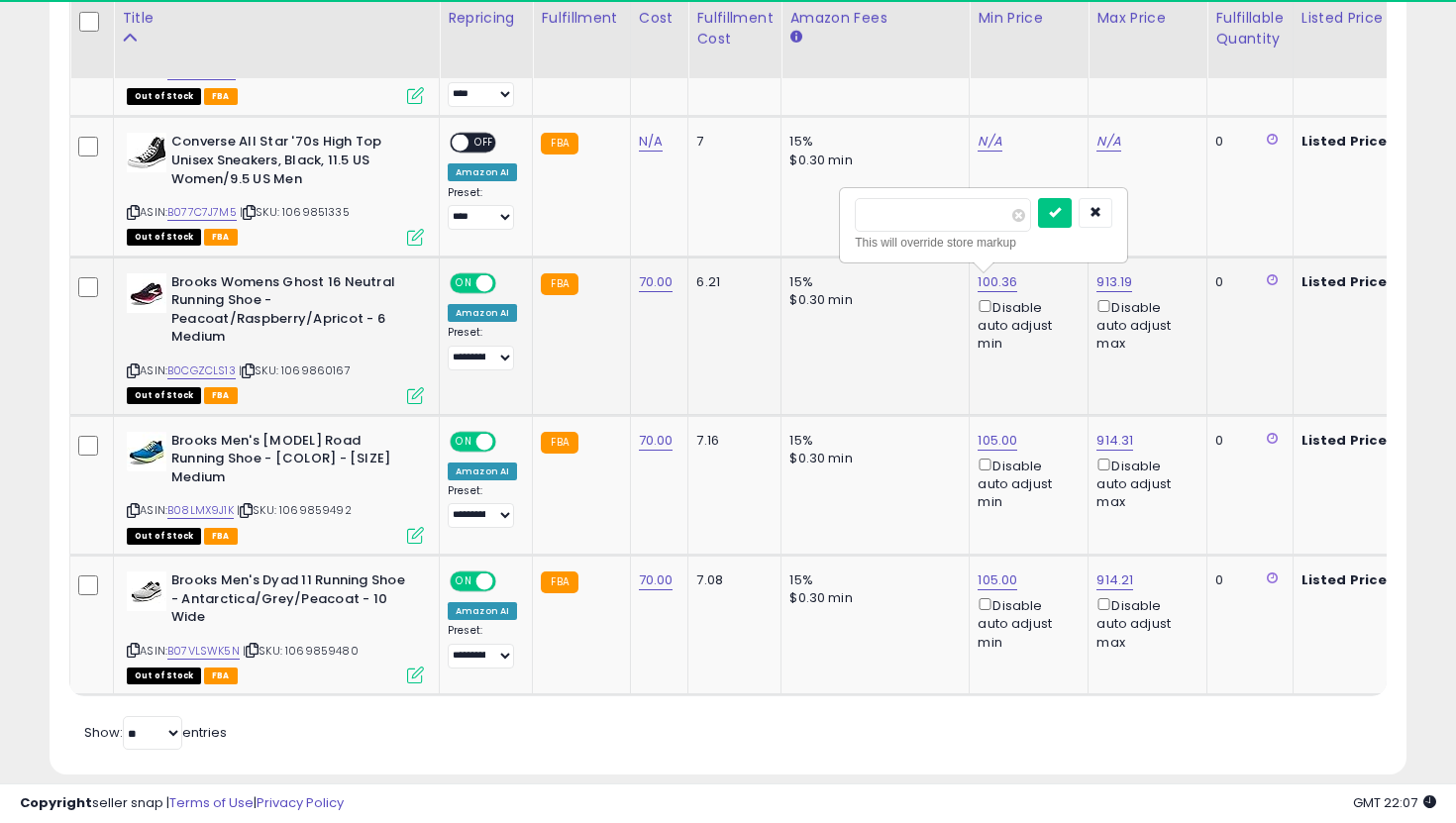 type on "***" 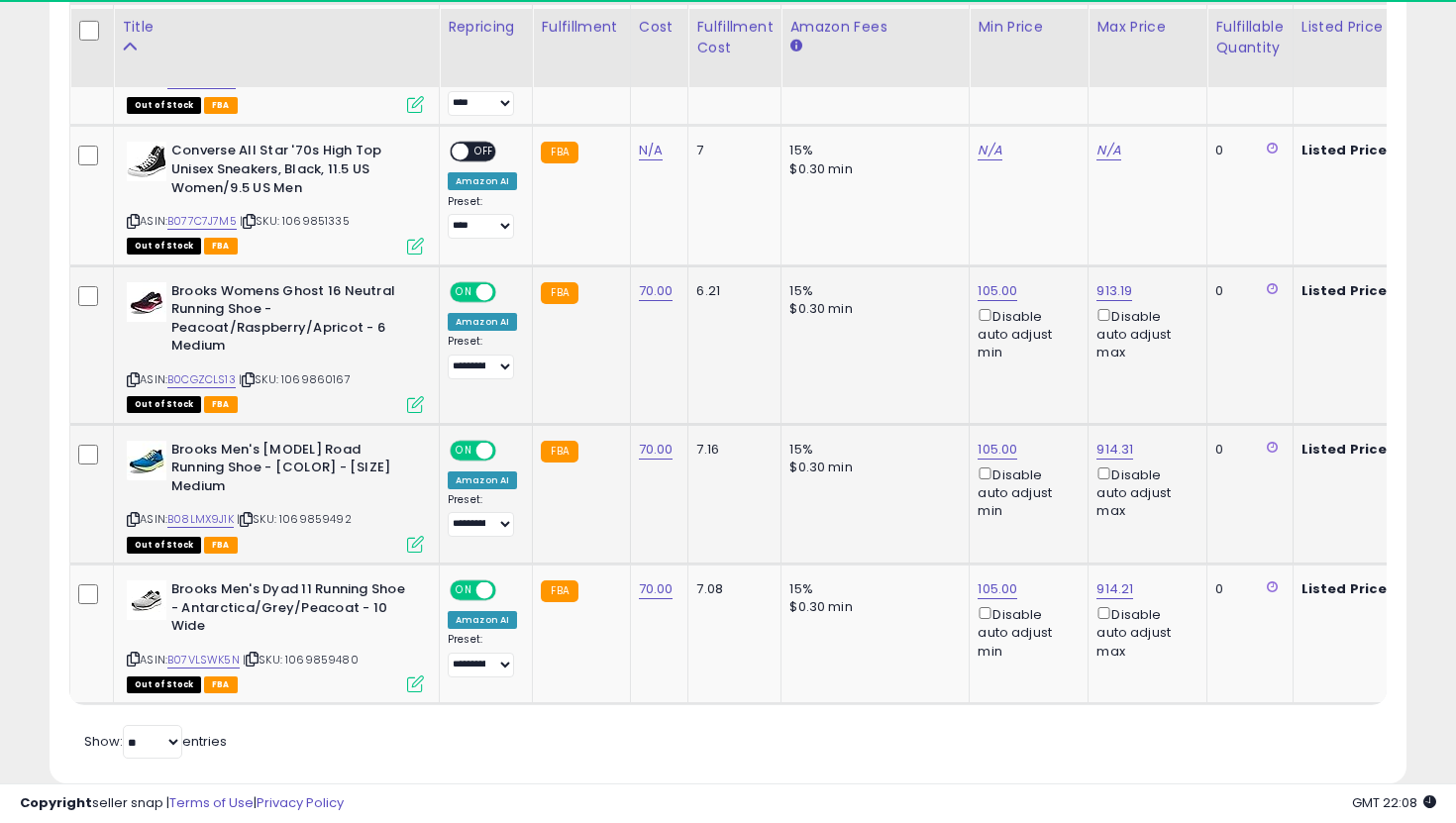 scroll, scrollTop: 1444, scrollLeft: 0, axis: vertical 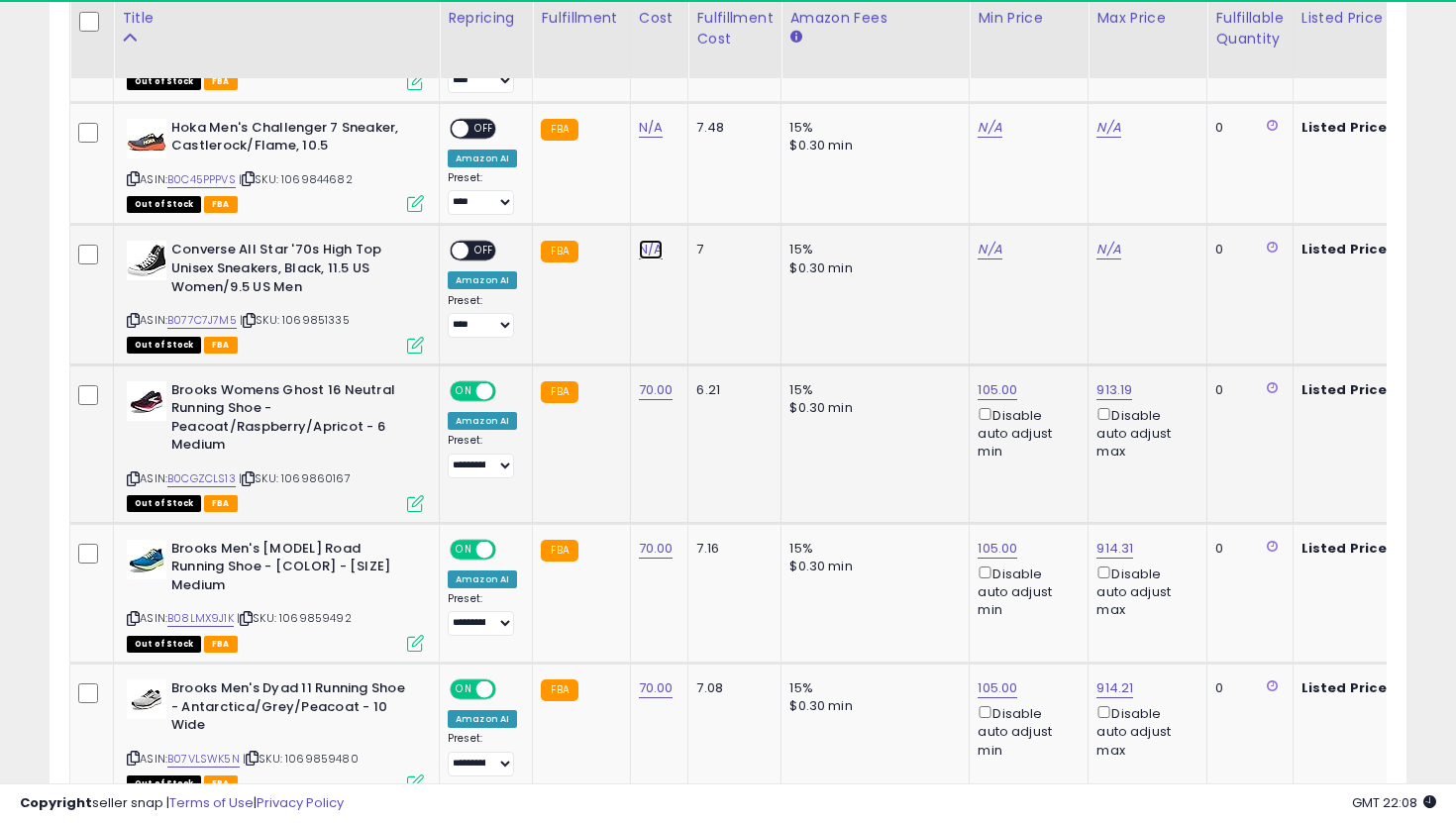 click on "N/A" at bounding box center (651, -380) 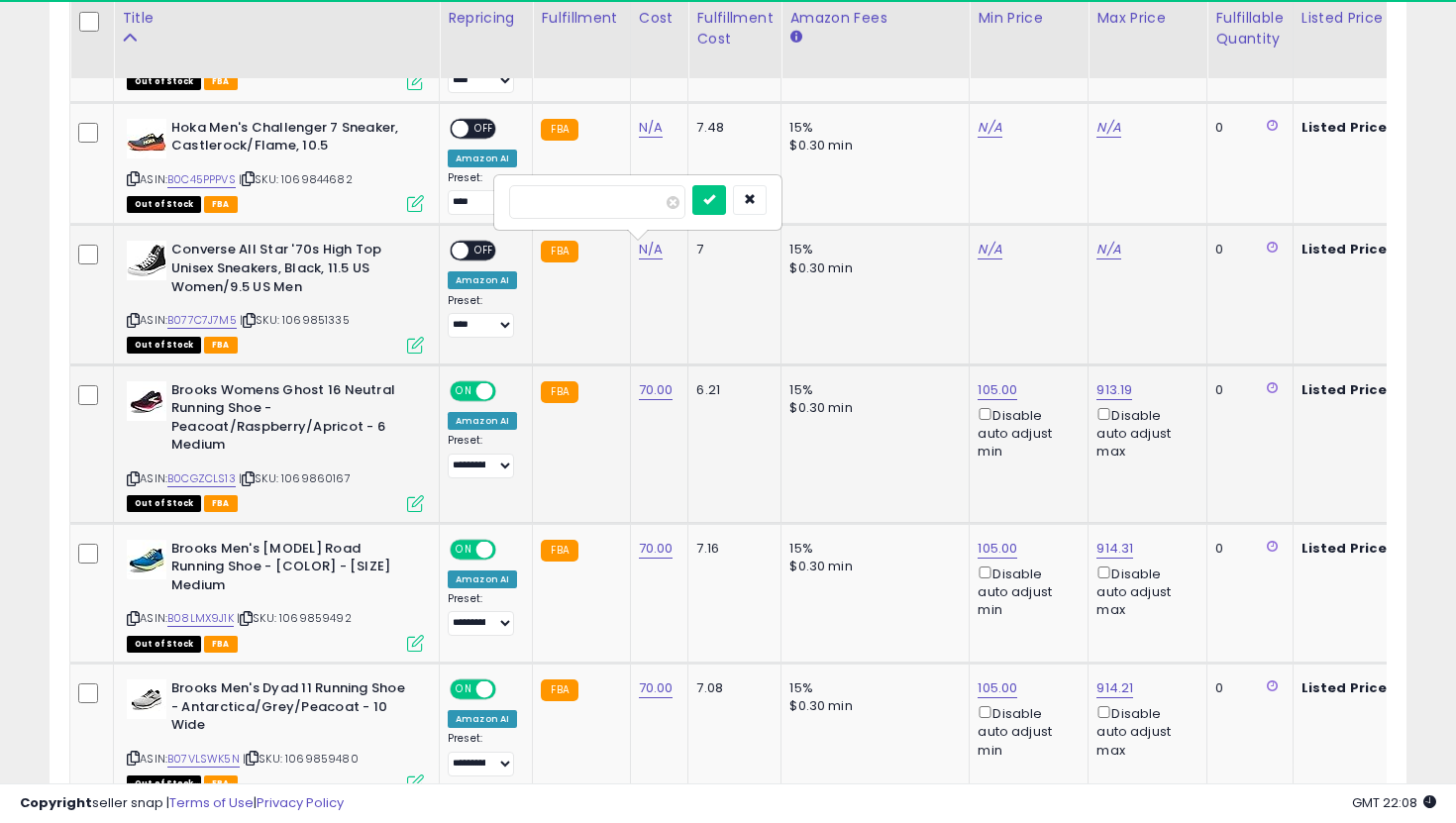 type on "**" 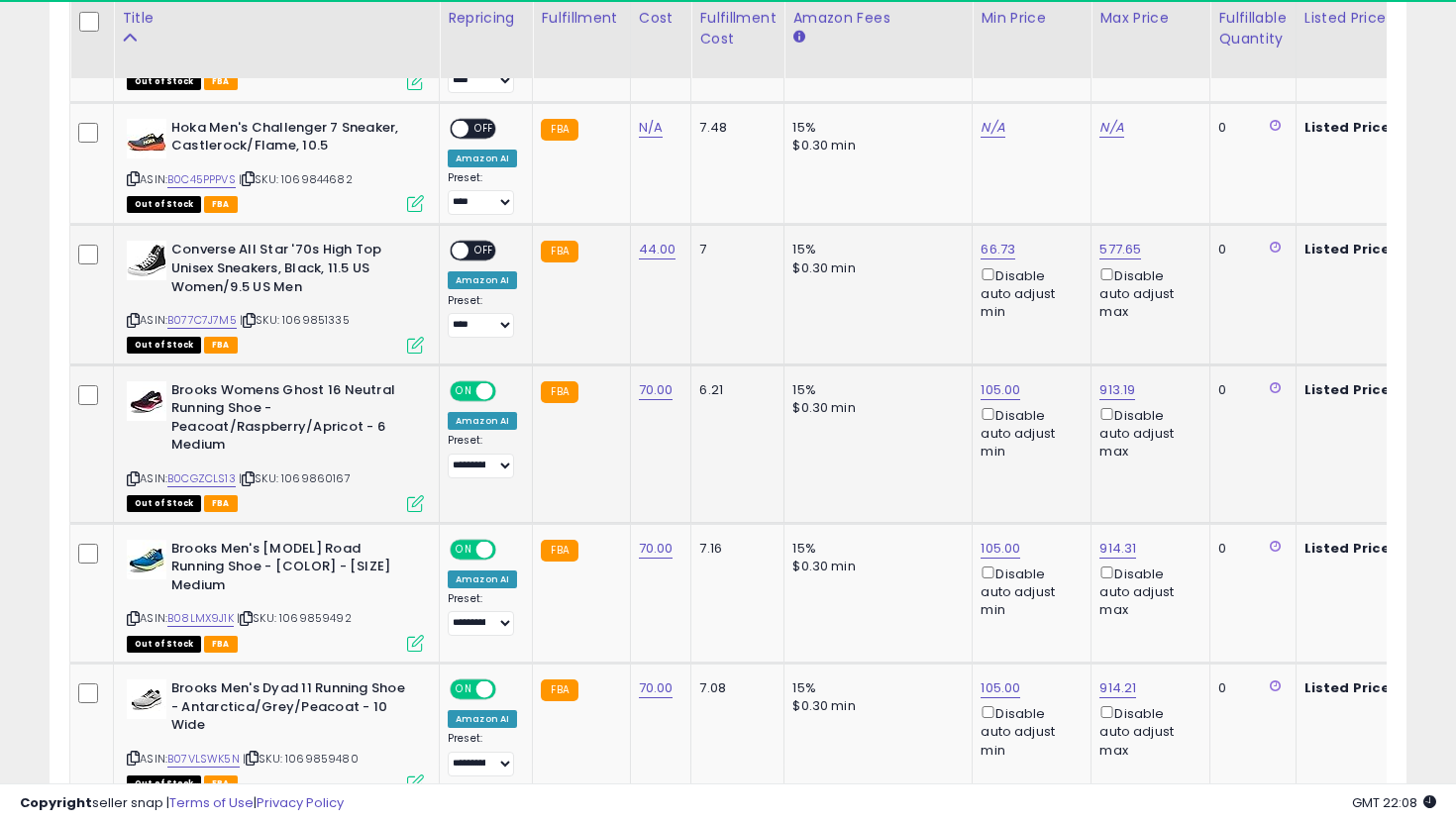 scroll, scrollTop: 0, scrollLeft: 230, axis: horizontal 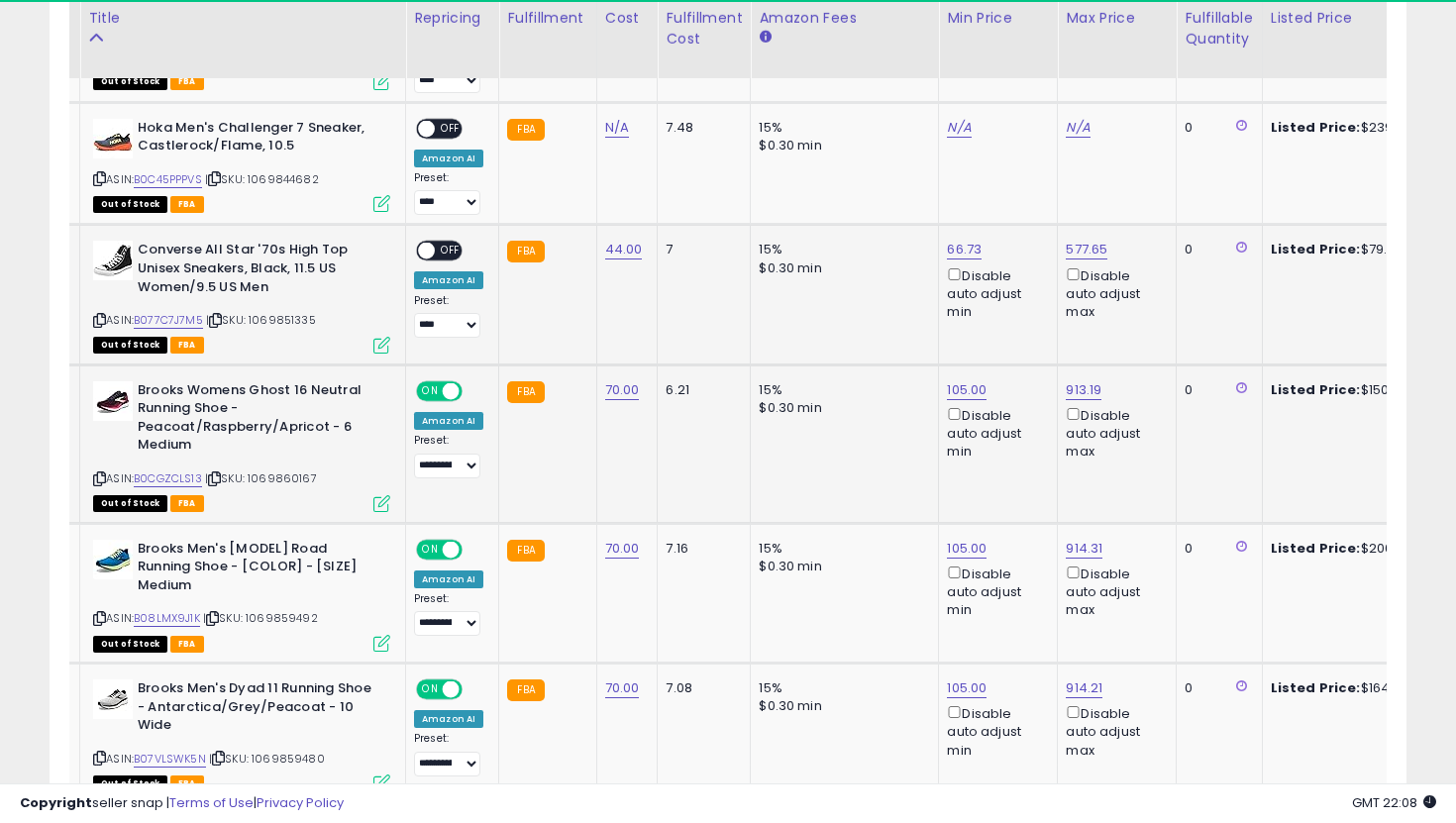 click at bounding box center (426, 251) 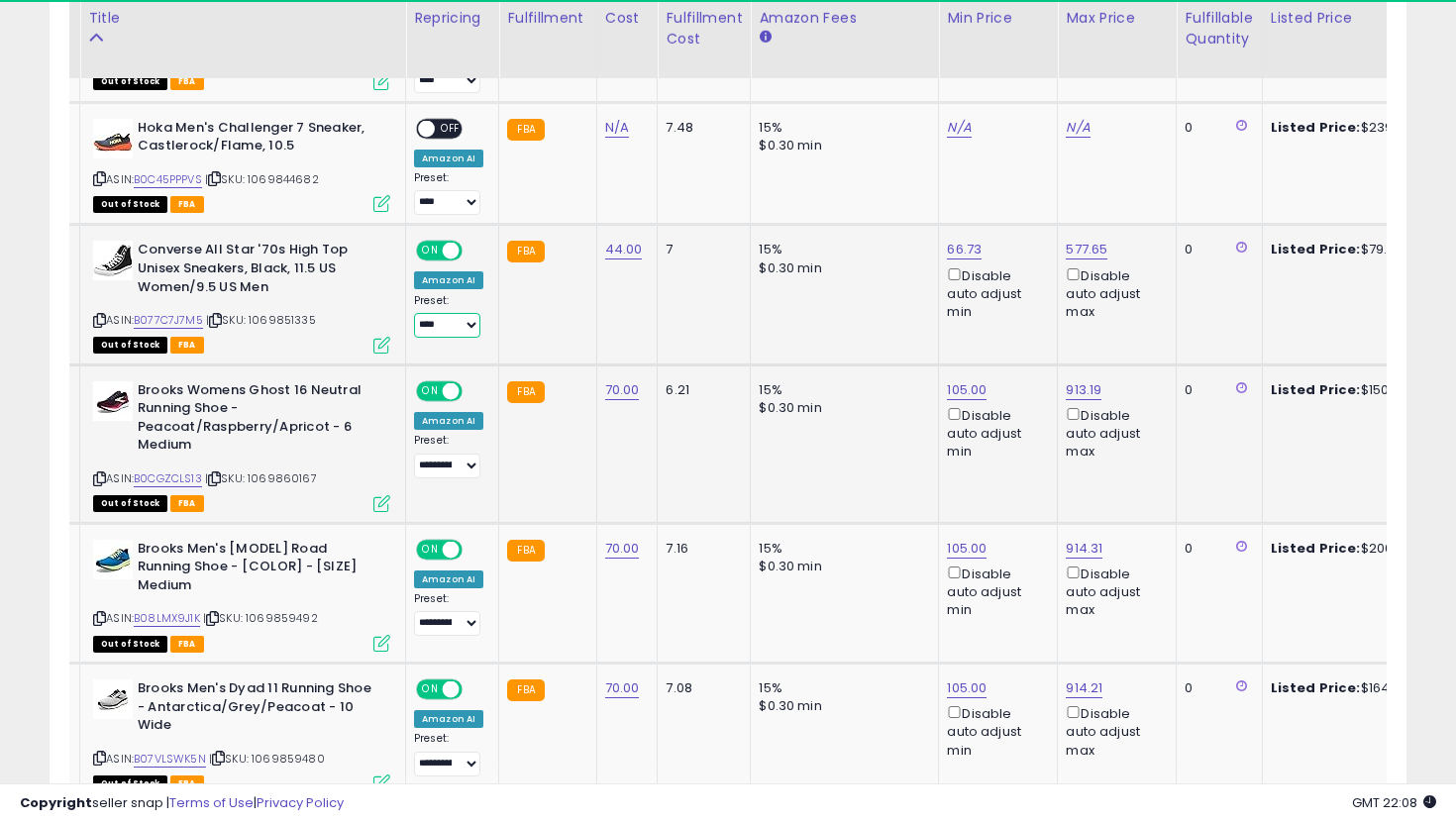 click on "**********" at bounding box center (447, 325) 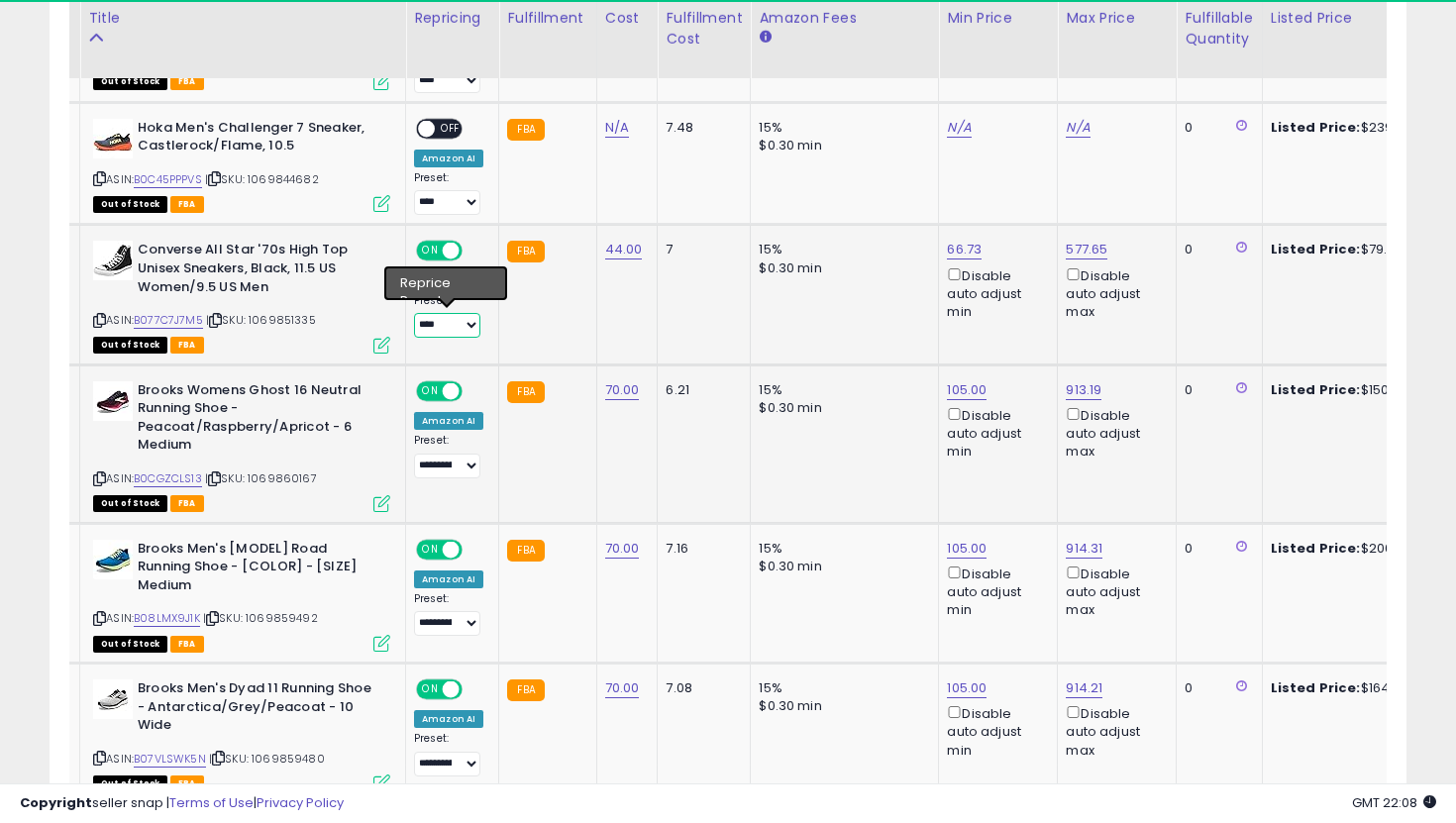 select on "**********" 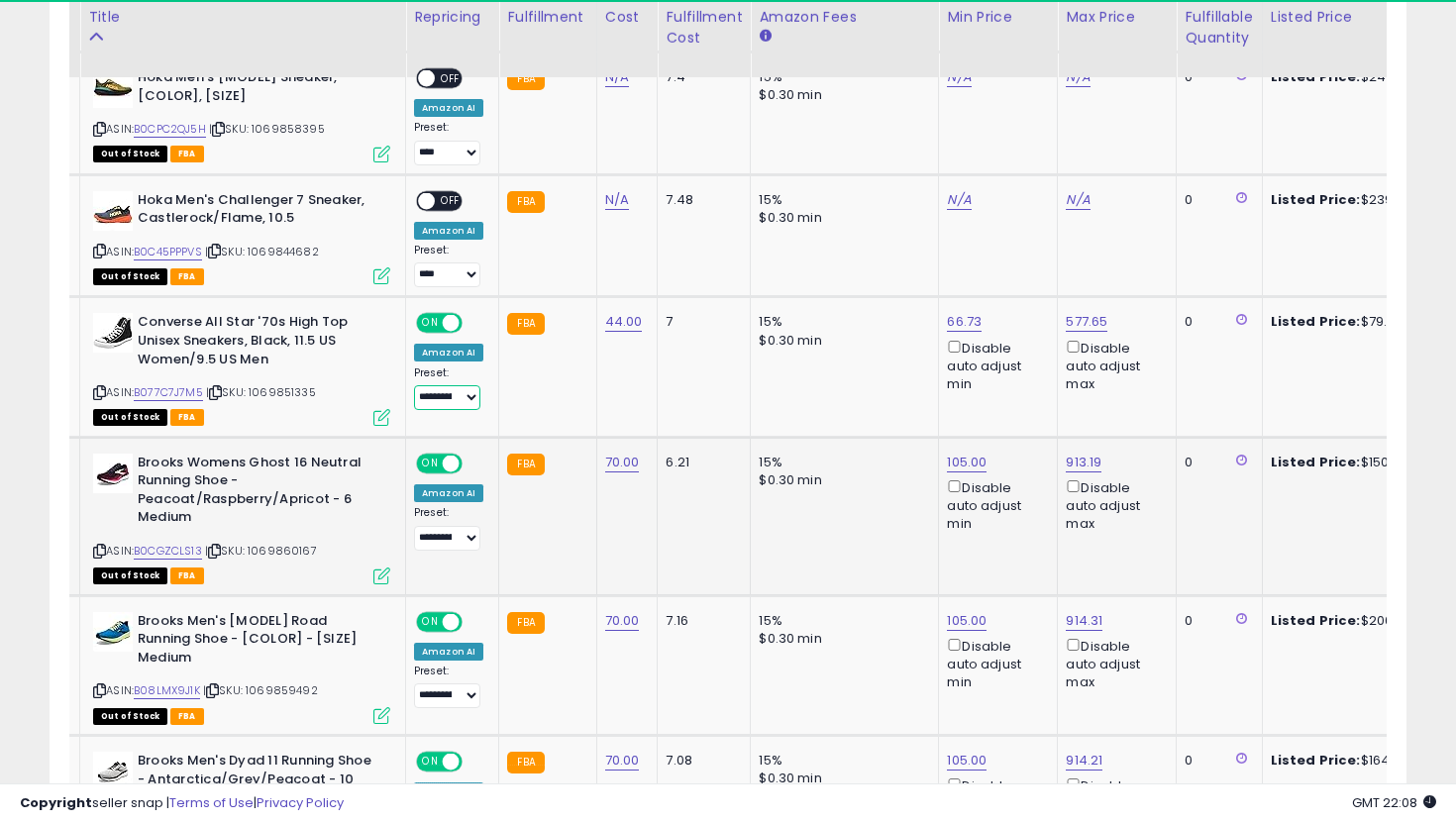 scroll, scrollTop: 1371, scrollLeft: 0, axis: vertical 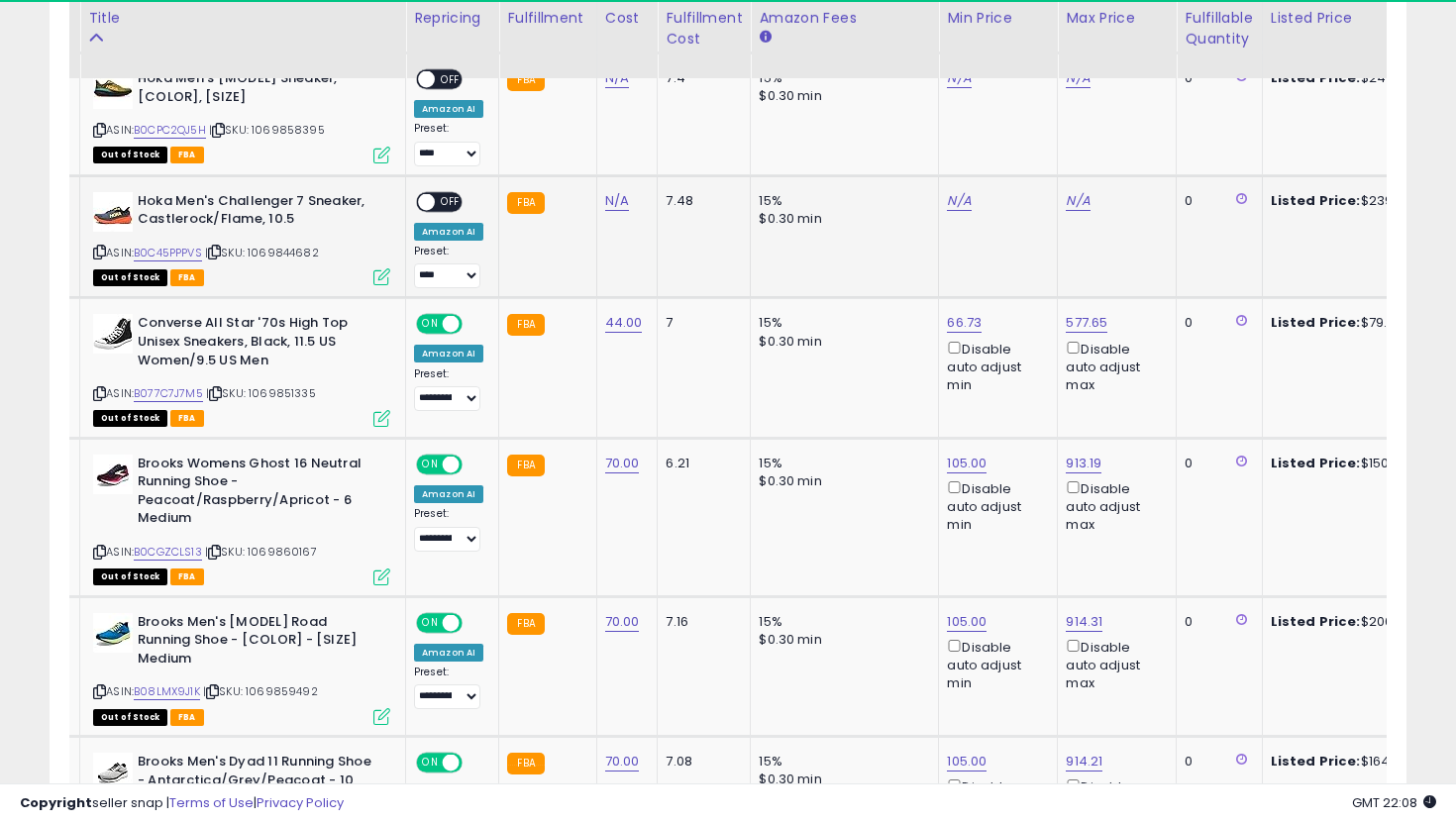 click on "N/A" at bounding box center [624, 201] 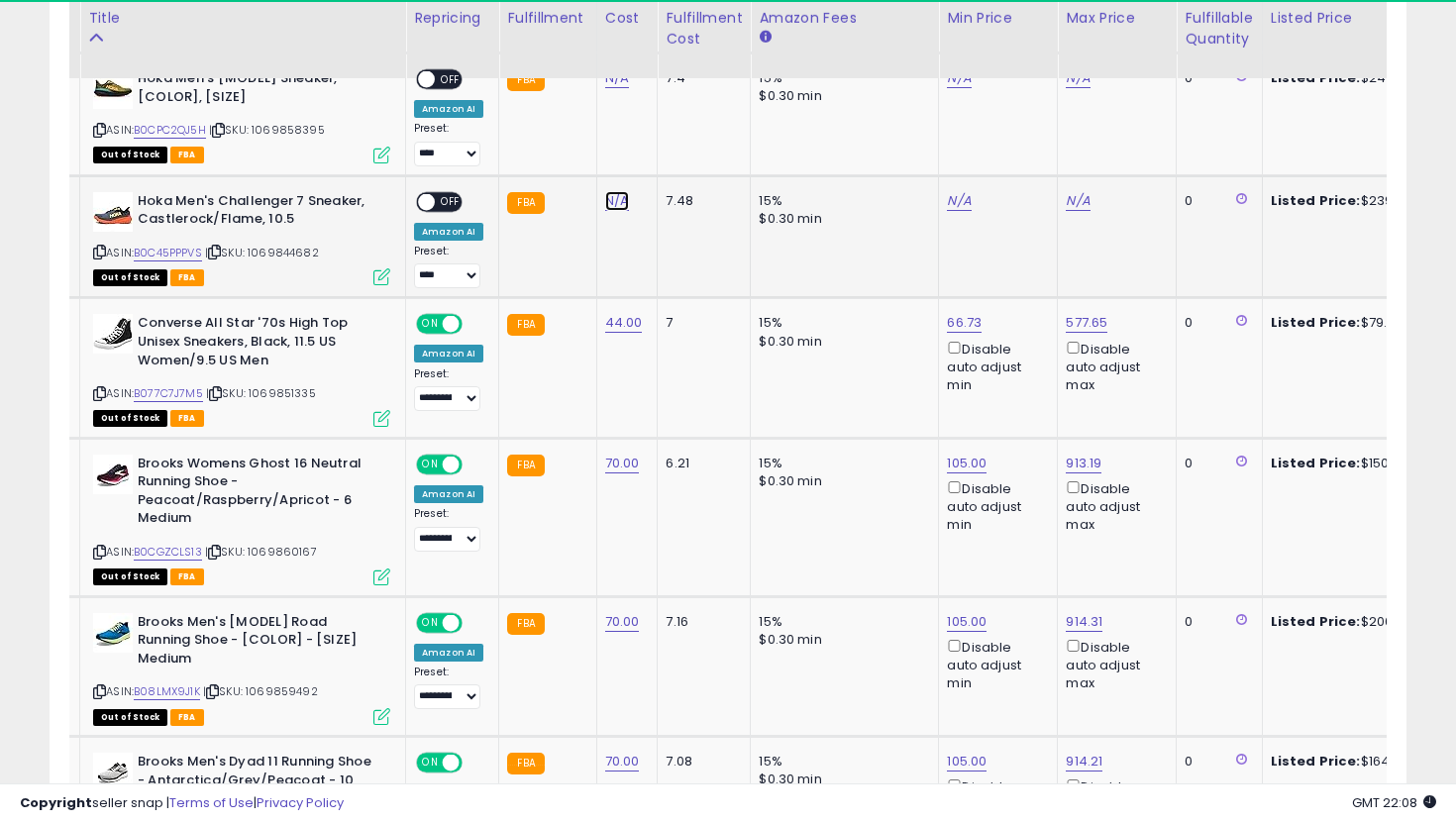click on "N/A" at bounding box center (617, -307) 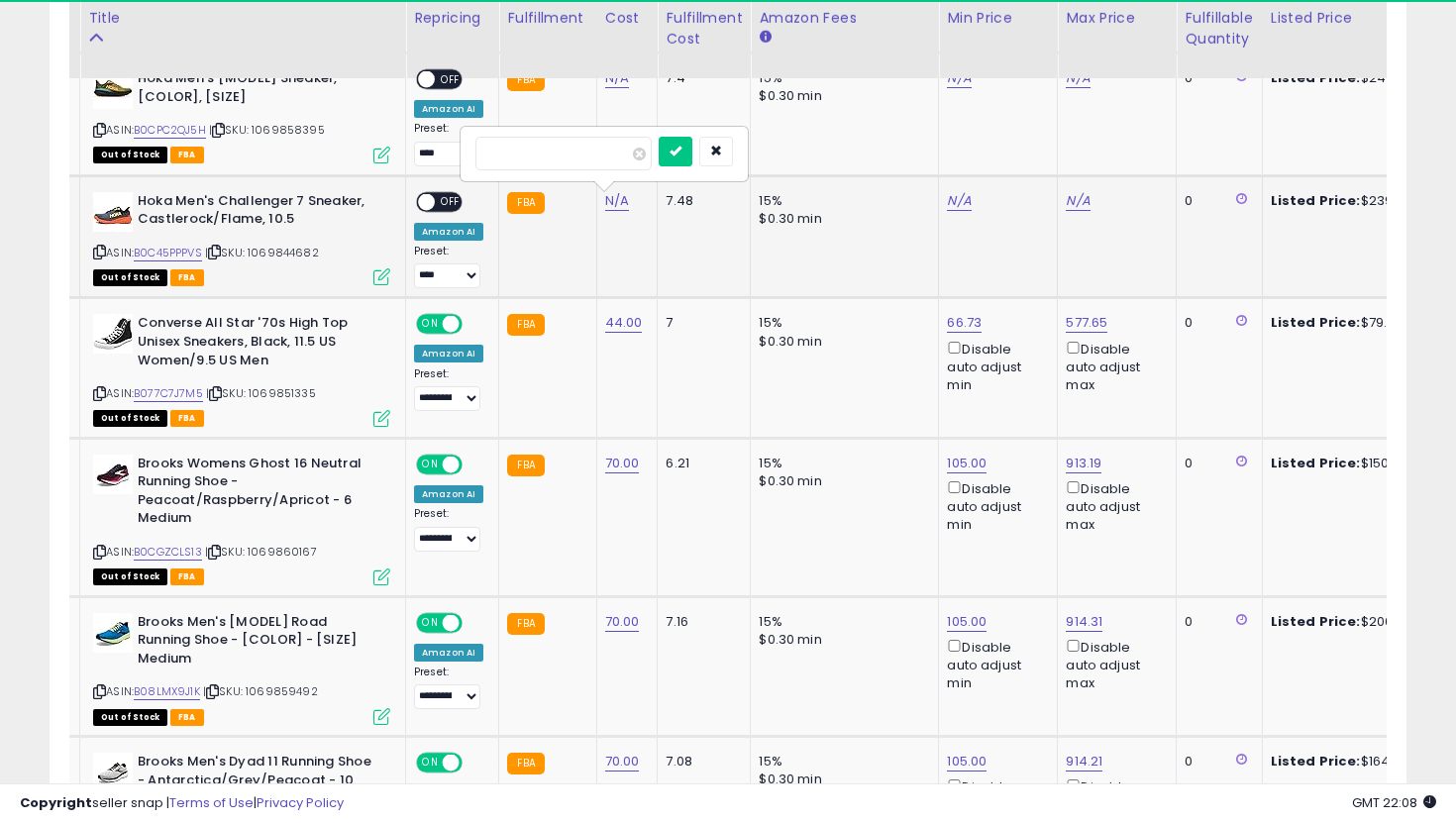 type on "**" 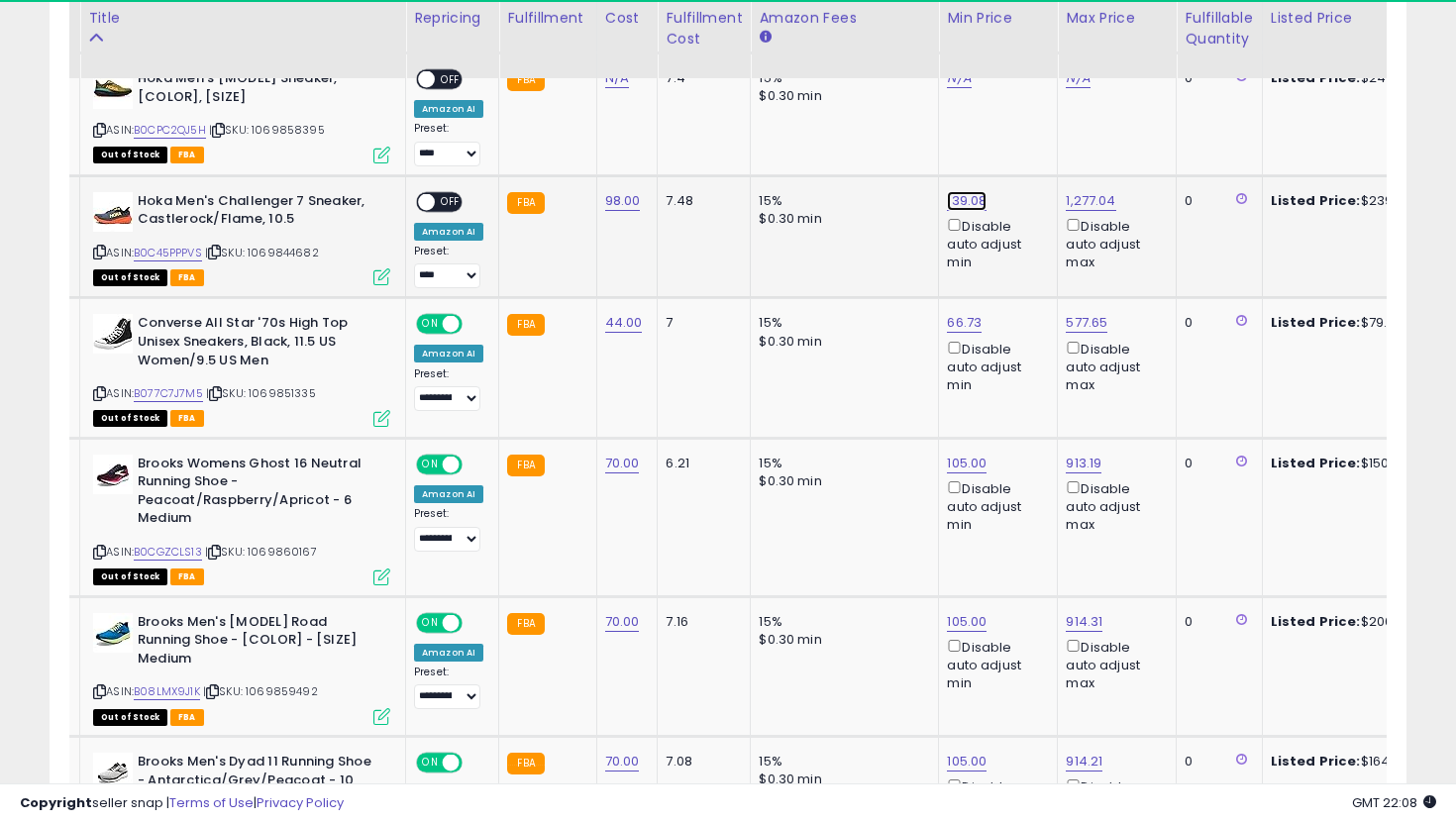 click on "139.08" at bounding box center [959, -307] 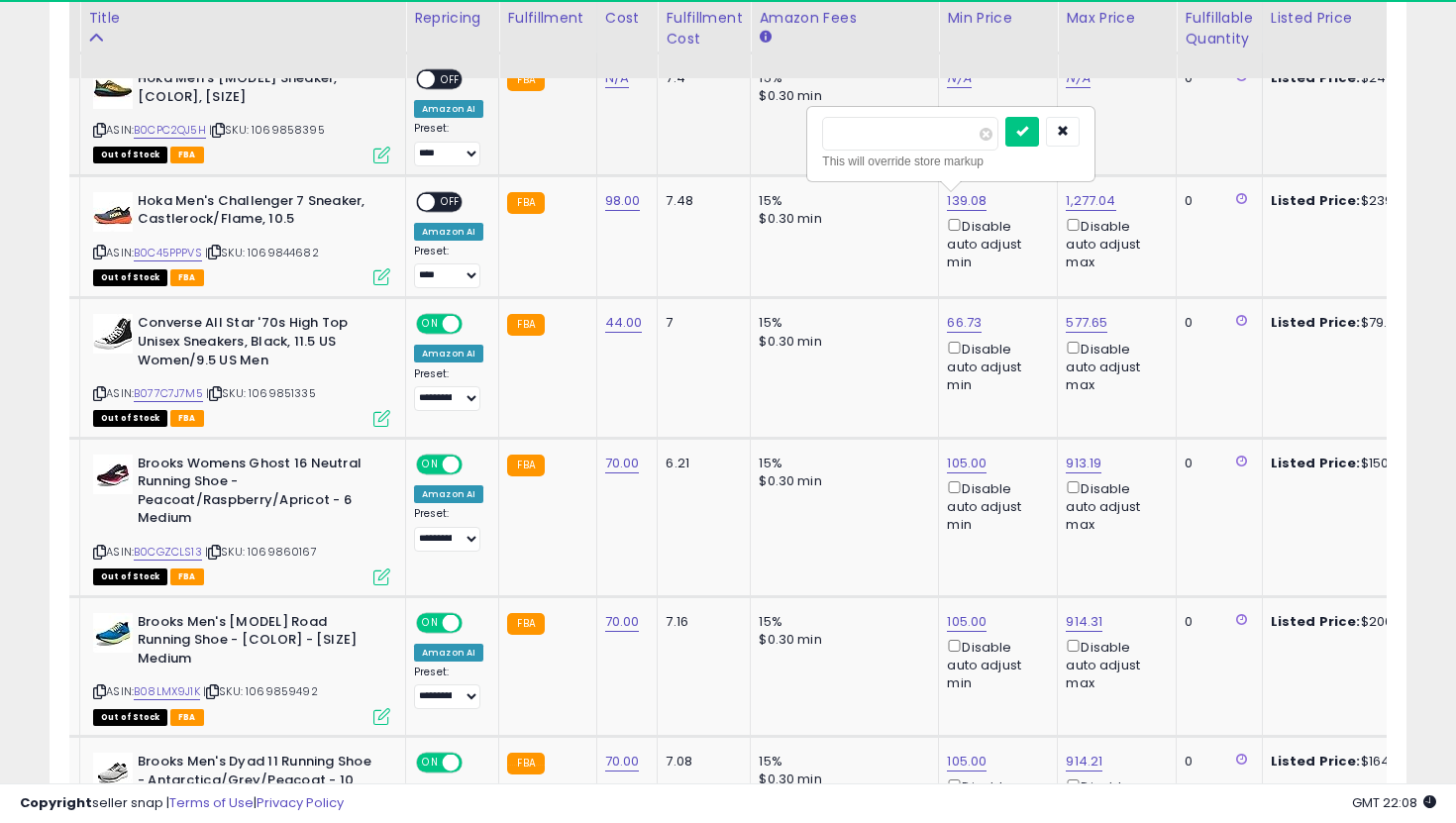 drag, startPoint x: 908, startPoint y: 140, endPoint x: 748, endPoint y: 116, distance: 161.78999 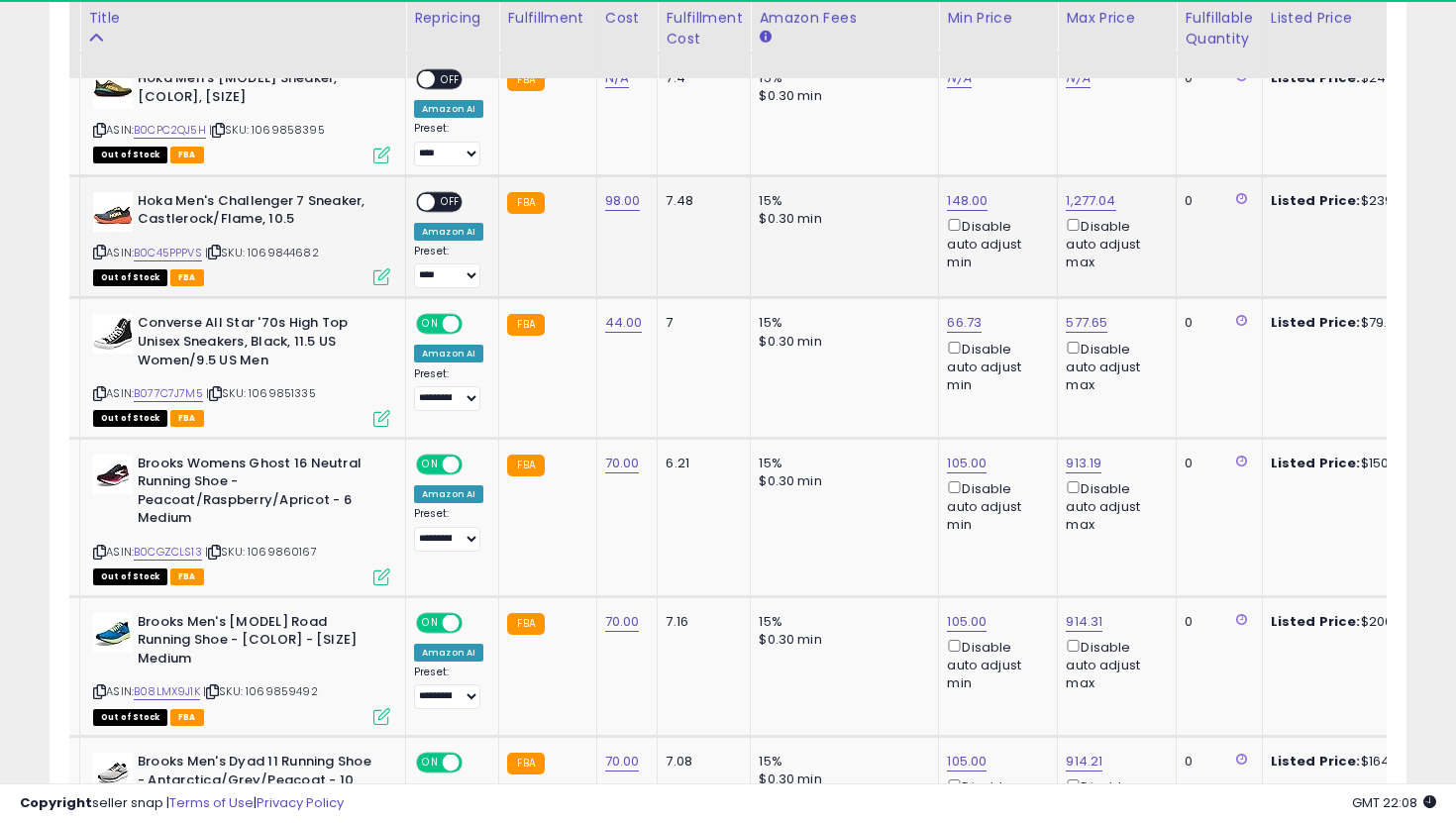 click at bounding box center (426, 201) 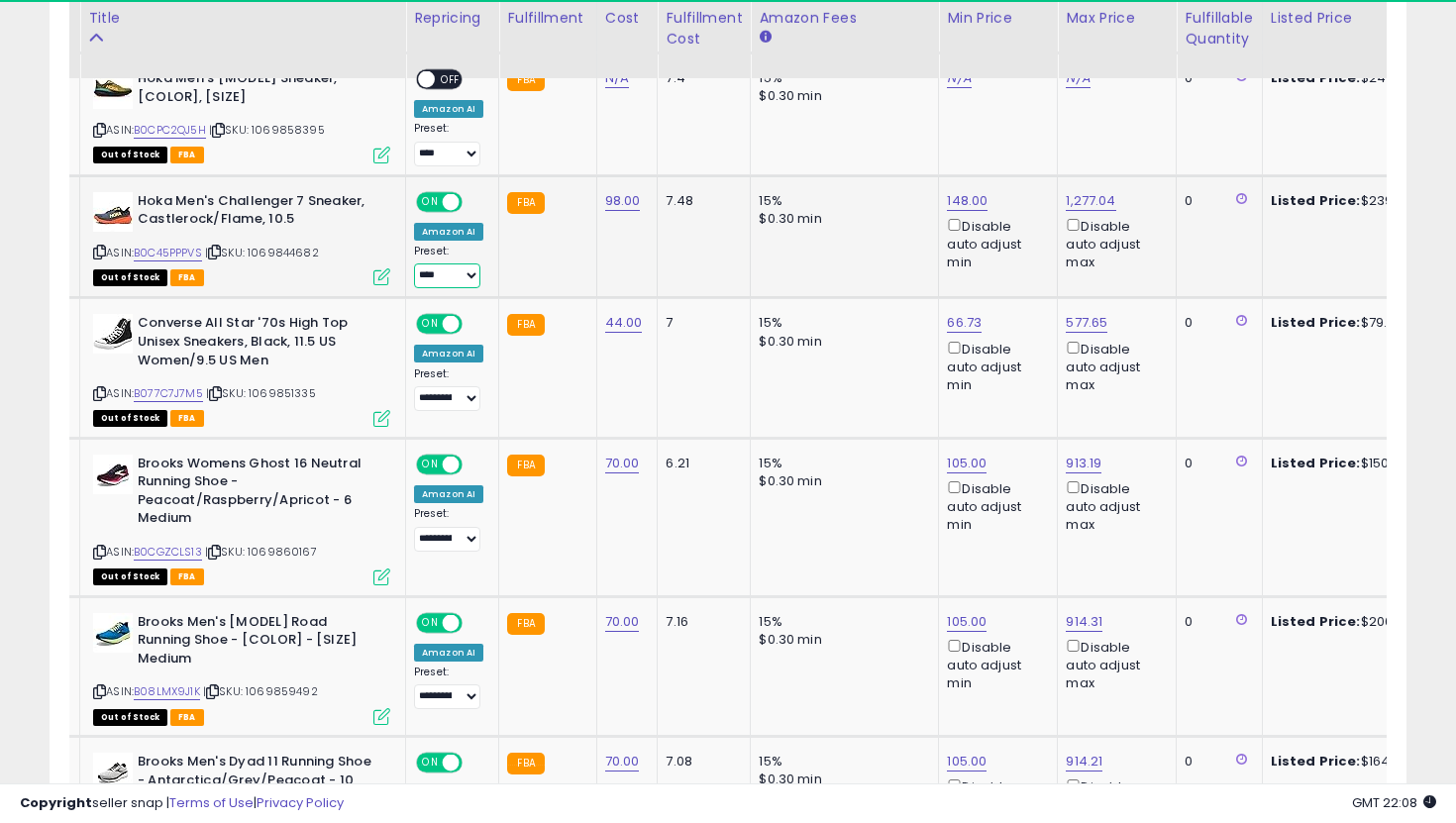 click on "**********" at bounding box center [447, 275] 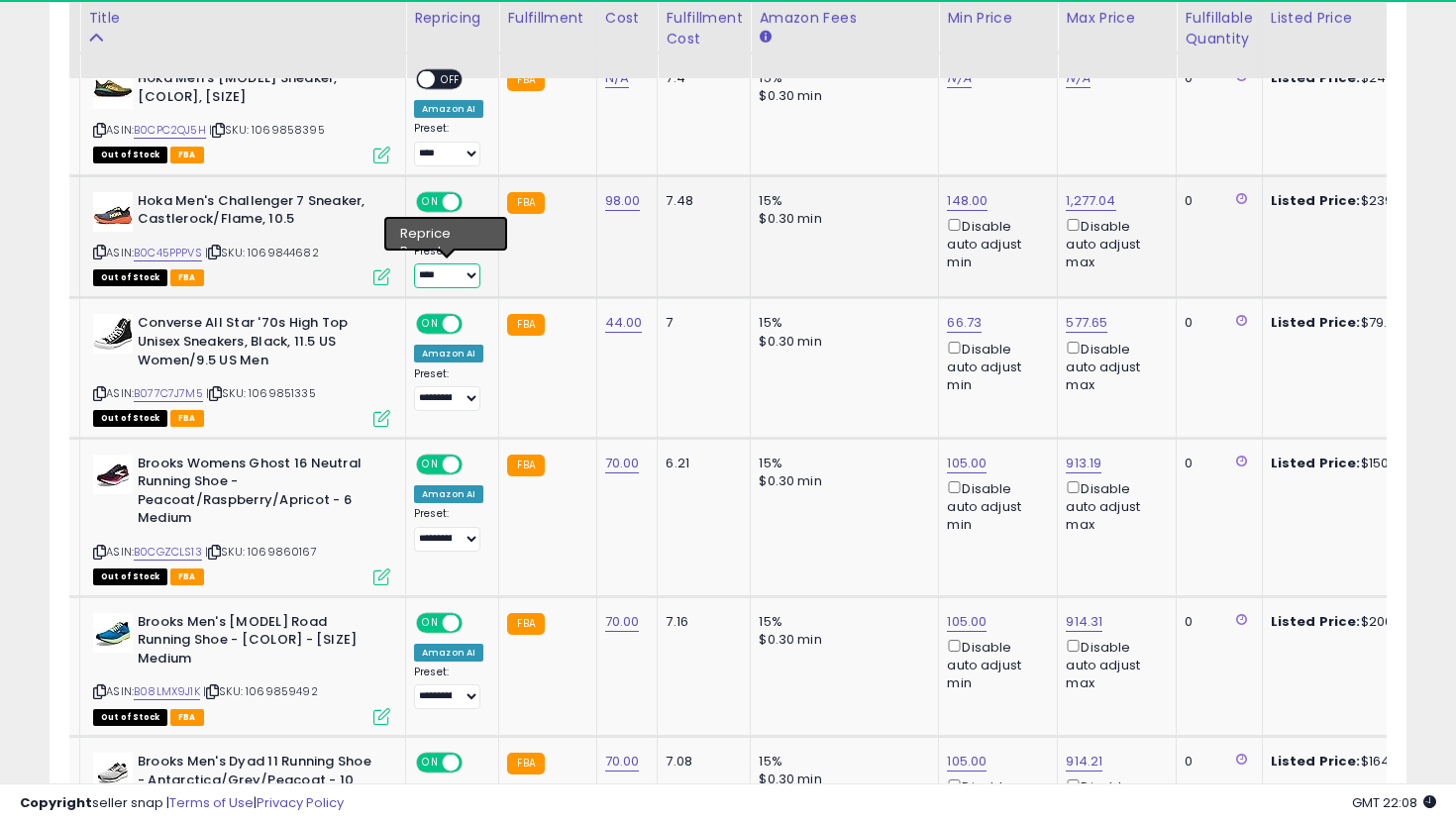 select on "**********" 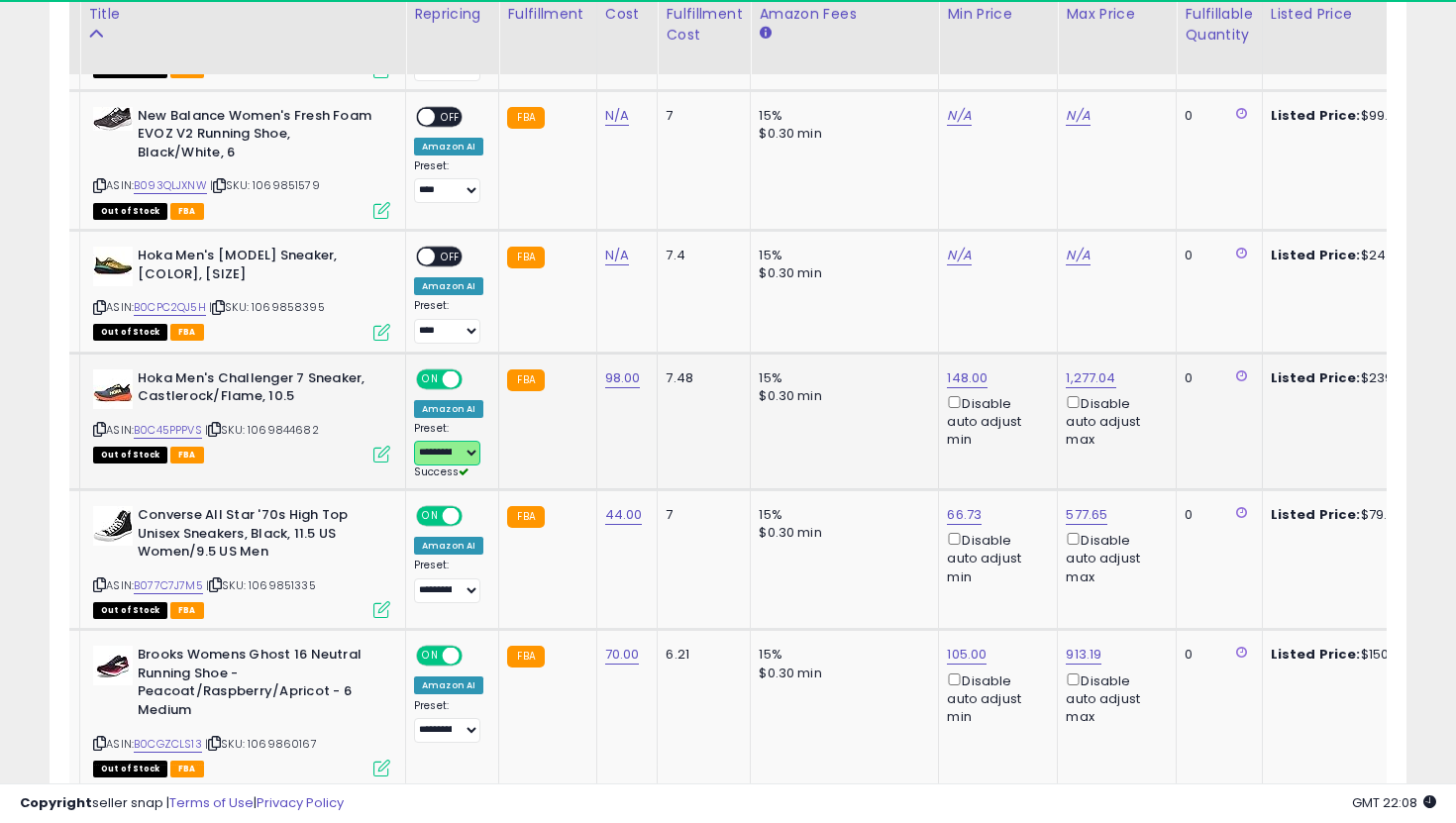scroll, scrollTop: 1189, scrollLeft: 0, axis: vertical 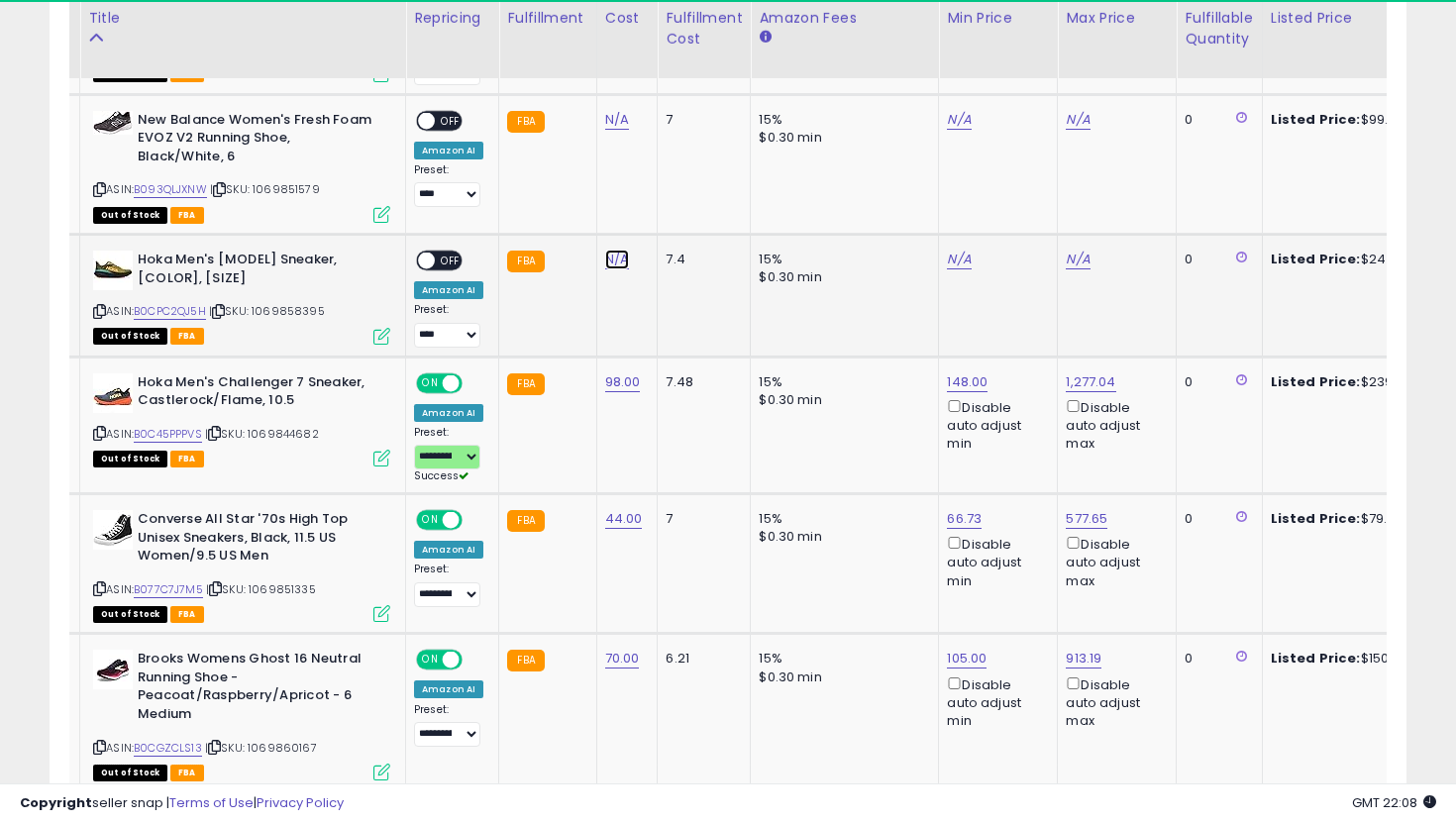 click on "N/A" at bounding box center [617, -126] 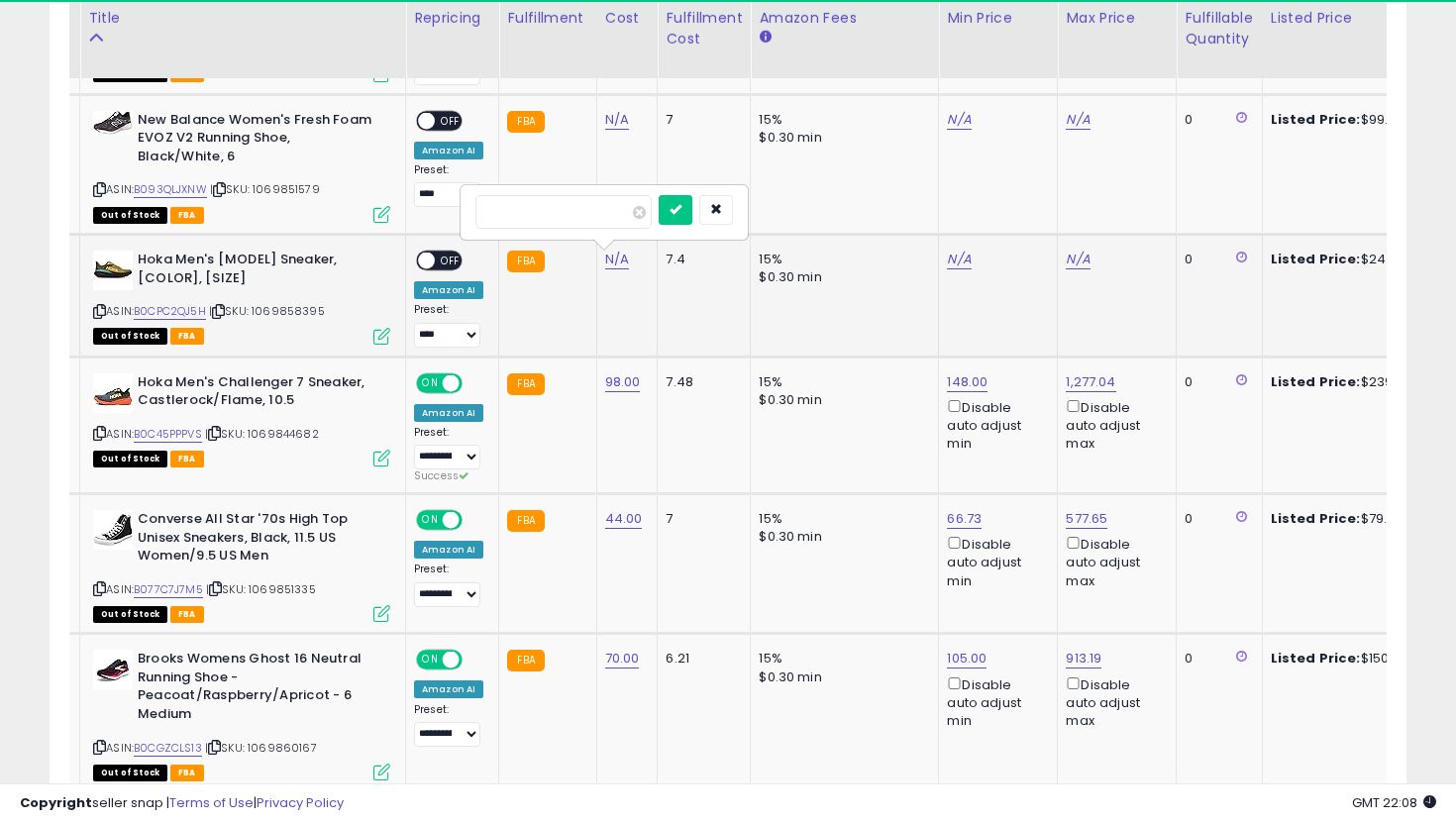 type on "**" 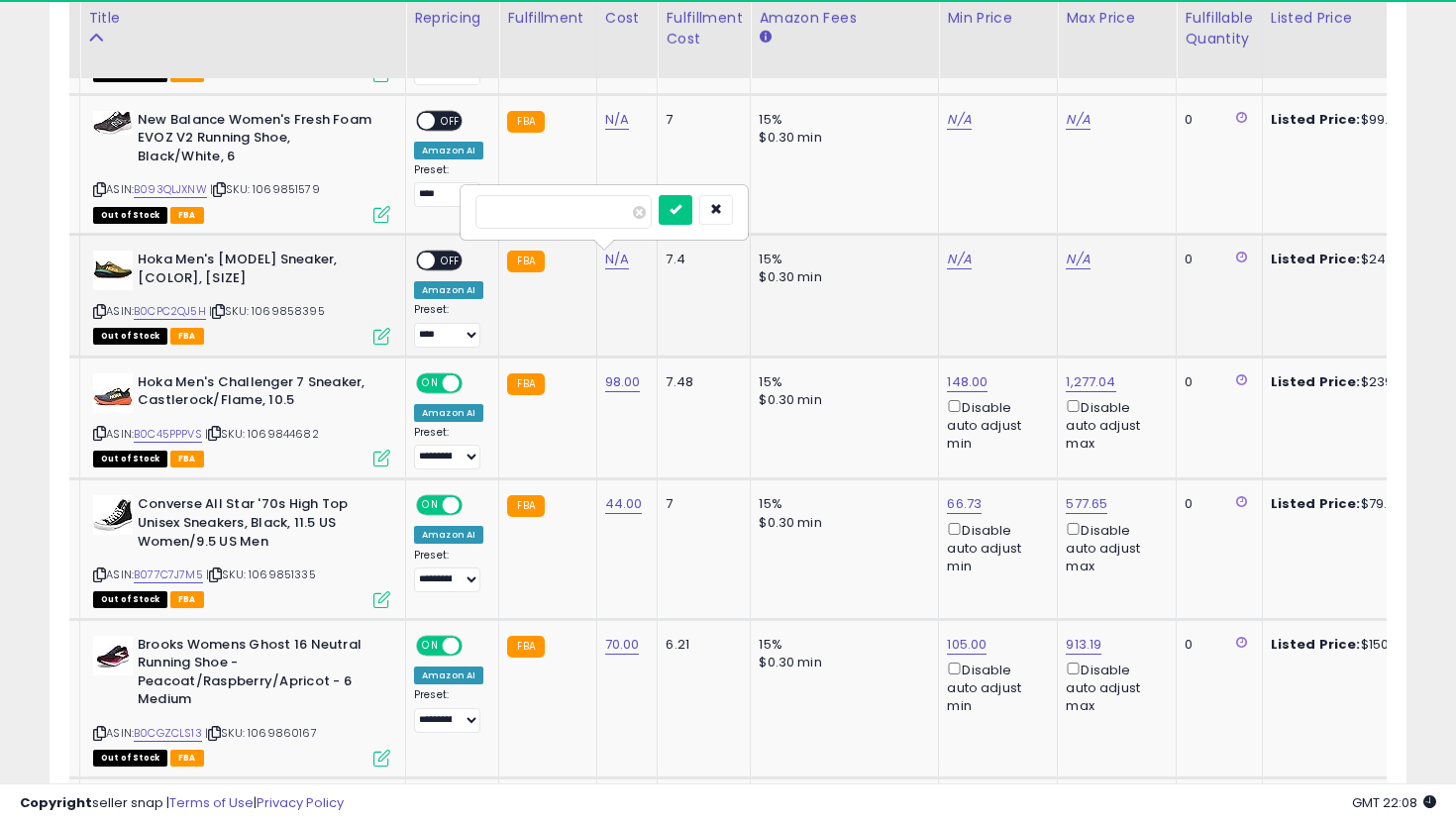 click at bounding box center (676, 210) 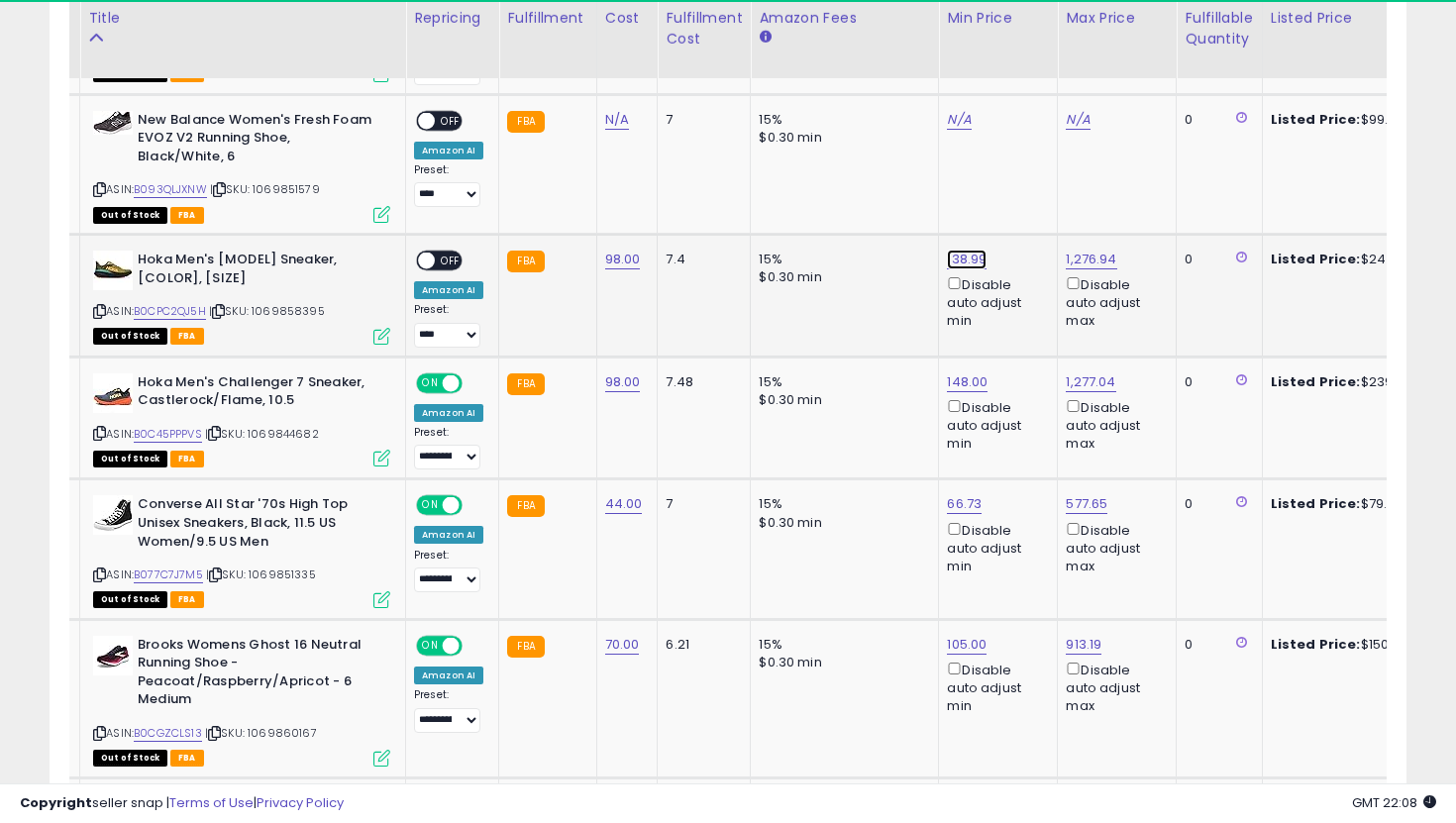 click on "138.99" at bounding box center [959, -126] 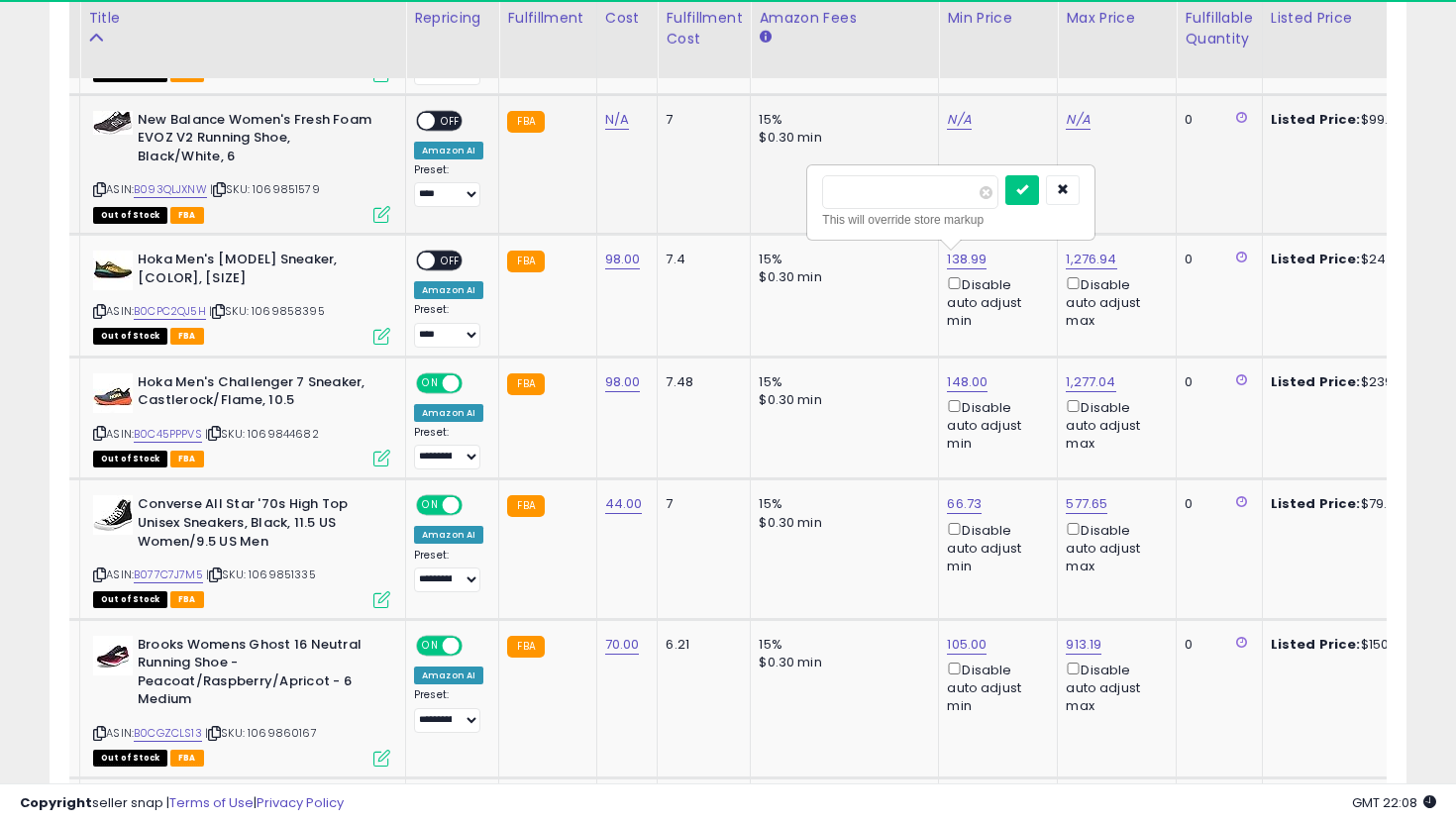drag, startPoint x: 926, startPoint y: 201, endPoint x: 714, endPoint y: 154, distance: 217.14742 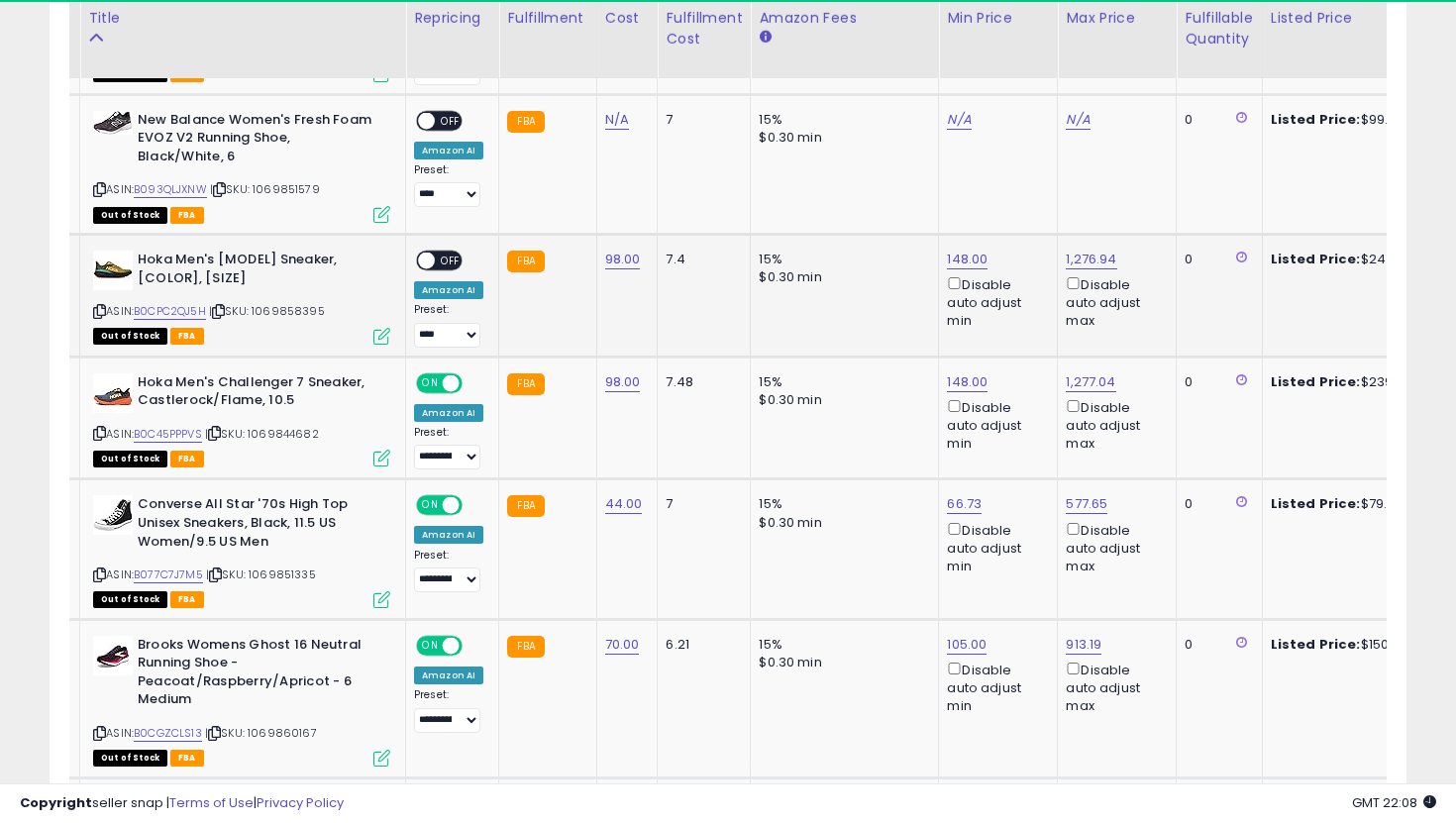 click at bounding box center (426, 260) 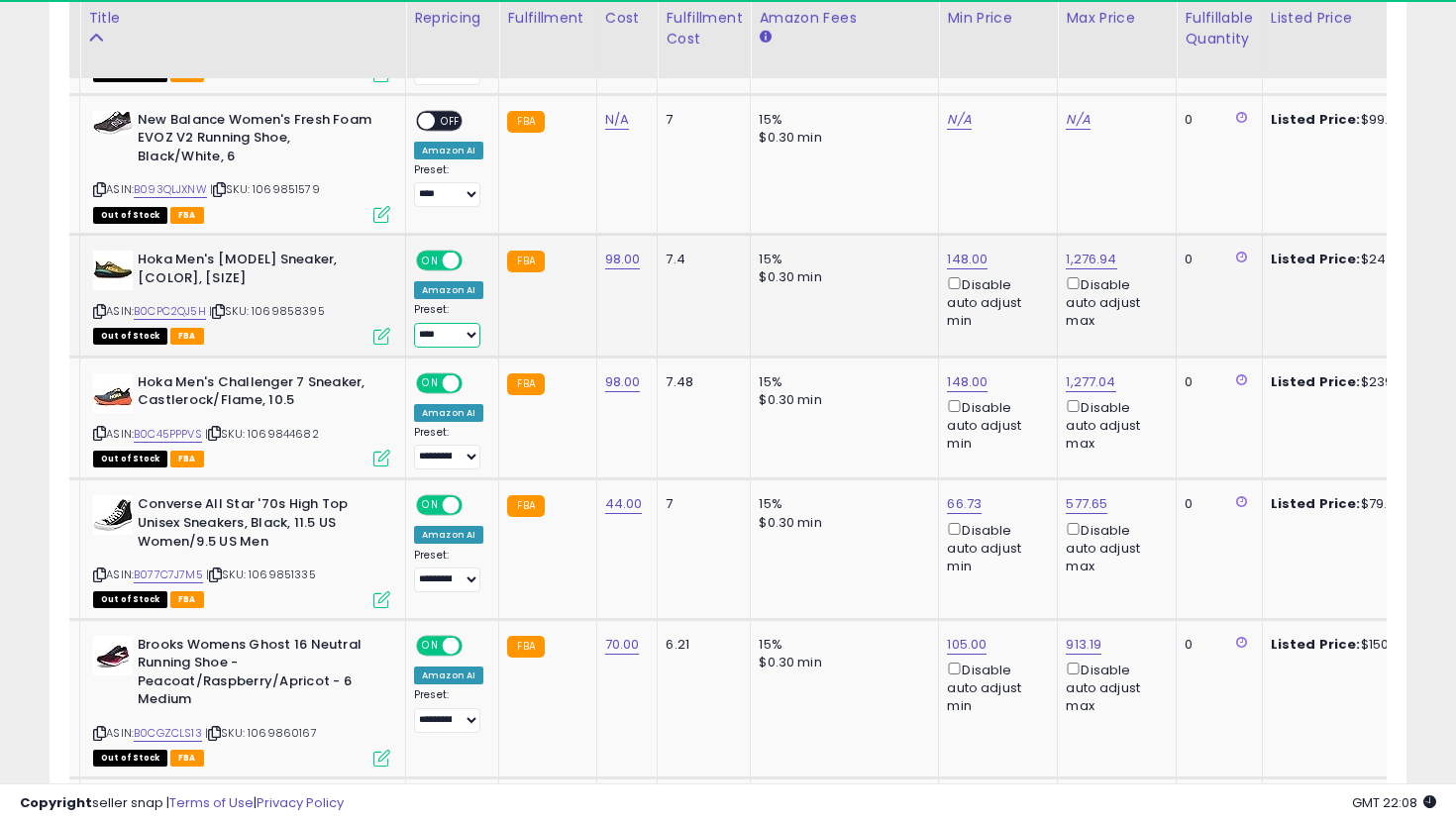 click on "**********" at bounding box center (447, 335) 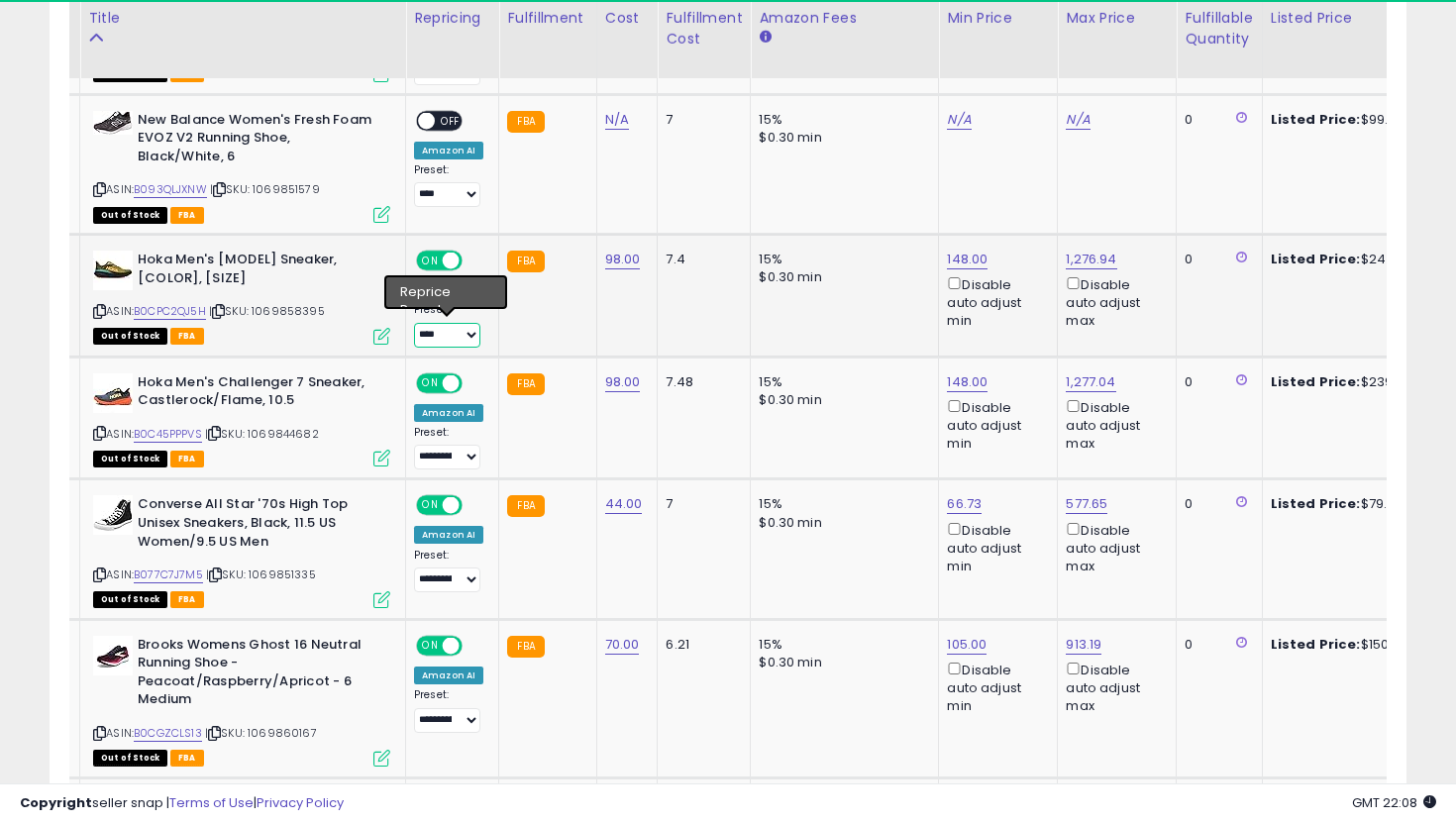 select on "**********" 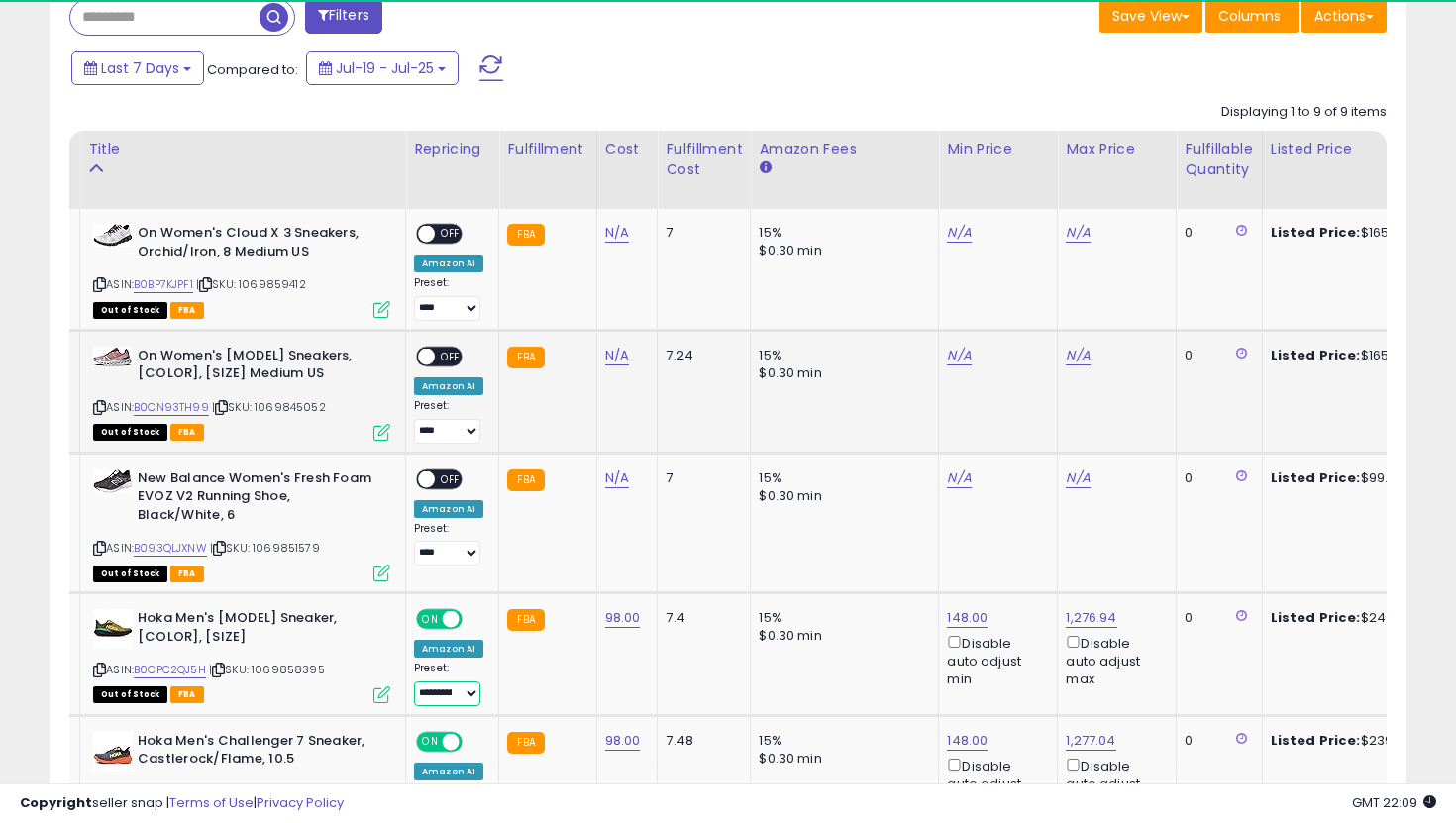 scroll, scrollTop: 775, scrollLeft: 0, axis: vertical 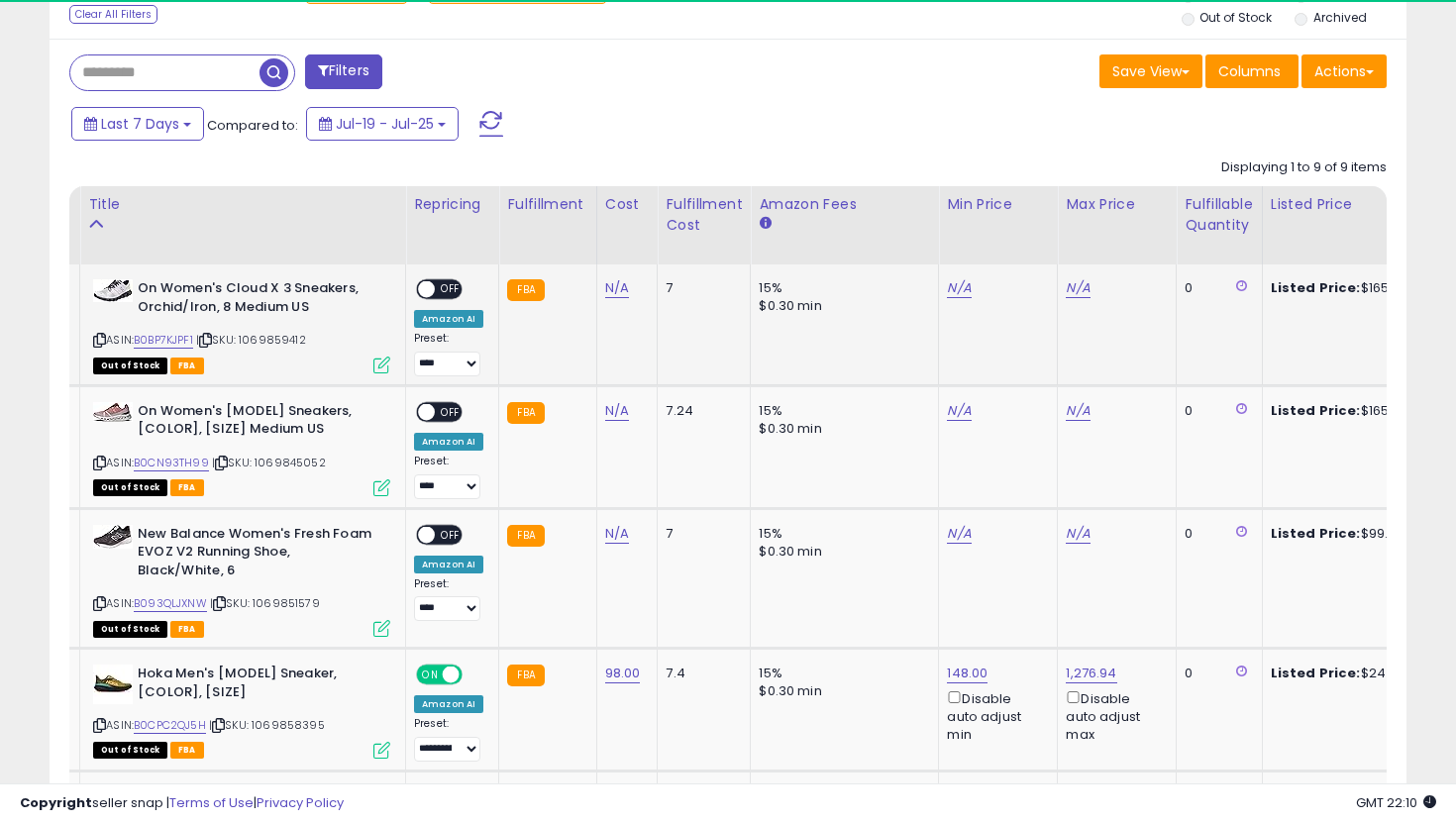 click on "N/A" 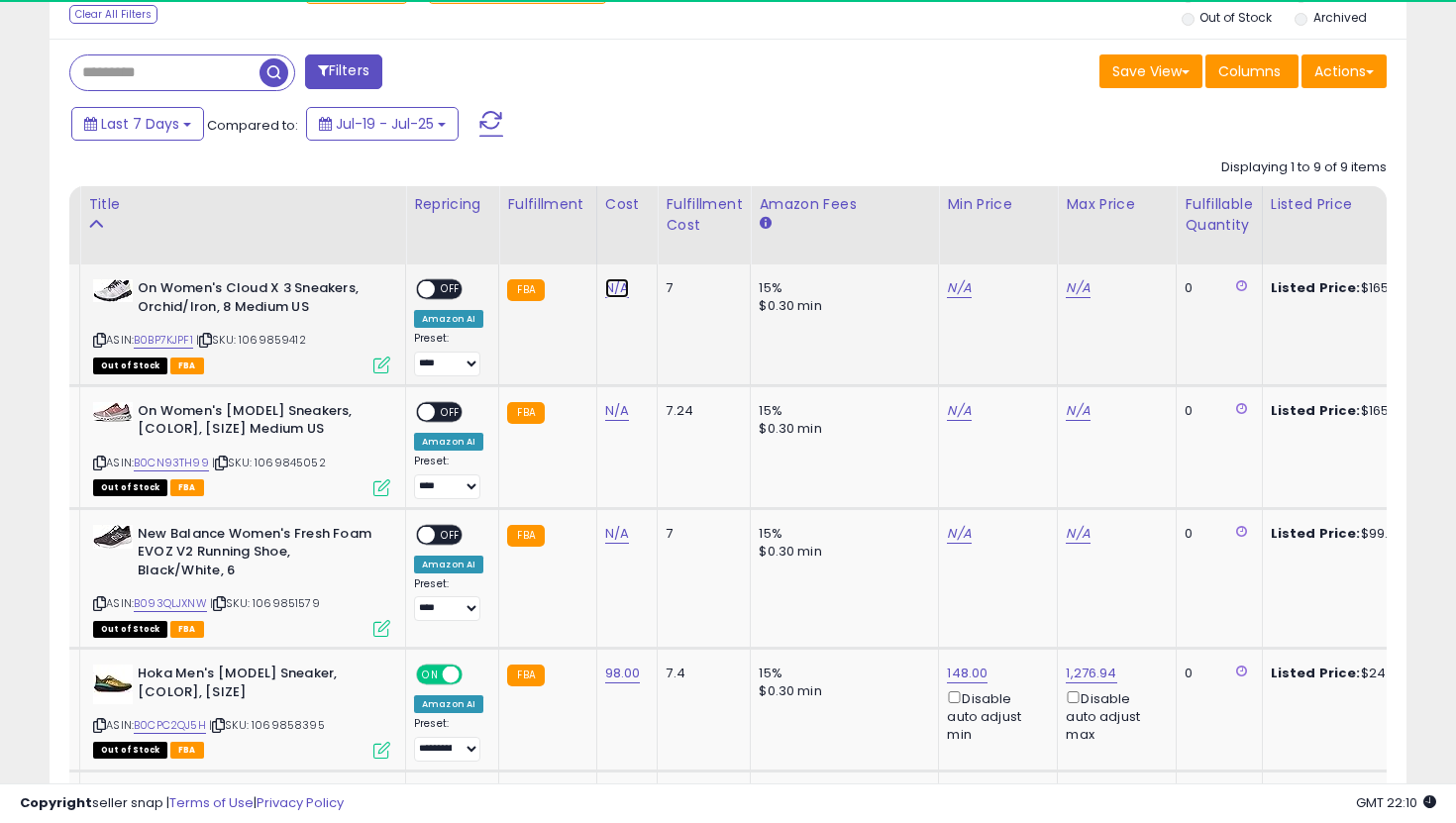 click on "N/A" at bounding box center (617, 288) 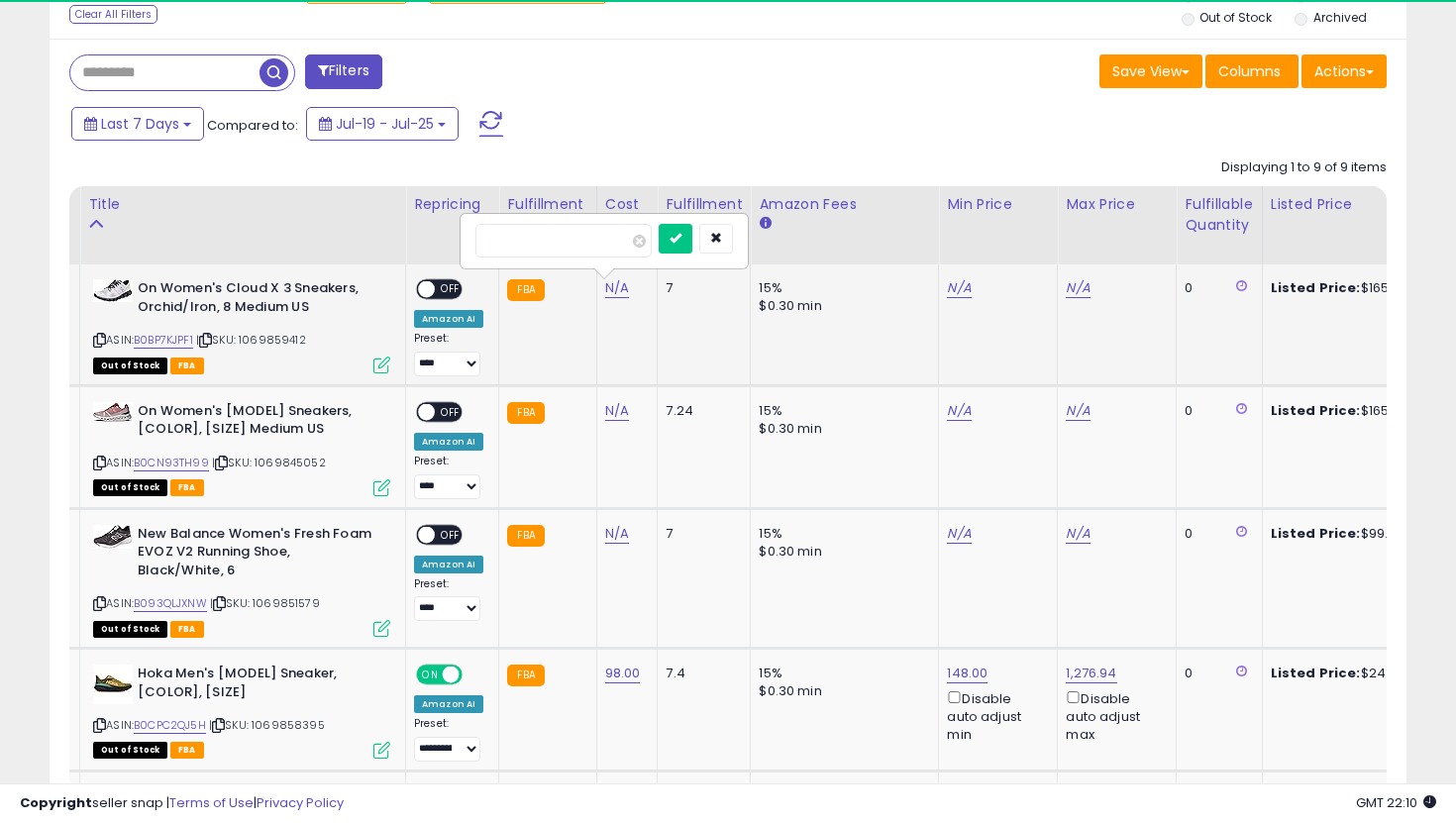 type on "***" 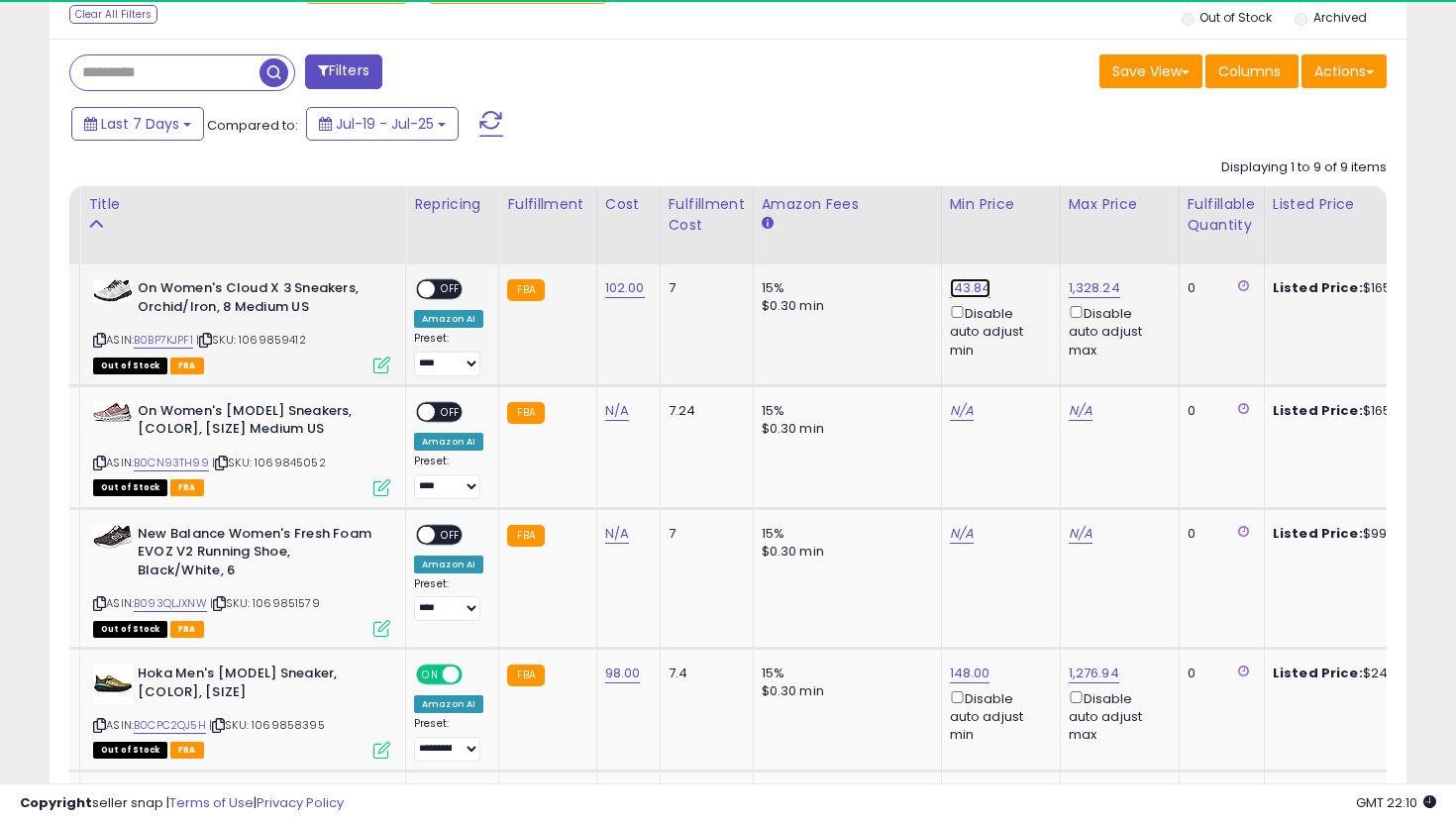click on "143.84" at bounding box center [971, 288] 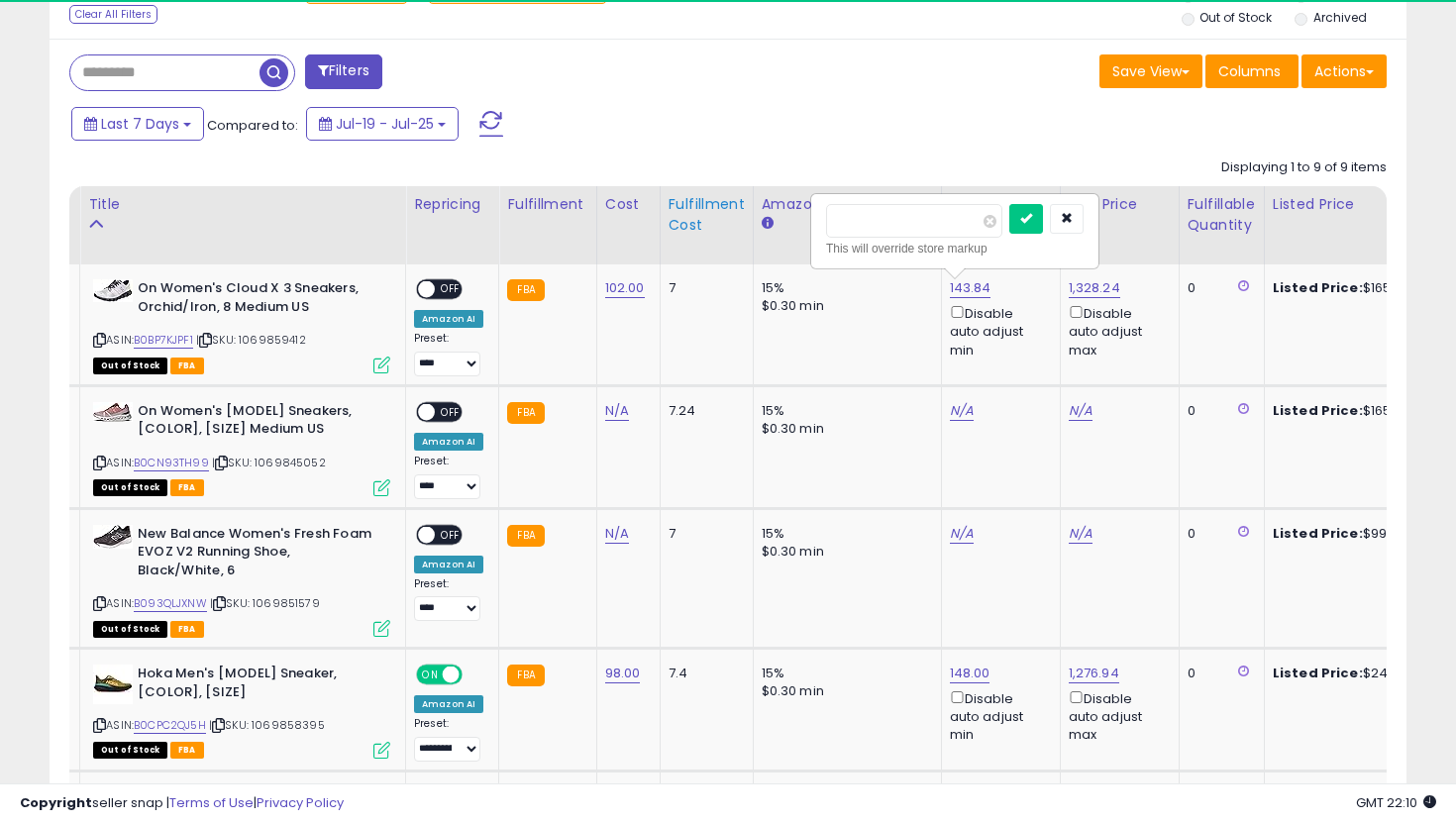 drag, startPoint x: 952, startPoint y: 234, endPoint x: 696, endPoint y: 207, distance: 257.41989 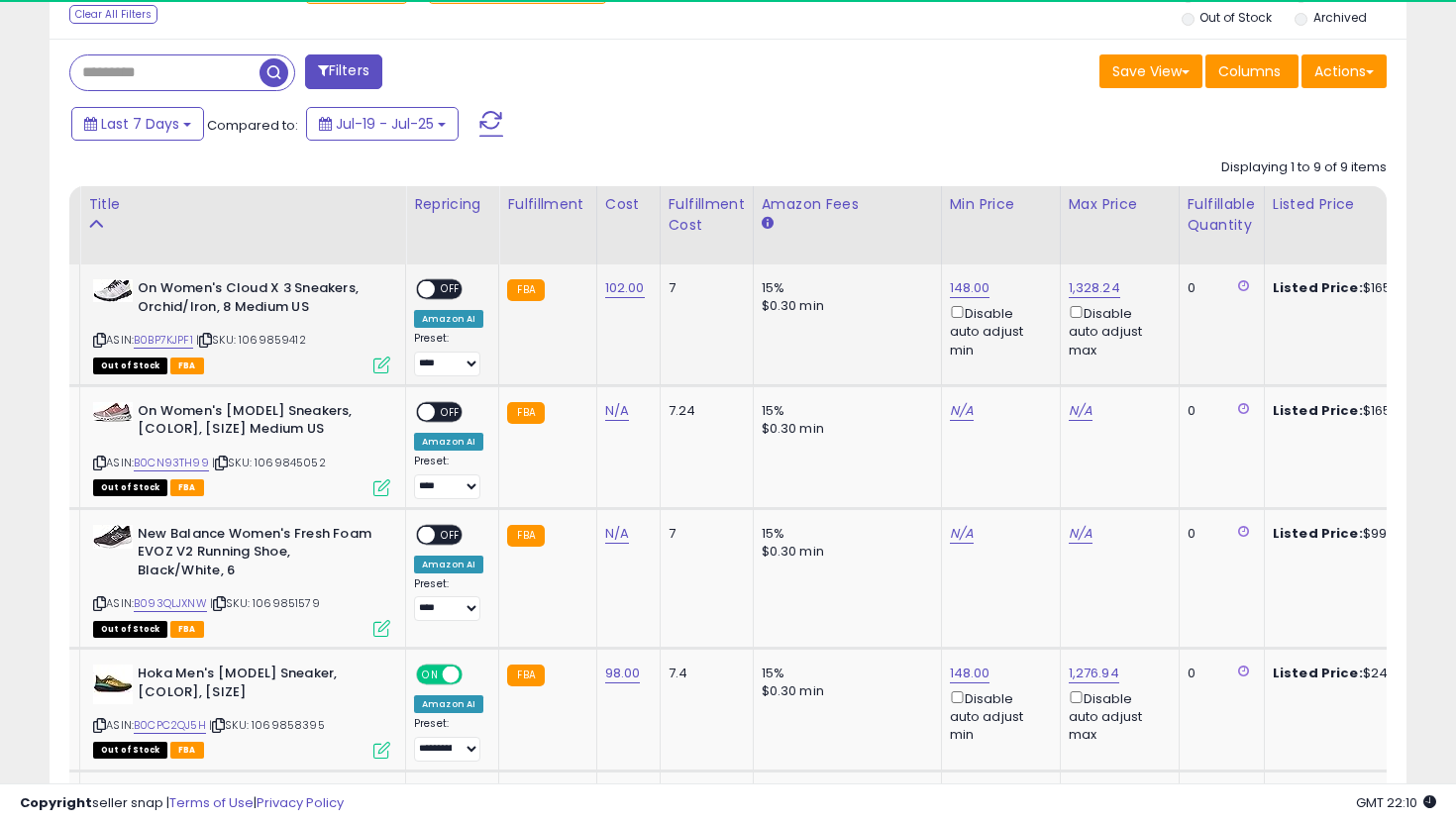 click on "OFF" at bounding box center (451, 289) 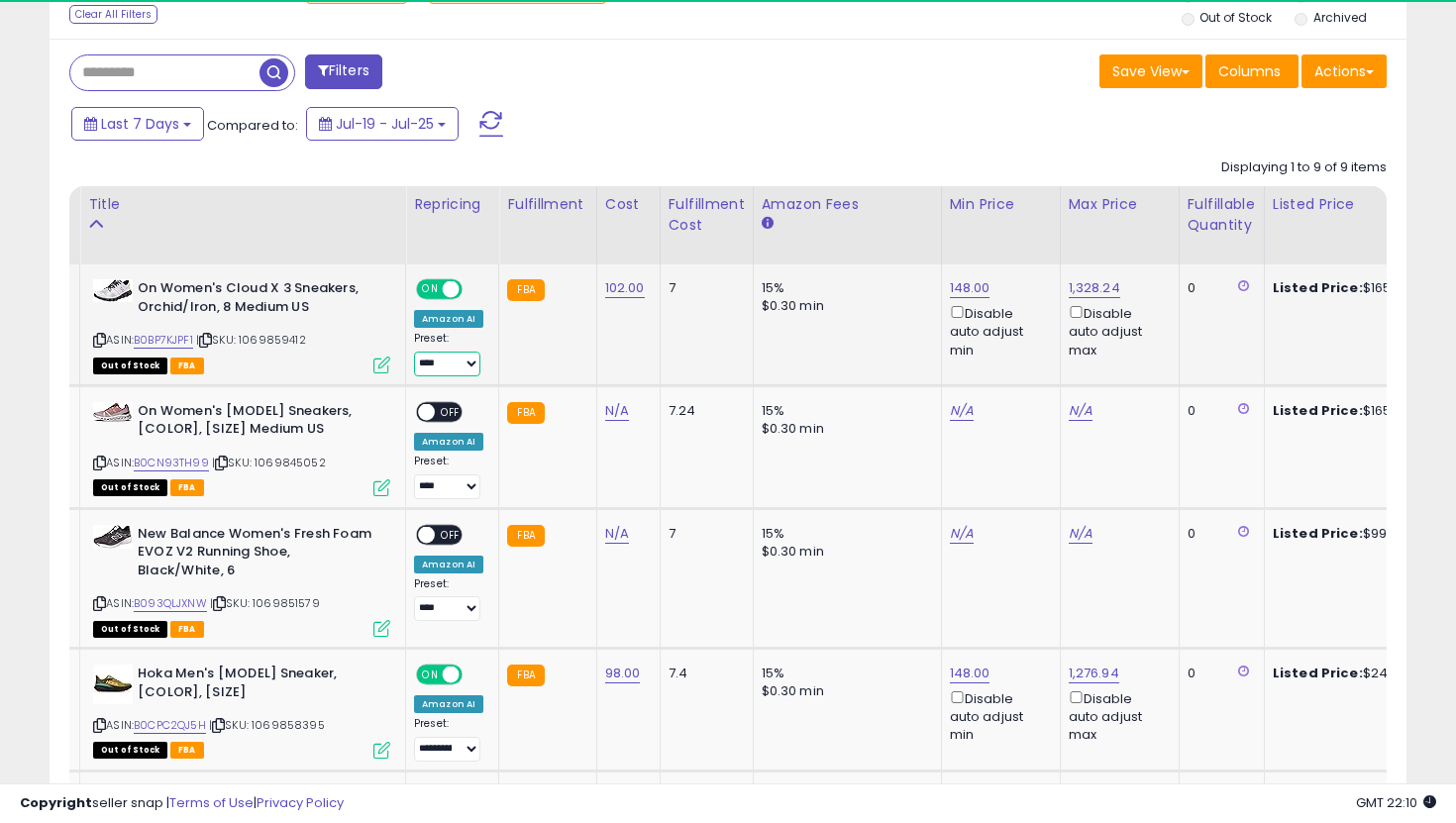 click on "**********" at bounding box center (447, 363) 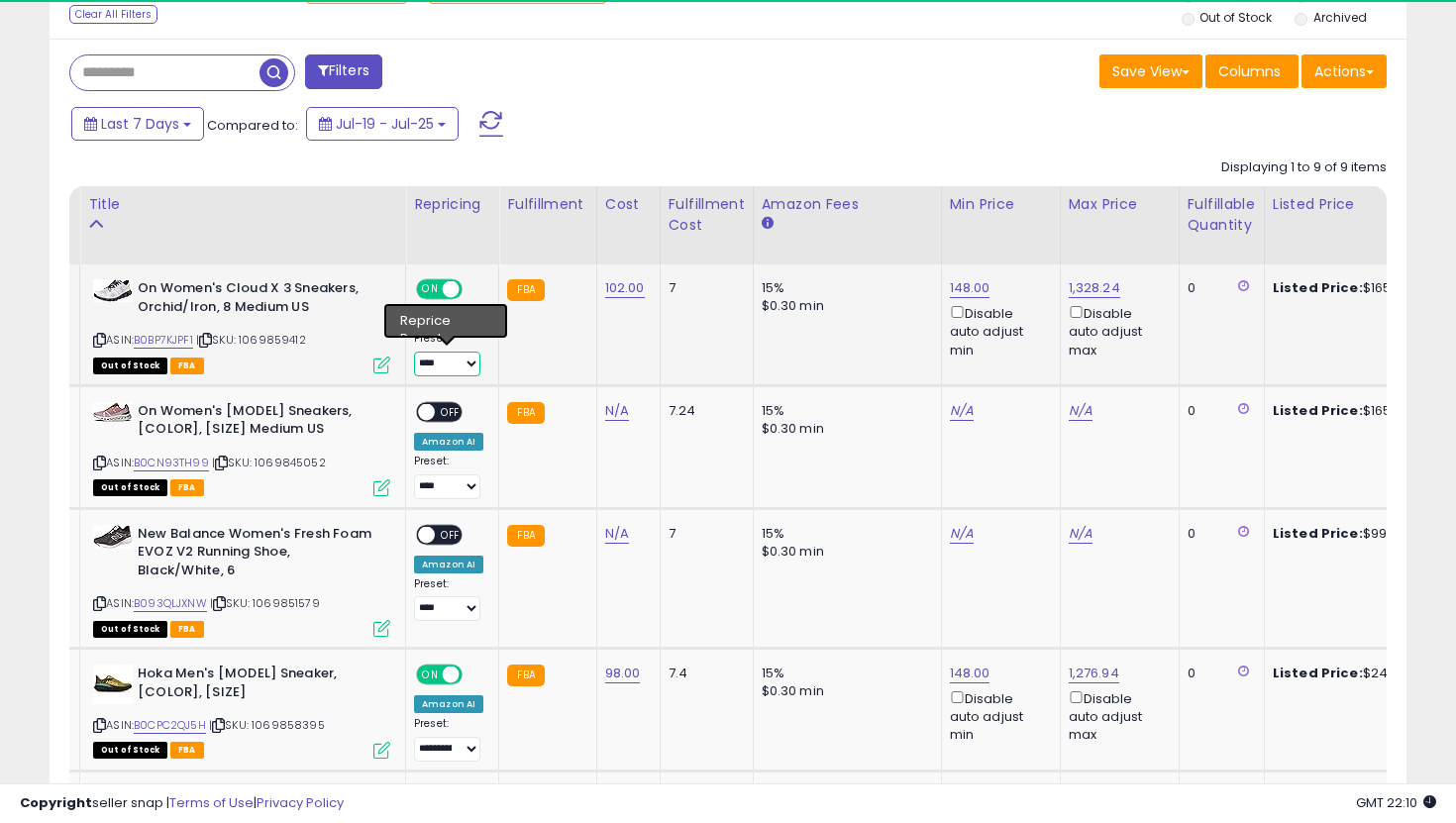 select on "**********" 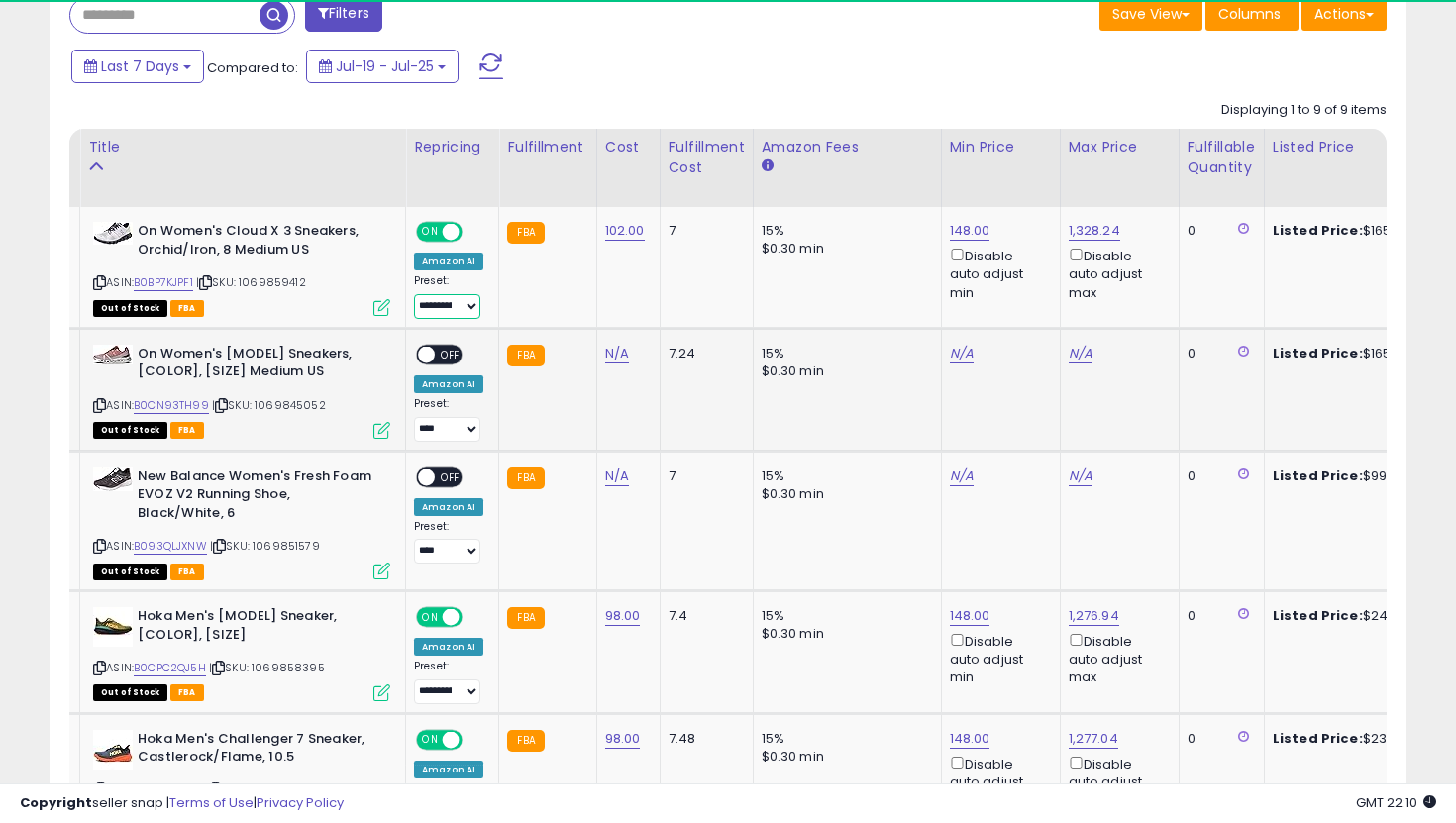 scroll, scrollTop: 843, scrollLeft: 0, axis: vertical 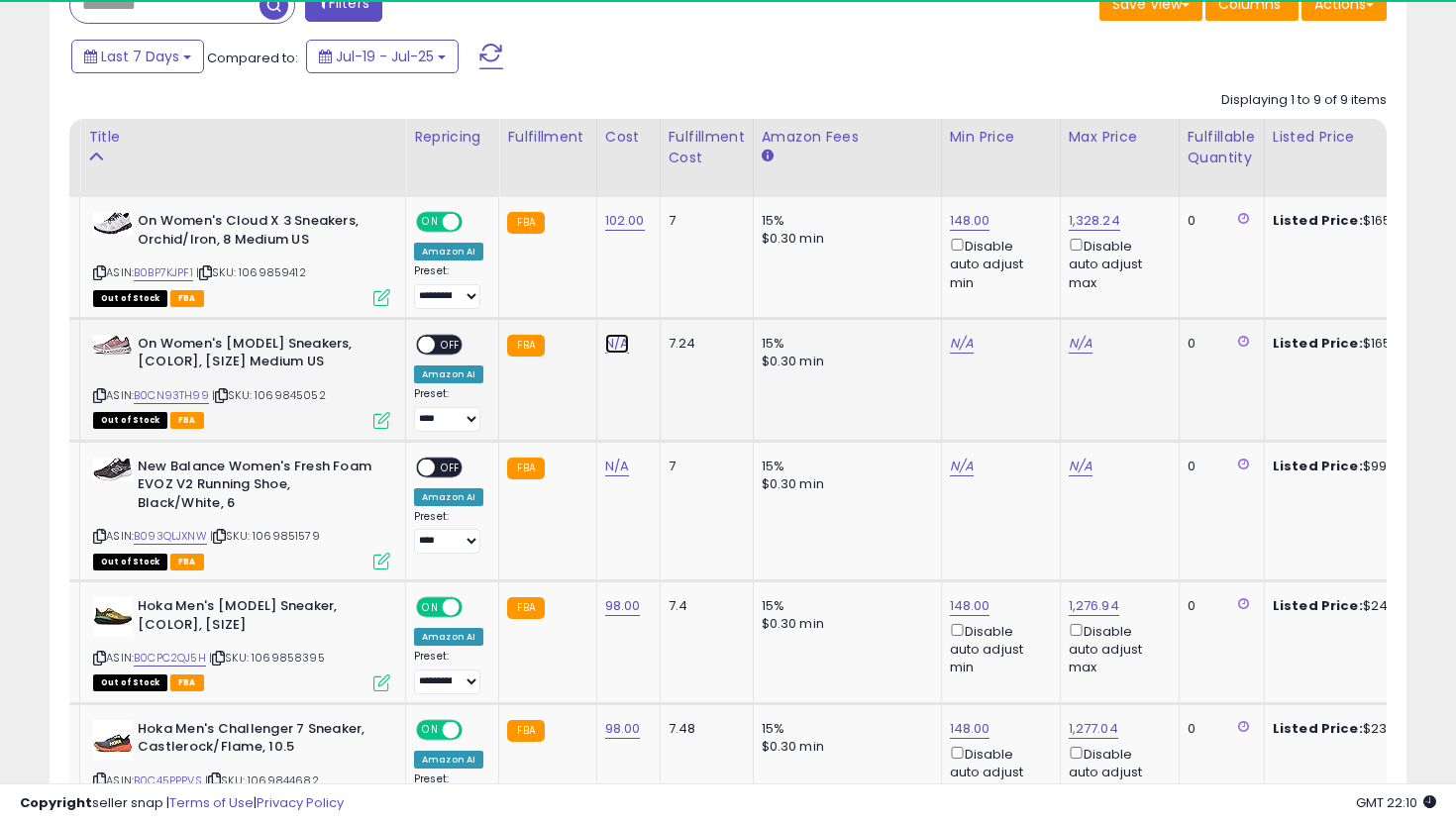 click on "N/A" at bounding box center (617, 344) 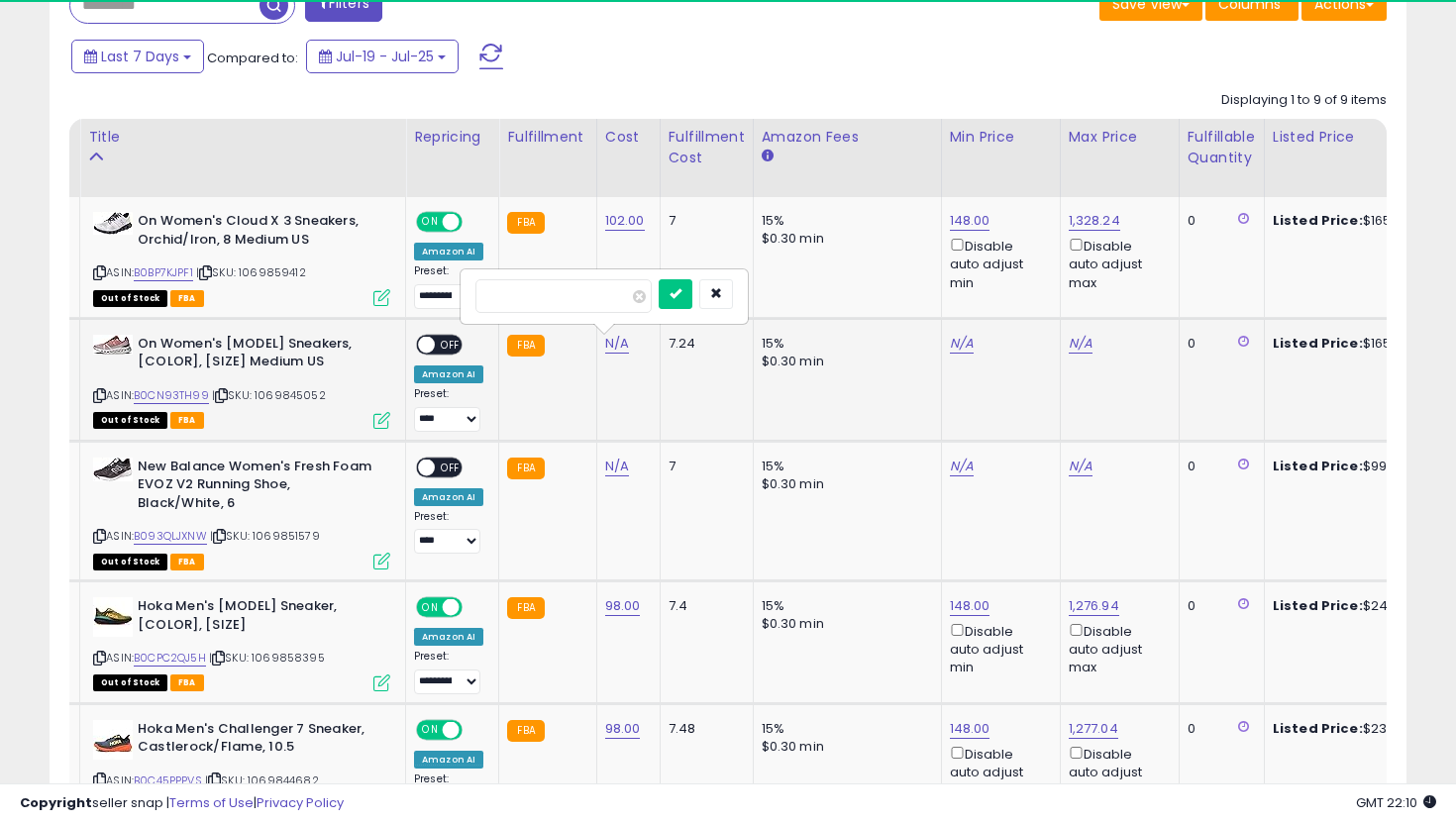 type on "***" 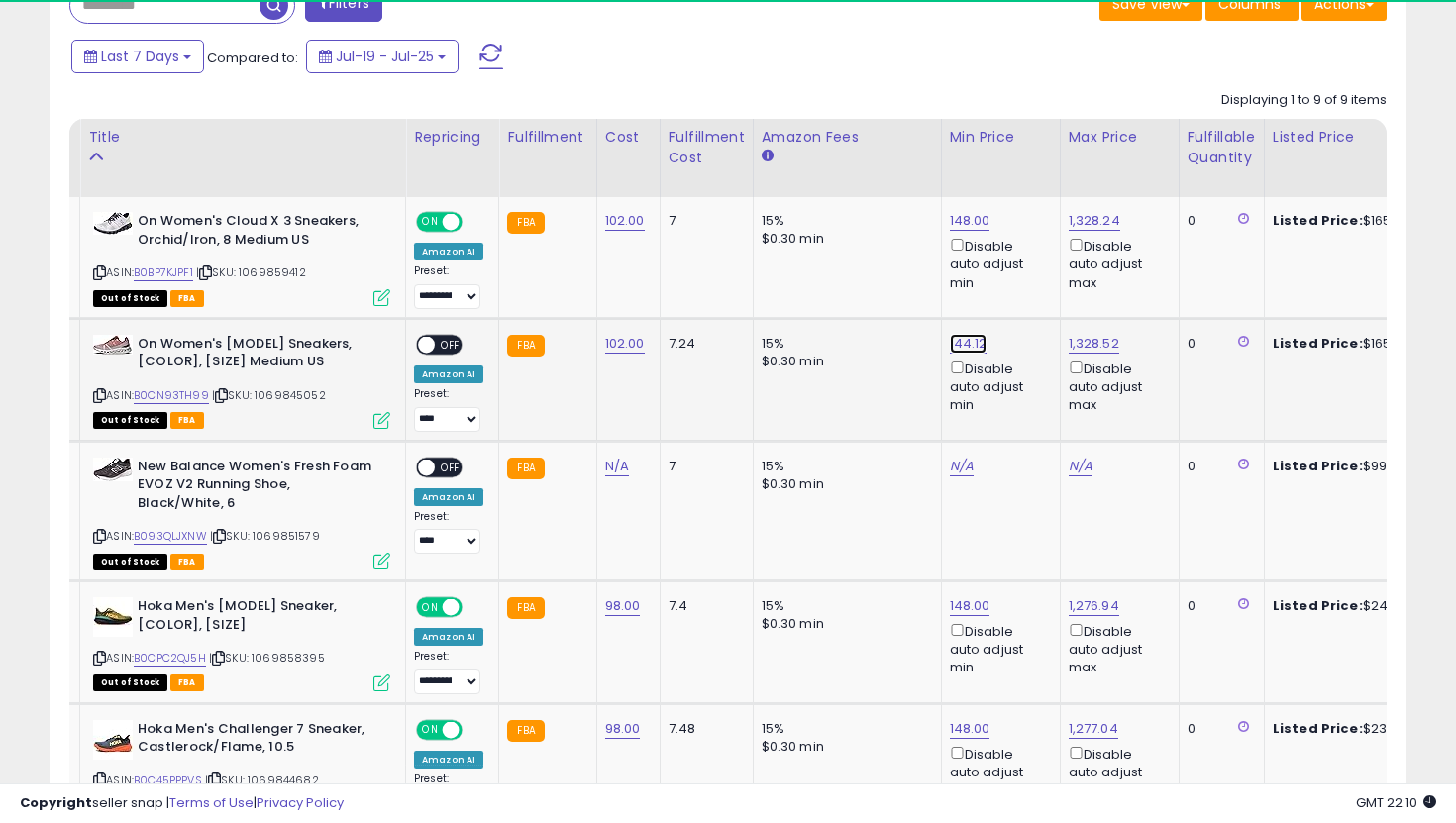 click on "144.12" at bounding box center (970, 221) 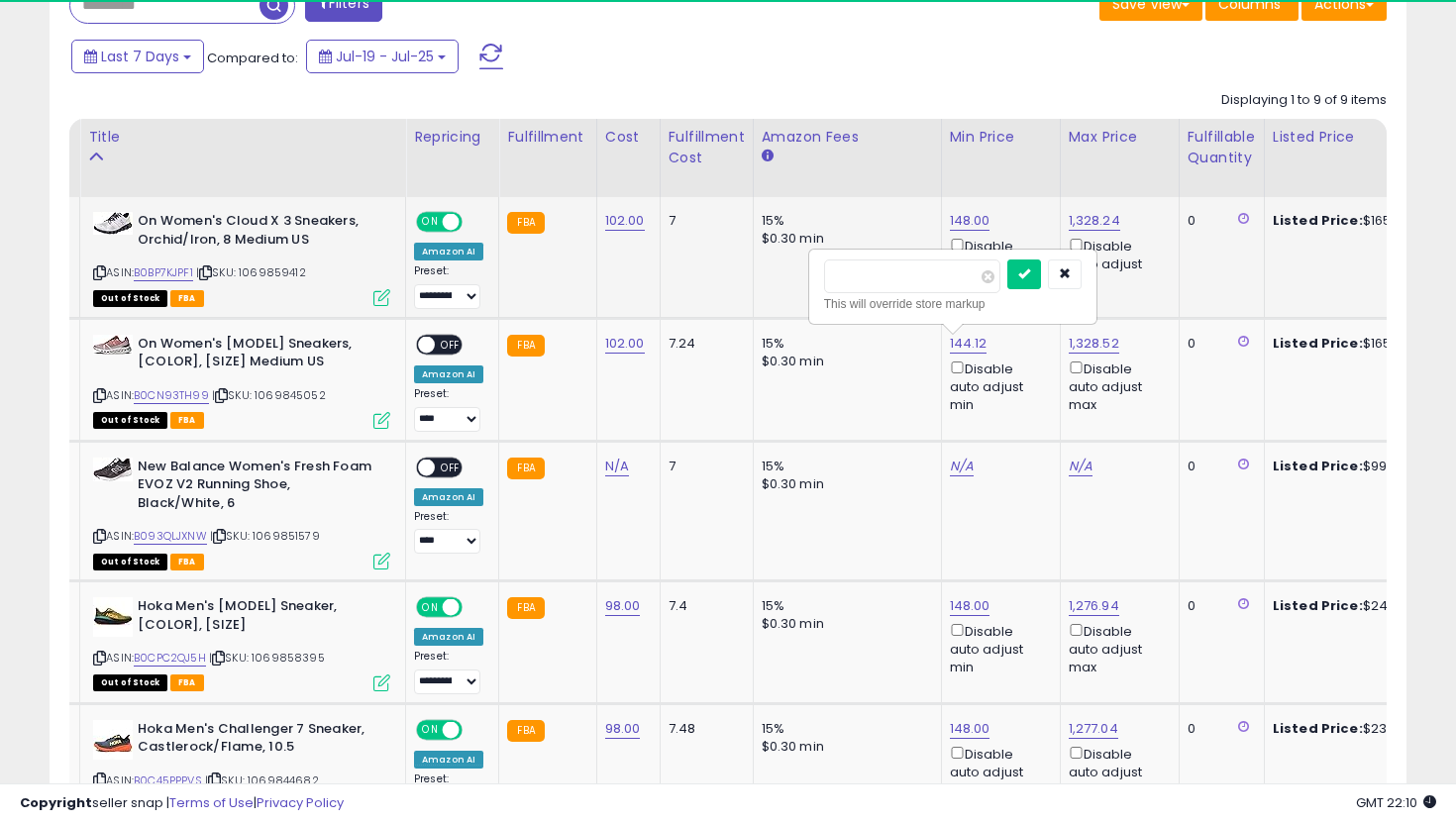 drag, startPoint x: 872, startPoint y: 287, endPoint x: 756, endPoint y: 265, distance: 118.06778 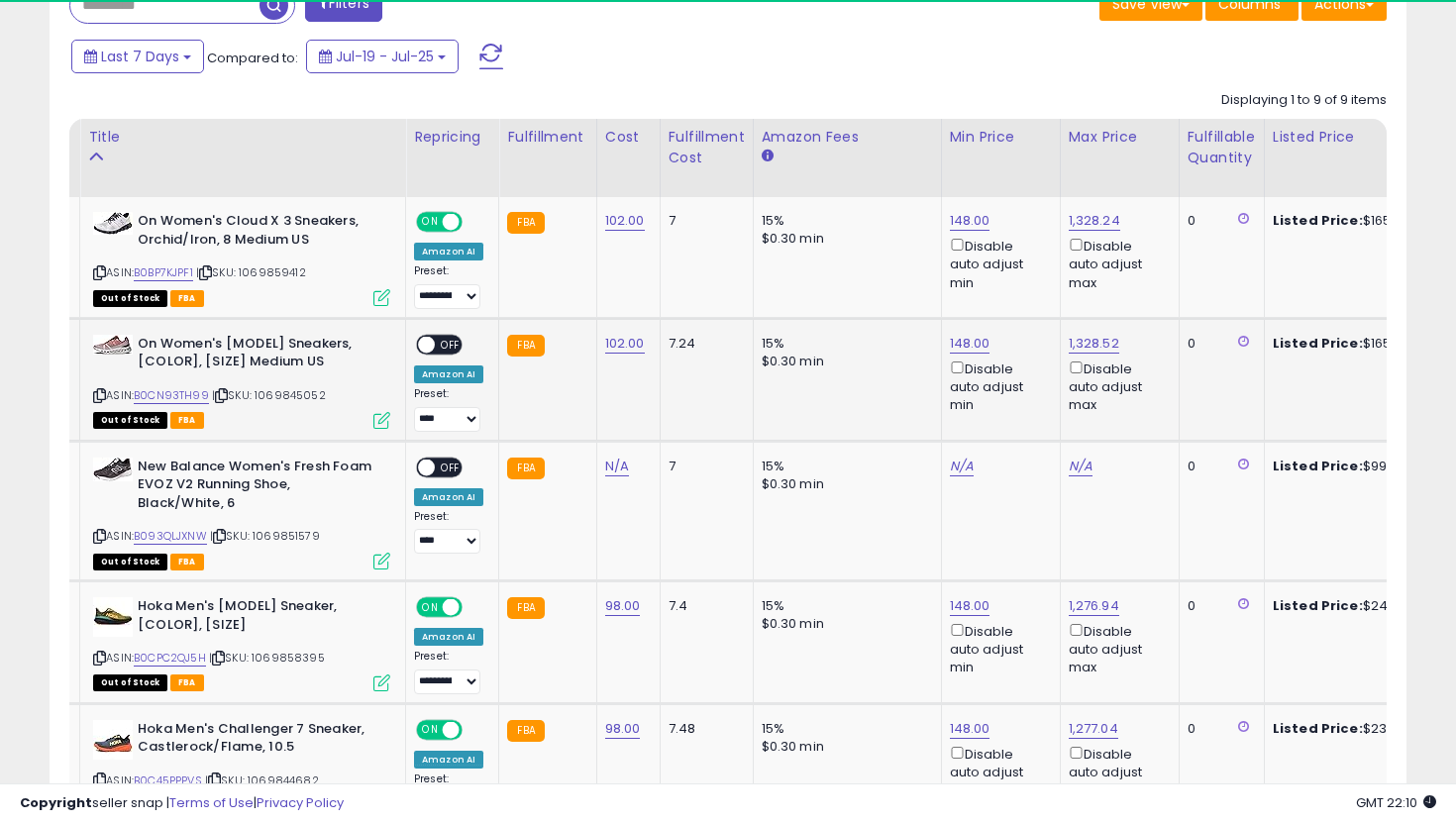 click on "OFF" at bounding box center (451, 344) 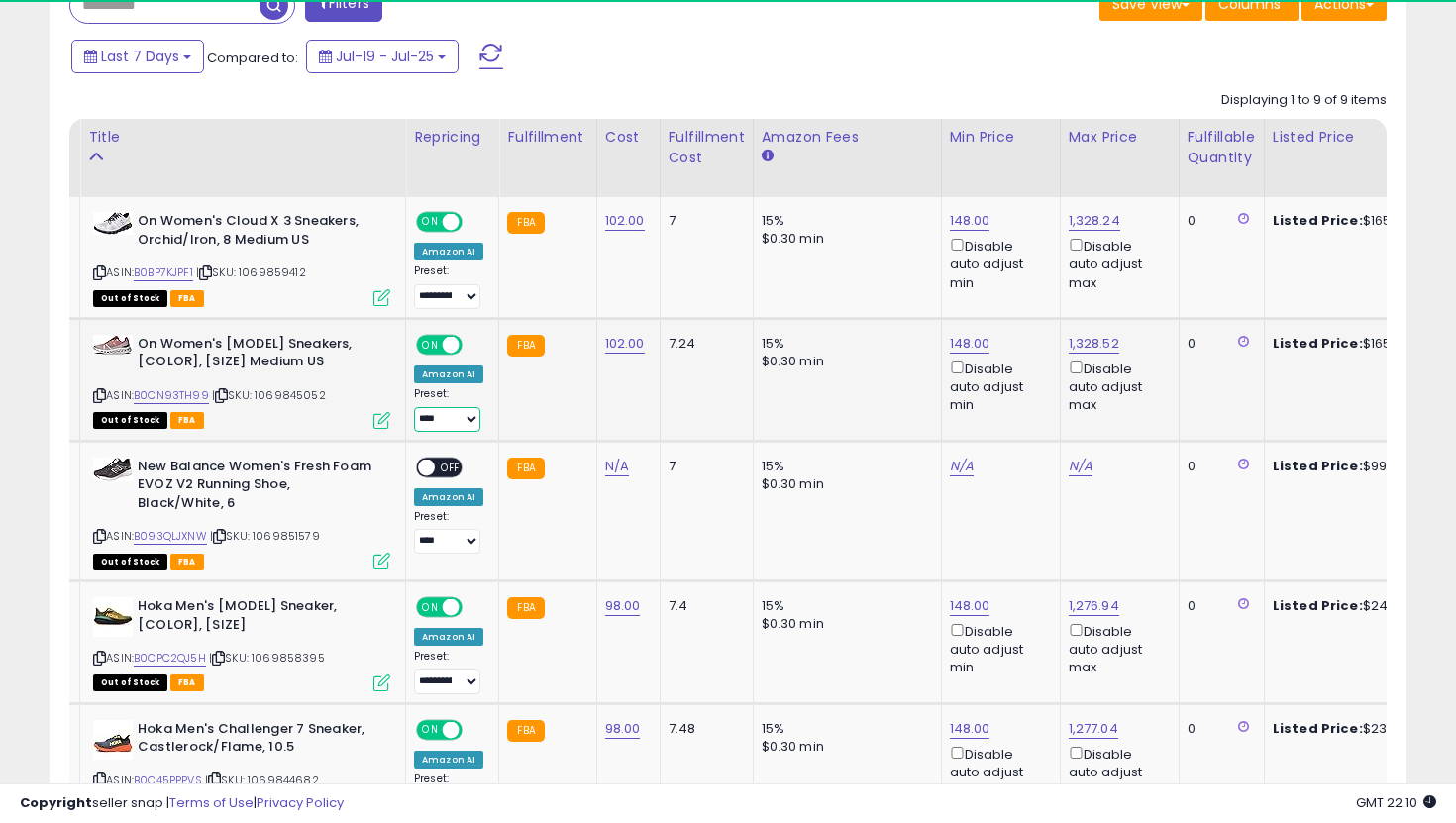 click on "**********" at bounding box center [447, 419] 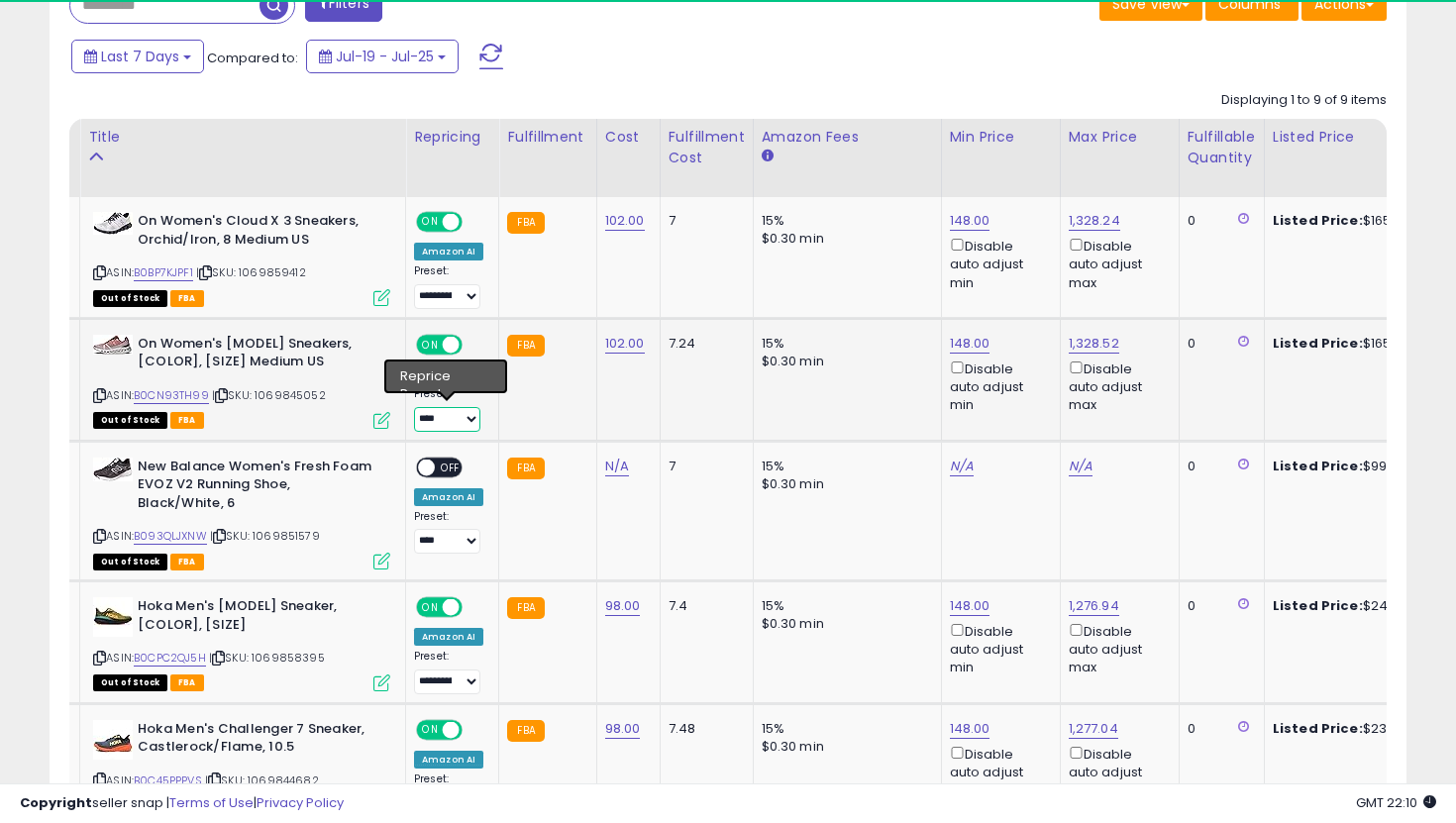 select on "**********" 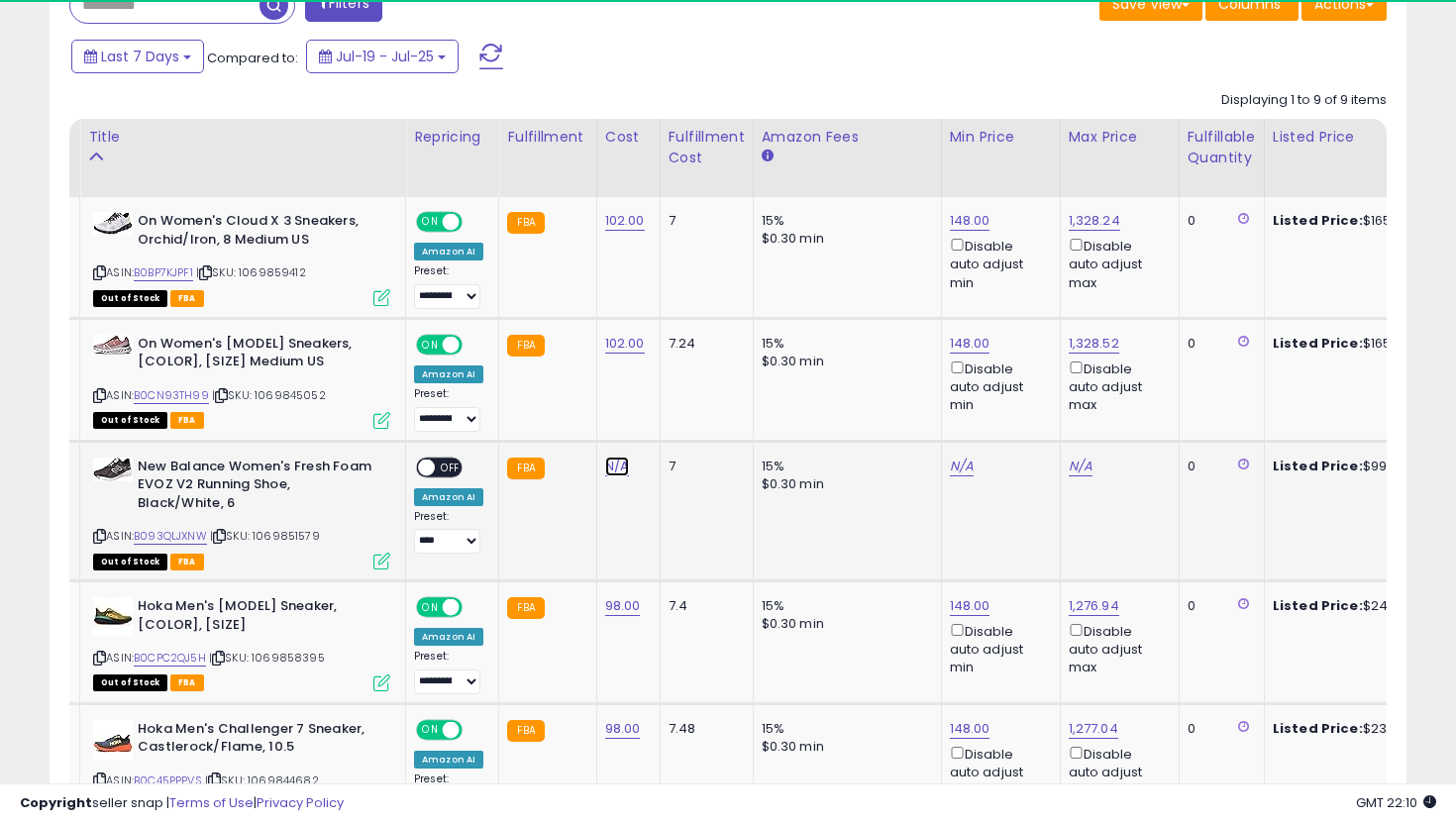 click on "N/A" at bounding box center [617, 466] 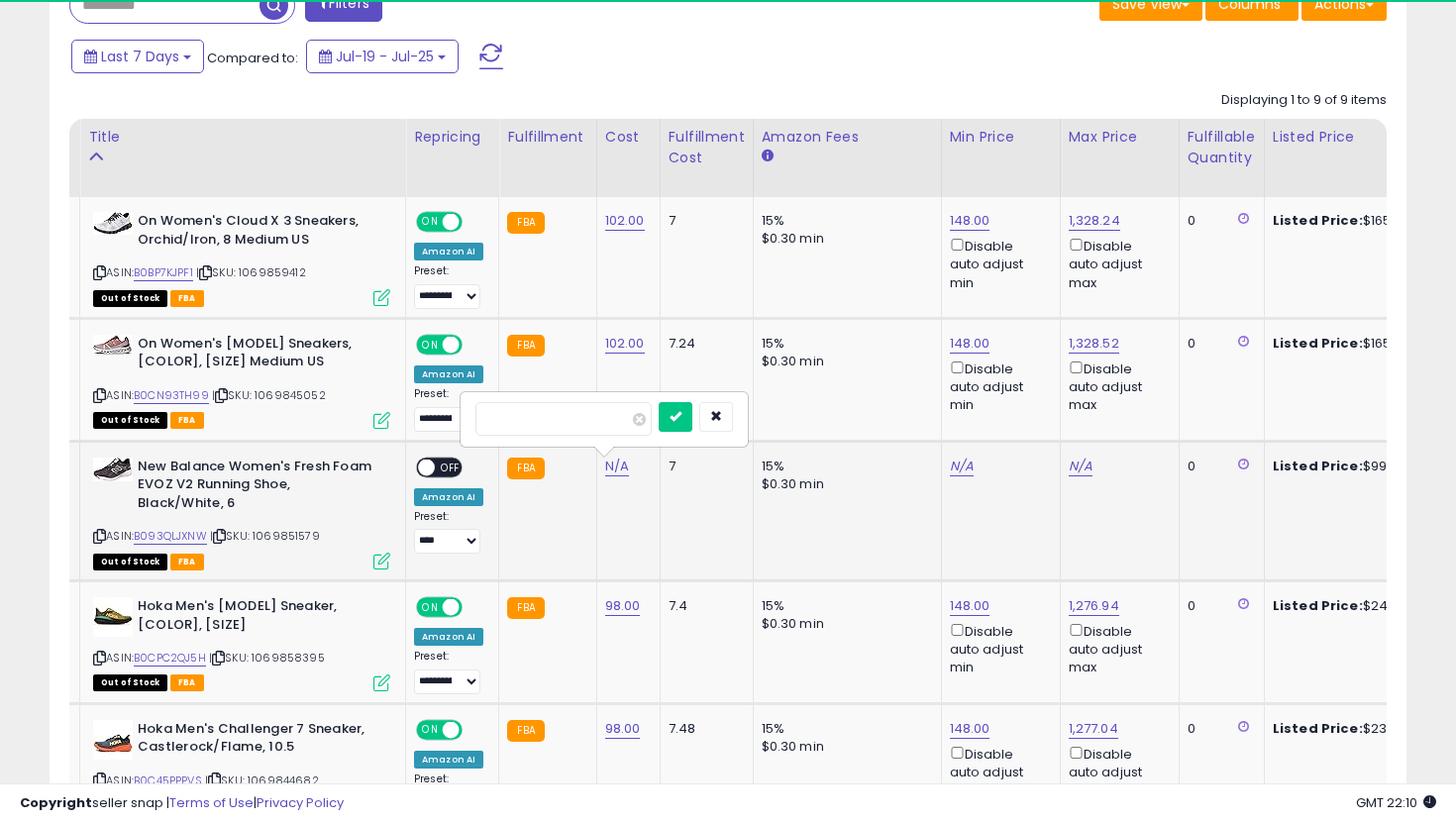 type on "**" 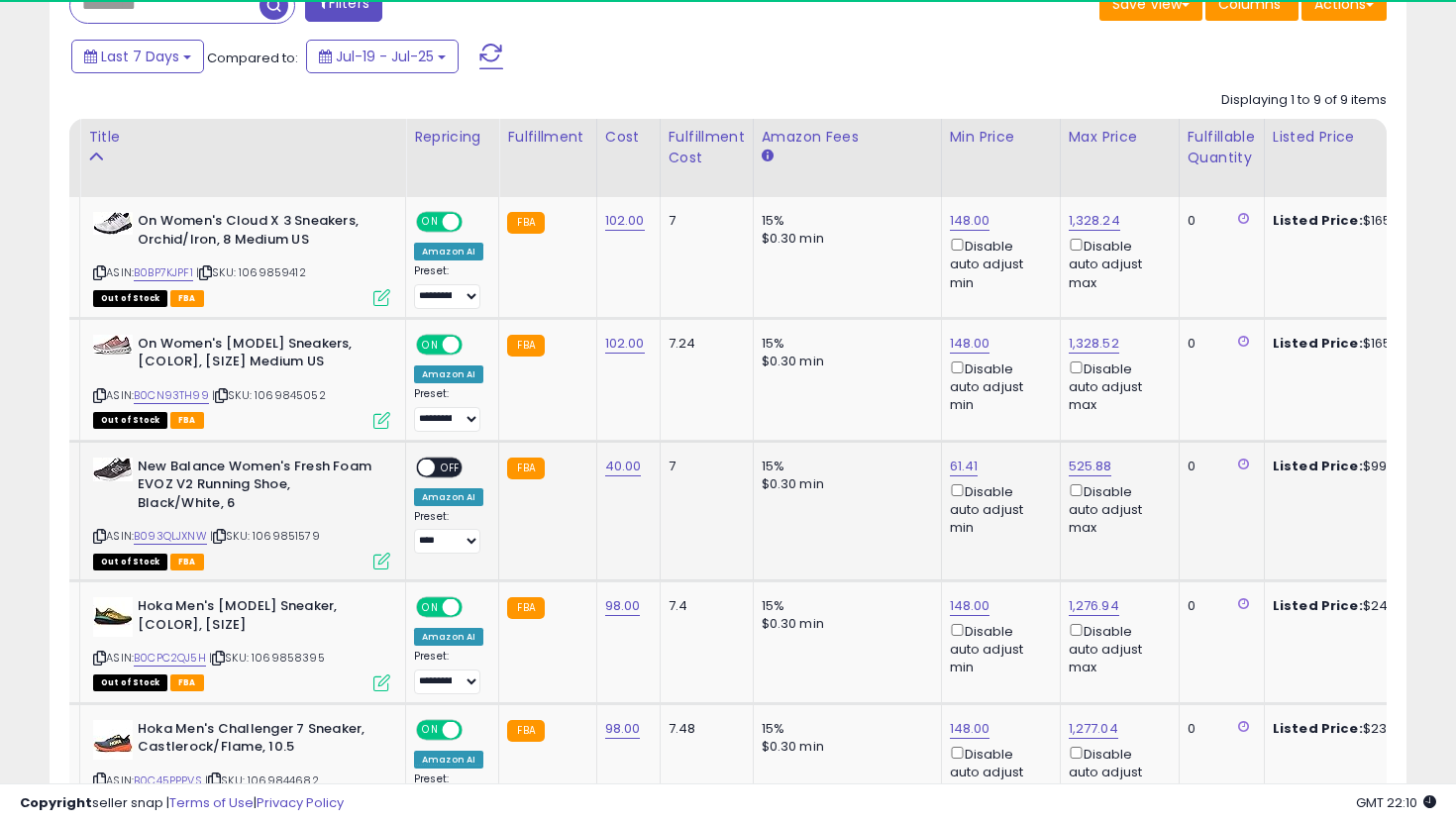 click on "OFF" at bounding box center (451, 466) 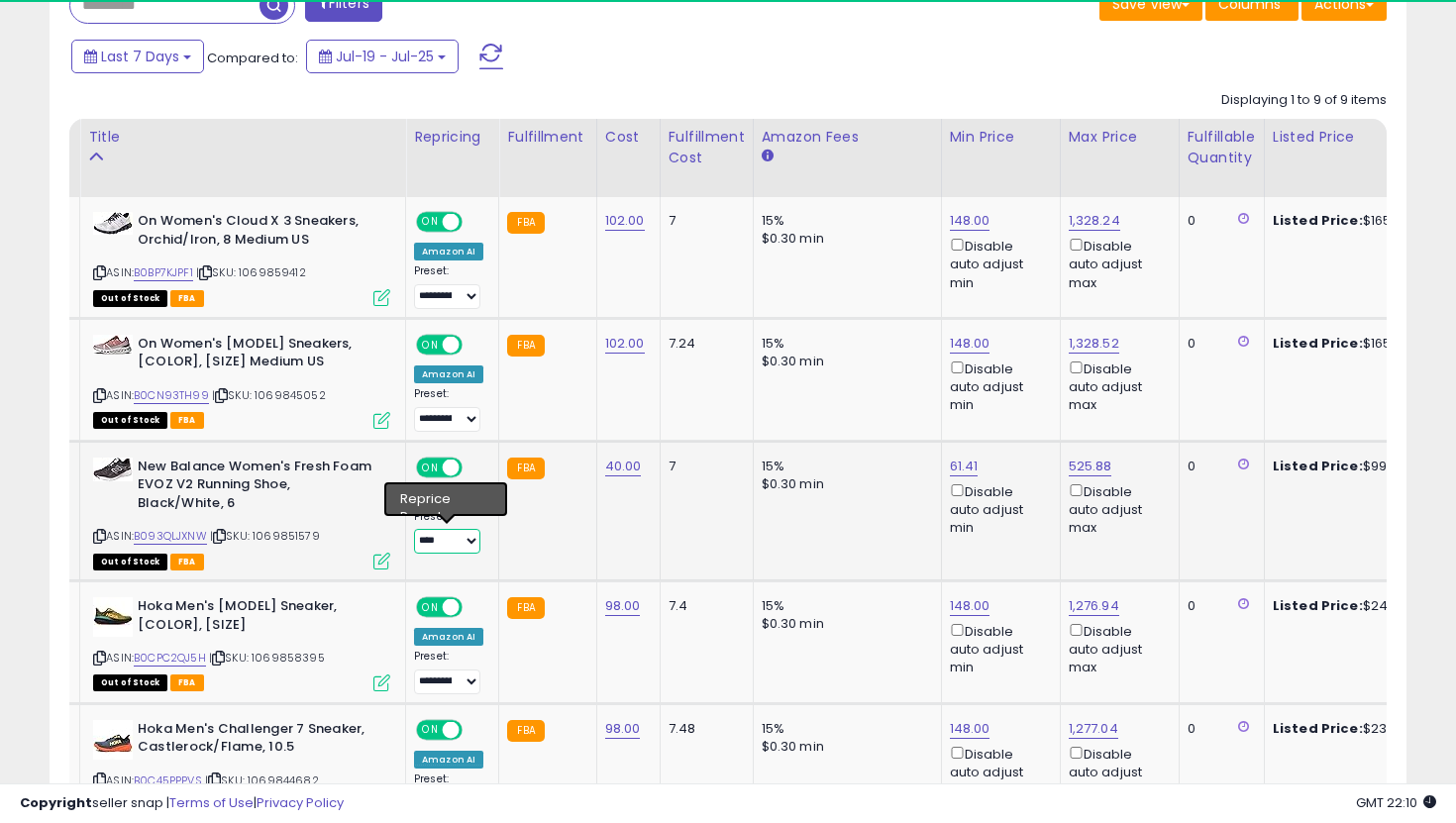 click on "**********" at bounding box center (447, 541) 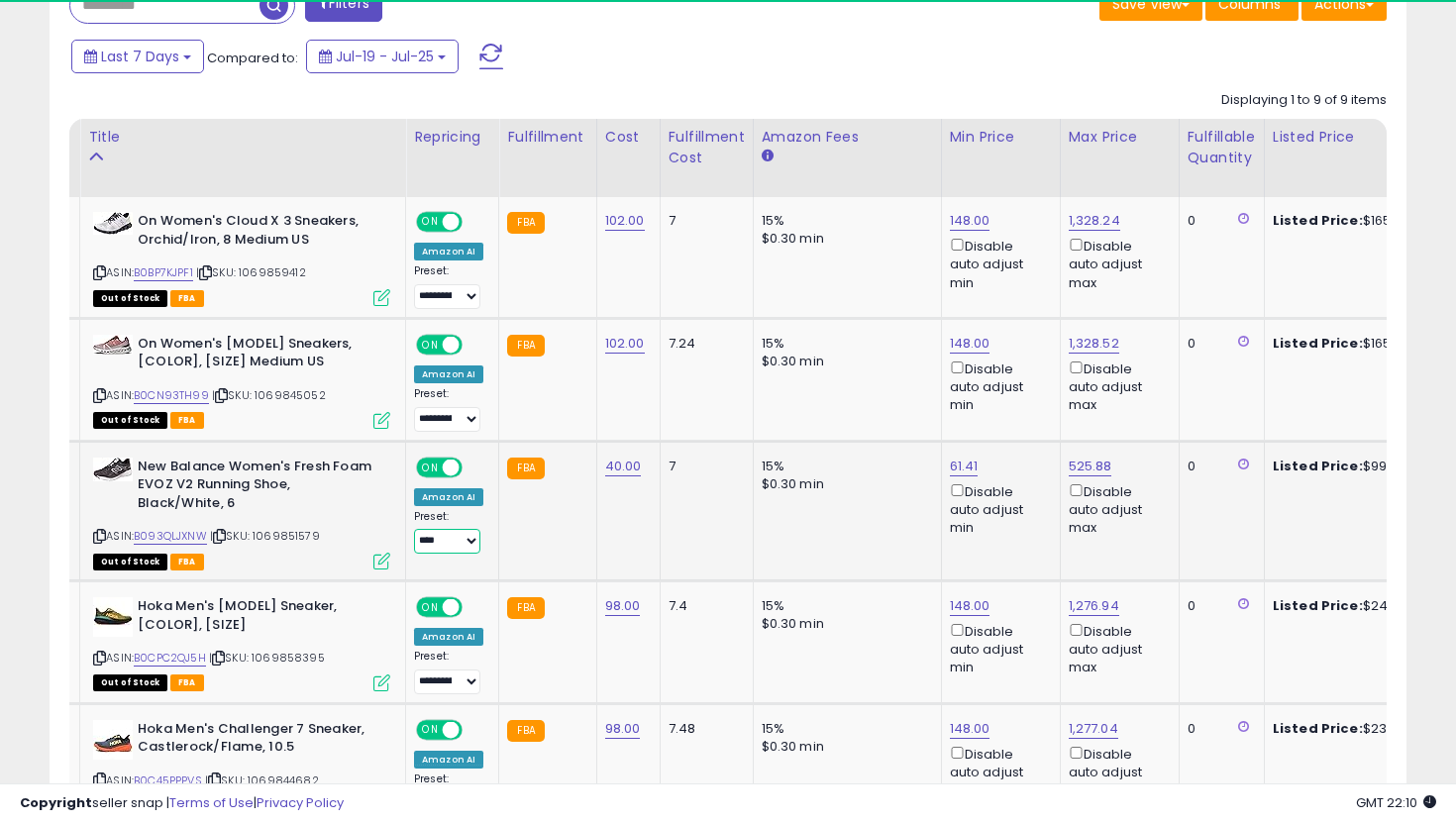 select on "**********" 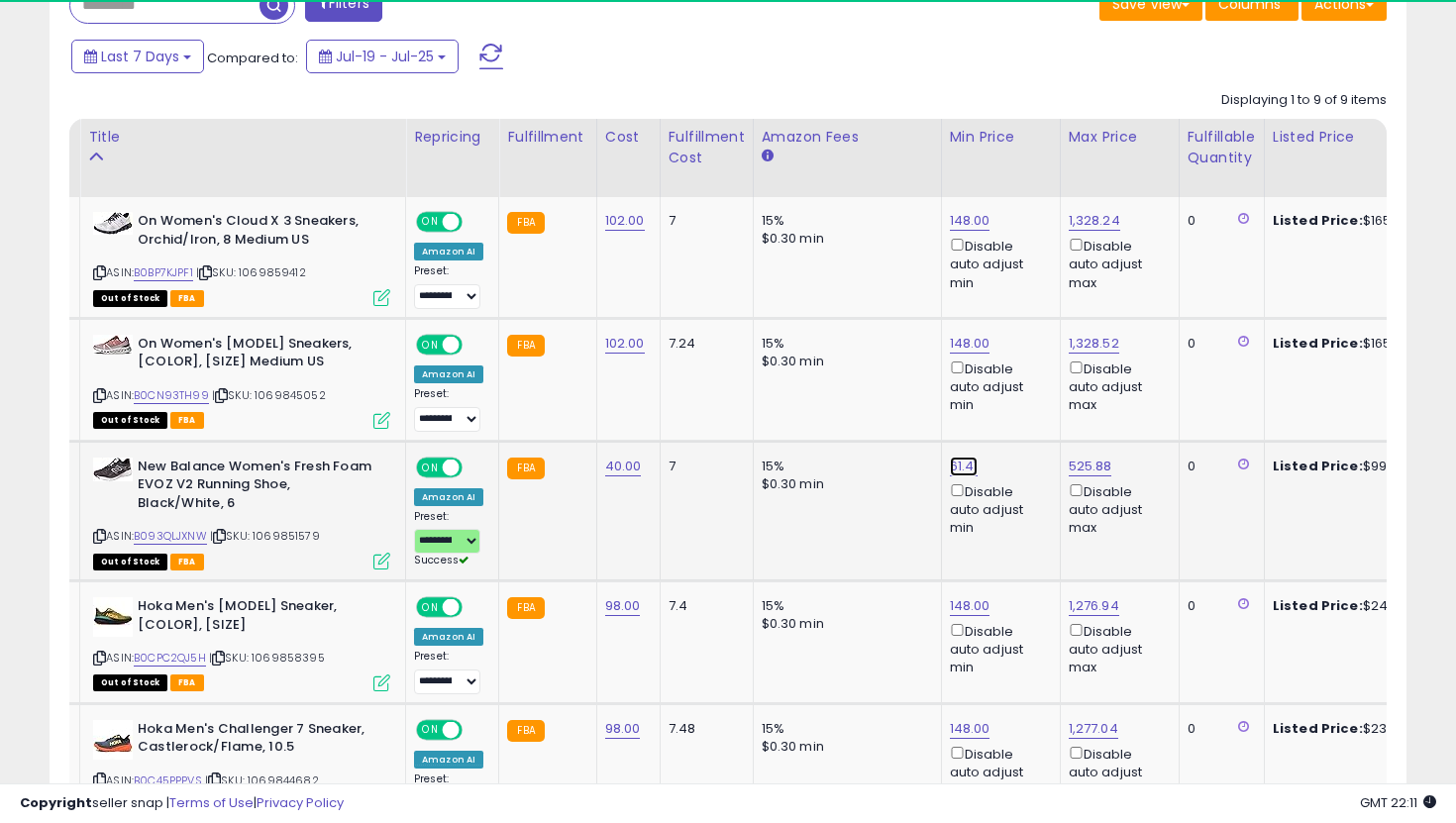 click on "61.41" at bounding box center (970, 221) 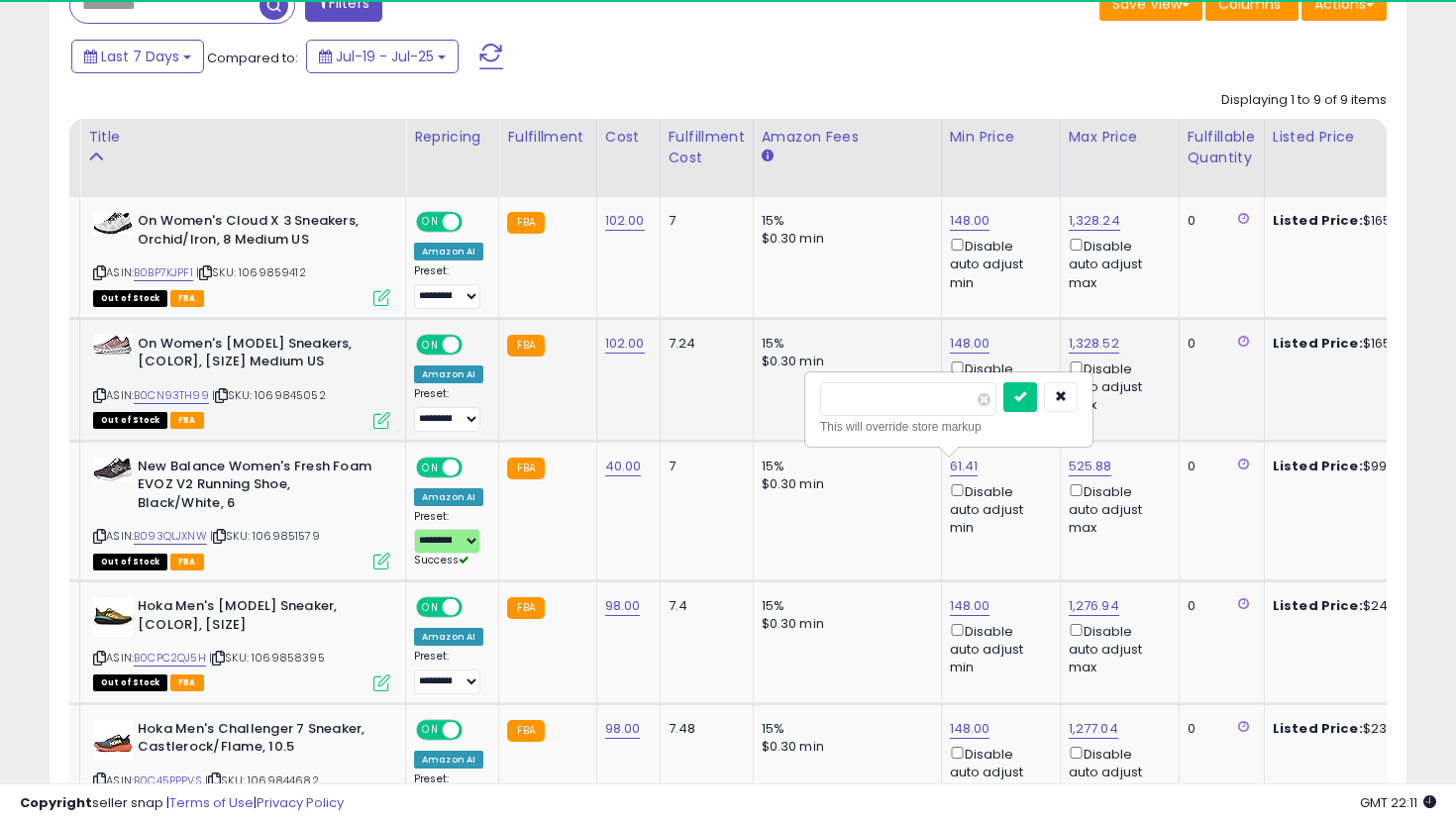 drag, startPoint x: 905, startPoint y: 406, endPoint x: 765, endPoint y: 377, distance: 142.97203 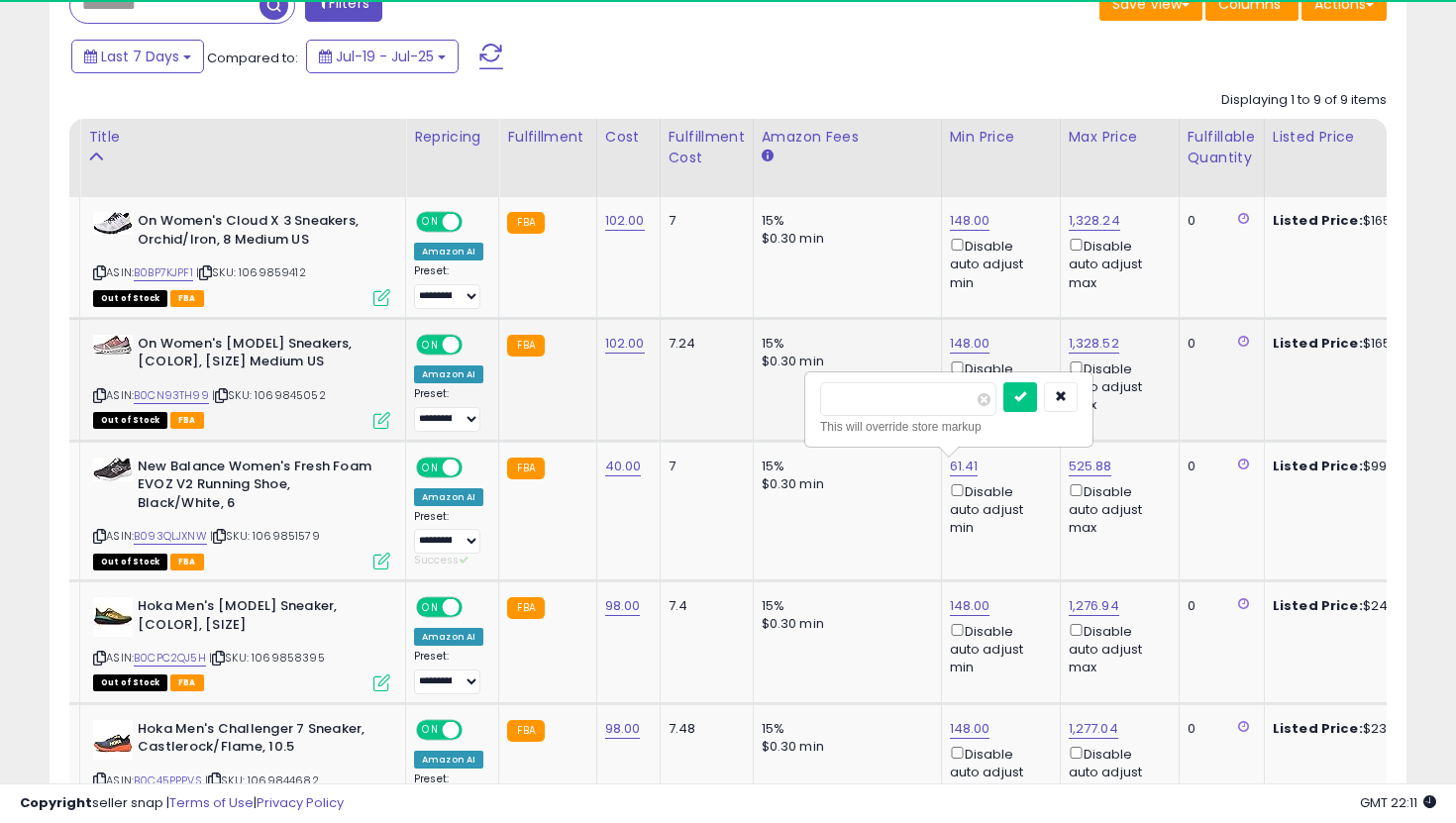 type on "**" 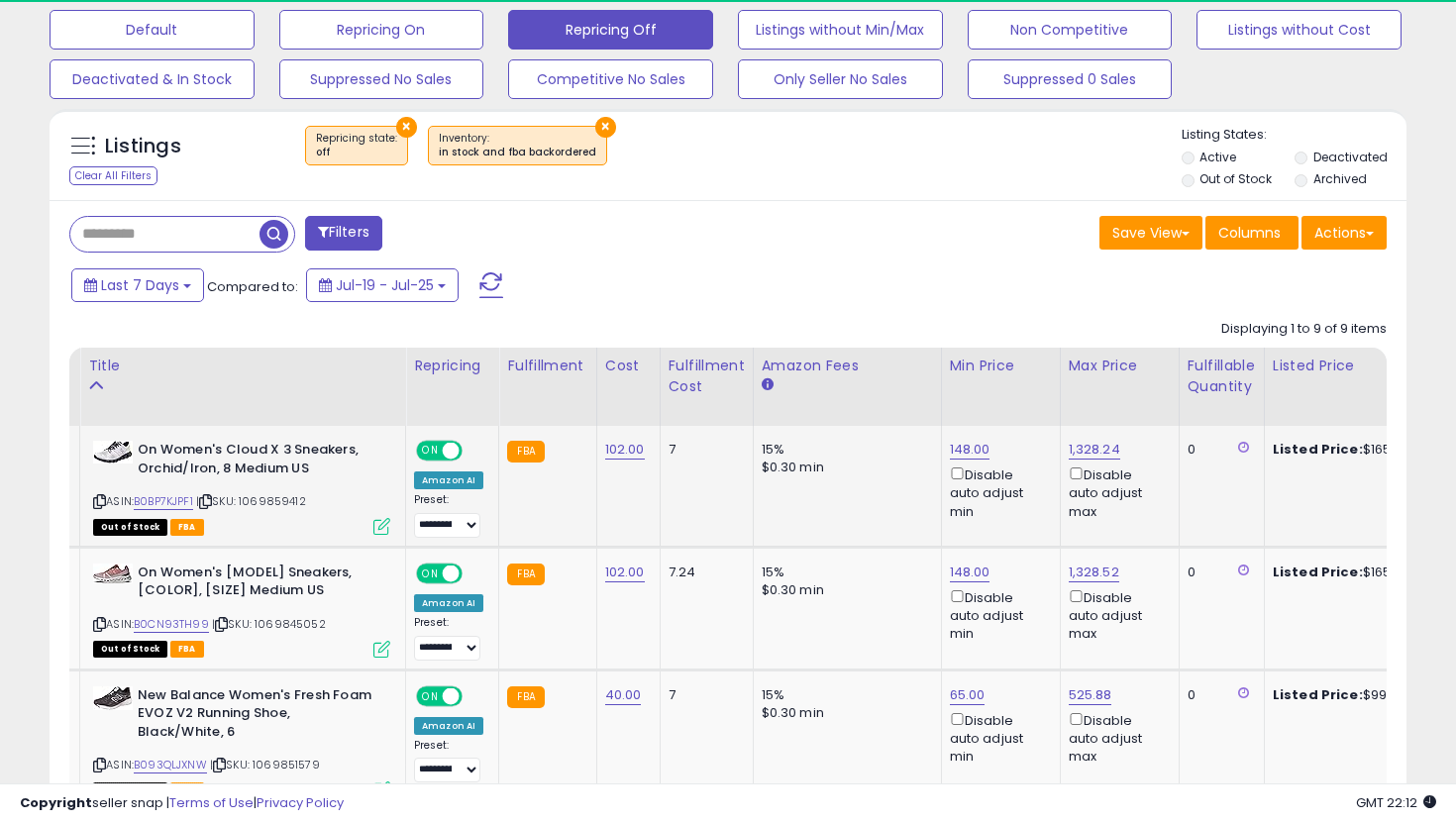 scroll, scrollTop: 595, scrollLeft: 0, axis: vertical 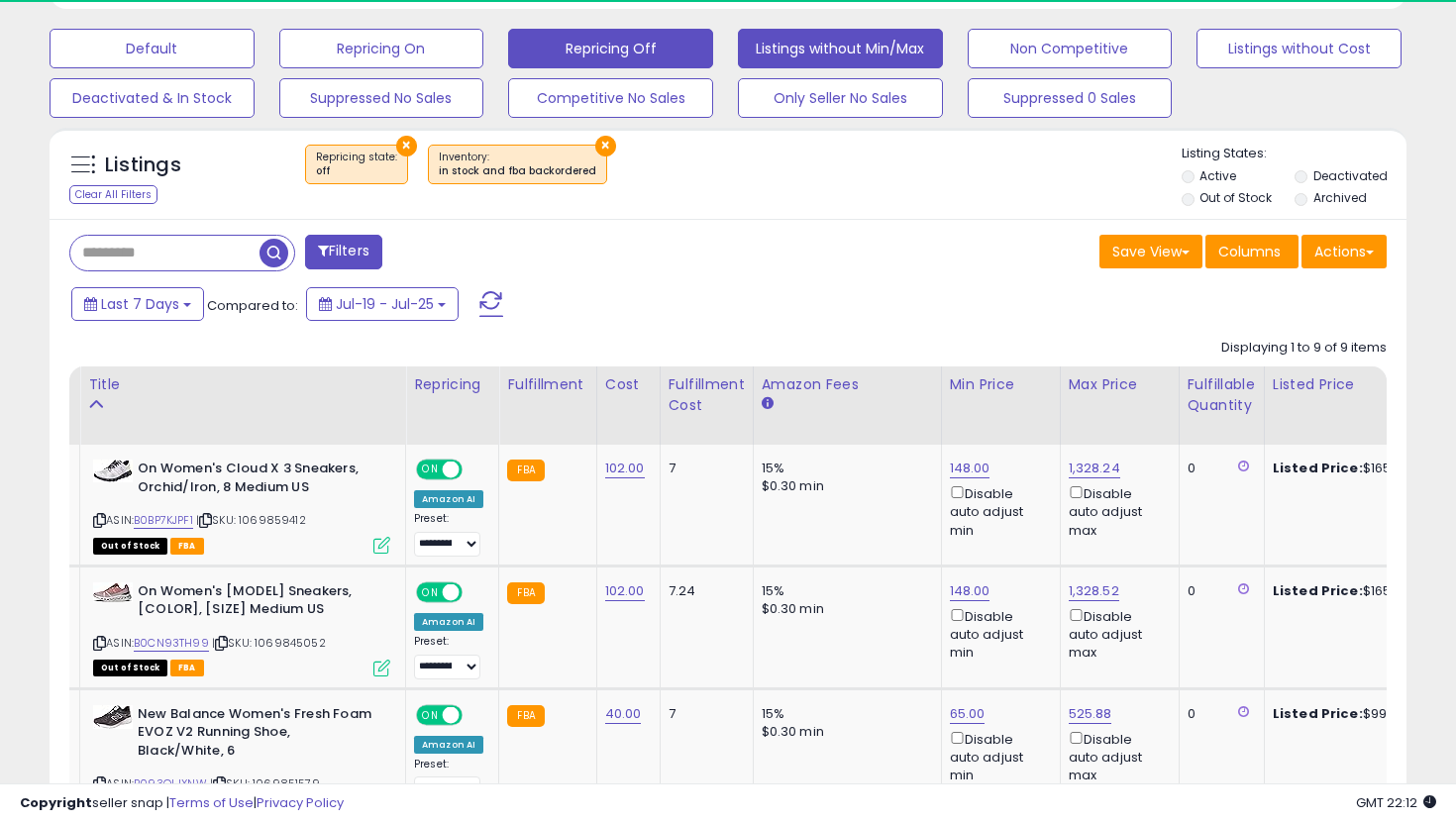 click on "Listings without Min/Max" at bounding box center (152, 49) 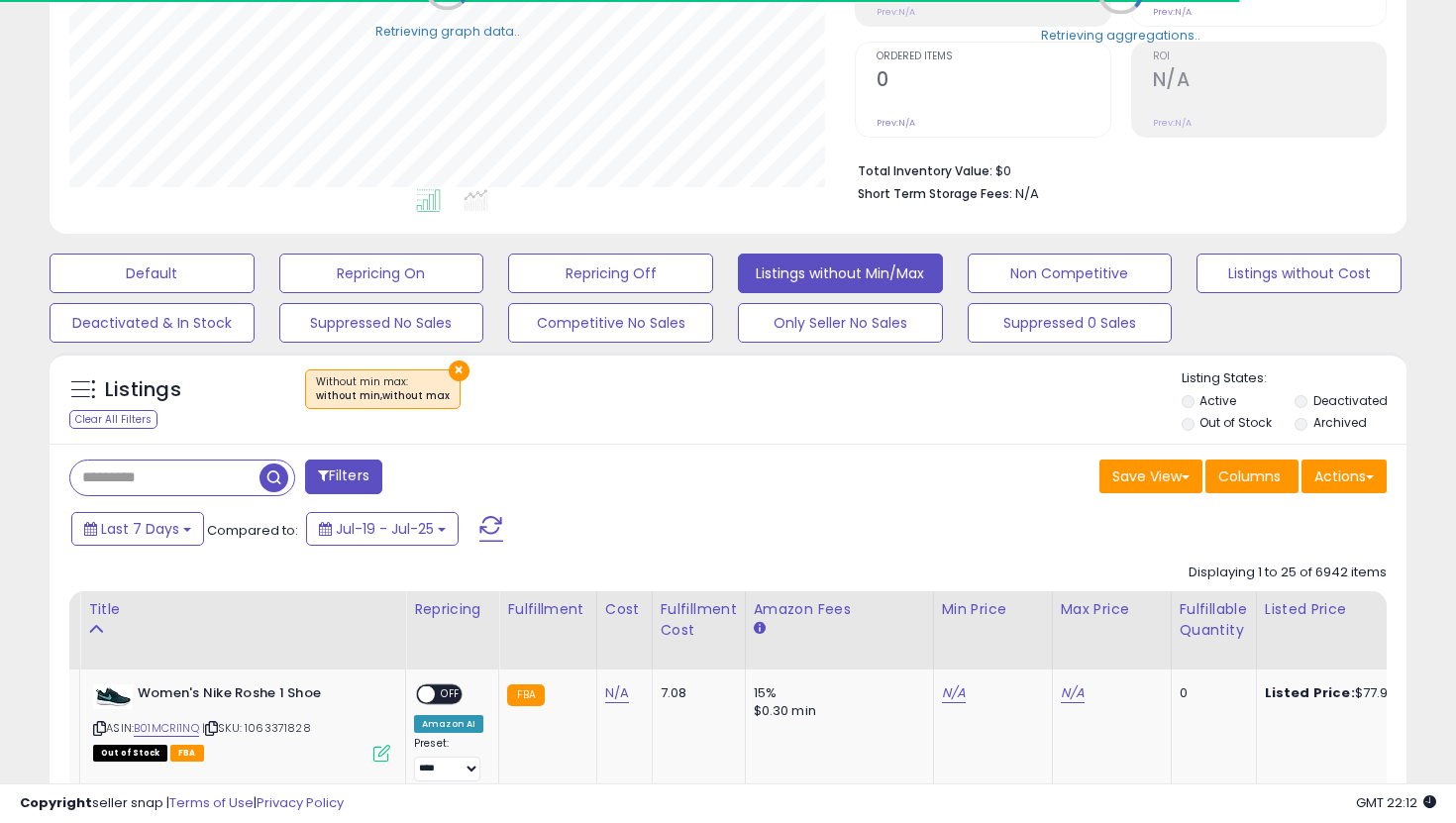 scroll, scrollTop: 595, scrollLeft: 0, axis: vertical 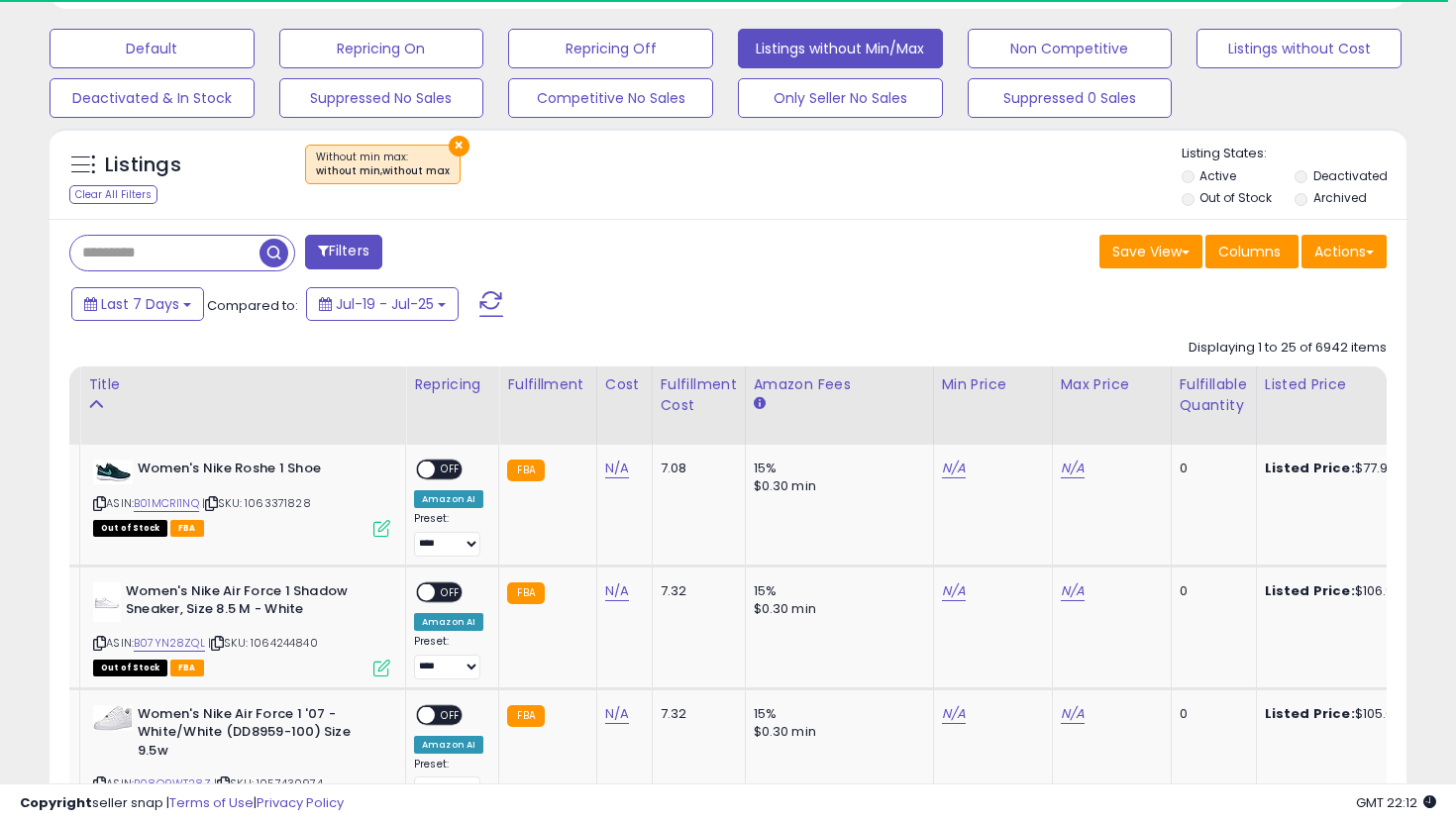 click on "Out of Stock" at bounding box center (1235, 197) 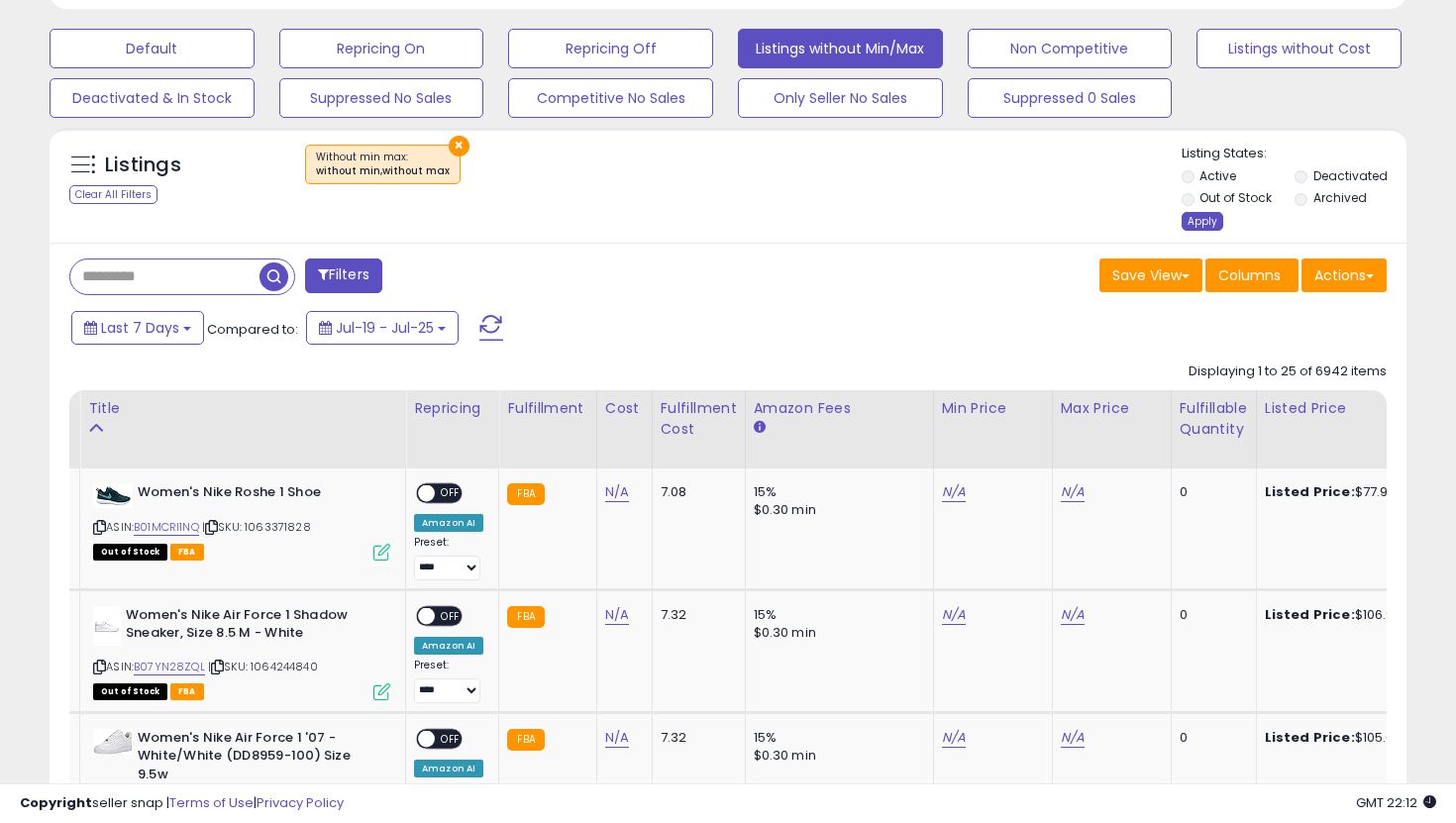 scroll, scrollTop: 989967, scrollLeft: 989690, axis: both 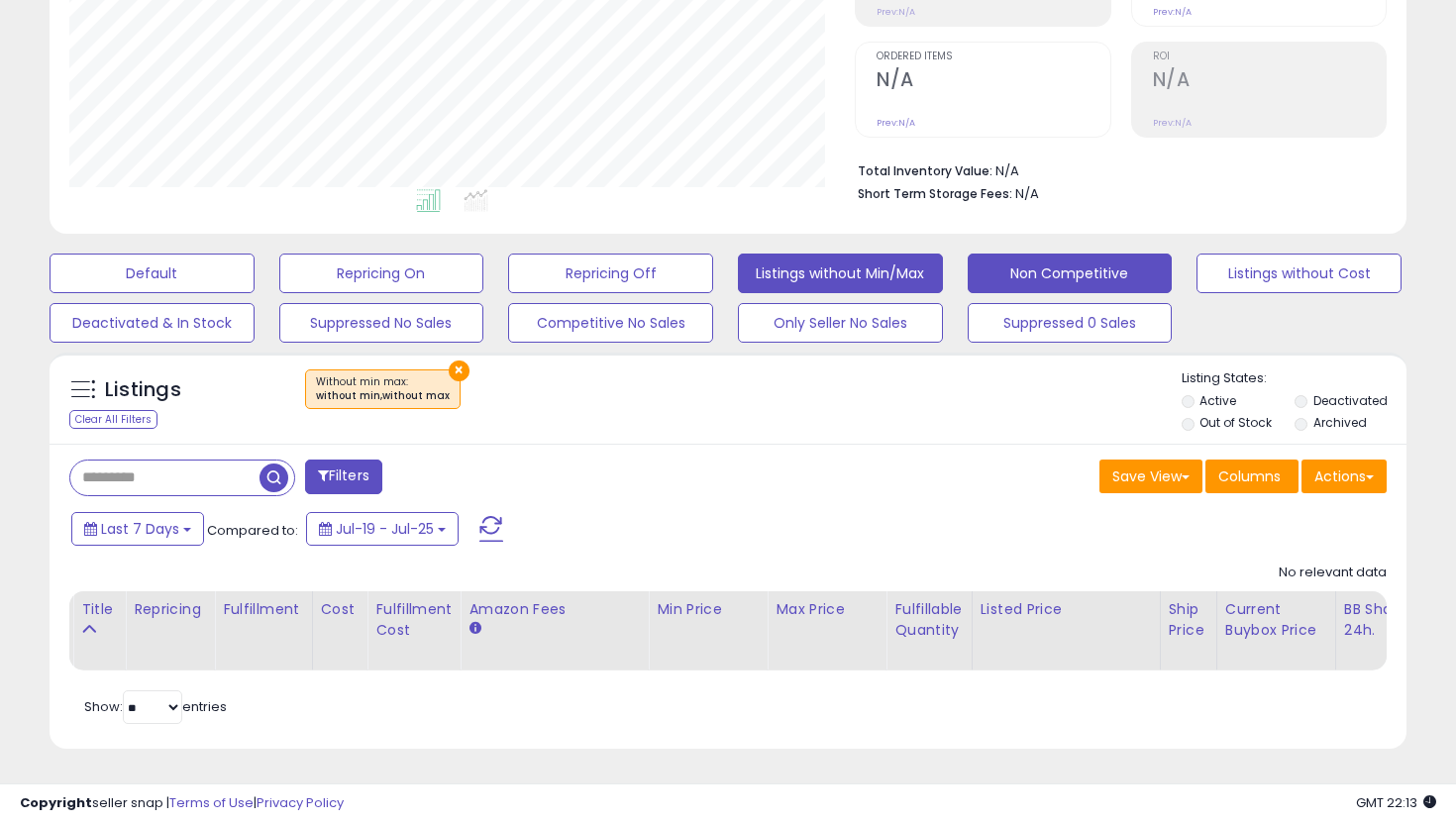click on "Non Competitive" at bounding box center [152, 273] 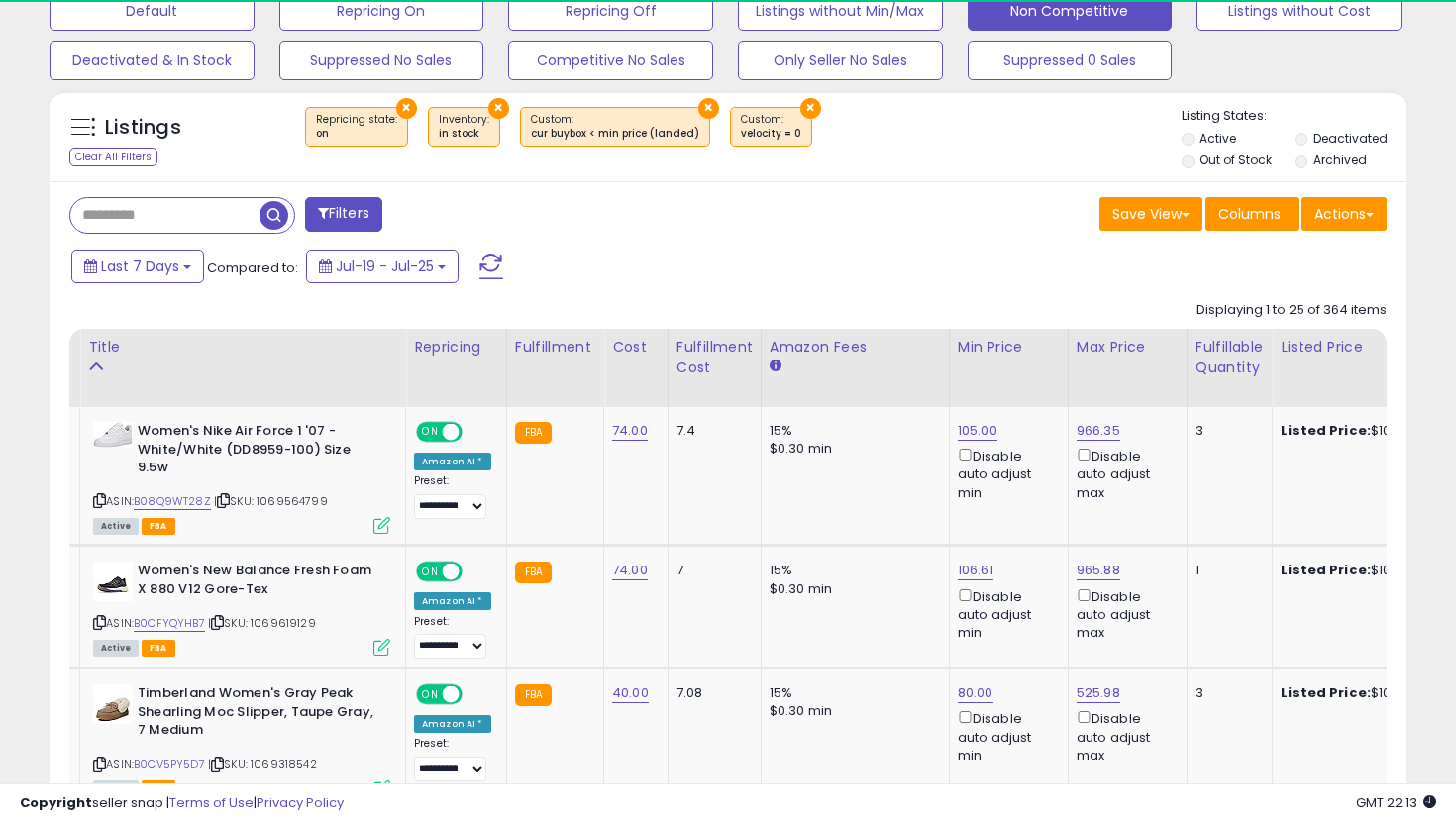 scroll, scrollTop: 579, scrollLeft: 0, axis: vertical 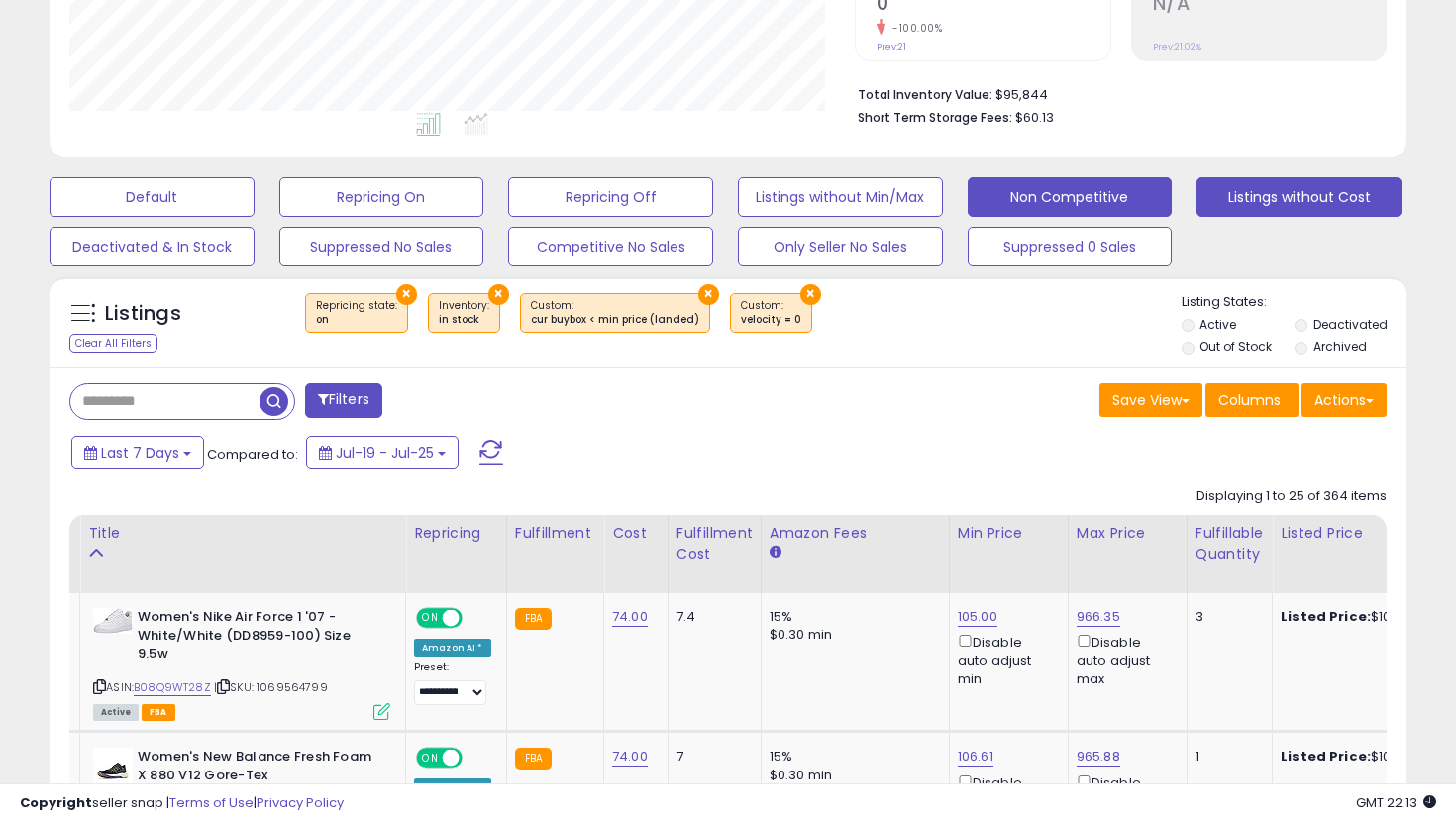 click on "Listings without Cost" at bounding box center (152, 197) 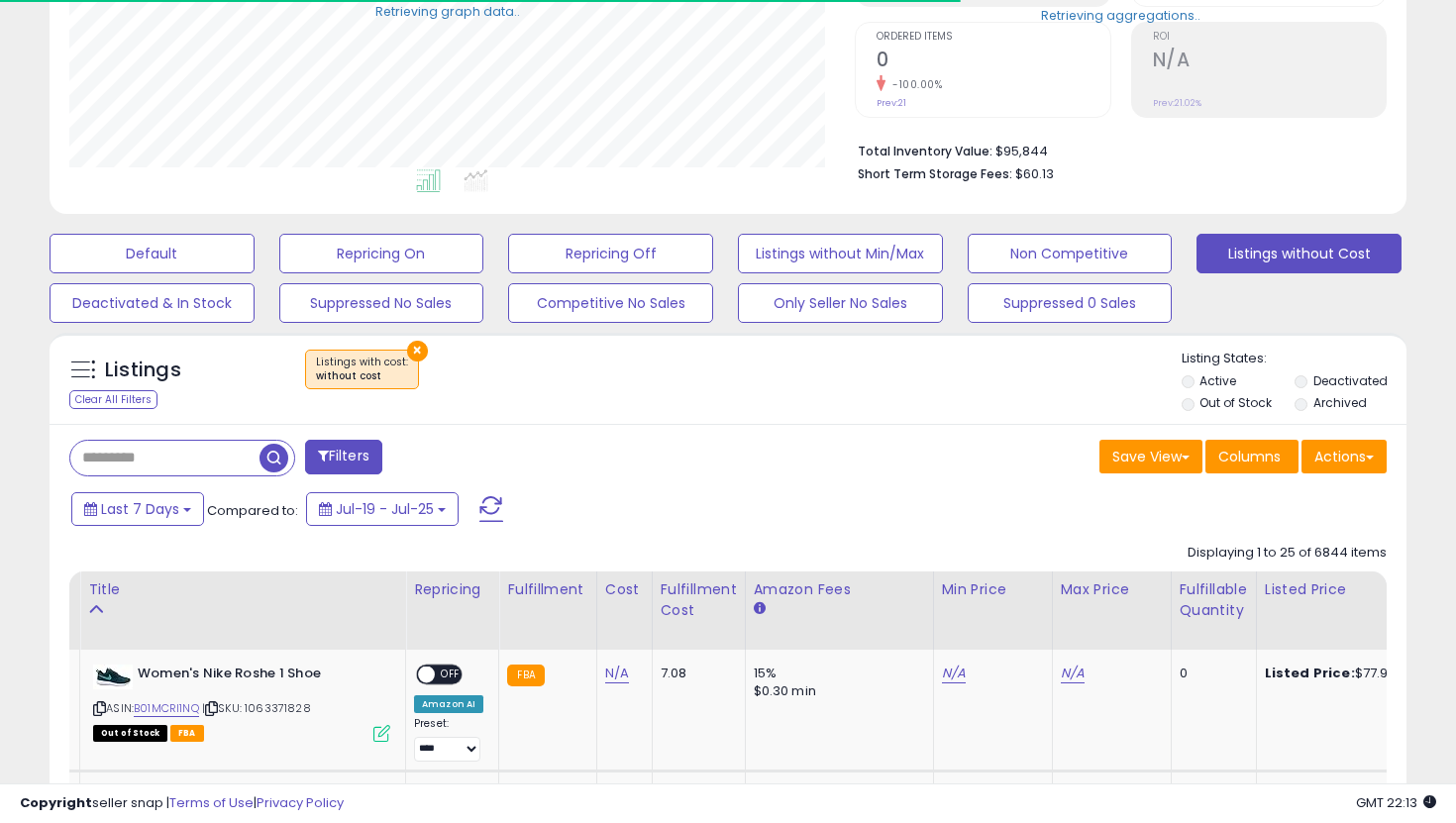 scroll, scrollTop: 447, scrollLeft: 0, axis: vertical 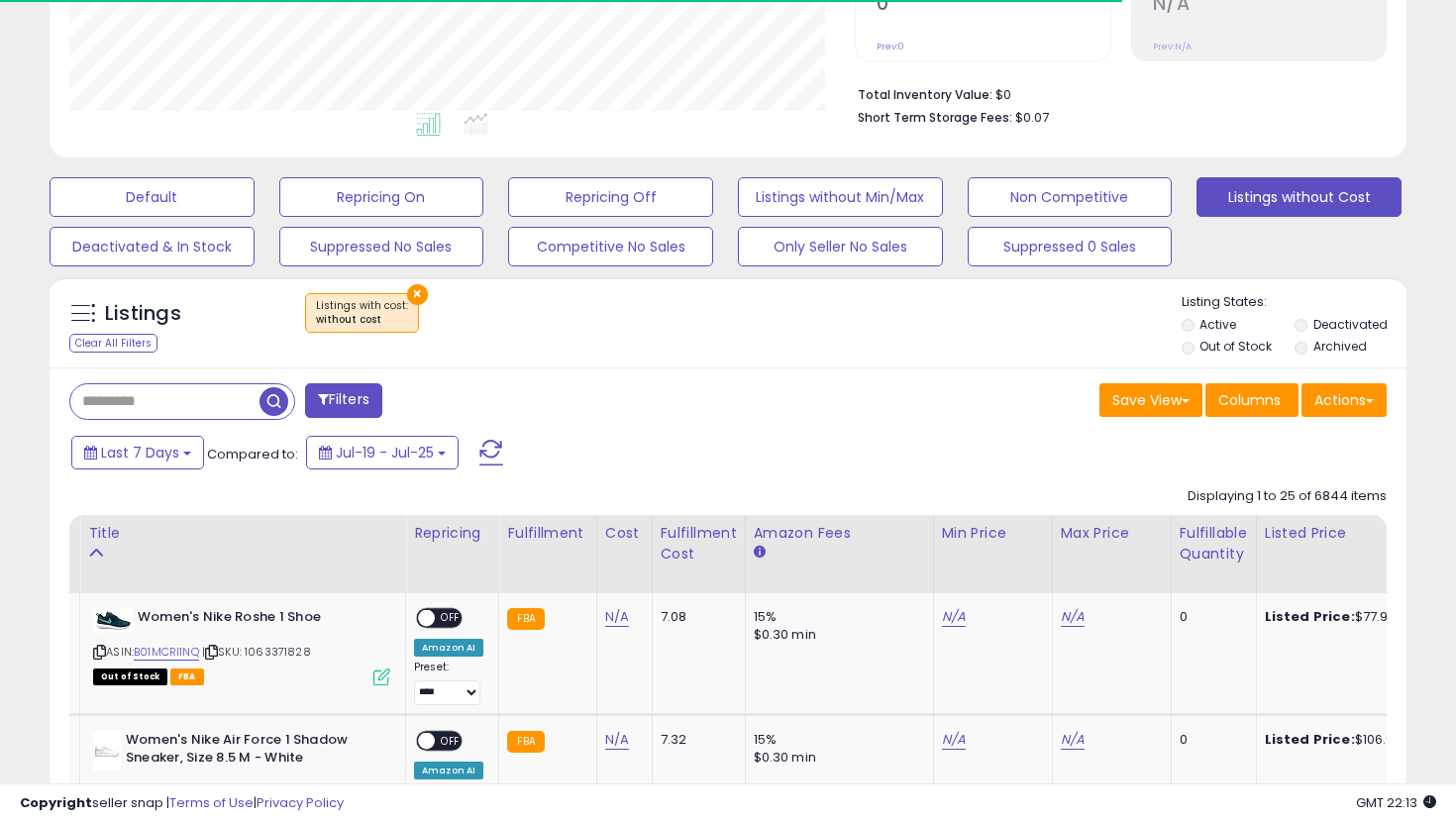 click on "Out of Stock" at bounding box center [1235, 346] 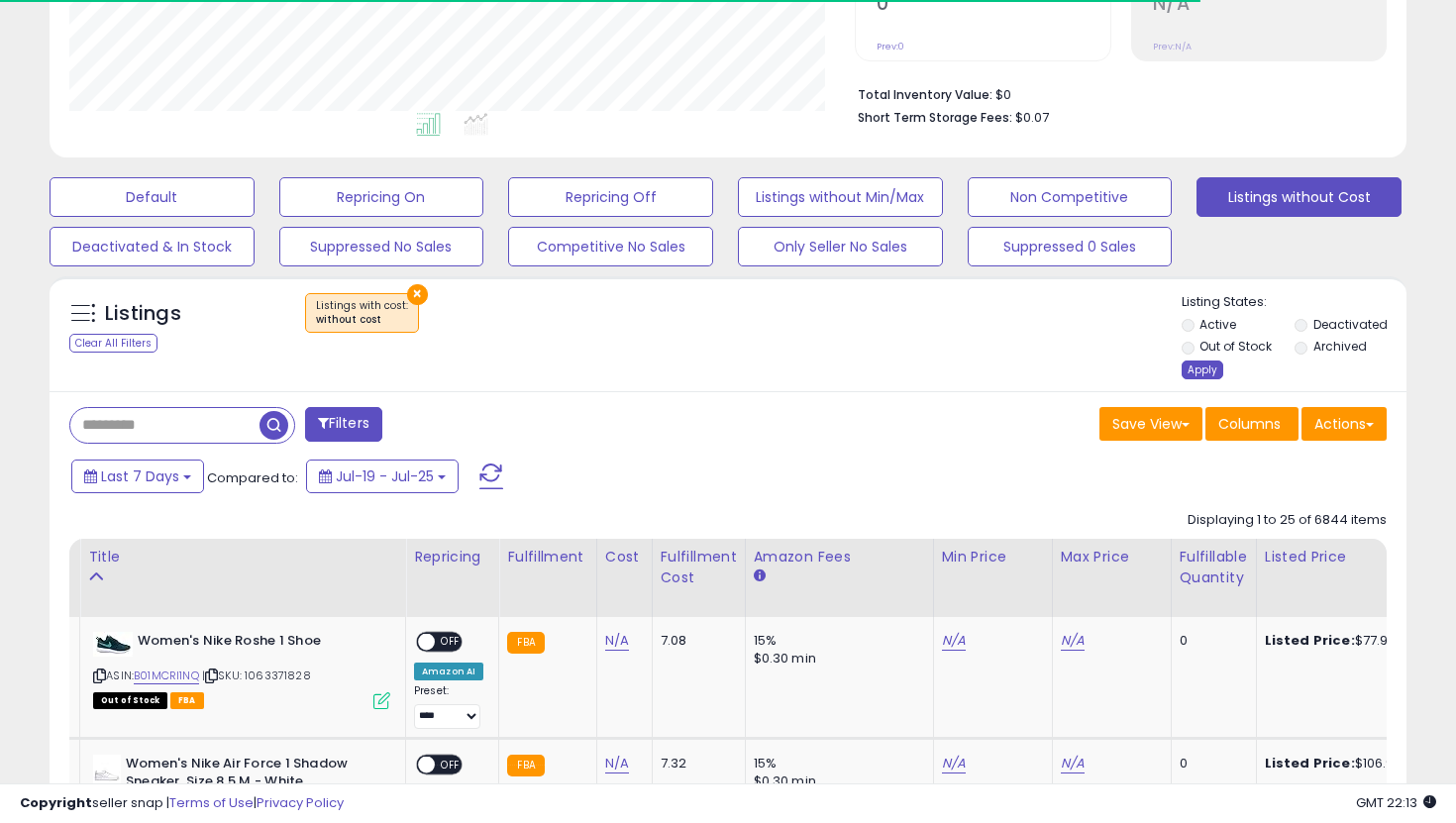 click on "Apply" at bounding box center (1202, 369) 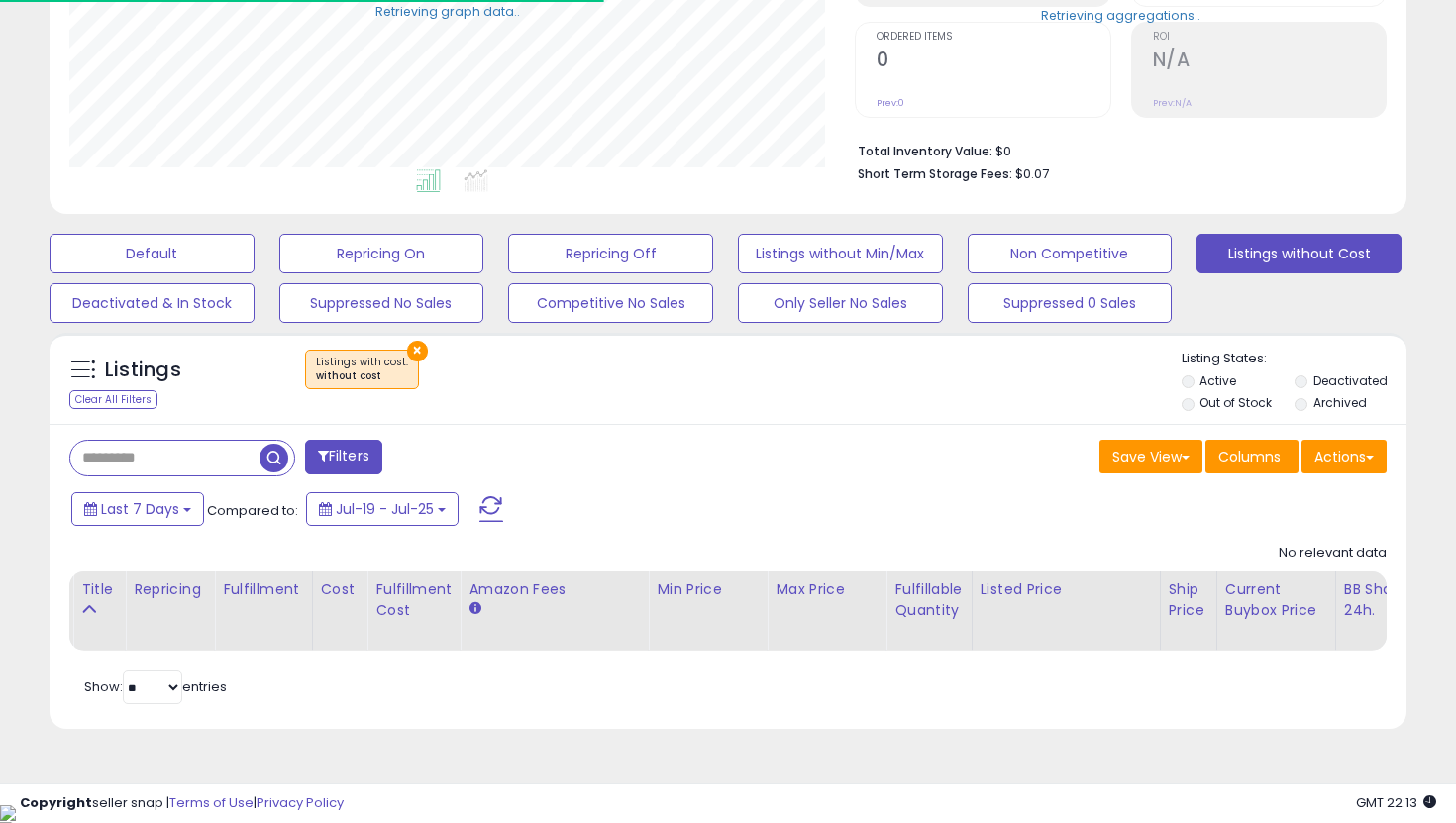 scroll, scrollTop: 370, scrollLeft: 0, axis: vertical 